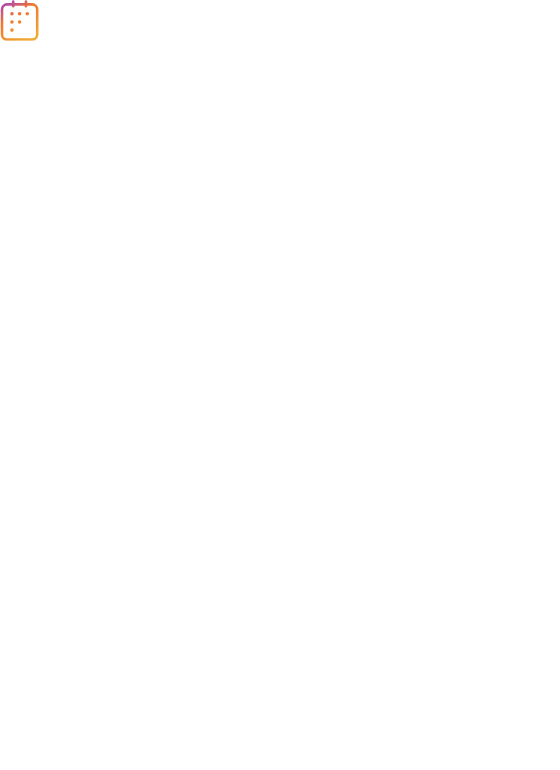 scroll, scrollTop: 0, scrollLeft: 0, axis: both 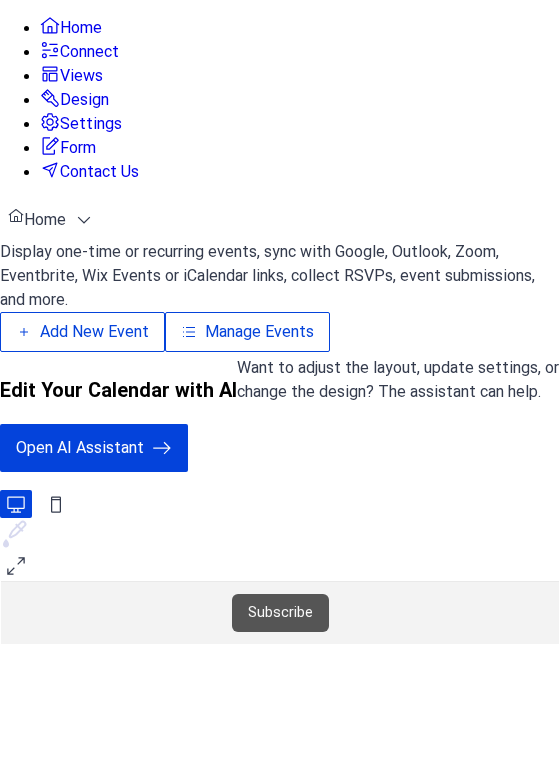 click on "Add New Event" at bounding box center (94, 332) 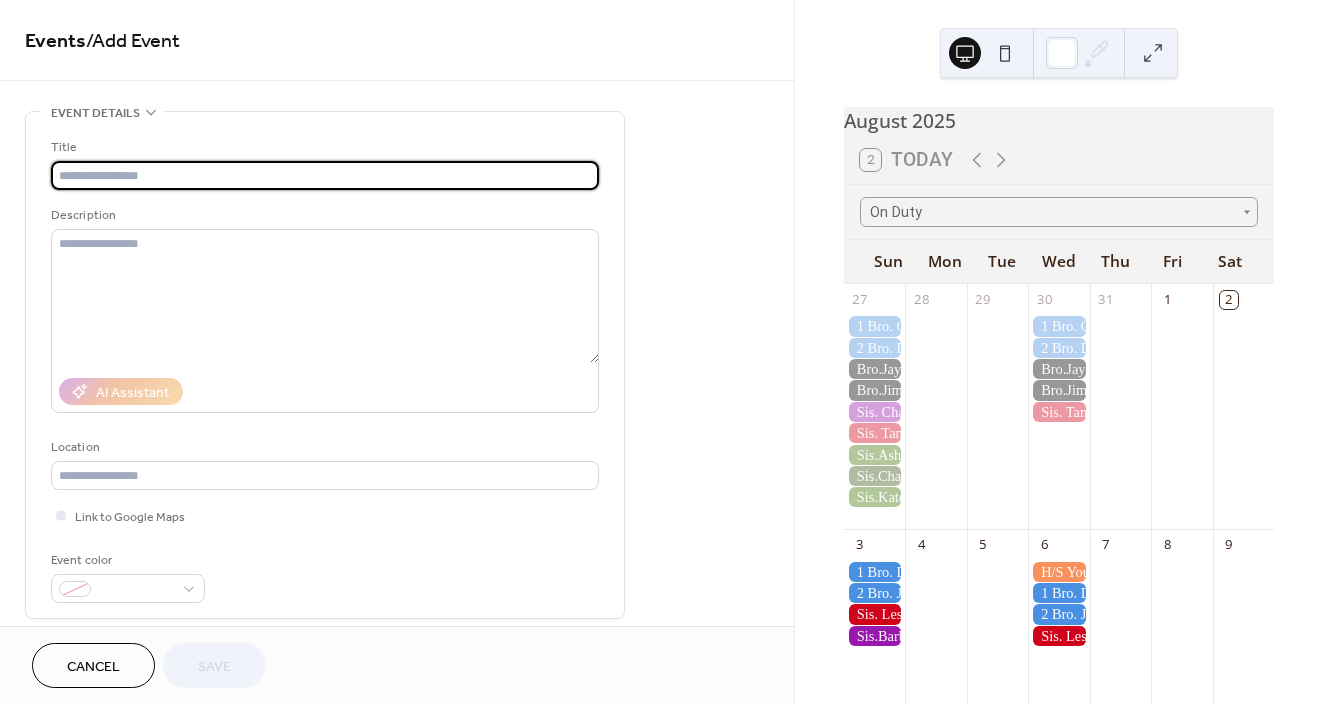 scroll, scrollTop: 0, scrollLeft: 0, axis: both 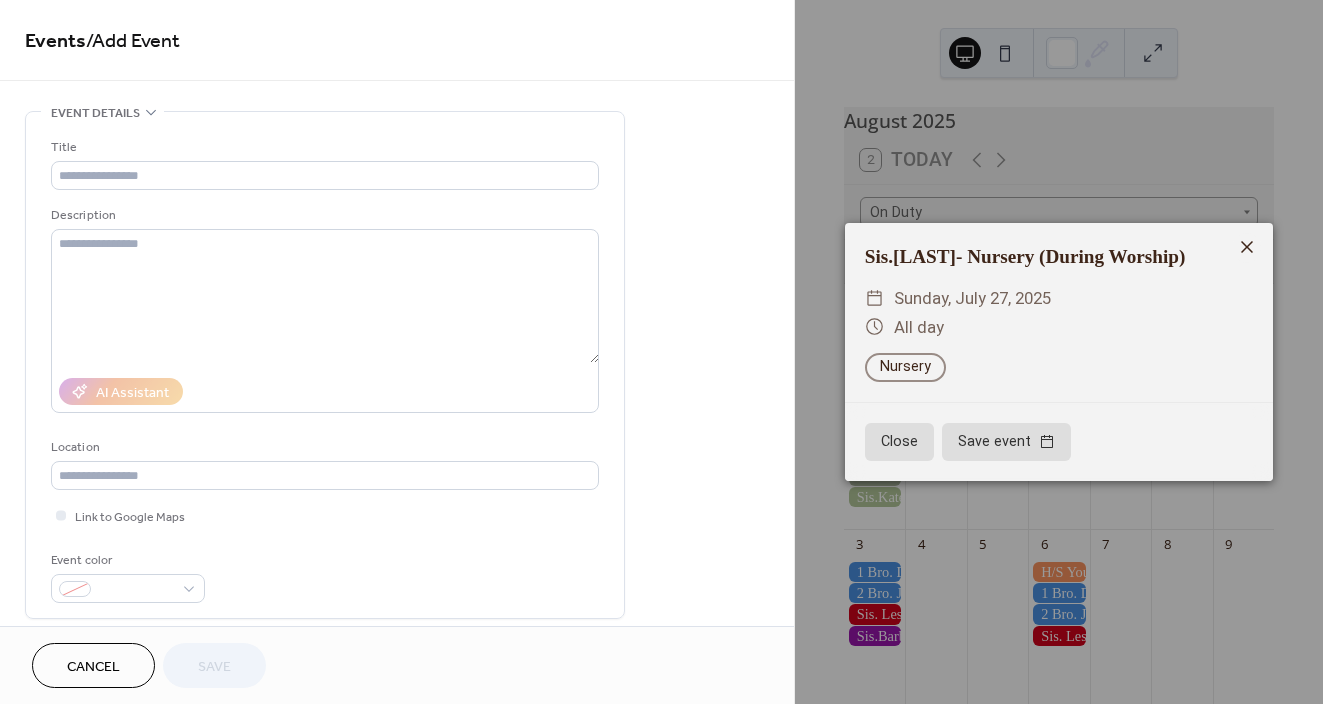 click 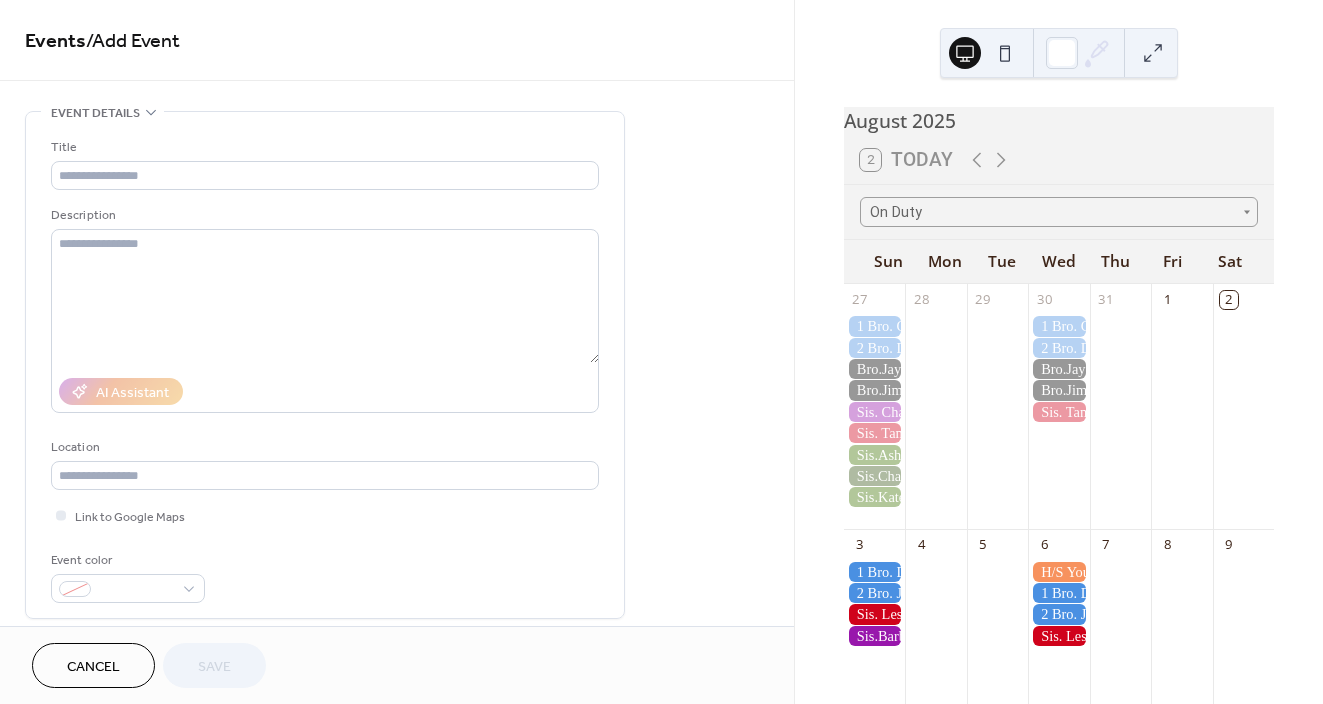 click at bounding box center [874, 455] 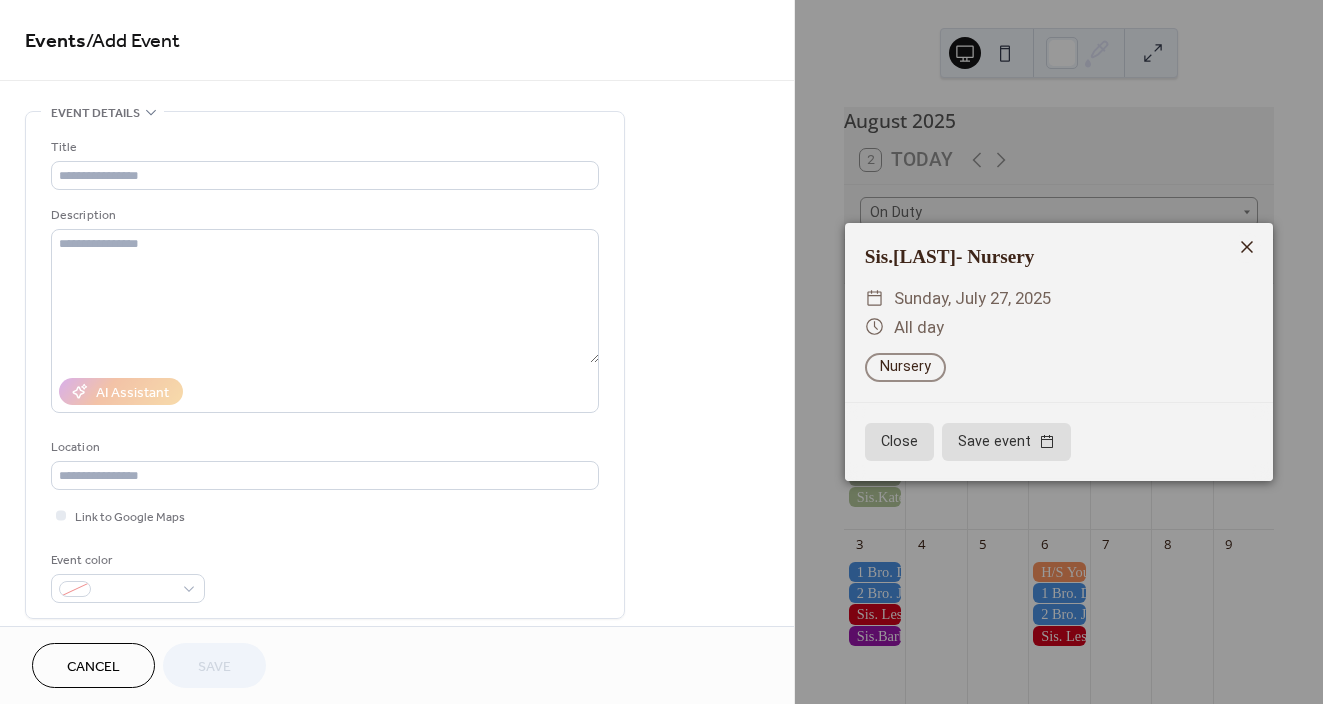 click 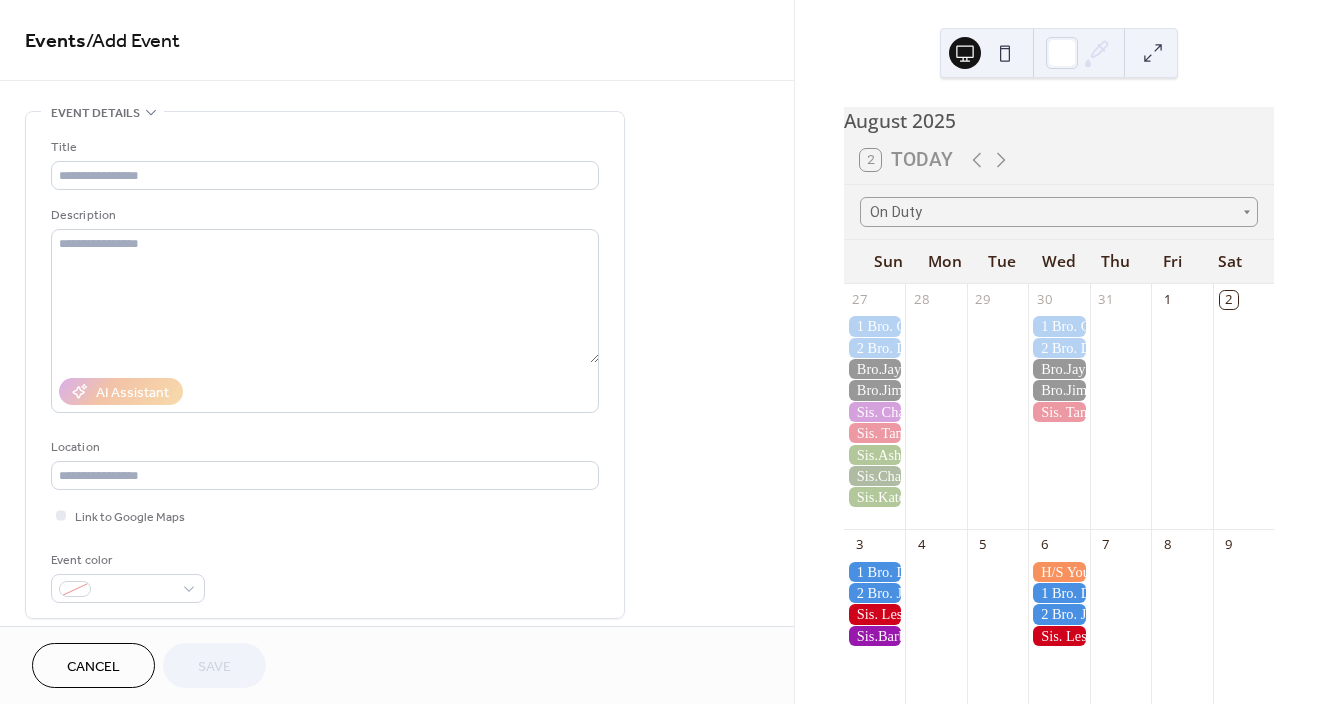 click at bounding box center (874, 497) 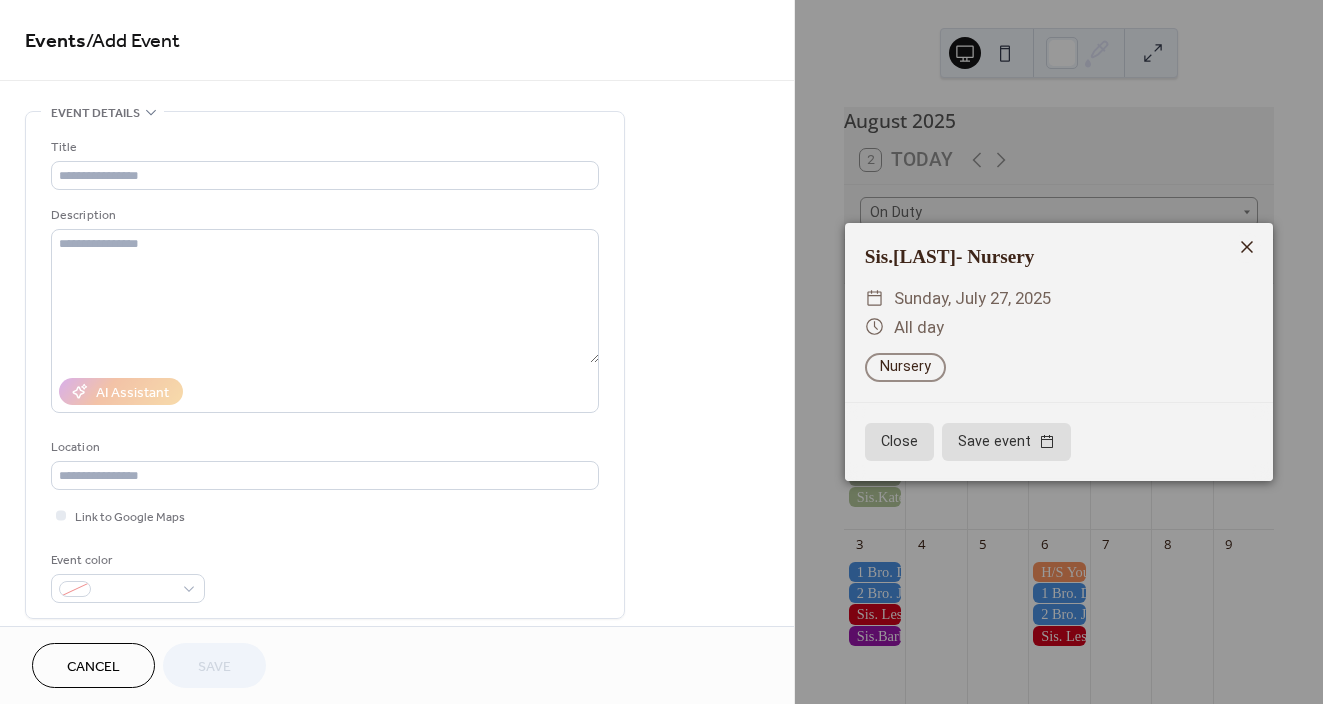 click 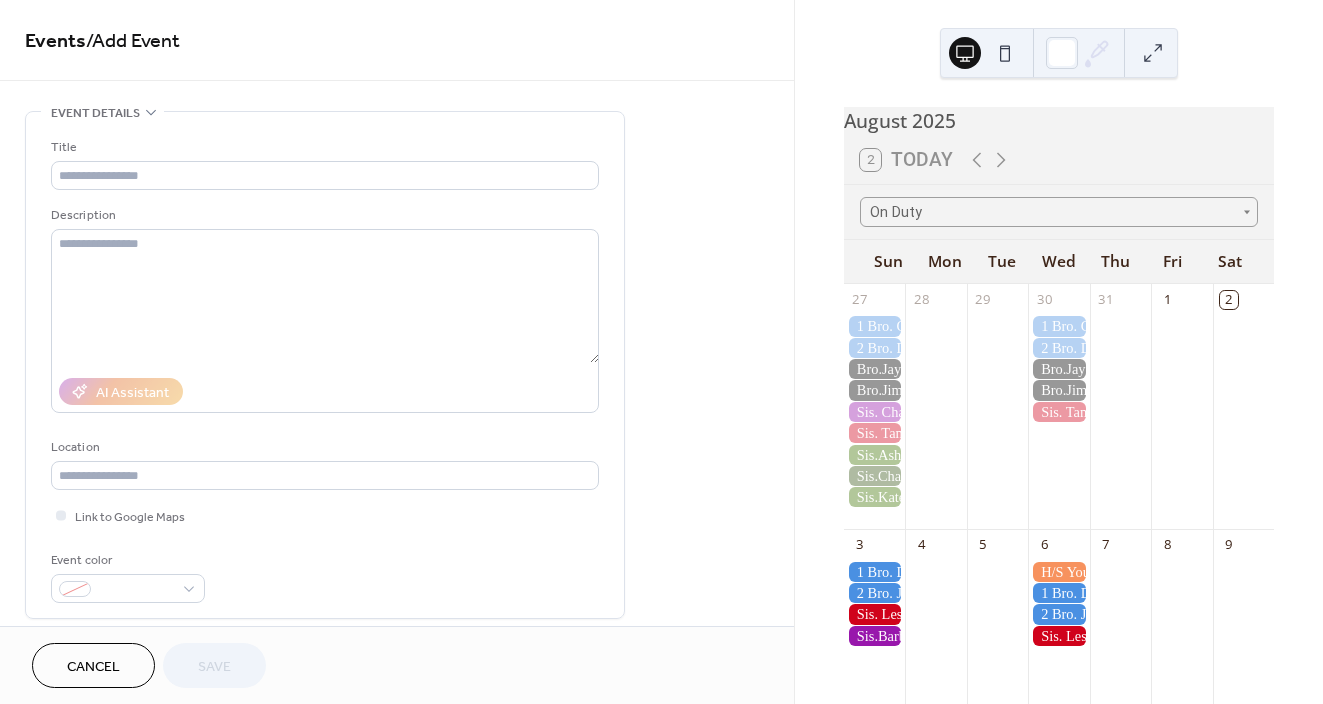 click at bounding box center (874, 476) 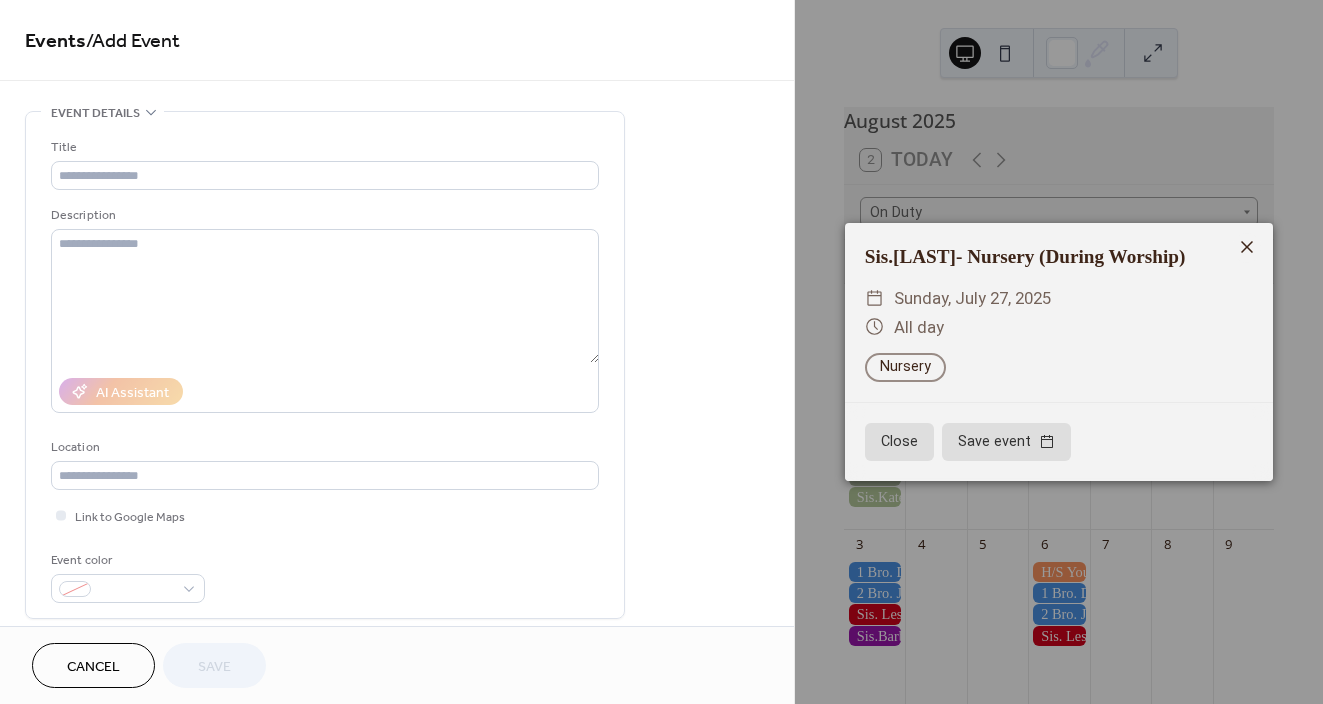 click 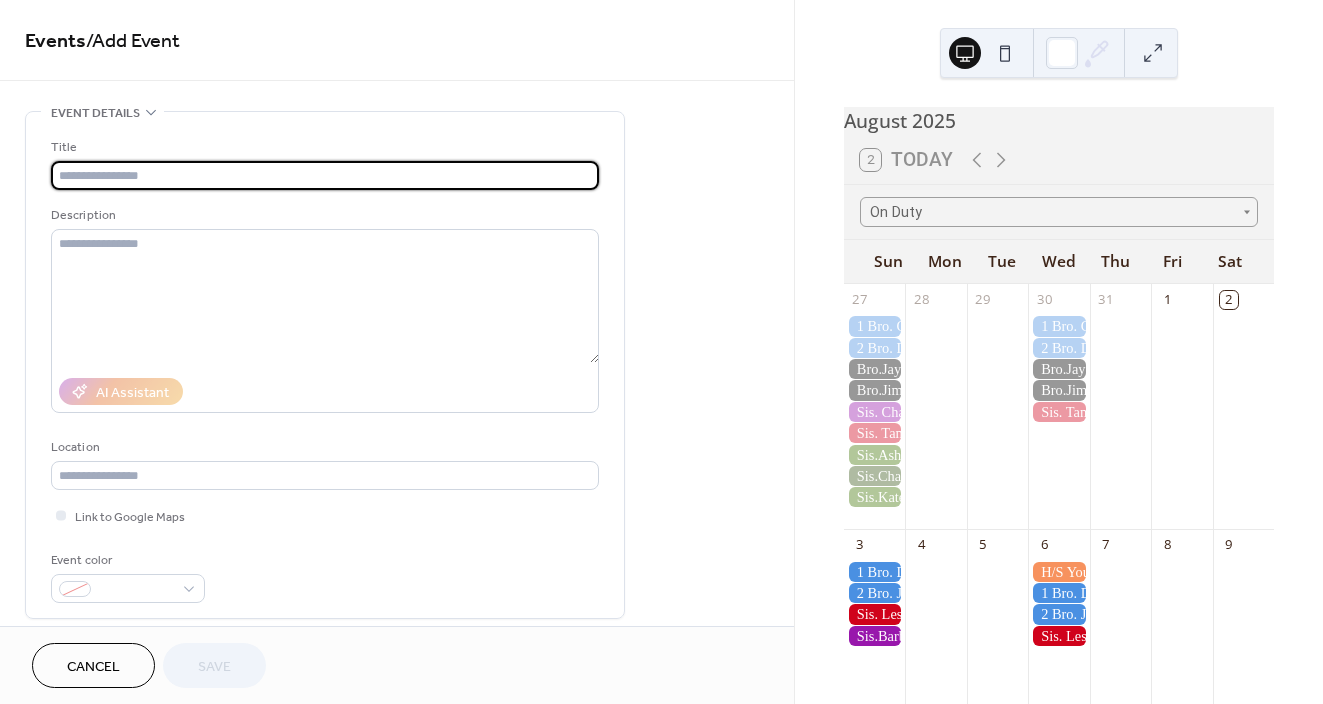 click at bounding box center (325, 175) 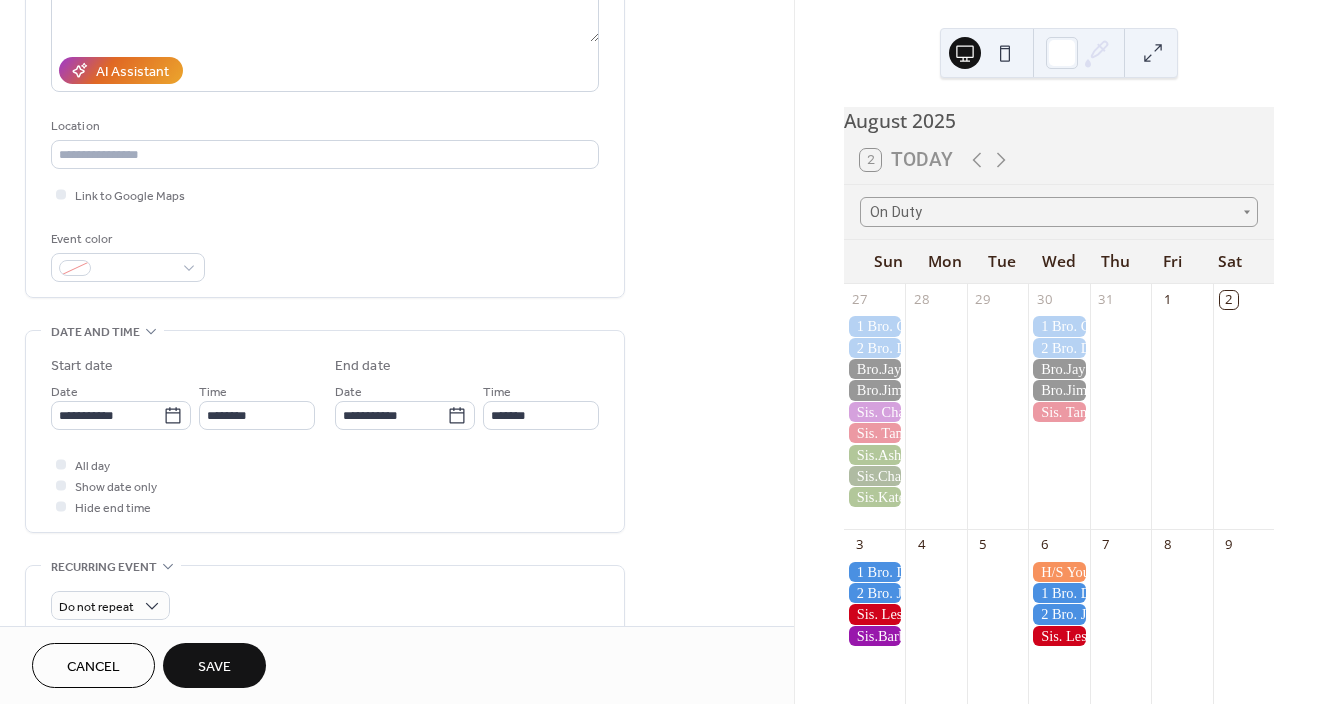 scroll, scrollTop: 315, scrollLeft: 0, axis: vertical 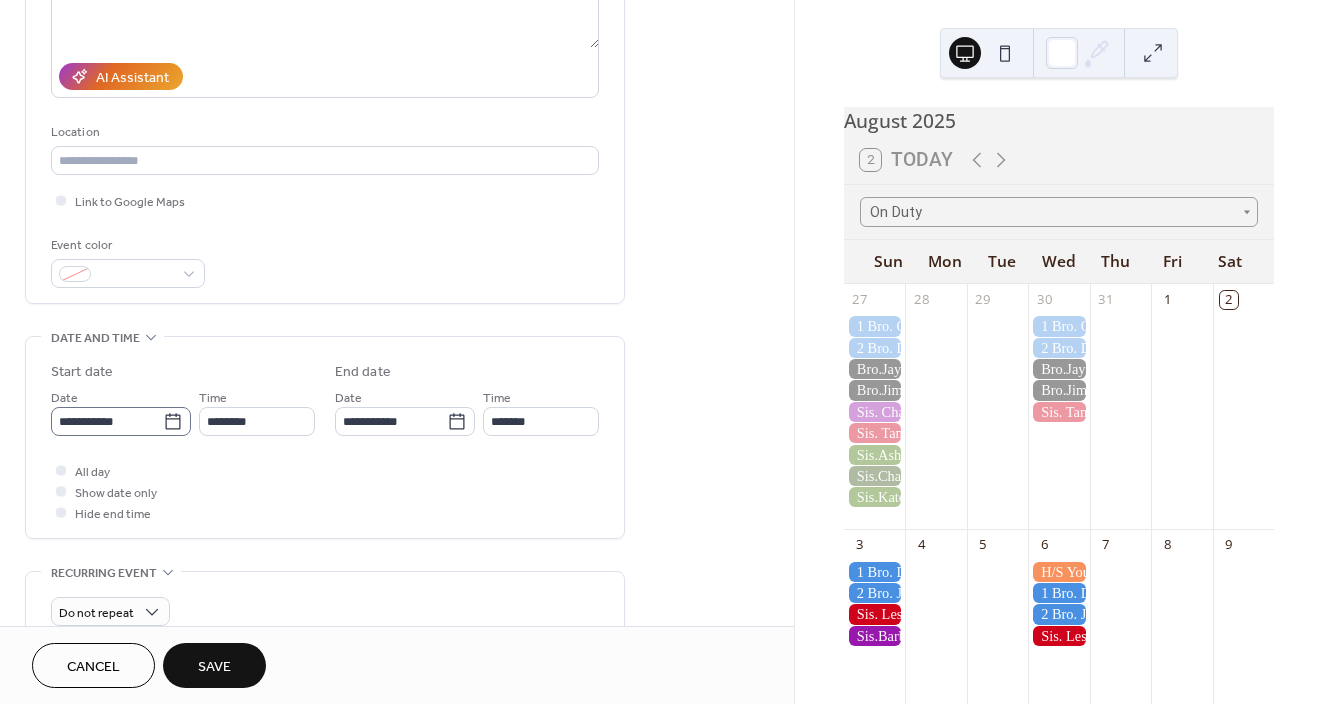 type on "**********" 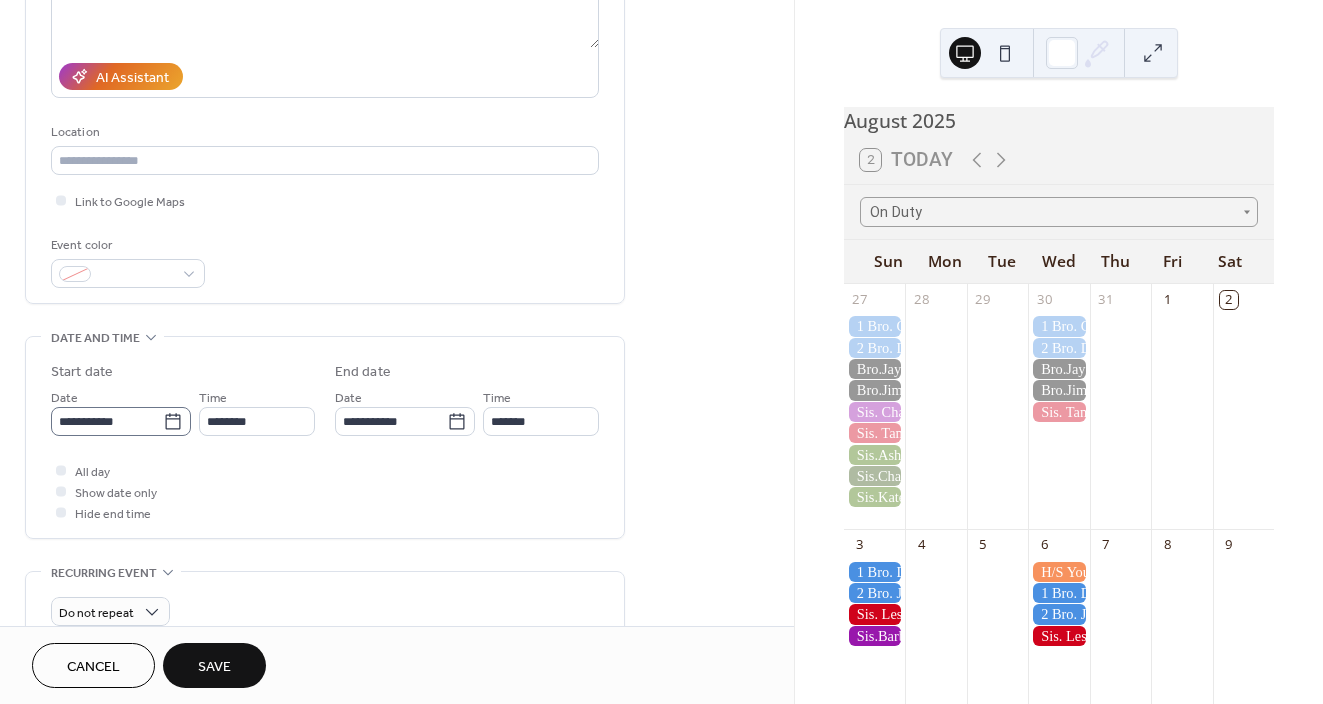 click 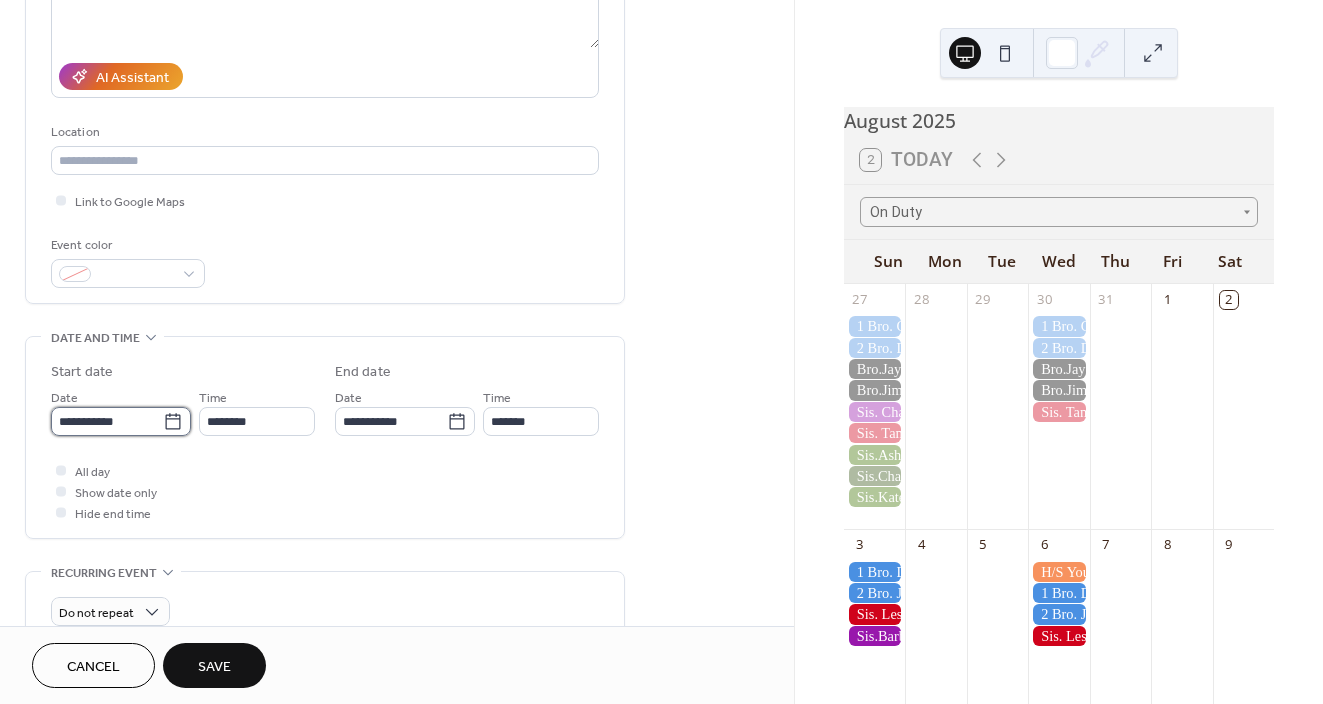 click on "**********" at bounding box center (107, 421) 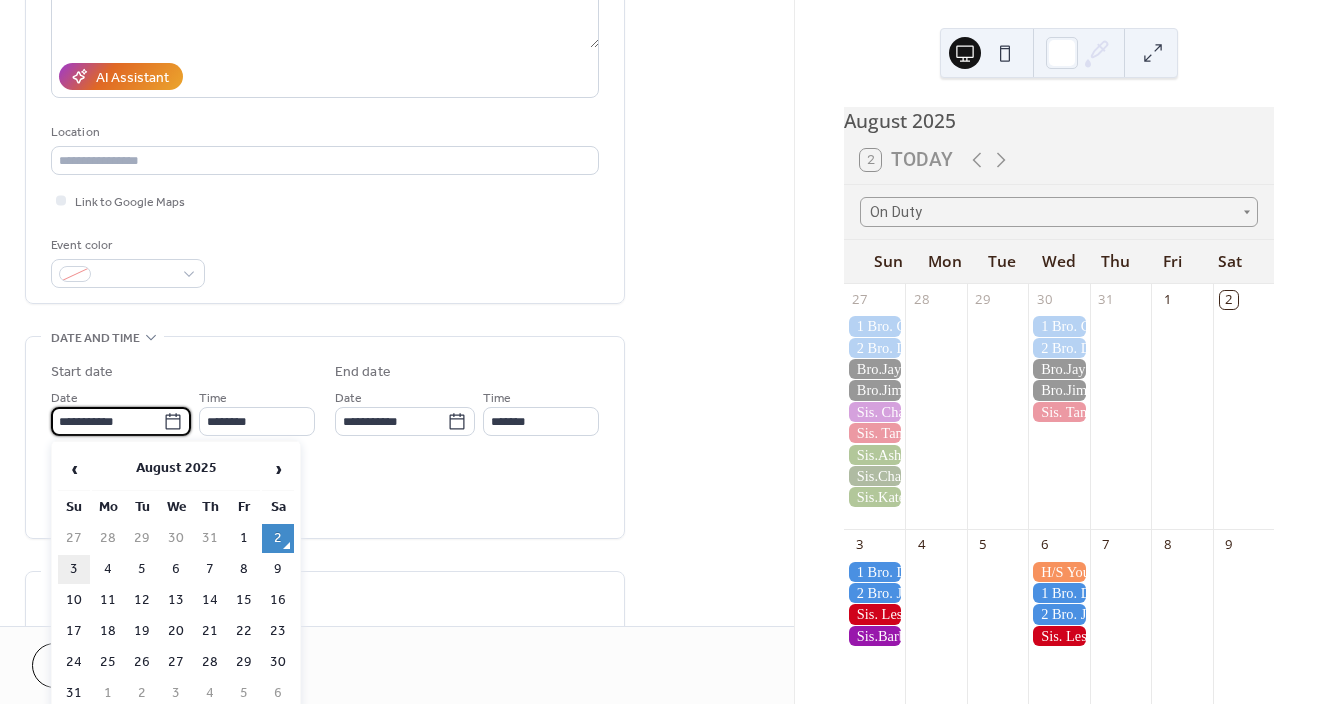click on "3" at bounding box center (74, 569) 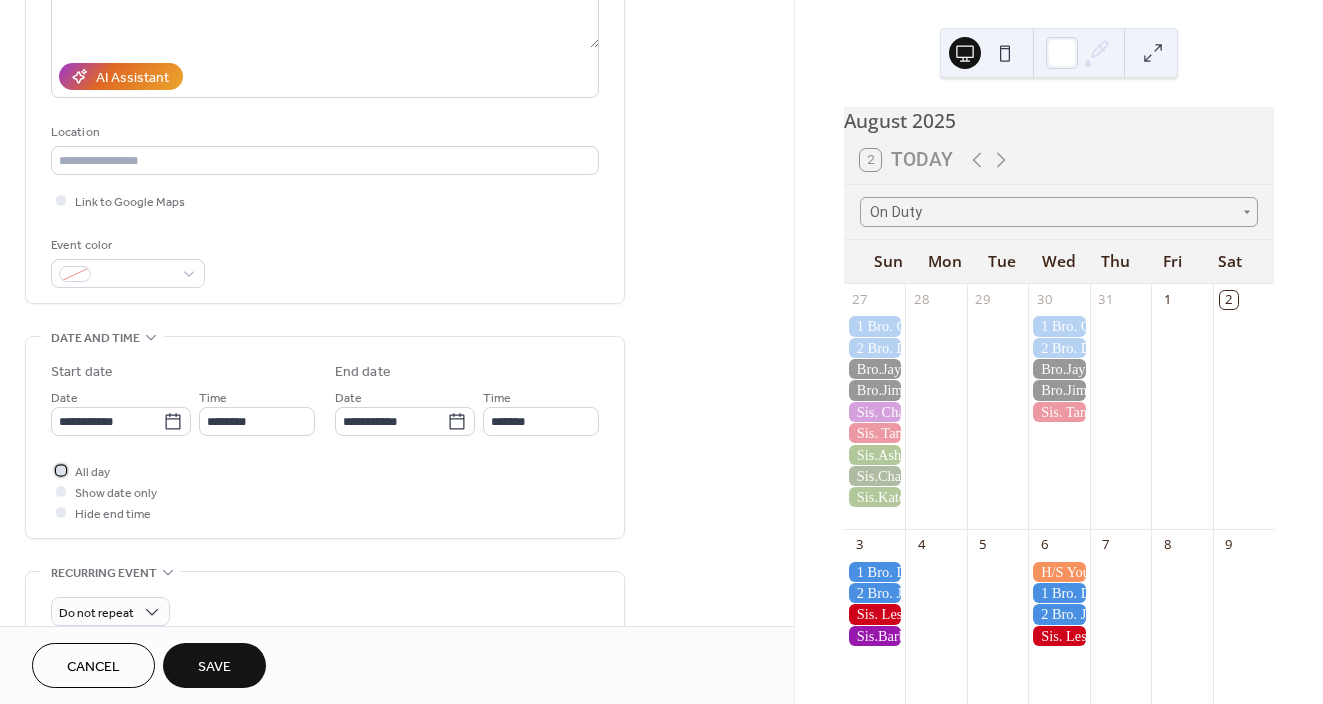 click at bounding box center (61, 470) 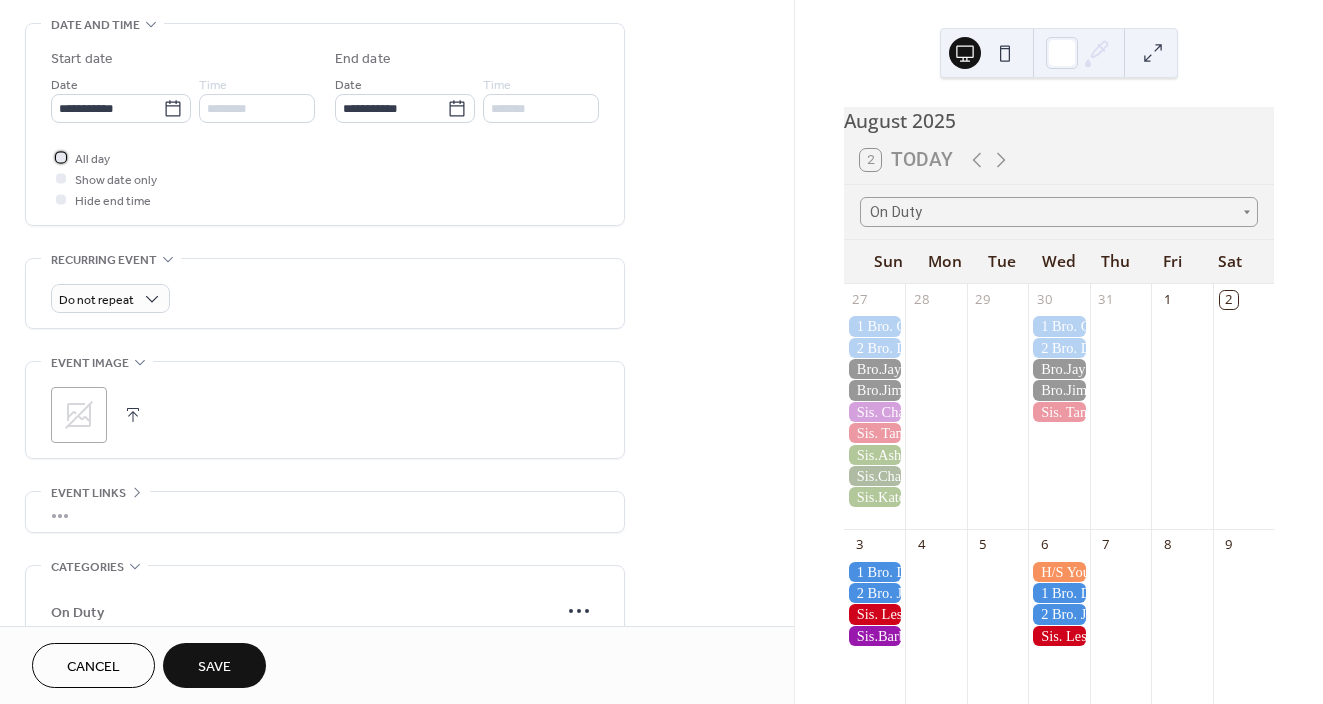 scroll, scrollTop: 630, scrollLeft: 0, axis: vertical 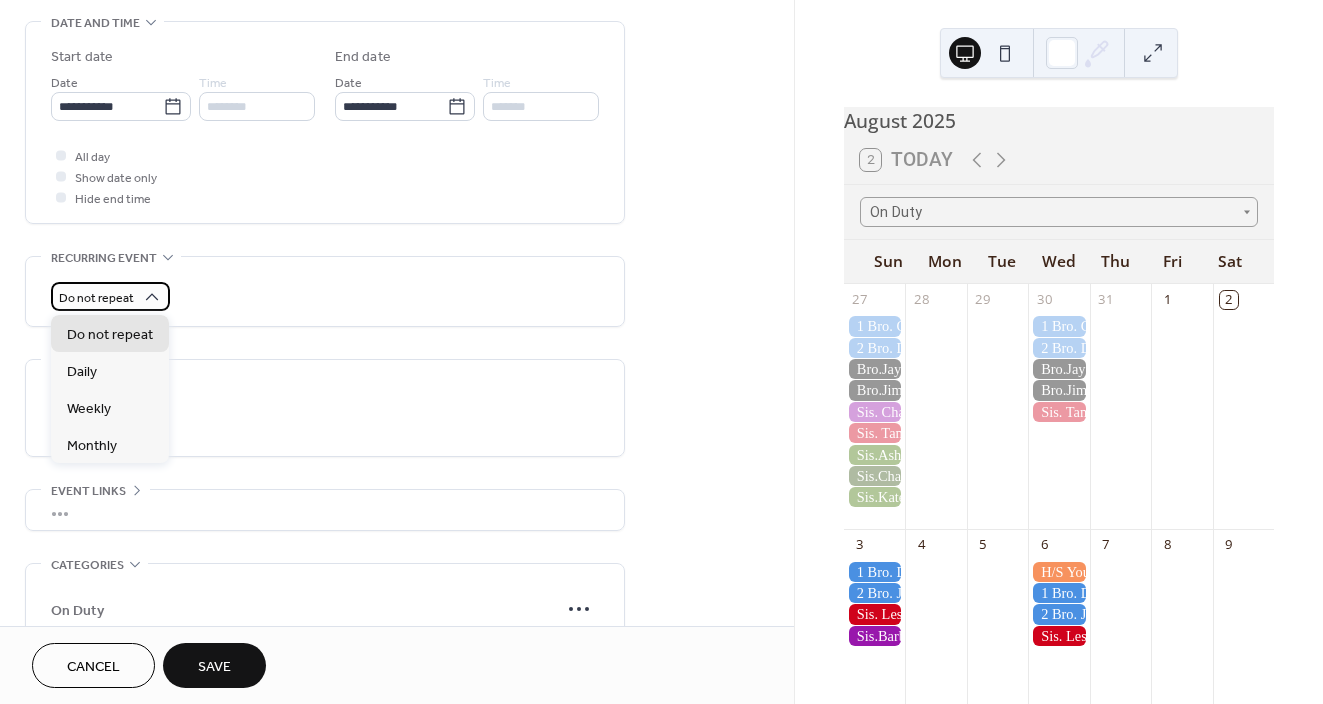 click on "Do not repeat" at bounding box center [110, 296] 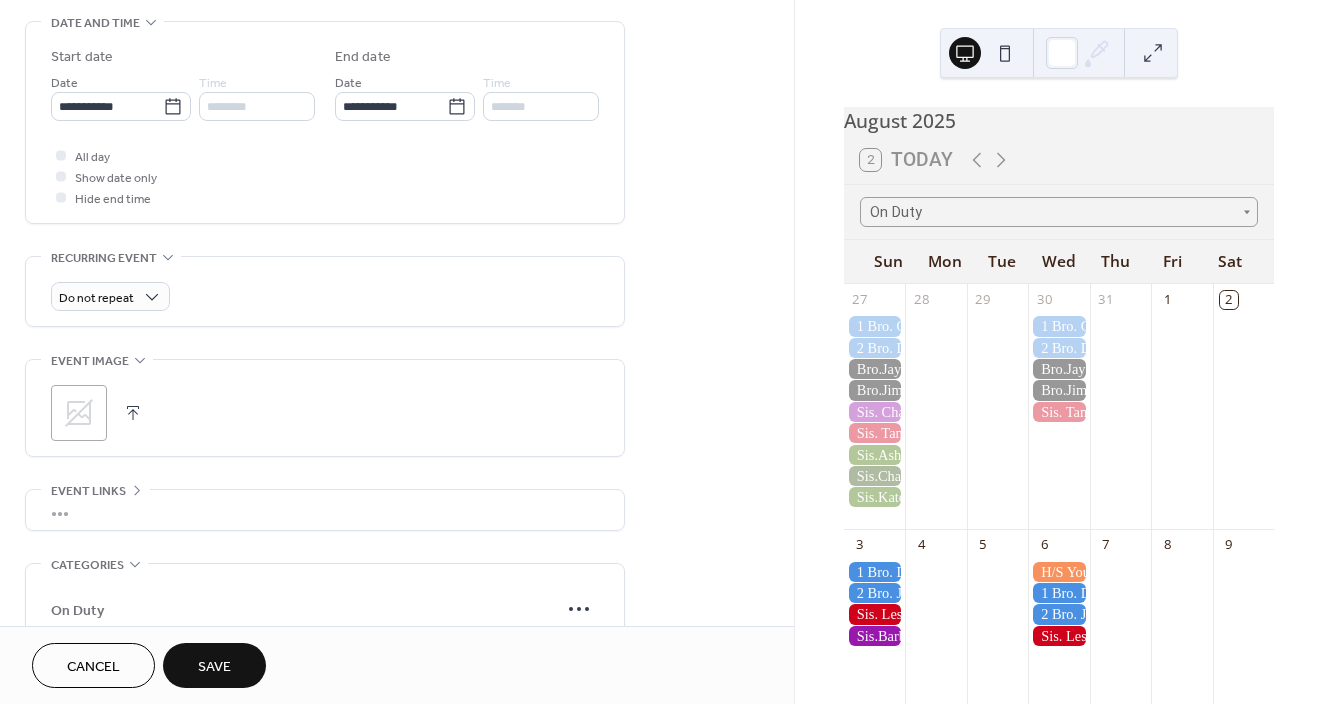 click on "**********" at bounding box center [325, 144] 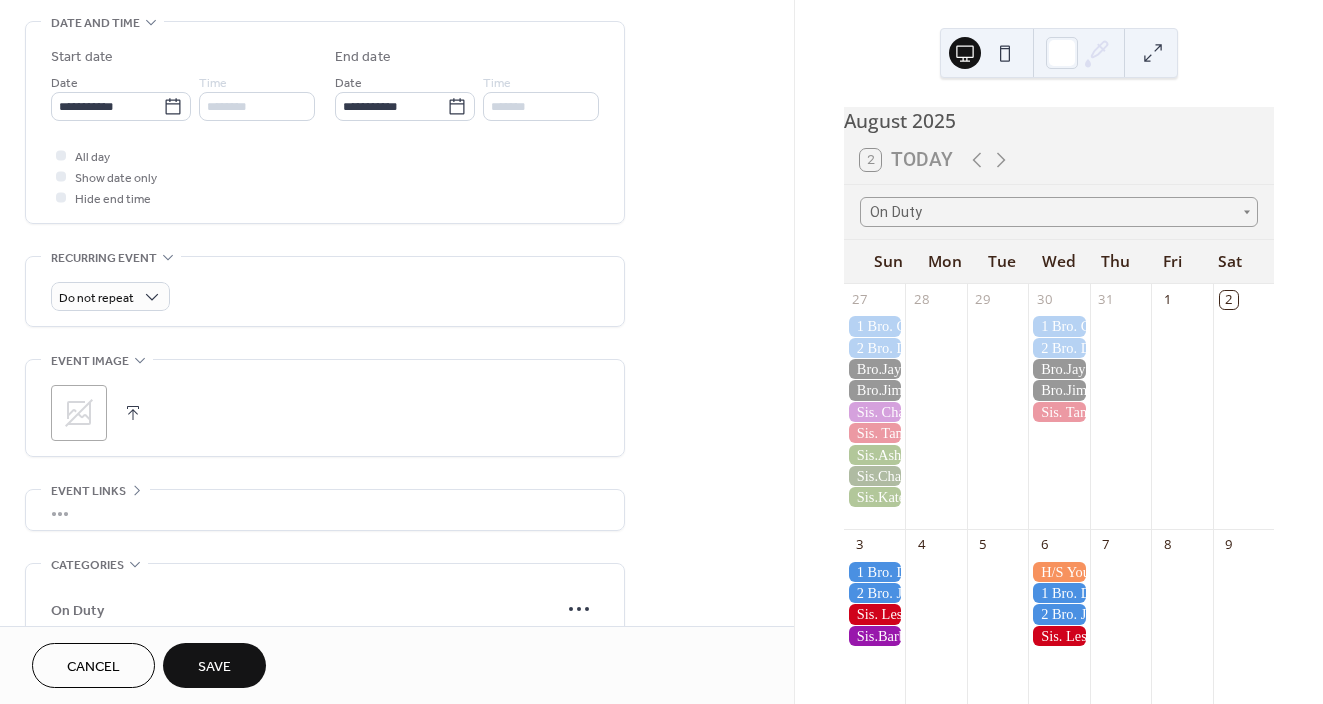scroll, scrollTop: 831, scrollLeft: 0, axis: vertical 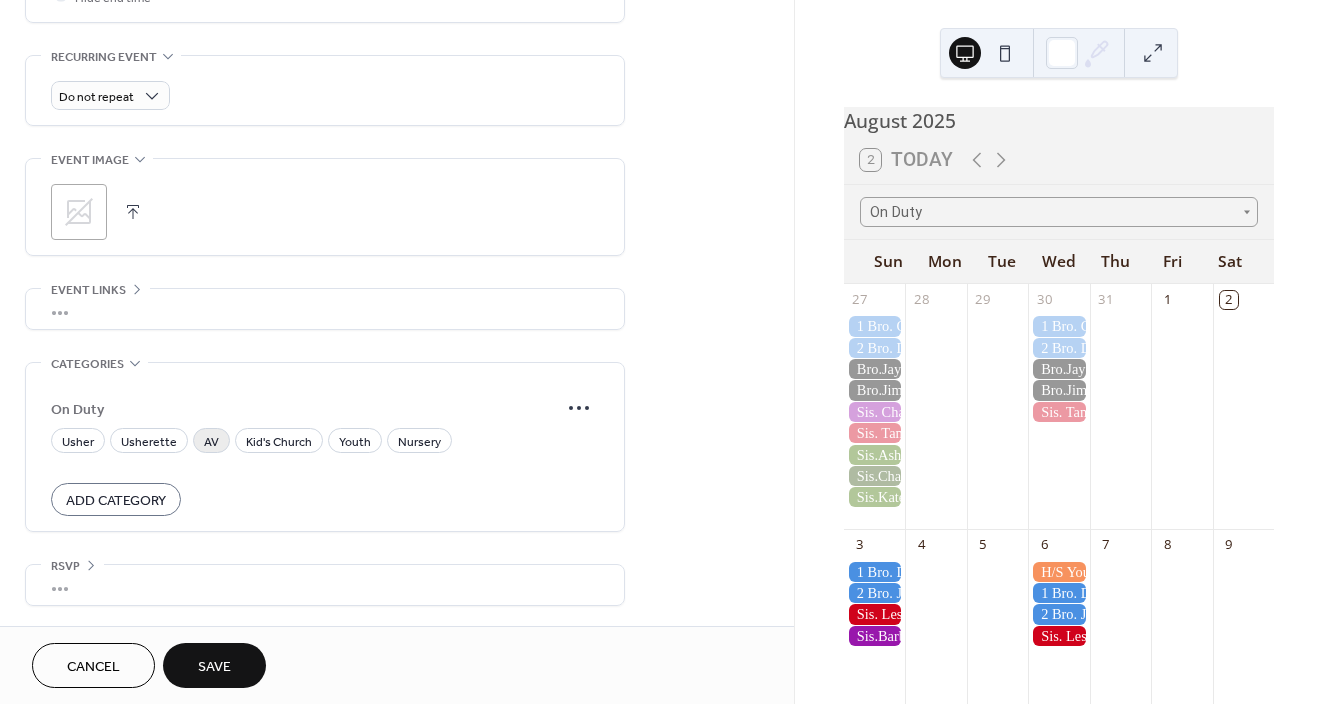 click on "AV" at bounding box center (211, 442) 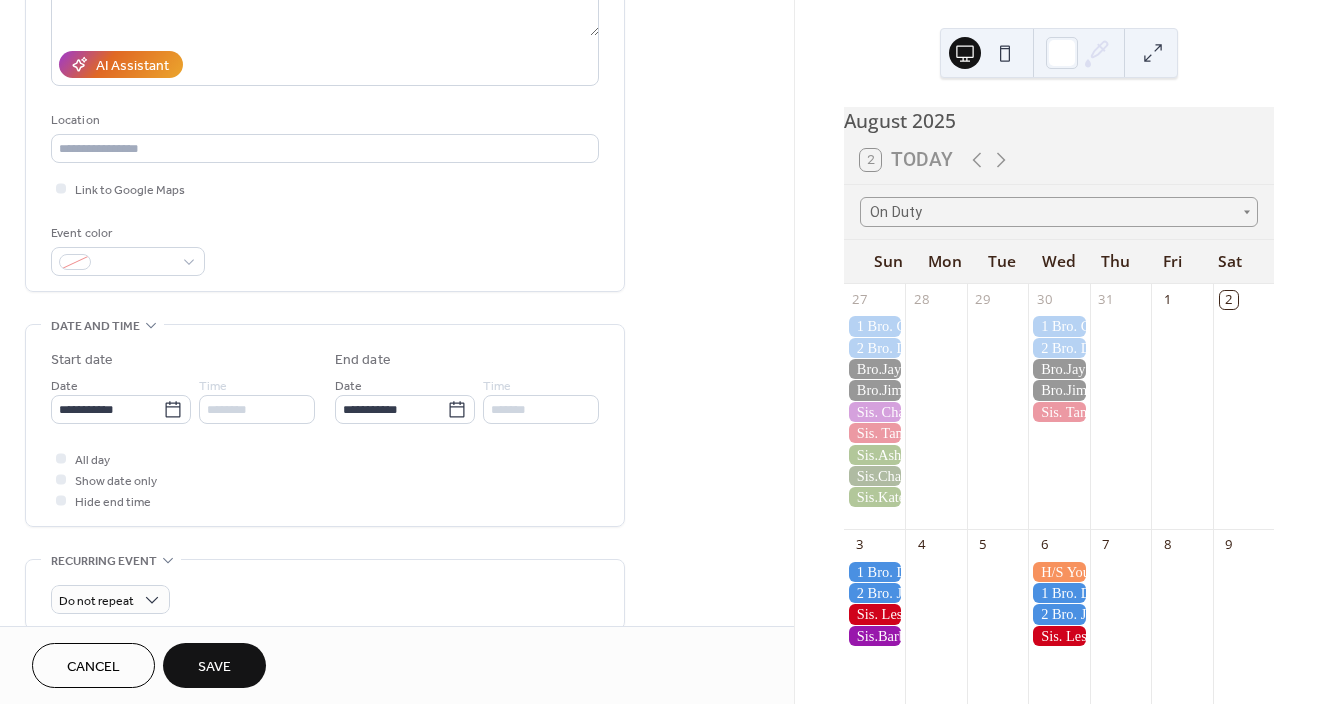 scroll, scrollTop: 316, scrollLeft: 0, axis: vertical 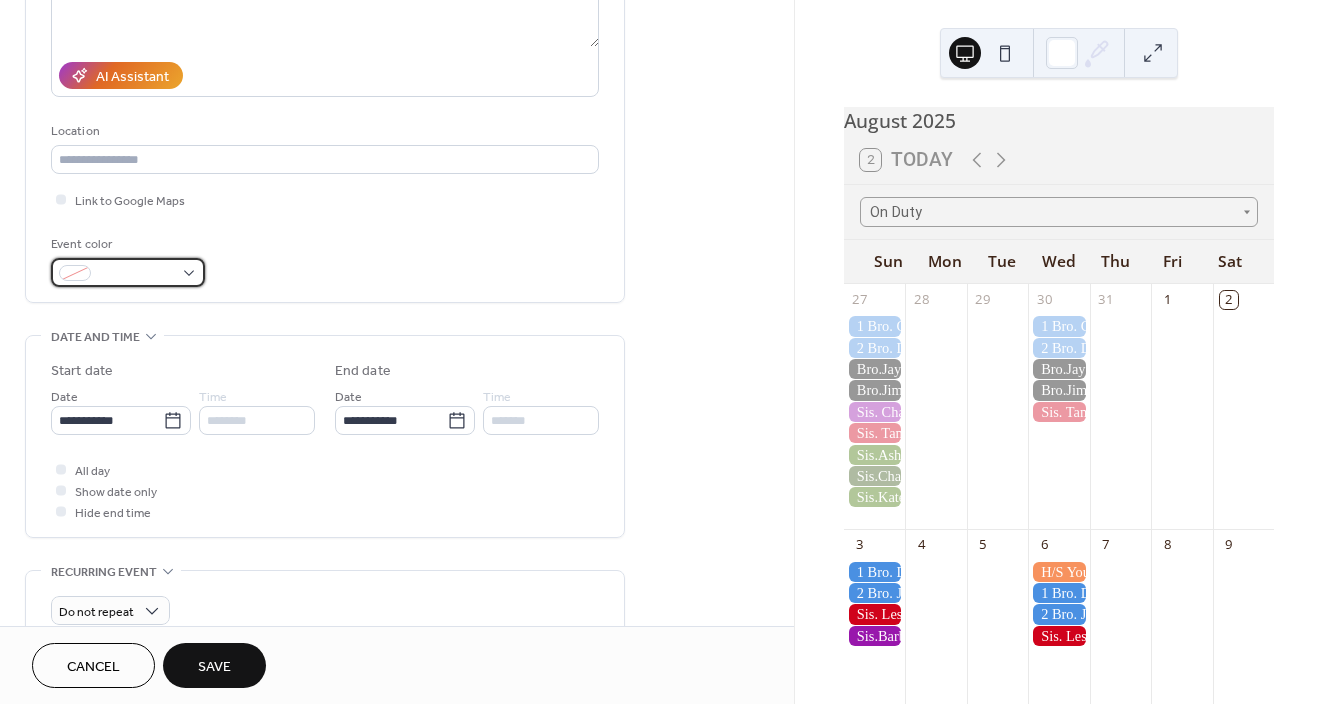 click at bounding box center [128, 272] 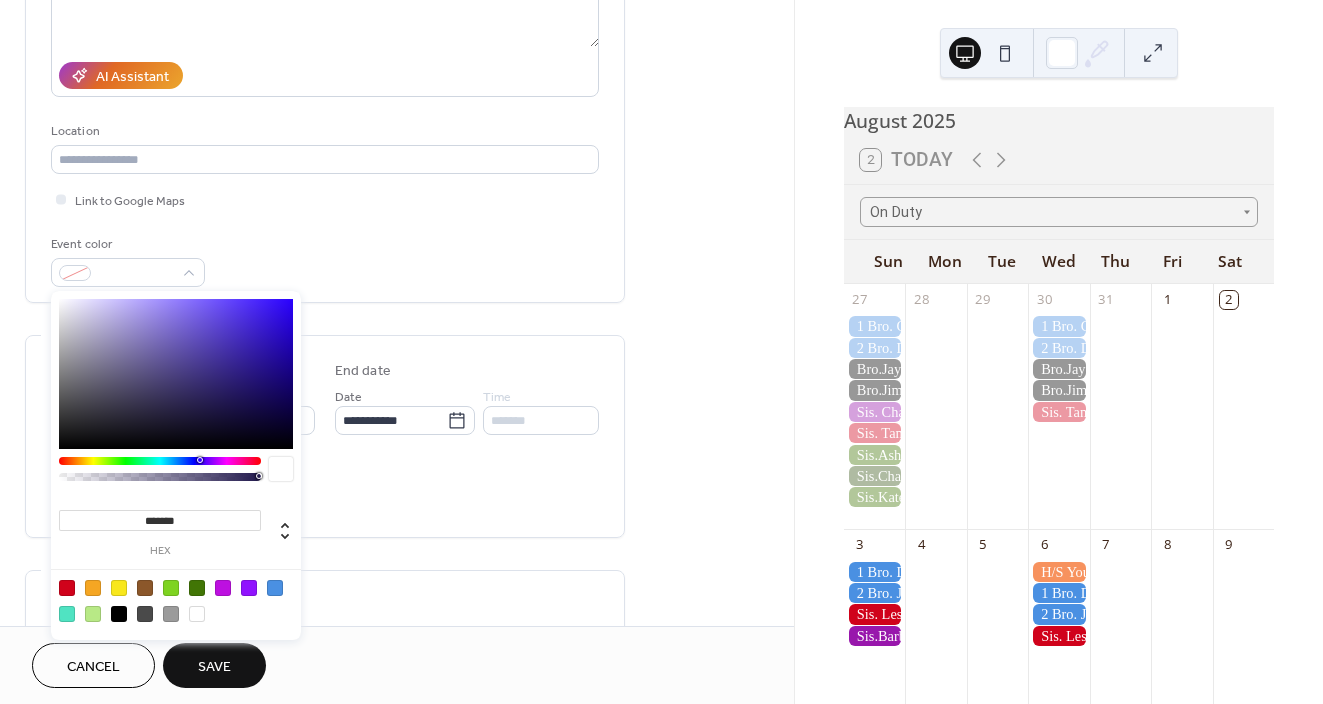 click at bounding box center [119, 614] 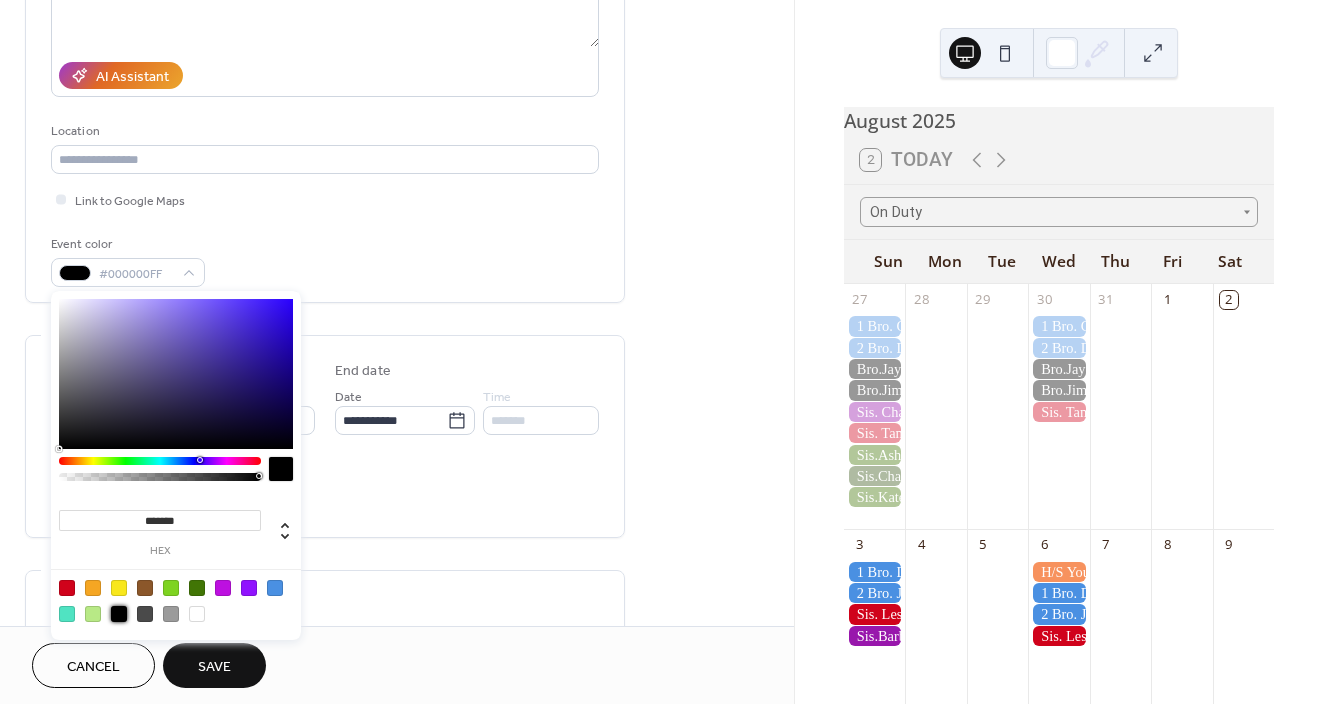 click on "Save" at bounding box center [214, 667] 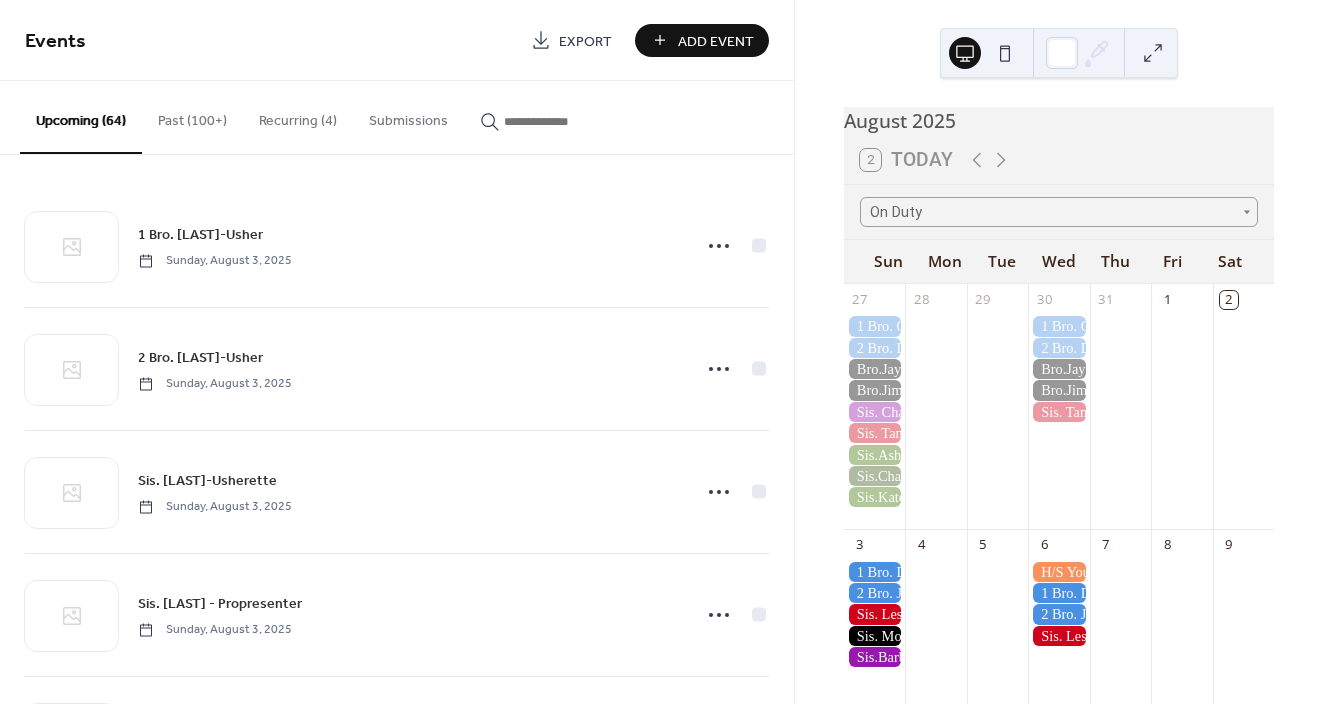 click on "Add Event" at bounding box center [716, 41] 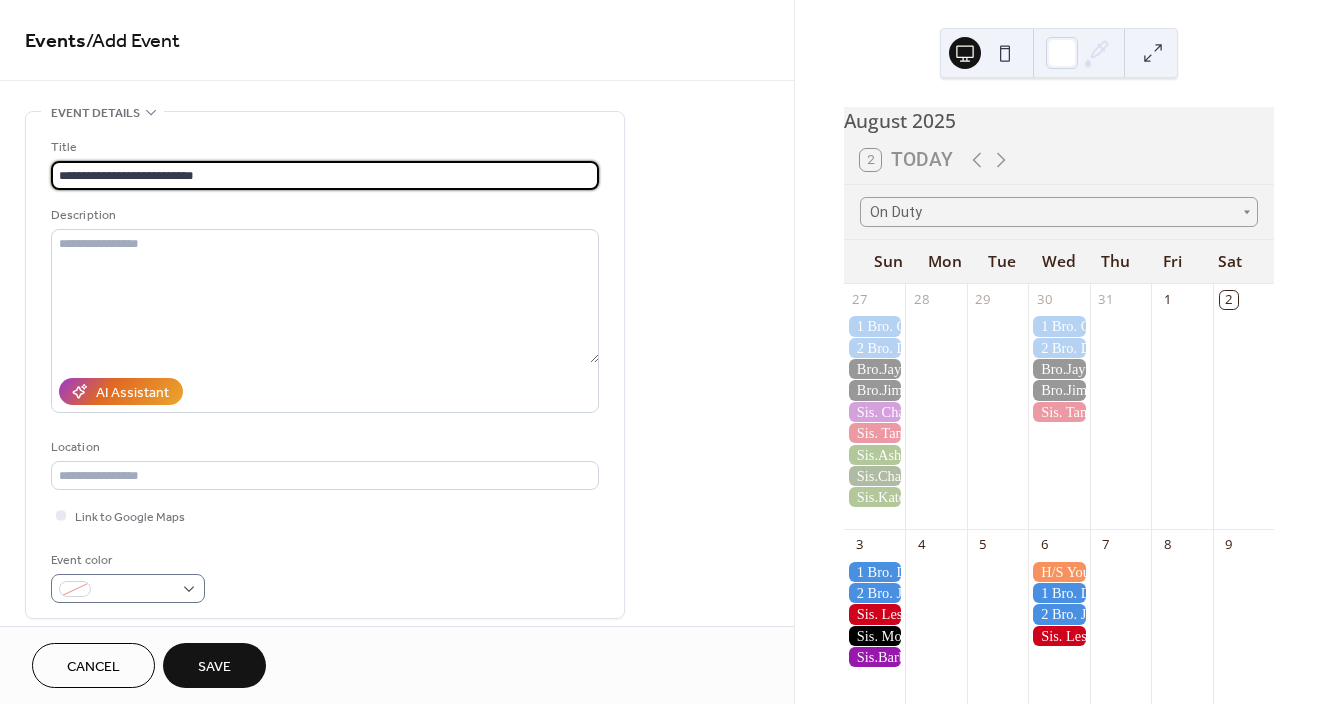 type on "**********" 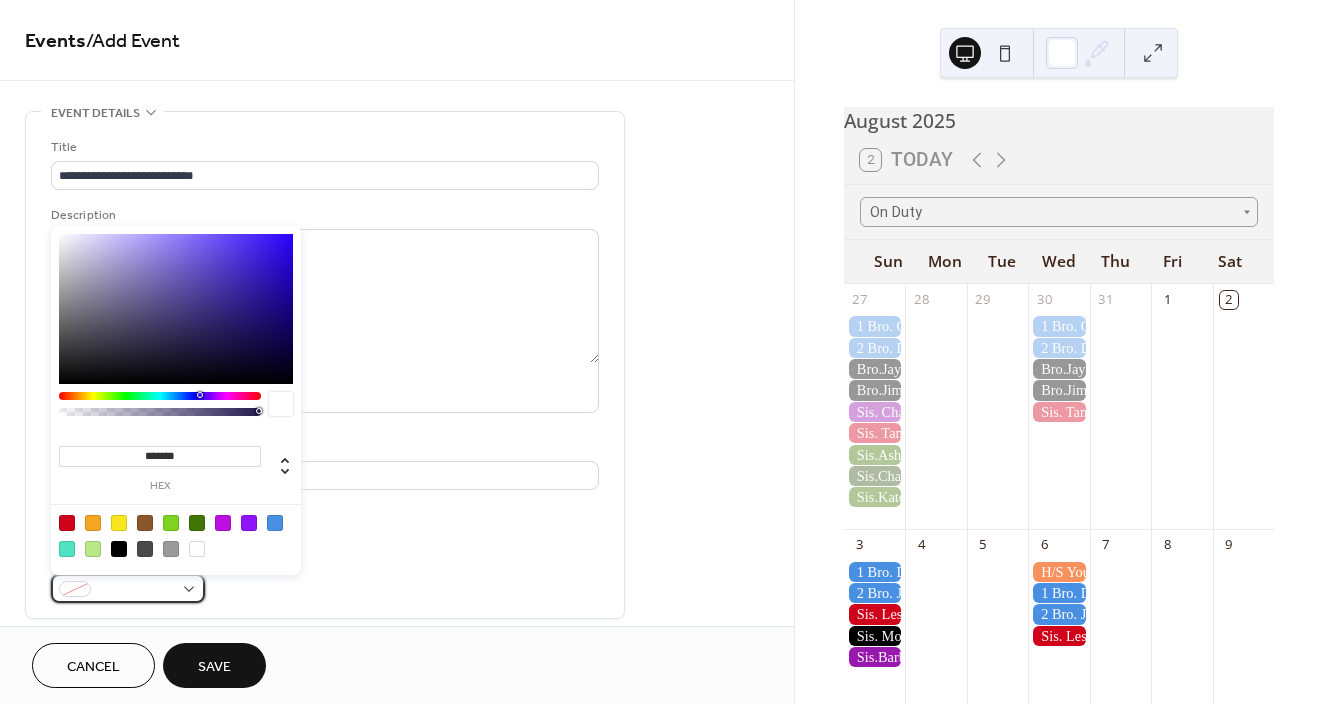 click at bounding box center (128, 588) 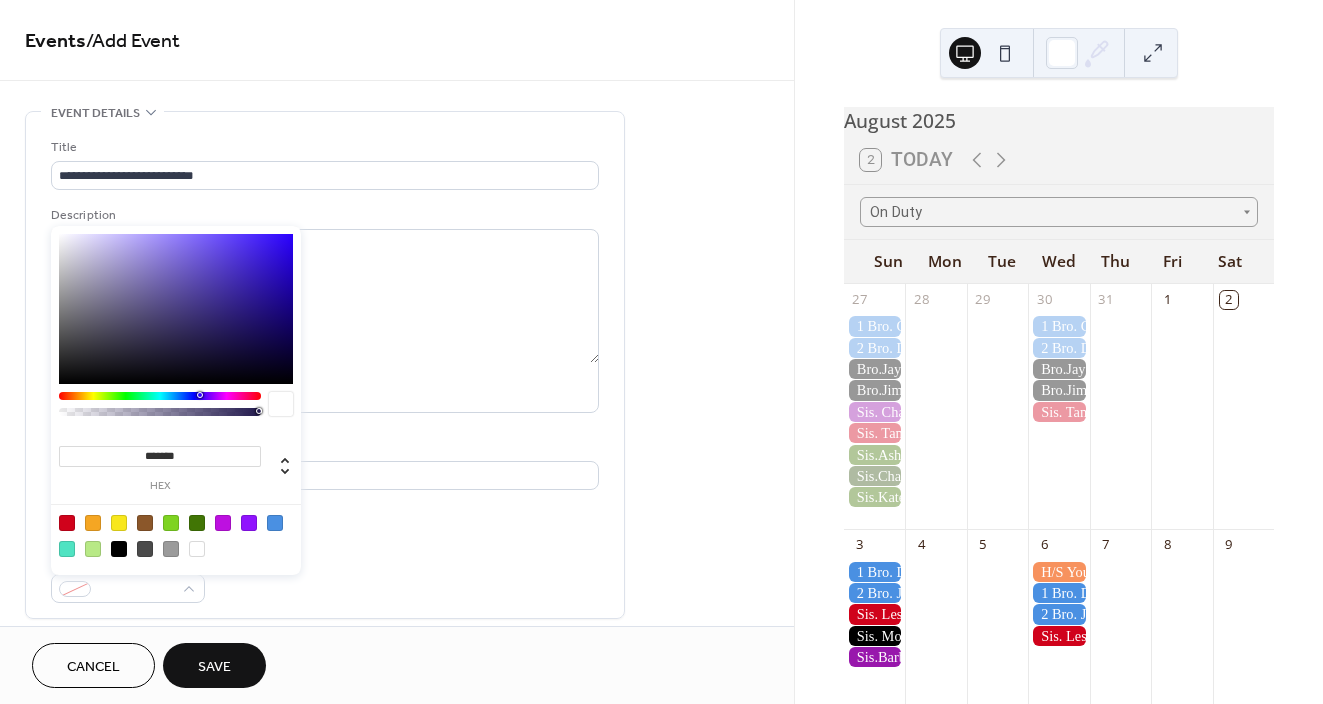 click at bounding box center (119, 549) 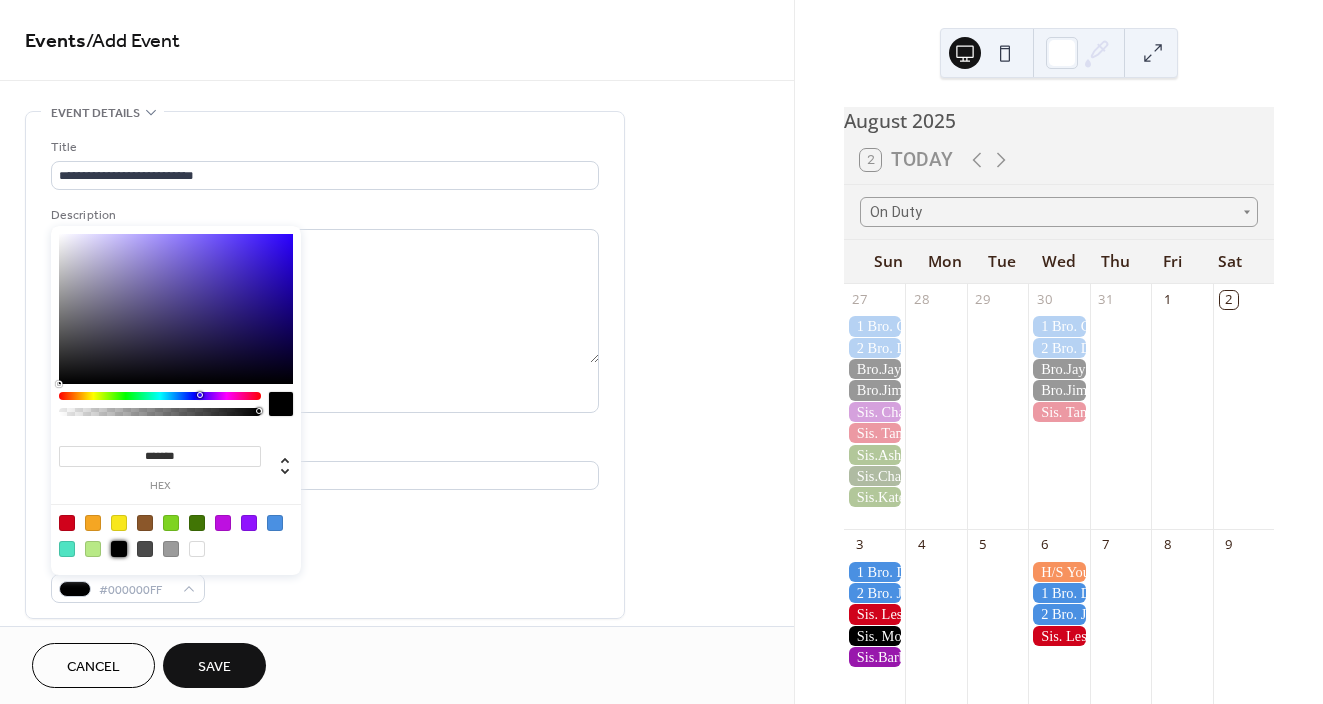 drag, startPoint x: 793, startPoint y: 245, endPoint x: 791, endPoint y: 309, distance: 64.03124 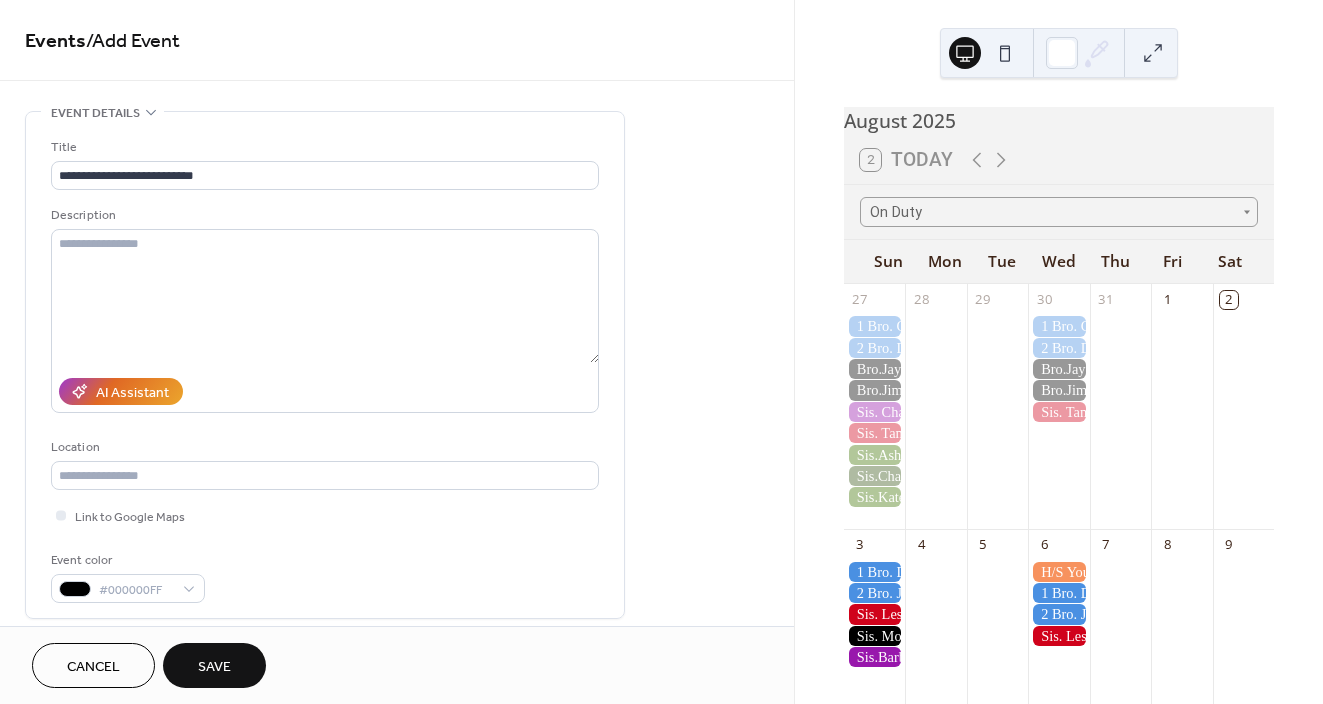 click on "**********" at bounding box center [397, 784] 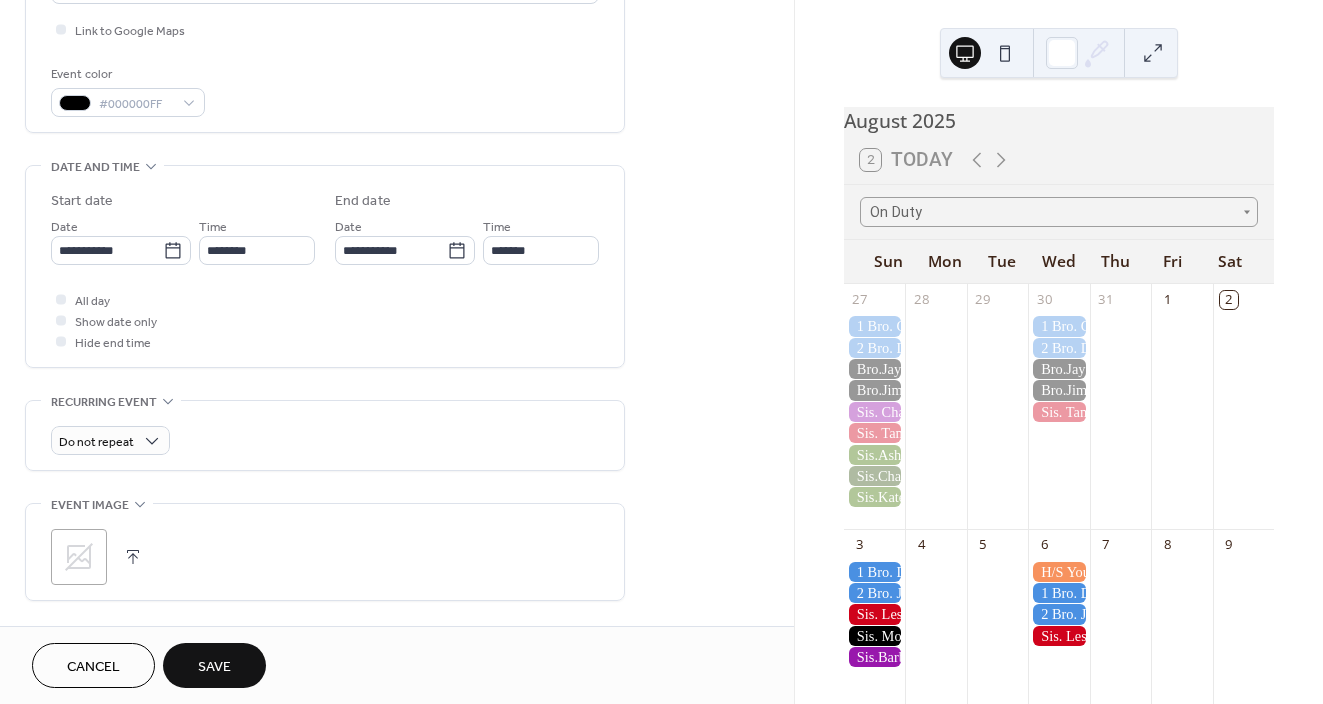 scroll, scrollTop: 494, scrollLeft: 0, axis: vertical 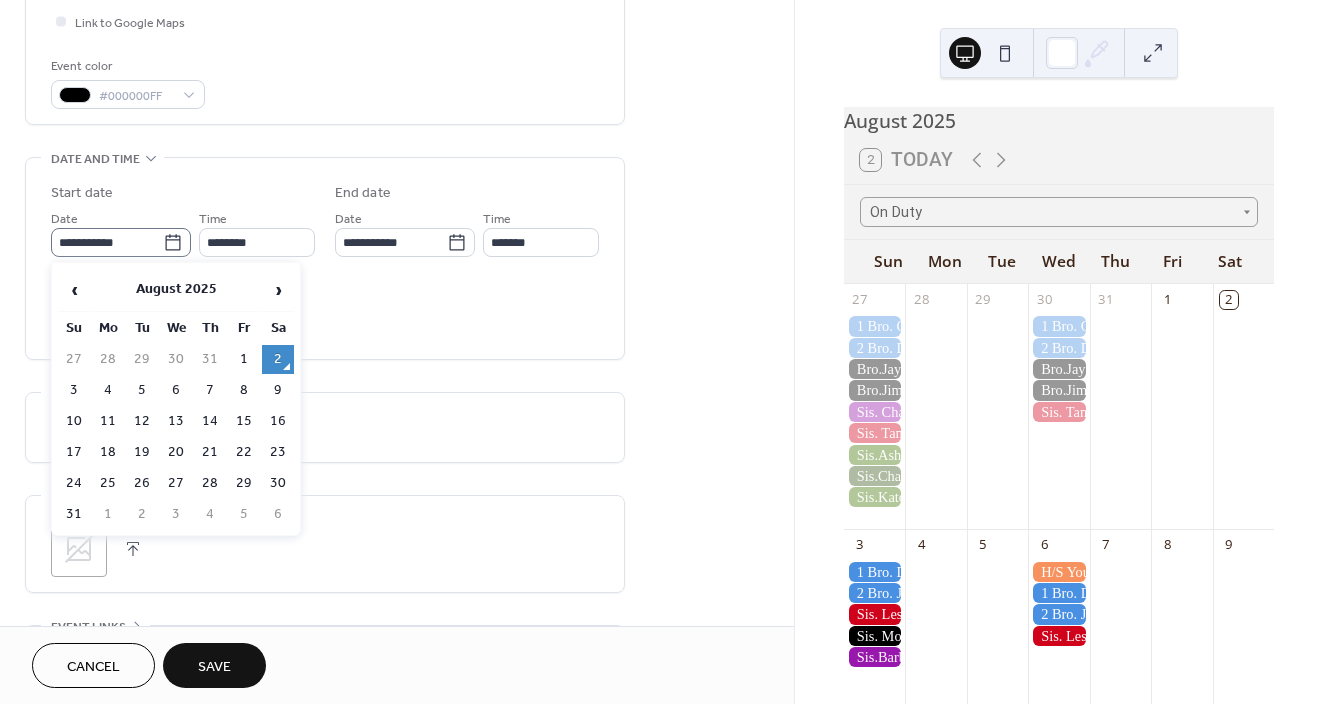 click 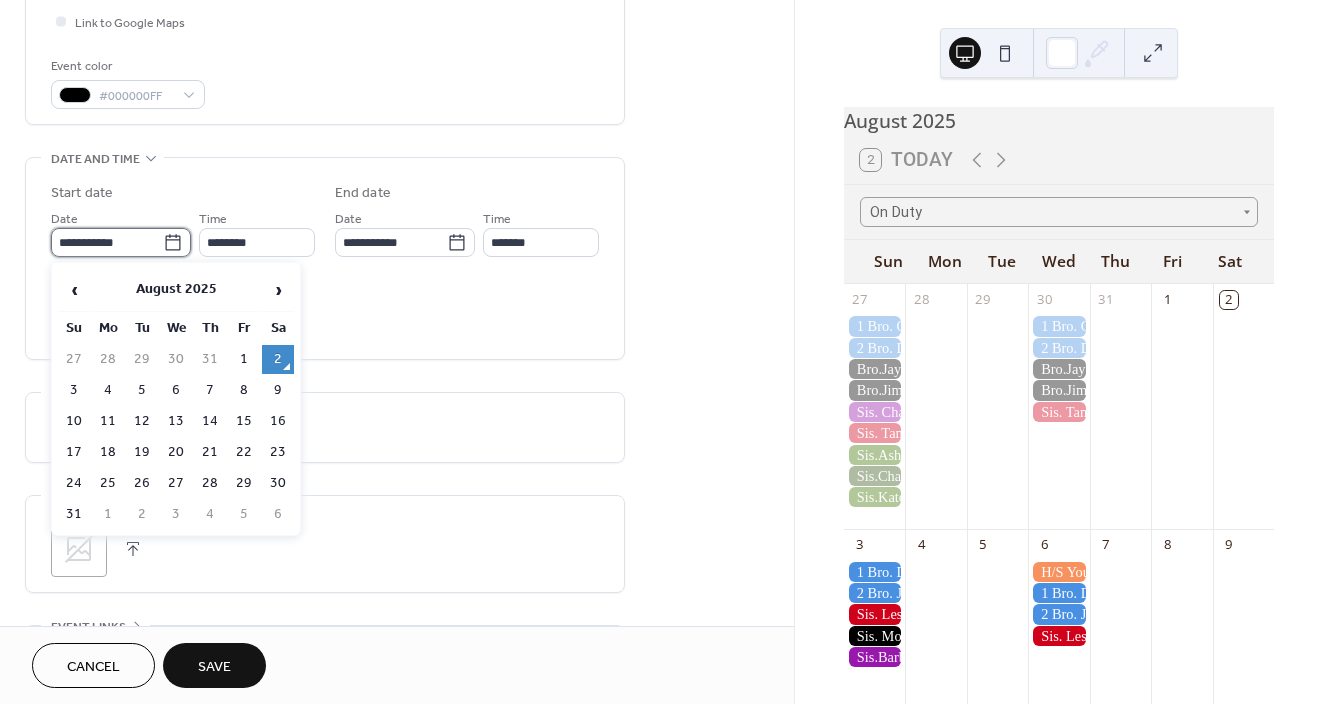 click on "**********" at bounding box center (107, 242) 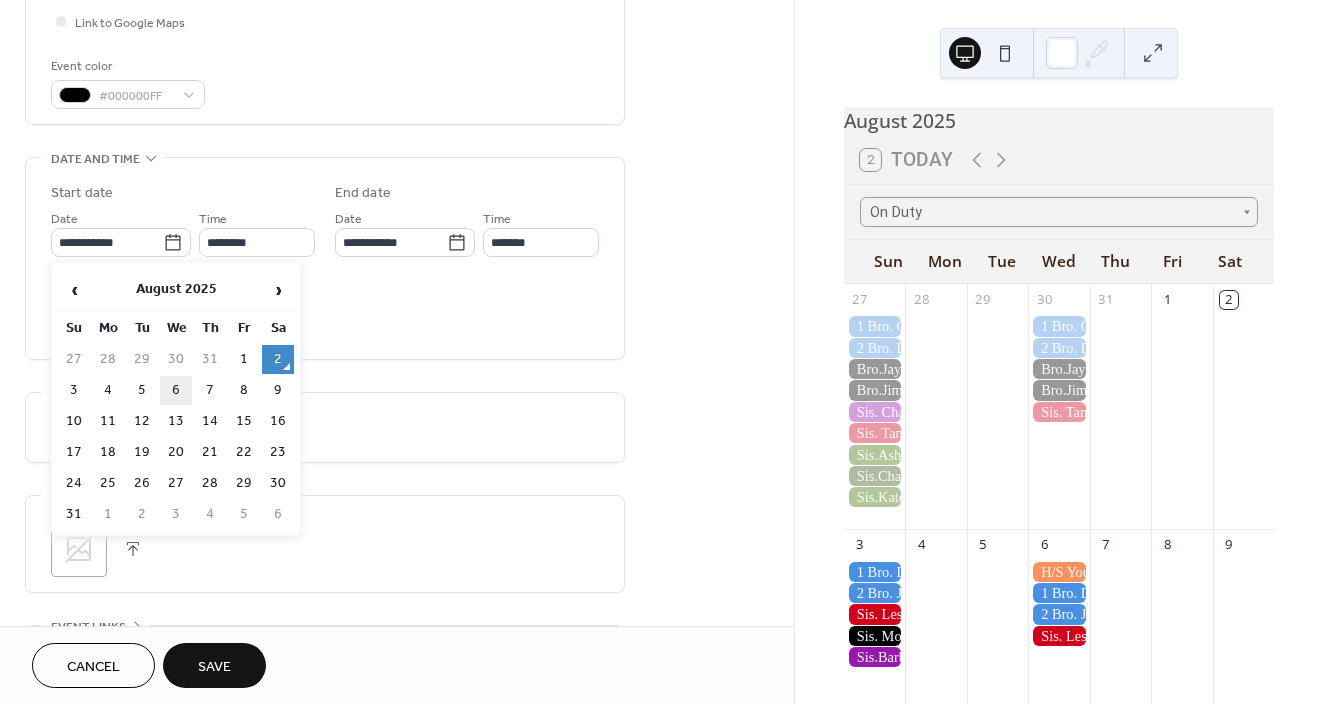 click on "6" at bounding box center [176, 390] 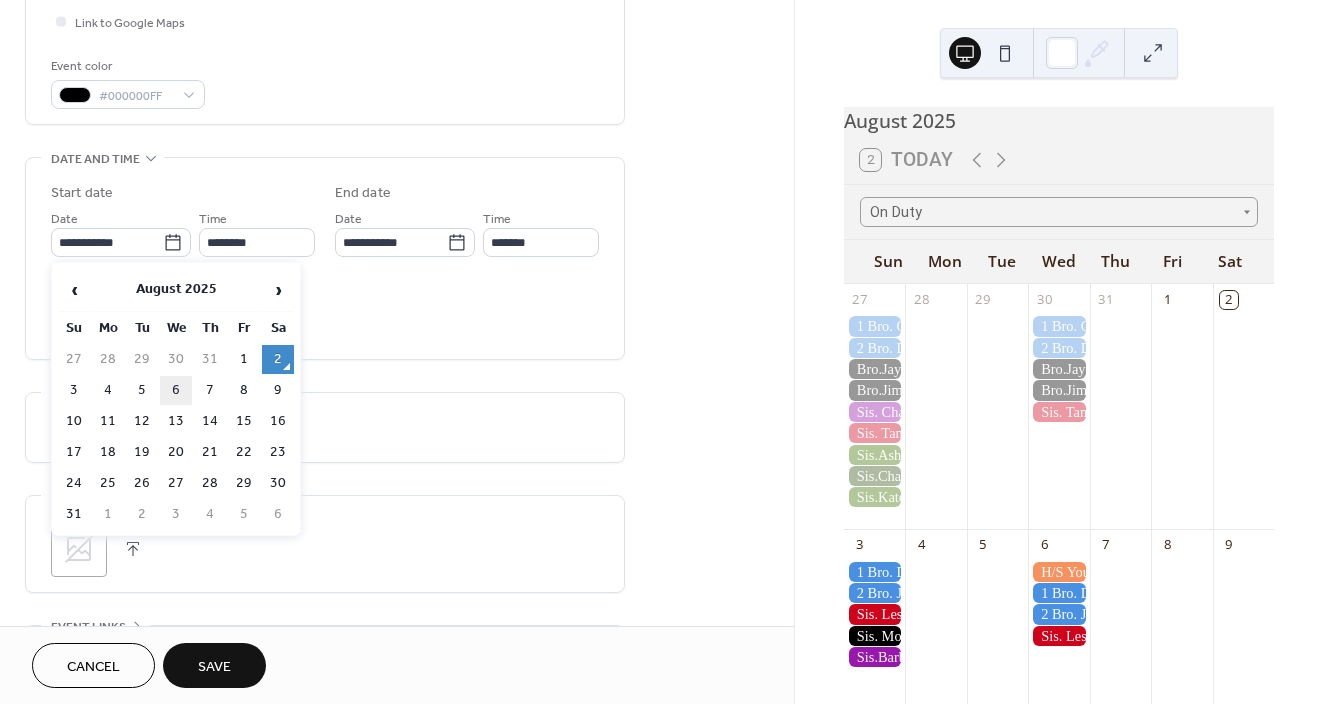 type on "**********" 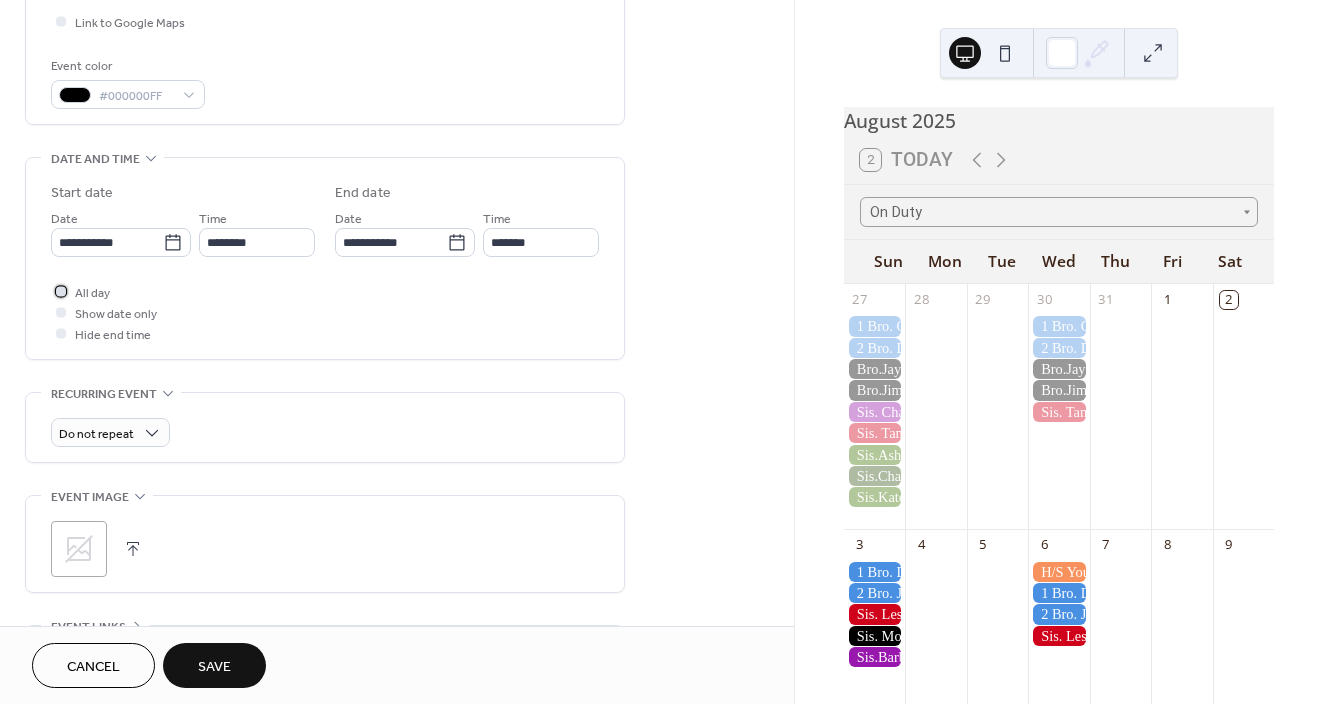click at bounding box center (61, 291) 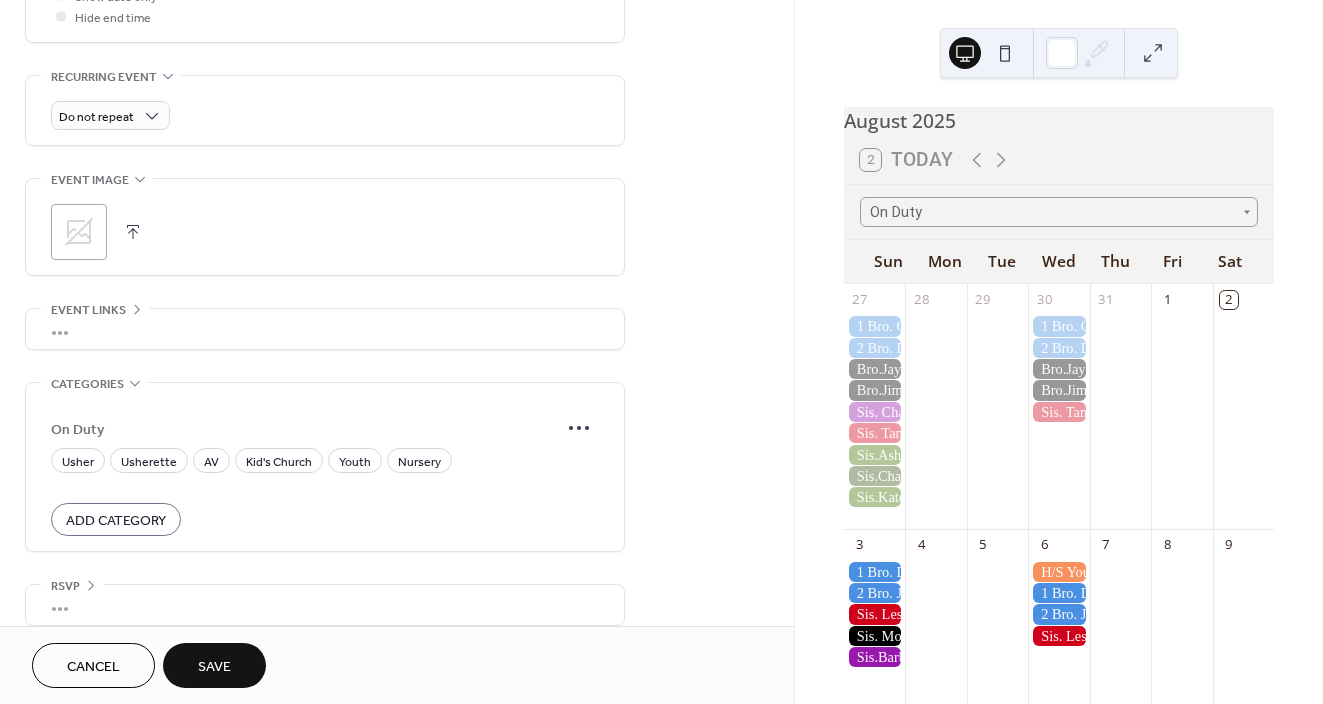 scroll, scrollTop: 831, scrollLeft: 0, axis: vertical 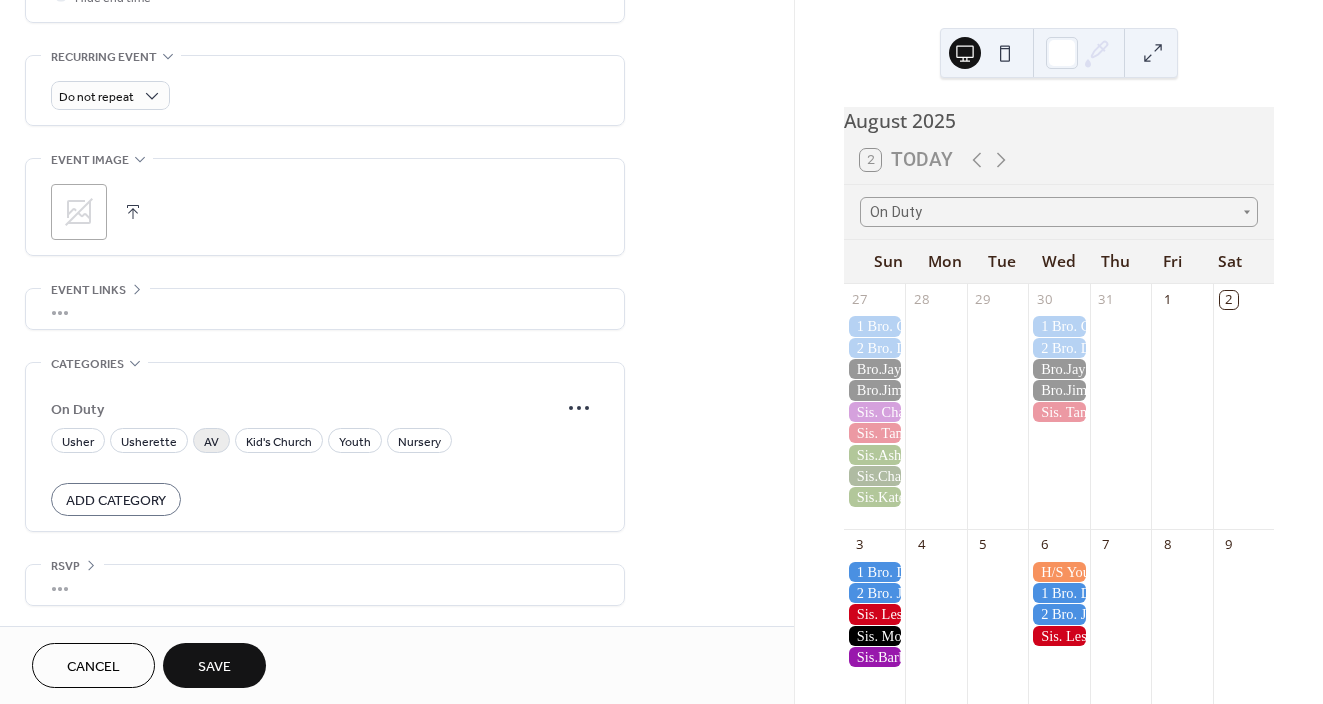 click on "AV" at bounding box center (211, 442) 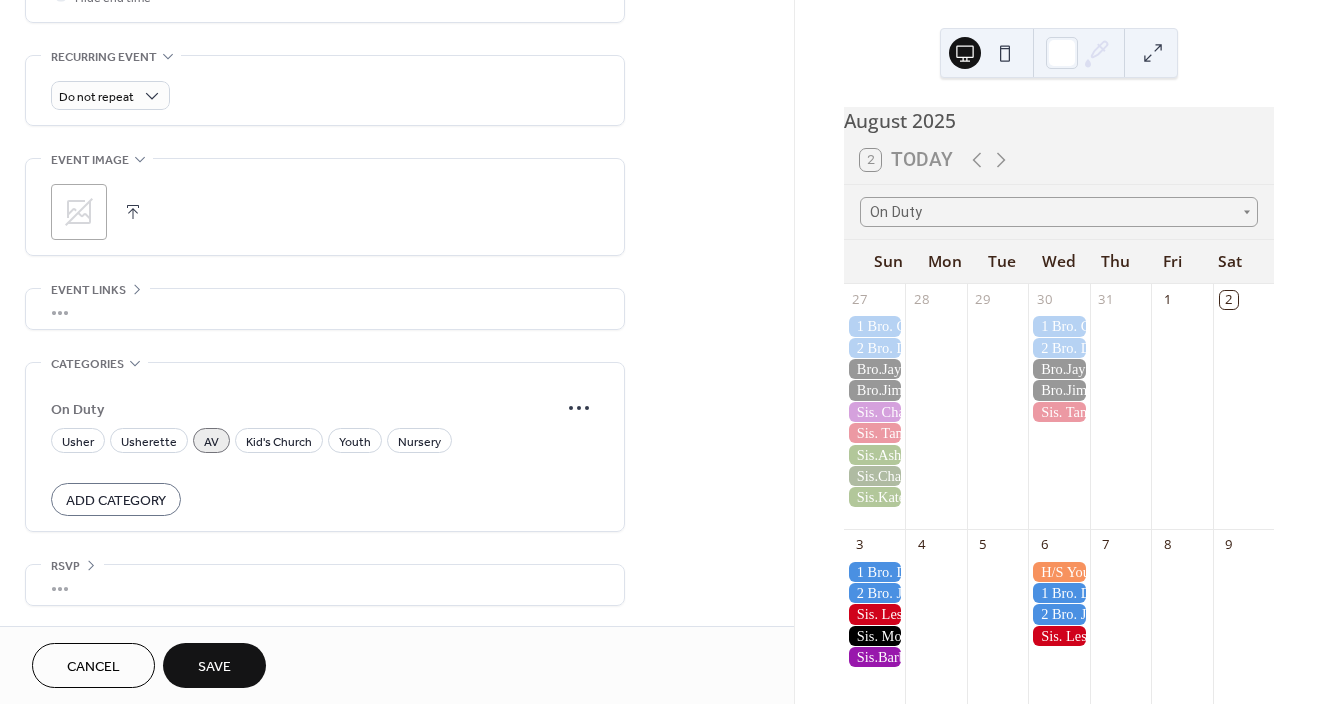 click on "Save" at bounding box center (214, 667) 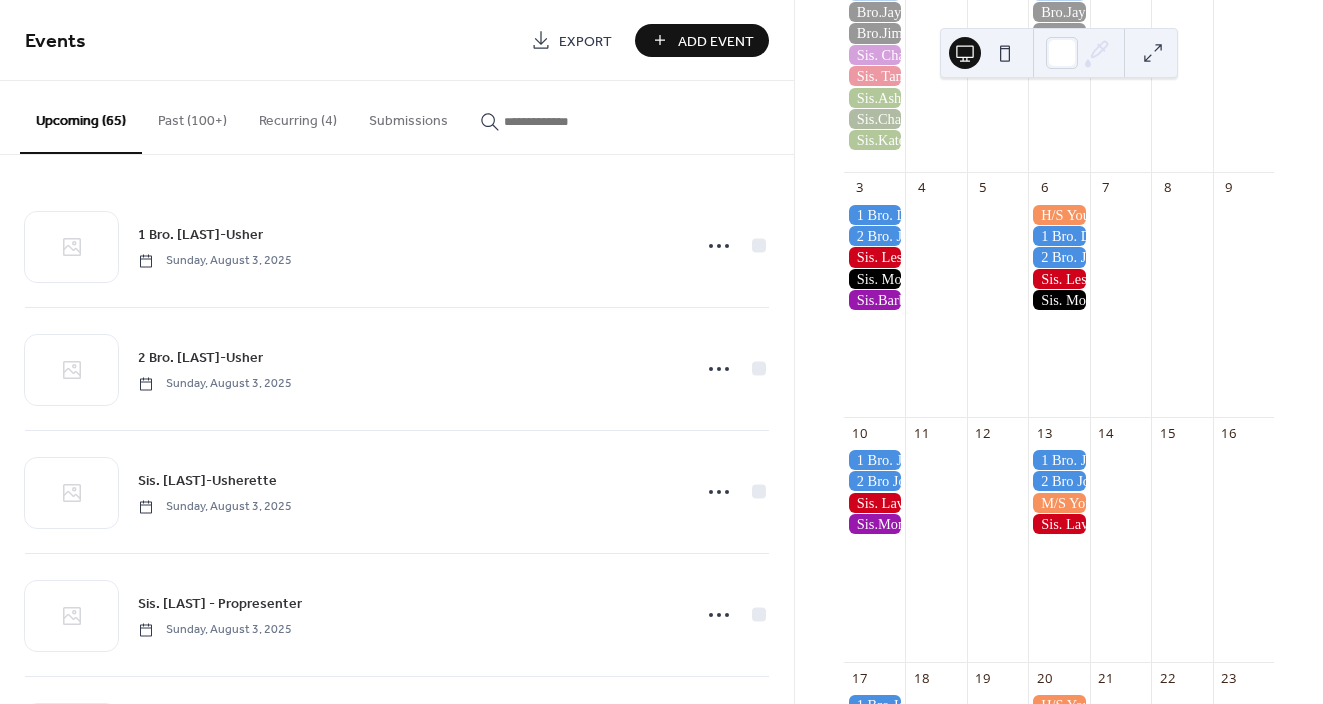 scroll, scrollTop: 353, scrollLeft: 0, axis: vertical 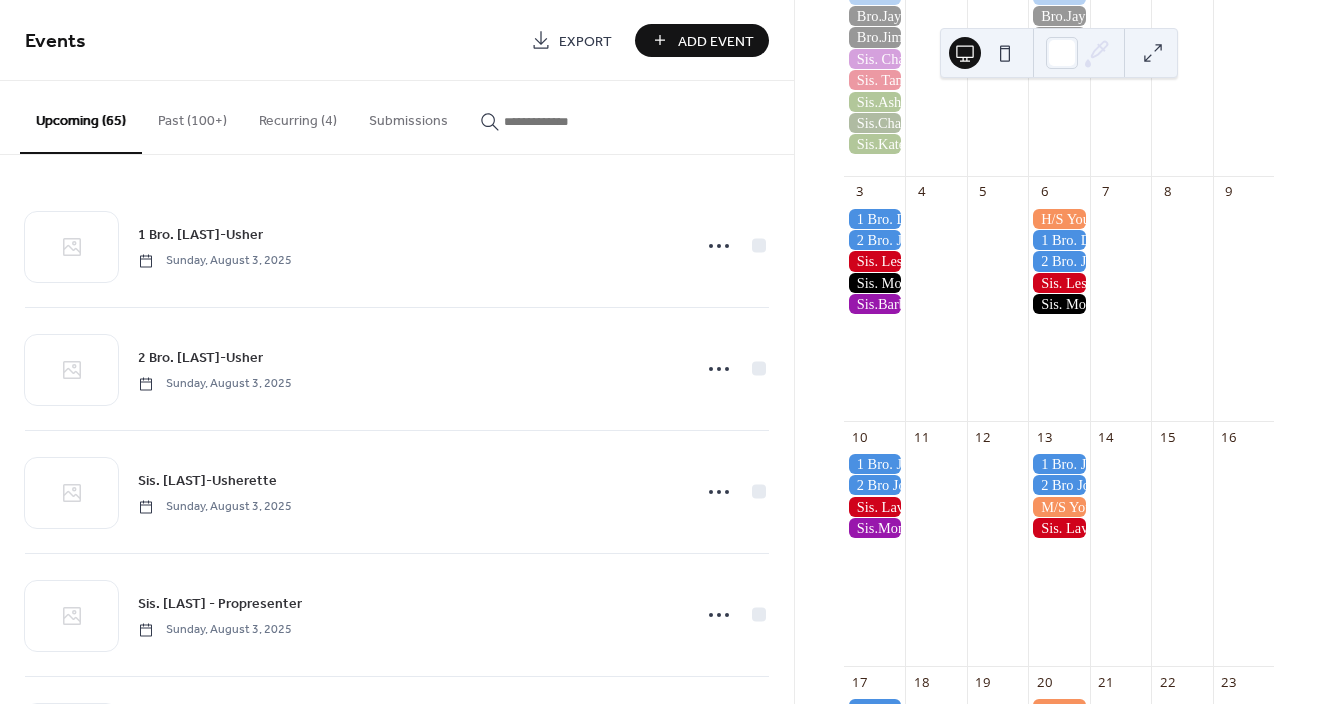 click on "Add Event" at bounding box center (716, 41) 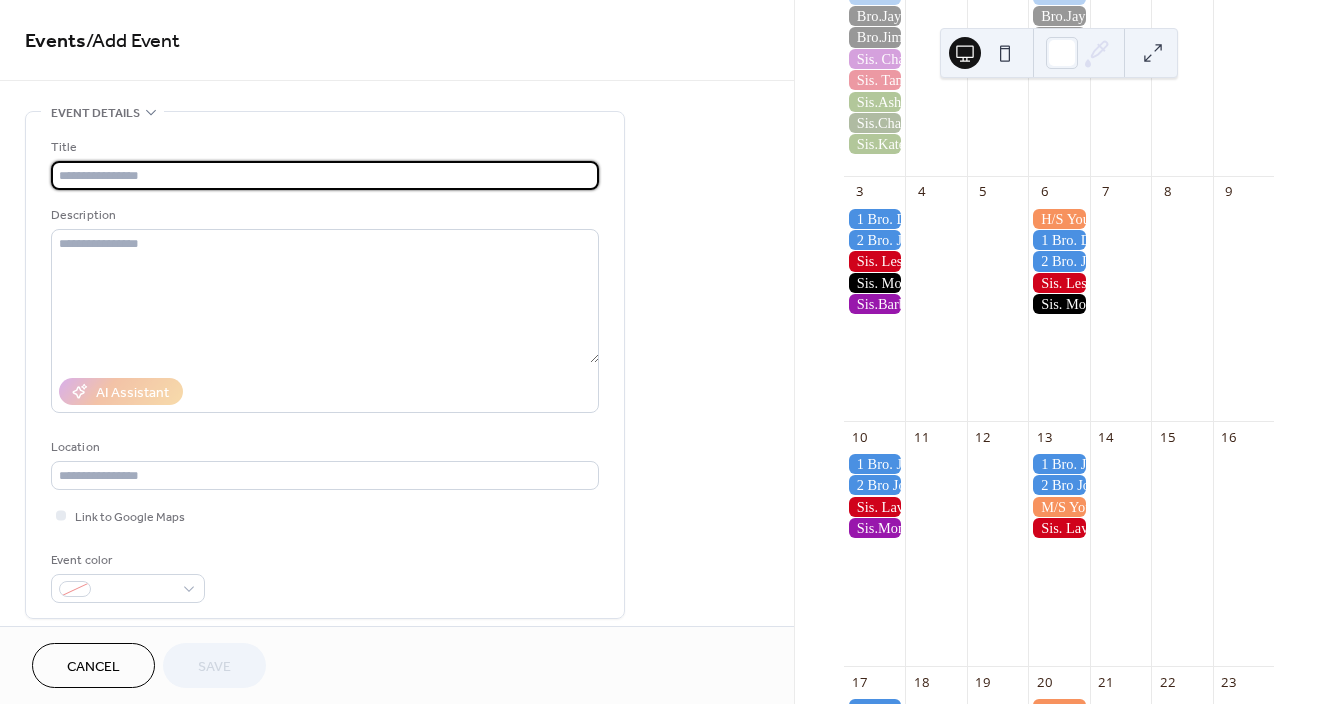 click at bounding box center (325, 175) 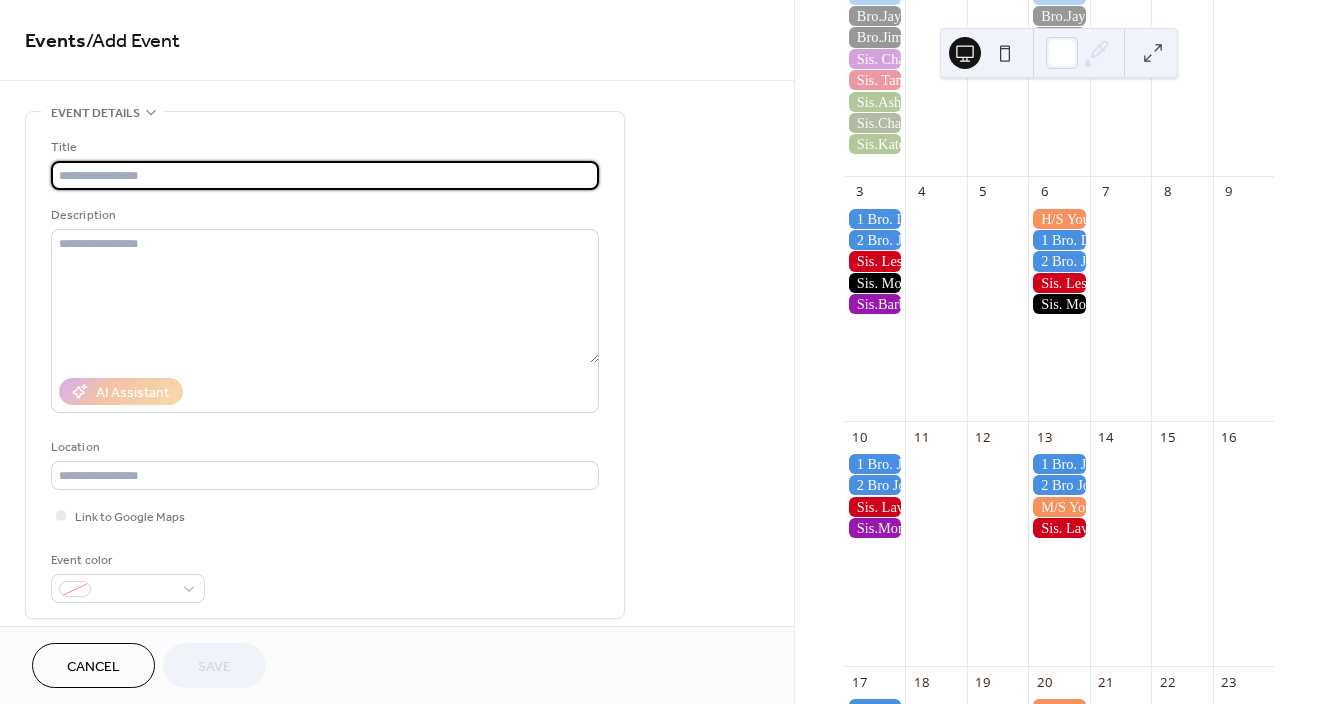 type on "*" 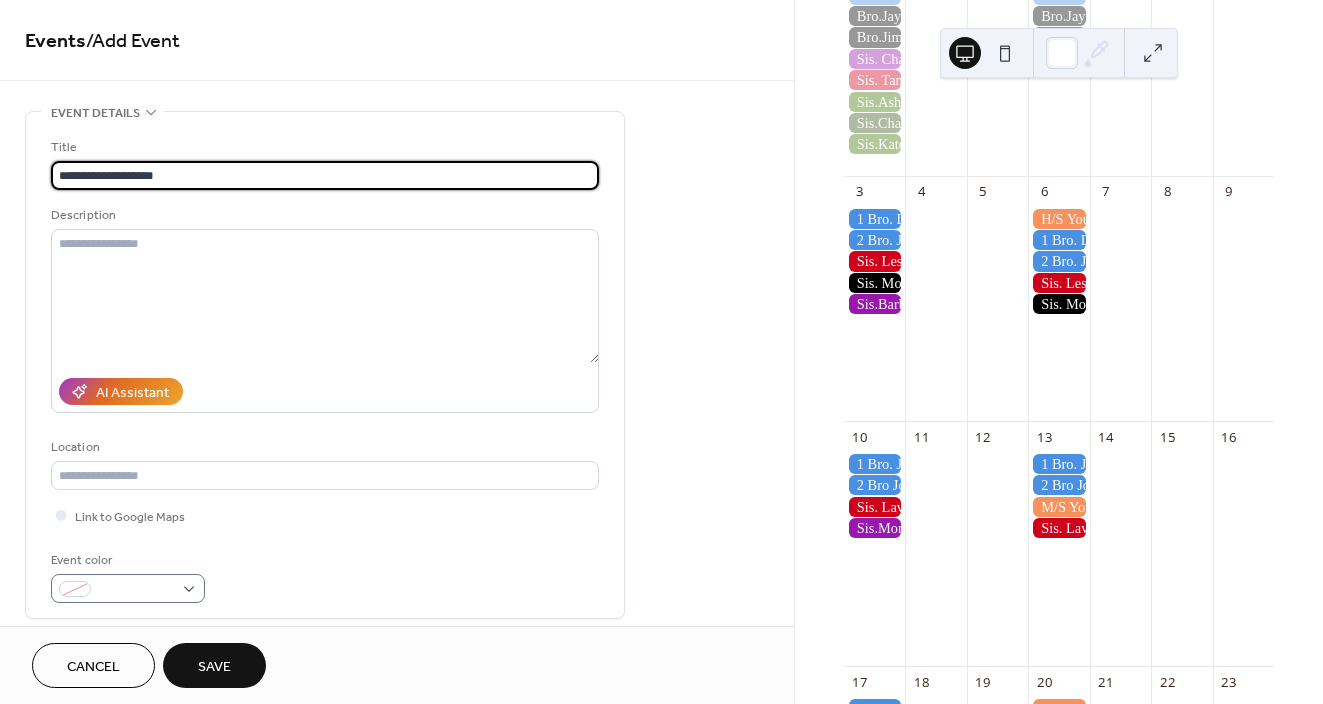 type on "**********" 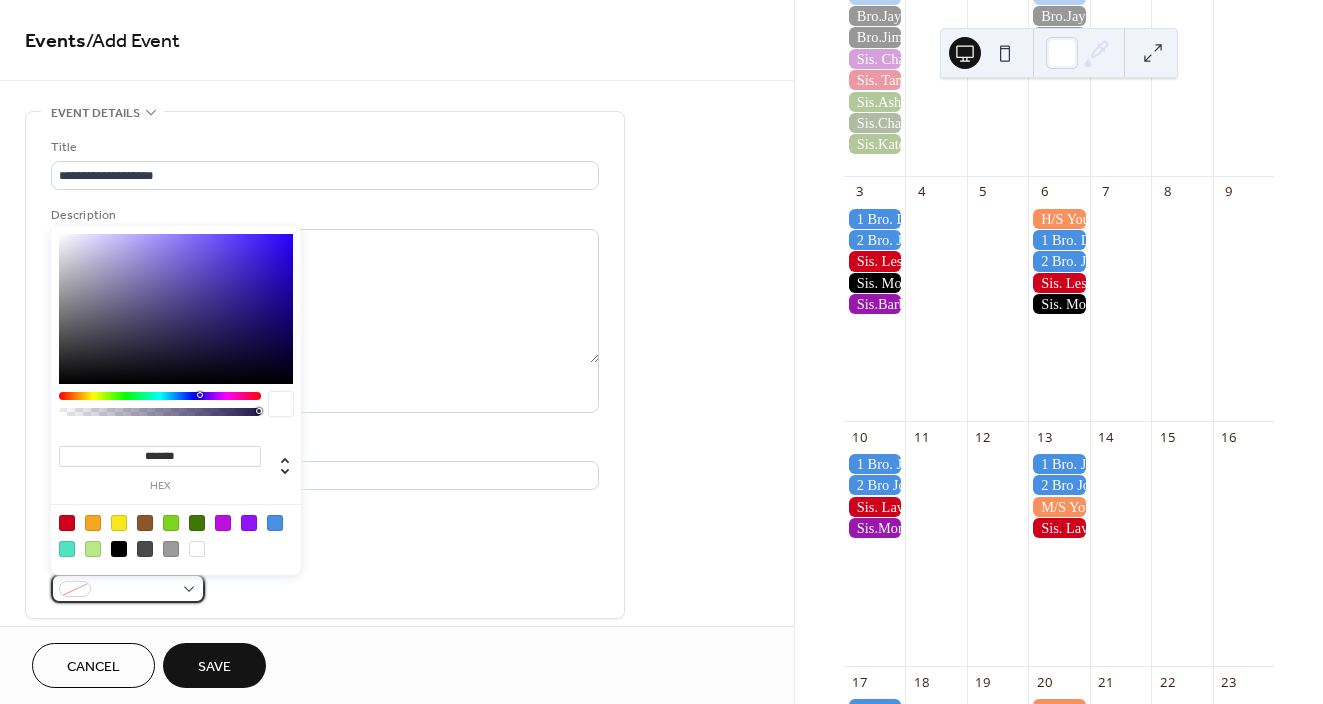 click at bounding box center [128, 588] 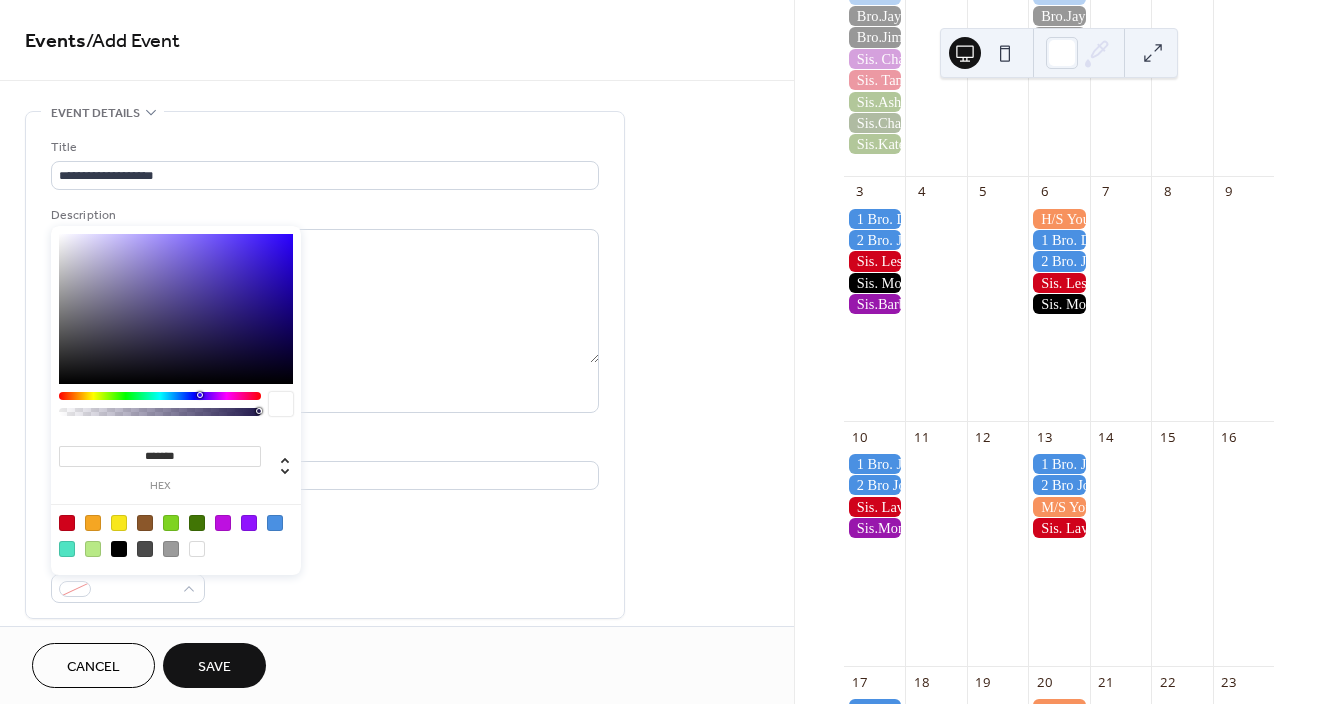 click at bounding box center (176, 535) 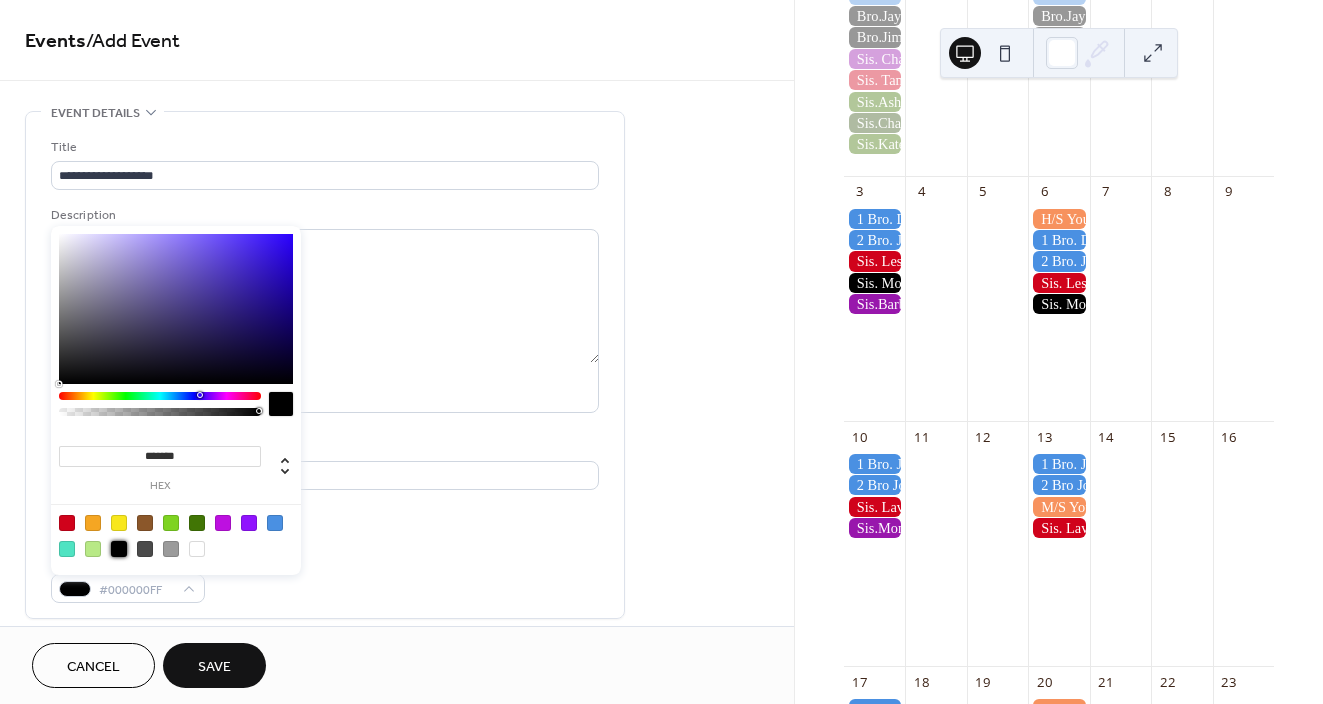 click on "**********" at bounding box center (397, 784) 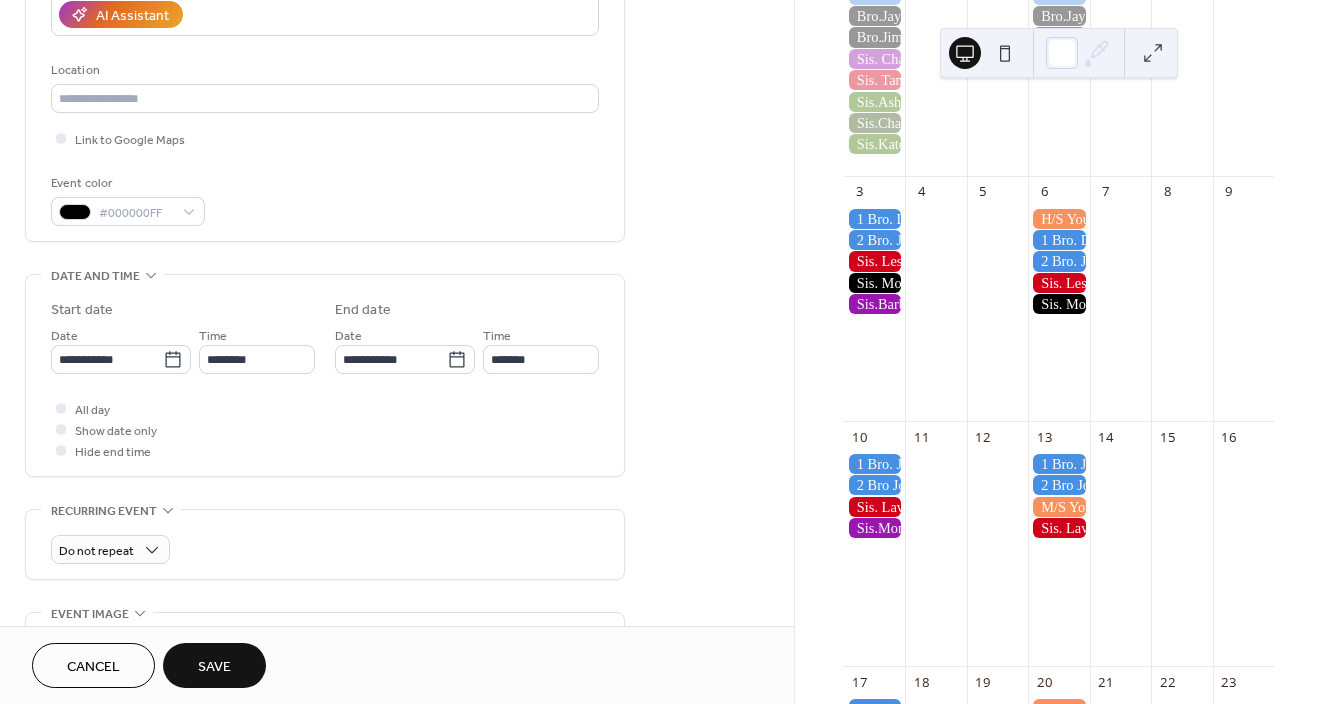 scroll, scrollTop: 389, scrollLeft: 0, axis: vertical 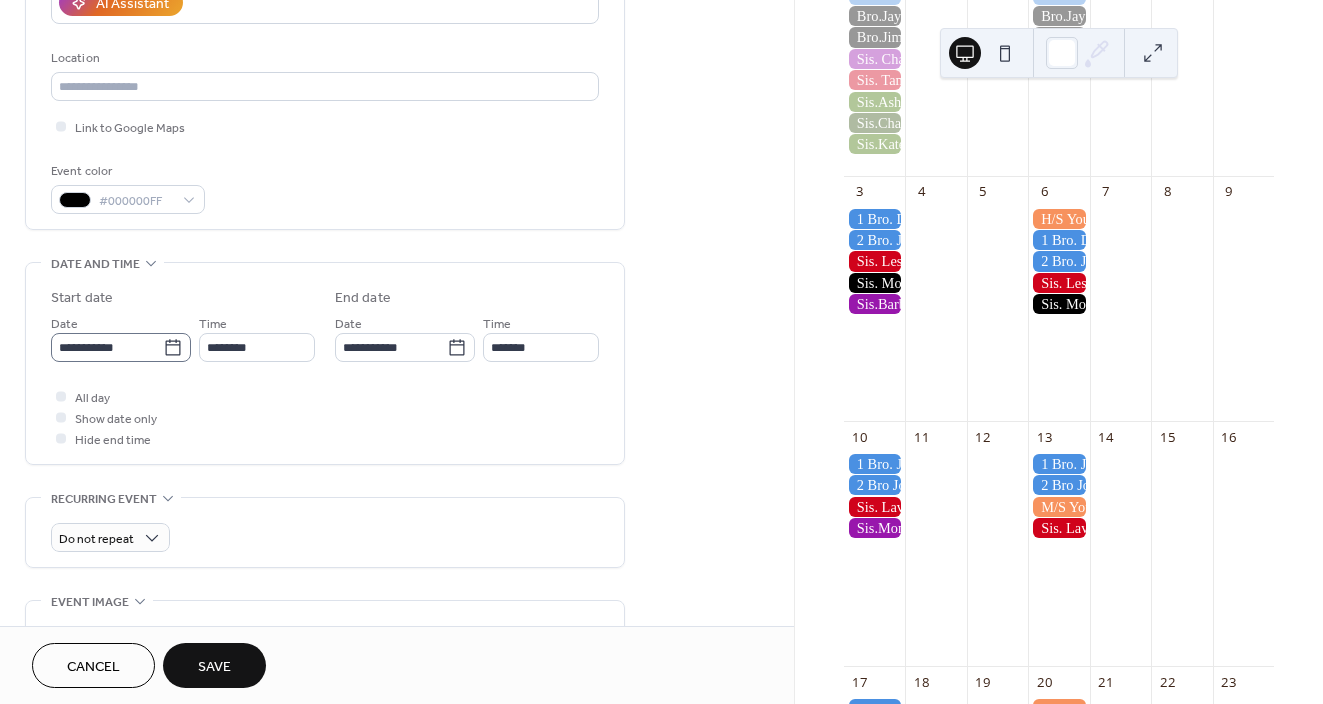 click 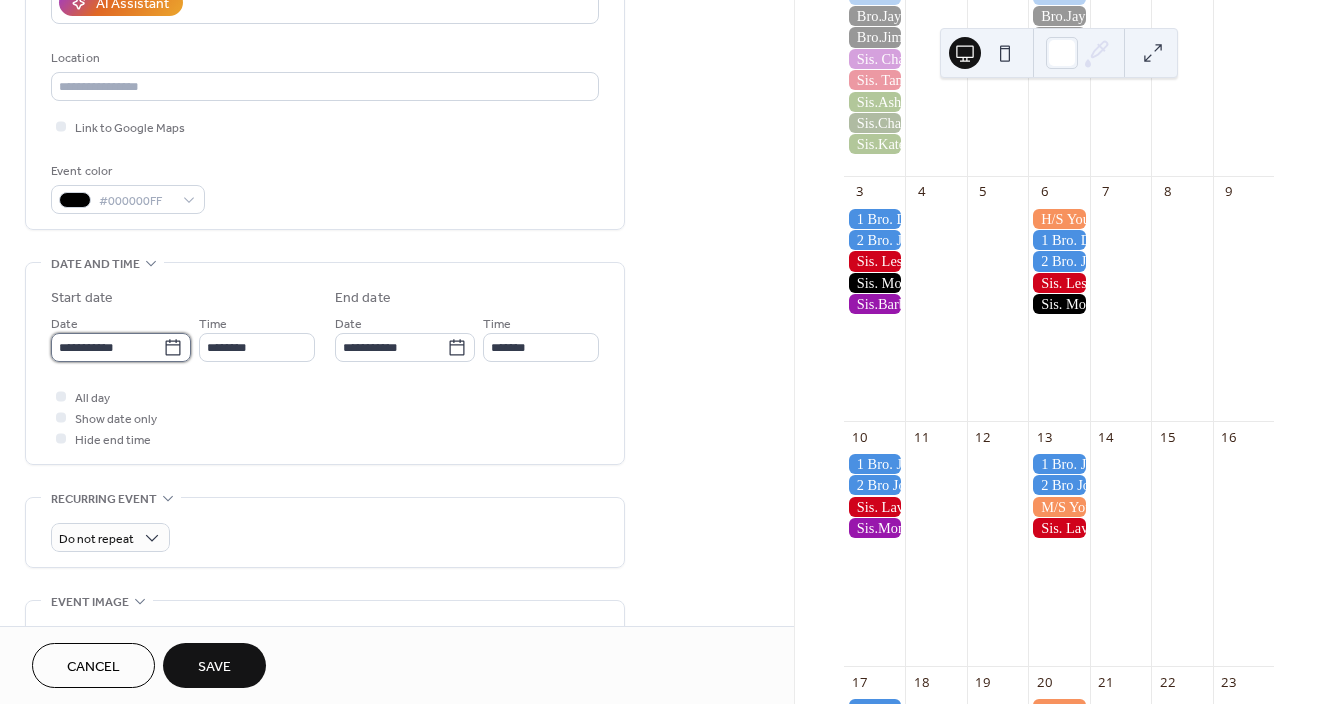 click on "**********" at bounding box center [107, 347] 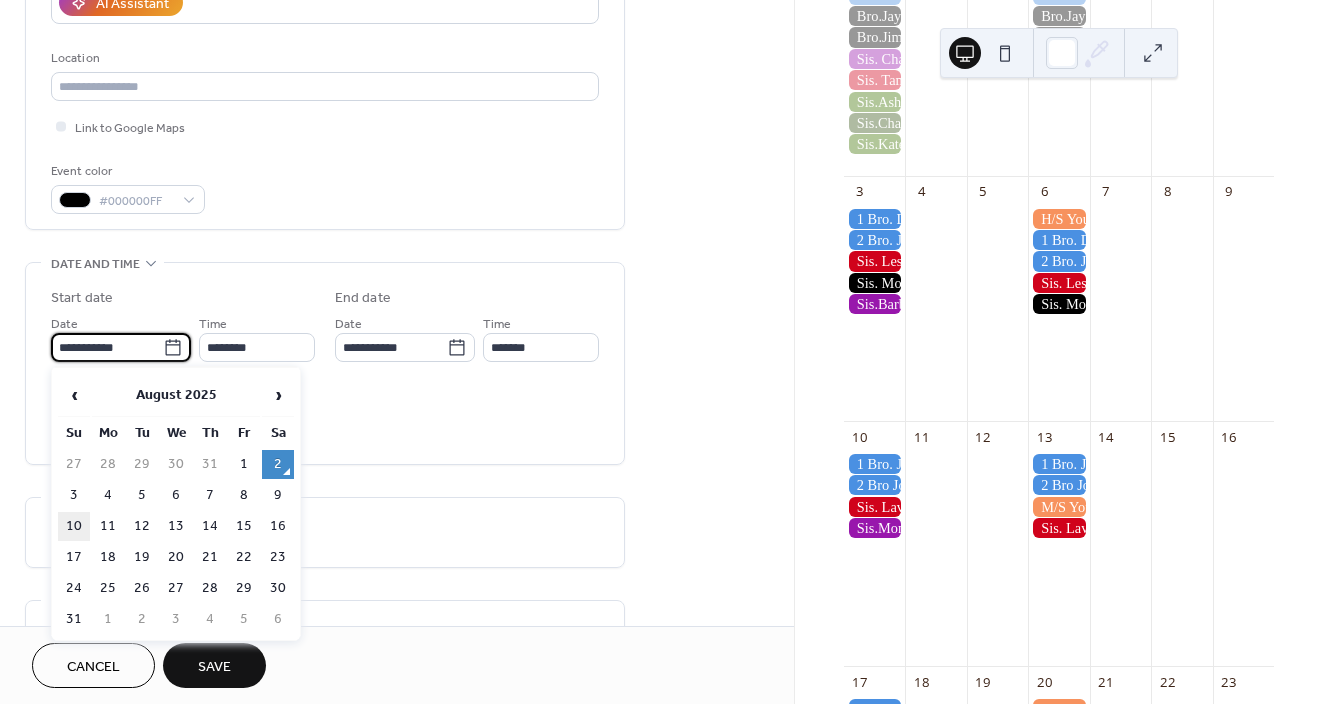 click on "10" at bounding box center [74, 526] 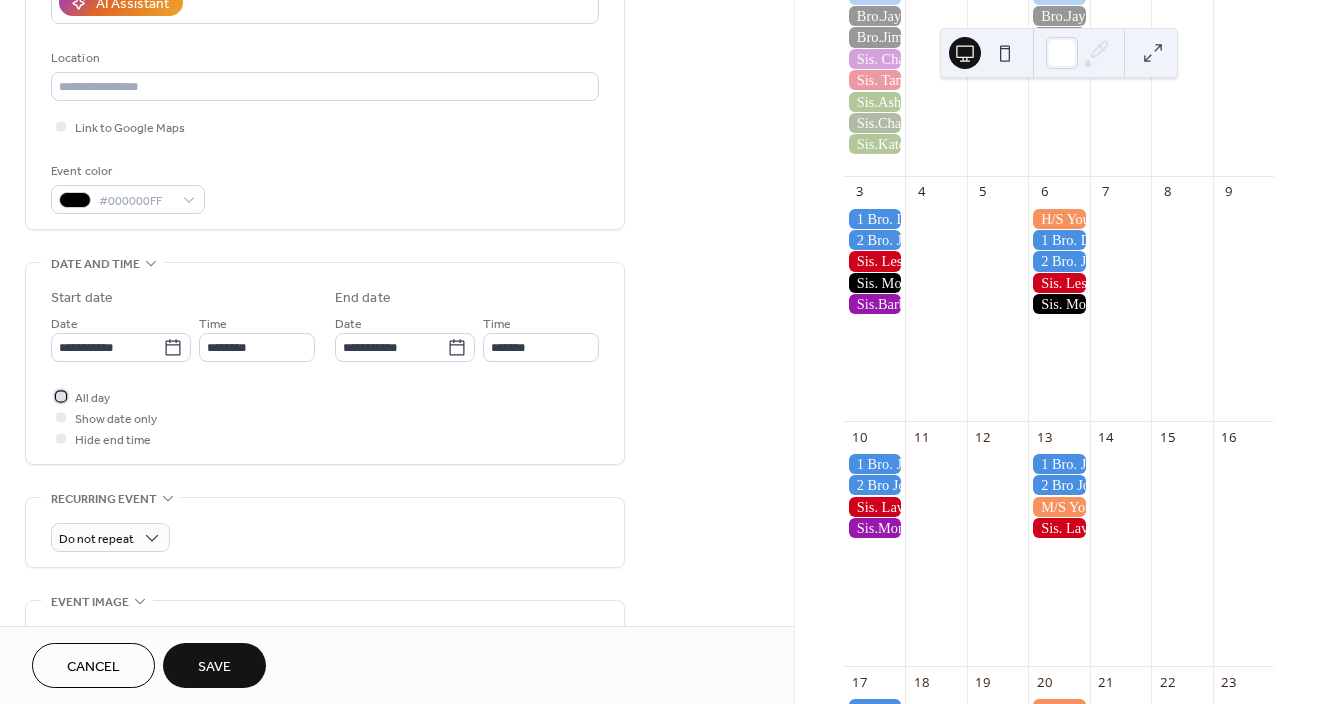 click at bounding box center (61, 396) 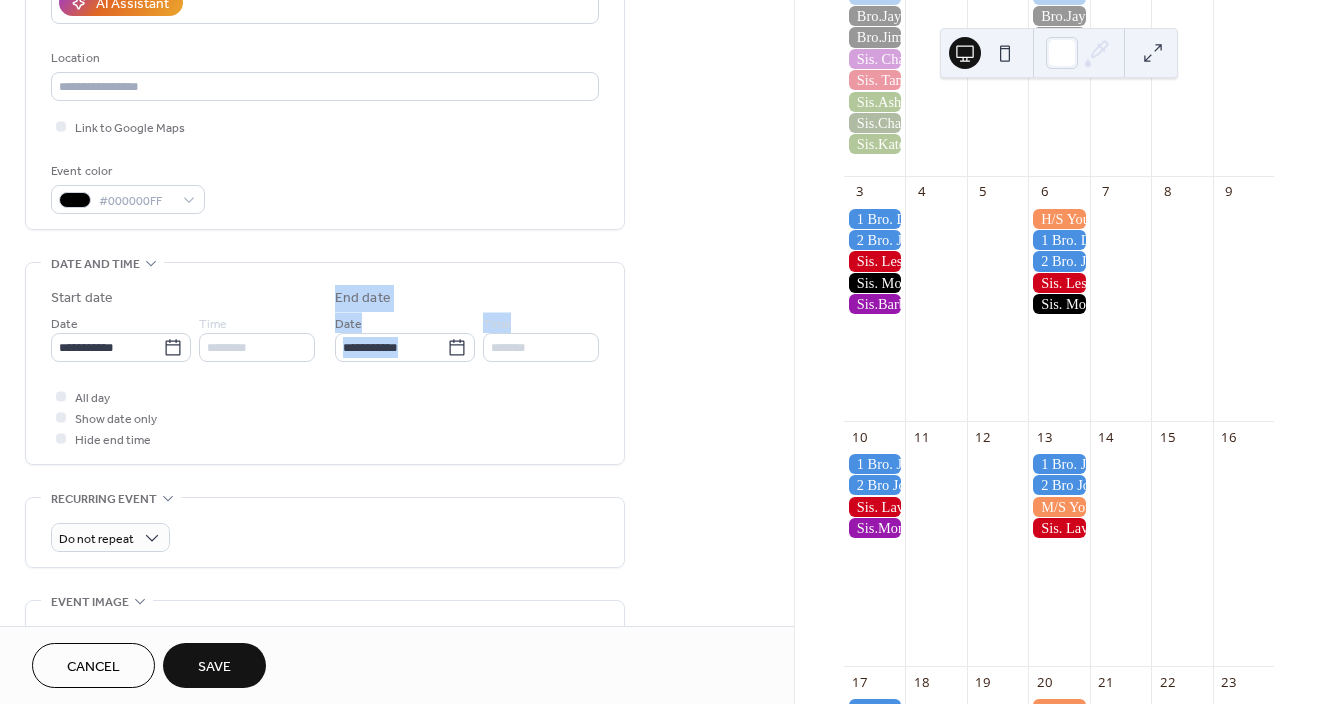 drag, startPoint x: 787, startPoint y: 278, endPoint x: 793, endPoint y: 373, distance: 95.189285 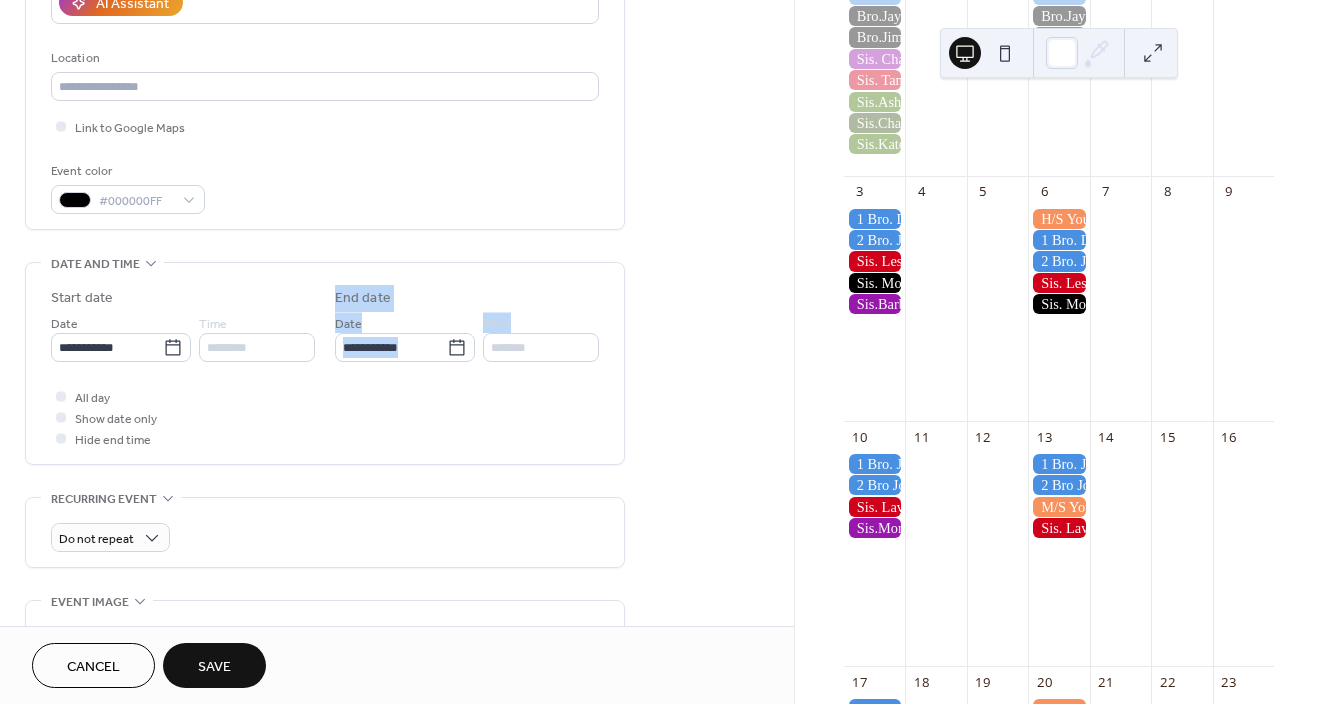 click on "**********" at bounding box center (397, 313) 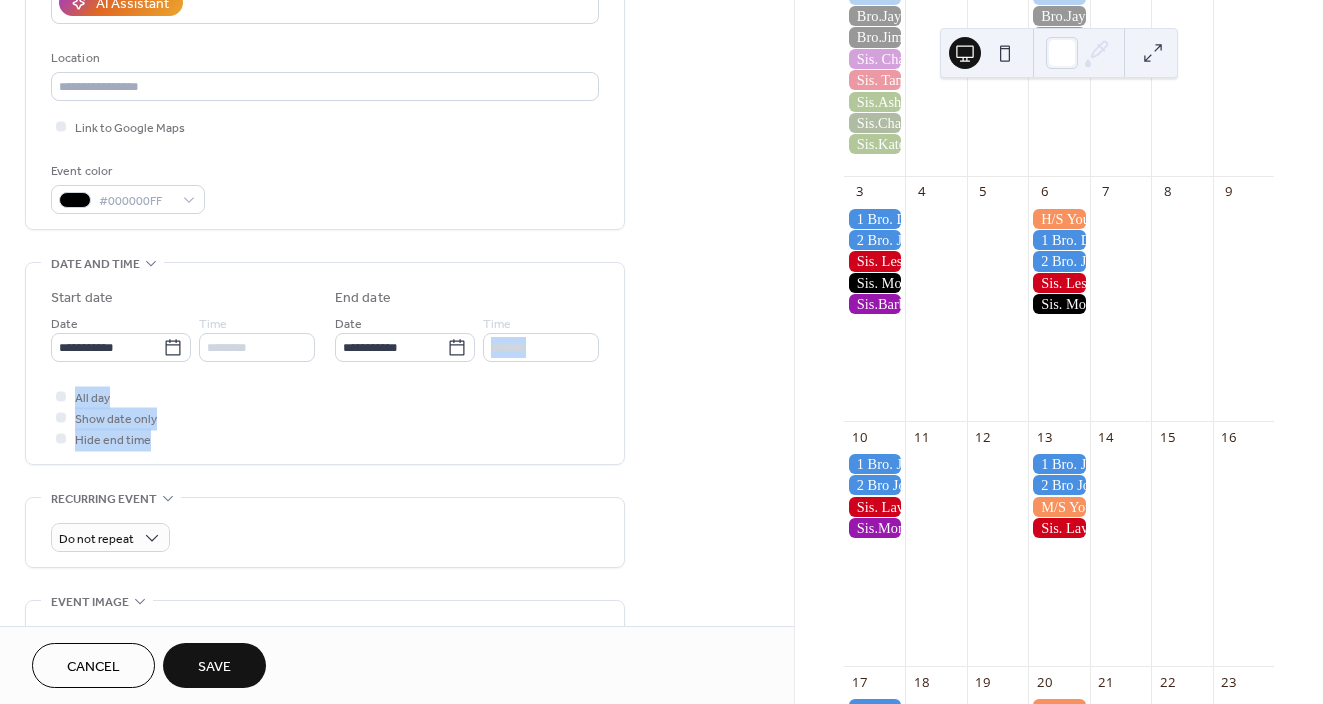 drag, startPoint x: 785, startPoint y: 348, endPoint x: 783, endPoint y: 439, distance: 91.02197 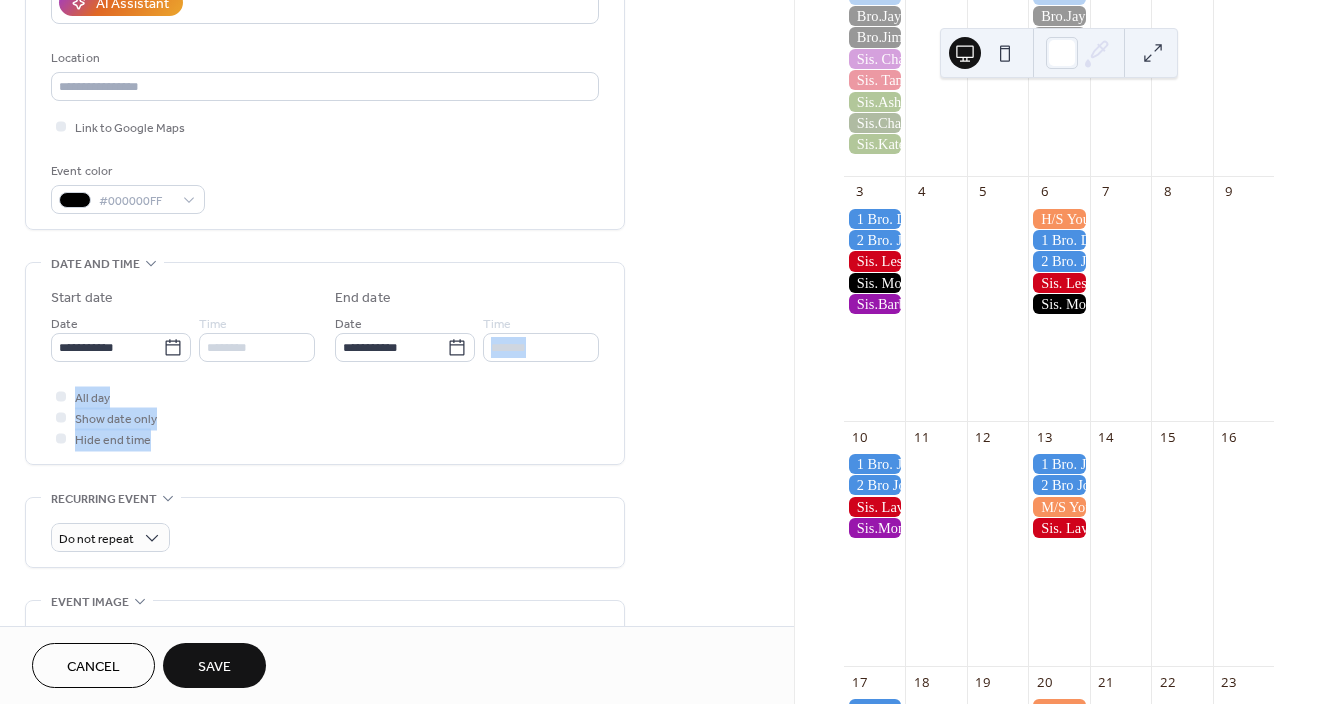 click on "**********" at bounding box center [397, 395] 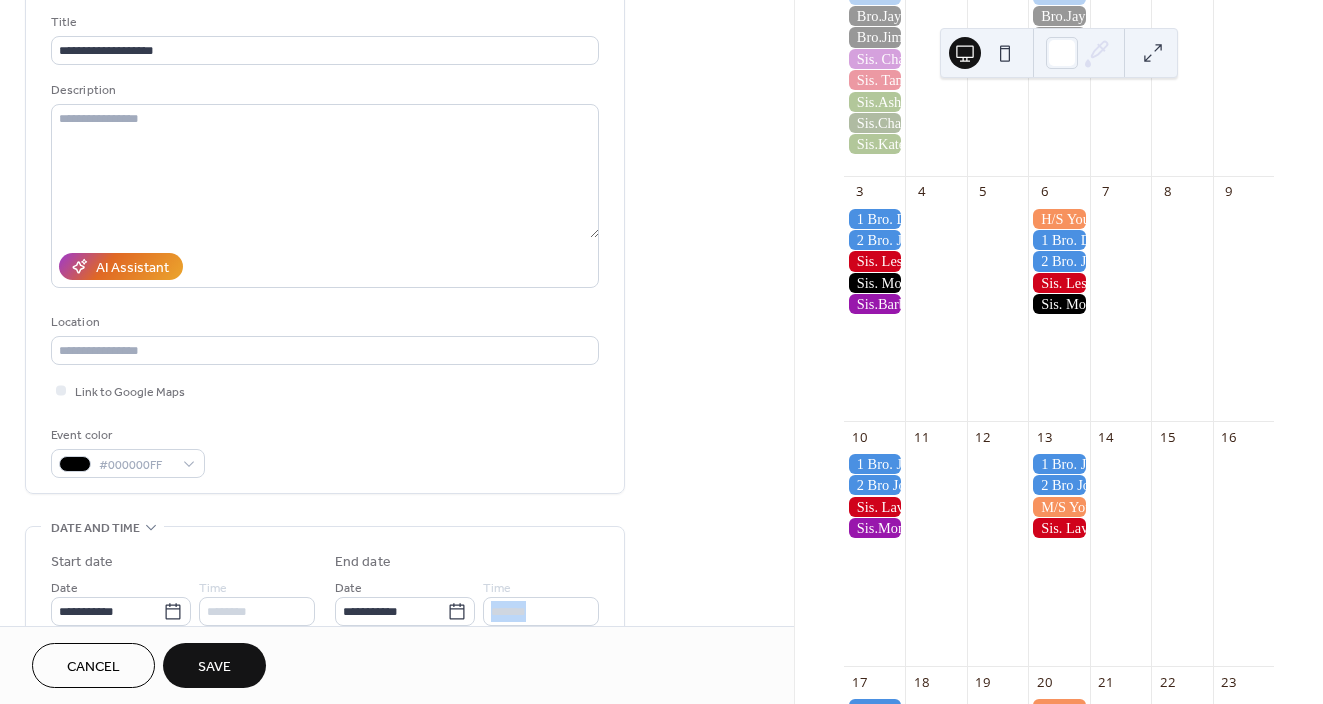 scroll, scrollTop: 0, scrollLeft: 0, axis: both 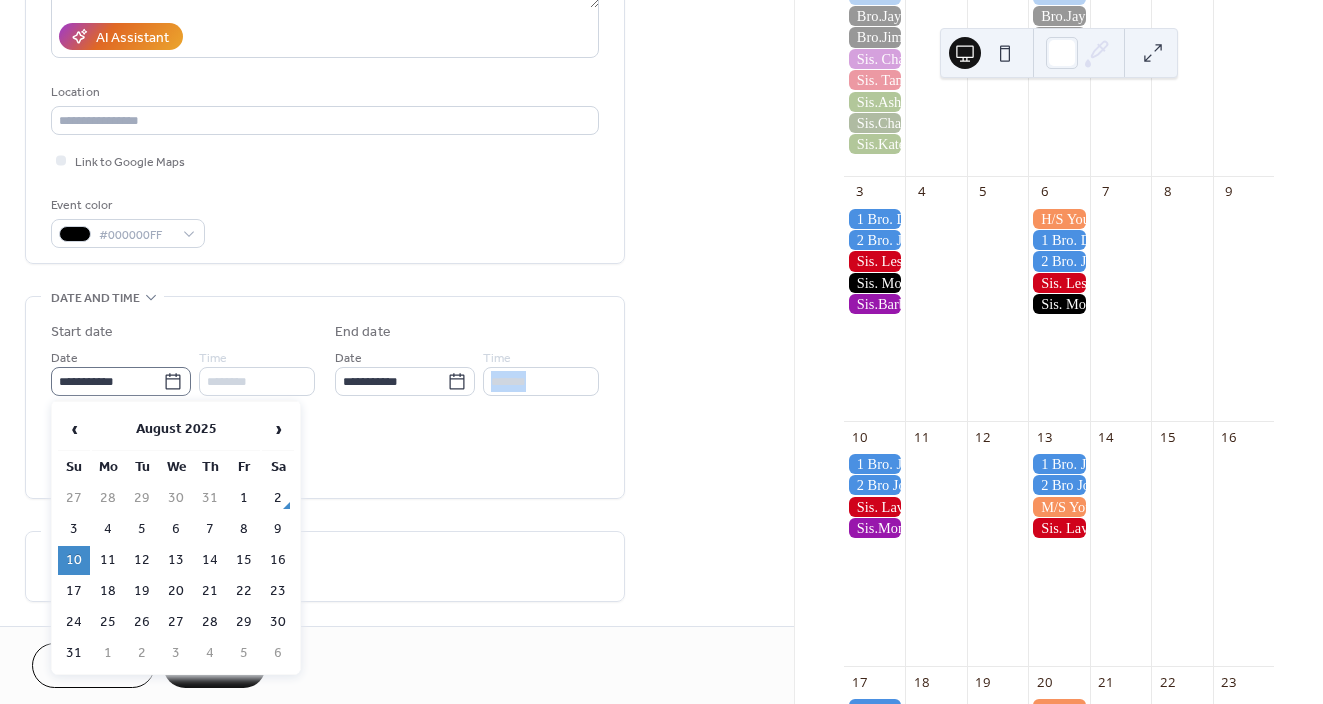 click 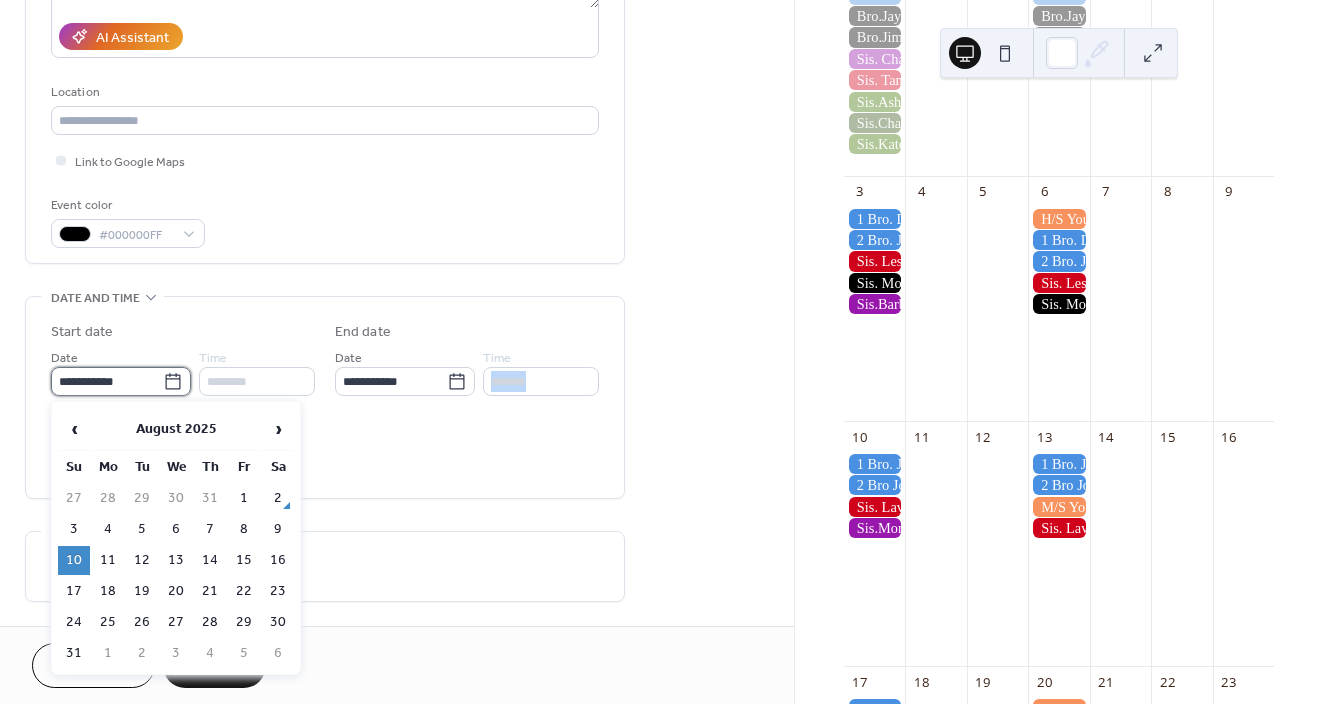 click on "**********" at bounding box center [107, 381] 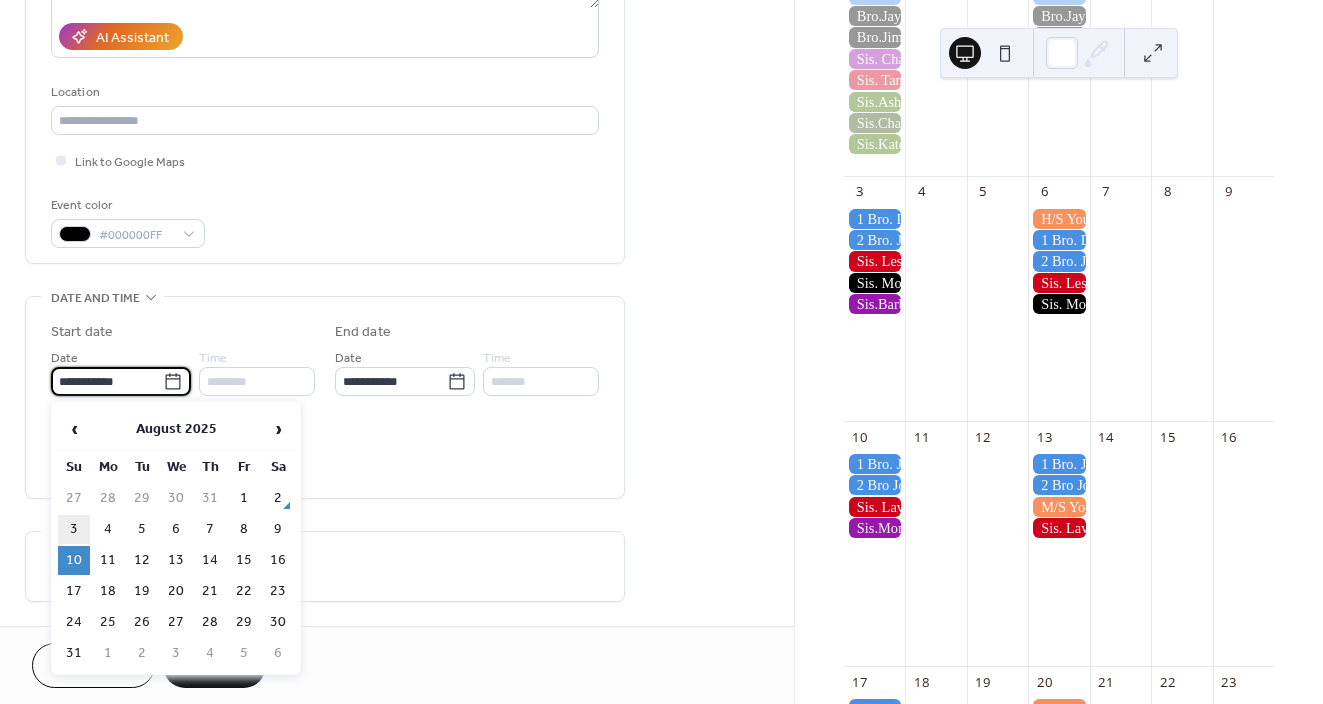 click on "3" at bounding box center [74, 529] 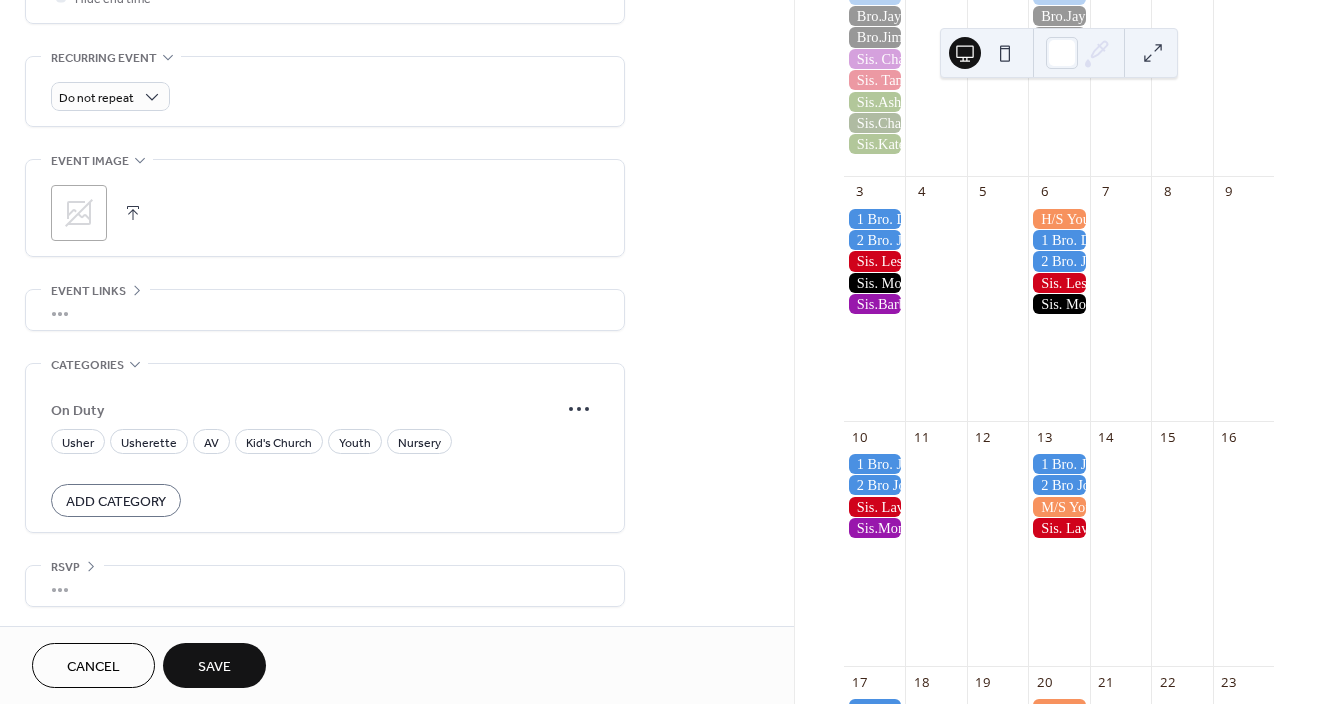 scroll, scrollTop: 831, scrollLeft: 0, axis: vertical 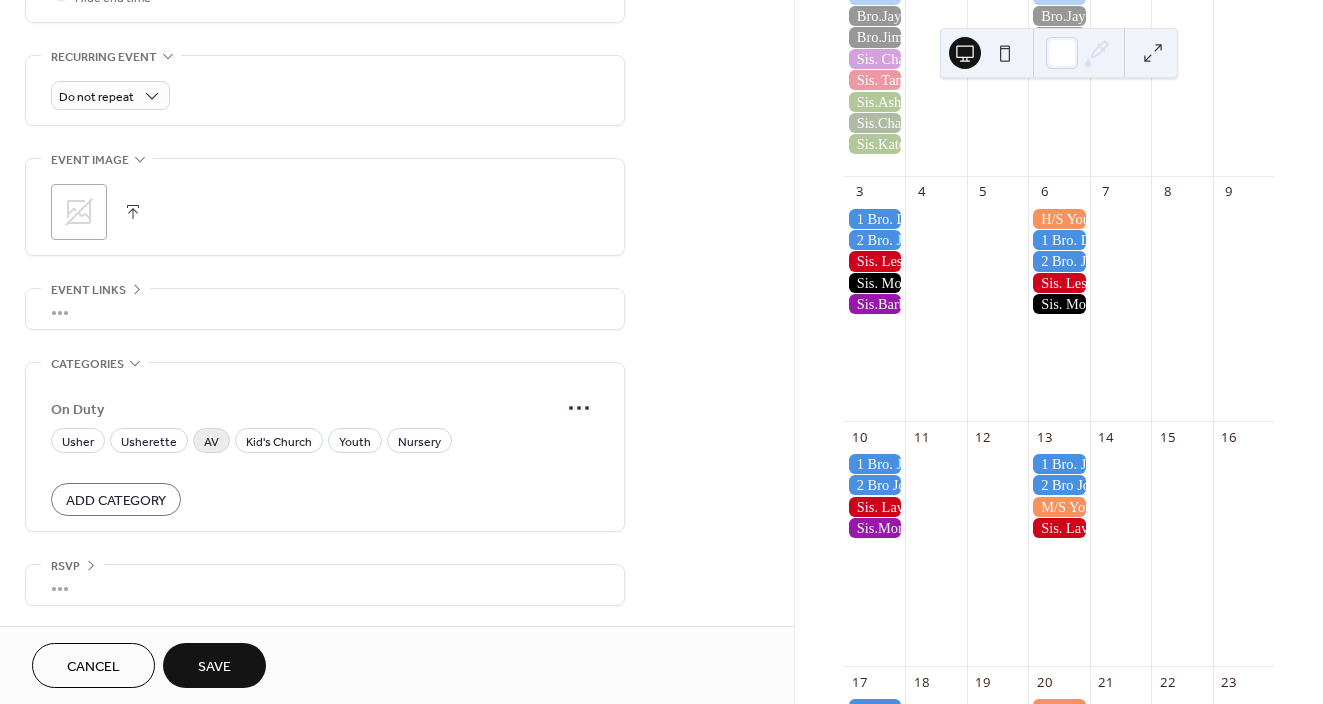 click on "AV" at bounding box center [211, 442] 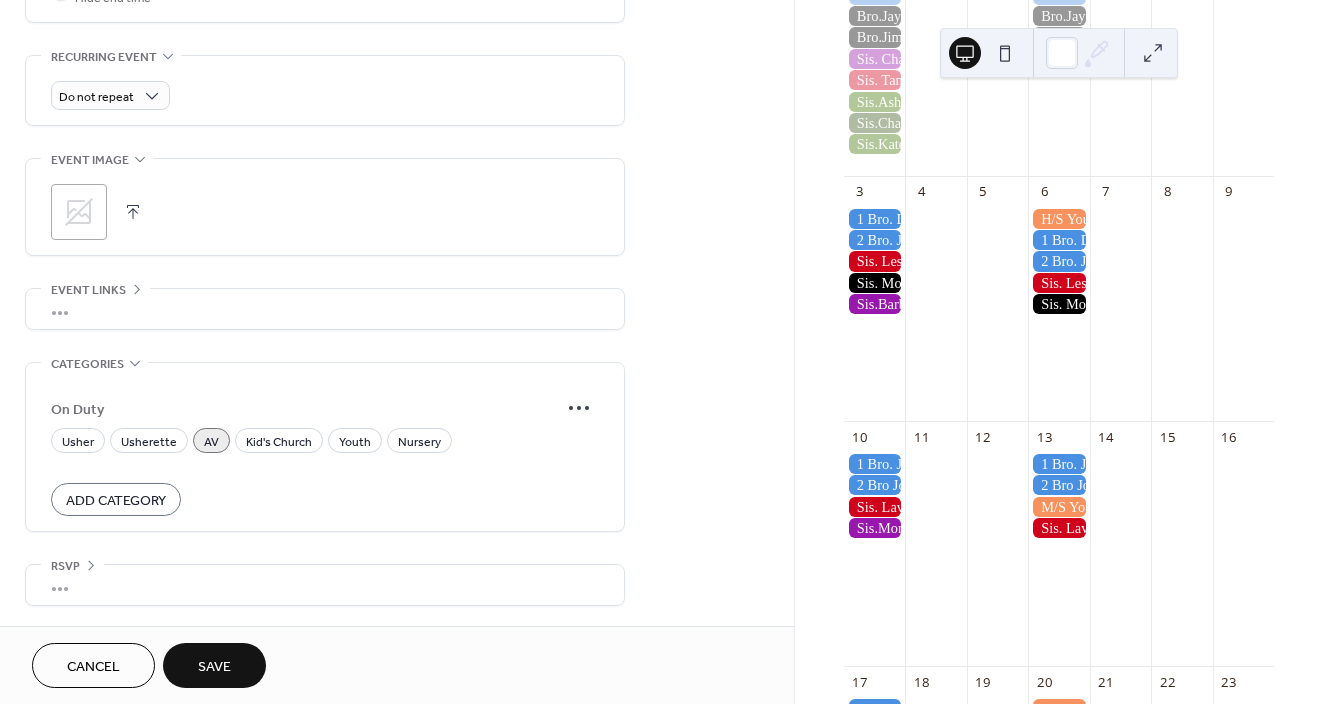 drag, startPoint x: 787, startPoint y: 381, endPoint x: 786, endPoint y: 400, distance: 19.026299 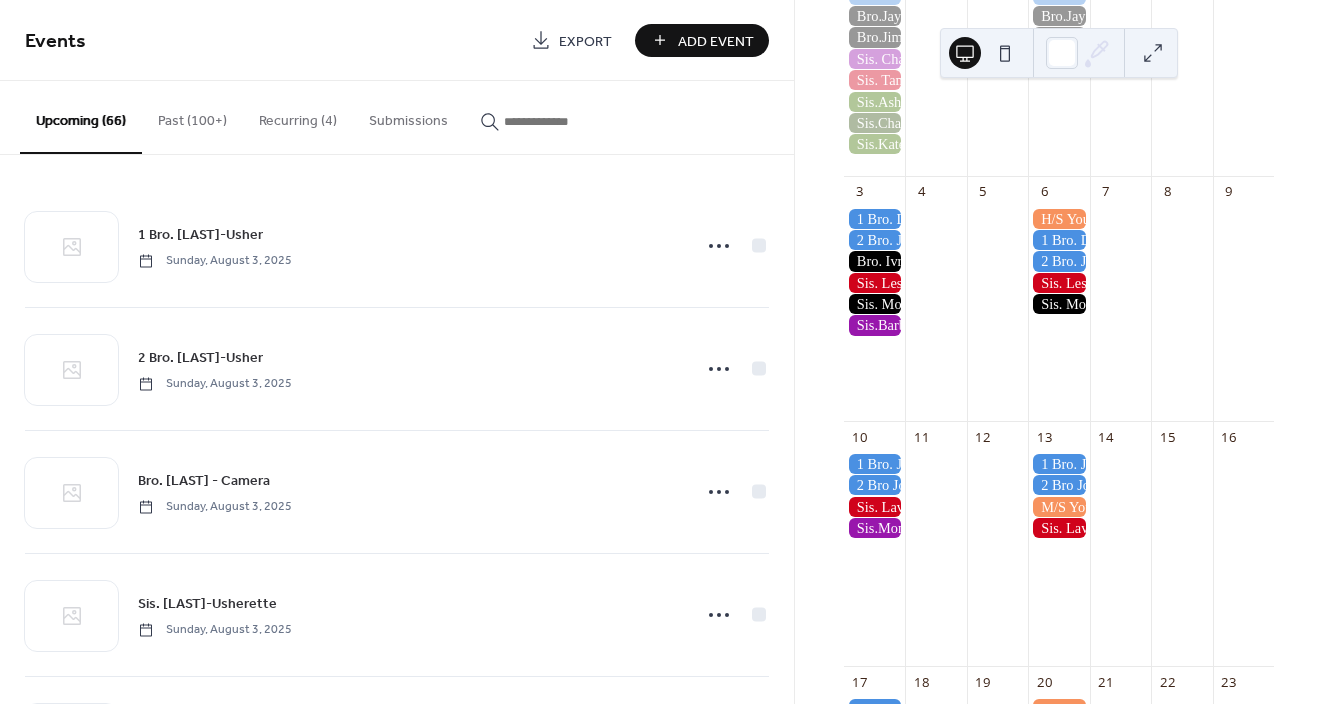click on "Add Event" at bounding box center [716, 41] 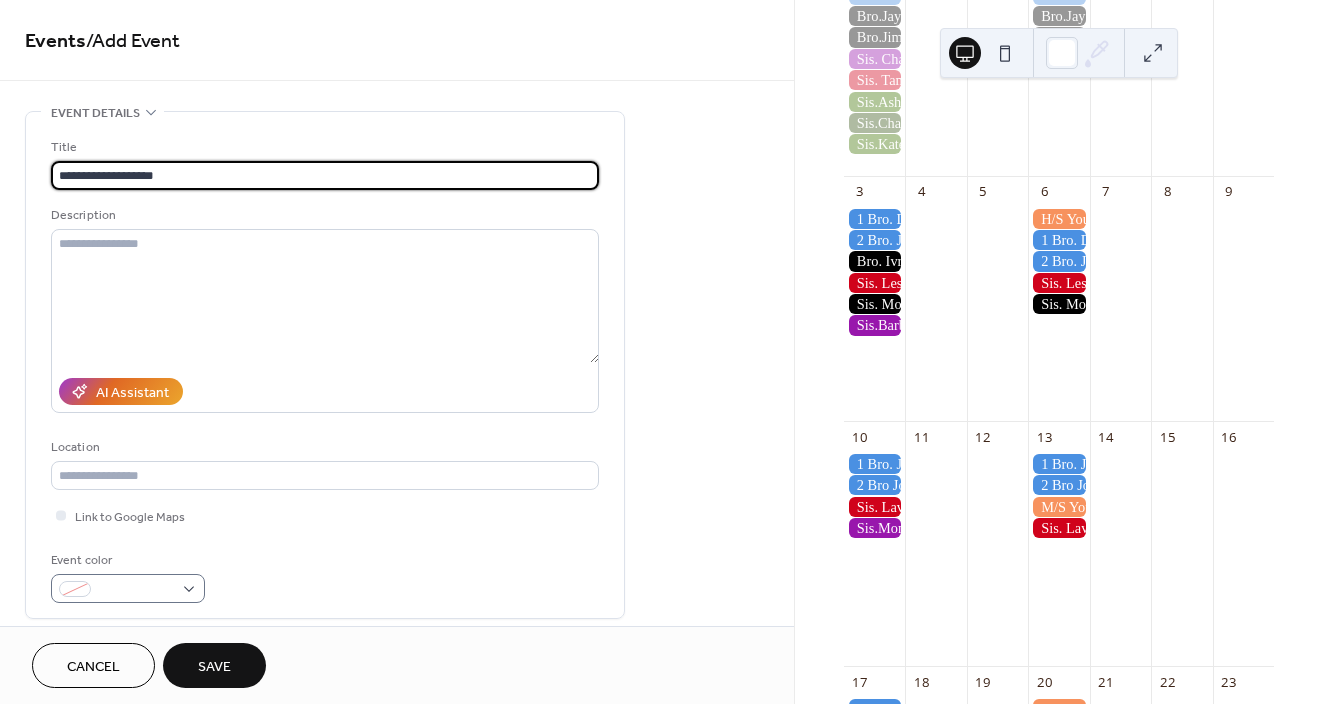 type on "**********" 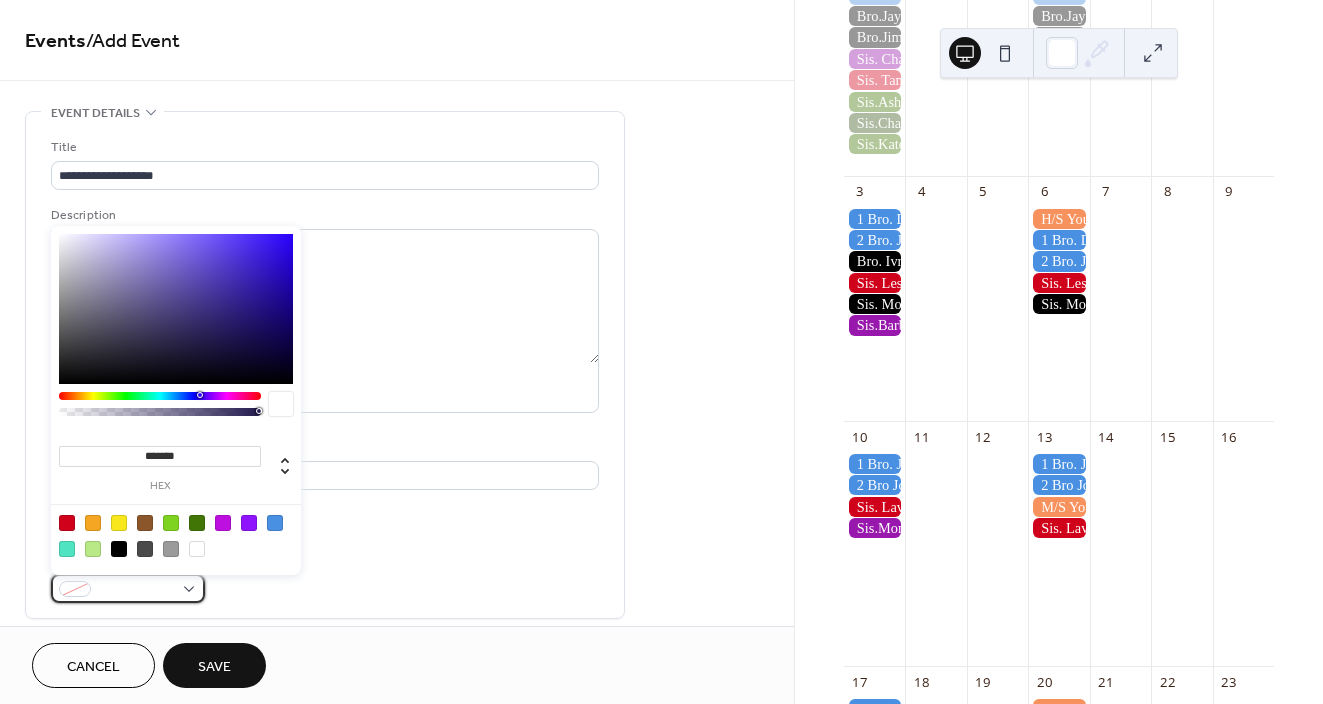 click at bounding box center (128, 588) 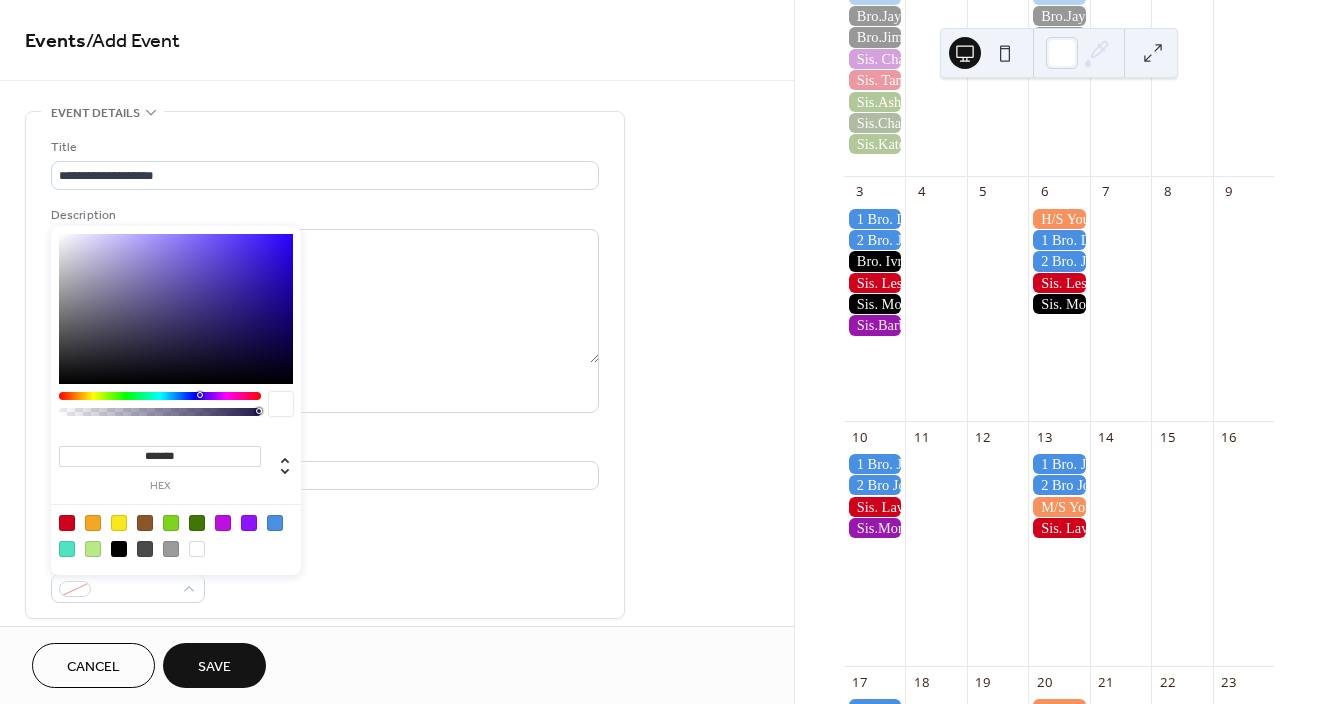 click at bounding box center (119, 549) 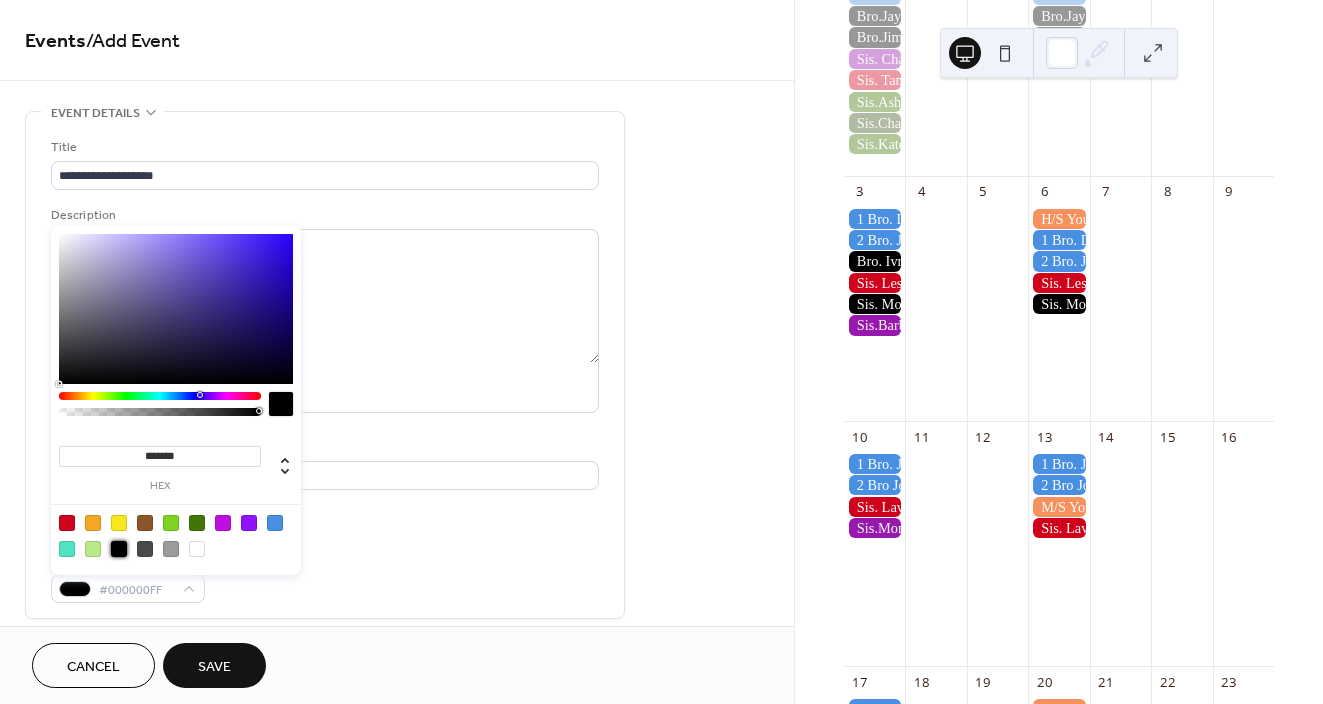 click on "**********" at bounding box center [397, 784] 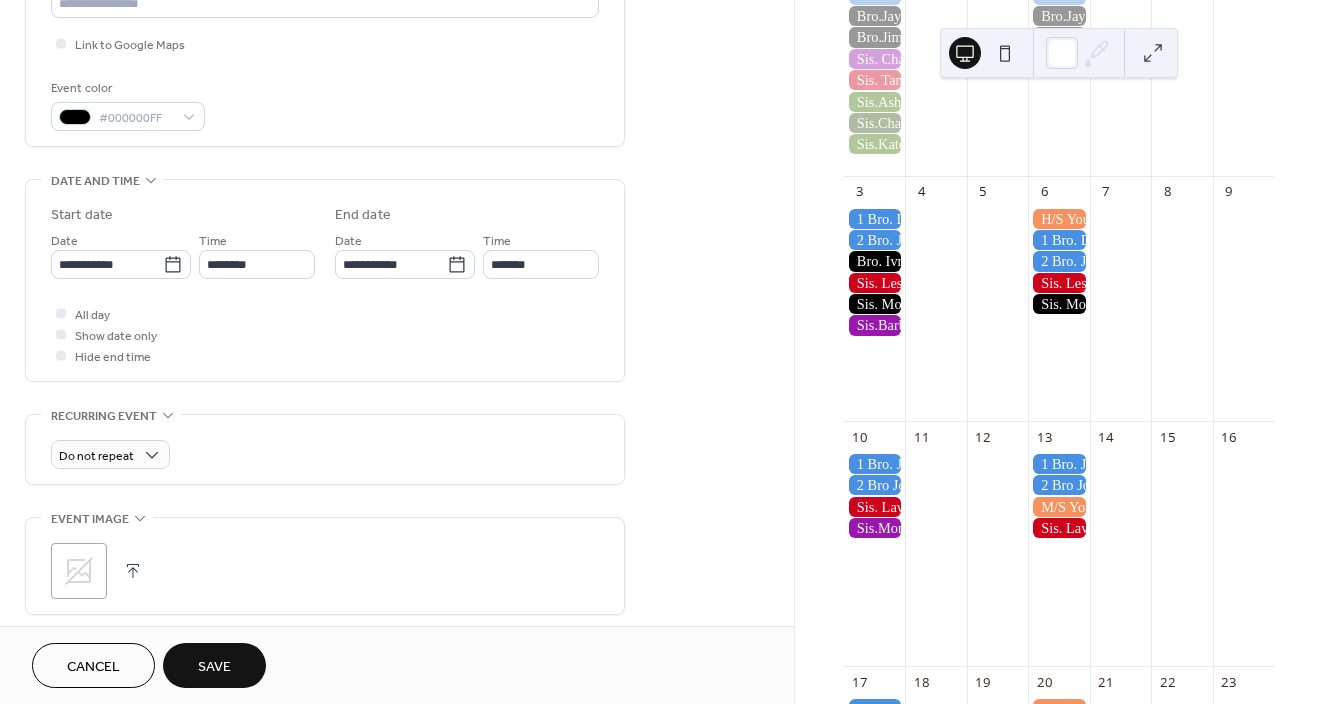 scroll, scrollTop: 473, scrollLeft: 0, axis: vertical 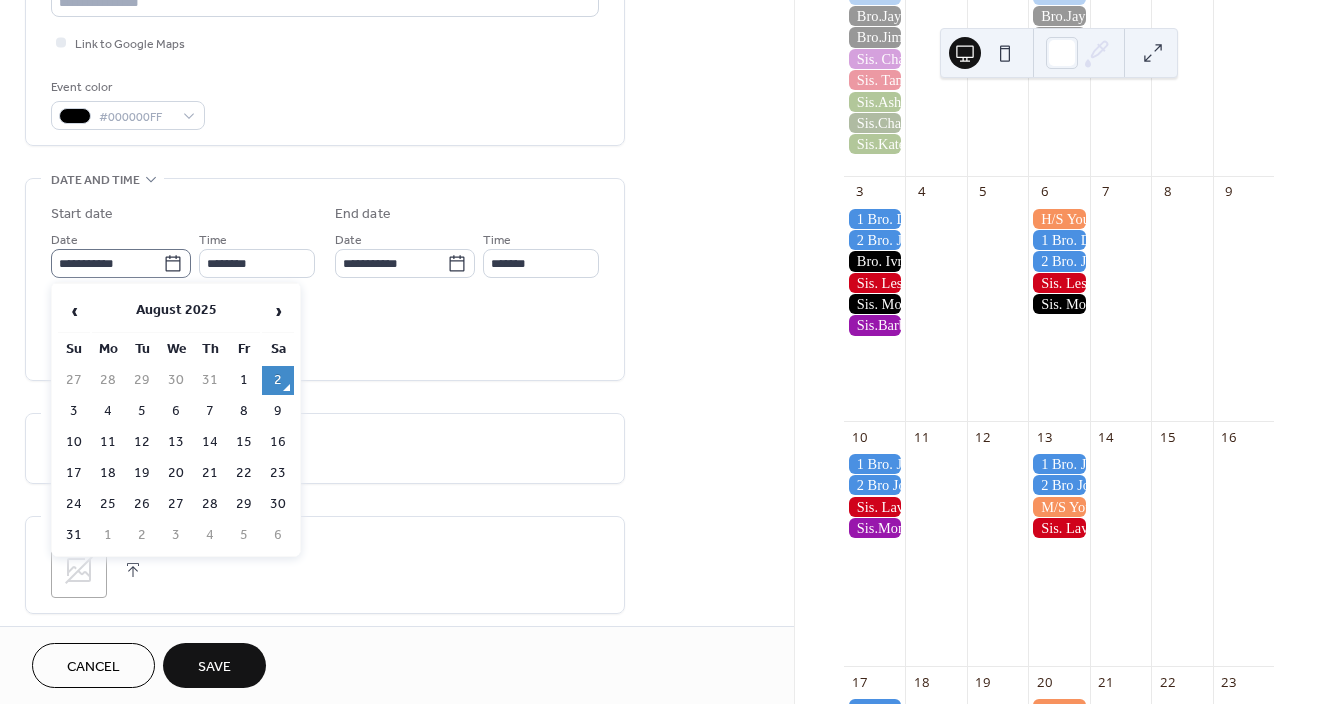 click on "**********" at bounding box center (121, 263) 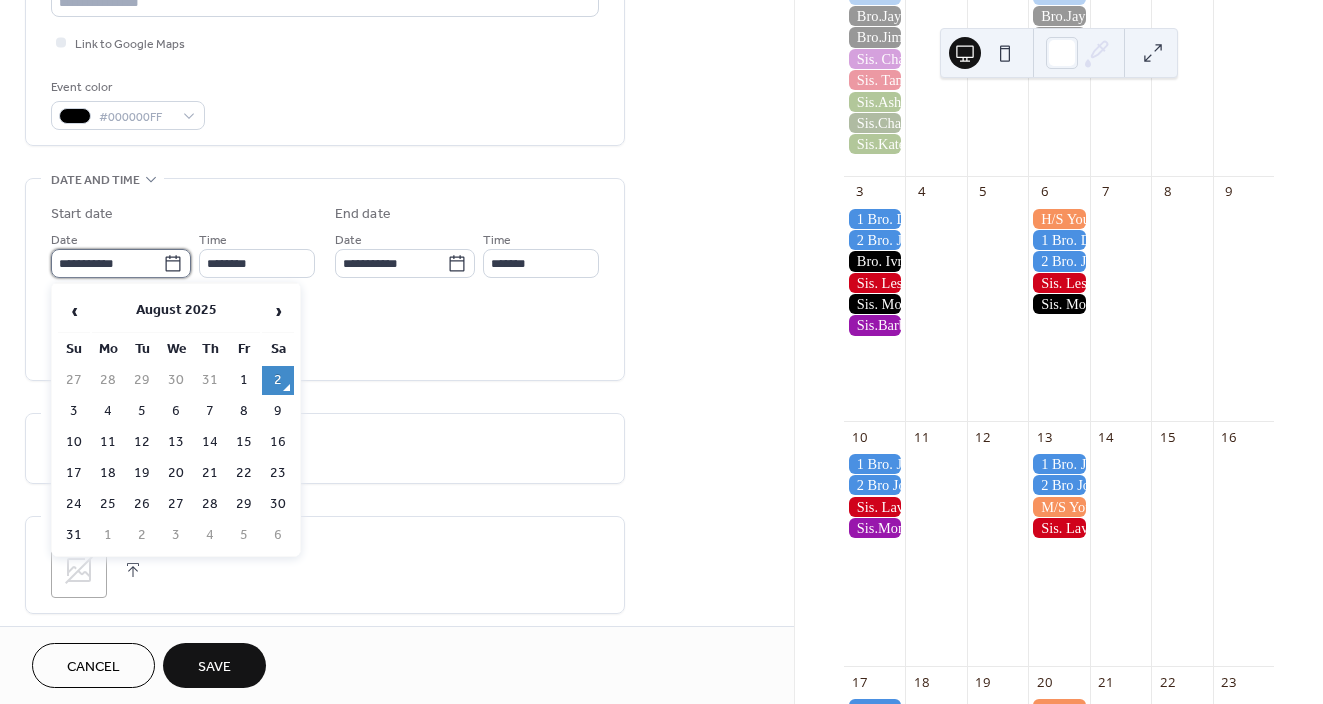 click on "**********" at bounding box center [107, 263] 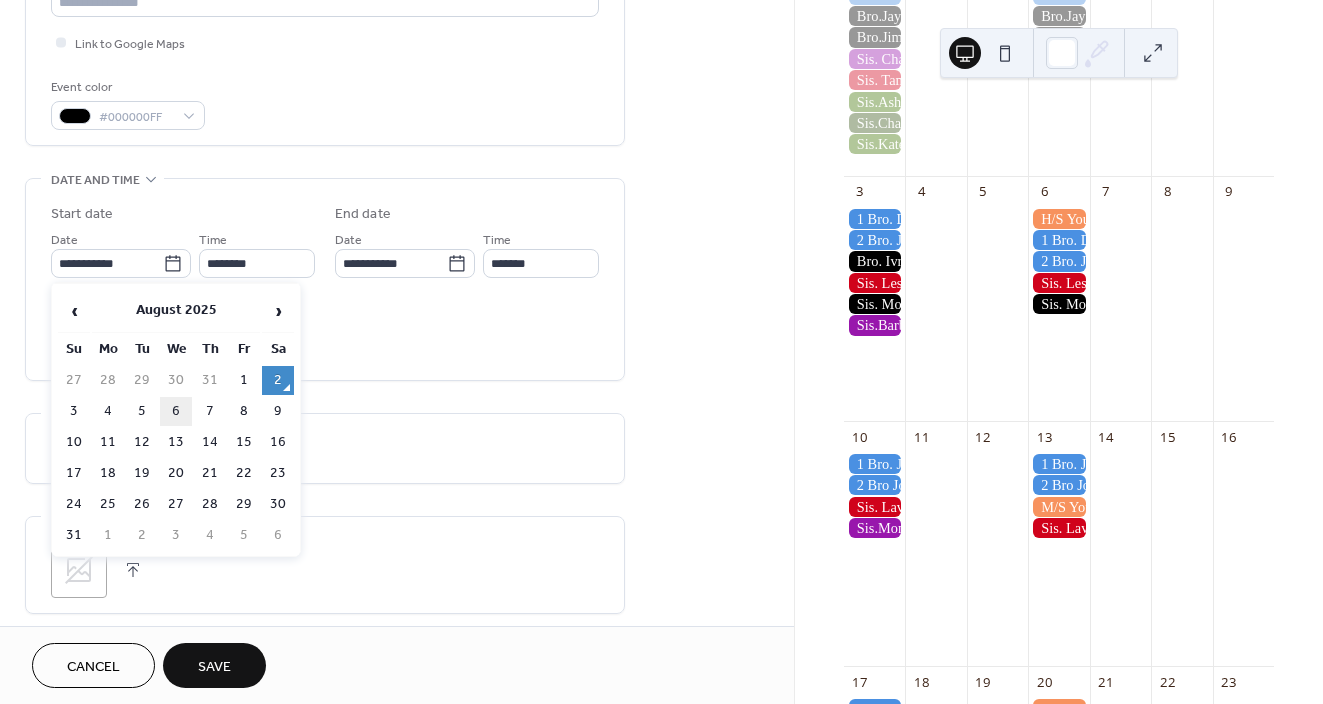 click on "6" at bounding box center (176, 411) 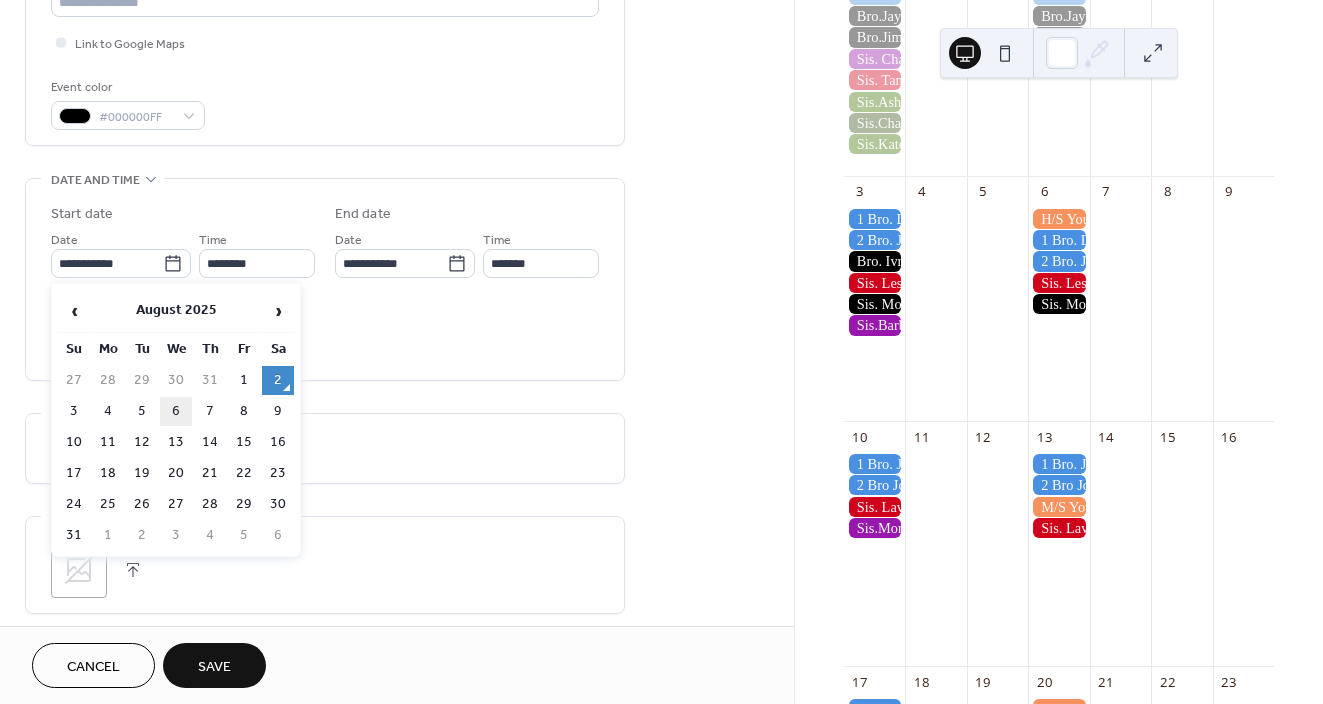 type on "**********" 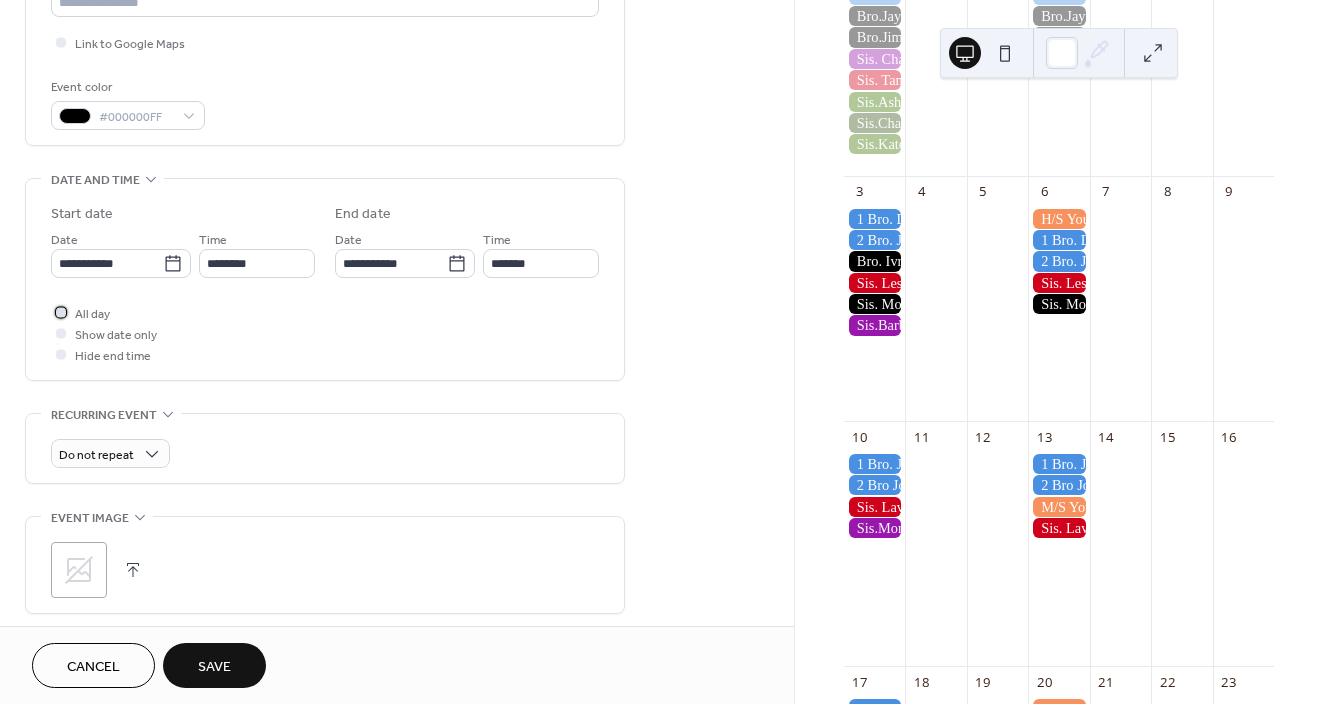 click at bounding box center [61, 312] 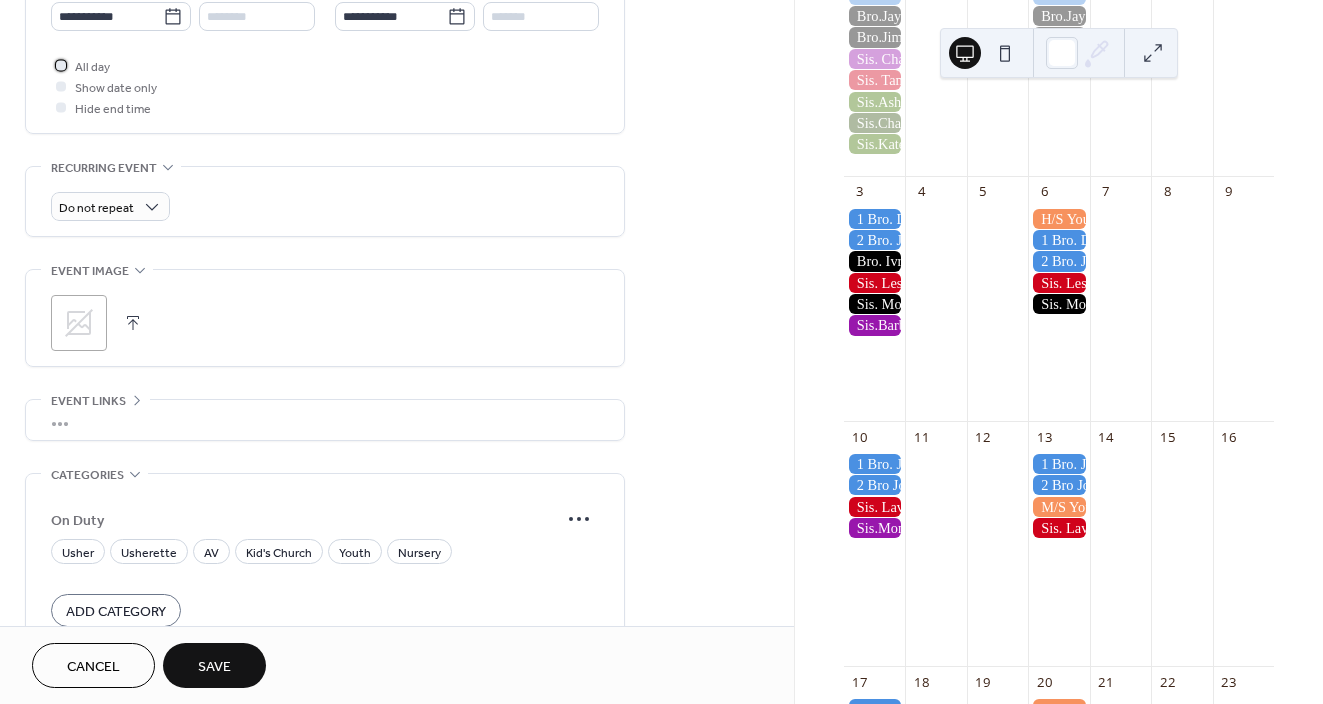 scroll, scrollTop: 831, scrollLeft: 0, axis: vertical 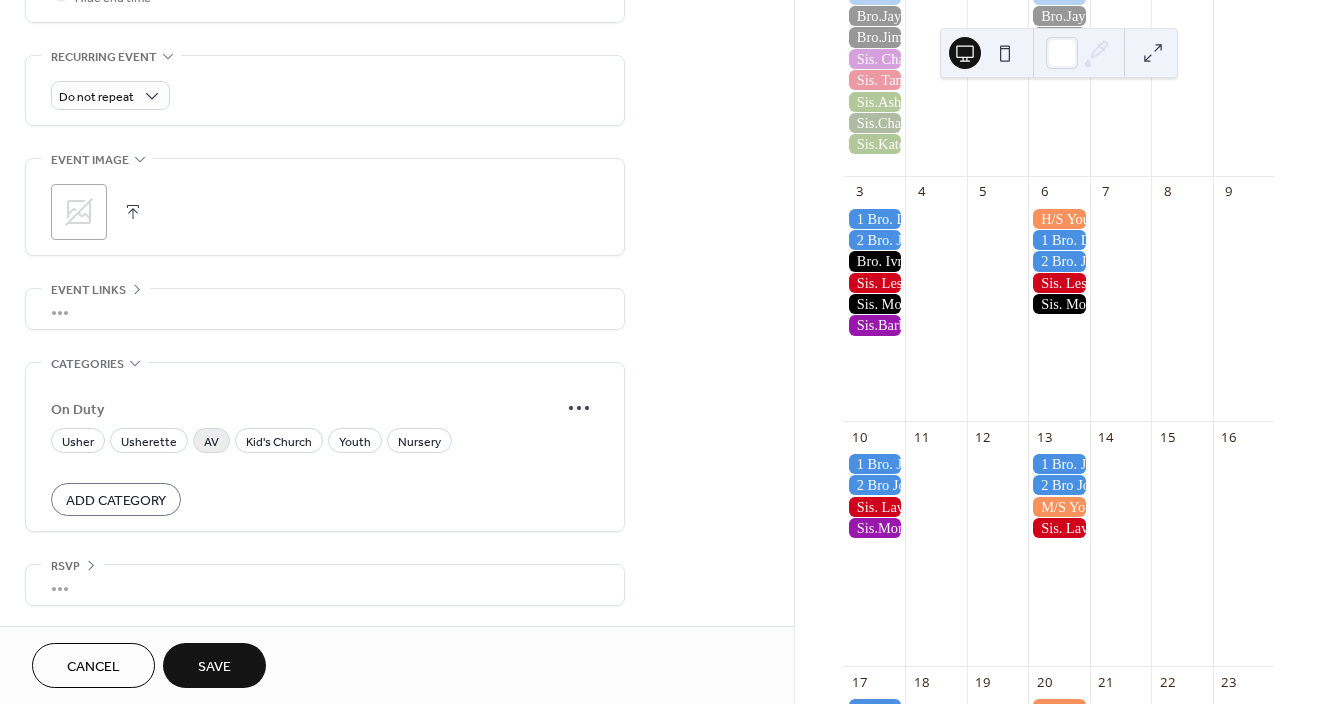 click on "AV" at bounding box center [211, 440] 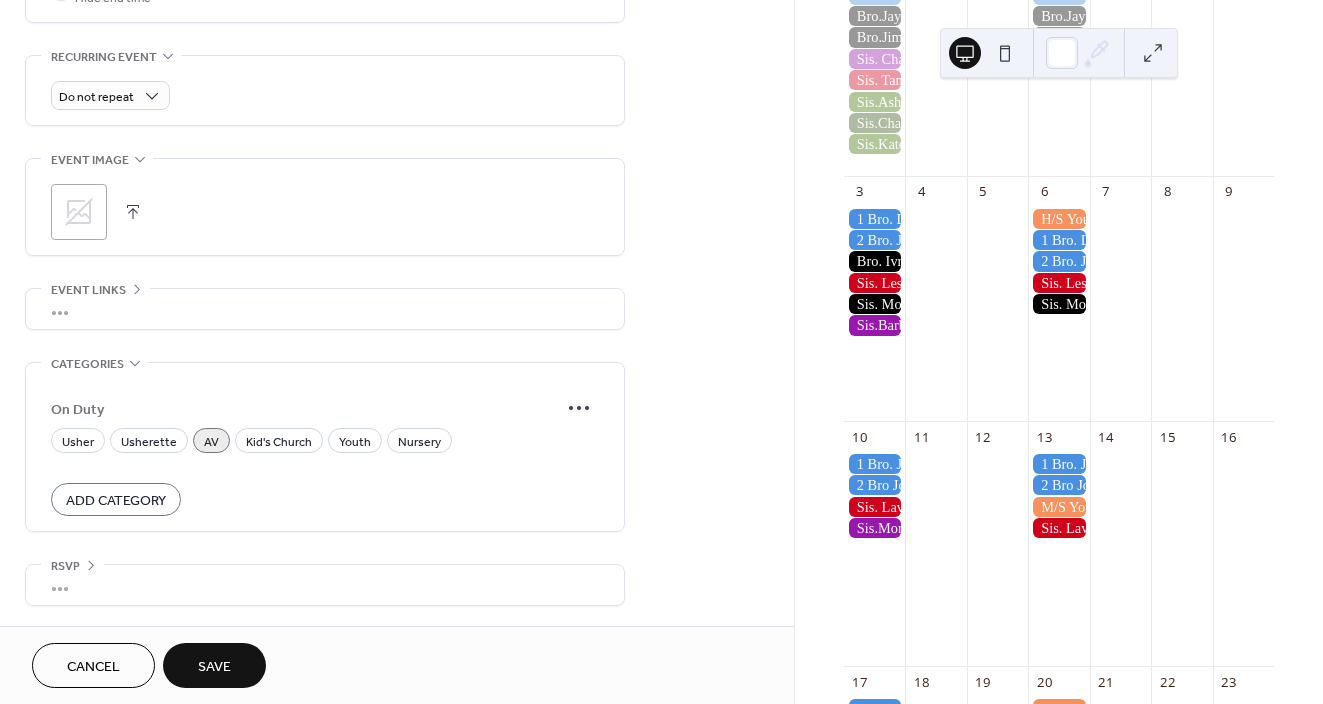 click on "Save" at bounding box center [214, 667] 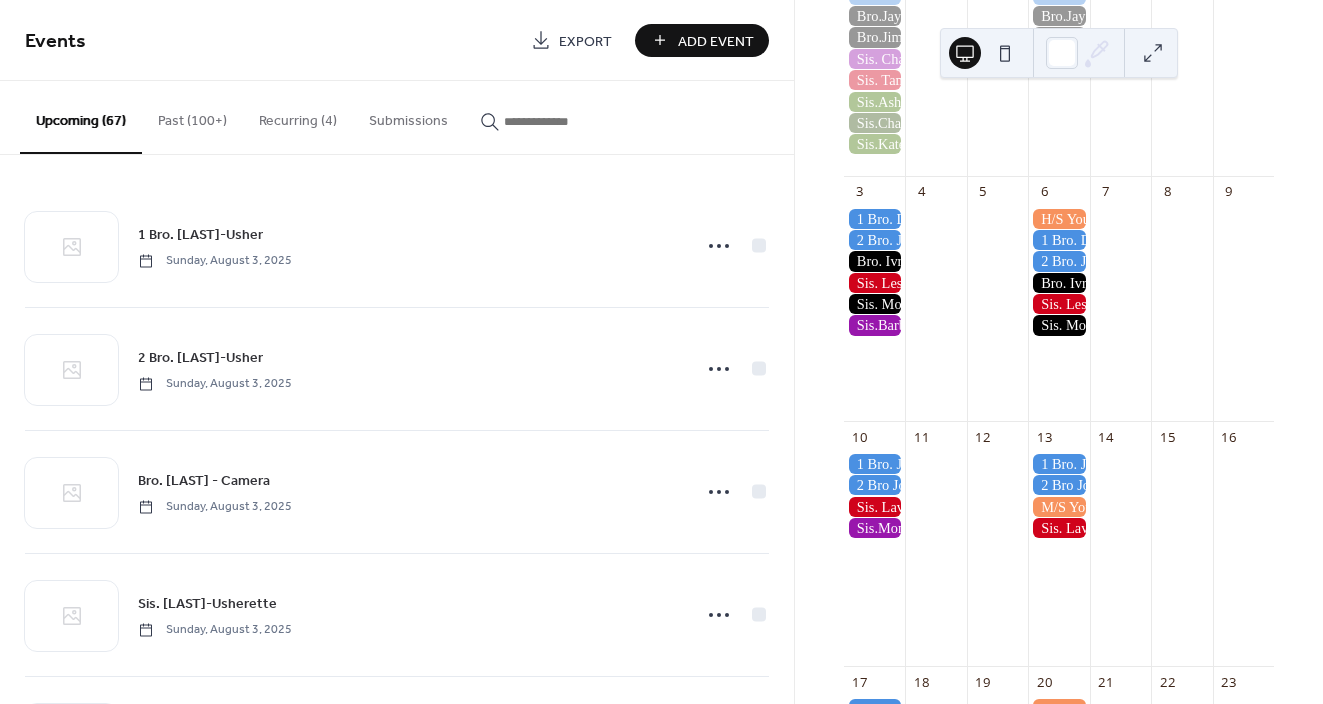 click on "Add Event" at bounding box center [716, 41] 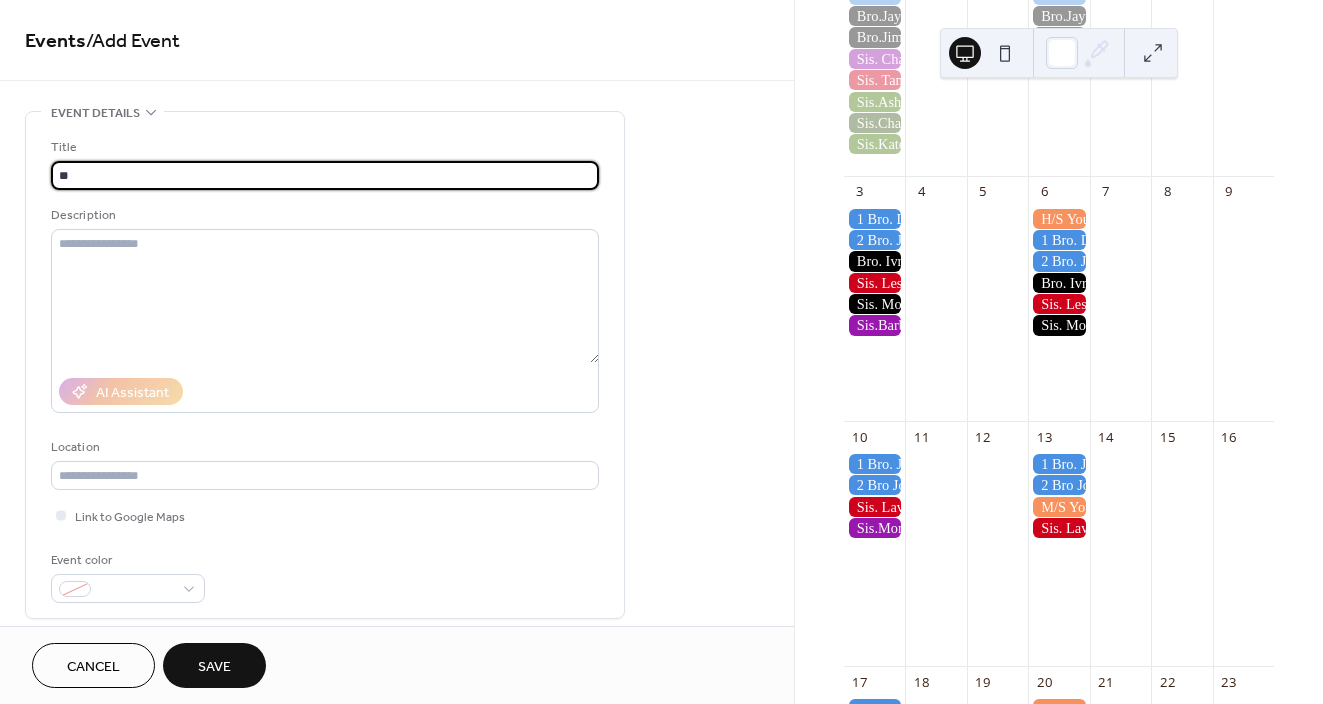type on "*" 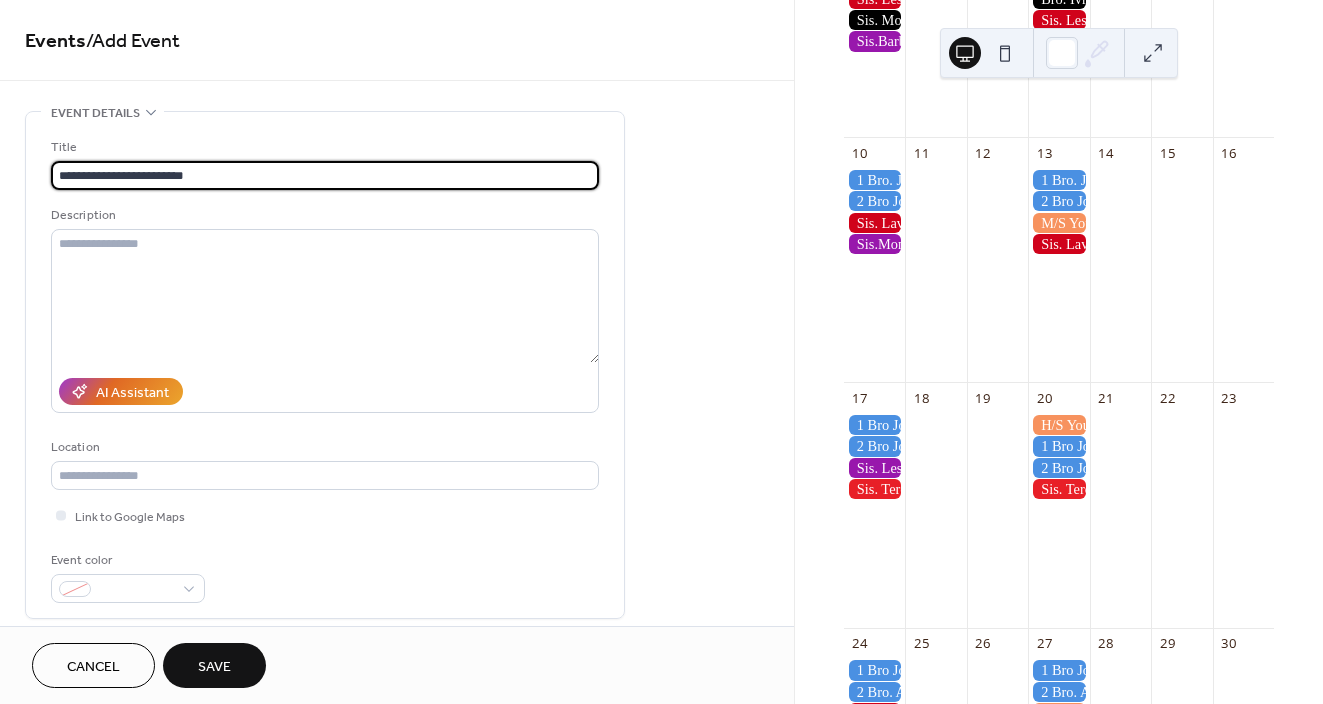 scroll, scrollTop: 720, scrollLeft: 0, axis: vertical 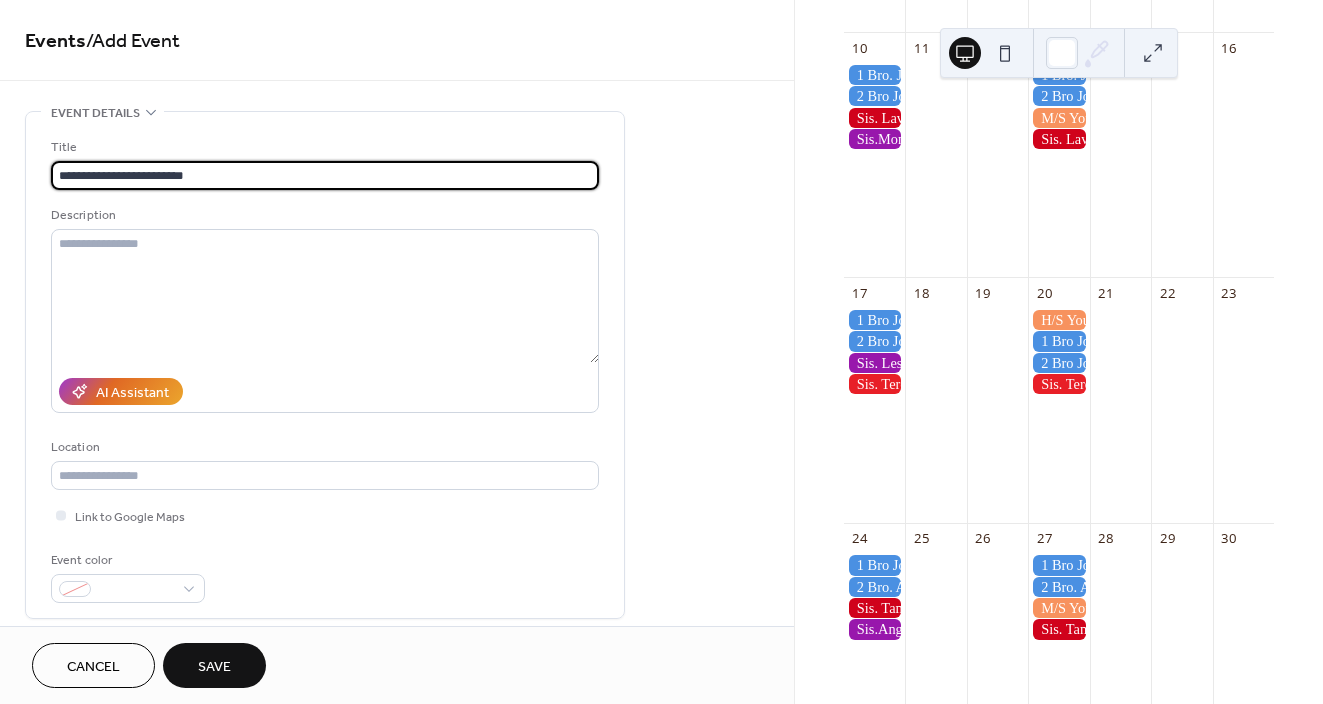 type on "**********" 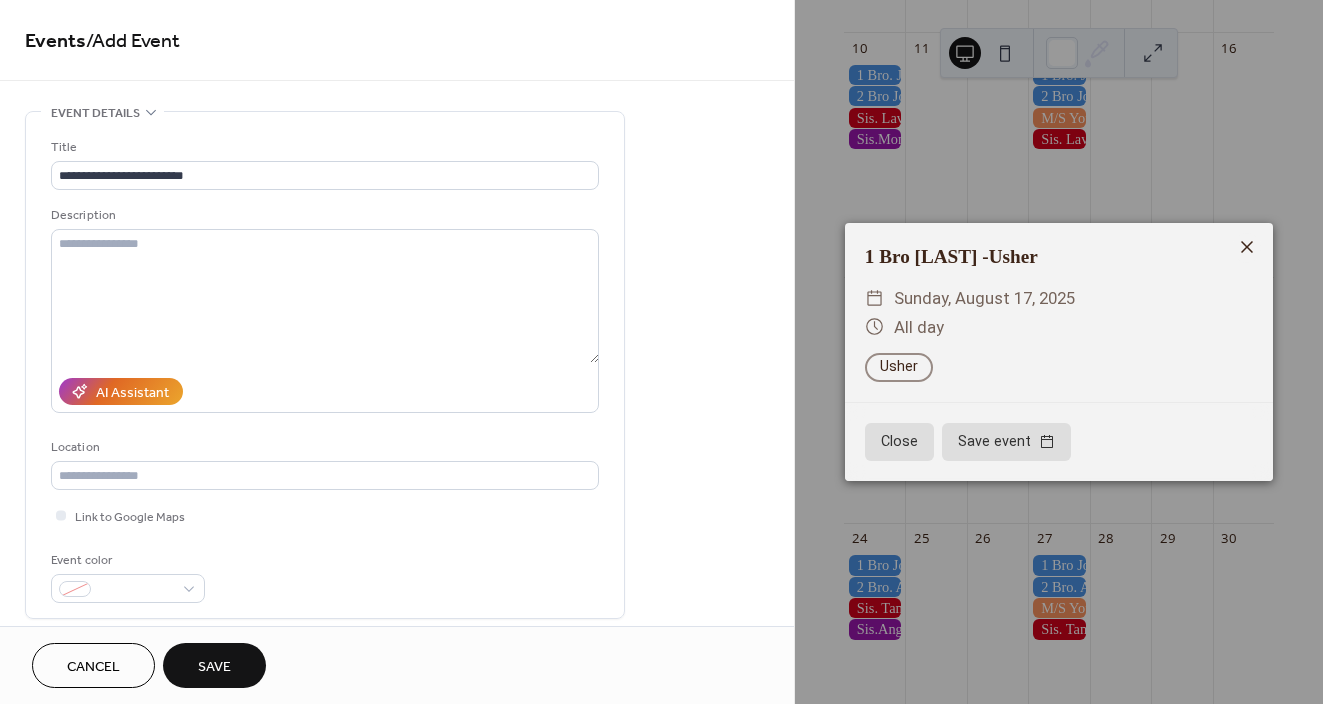 click 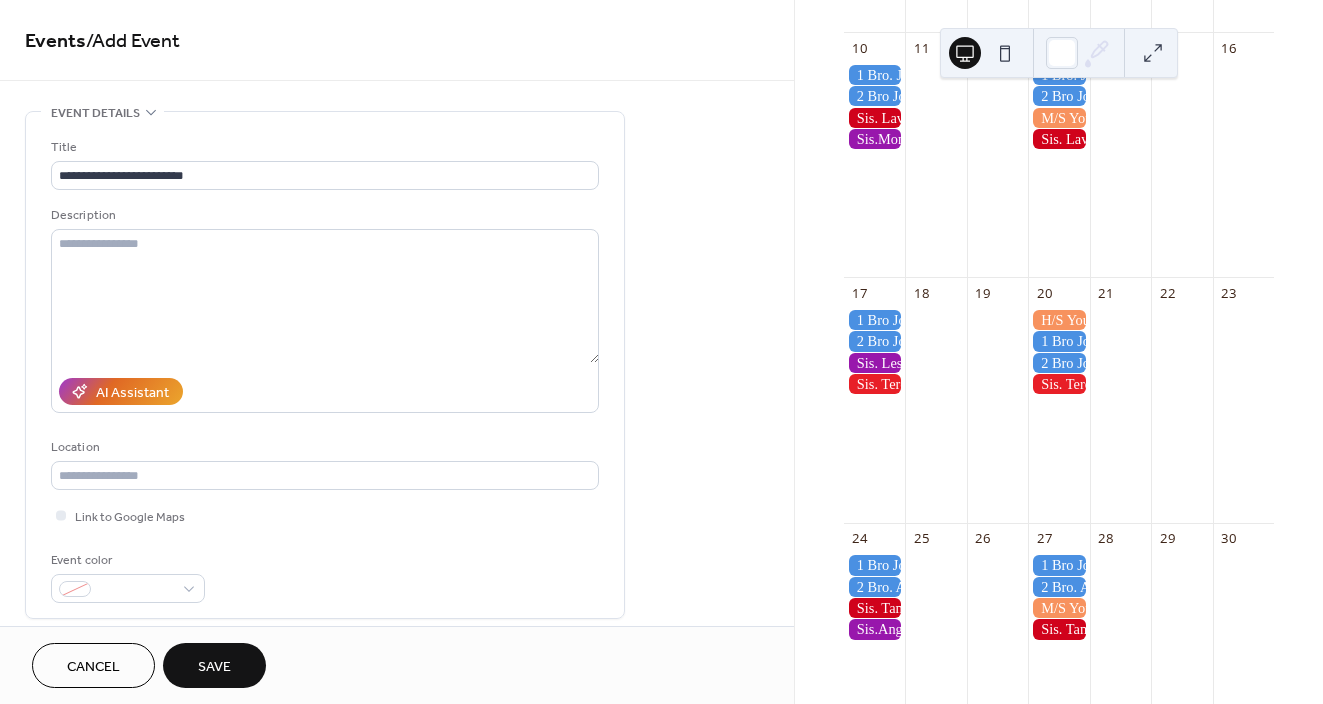 click at bounding box center (874, 341) 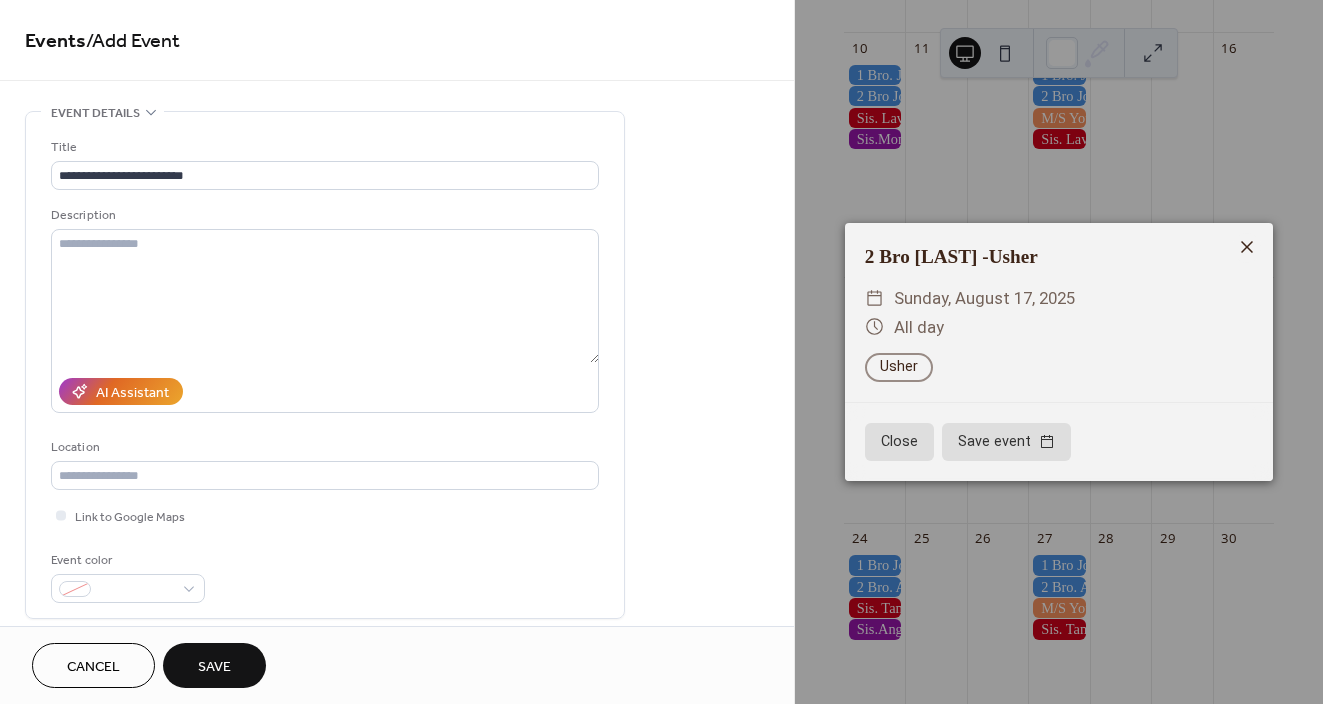 click 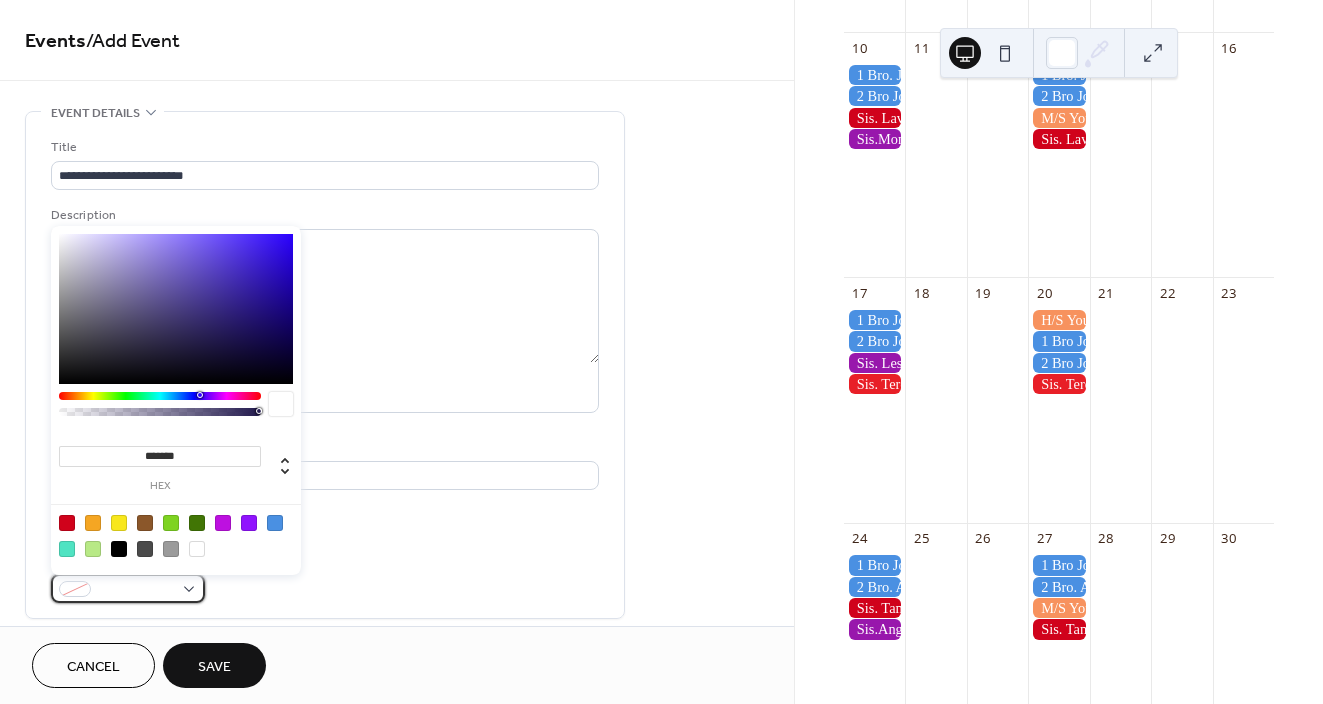 click at bounding box center (136, 590) 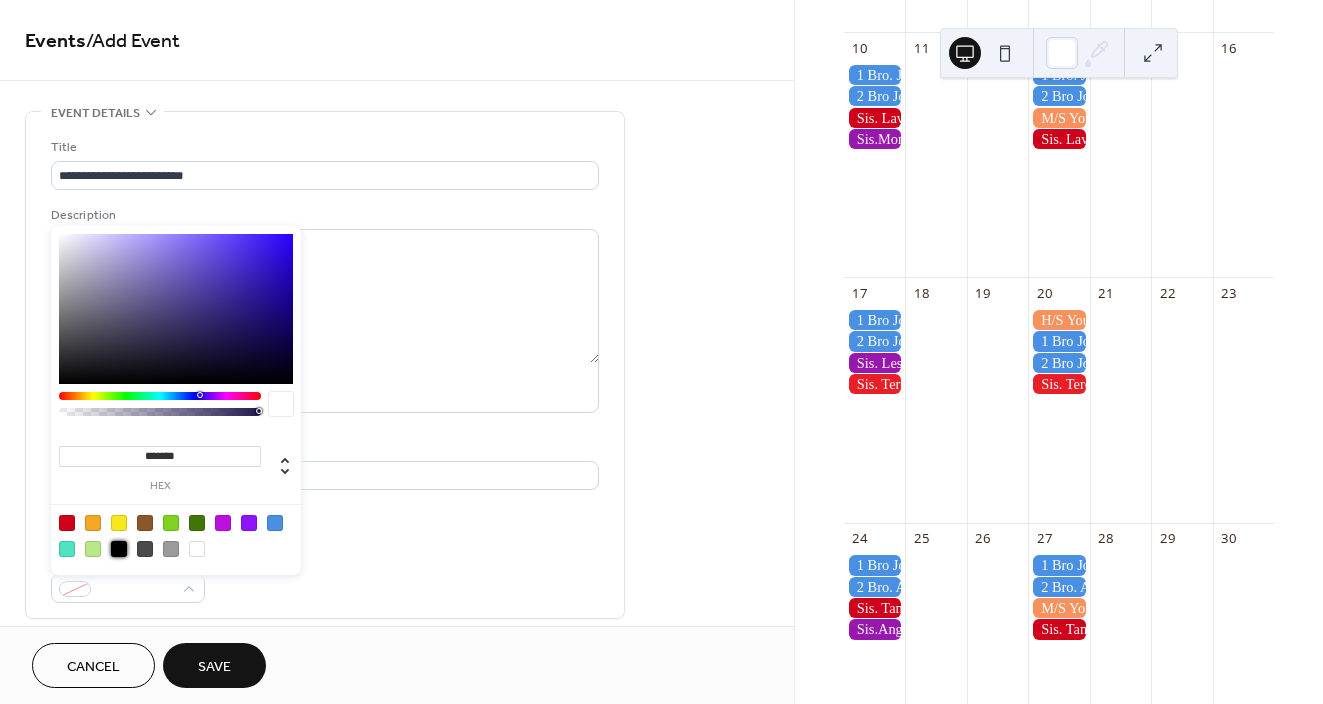 click at bounding box center (119, 549) 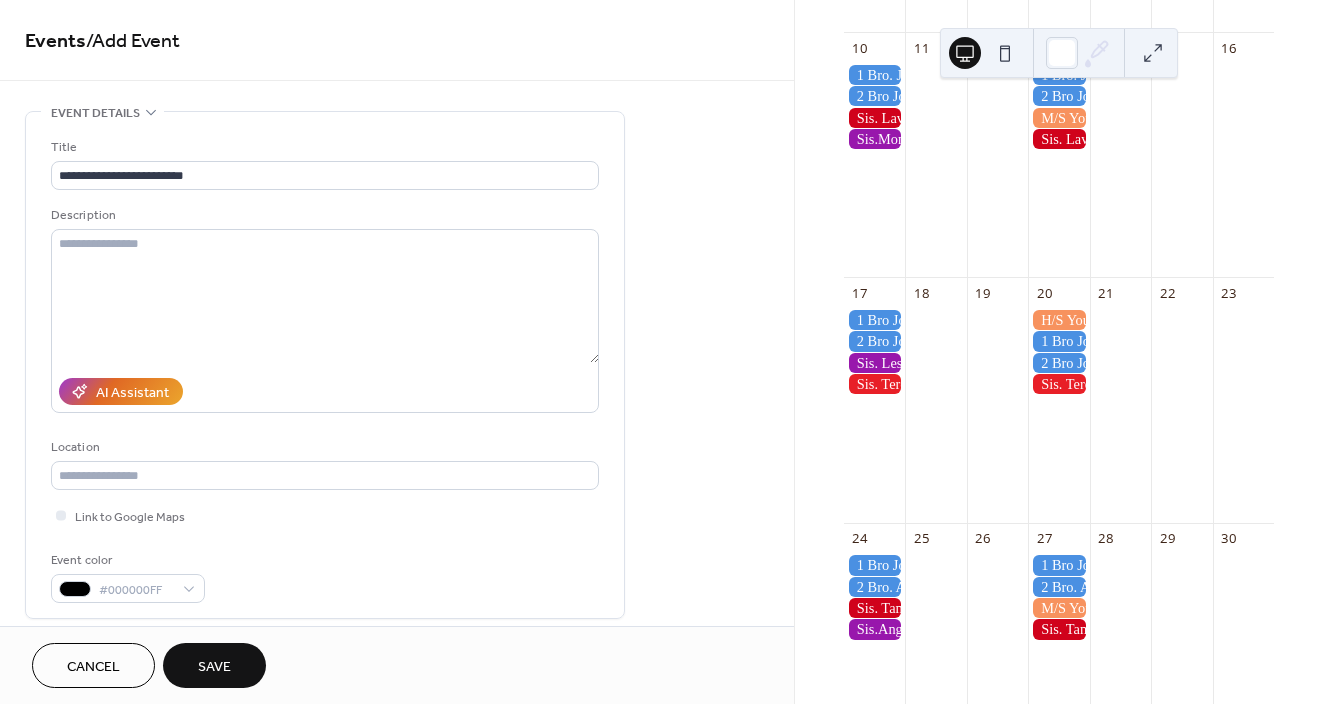 click on "**********" at bounding box center (325, 365) 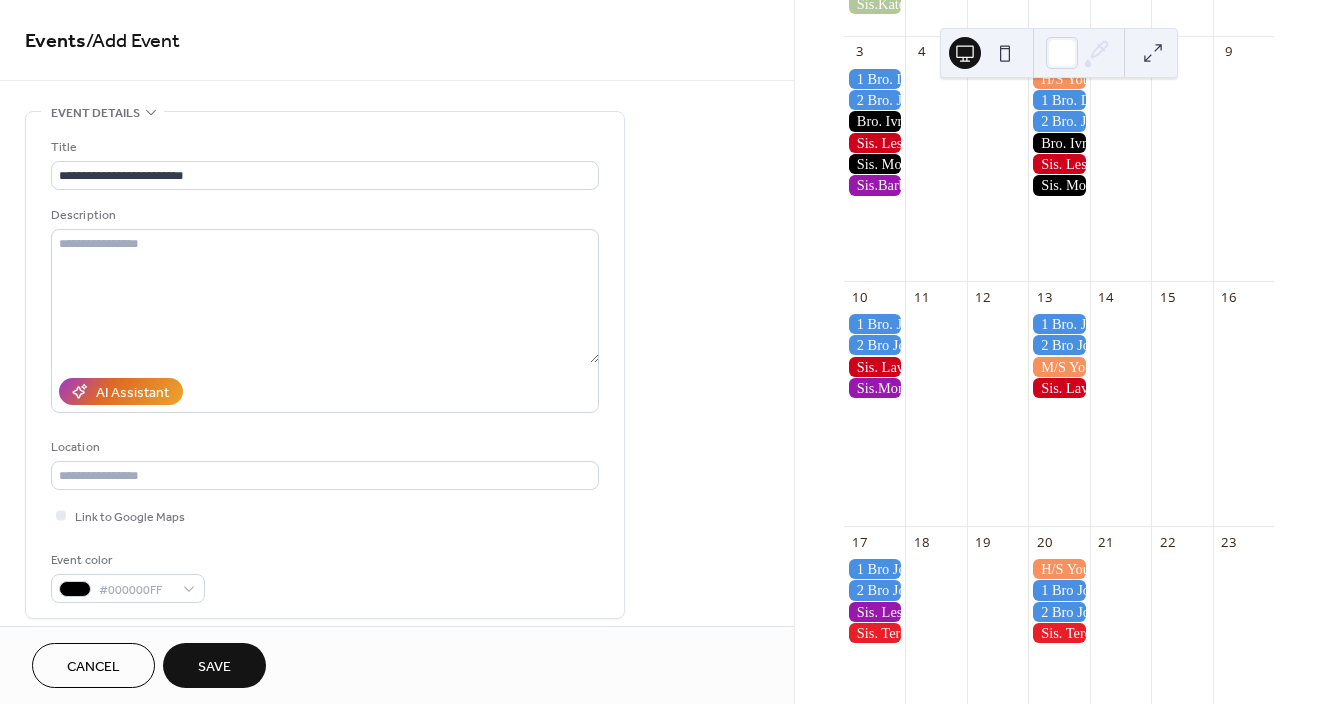 scroll, scrollTop: 491, scrollLeft: 0, axis: vertical 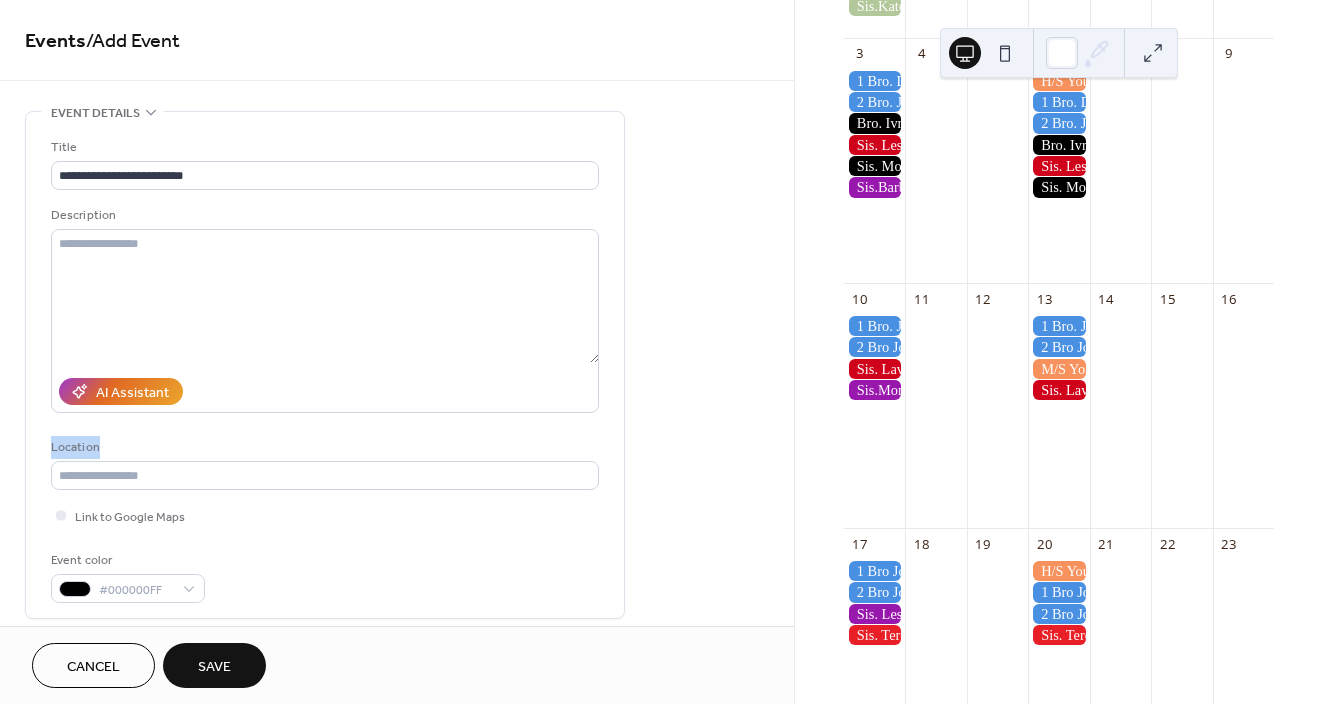 drag, startPoint x: 787, startPoint y: 239, endPoint x: 778, endPoint y: 440, distance: 201.20139 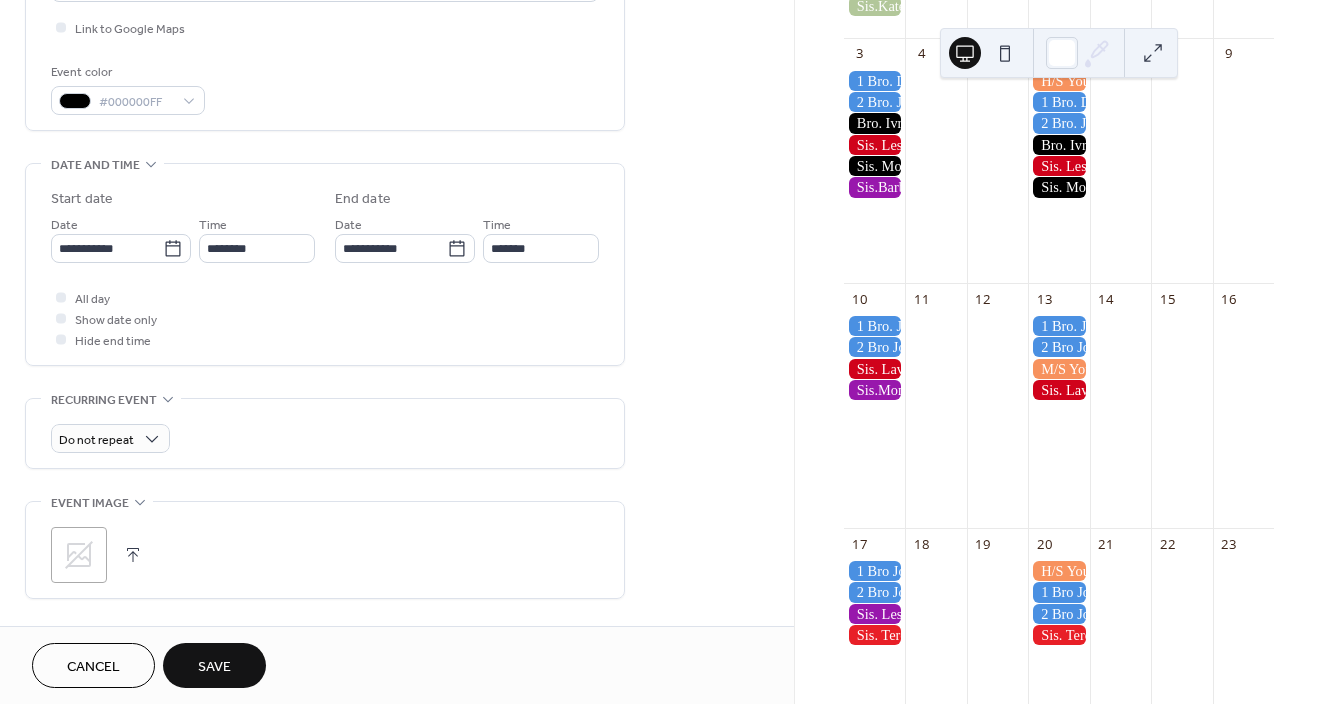 scroll, scrollTop: 498, scrollLeft: 0, axis: vertical 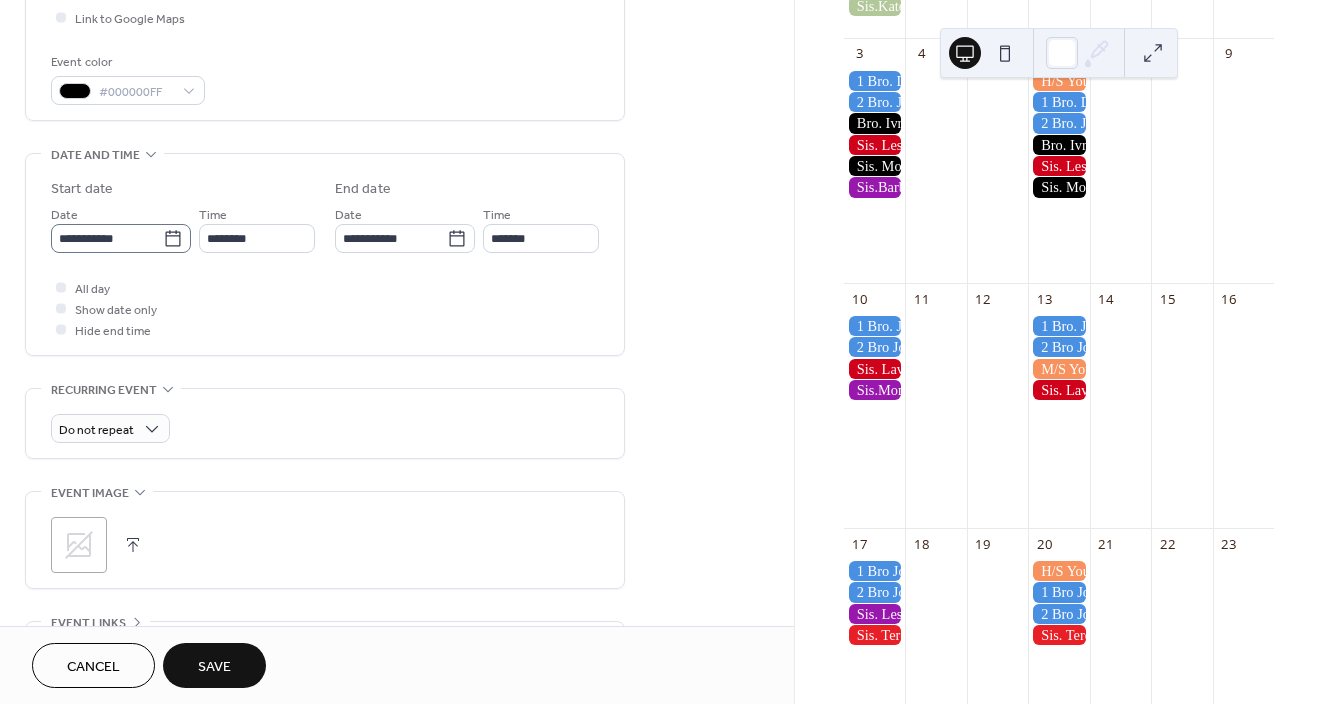 click 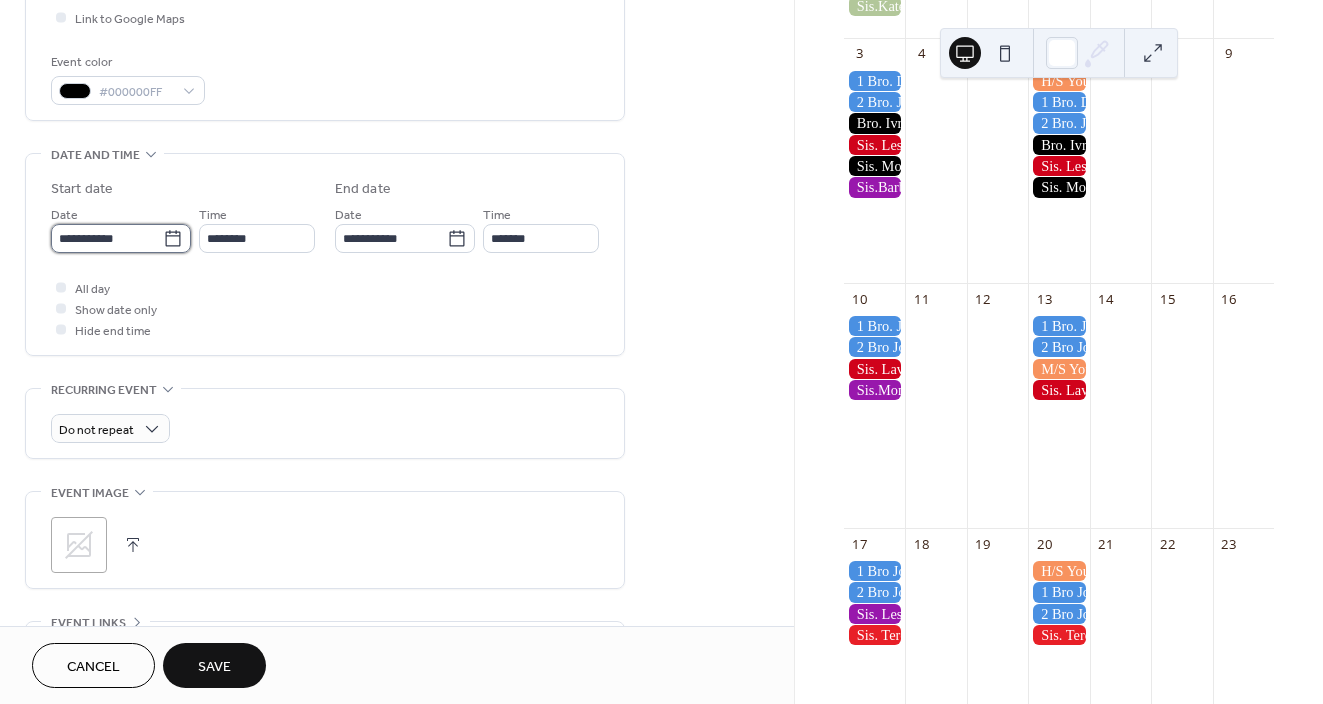 click on "**********" at bounding box center [107, 238] 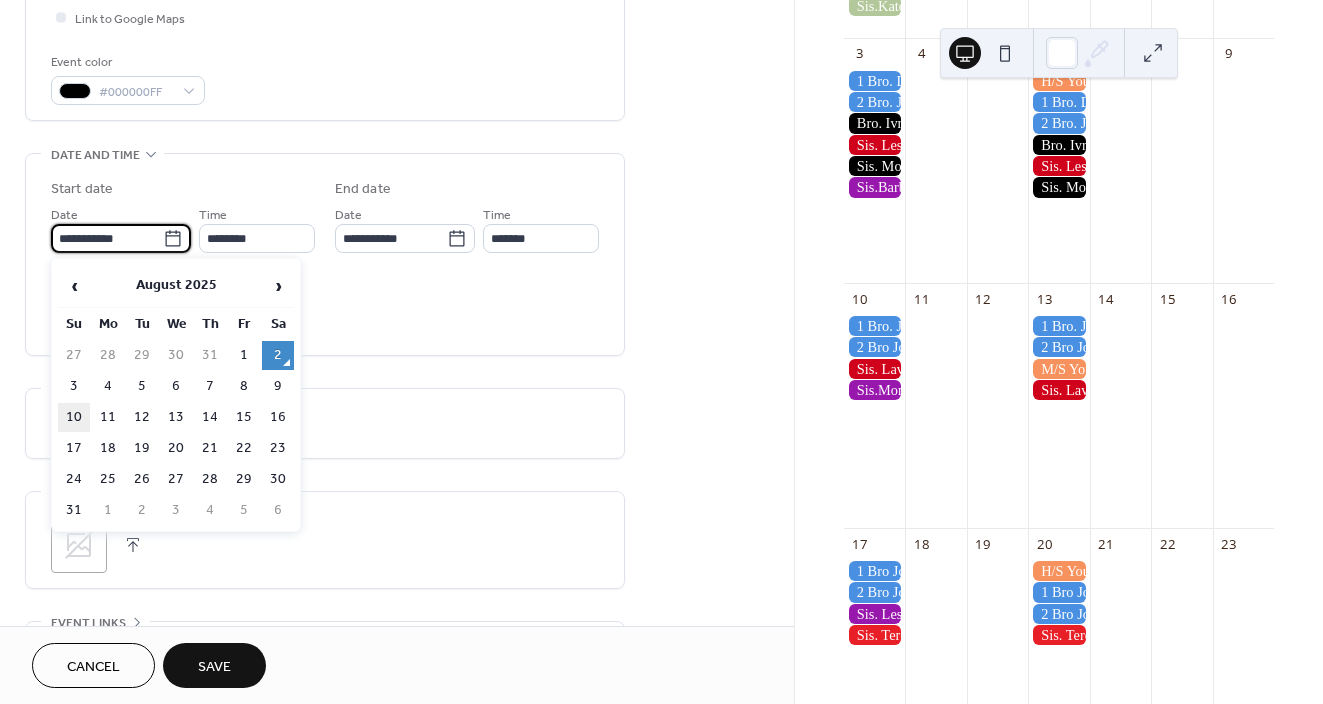 click on "10" at bounding box center (74, 417) 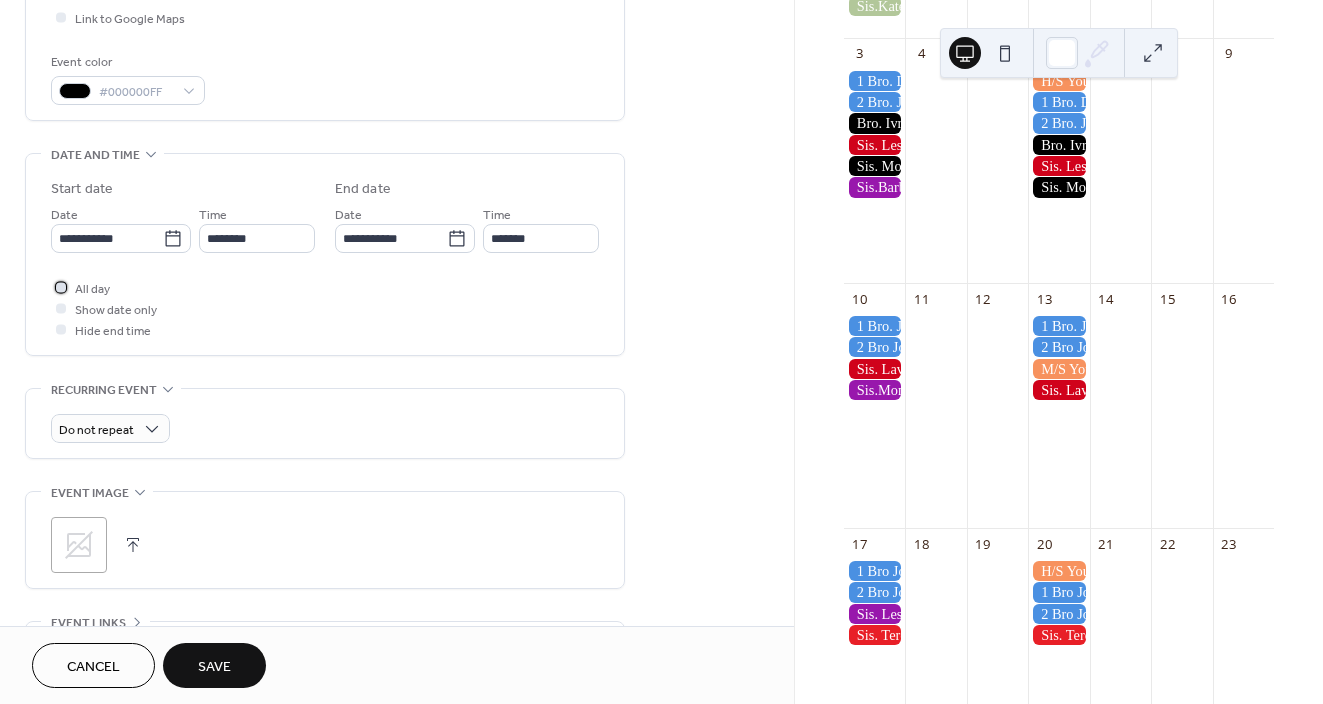 click at bounding box center [61, 287] 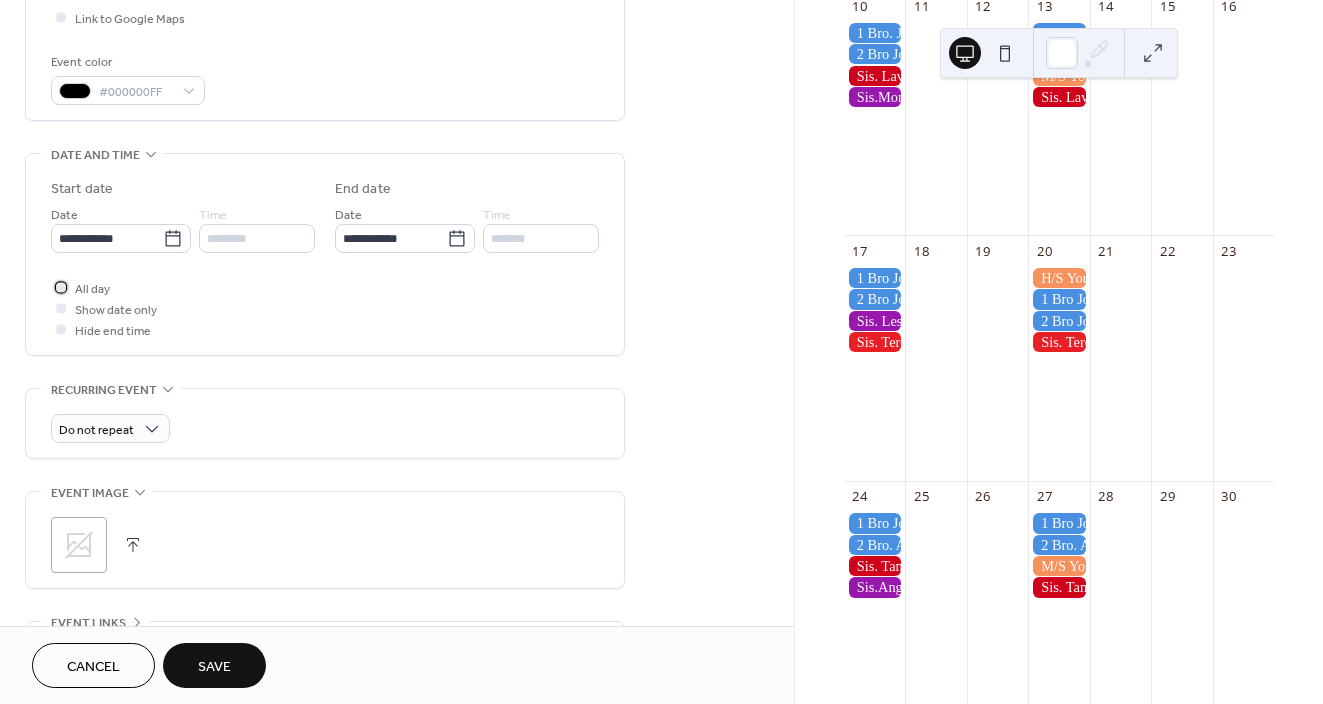 scroll, scrollTop: 481, scrollLeft: 0, axis: vertical 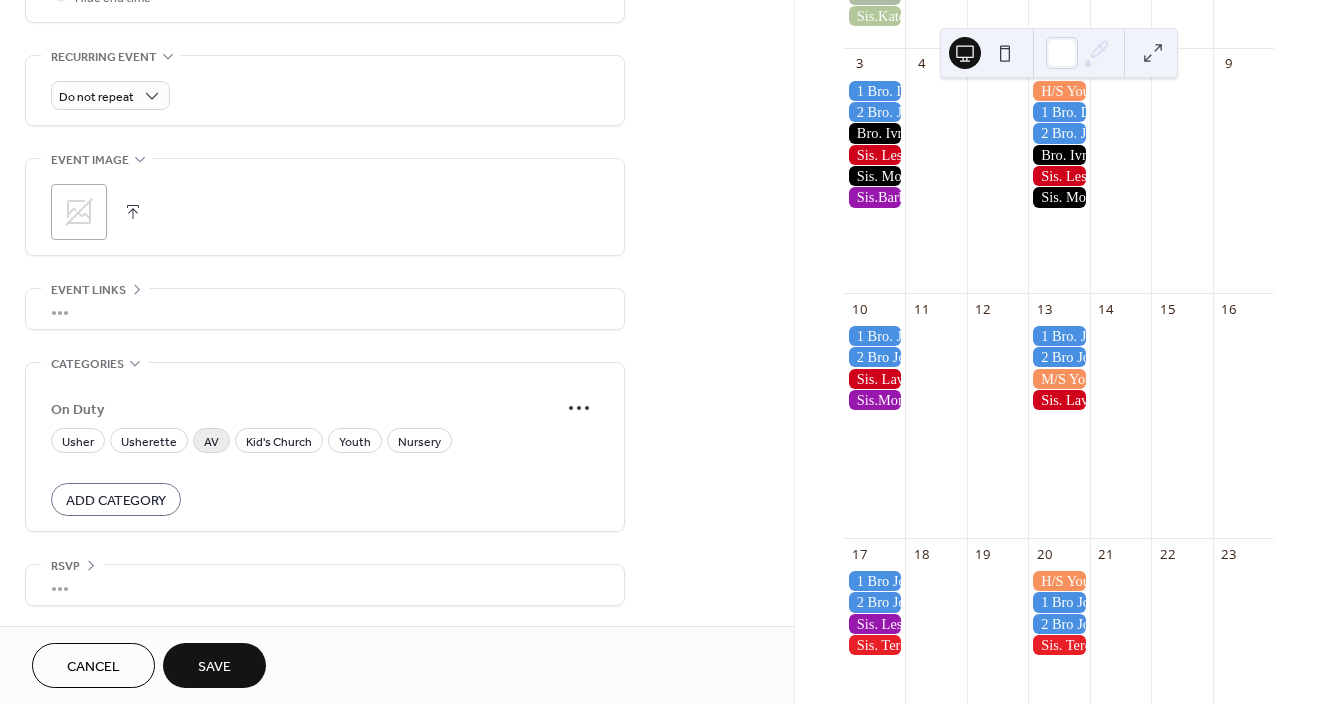 click on "AV" at bounding box center [211, 442] 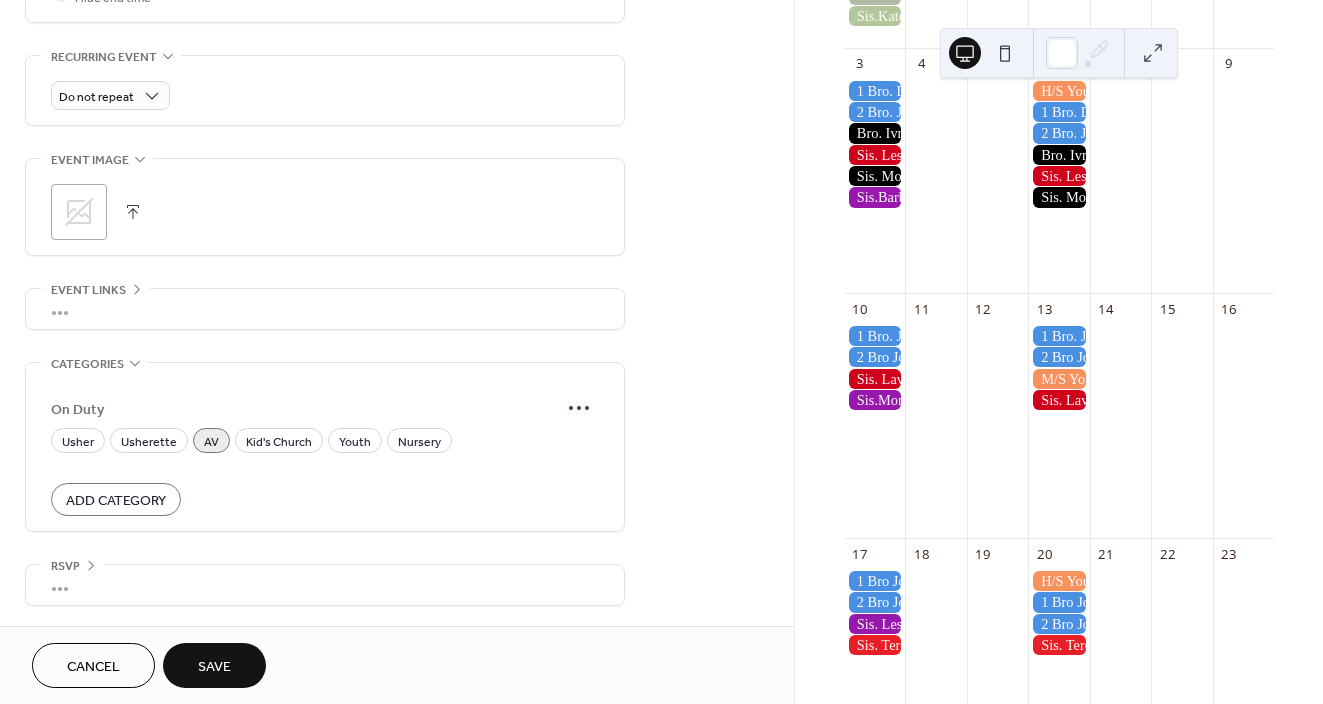 click on "Save" at bounding box center (214, 667) 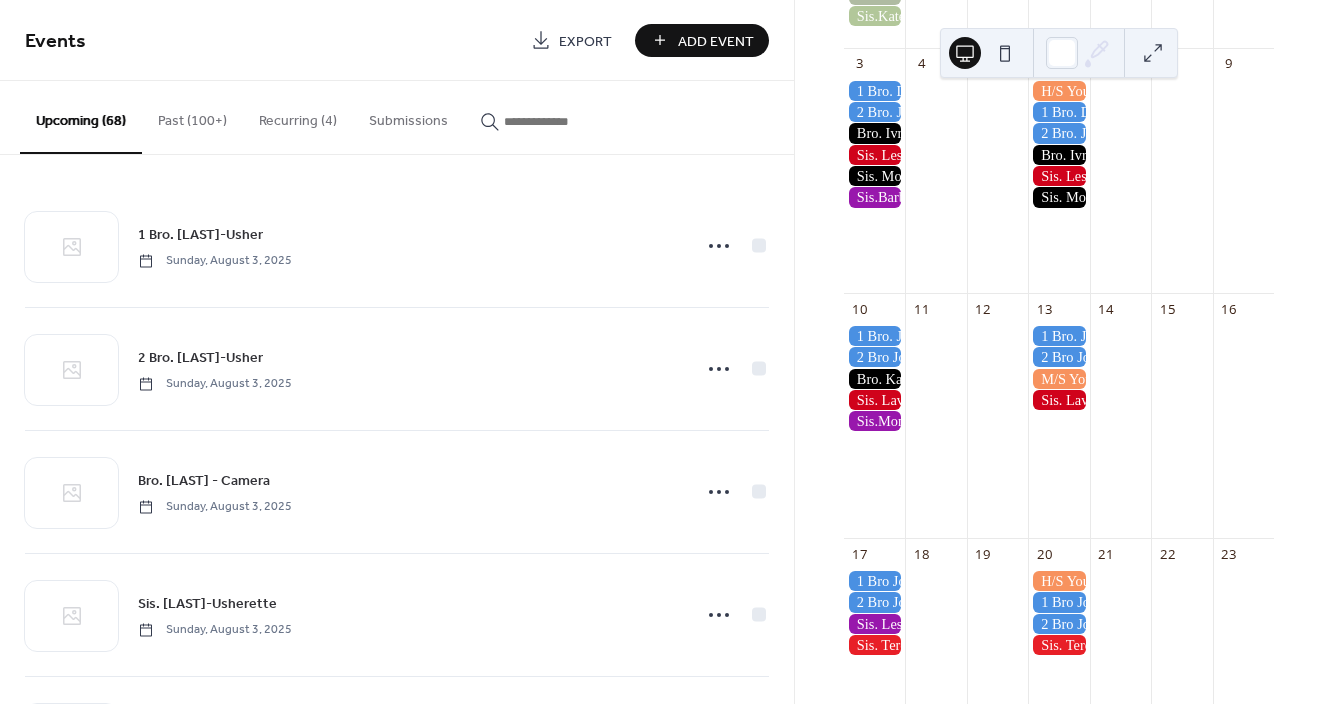 click on "Add Event" at bounding box center (716, 41) 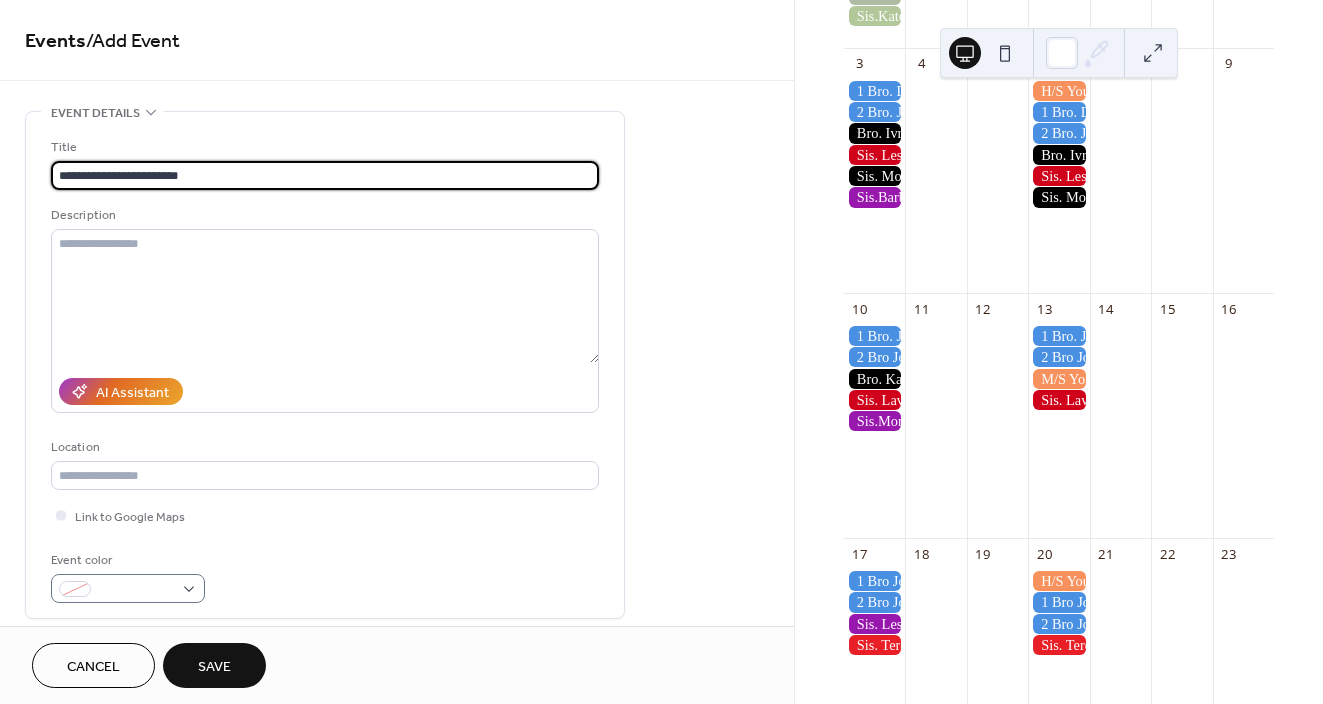 type on "**********" 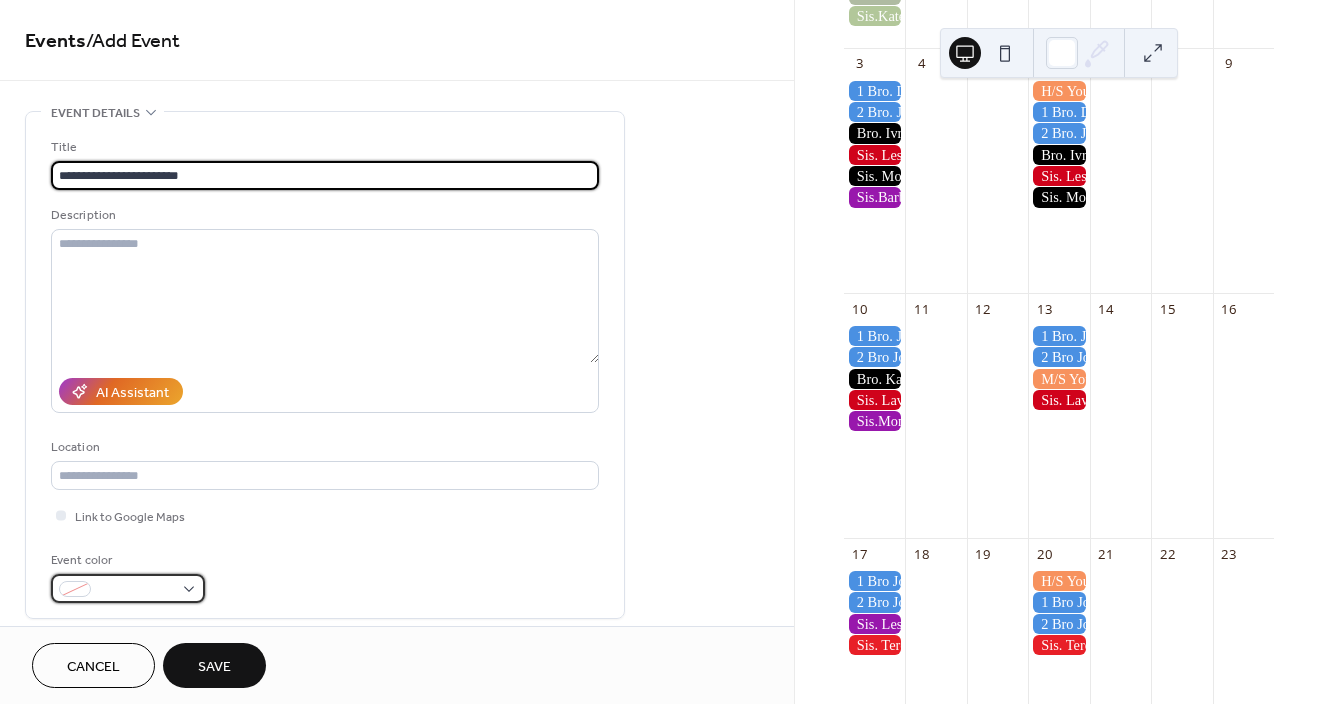 click at bounding box center (136, 590) 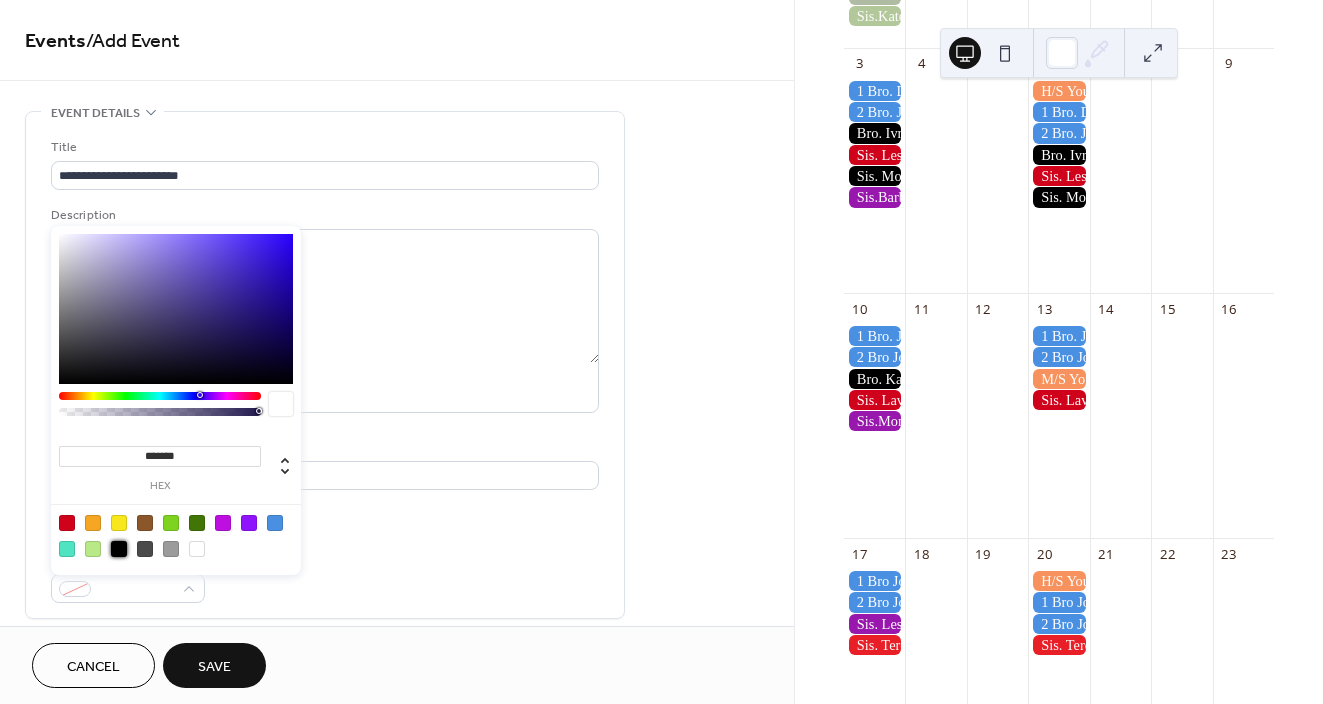 click at bounding box center [119, 549] 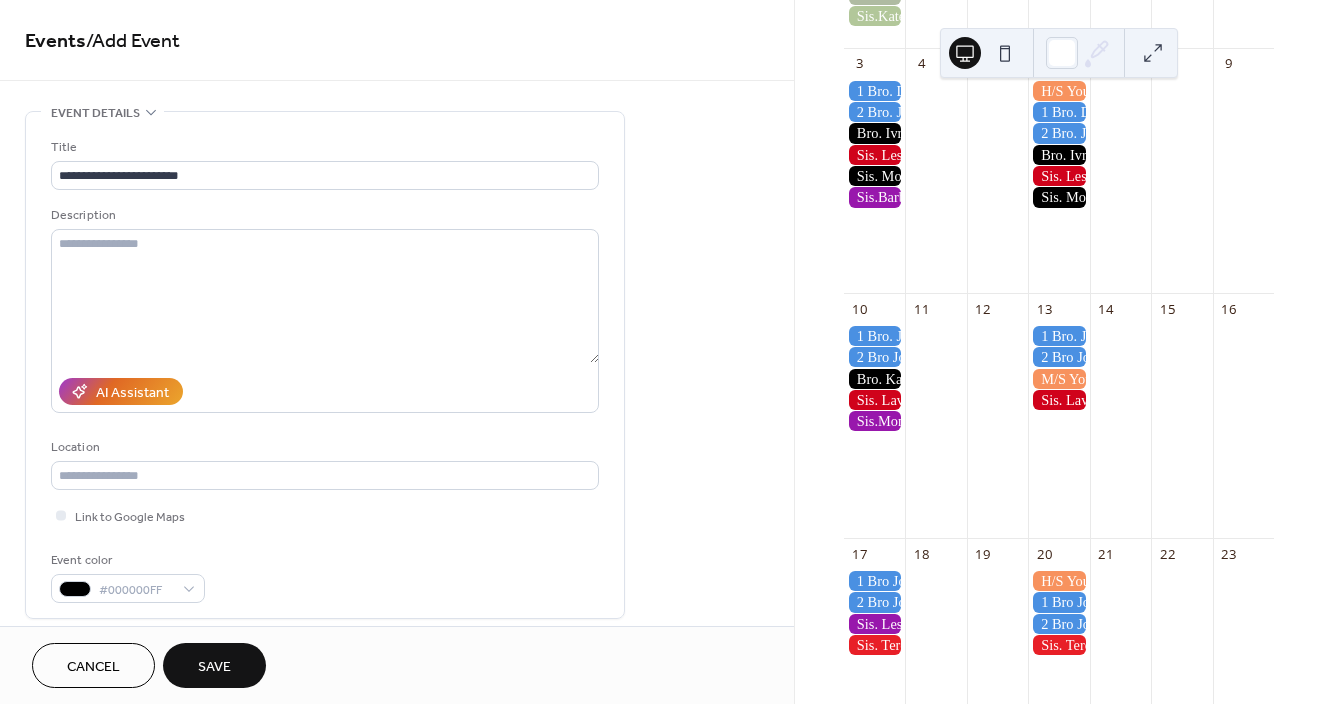 click on "Event color #000000FF" at bounding box center (325, 576) 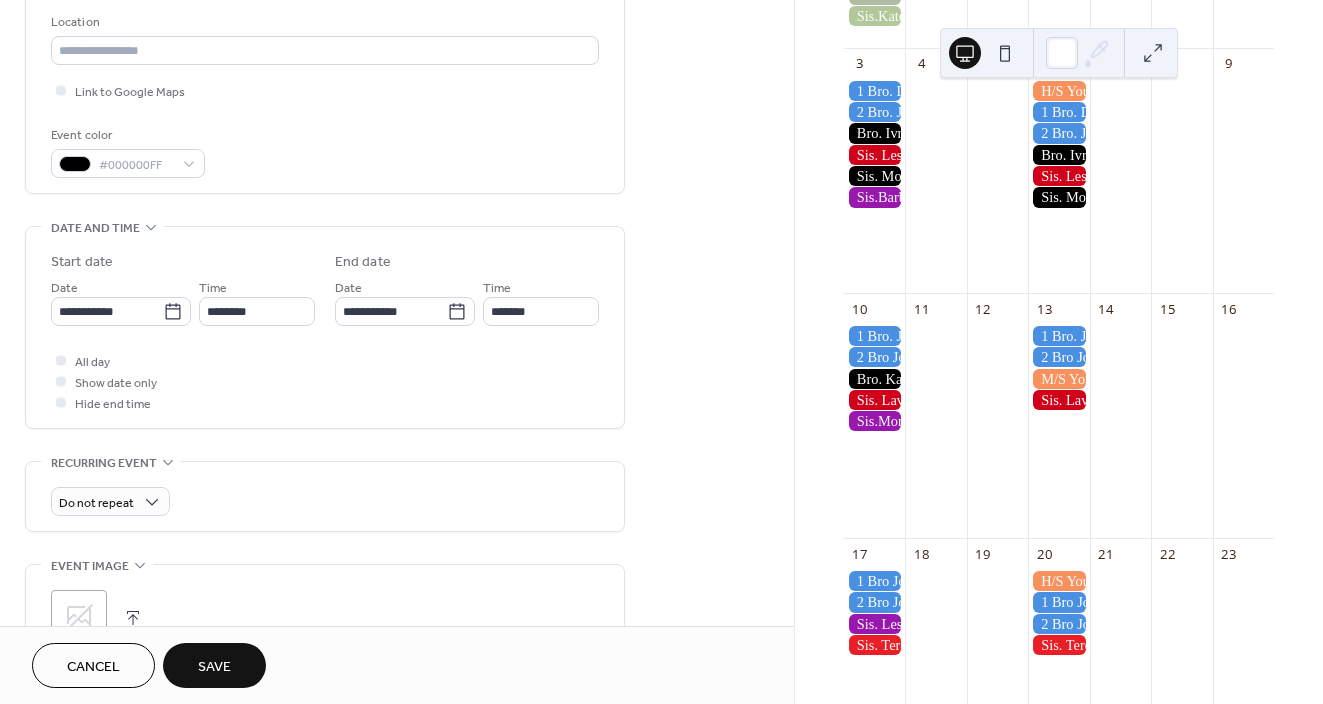 scroll, scrollTop: 435, scrollLeft: 0, axis: vertical 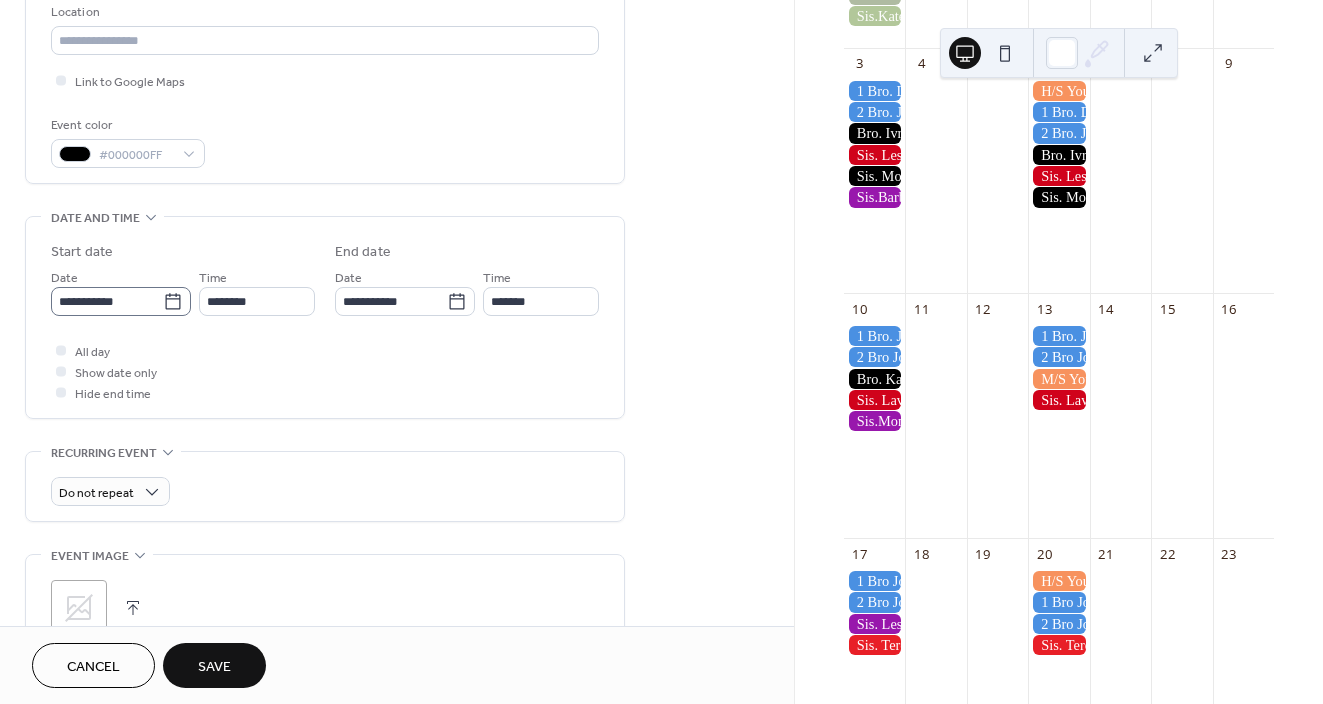 click 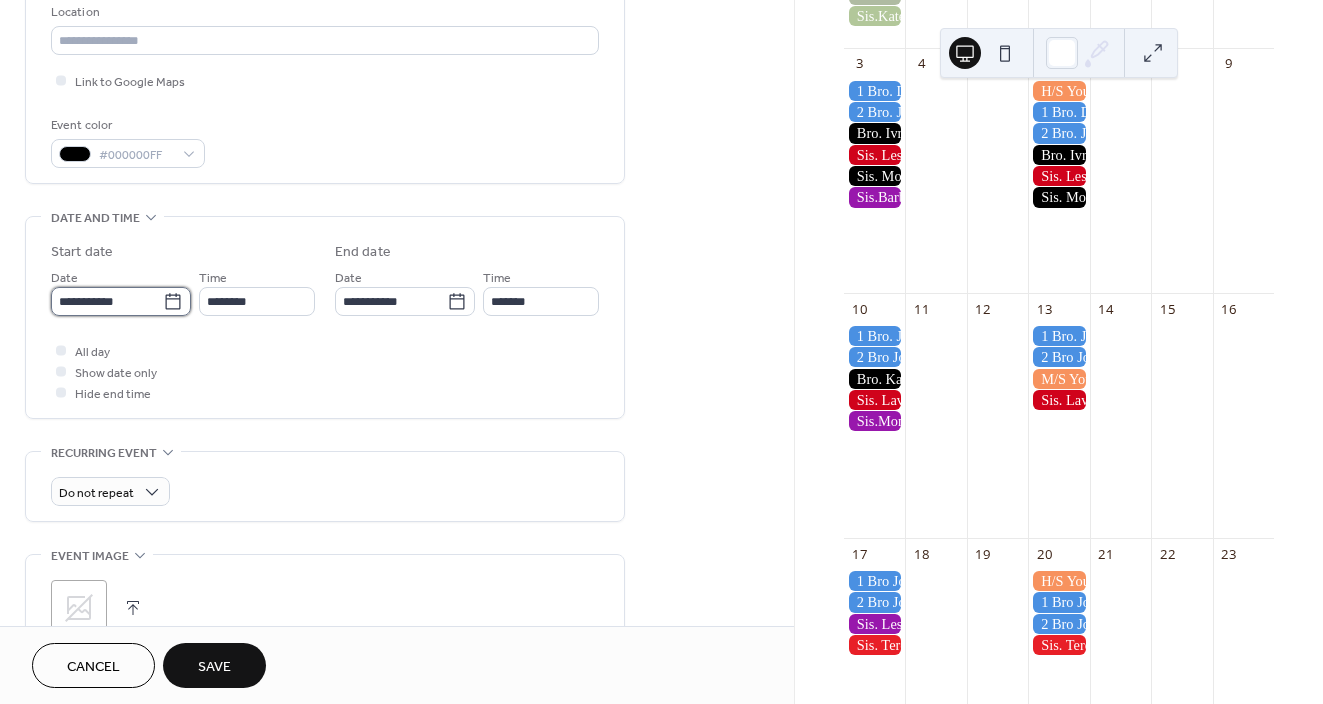 click on "**********" at bounding box center (107, 301) 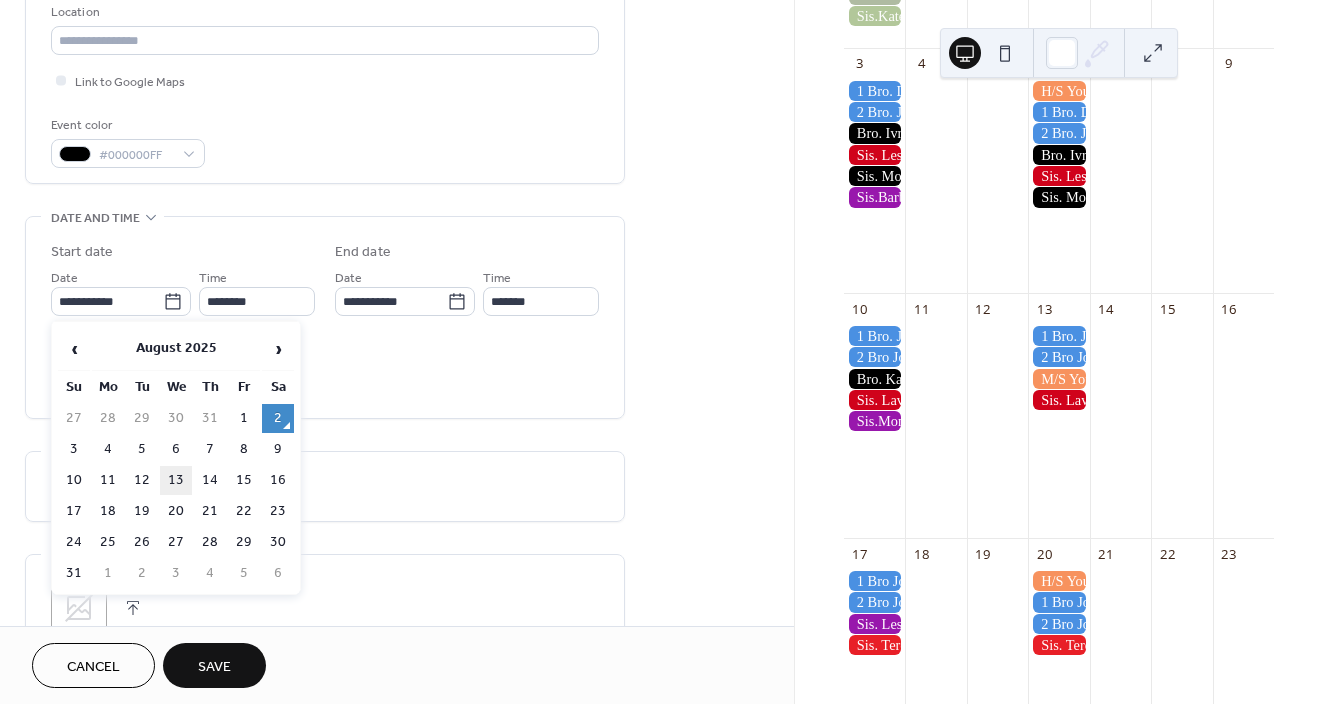 click on "13" at bounding box center [176, 480] 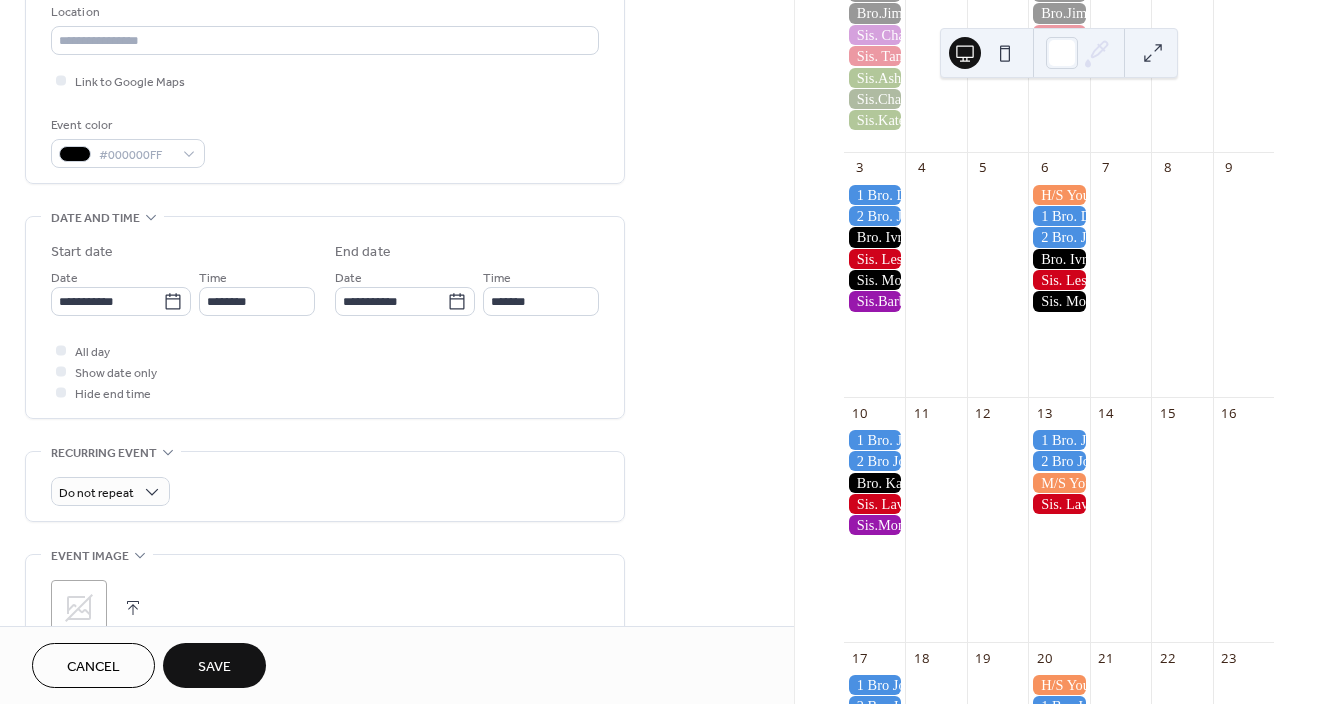 scroll, scrollTop: 373, scrollLeft: 0, axis: vertical 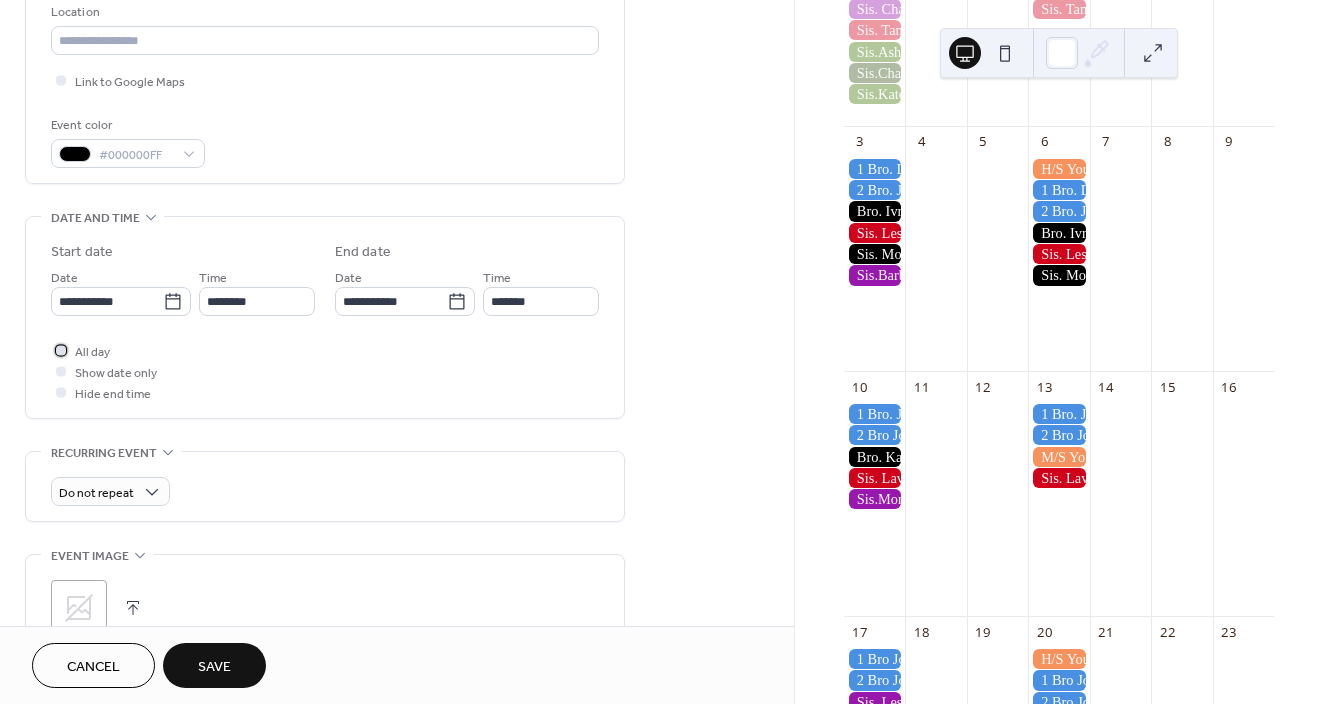click at bounding box center (61, 350) 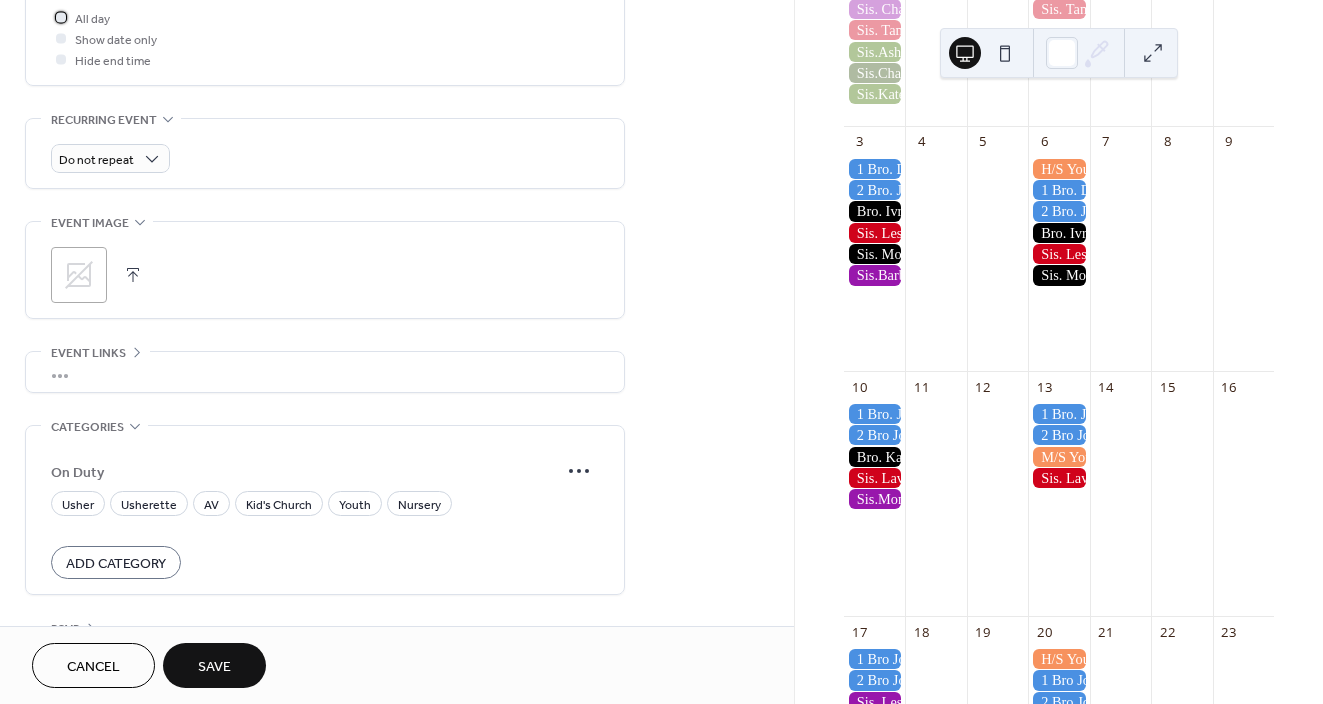 scroll, scrollTop: 831, scrollLeft: 0, axis: vertical 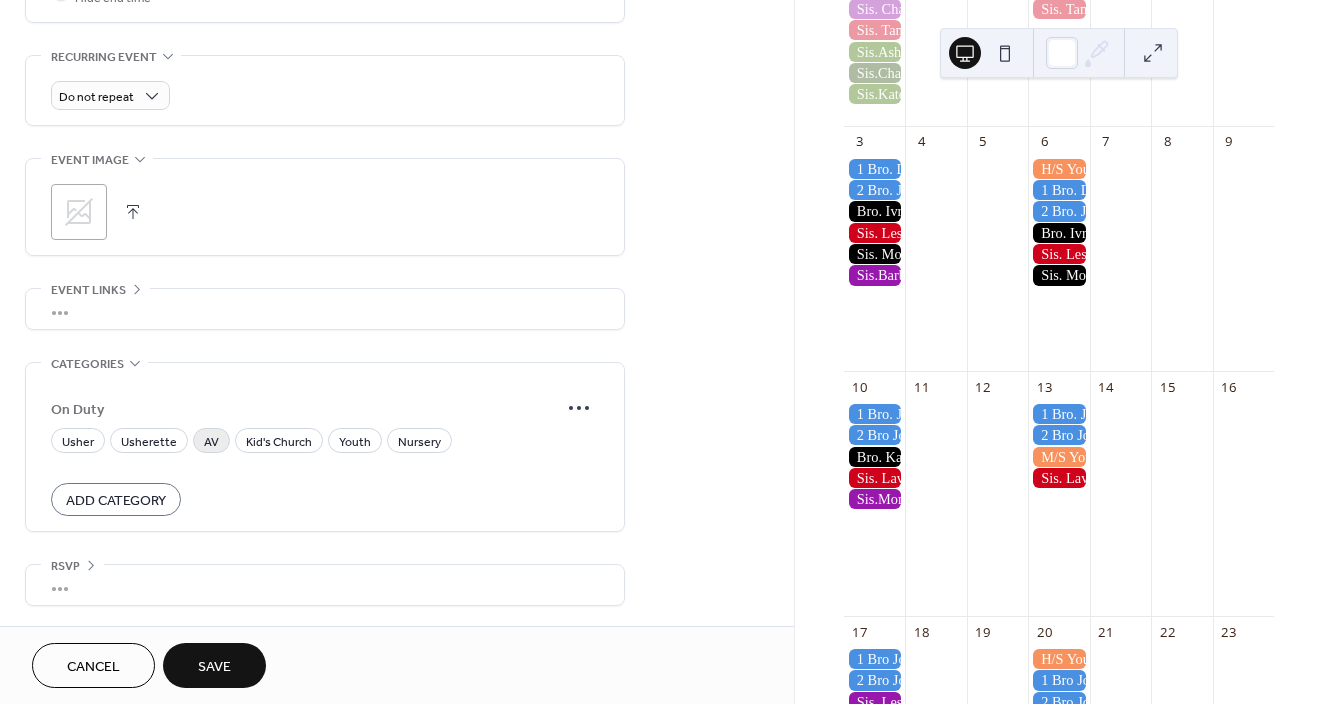 click on "AV" at bounding box center (211, 442) 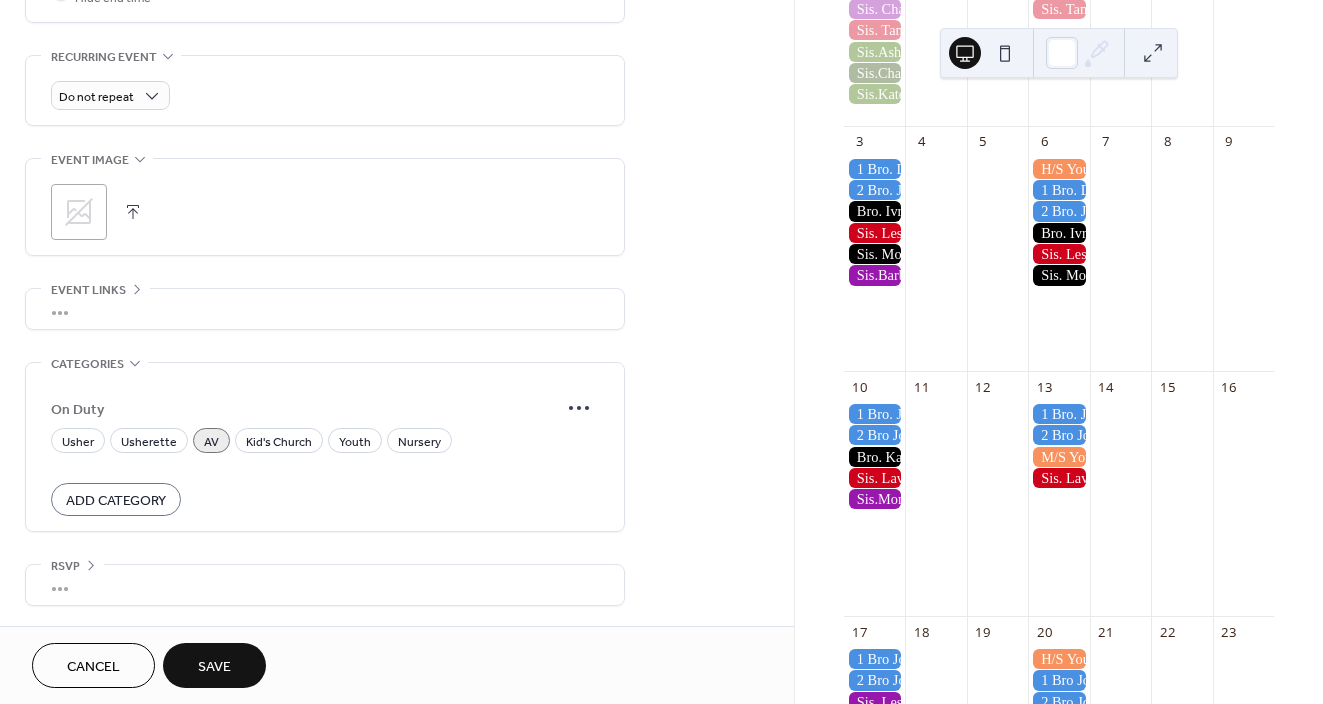 click on "Save" at bounding box center [214, 667] 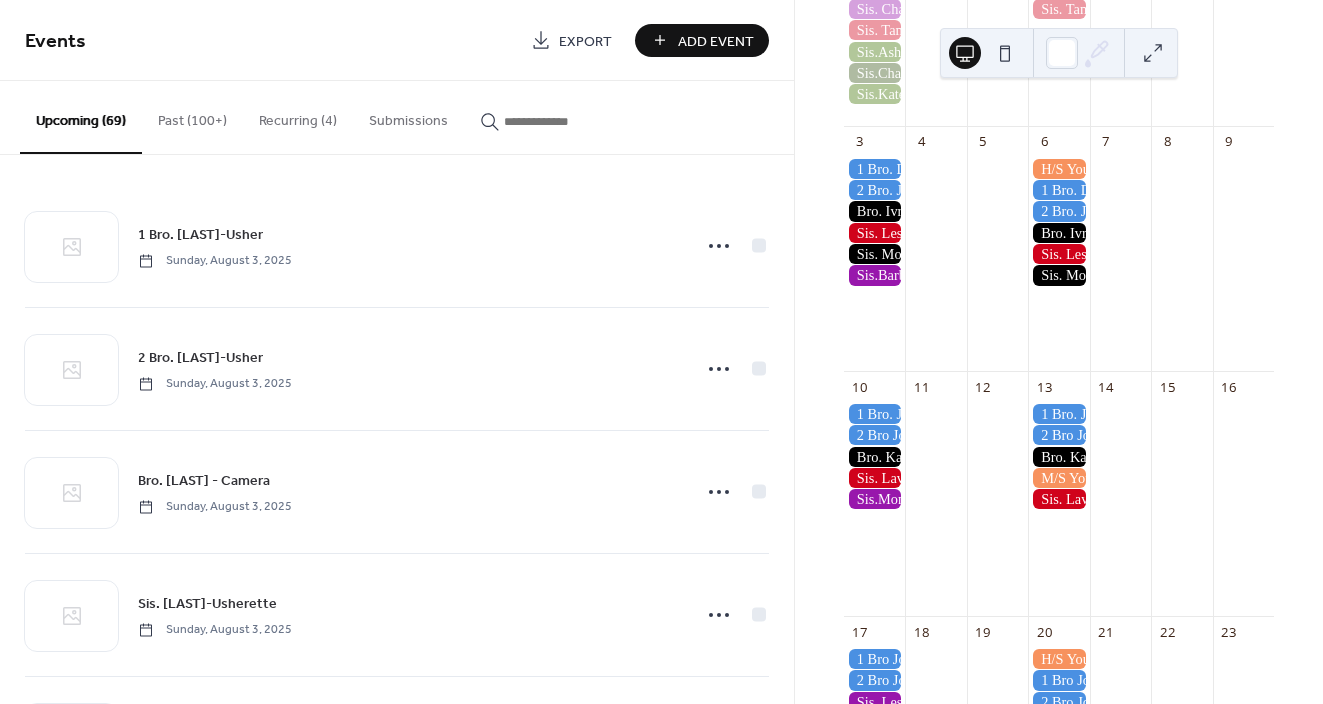 click on "Add Event" at bounding box center (716, 41) 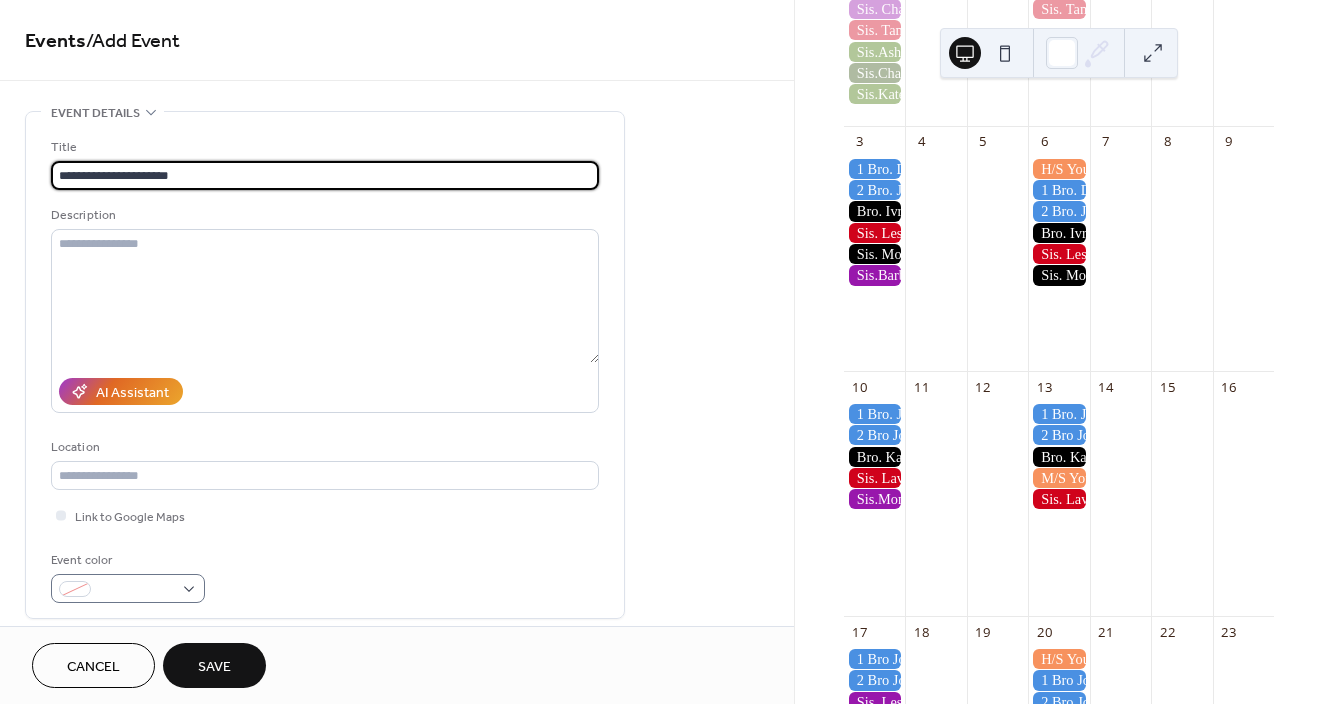 type on "**********" 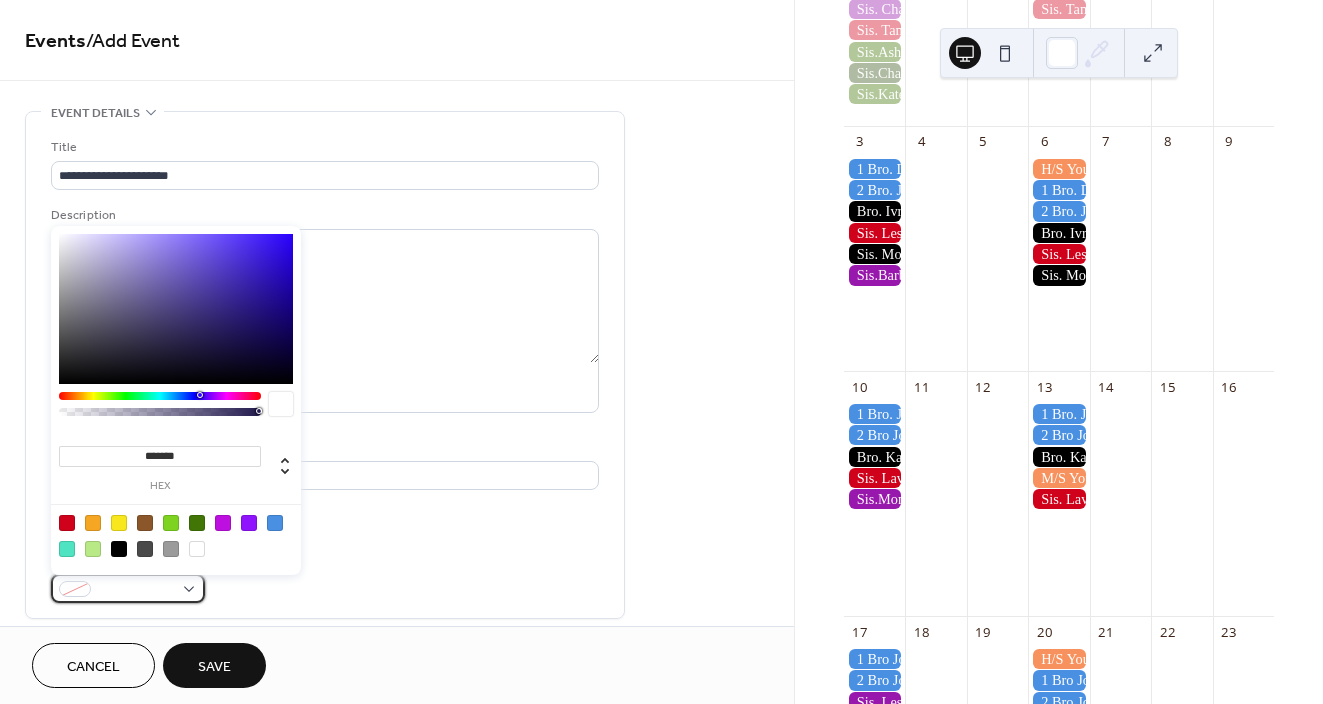 click at bounding box center (128, 588) 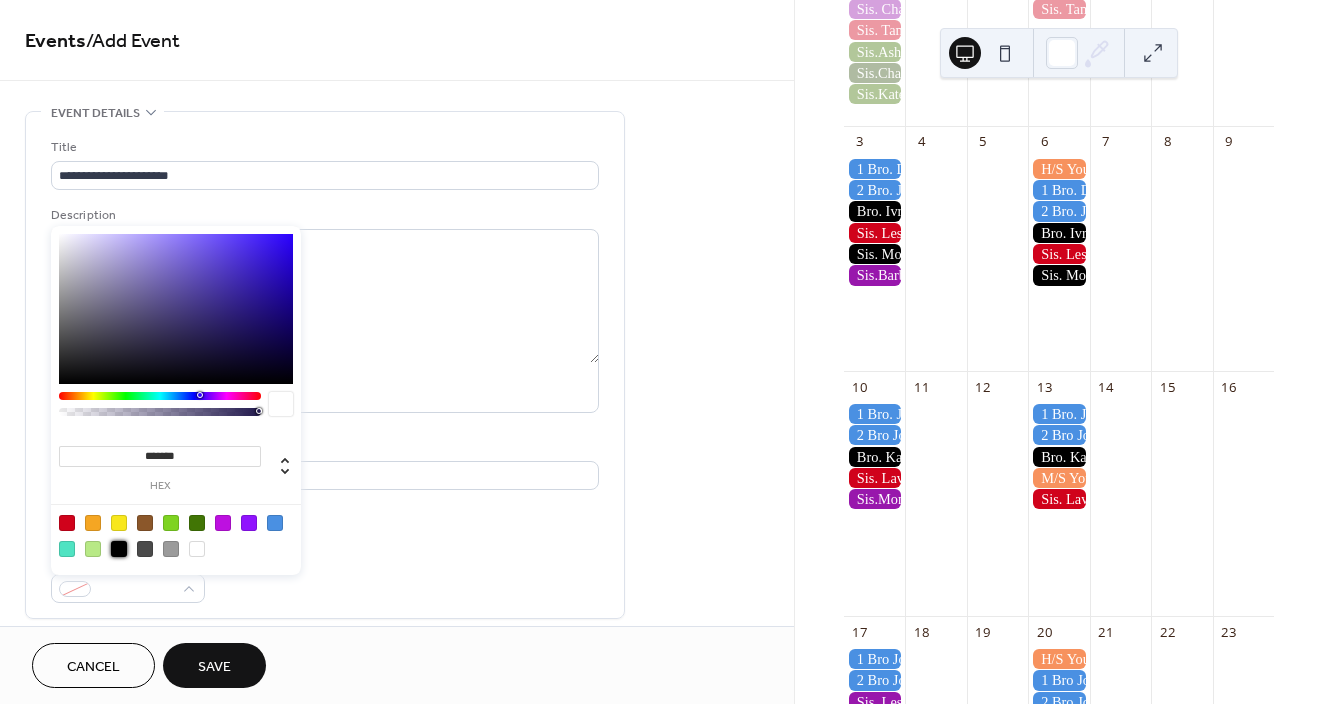 click at bounding box center [119, 549] 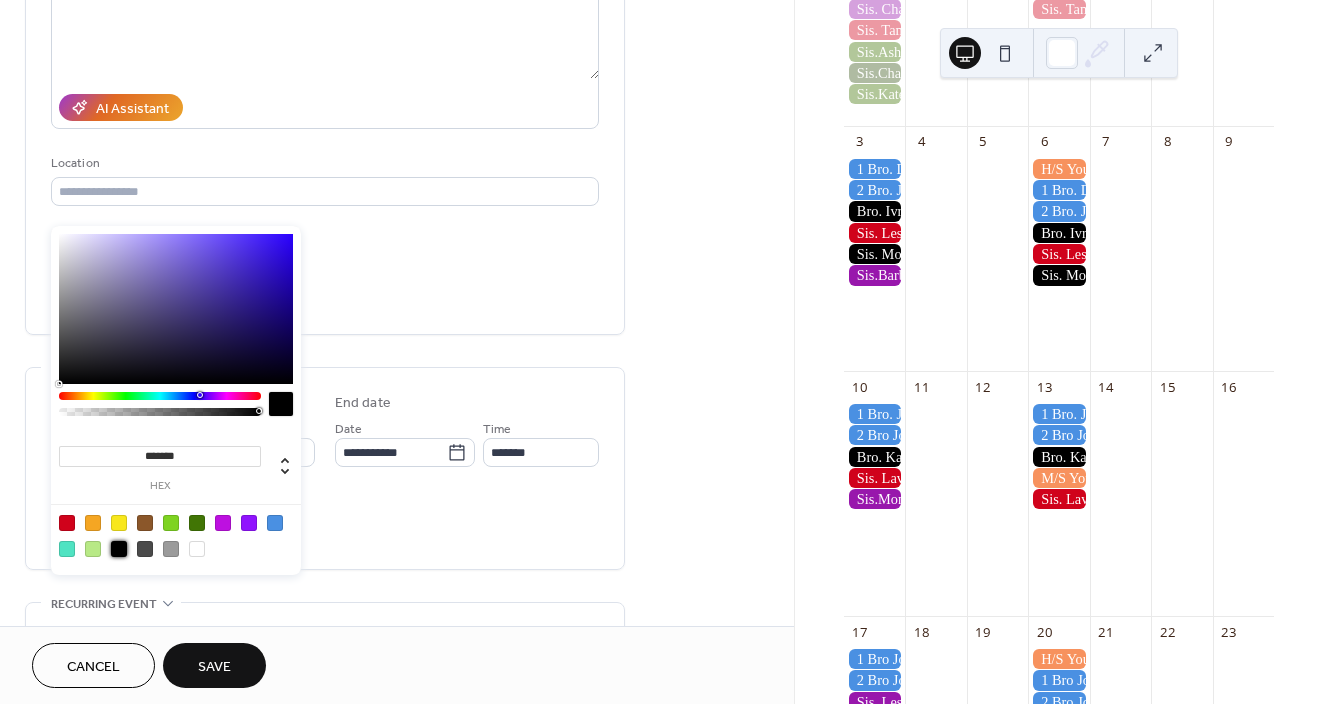 scroll, scrollTop: 311, scrollLeft: 0, axis: vertical 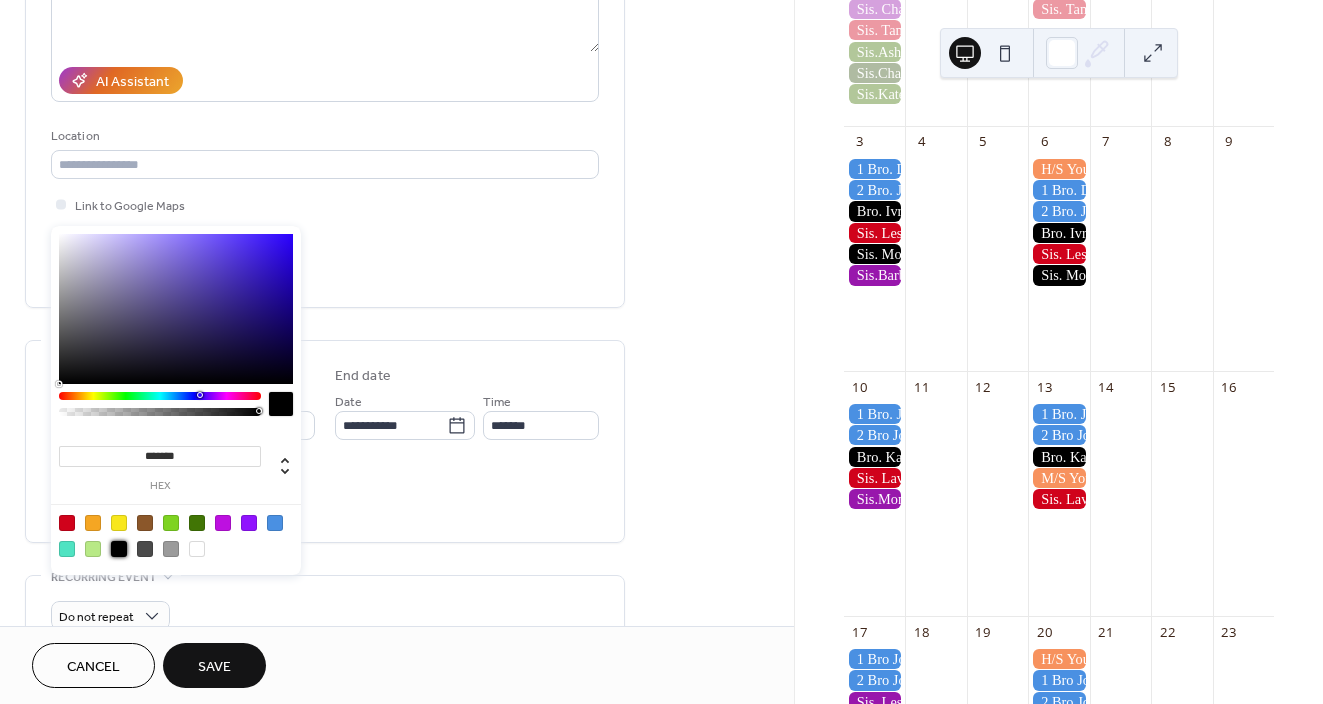 click on "**********" at bounding box center (397, 473) 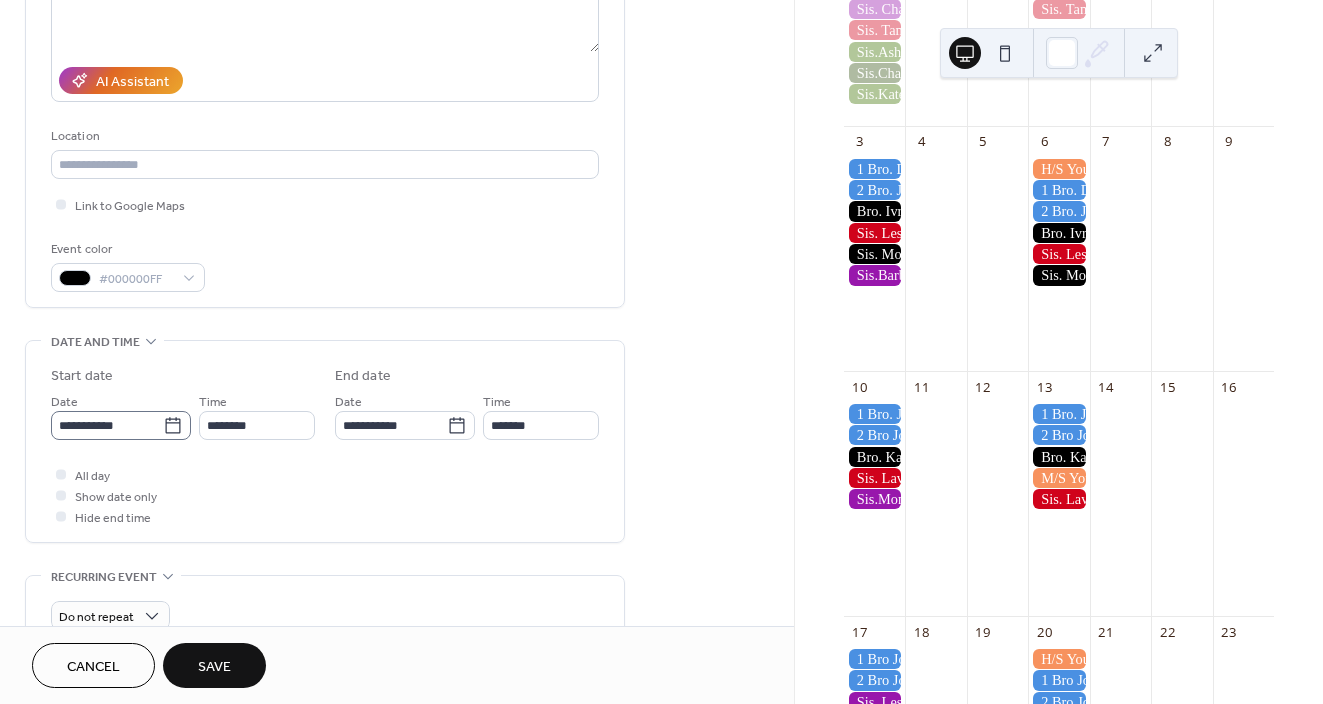 click 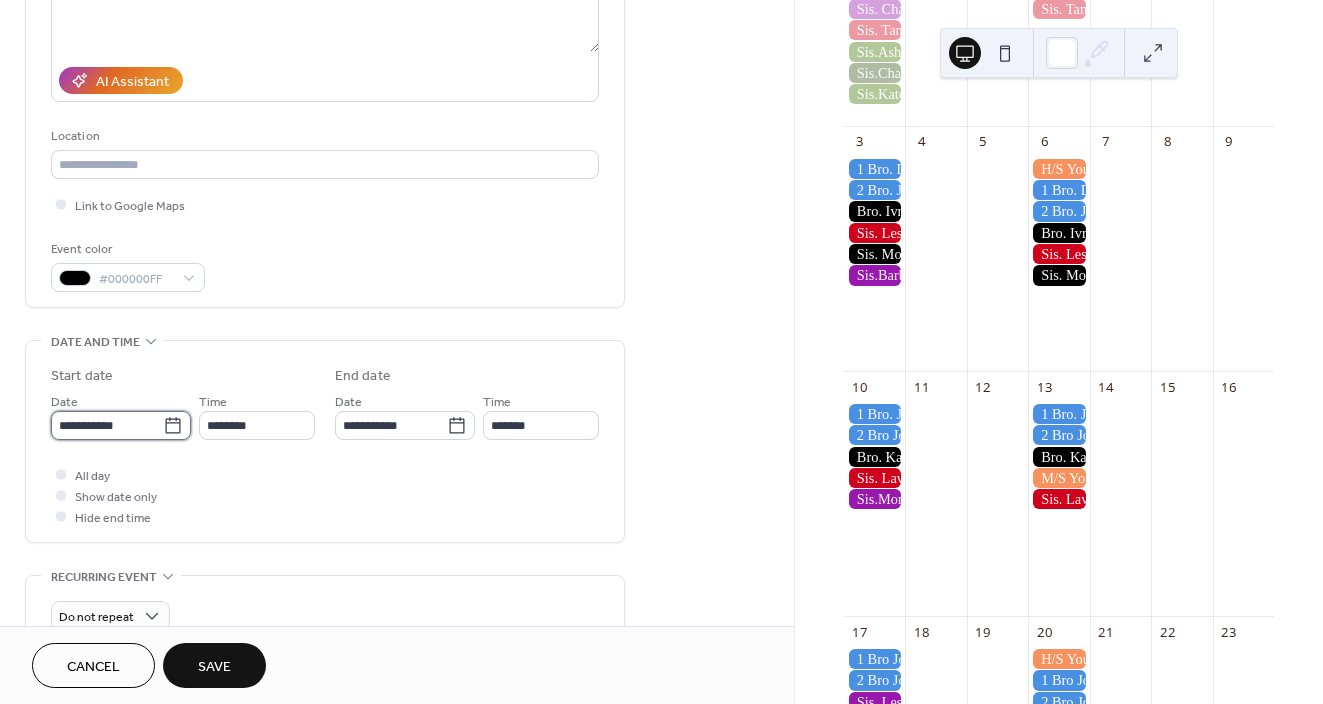 click on "**********" at bounding box center (107, 425) 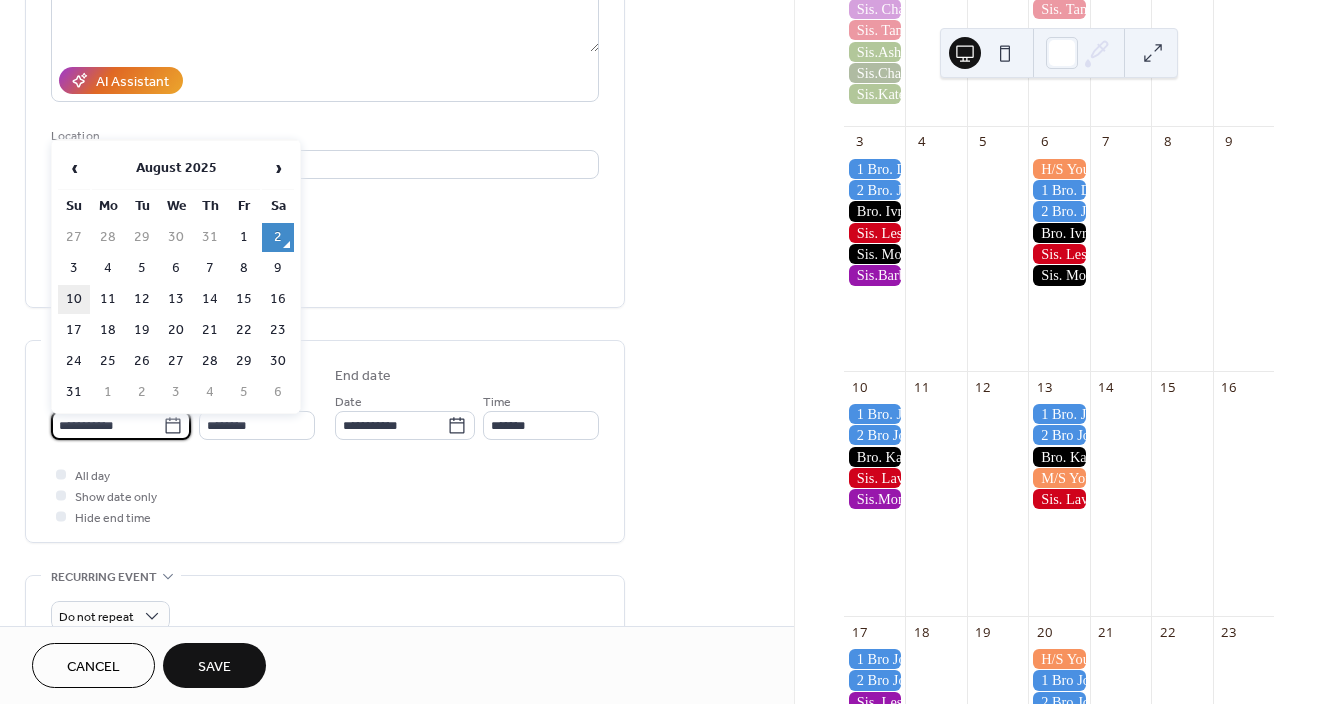 click on "10" at bounding box center (74, 299) 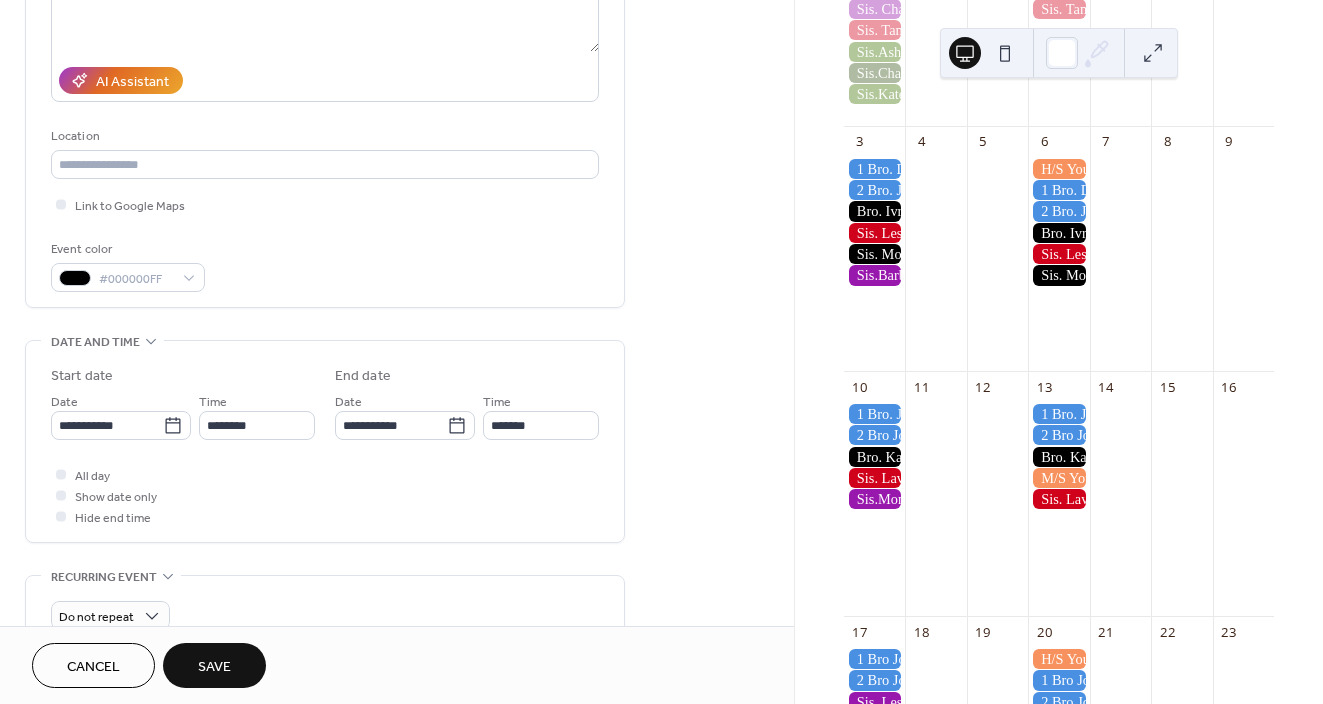 scroll, scrollTop: 0, scrollLeft: 0, axis: both 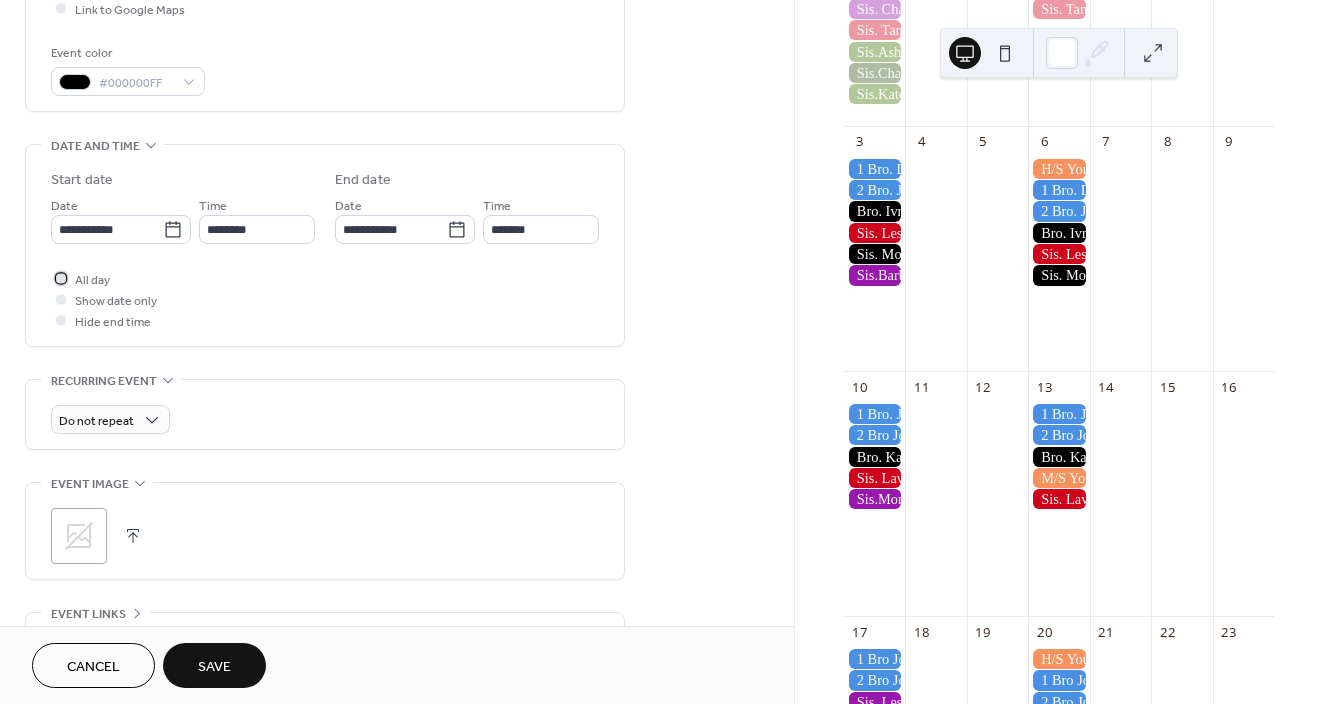 click at bounding box center (61, 278) 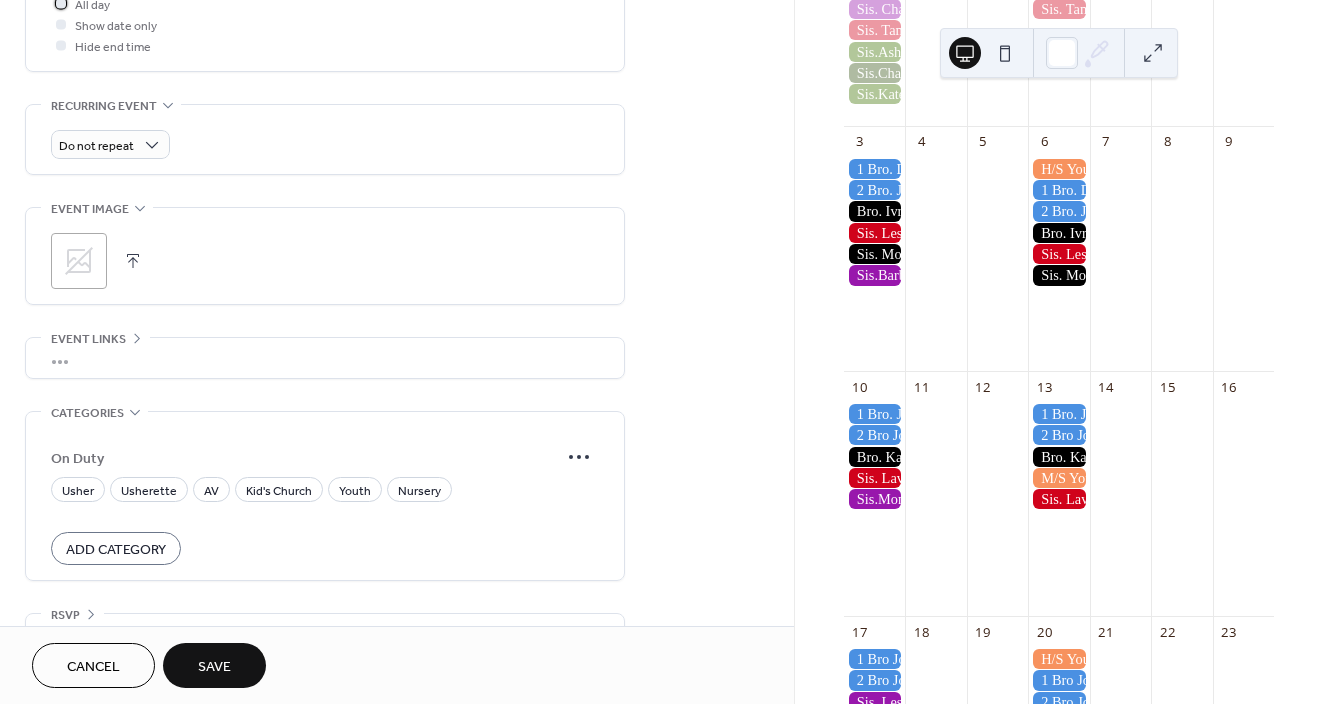 scroll, scrollTop: 784, scrollLeft: 0, axis: vertical 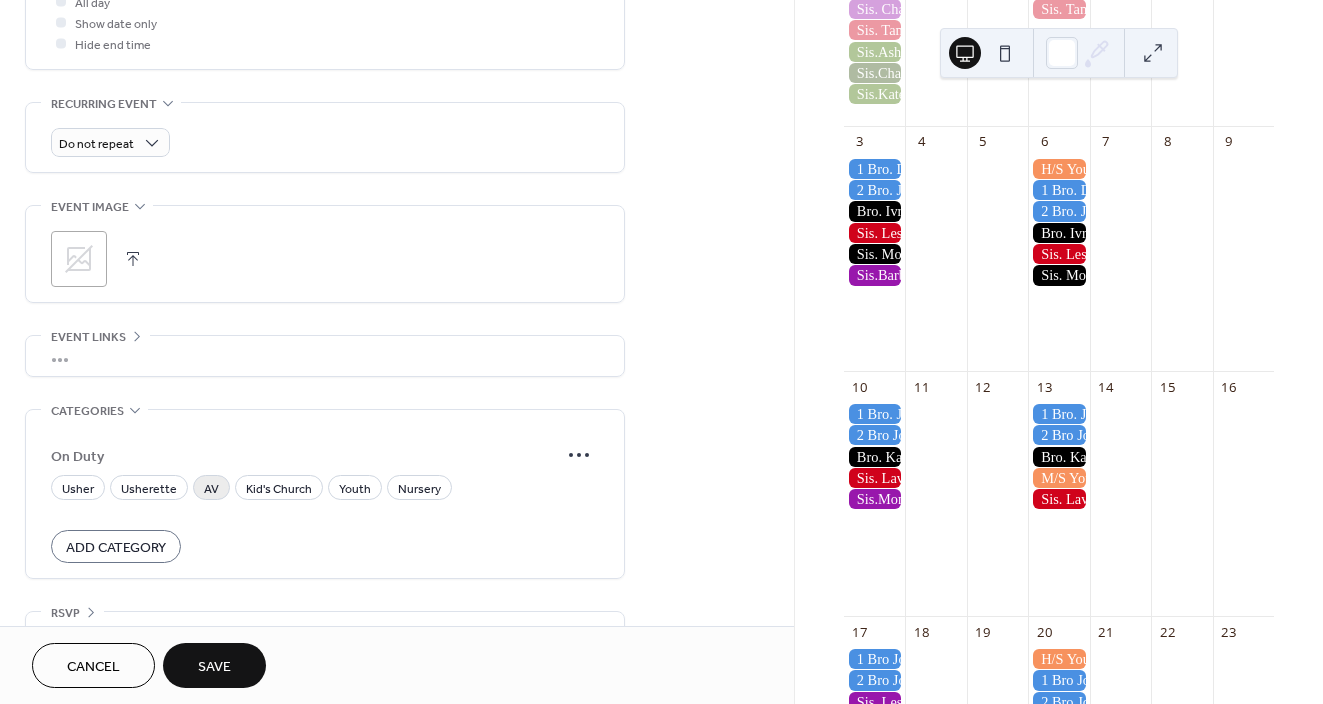click on "AV" at bounding box center (211, 487) 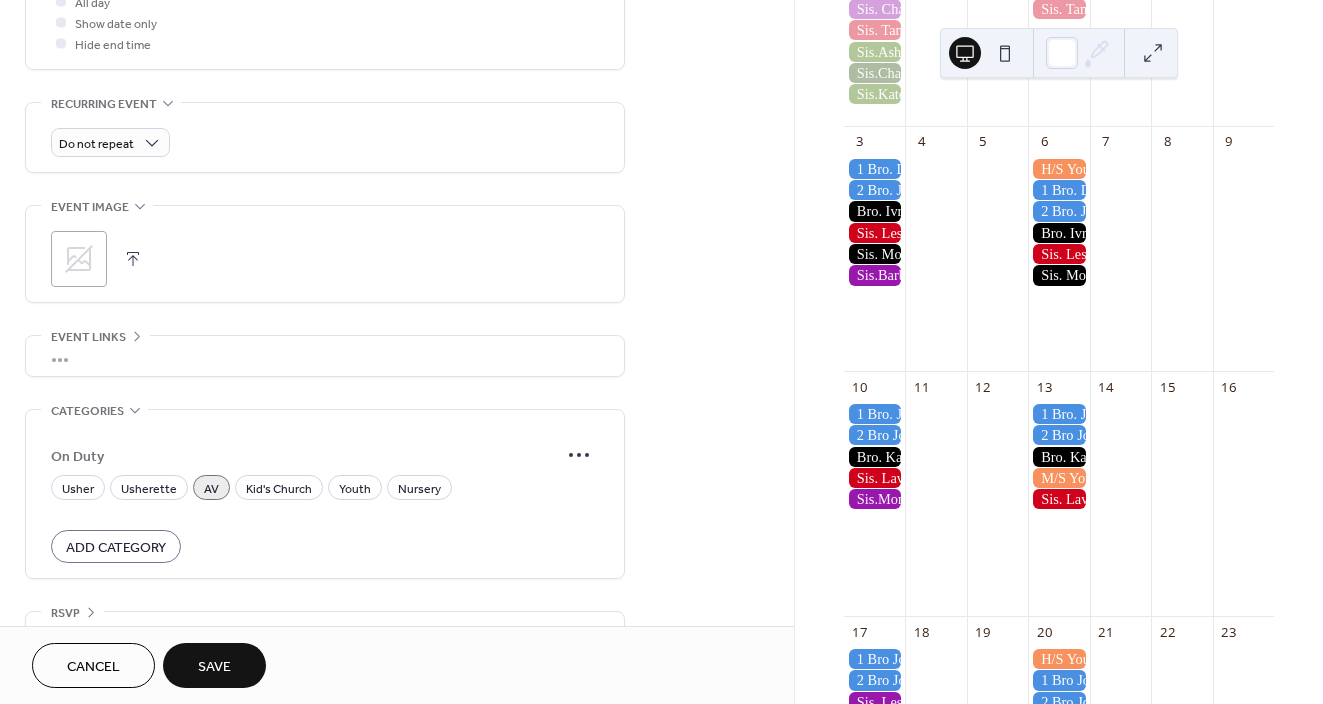 click on "Save" at bounding box center (214, 667) 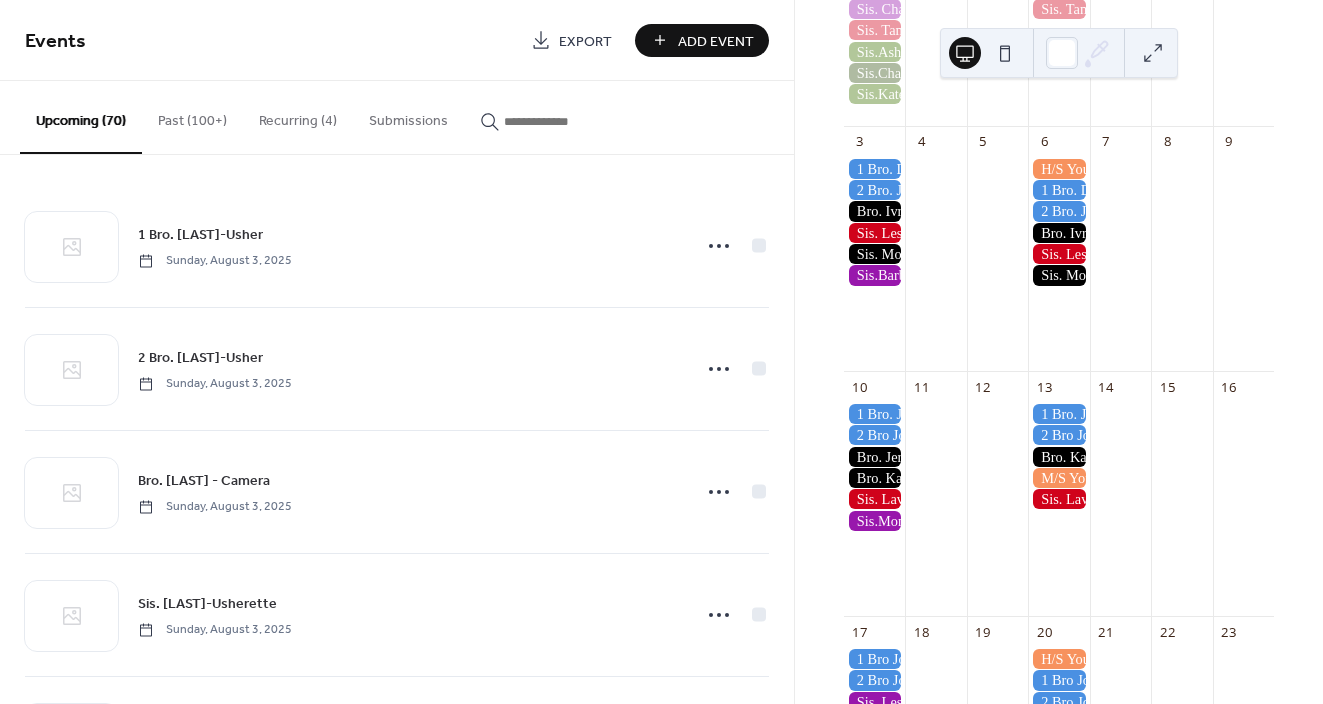 click on "Add Event" at bounding box center [716, 41] 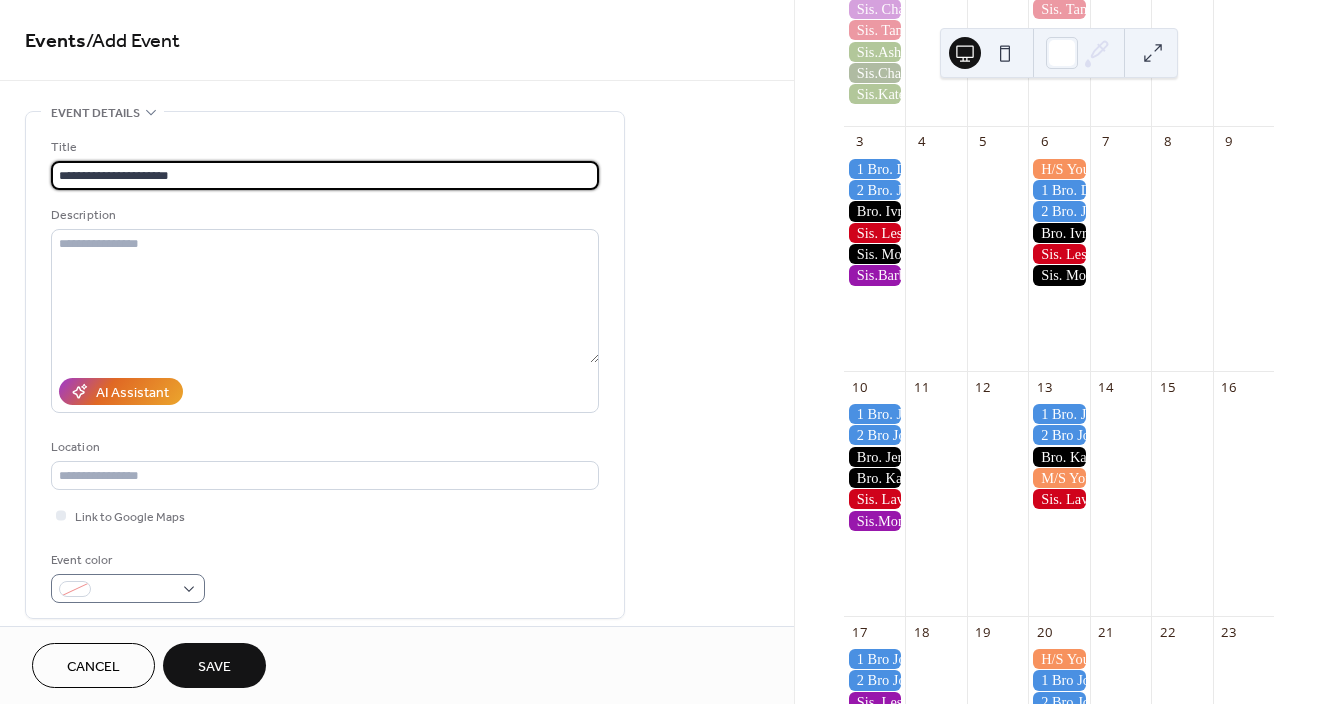 type on "**********" 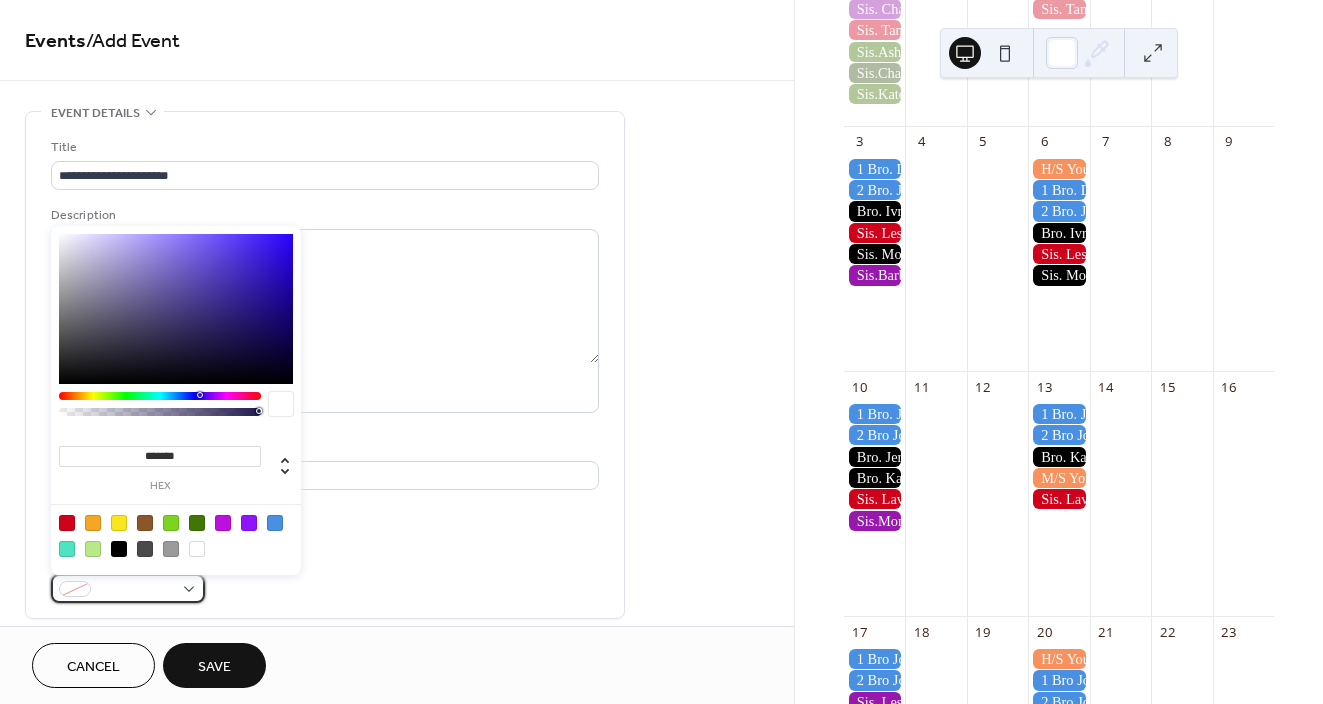 click at bounding box center (128, 588) 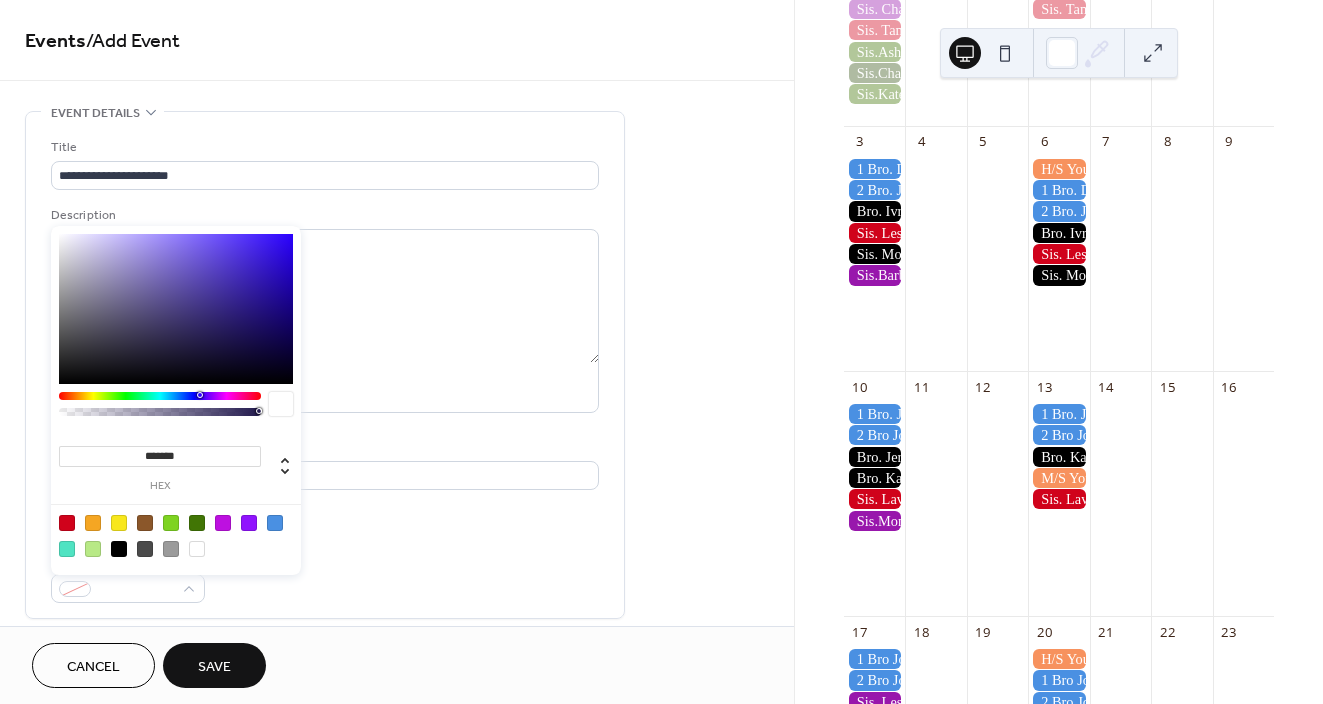 click at bounding box center (119, 549) 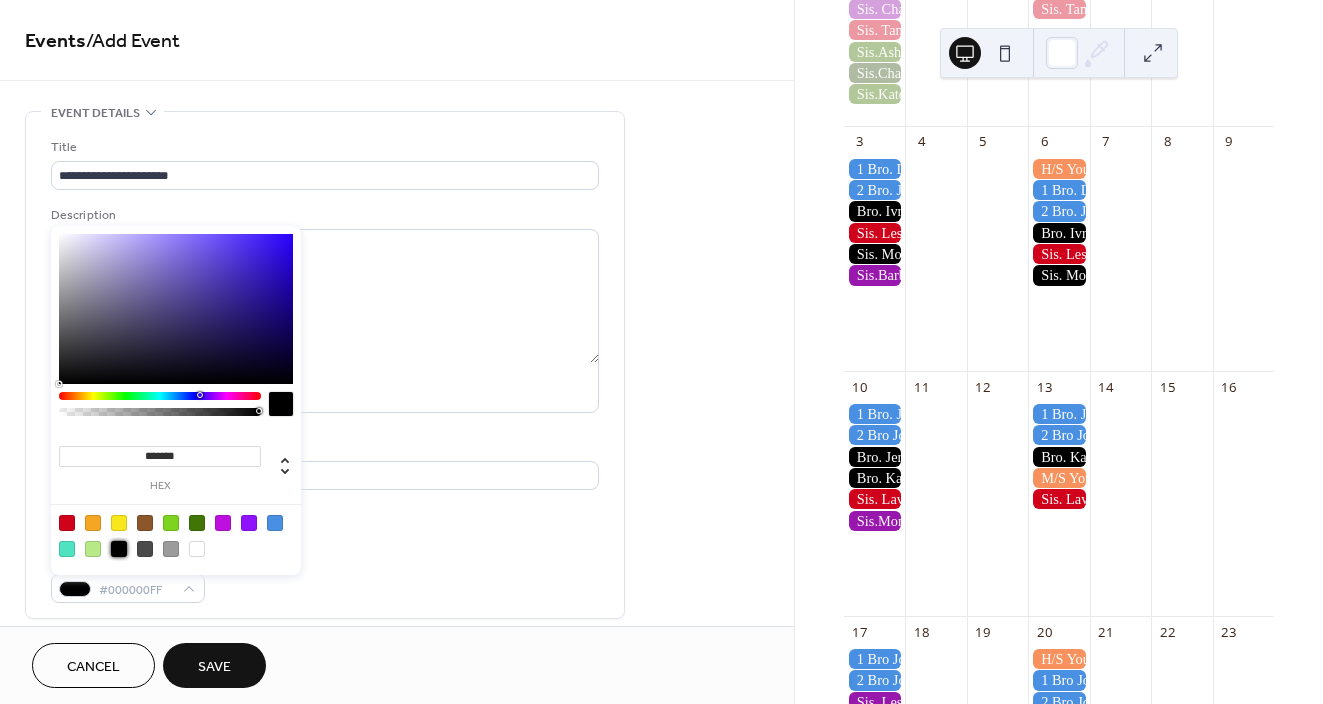 click on "**********" at bounding box center (325, 370) 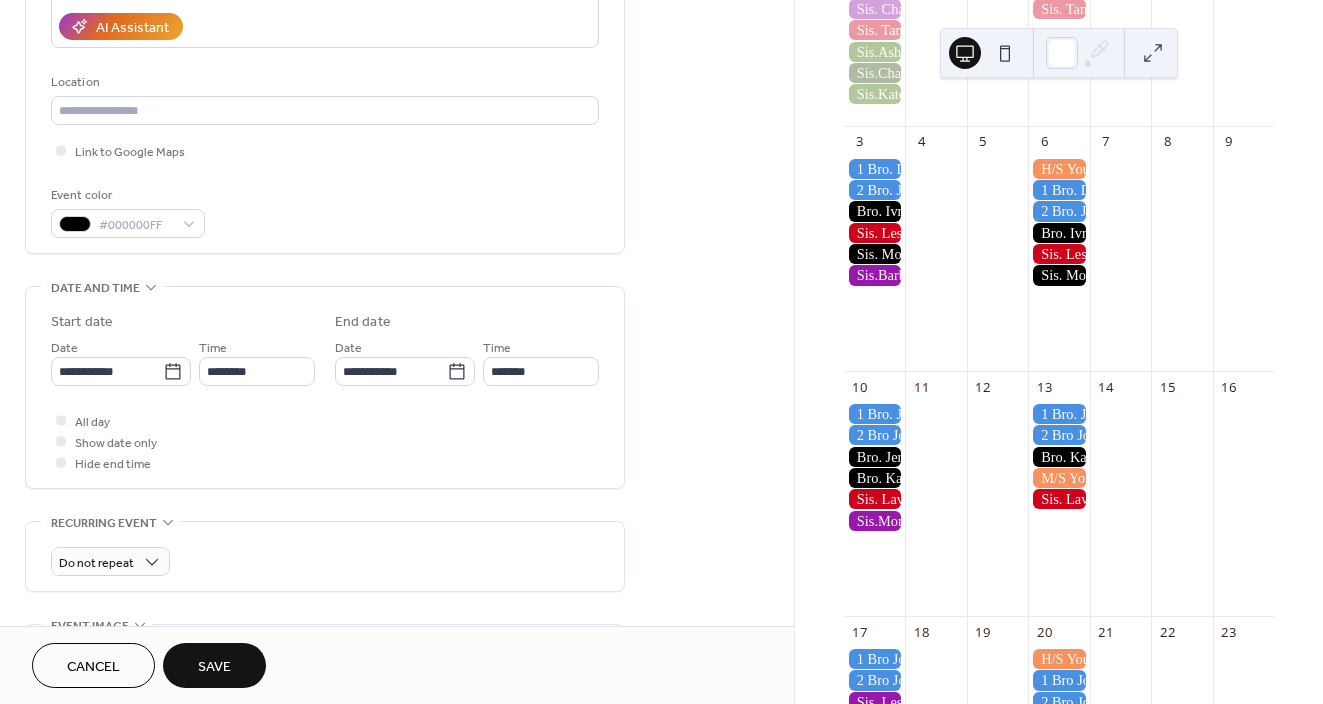 scroll, scrollTop: 373, scrollLeft: 0, axis: vertical 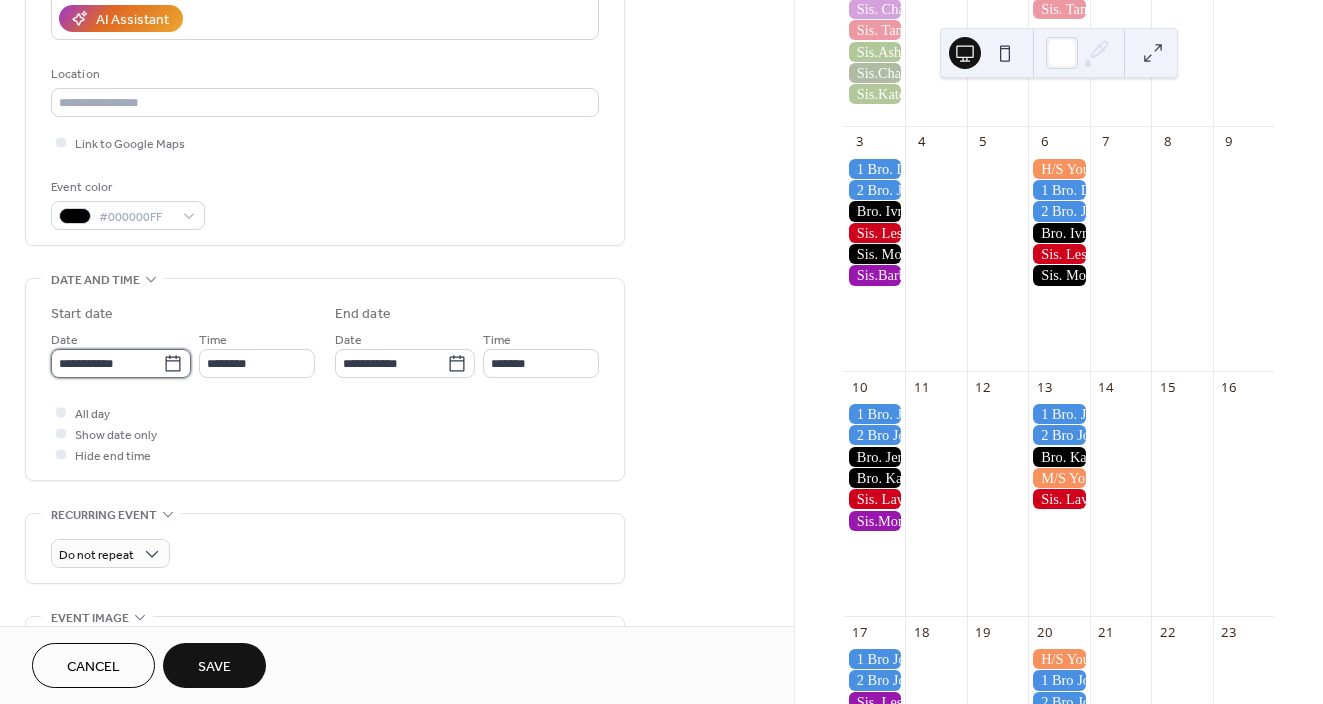 click on "**********" at bounding box center (107, 363) 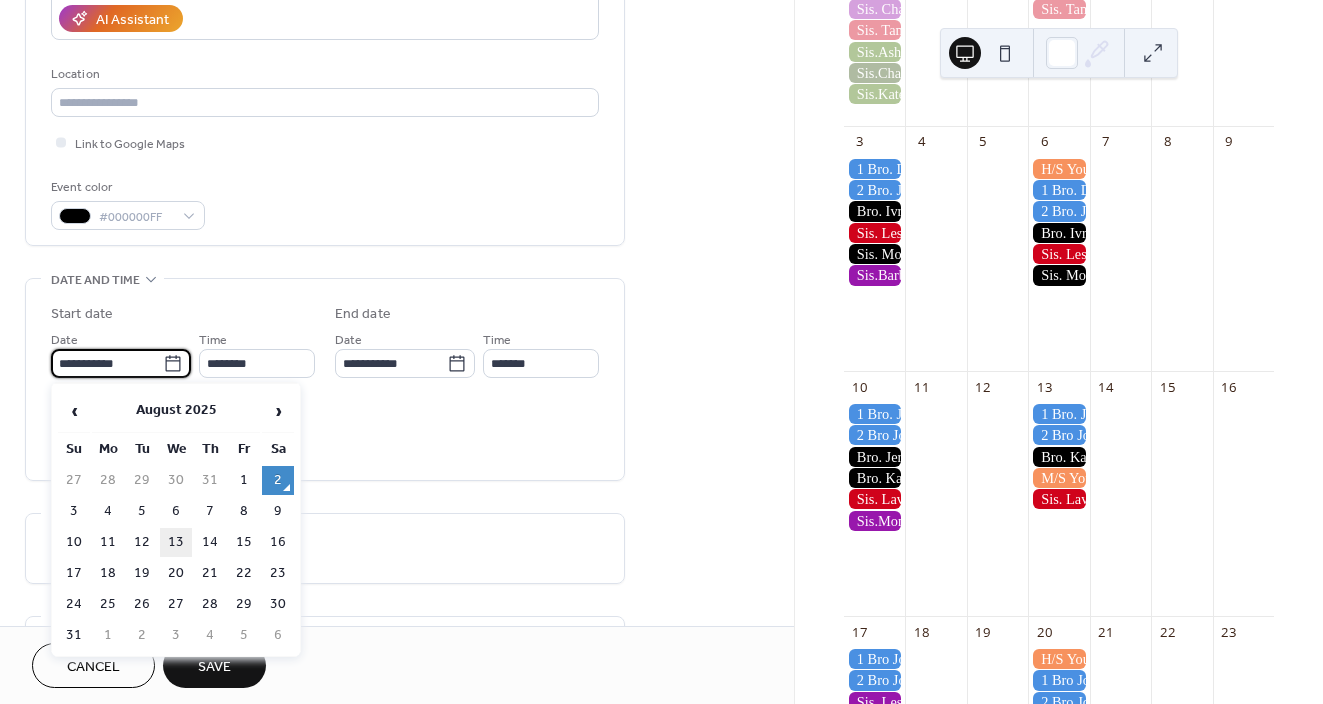 click on "13" at bounding box center (176, 542) 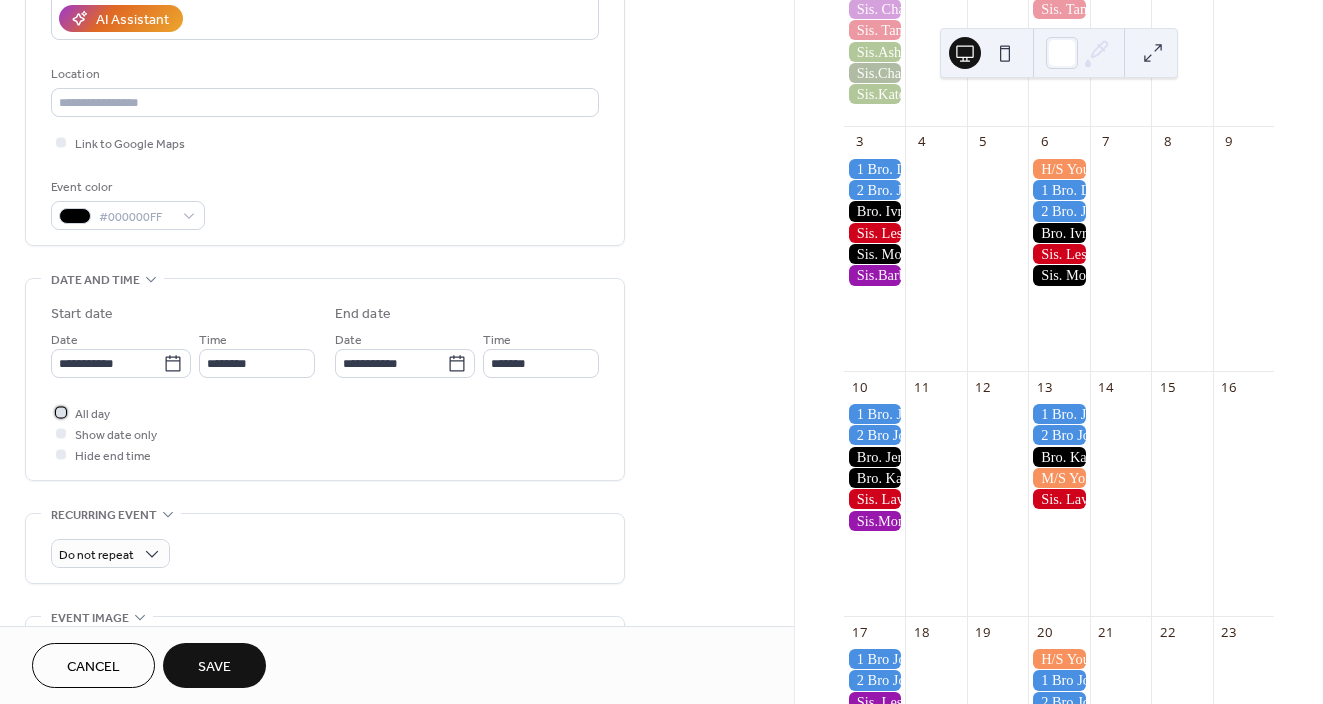 click at bounding box center [61, 412] 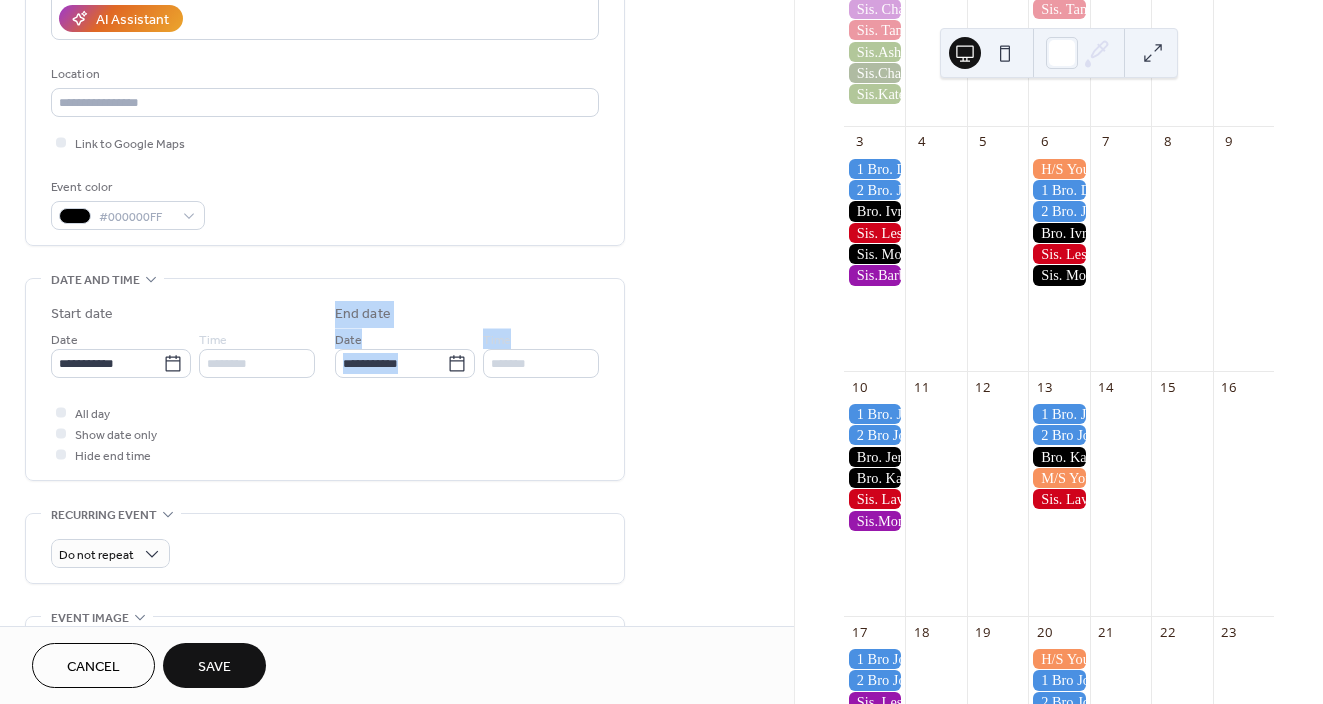 drag, startPoint x: 787, startPoint y: 261, endPoint x: 791, endPoint y: 368, distance: 107.07474 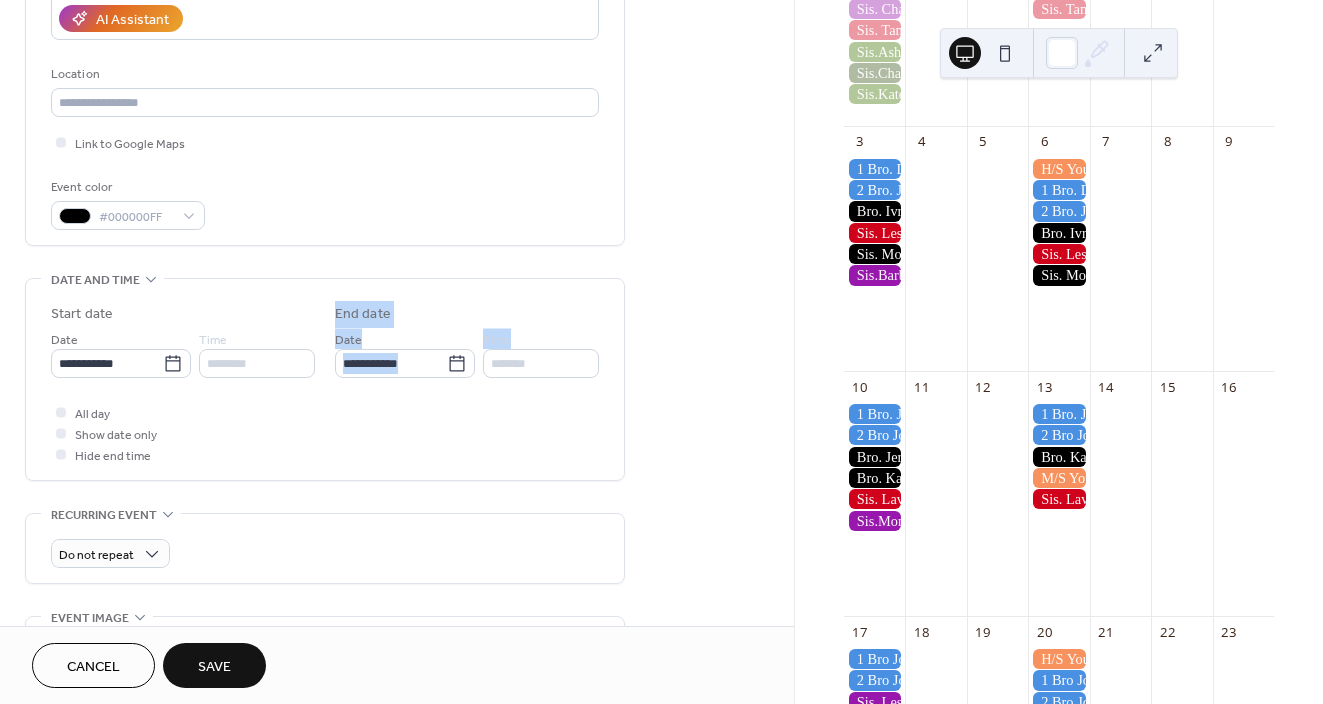click on "**********" at bounding box center (397, 313) 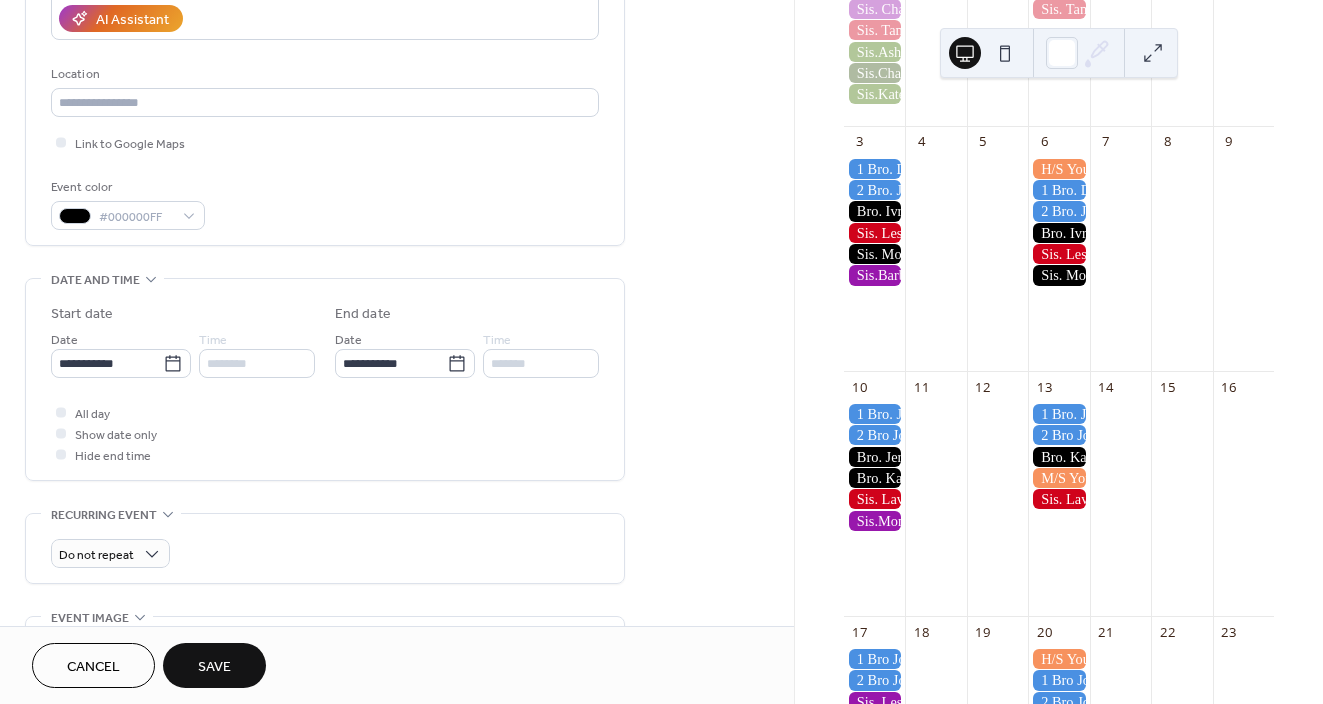 click on "**********" at bounding box center [397, 411] 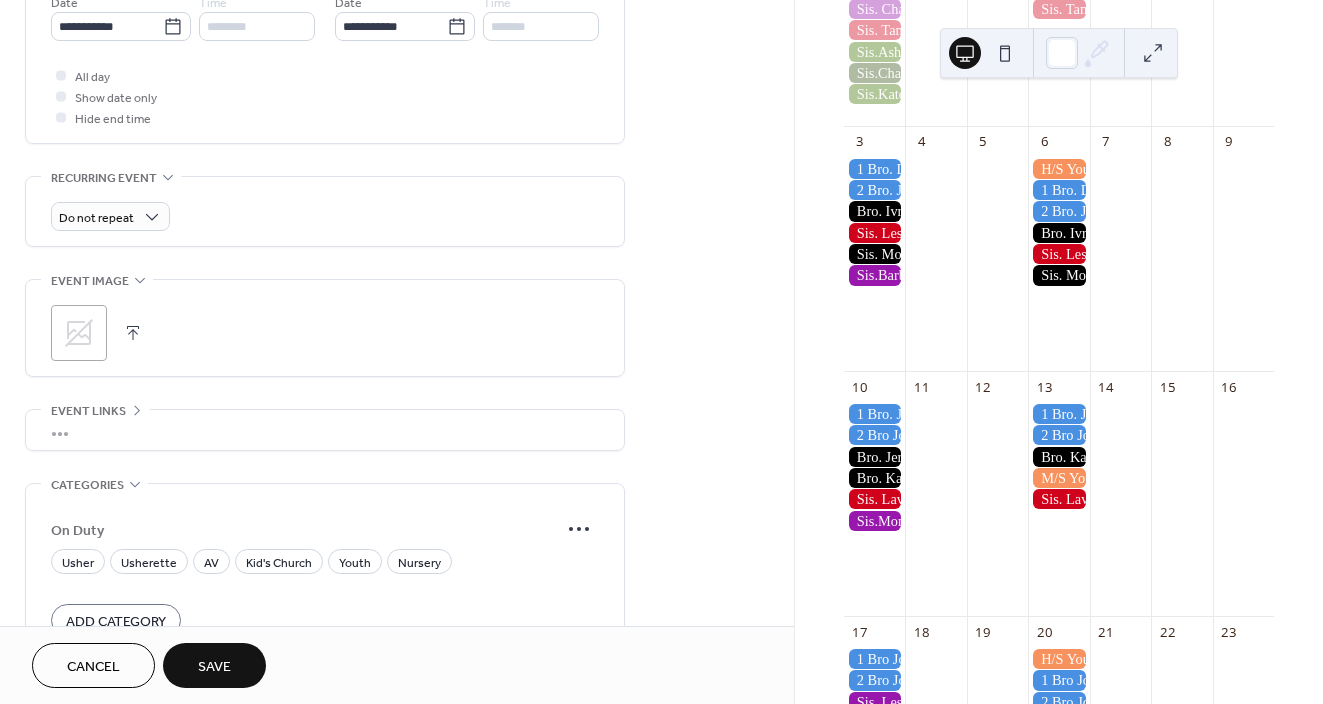 scroll, scrollTop: 723, scrollLeft: 0, axis: vertical 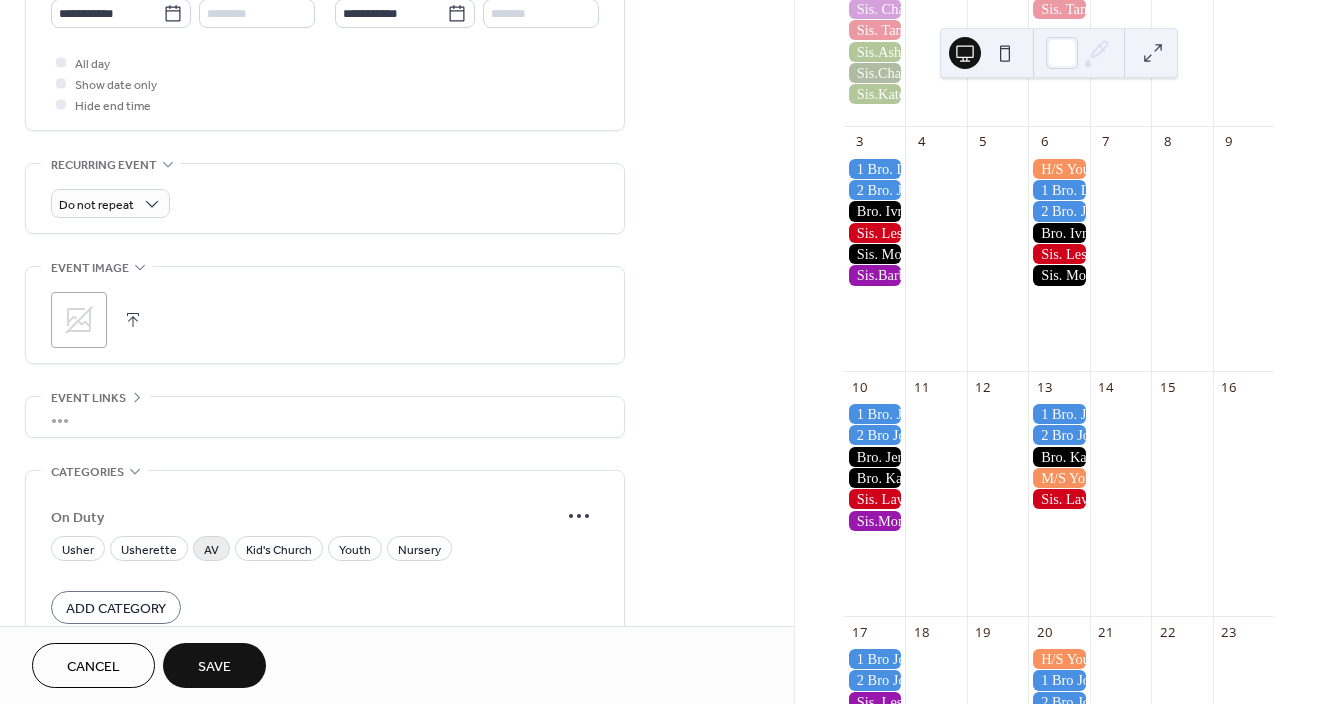click on "AV" at bounding box center (211, 550) 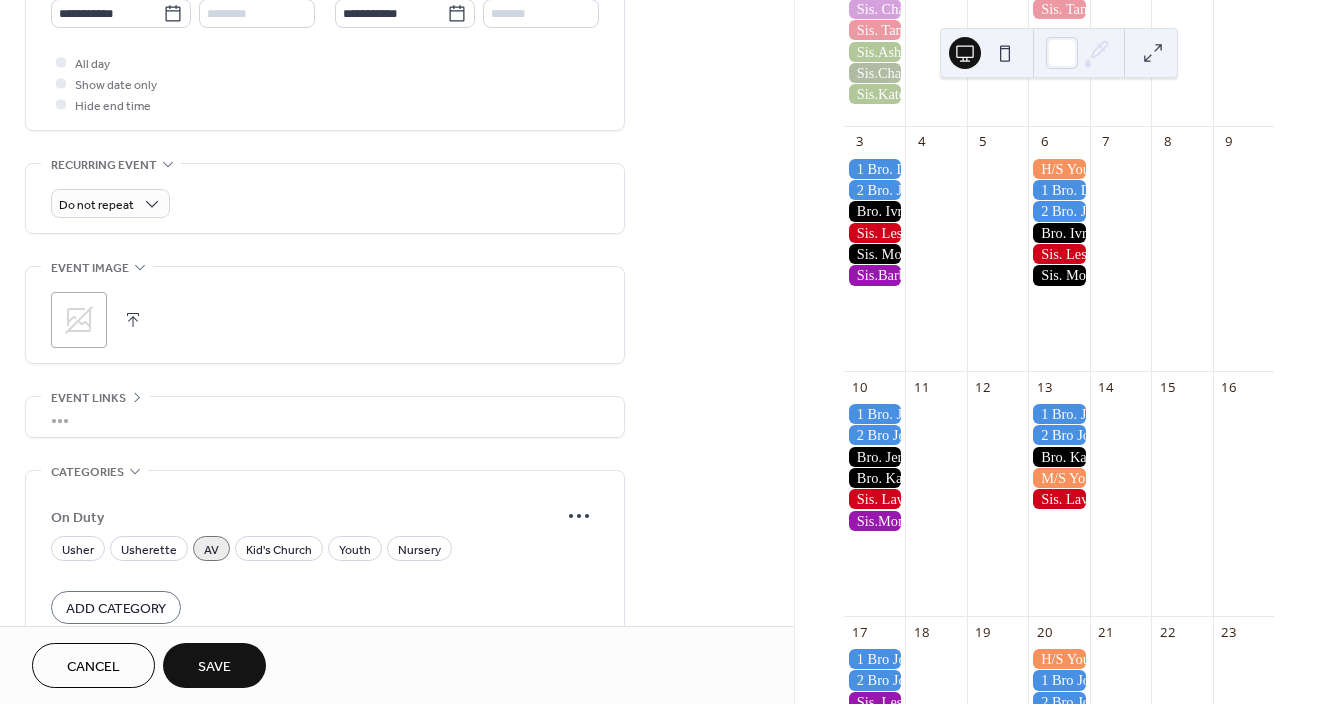 click on "Save" at bounding box center [214, 665] 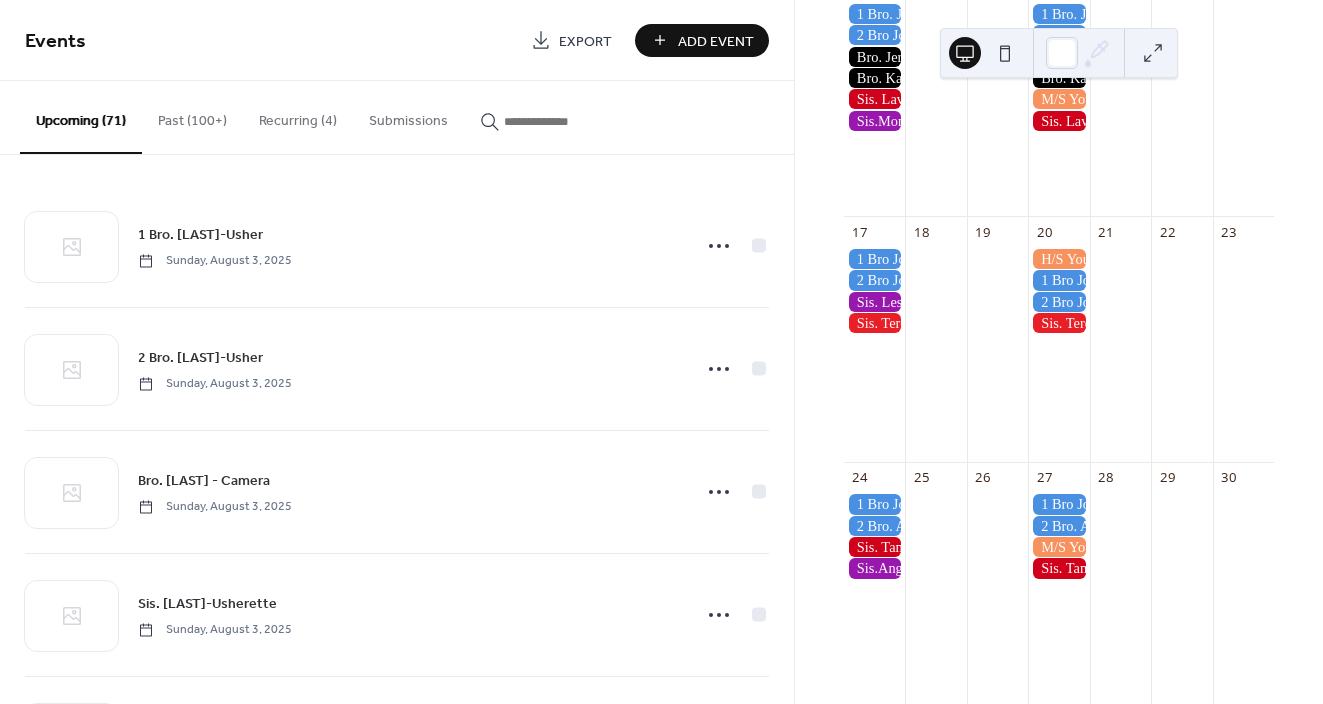 scroll, scrollTop: 788, scrollLeft: 0, axis: vertical 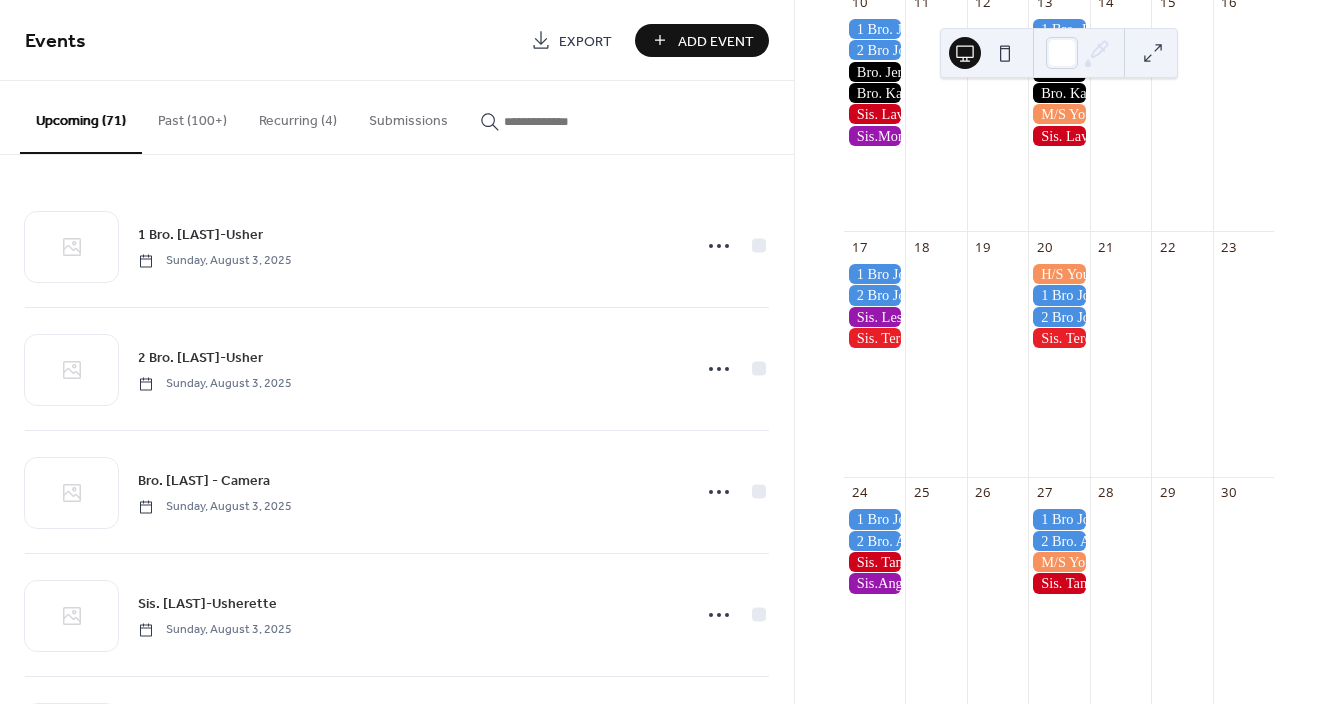 click at bounding box center [874, 274] 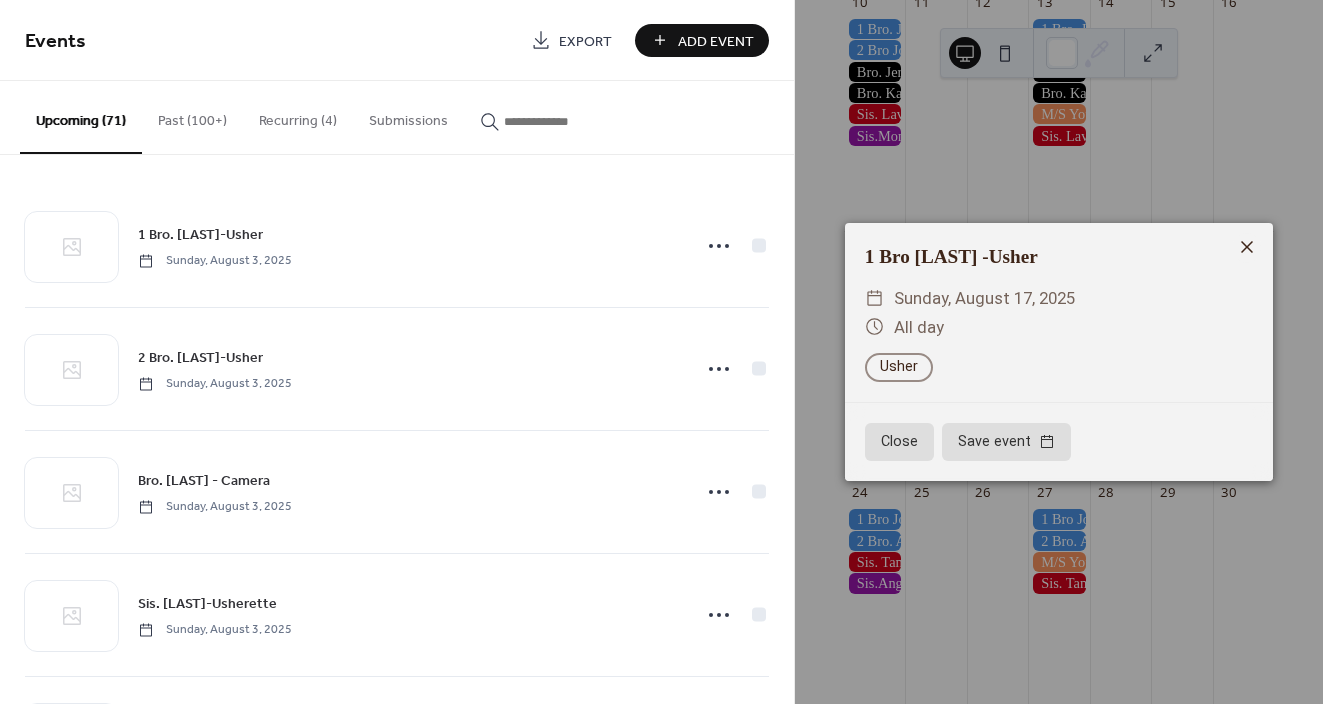 click 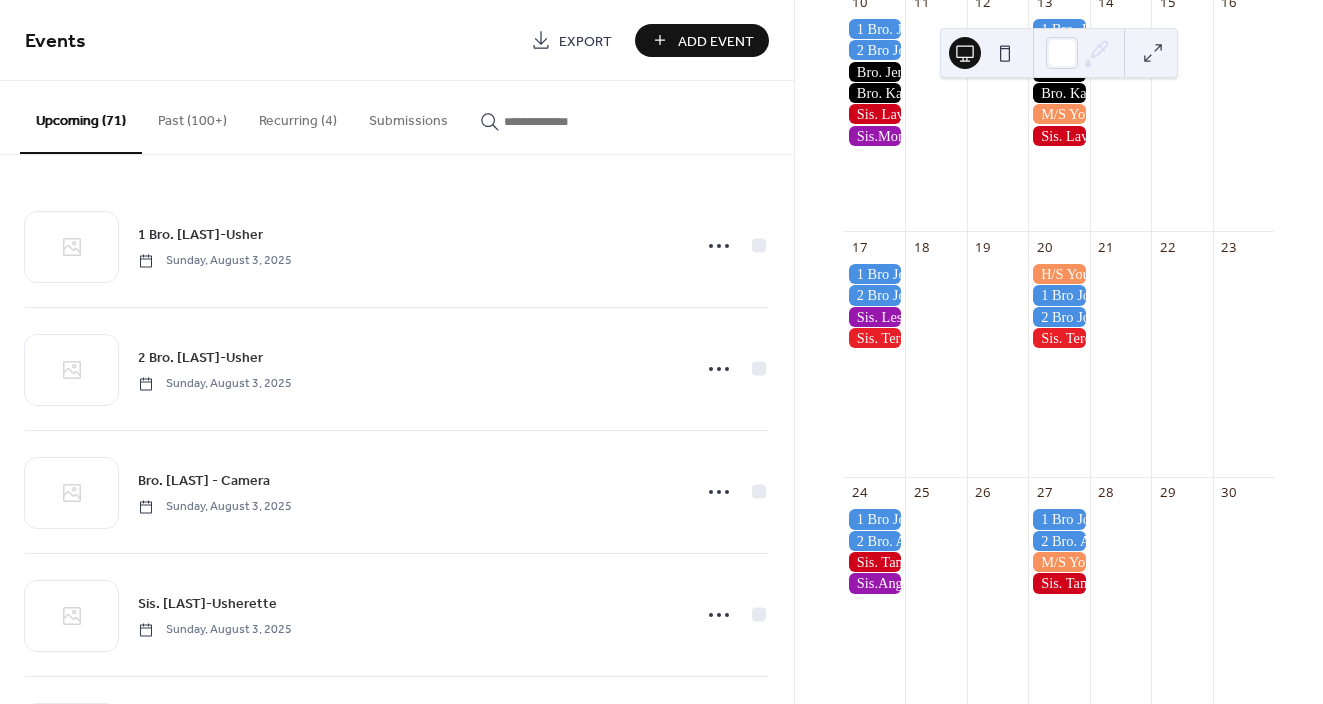 click on "Add Event" at bounding box center [716, 41] 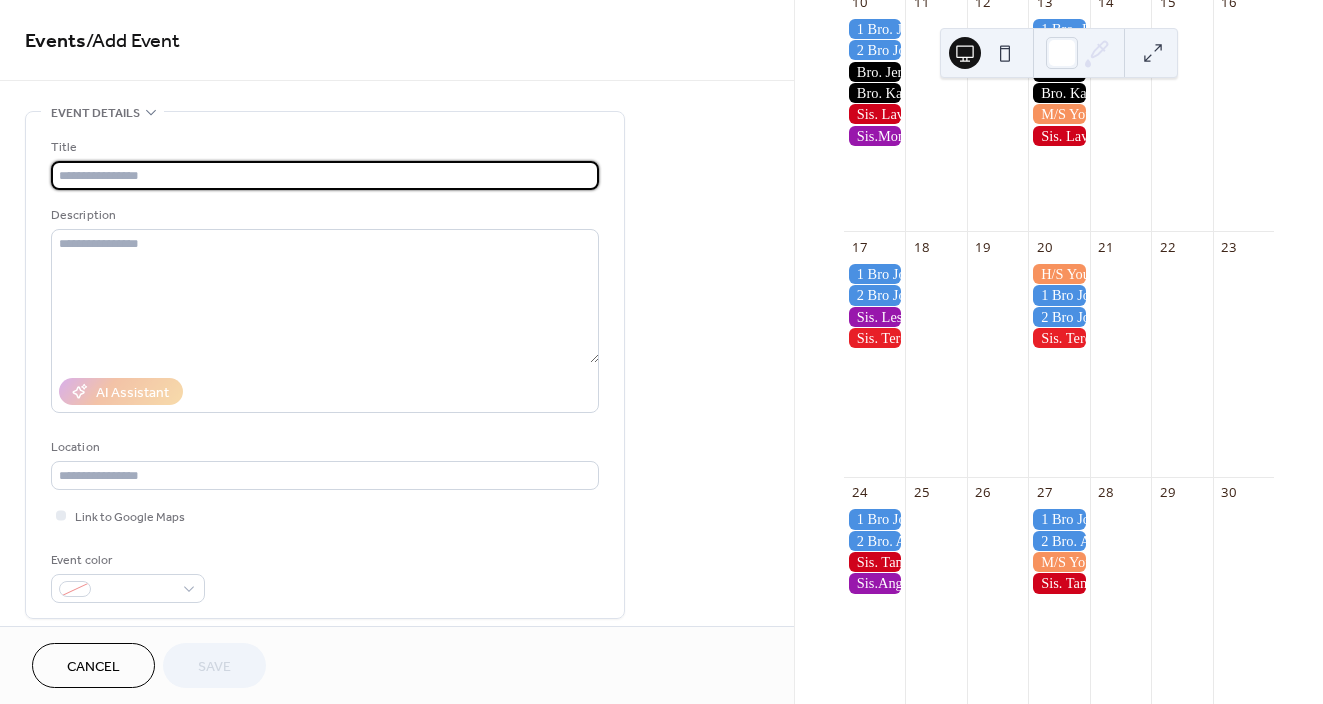 click at bounding box center [325, 175] 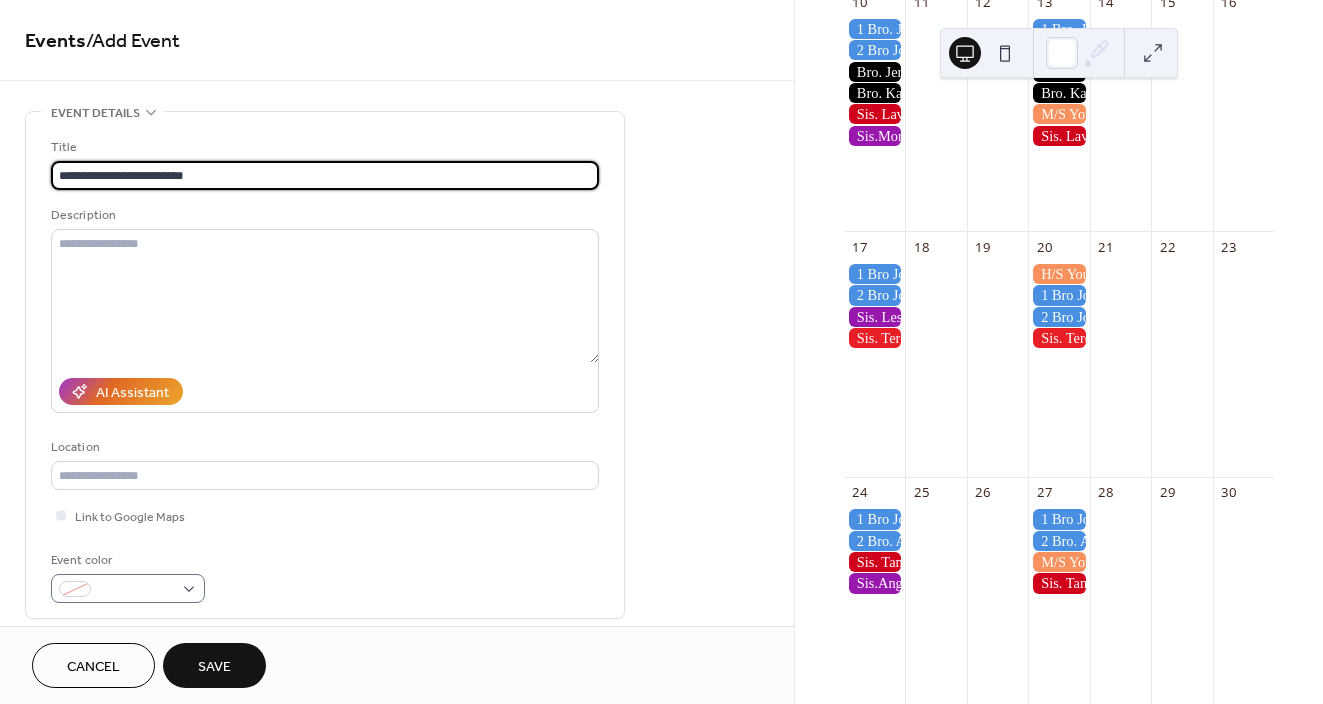 type on "**********" 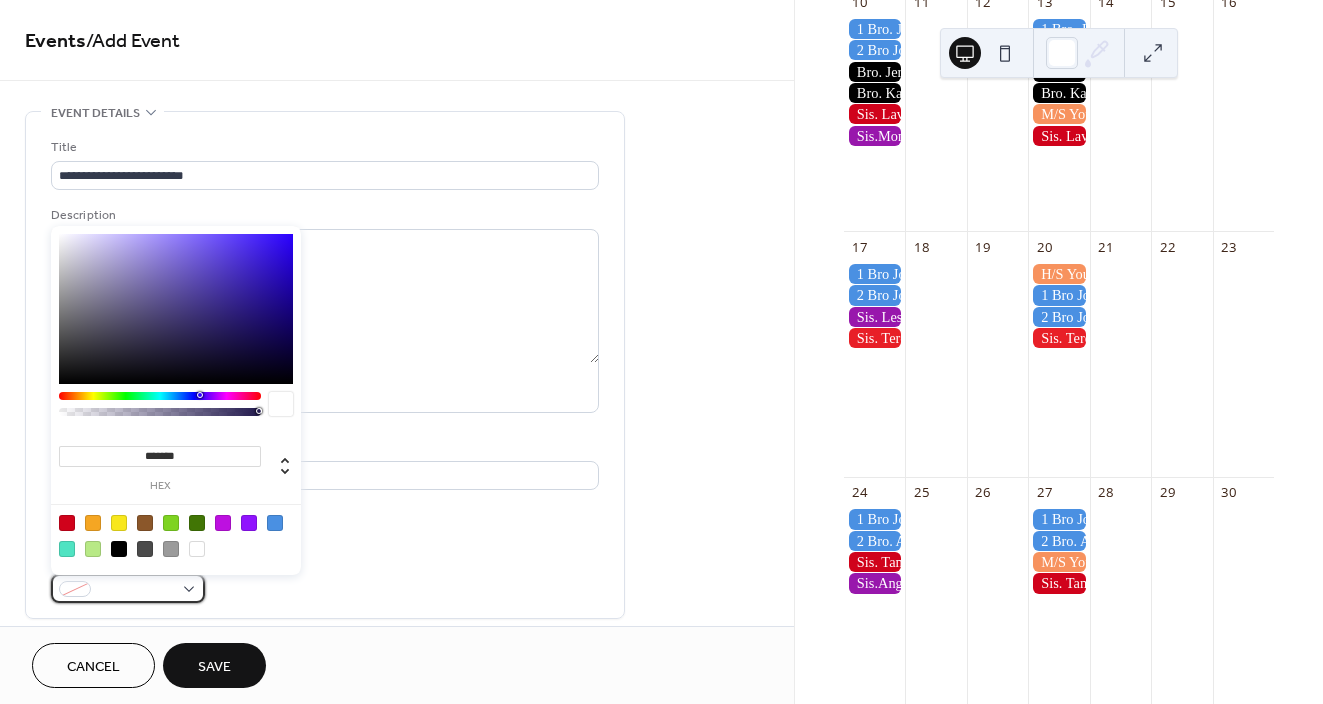 click at bounding box center [136, 590] 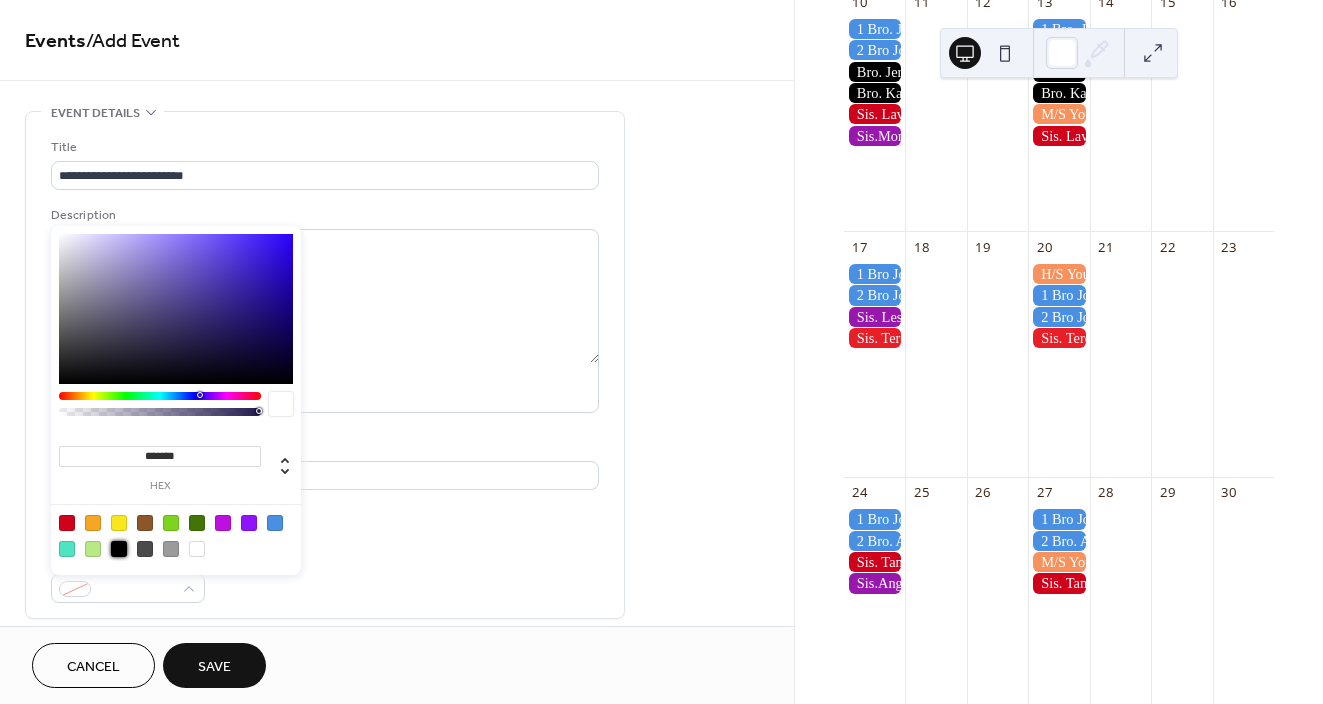click at bounding box center [119, 549] 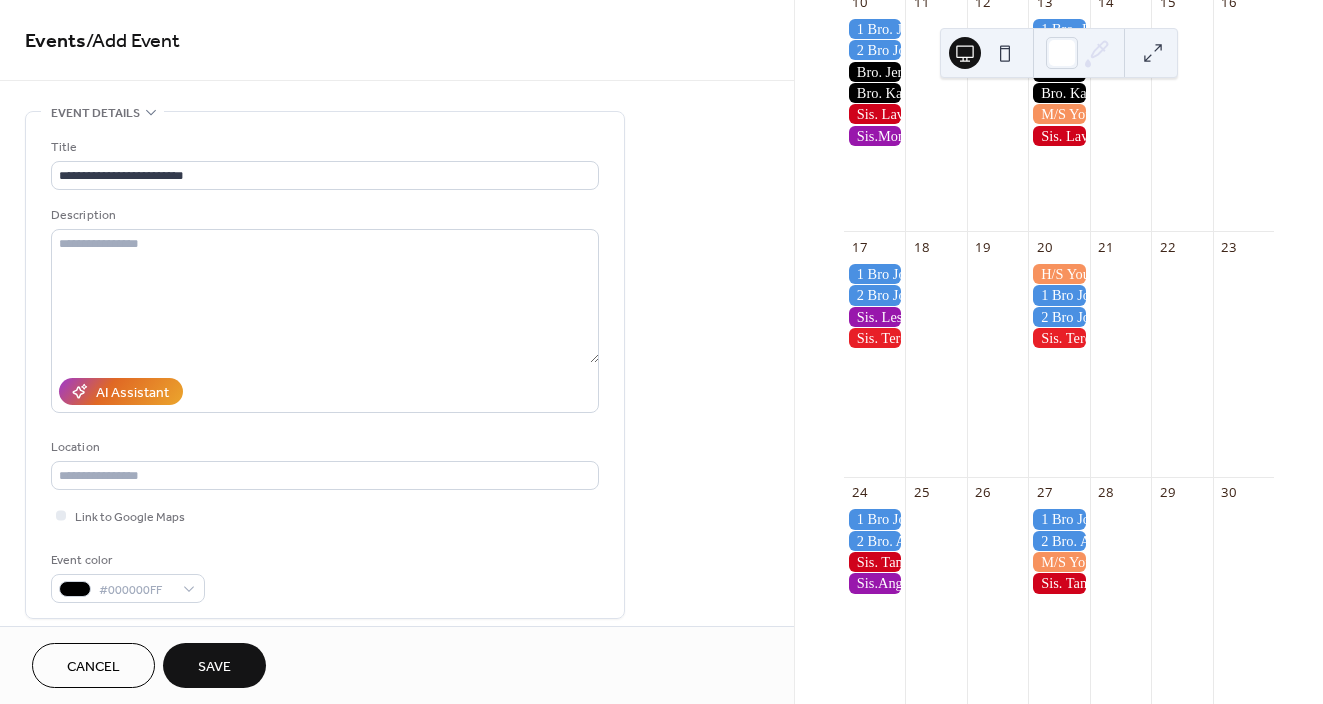 click on "**********" at bounding box center [325, 370] 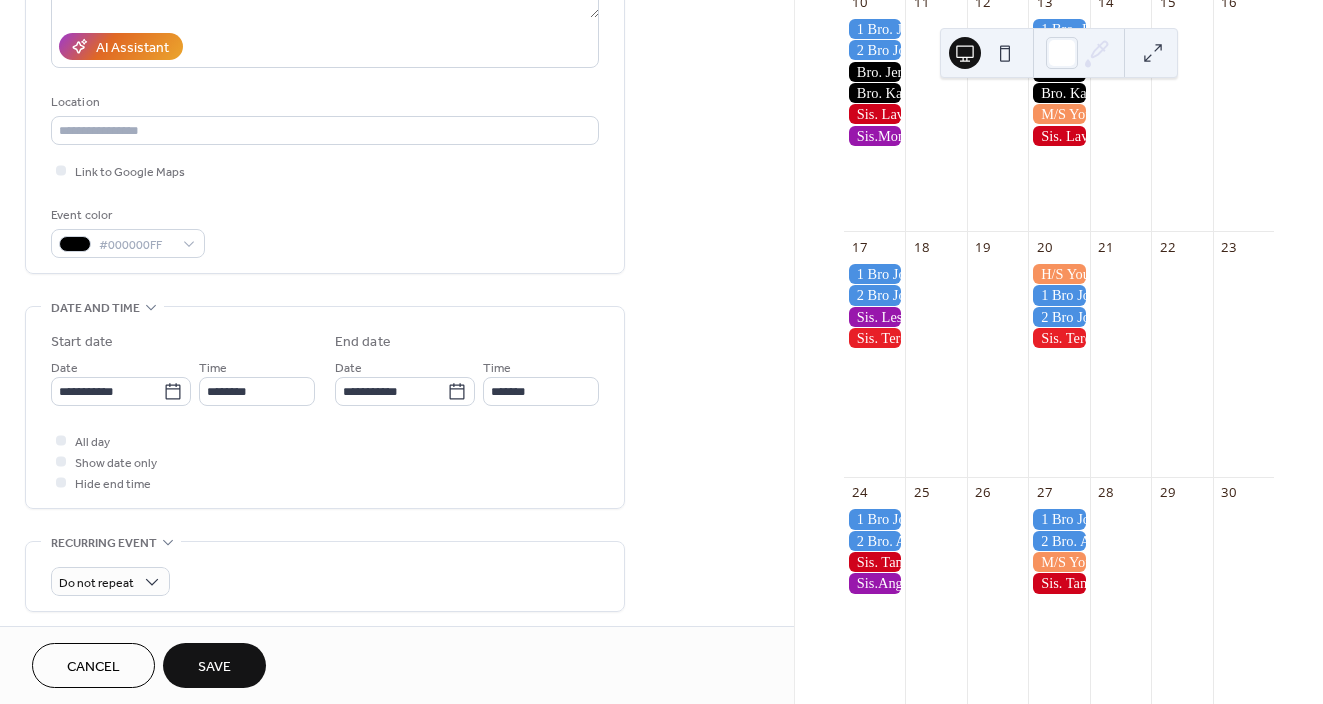 scroll, scrollTop: 434, scrollLeft: 0, axis: vertical 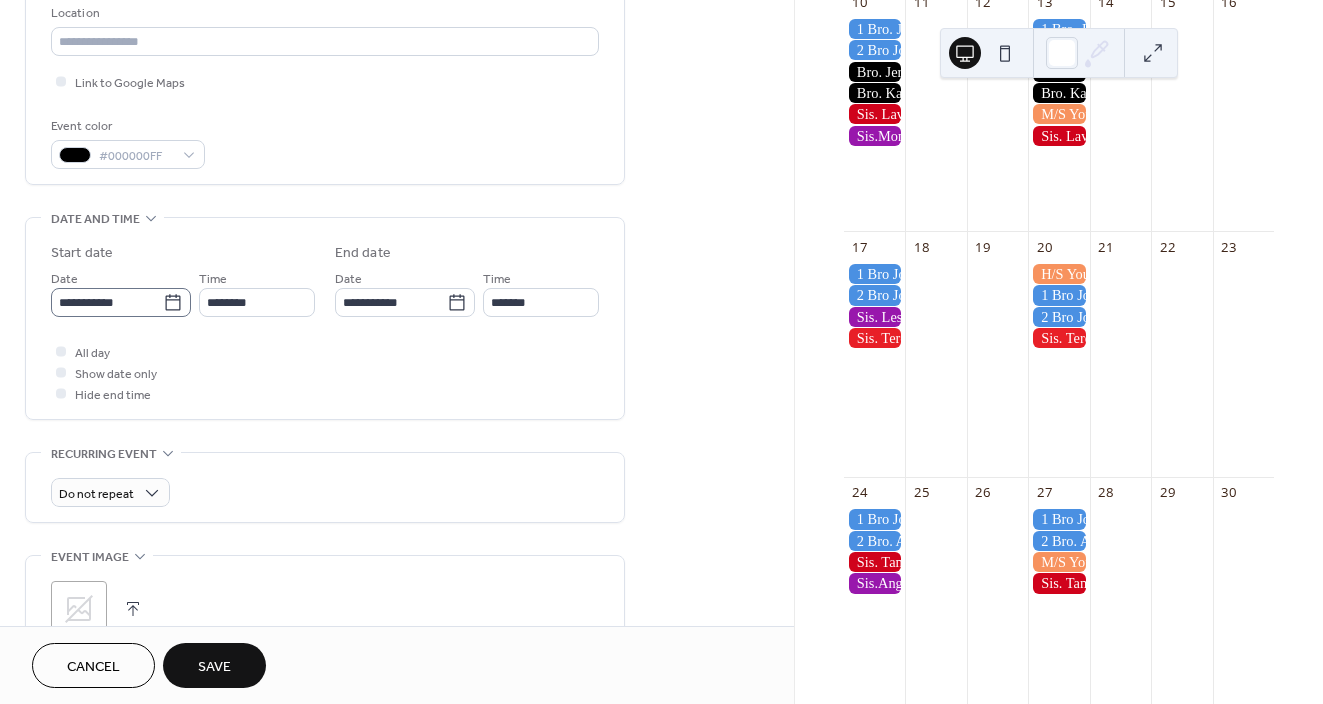 click 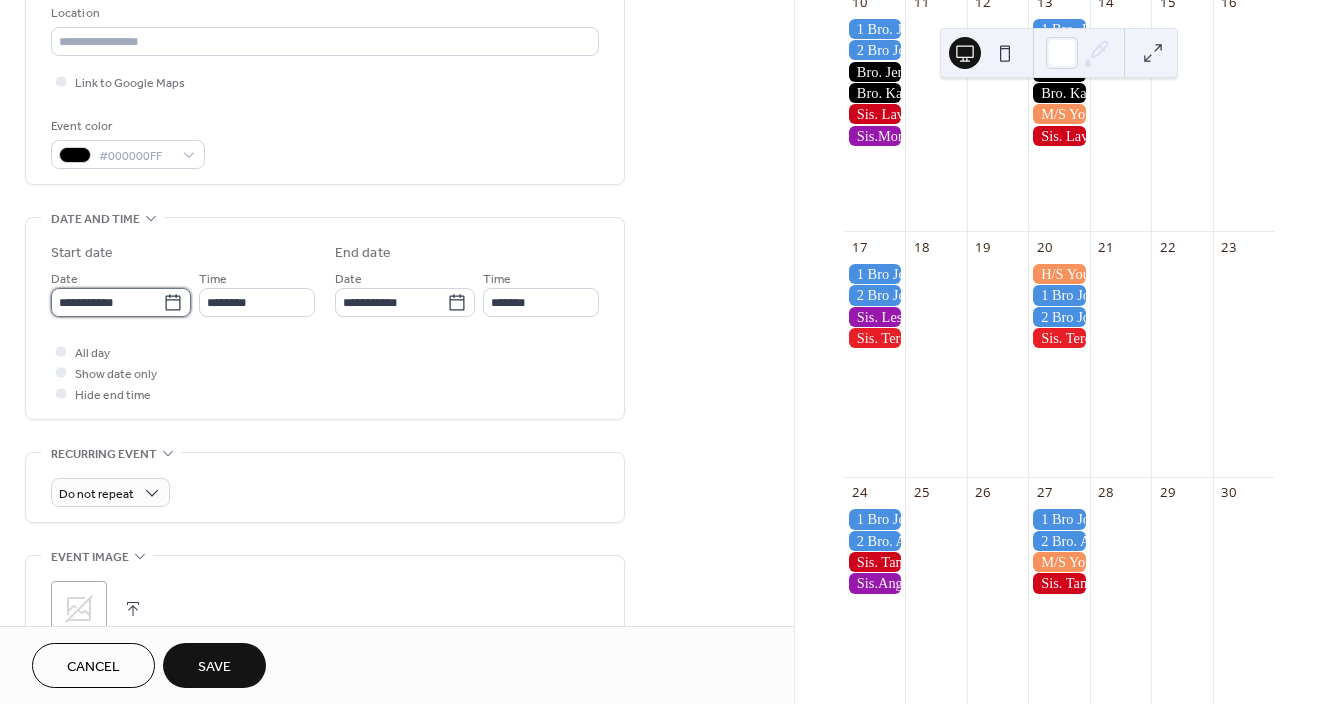 click on "**********" at bounding box center [107, 302] 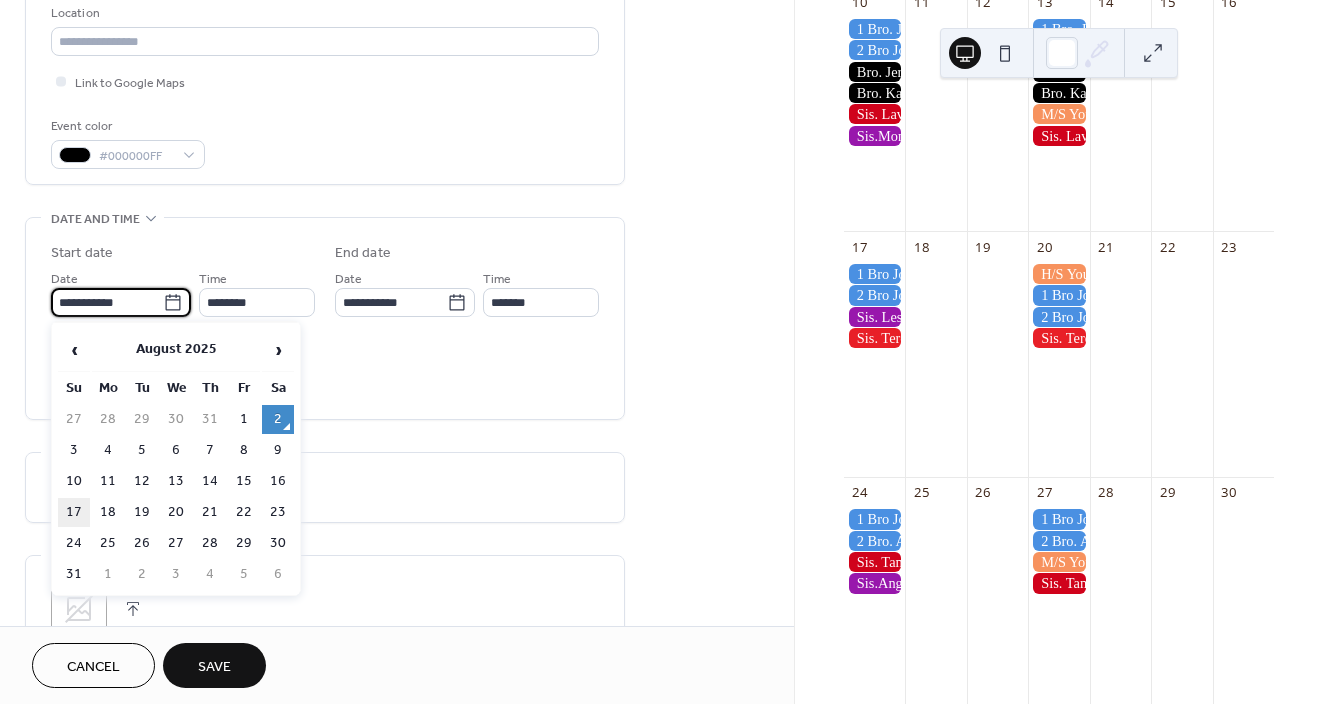 click on "17" at bounding box center [74, 512] 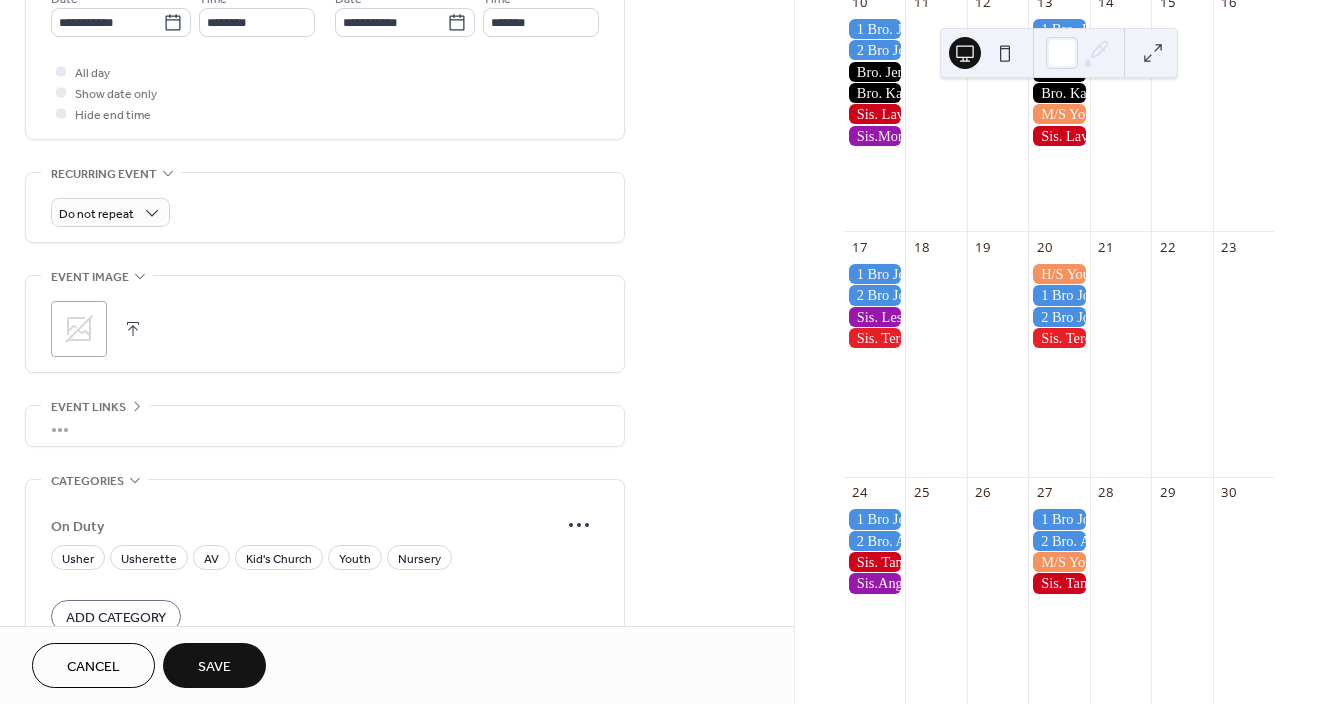 scroll, scrollTop: 720, scrollLeft: 0, axis: vertical 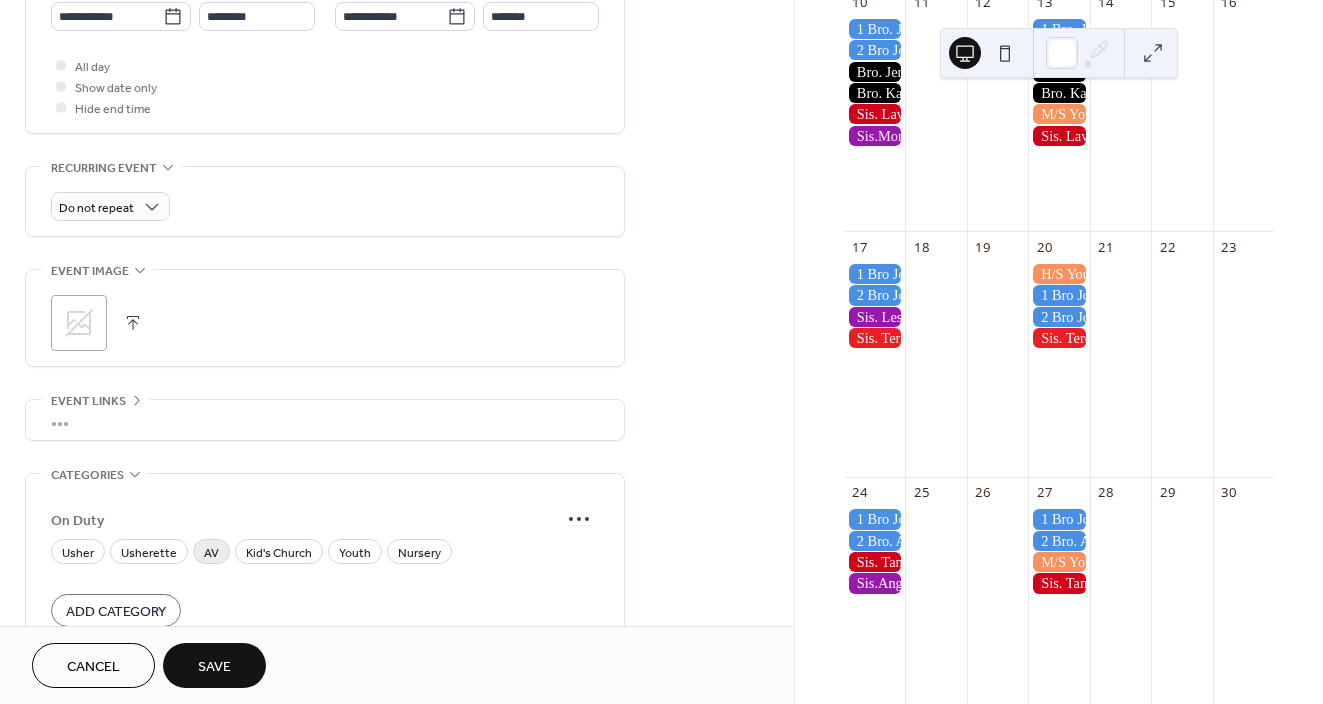 click on "AV" at bounding box center (211, 553) 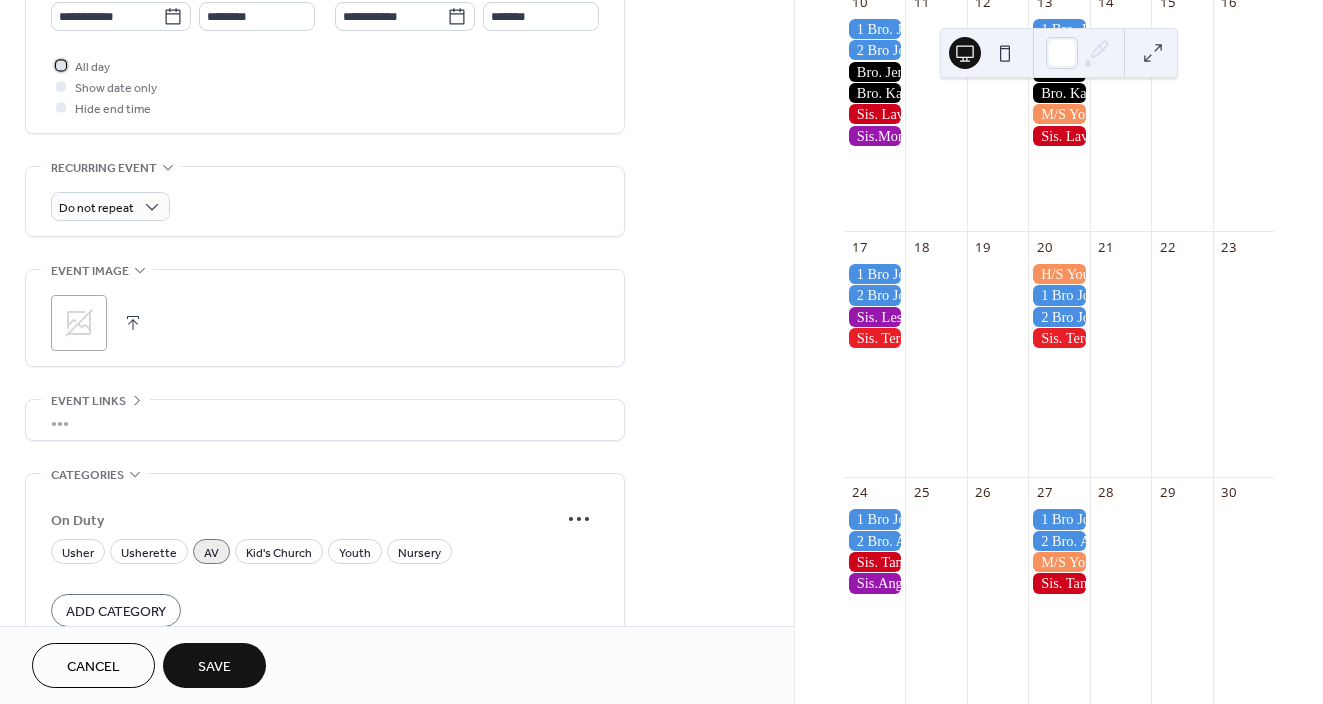 click at bounding box center (61, 65) 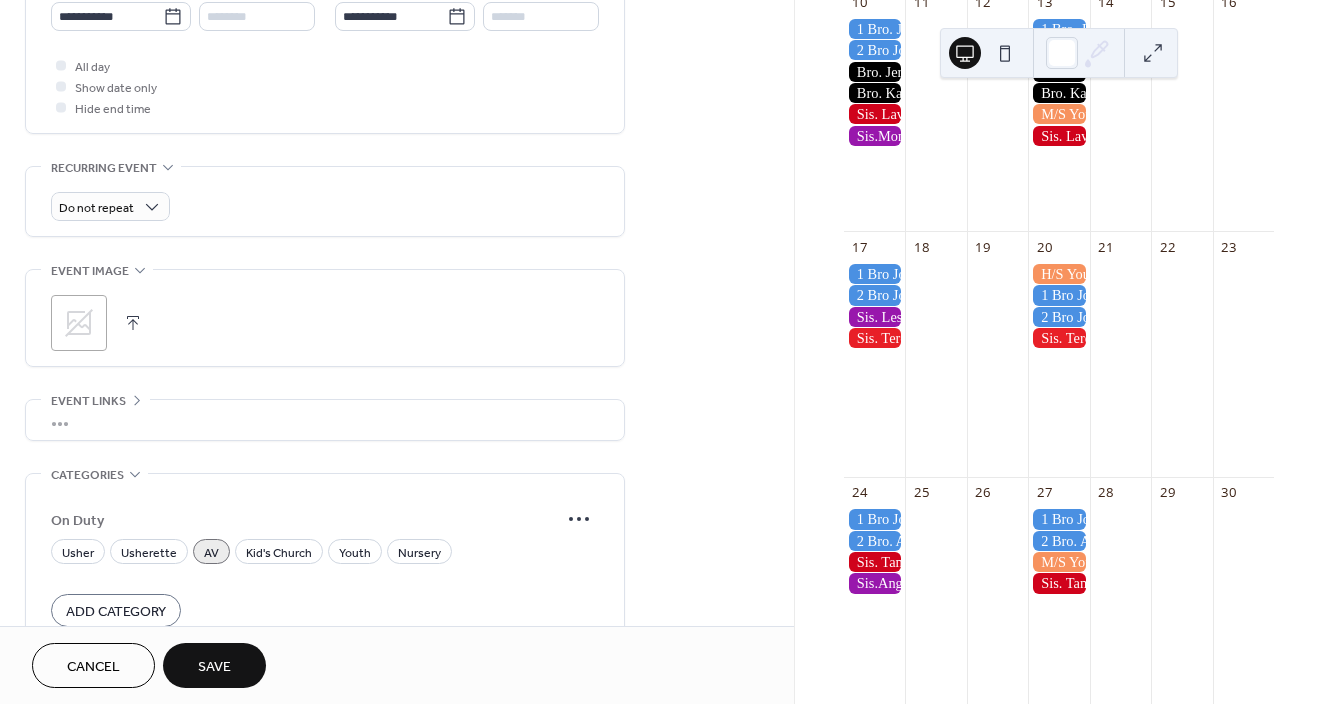 click on "Save" at bounding box center [214, 665] 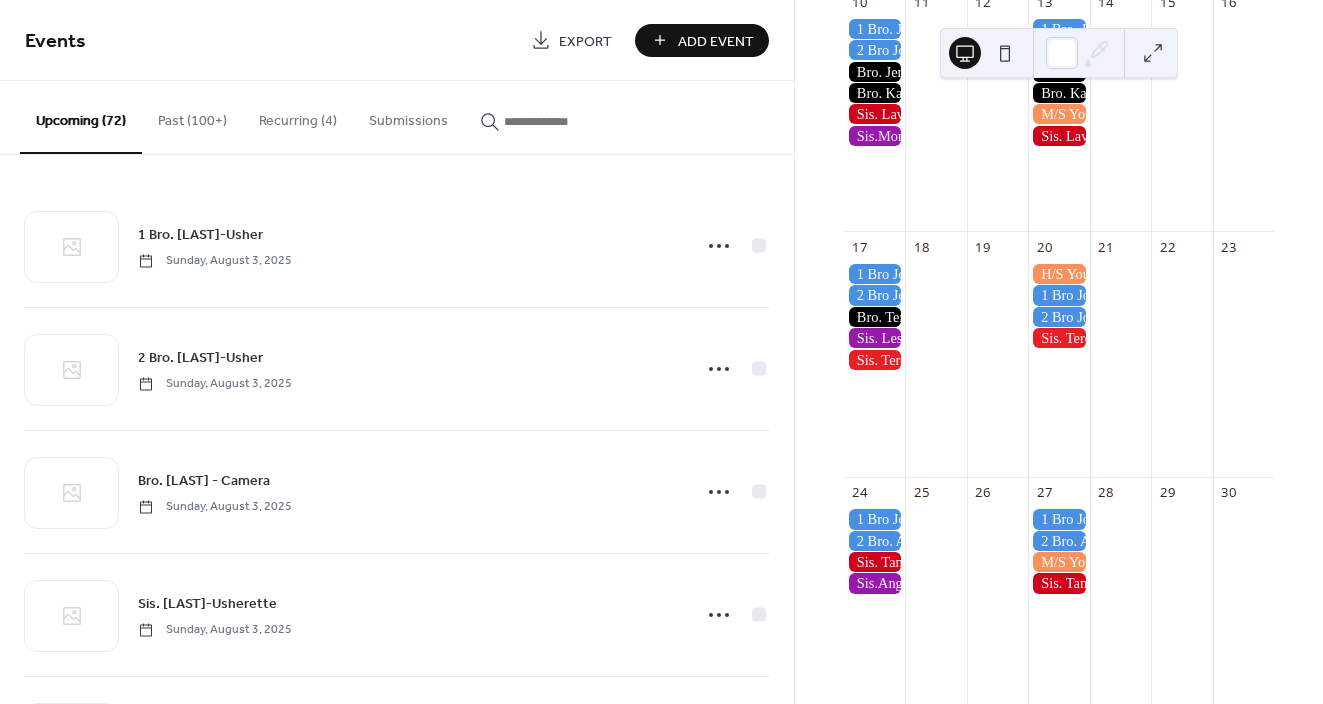 click on "Add Event" at bounding box center (716, 41) 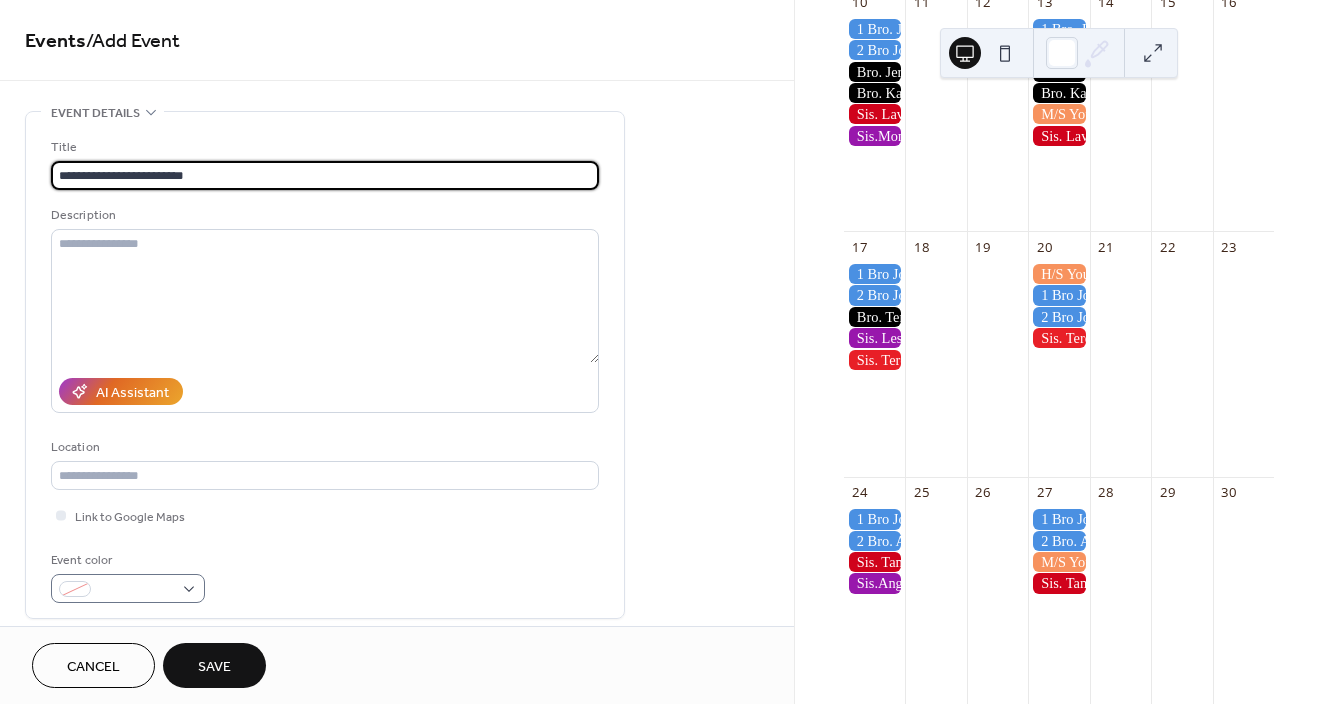 type on "**********" 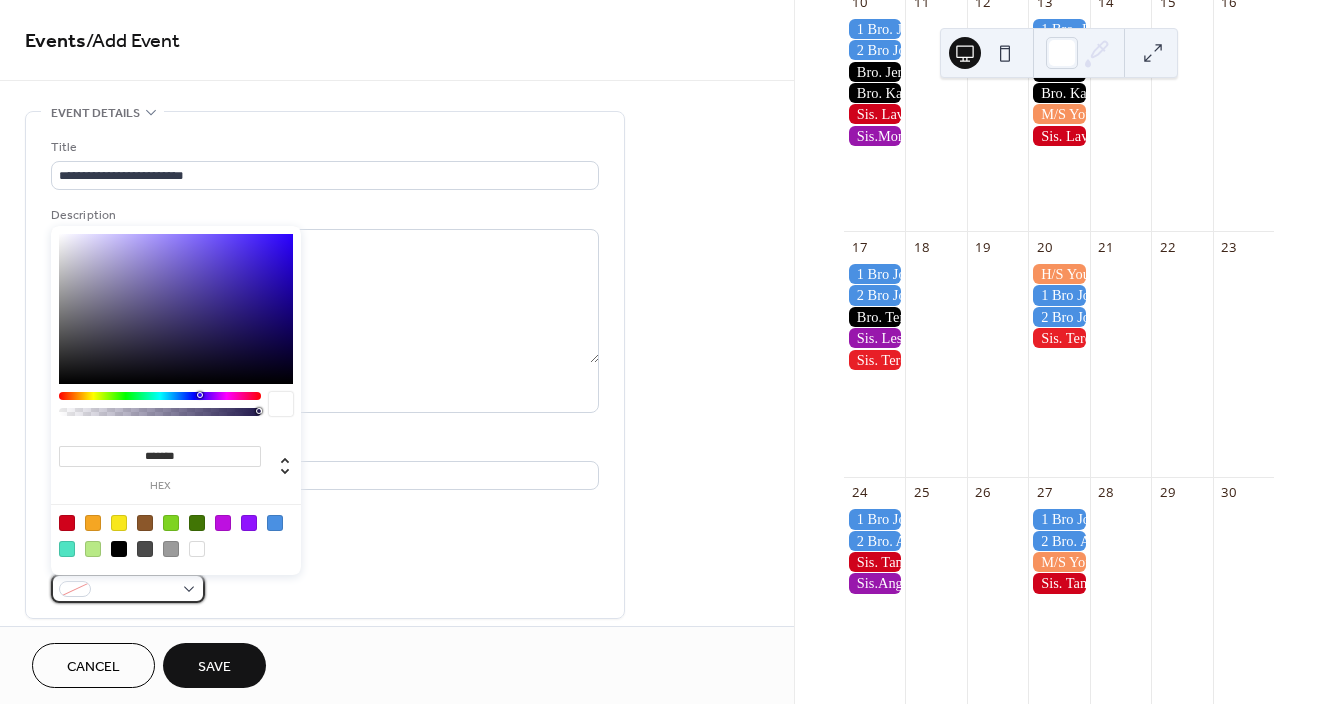 click at bounding box center (136, 590) 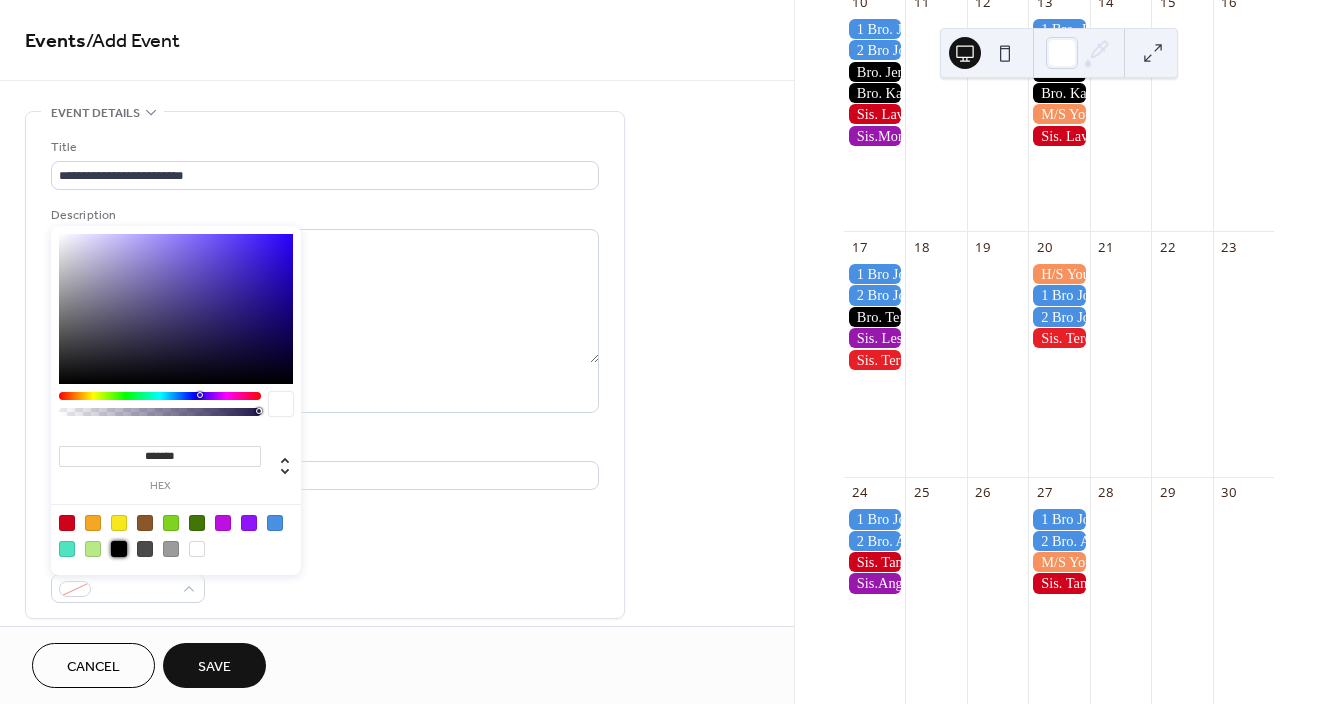 click at bounding box center (119, 549) 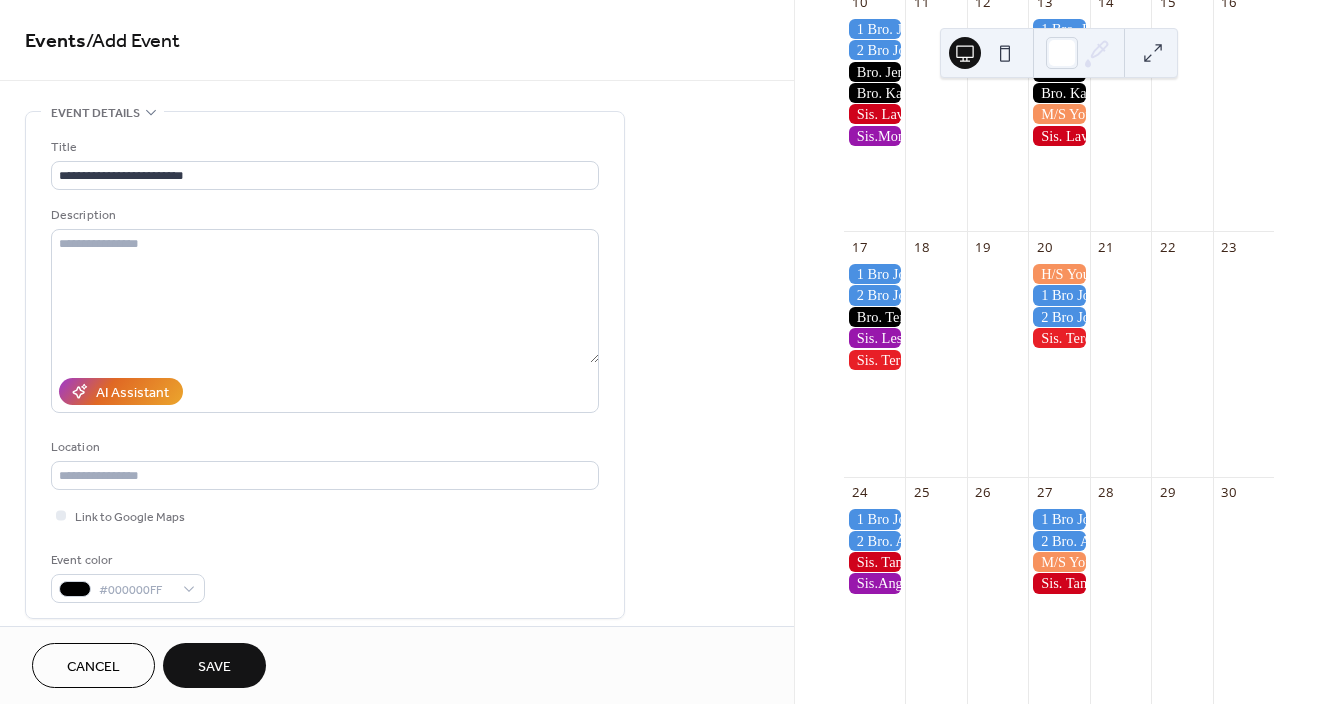 click on "**********" at bounding box center [325, 370] 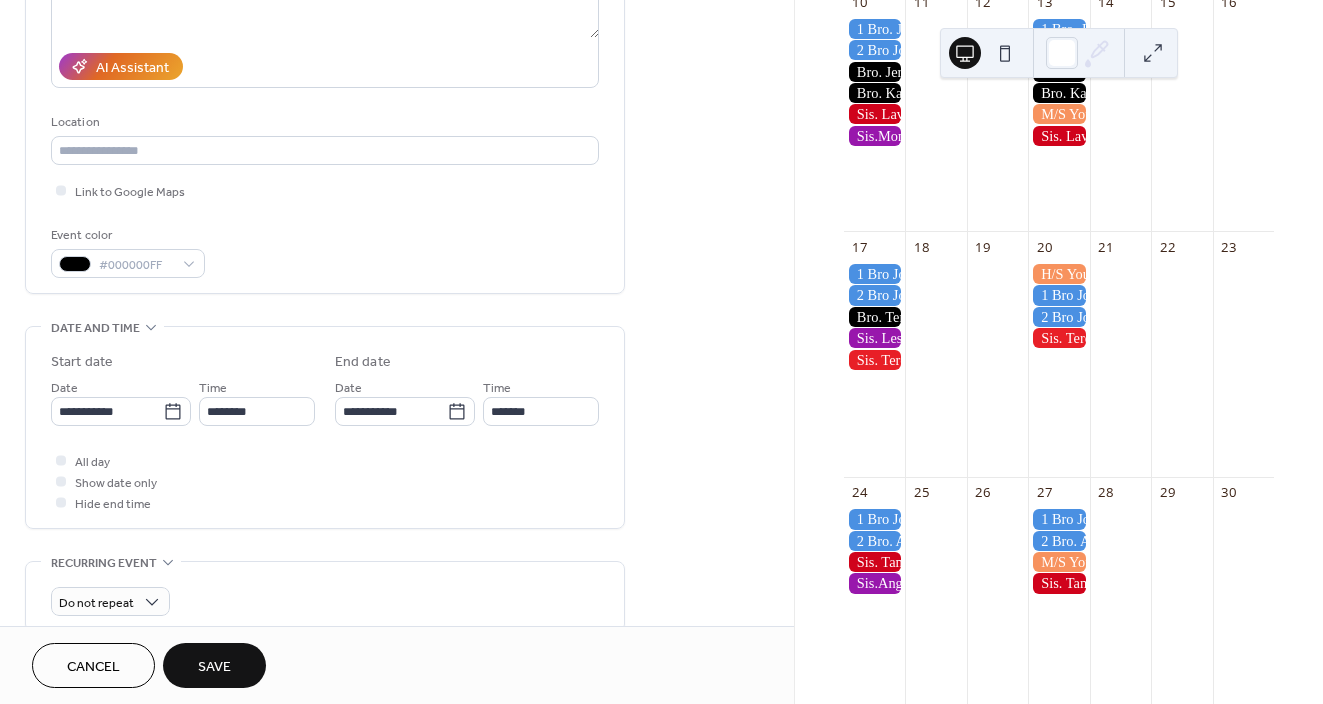 scroll, scrollTop: 350, scrollLeft: 0, axis: vertical 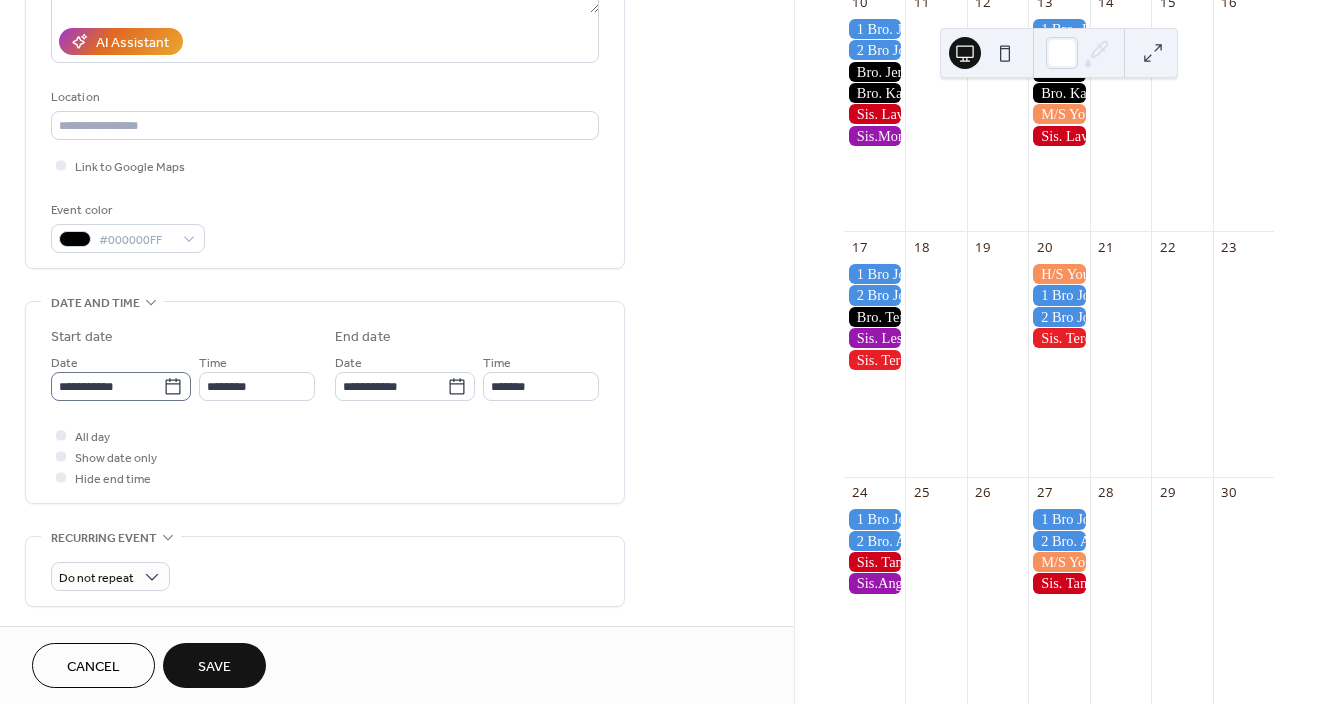 click 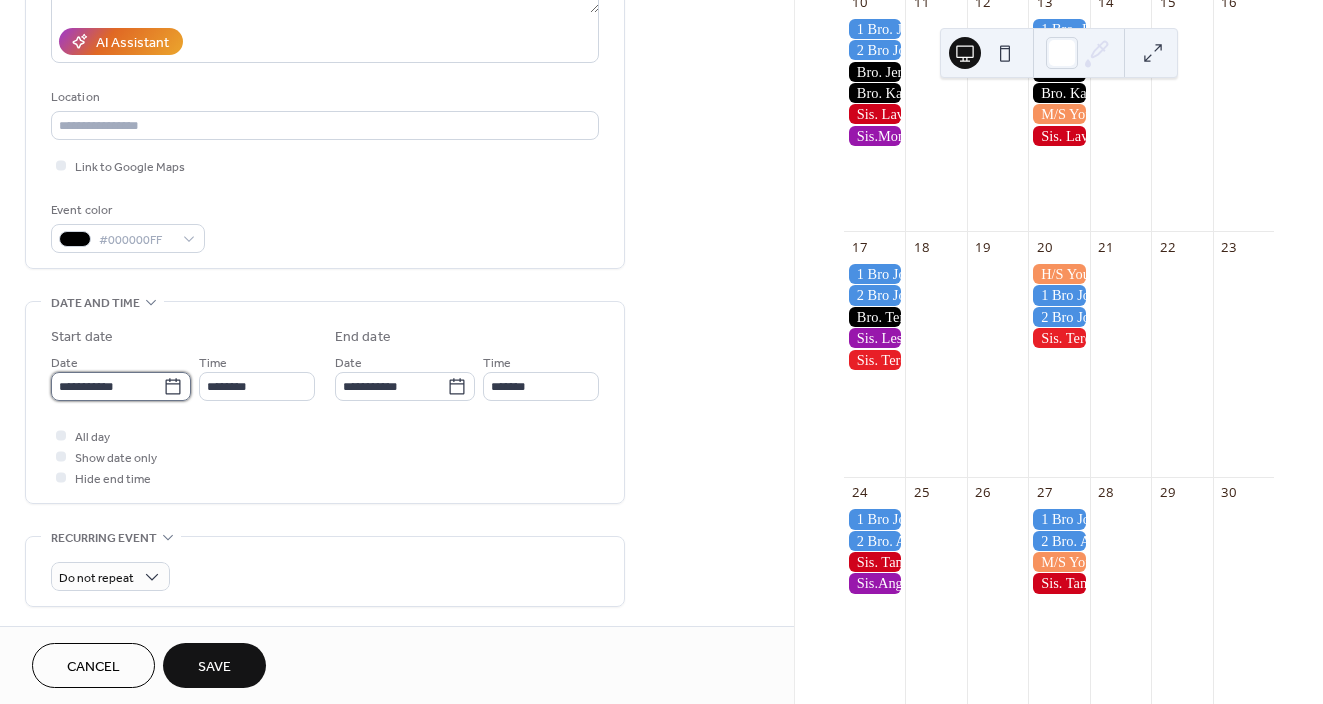 click on "**********" at bounding box center [107, 386] 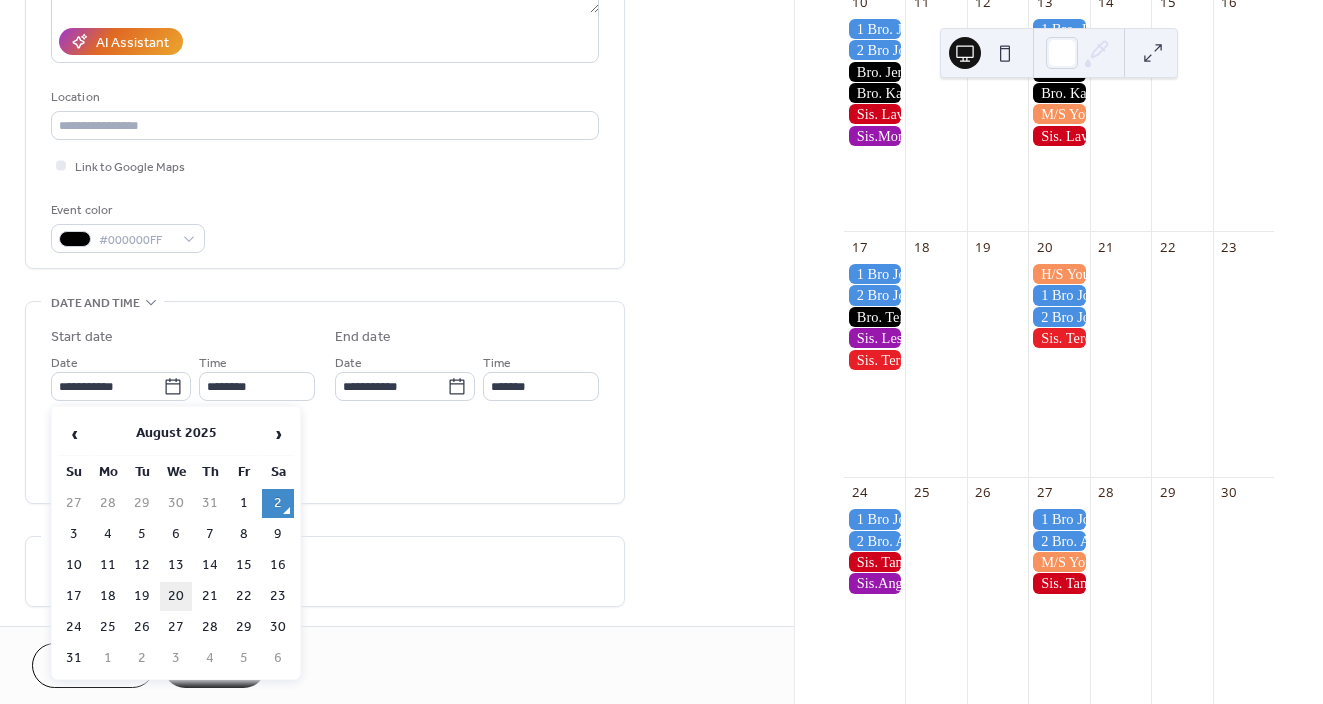 click on "20" at bounding box center (176, 596) 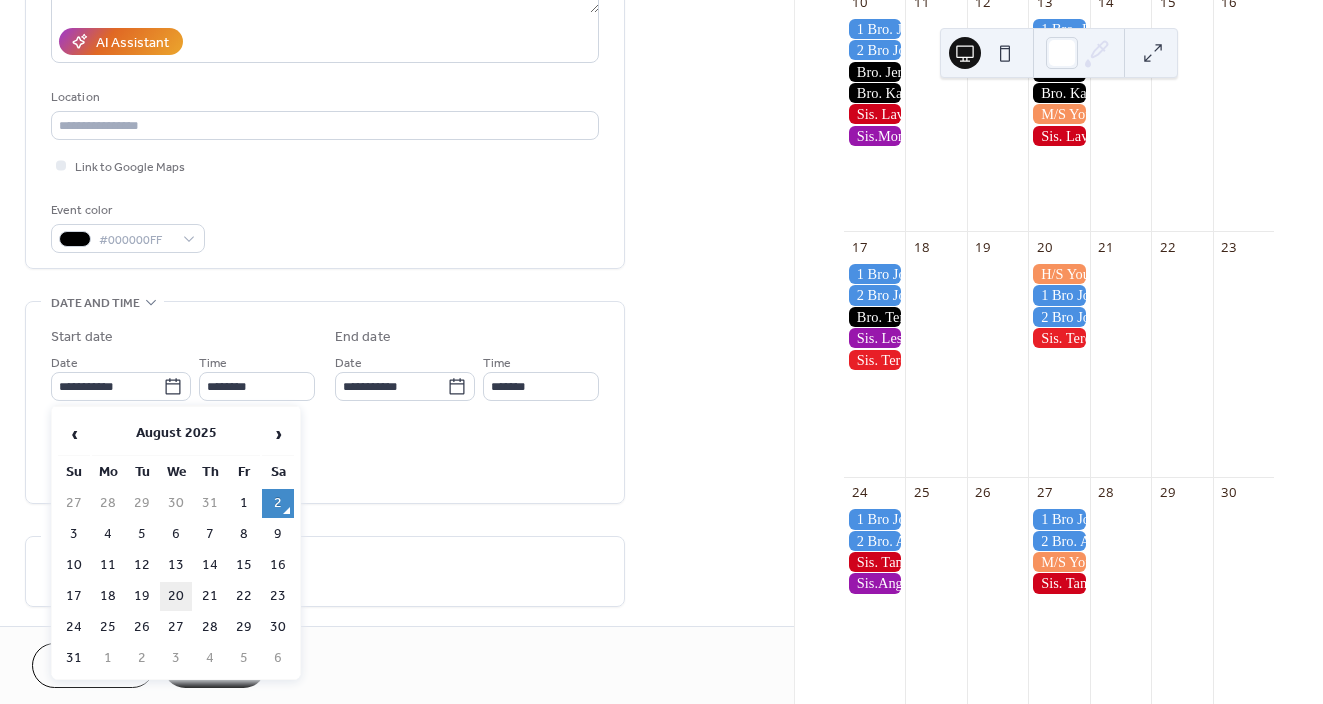 type on "**********" 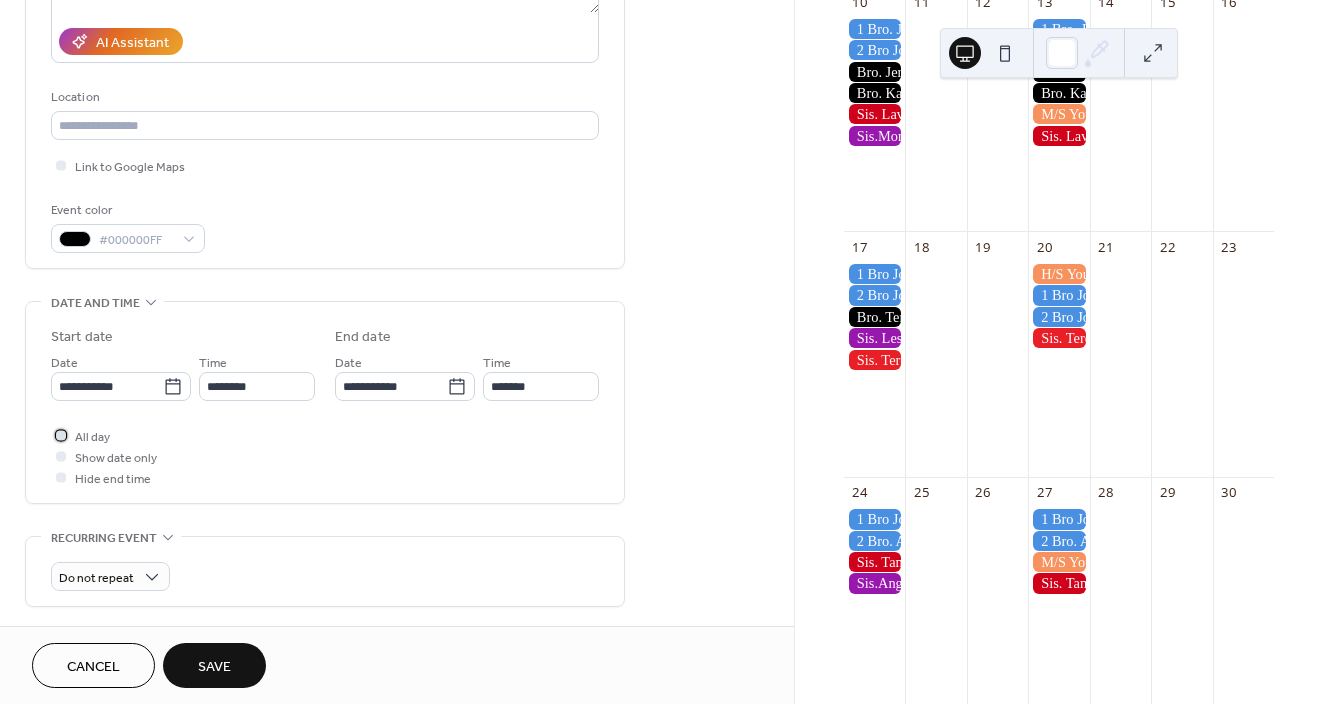 click at bounding box center [61, 435] 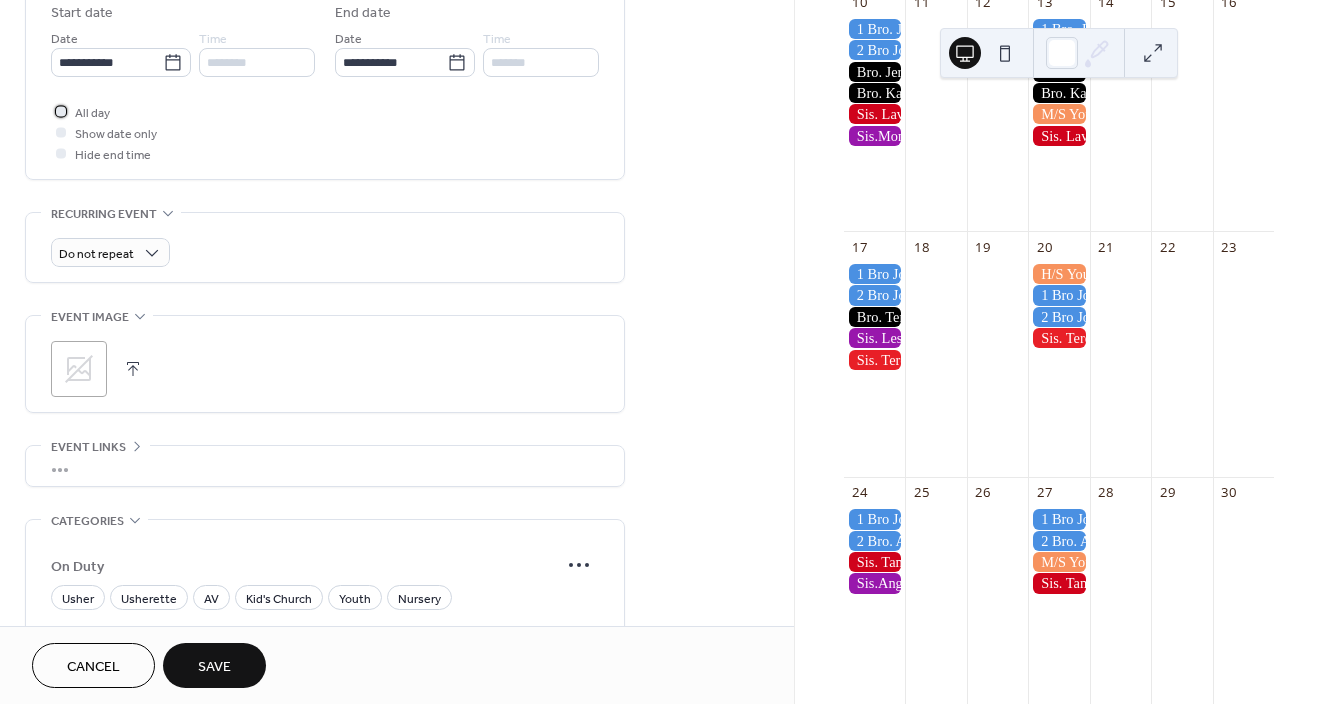 scroll, scrollTop: 676, scrollLeft: 0, axis: vertical 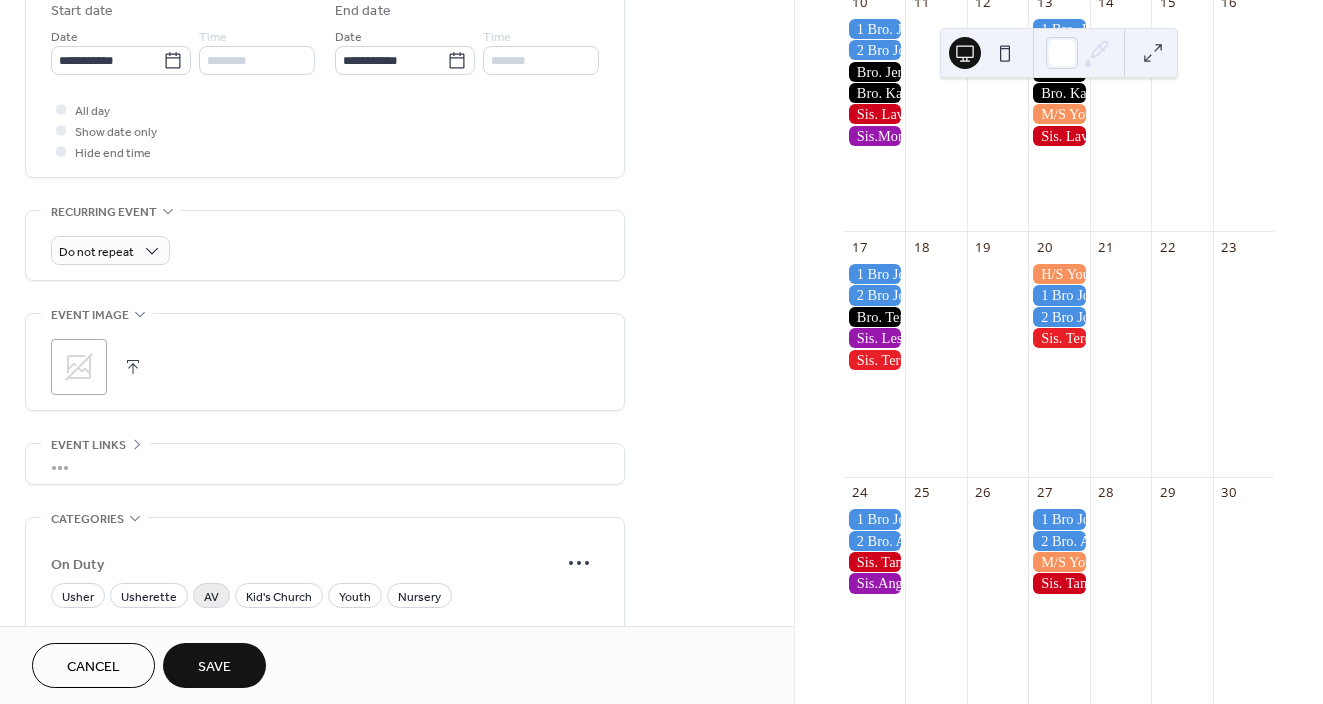 click on "AV" at bounding box center [211, 597] 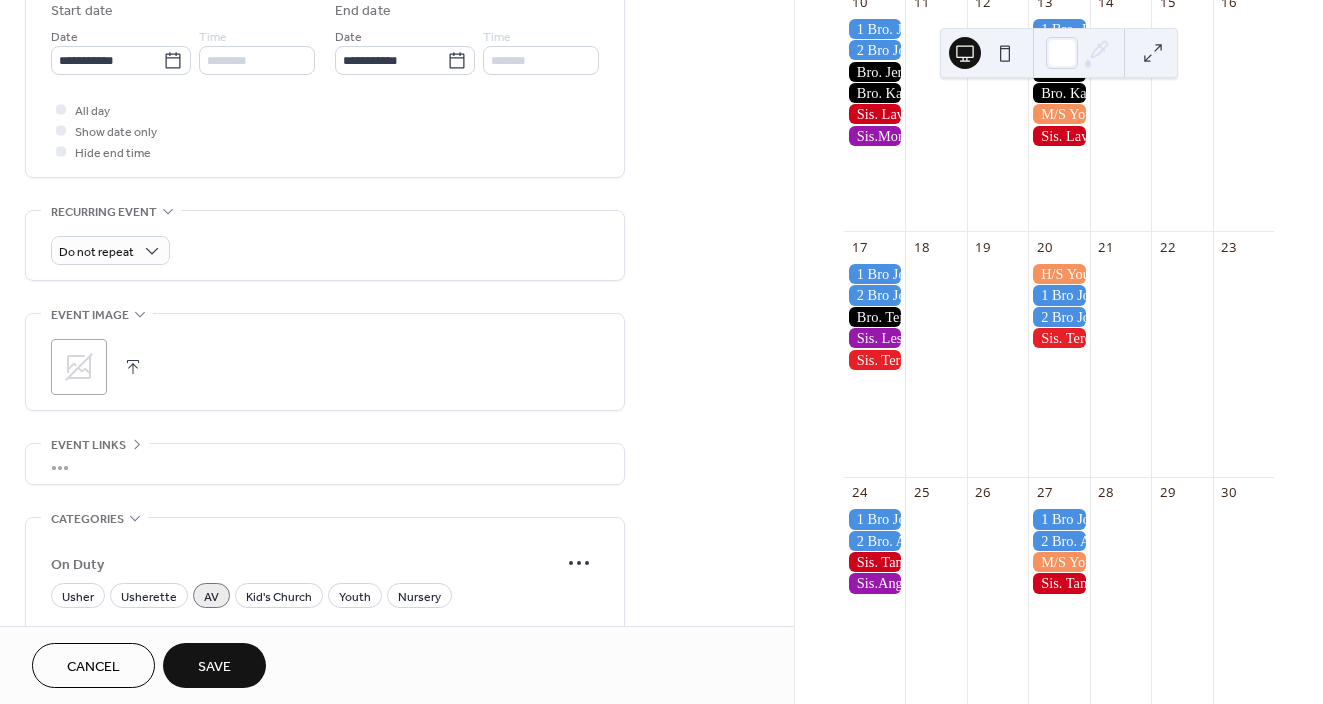 click on "Save" at bounding box center [214, 667] 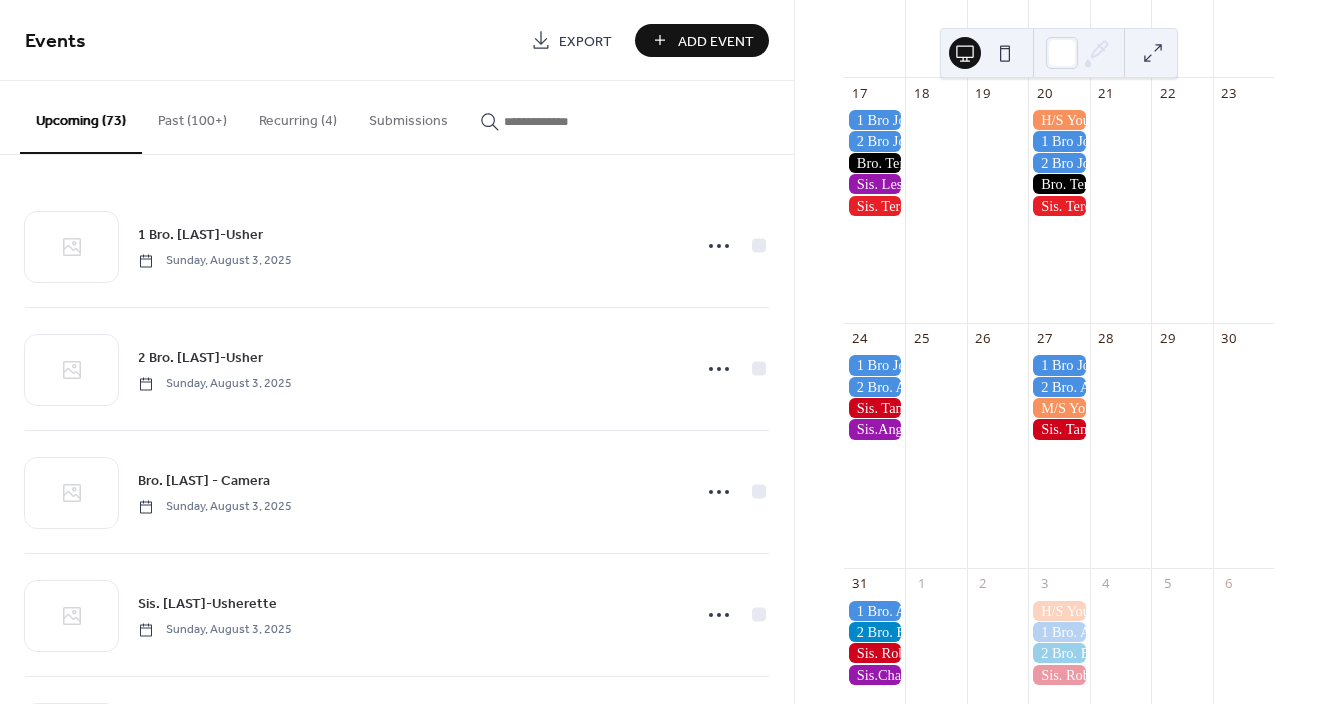 scroll, scrollTop: 930, scrollLeft: 0, axis: vertical 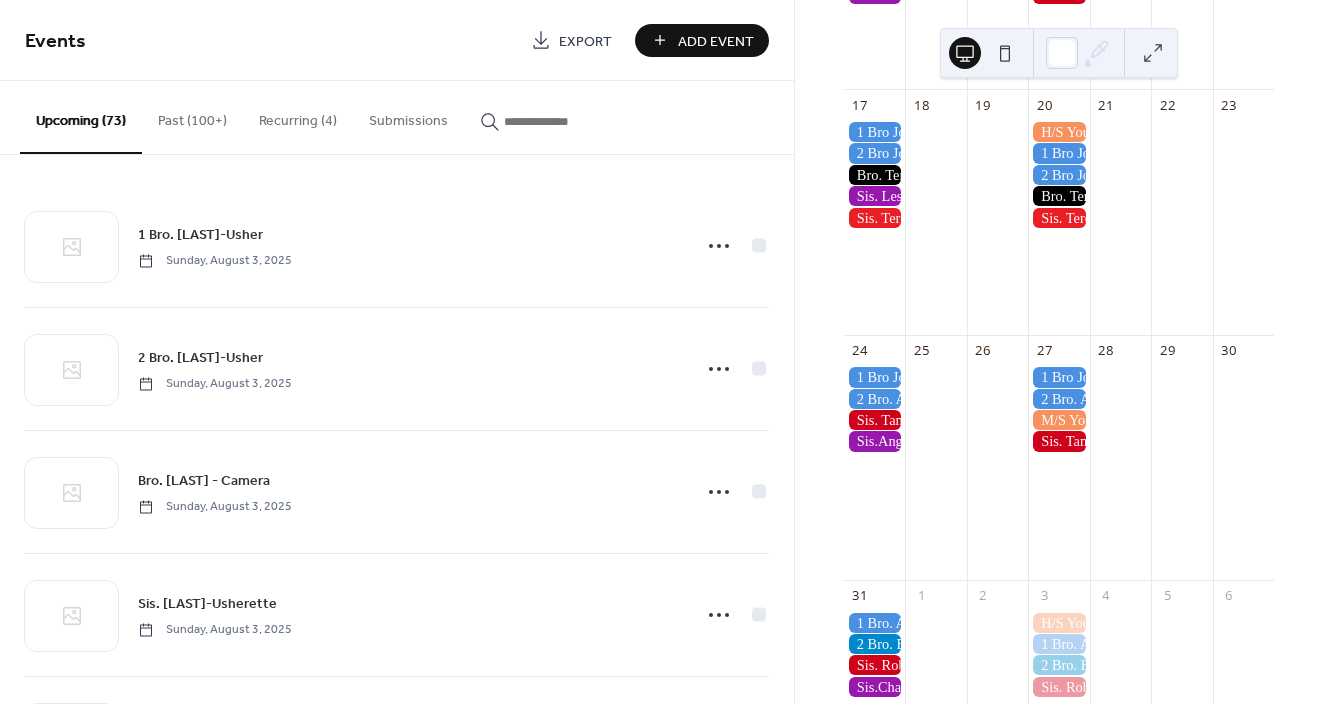 click on "Add Event" at bounding box center [716, 41] 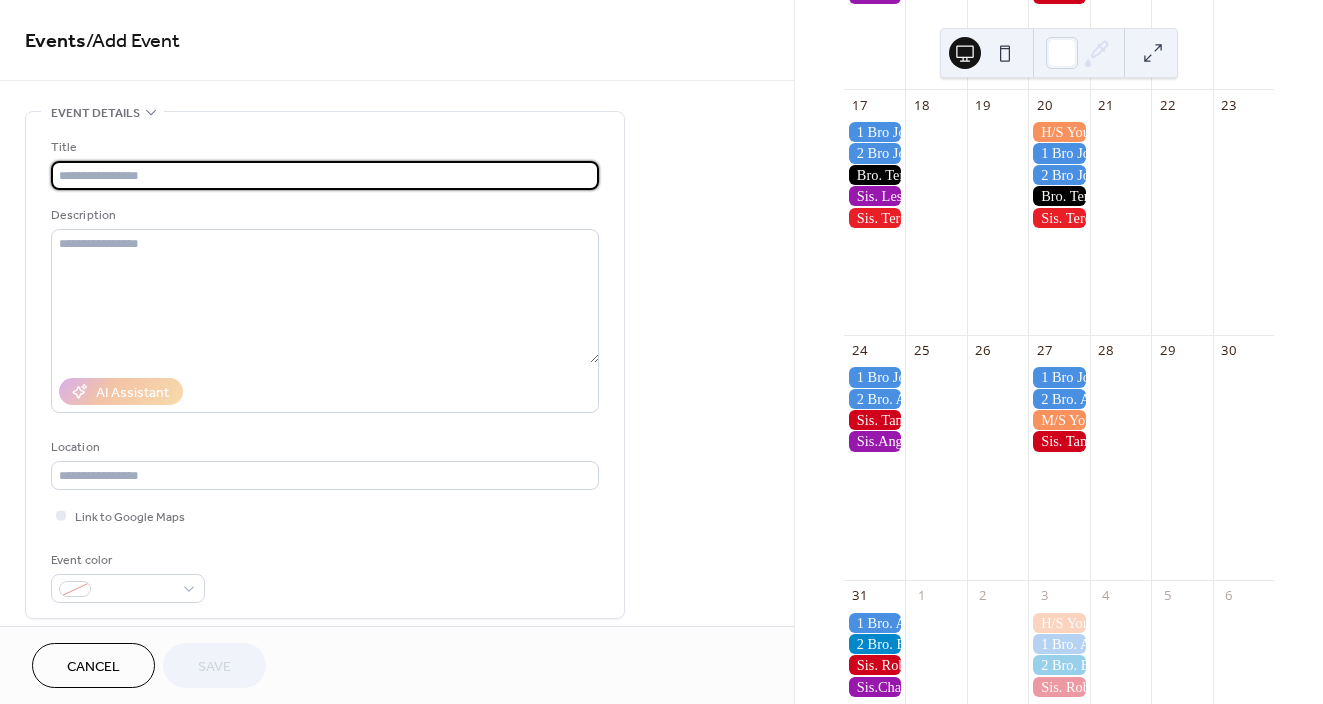click at bounding box center (325, 175) 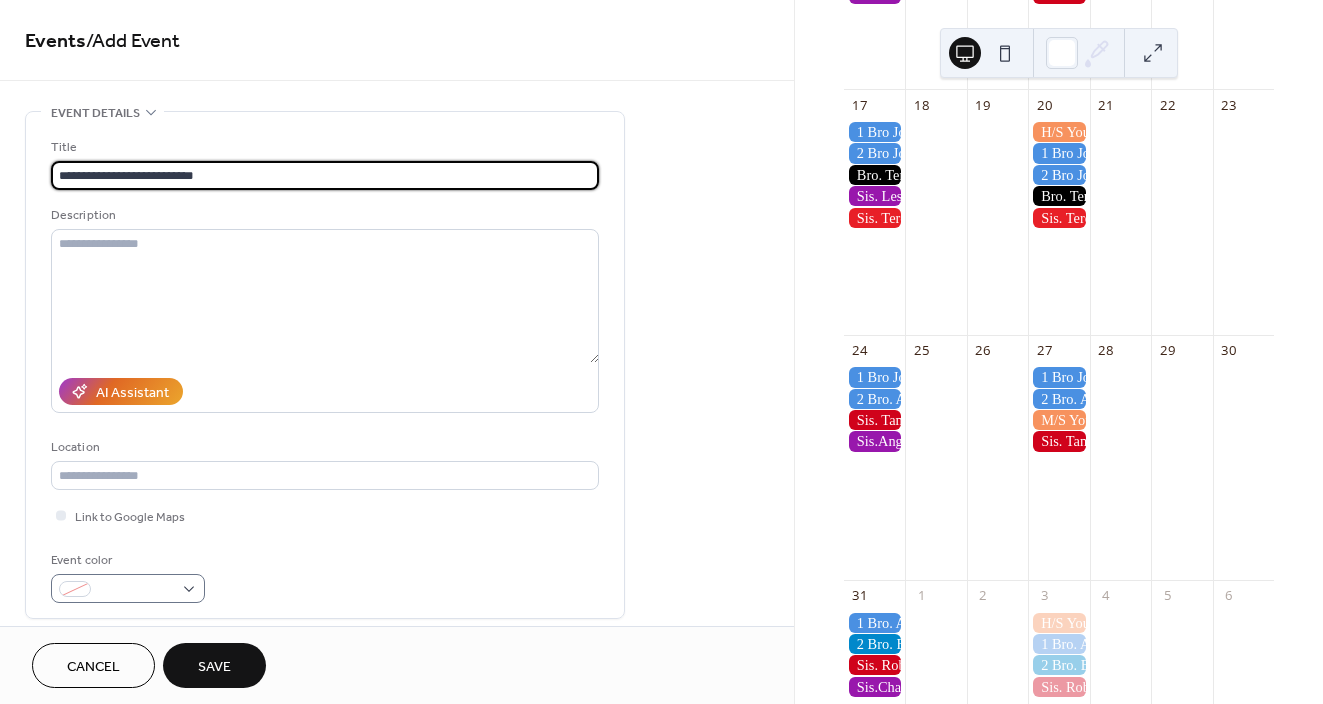 type on "**********" 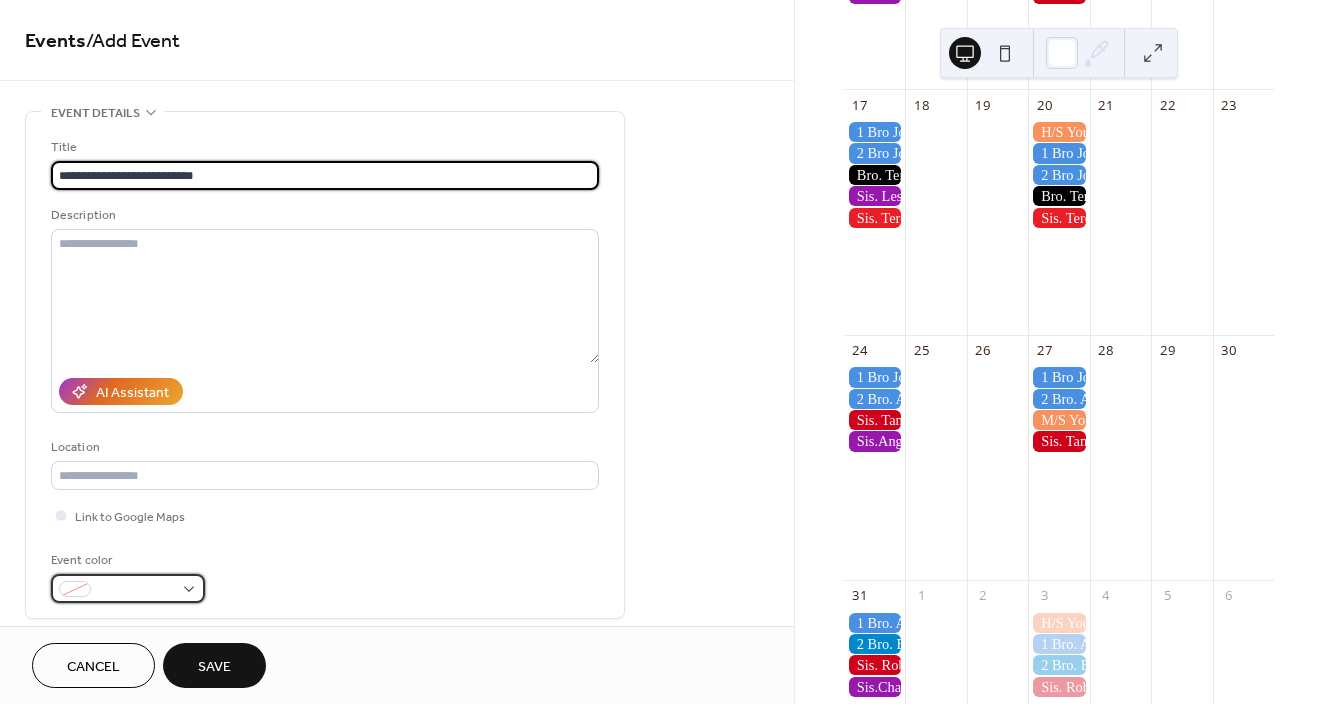click at bounding box center (136, 590) 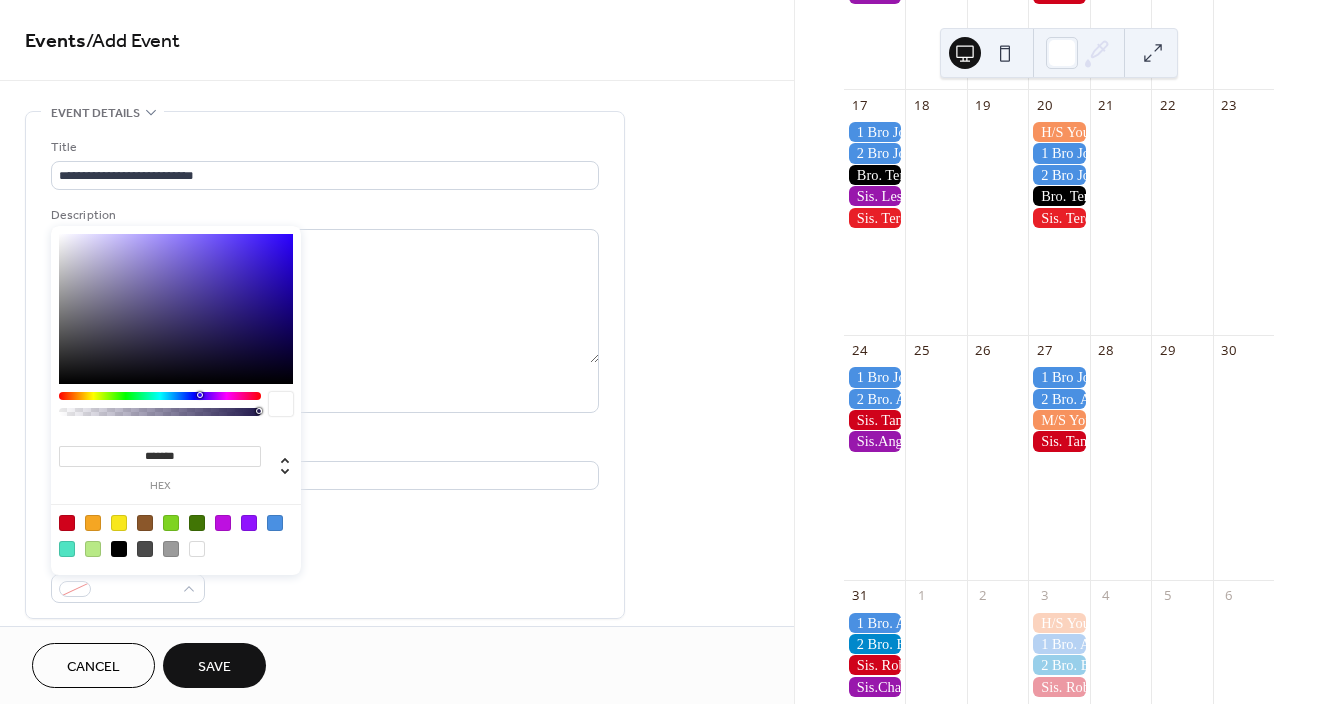 click at bounding box center [119, 549] 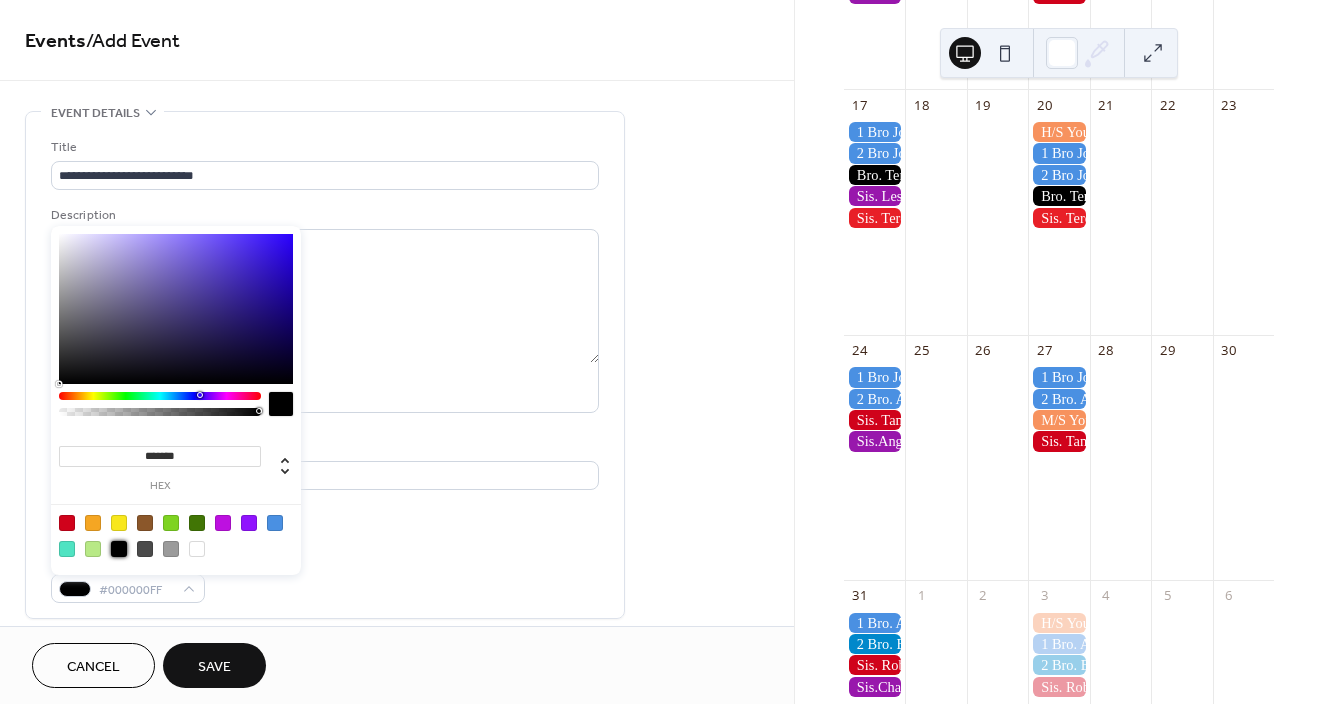 click on "Event color #000000FF" at bounding box center (325, 576) 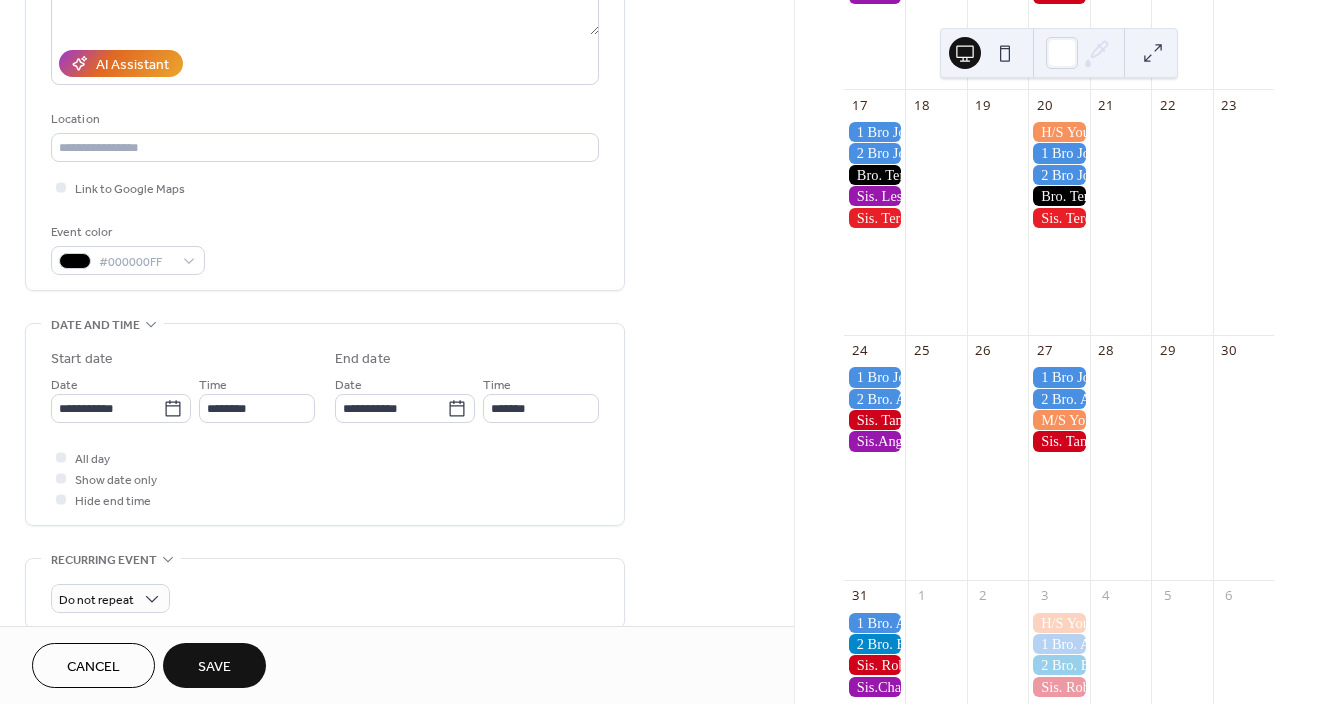 scroll, scrollTop: 329, scrollLeft: 0, axis: vertical 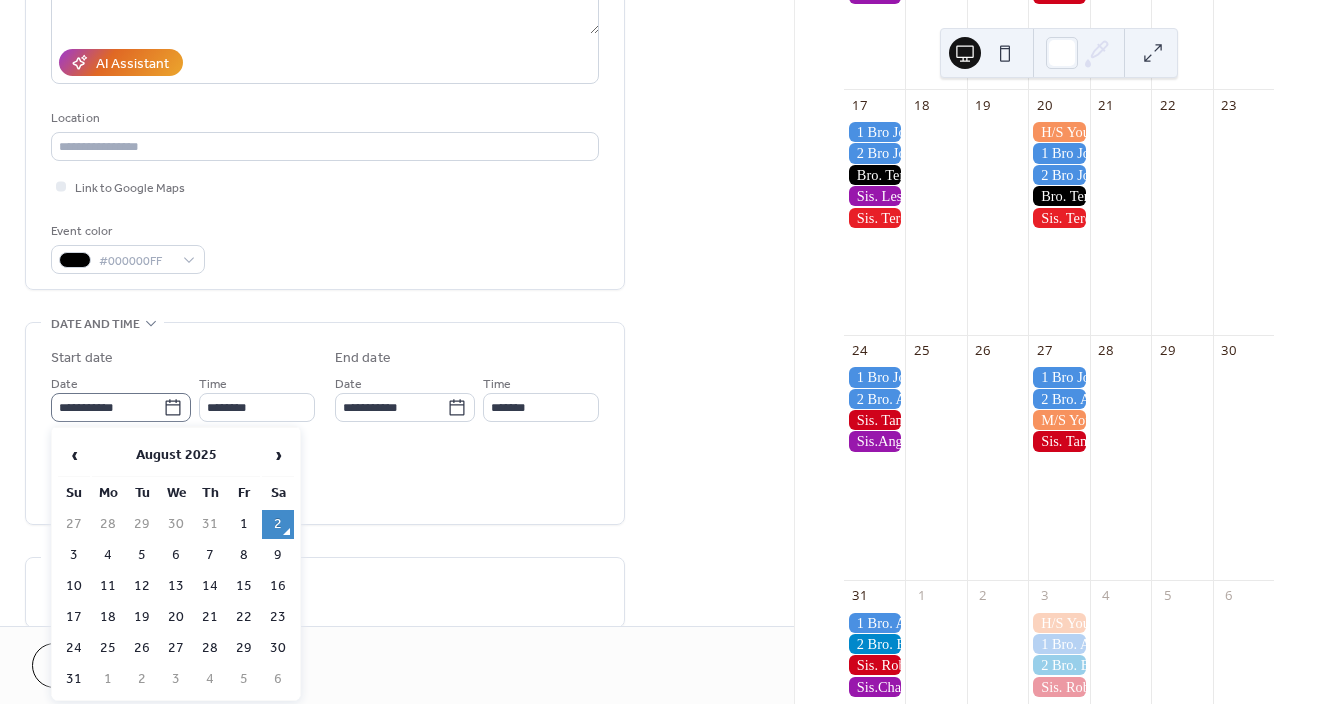click 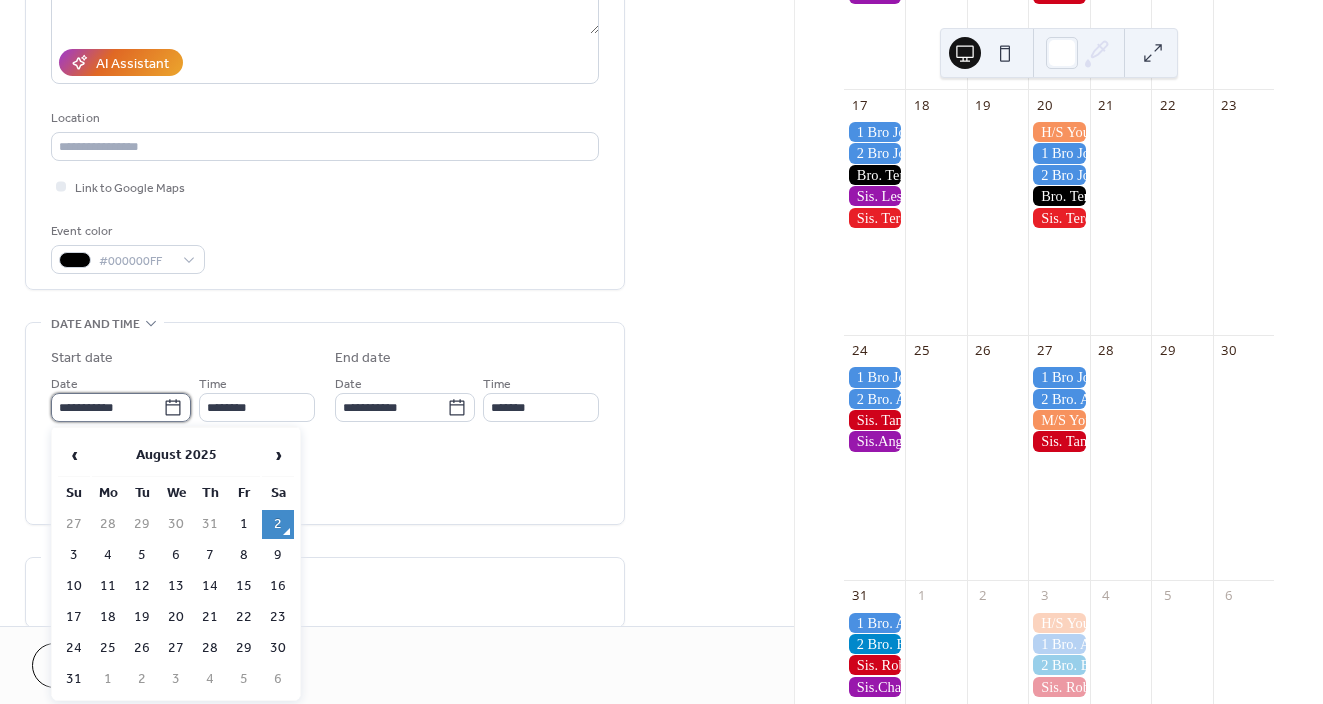click on "**********" at bounding box center [107, 407] 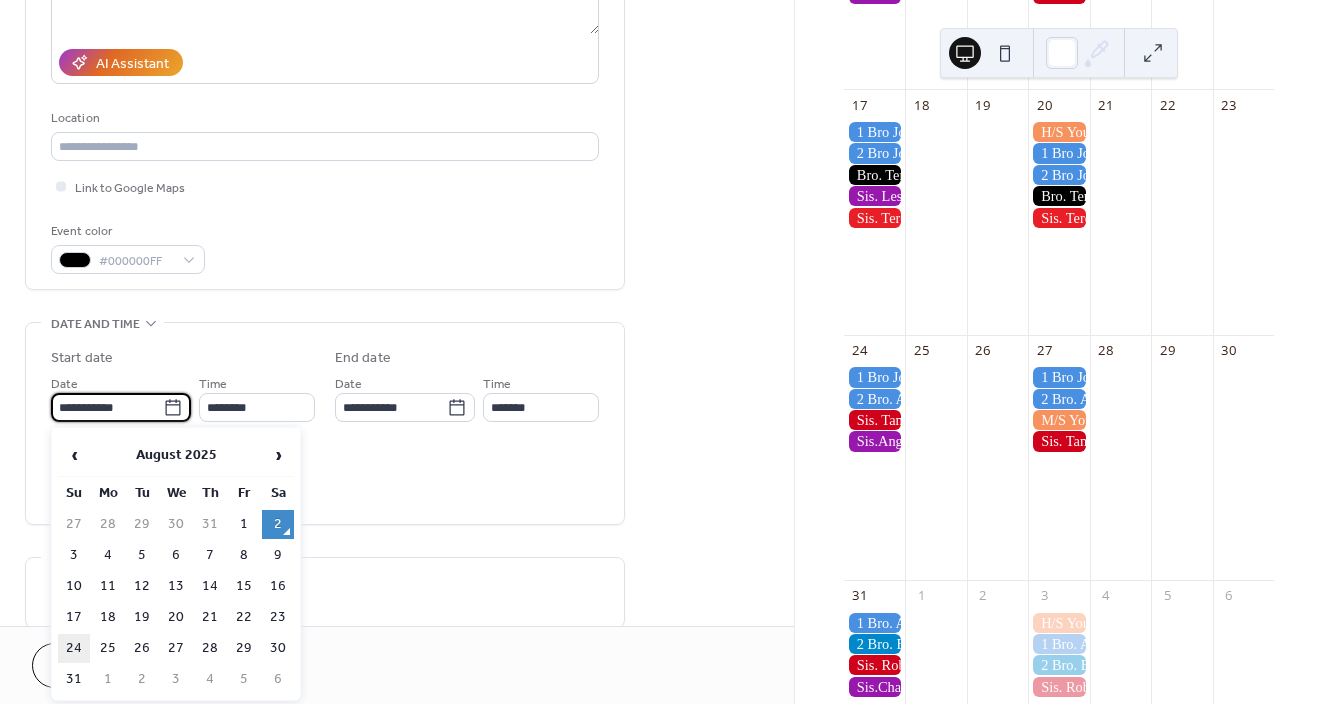 click on "24" at bounding box center (74, 648) 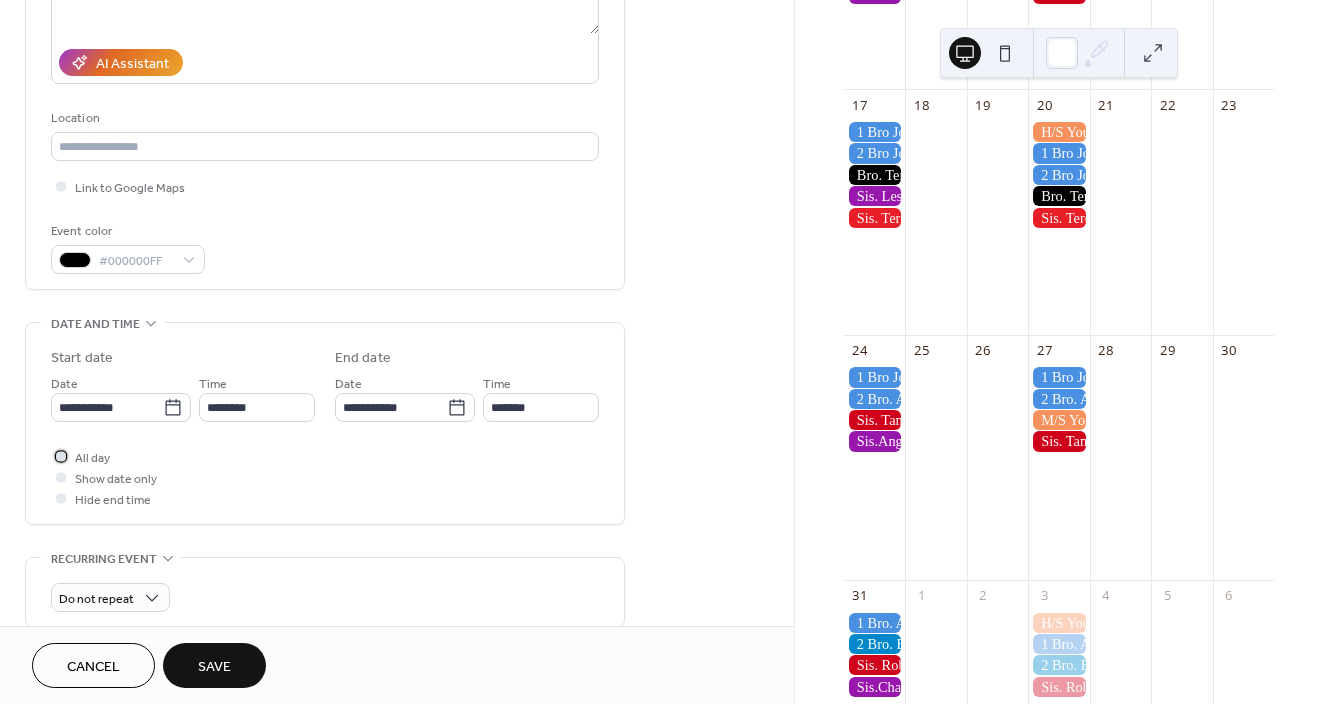 click at bounding box center (61, 456) 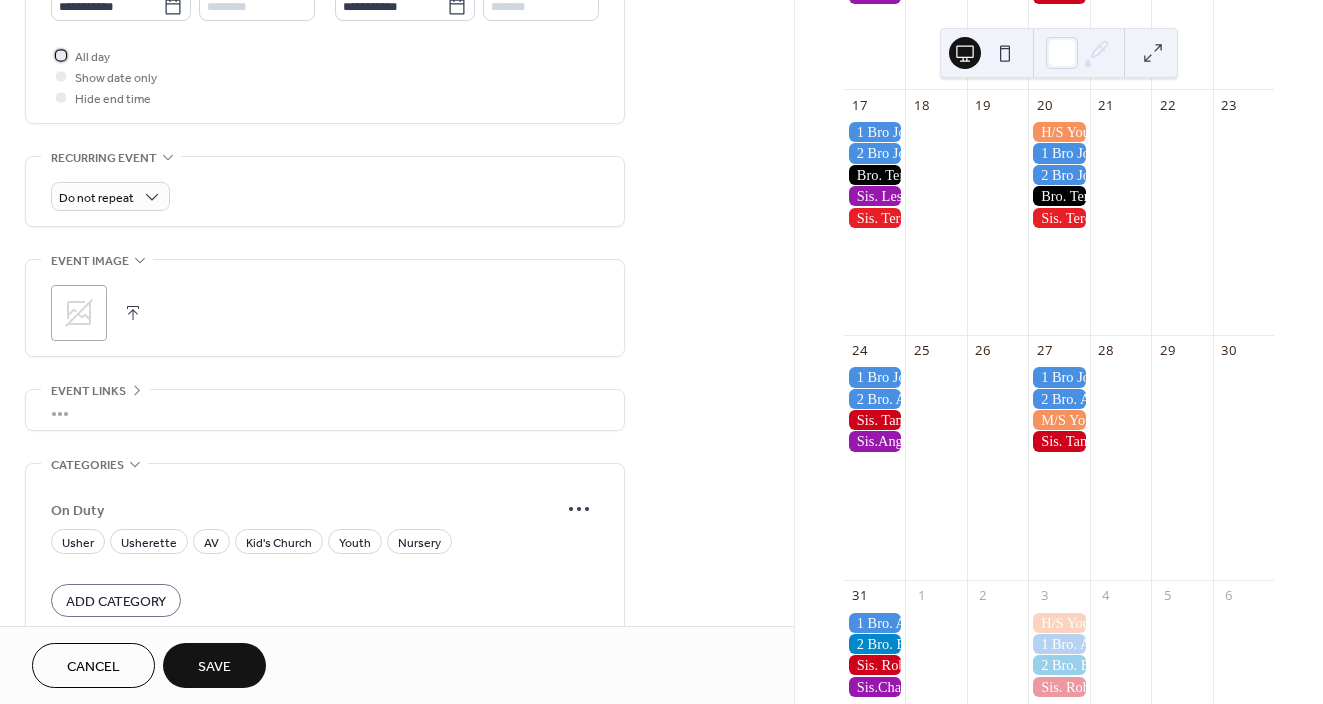 scroll, scrollTop: 733, scrollLeft: 0, axis: vertical 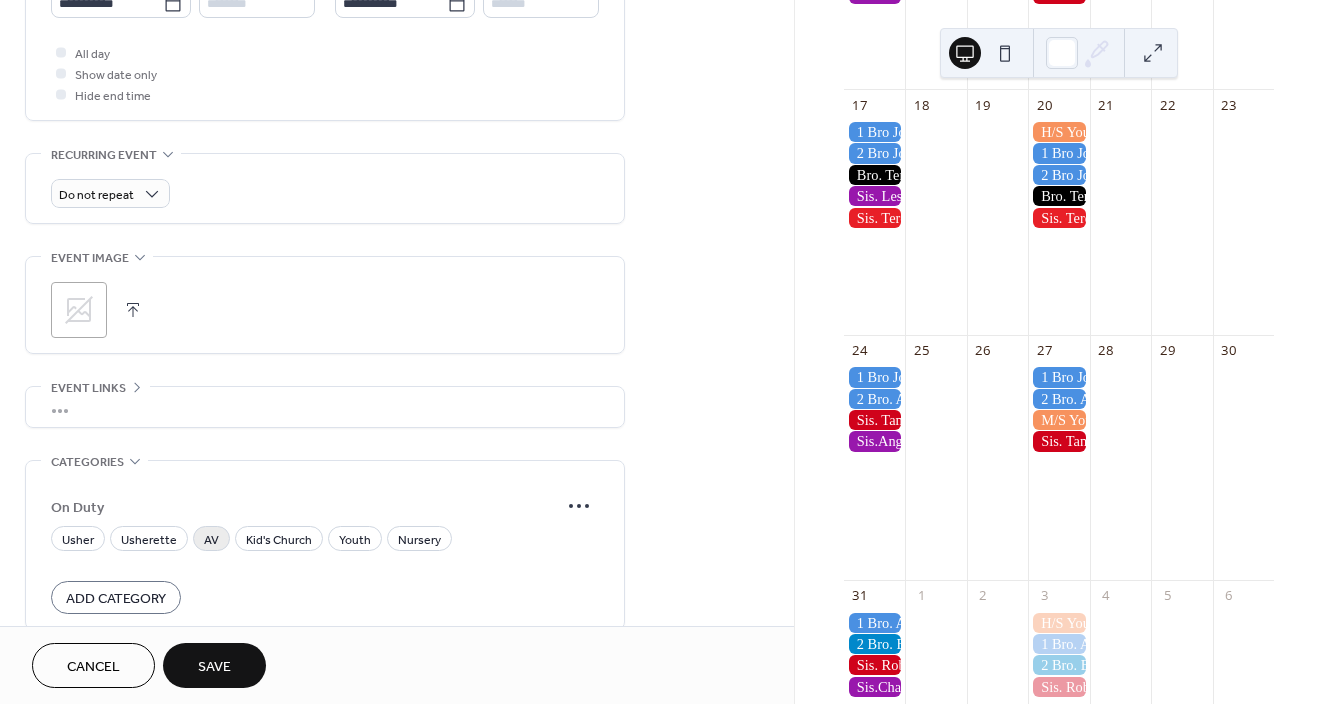 click on "AV" at bounding box center (211, 540) 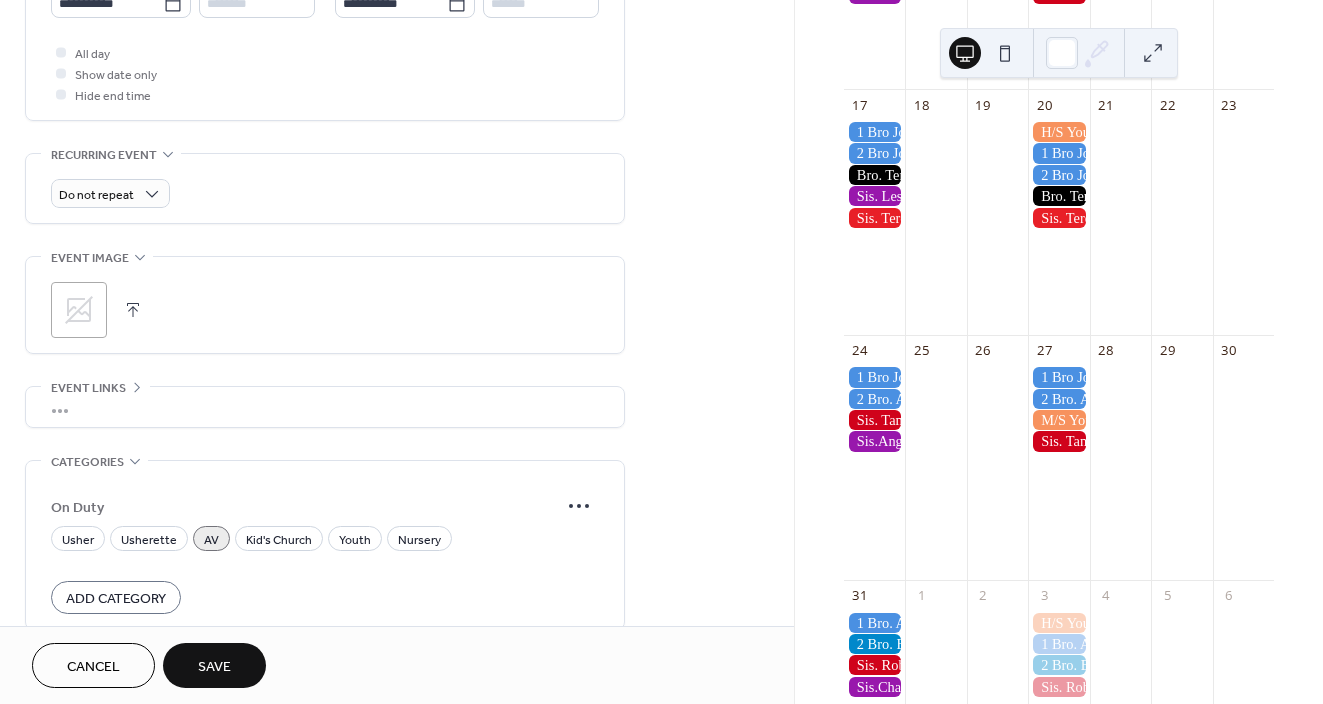 click on "Save" at bounding box center [214, 667] 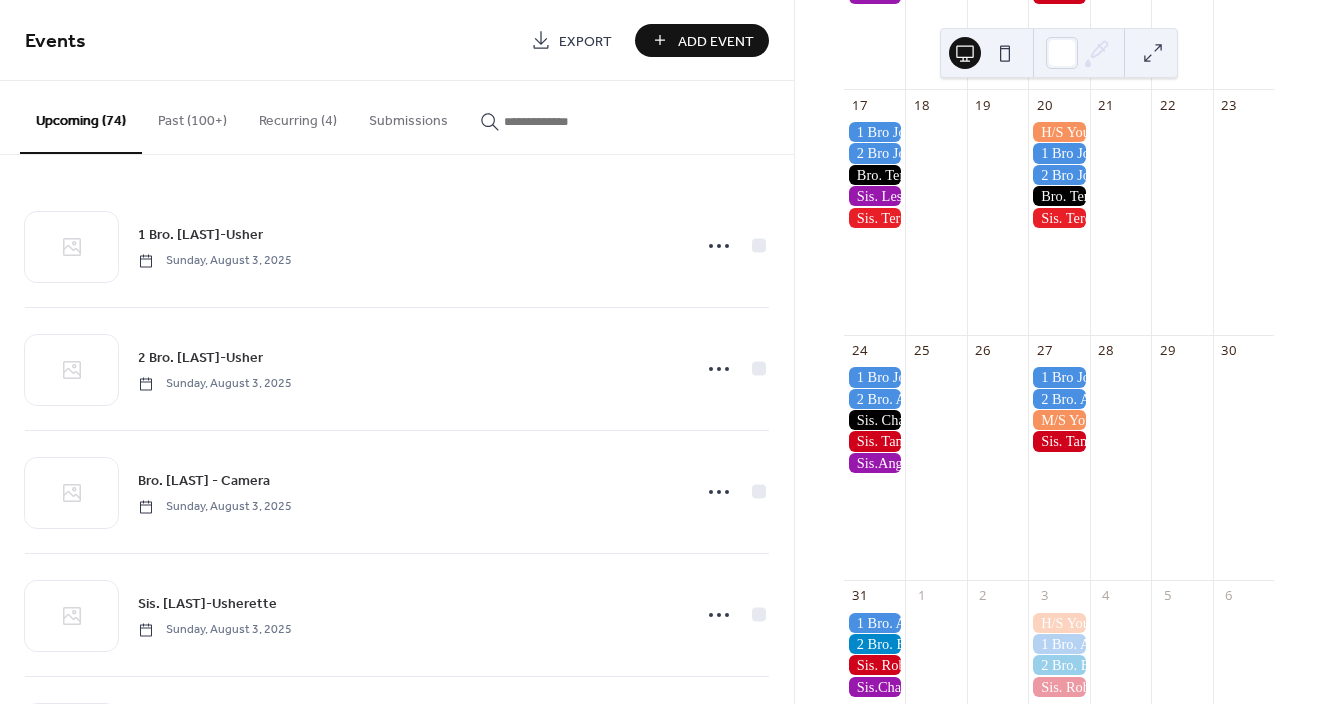 click on "Add Event" at bounding box center (716, 41) 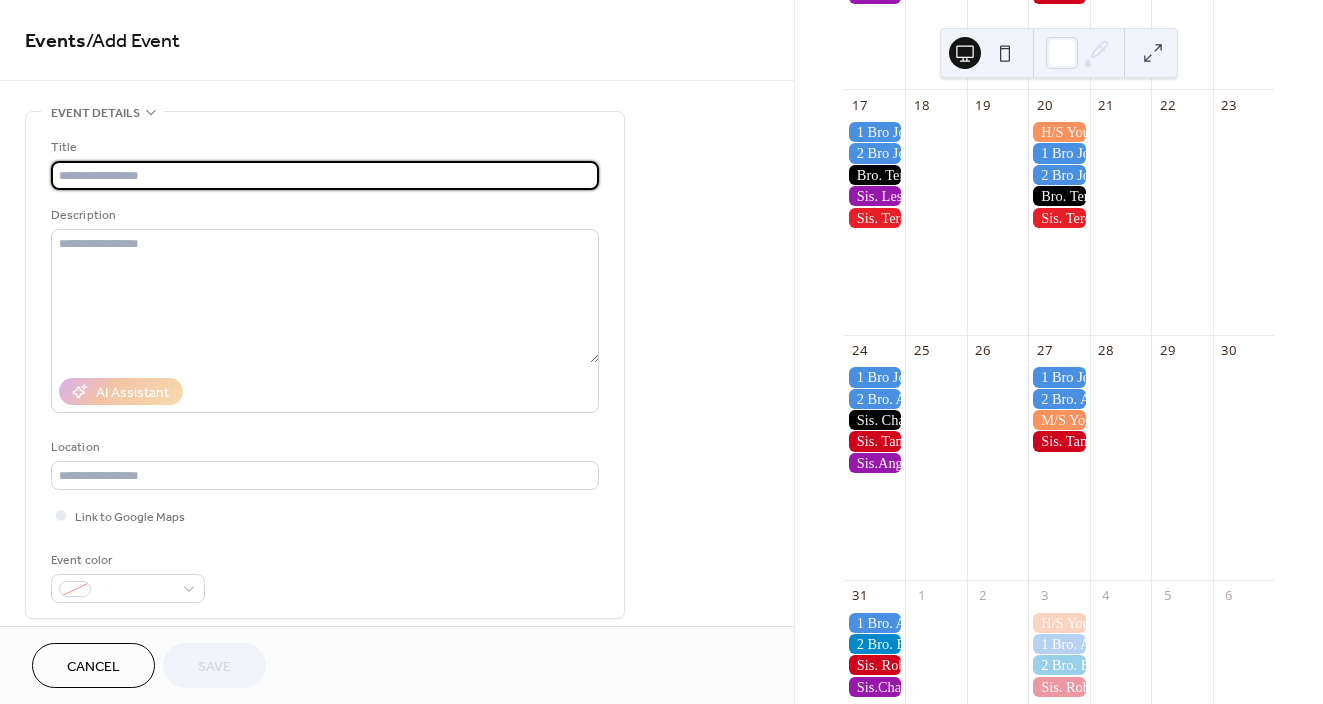click at bounding box center [325, 175] 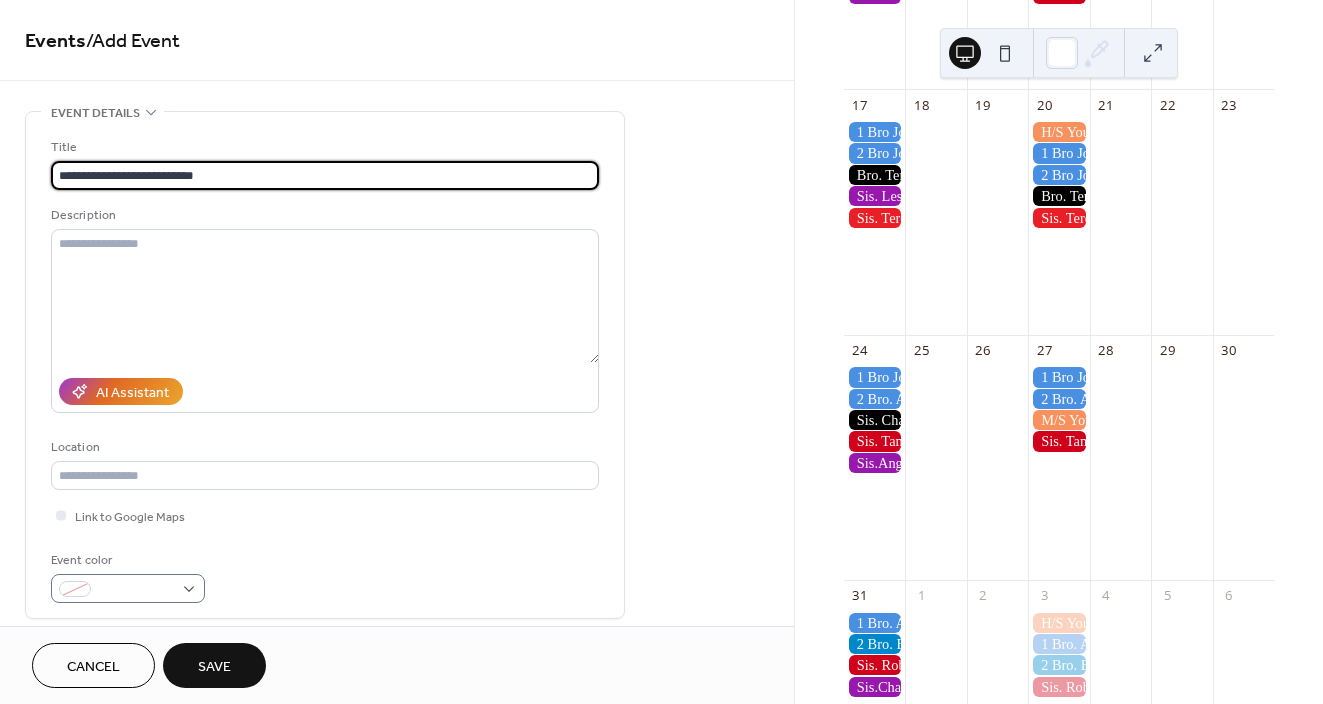 type on "**********" 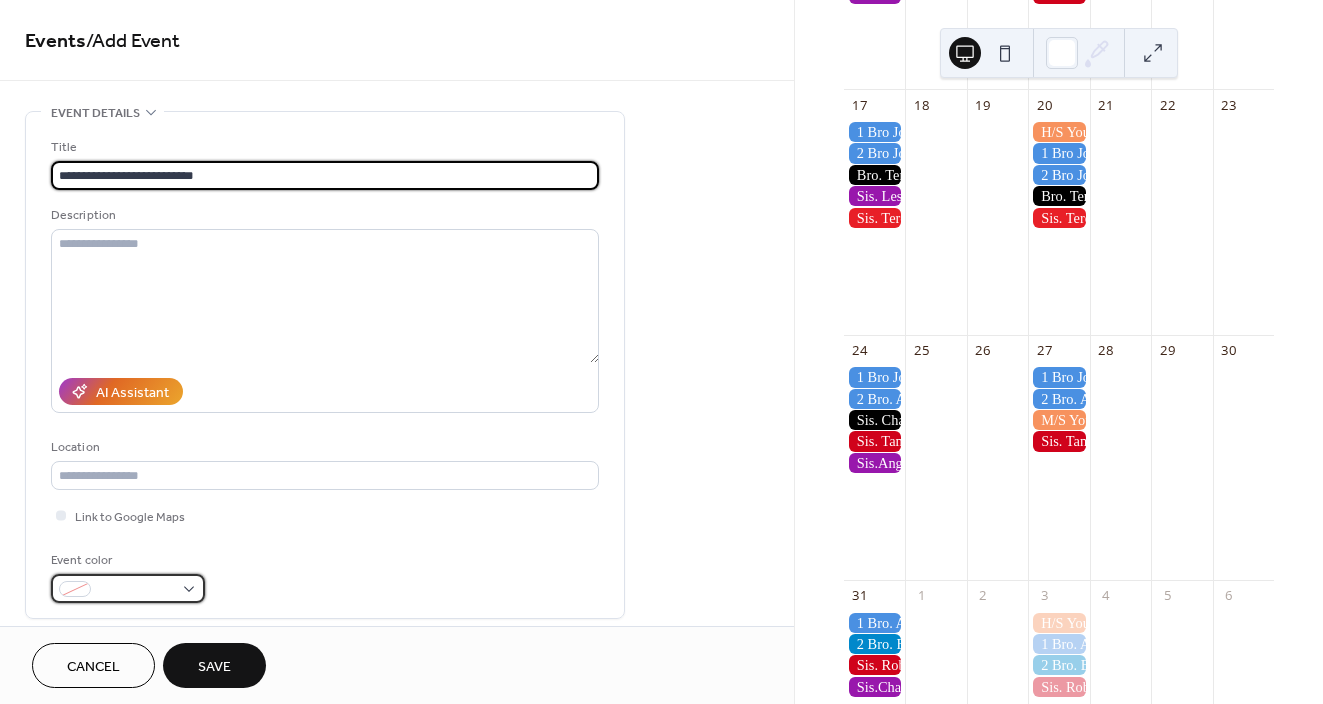 click at bounding box center (136, 590) 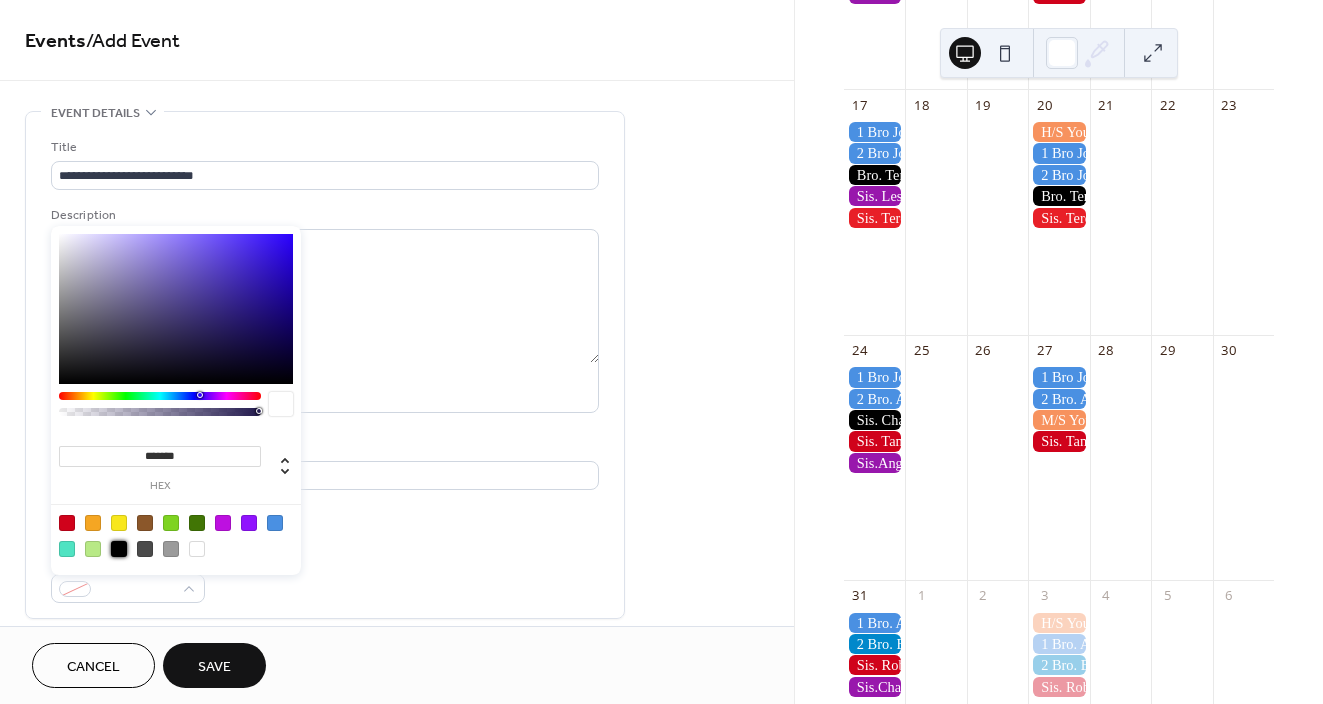 click at bounding box center (119, 549) 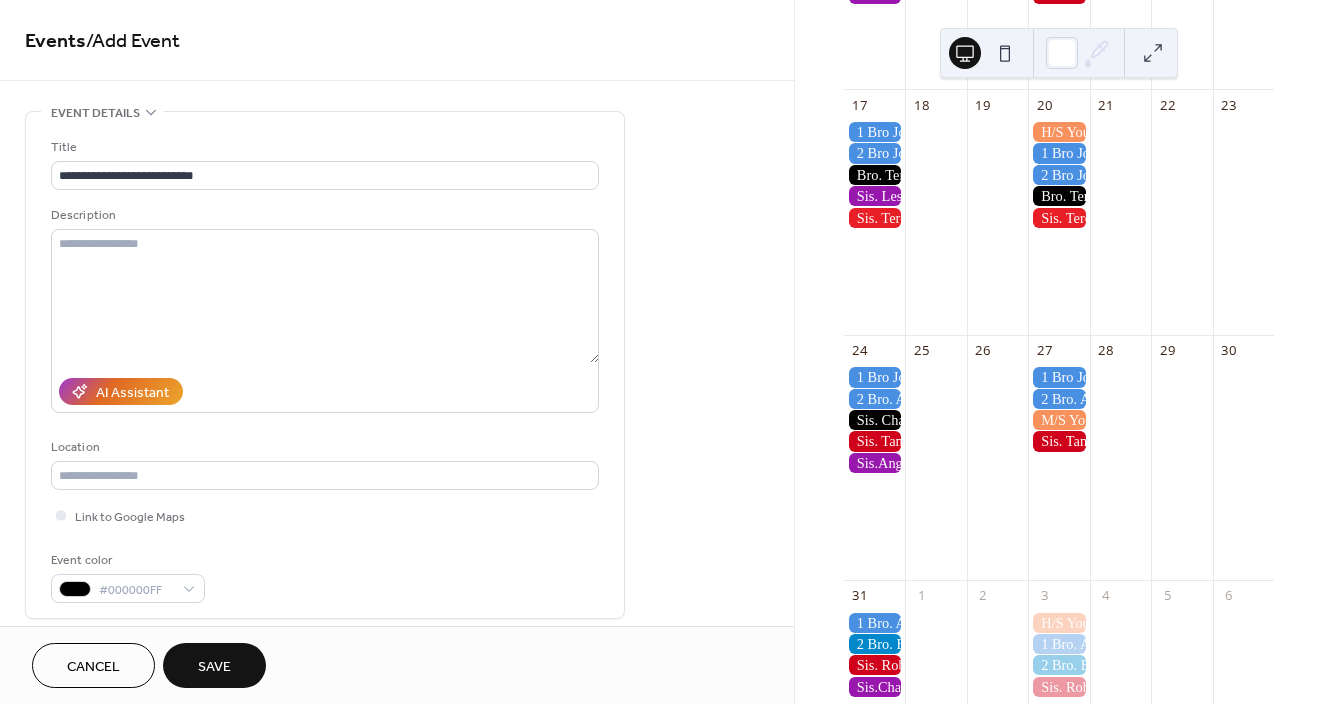 click on "**********" at bounding box center (325, 370) 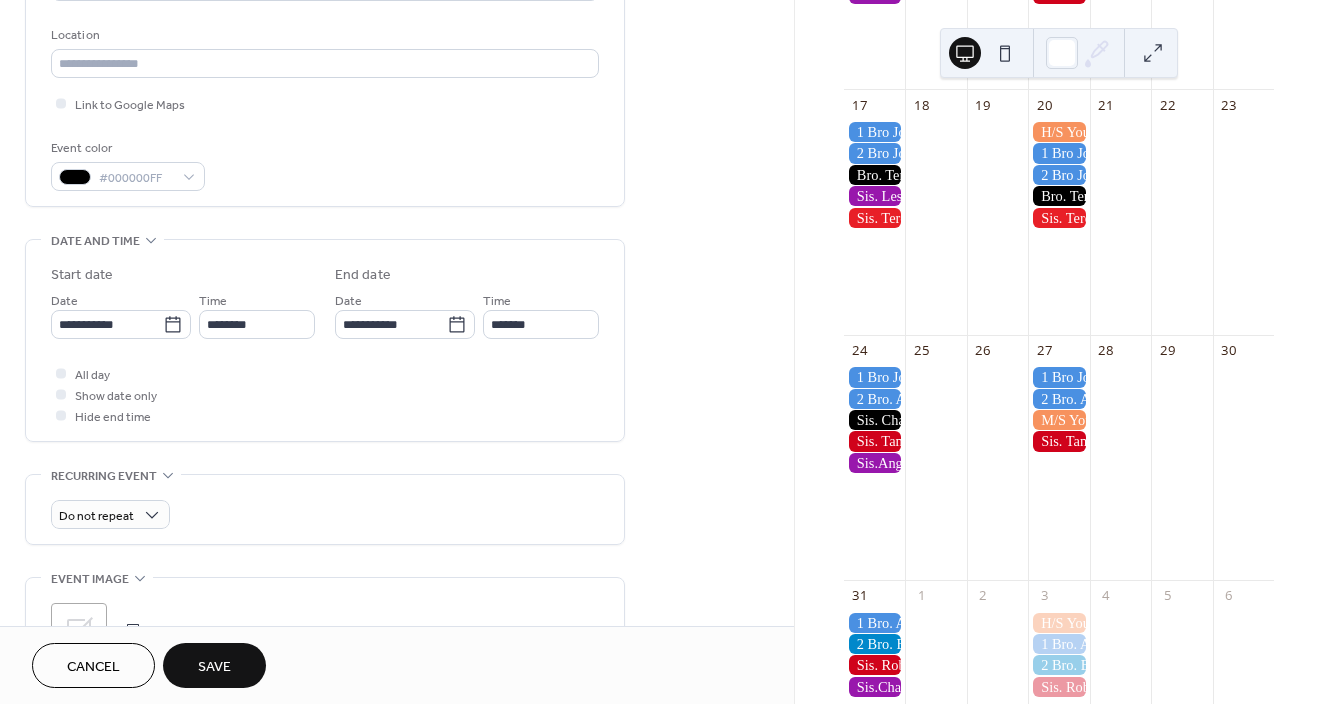 scroll, scrollTop: 413, scrollLeft: 0, axis: vertical 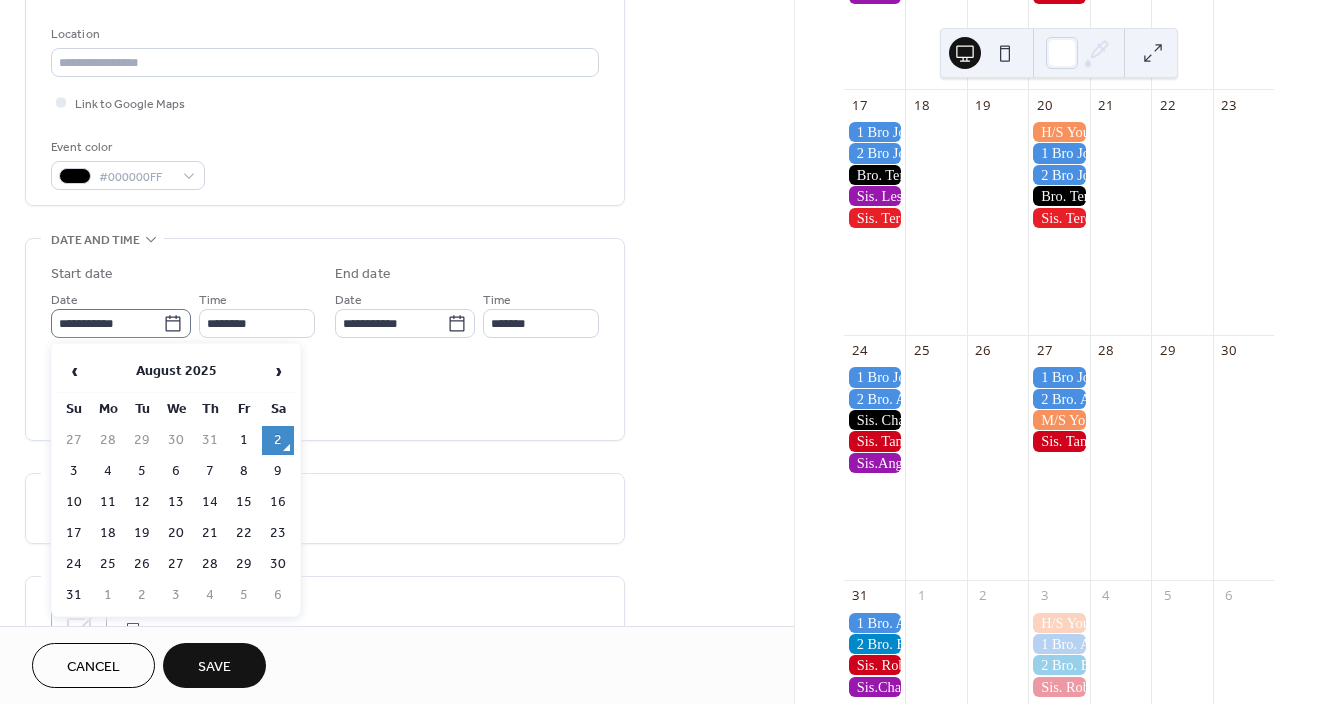 click 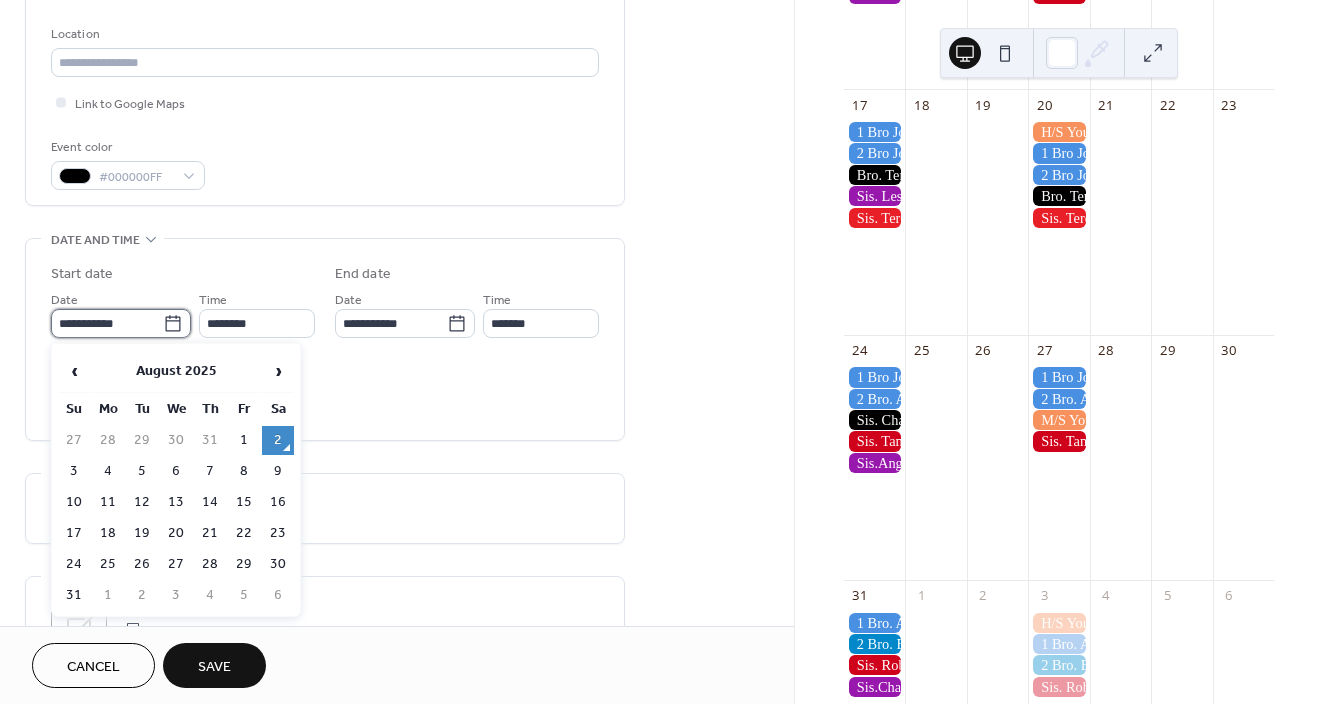 click on "**********" at bounding box center (107, 323) 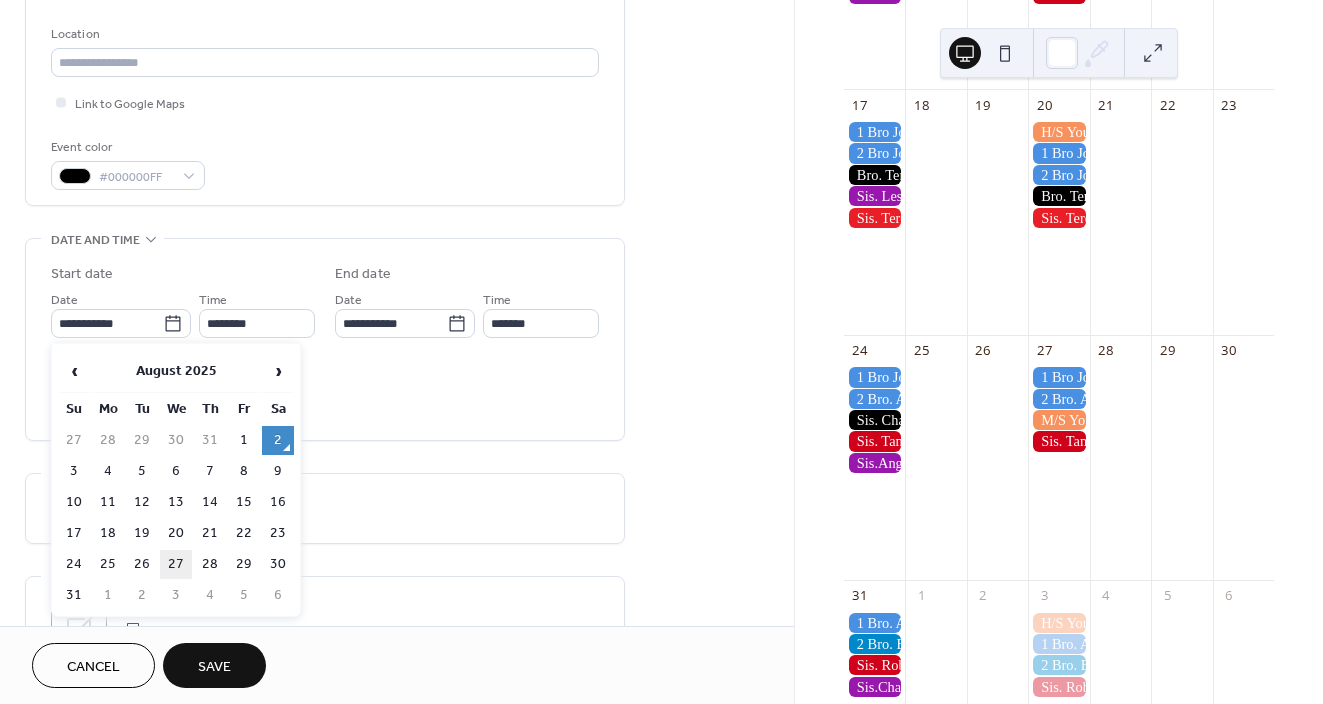 click on "27" at bounding box center [176, 564] 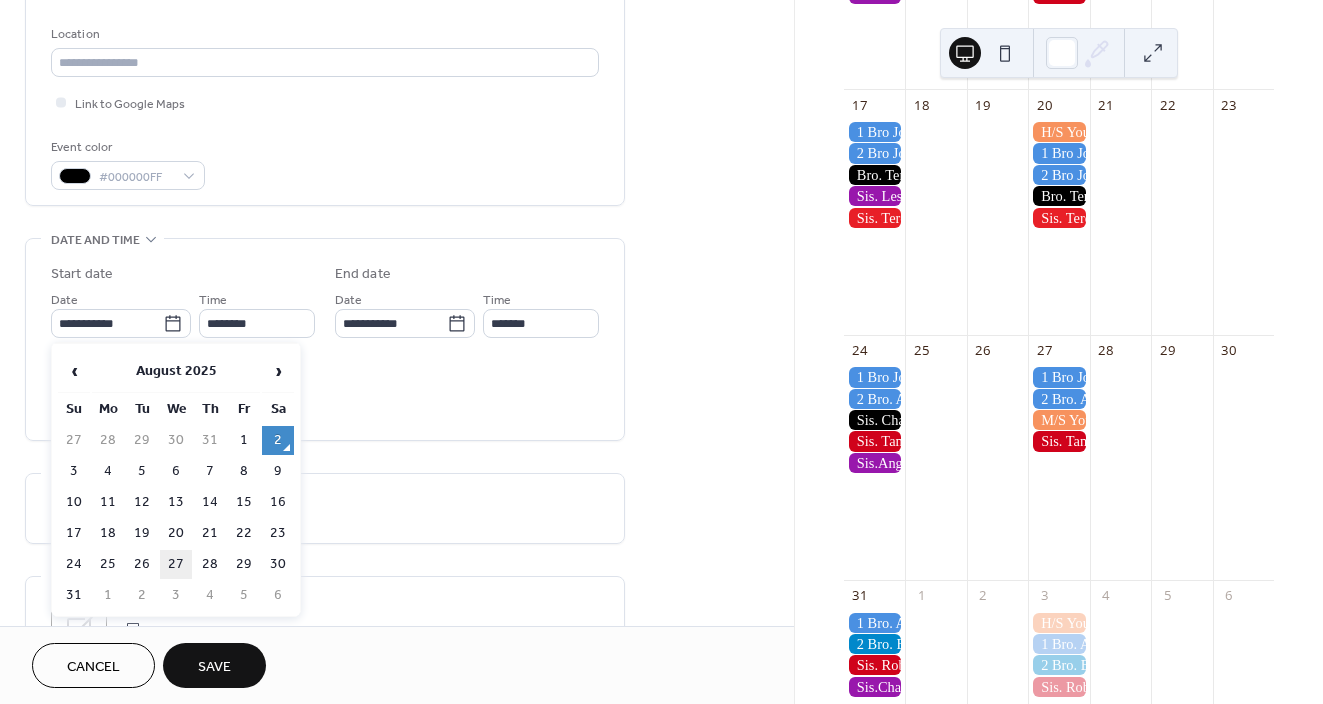 type on "**********" 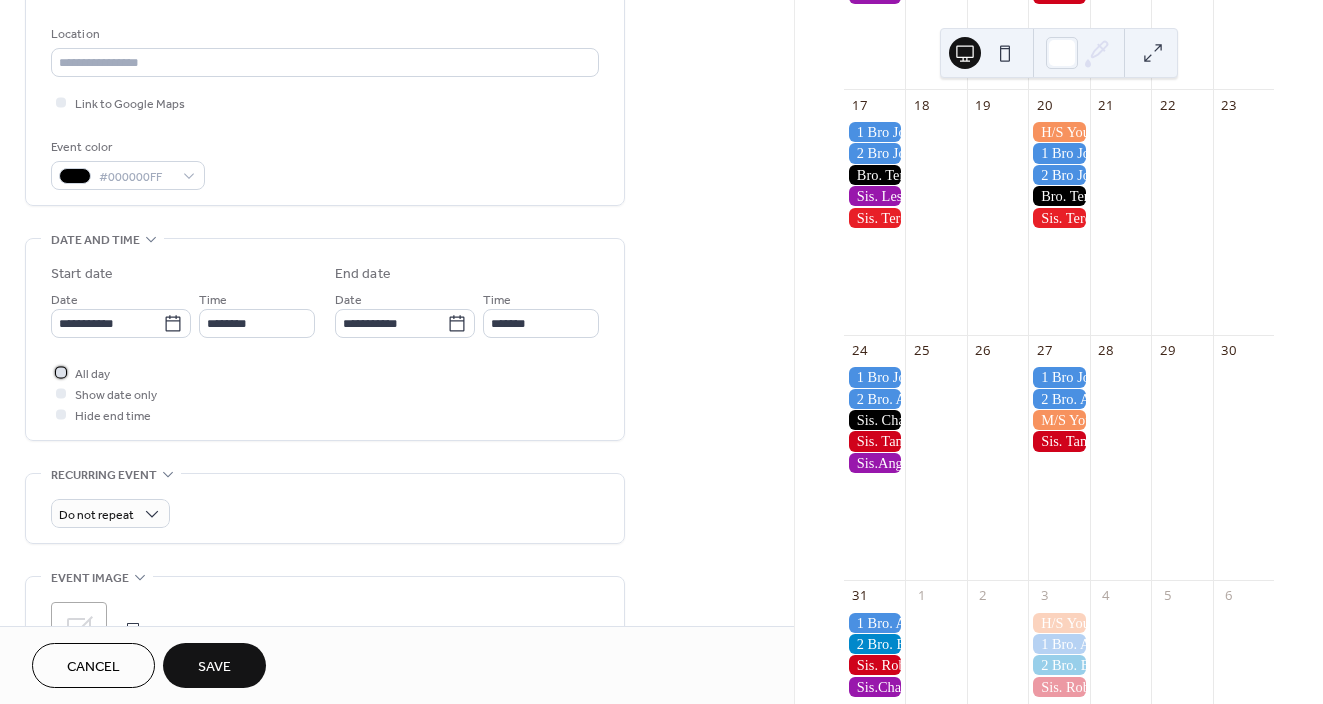 click at bounding box center [61, 372] 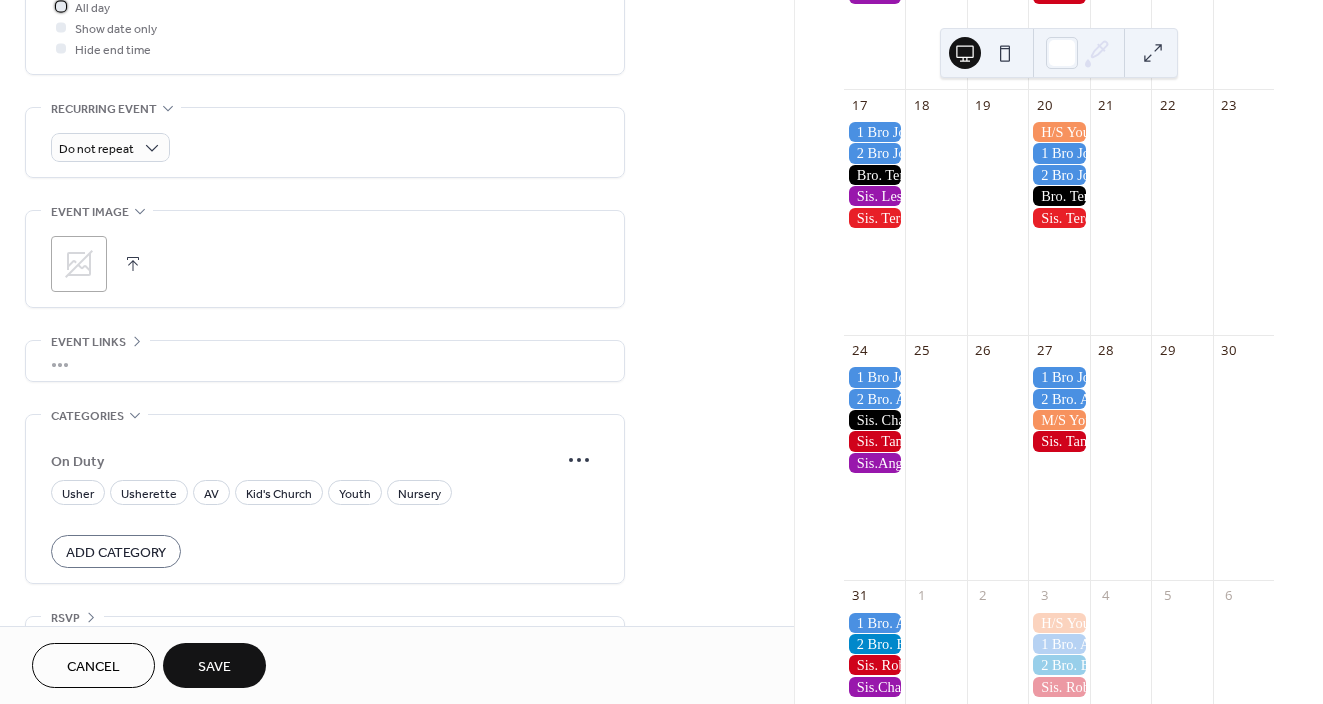 scroll, scrollTop: 780, scrollLeft: 0, axis: vertical 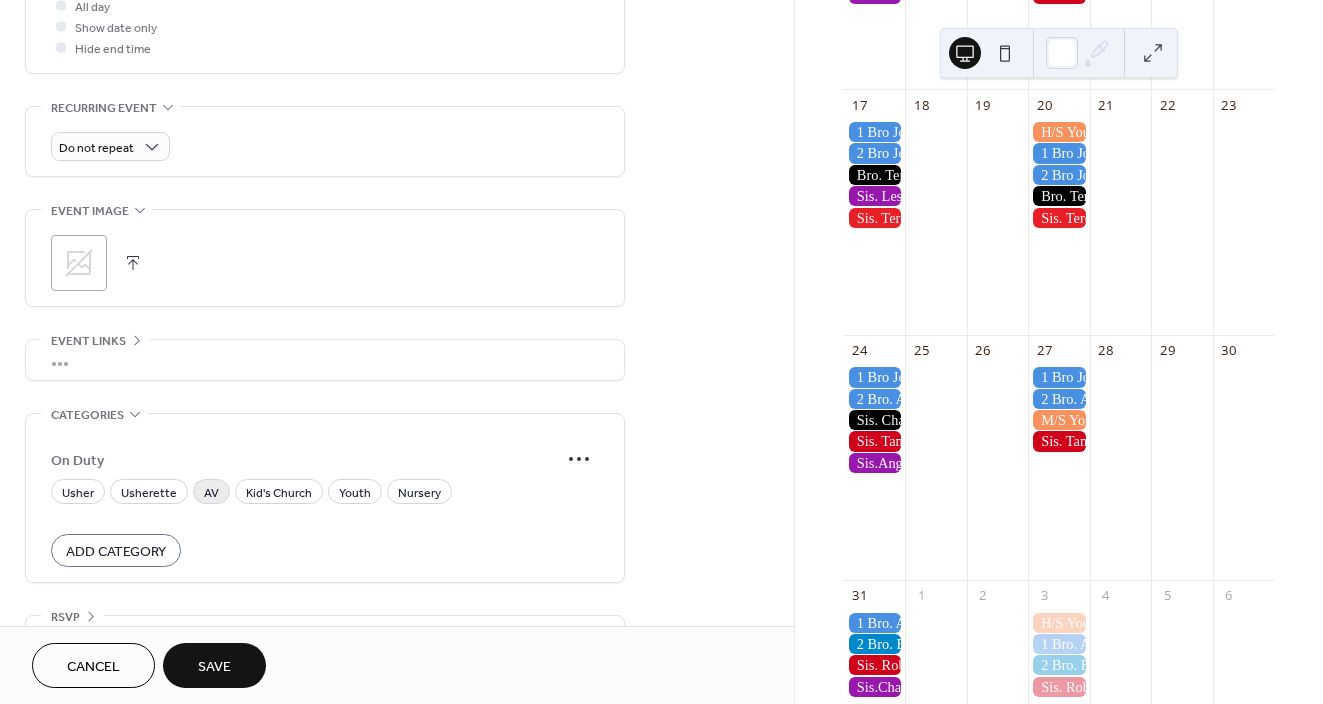 click on "AV" at bounding box center (211, 491) 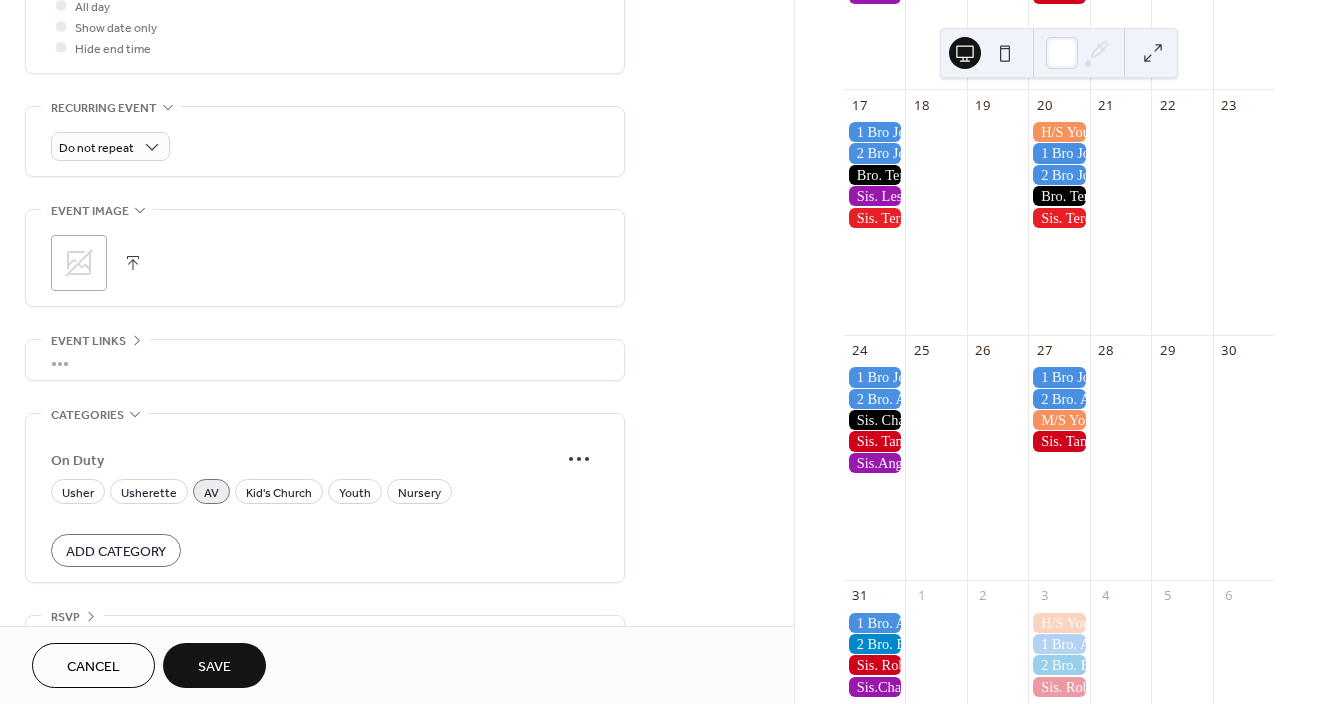 click on "Save" at bounding box center [214, 665] 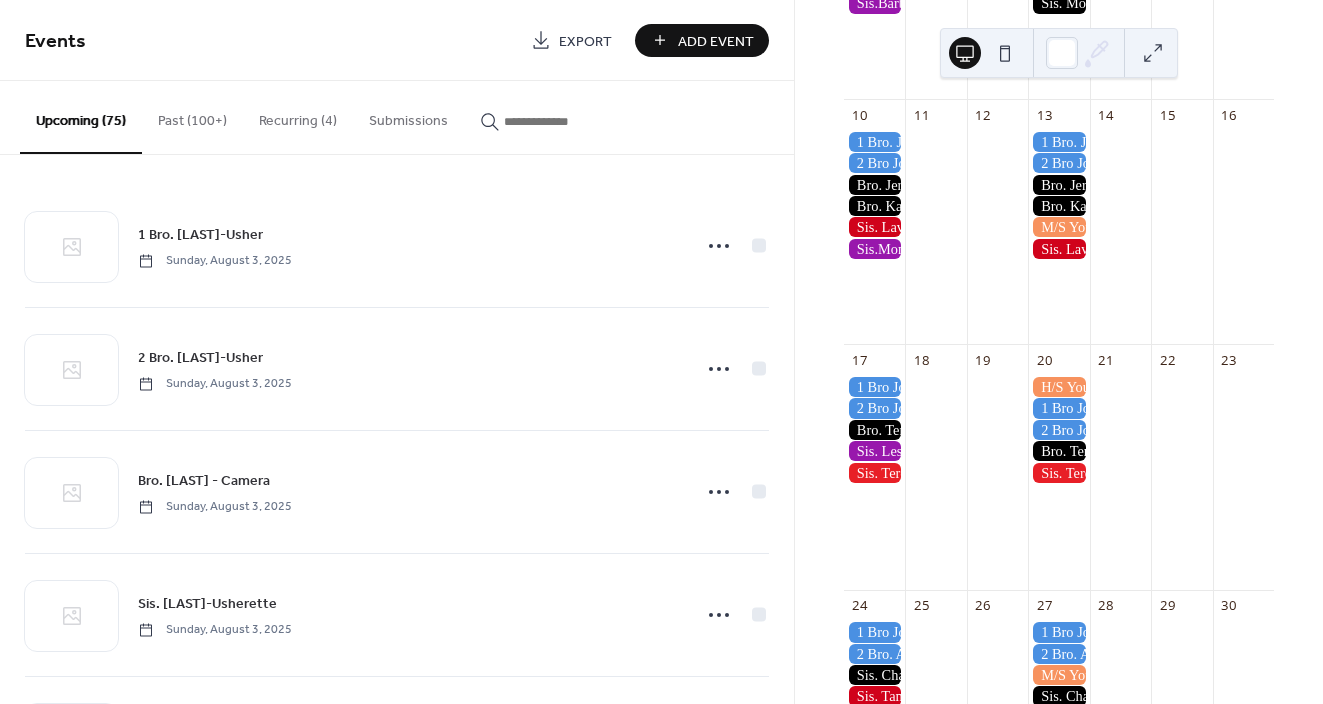 scroll, scrollTop: 581, scrollLeft: 0, axis: vertical 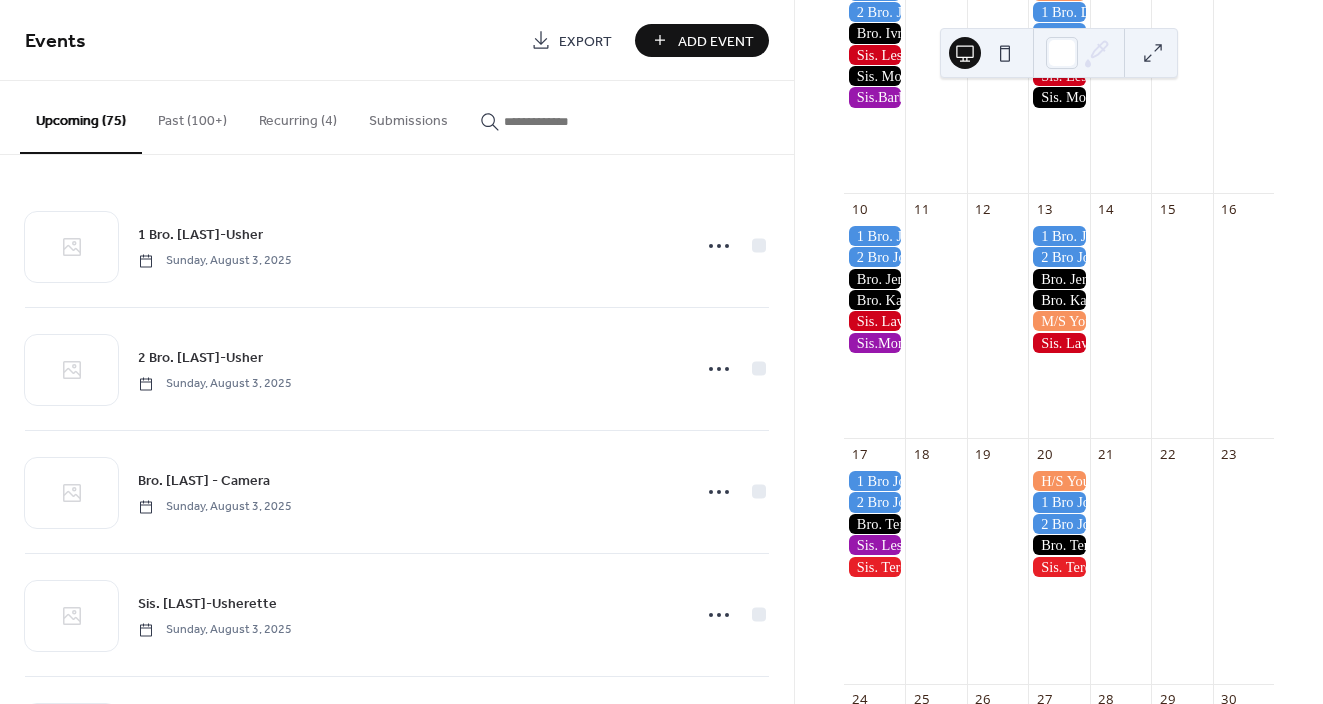 click on "Add Event" at bounding box center [716, 41] 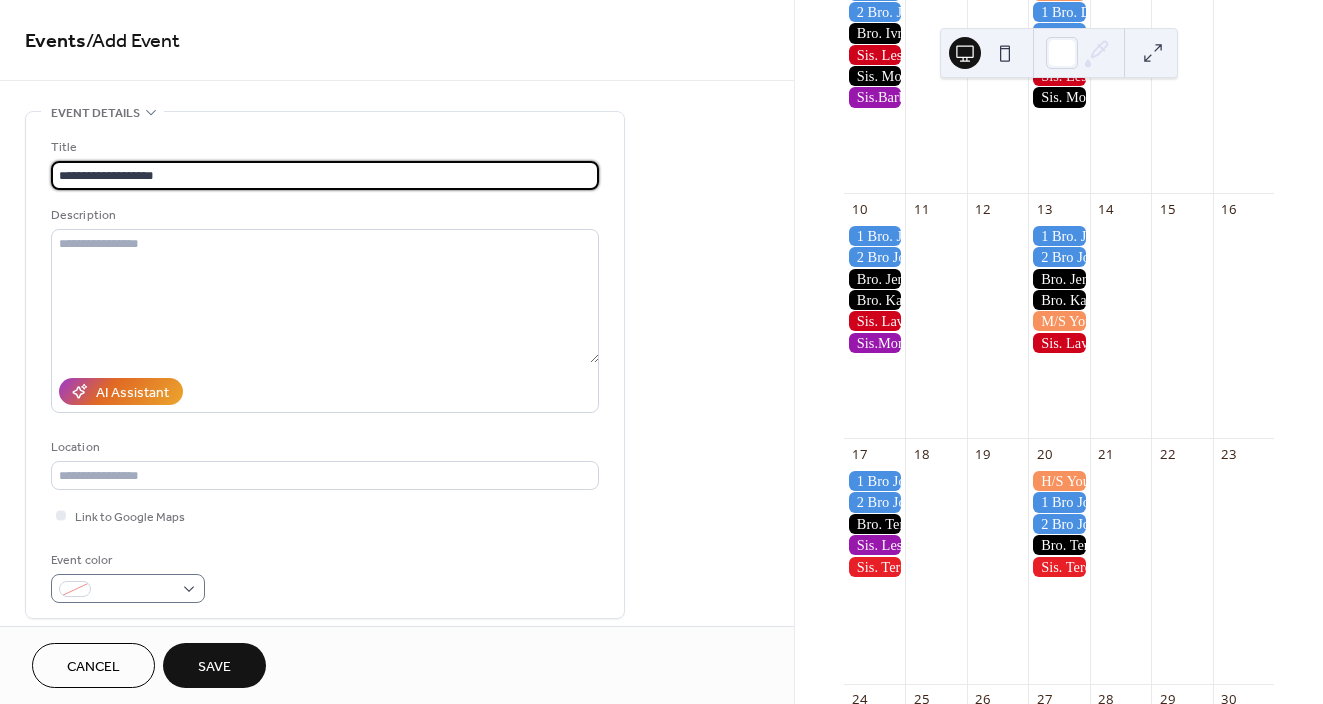 type on "**********" 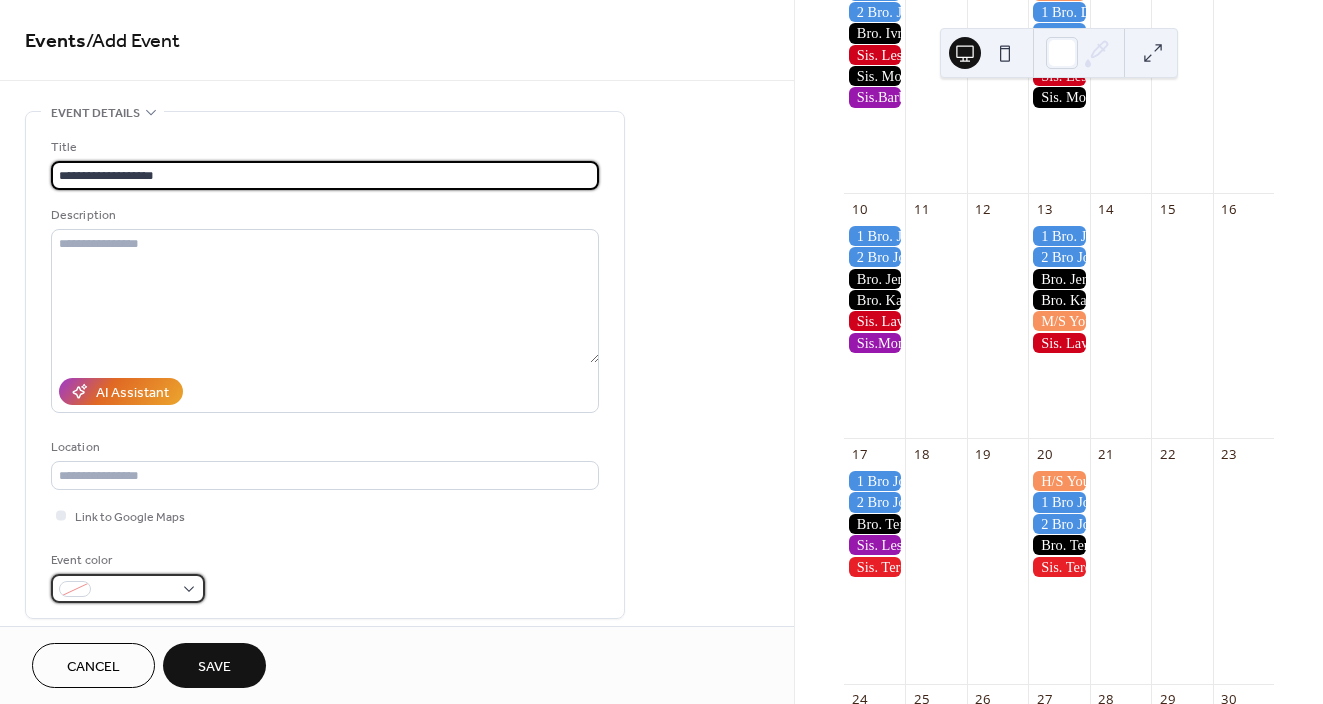 click at bounding box center (128, 588) 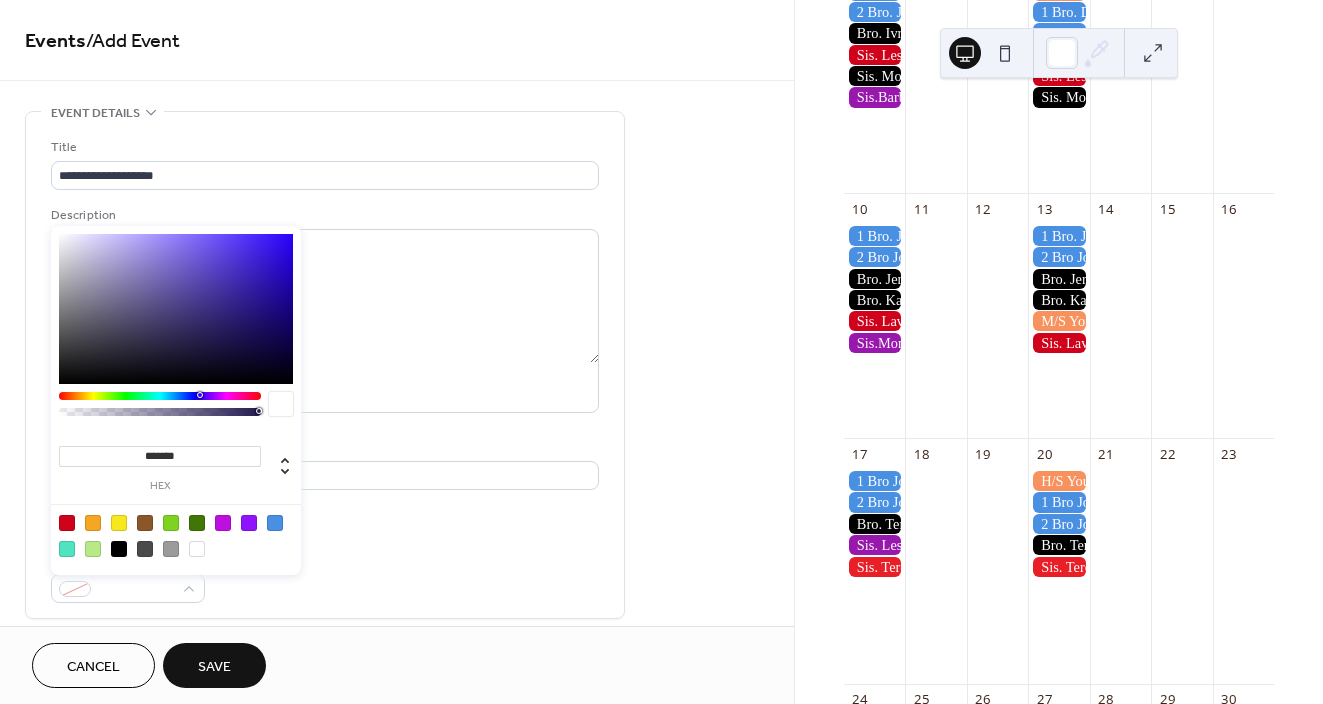 click at bounding box center [119, 549] 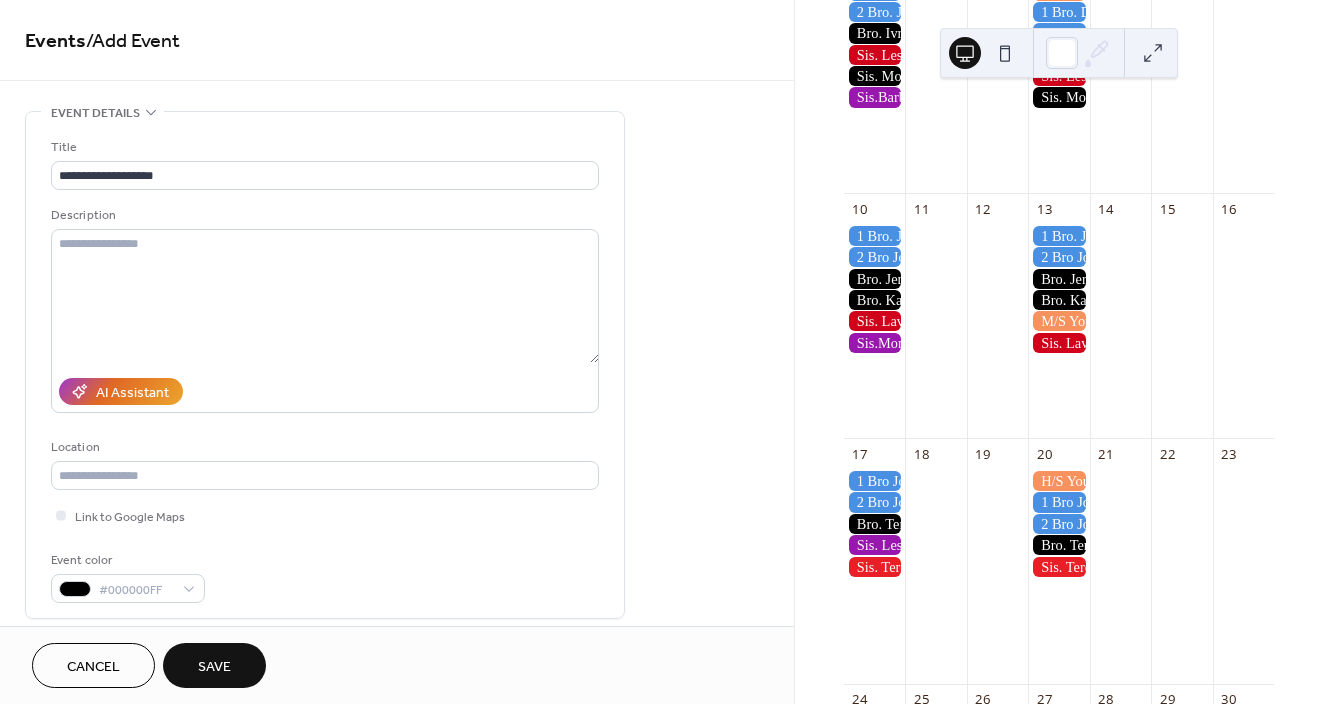 click on "**********" at bounding box center (397, 784) 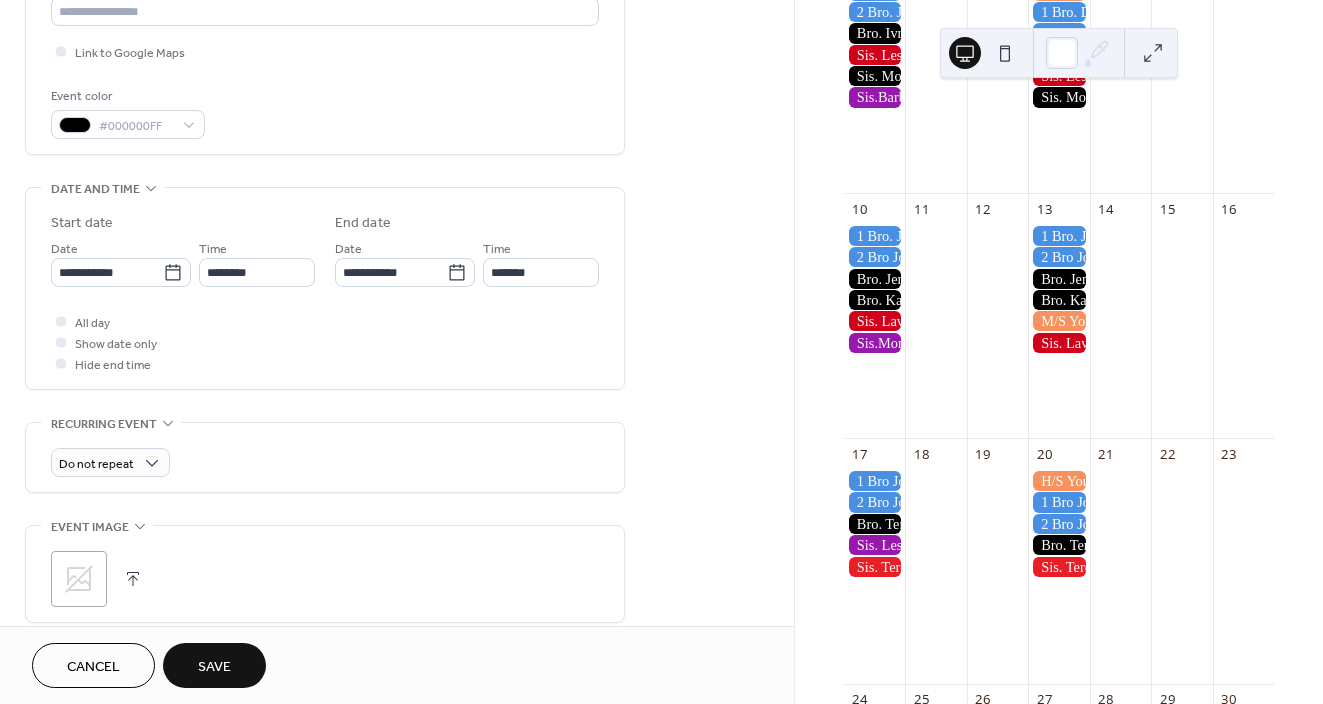 scroll, scrollTop: 475, scrollLeft: 0, axis: vertical 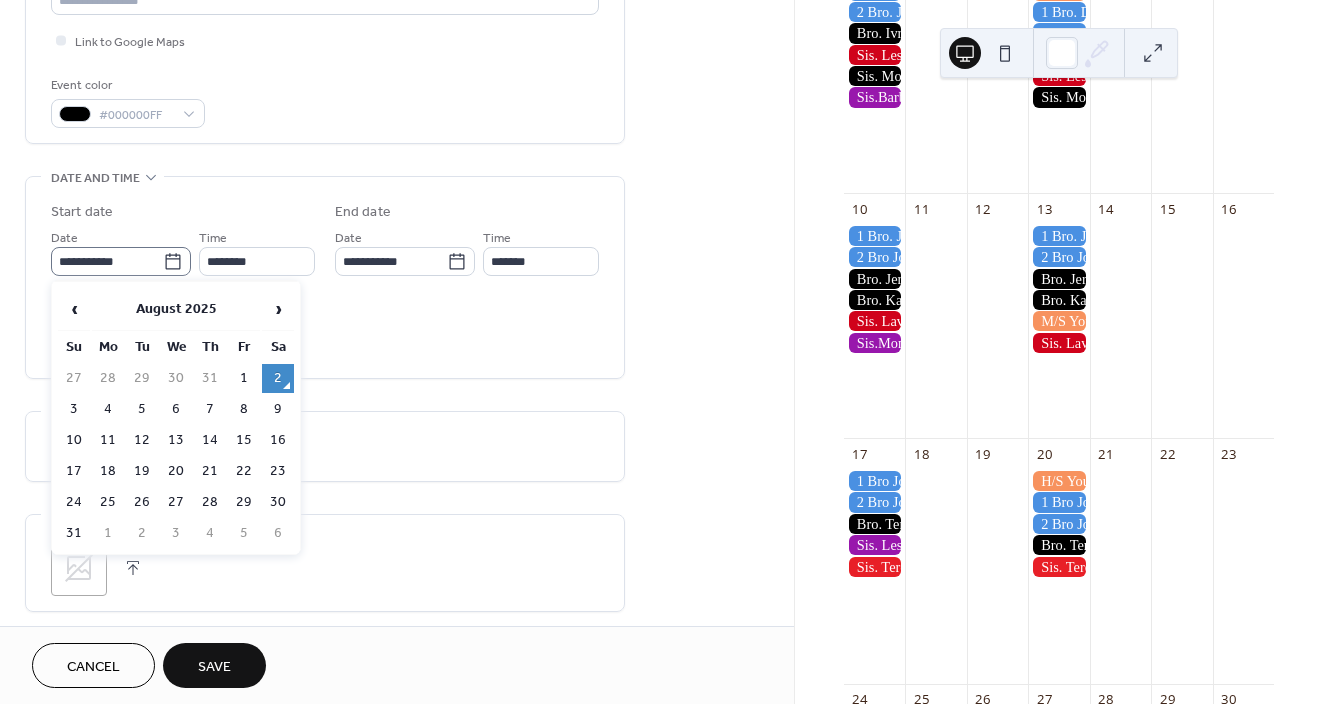 click 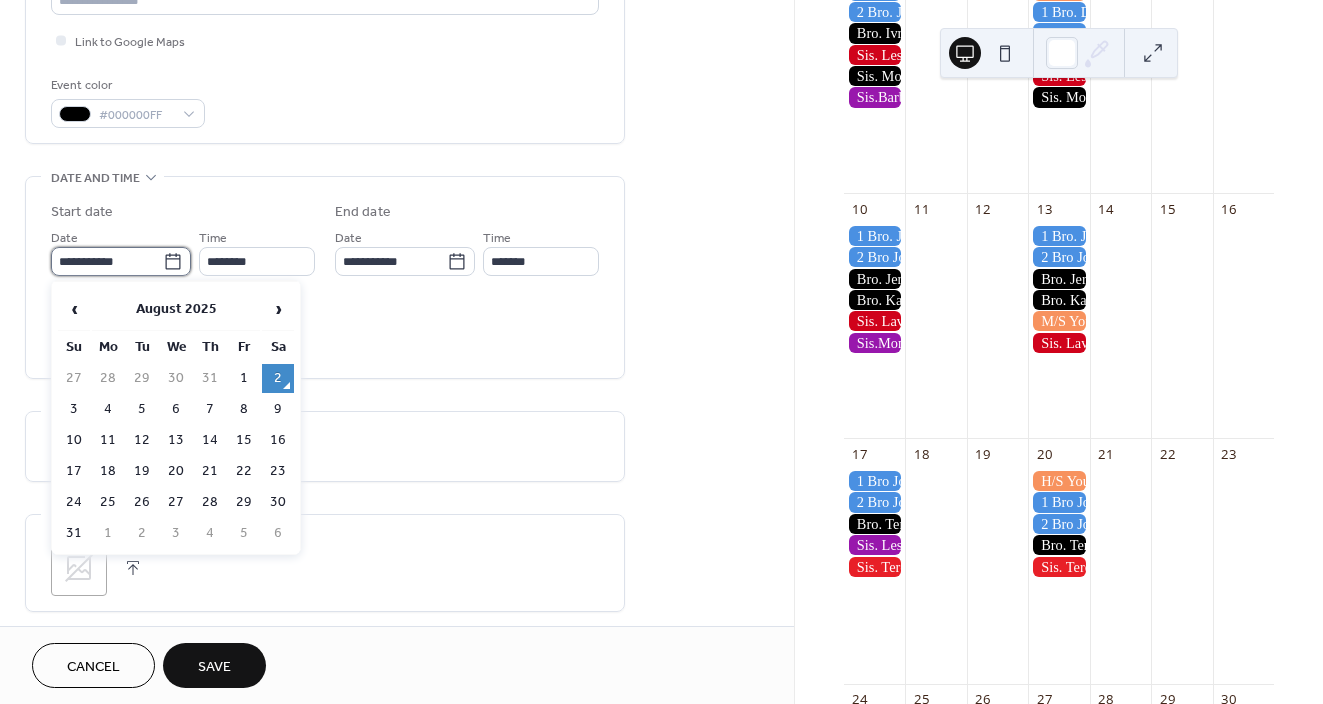click on "**********" at bounding box center [107, 261] 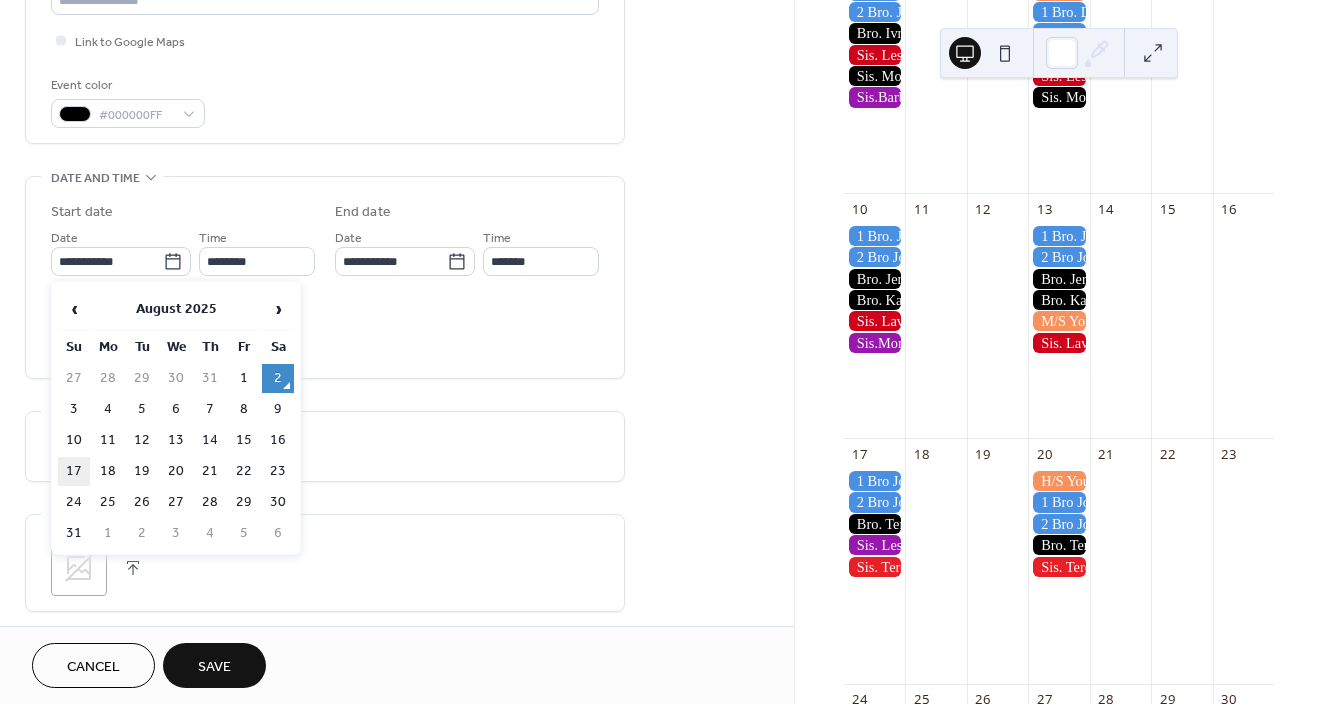 click on "17" at bounding box center (74, 471) 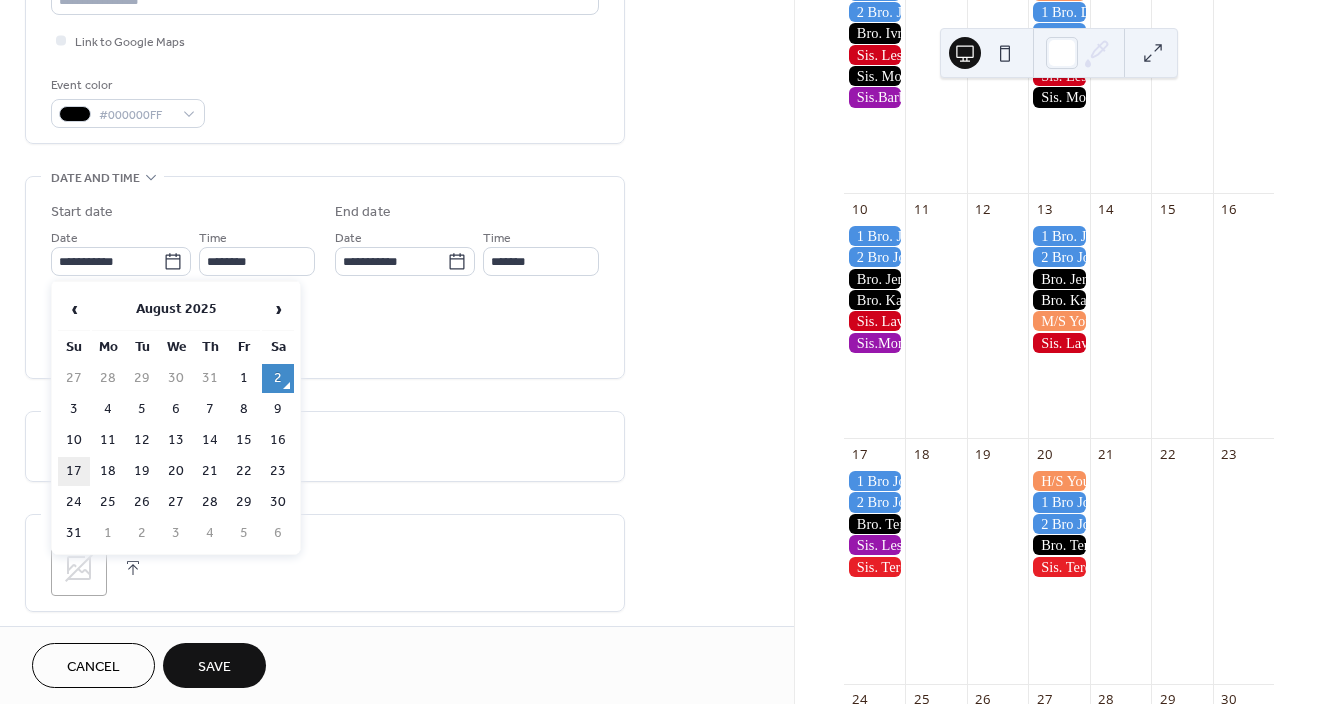 type on "**********" 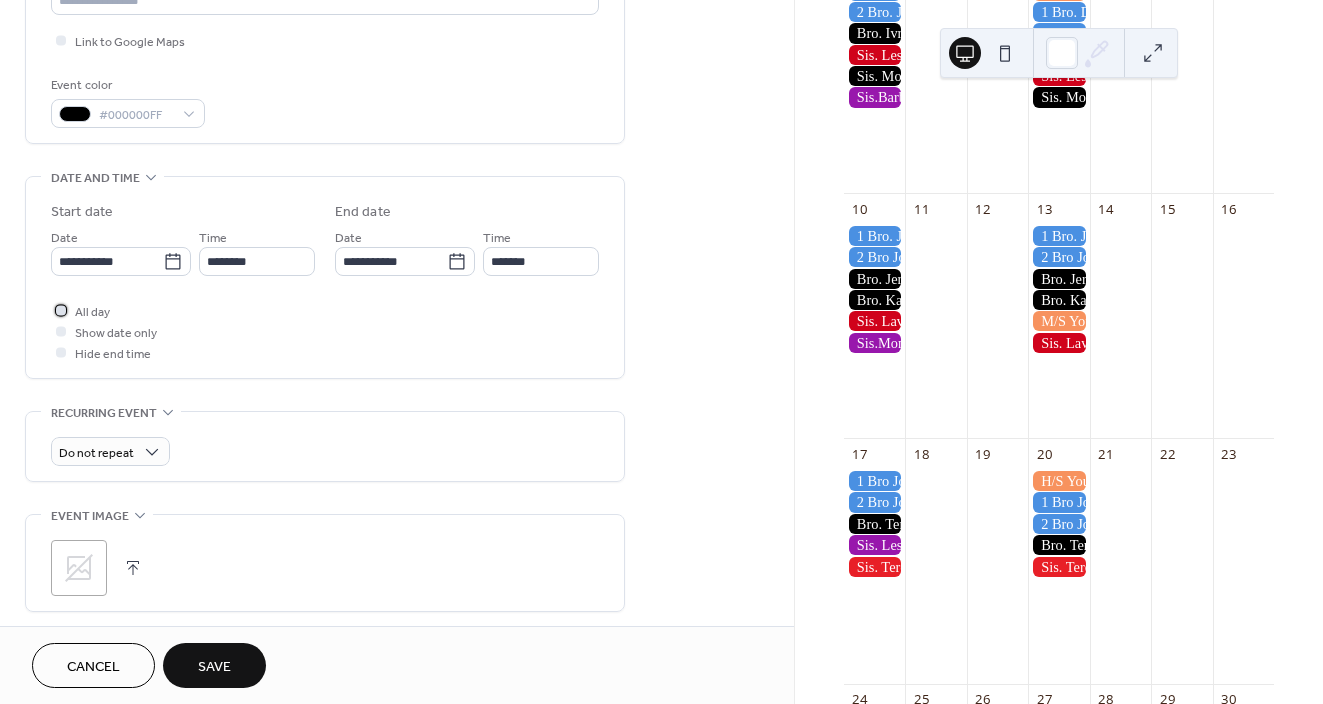 click at bounding box center [61, 310] 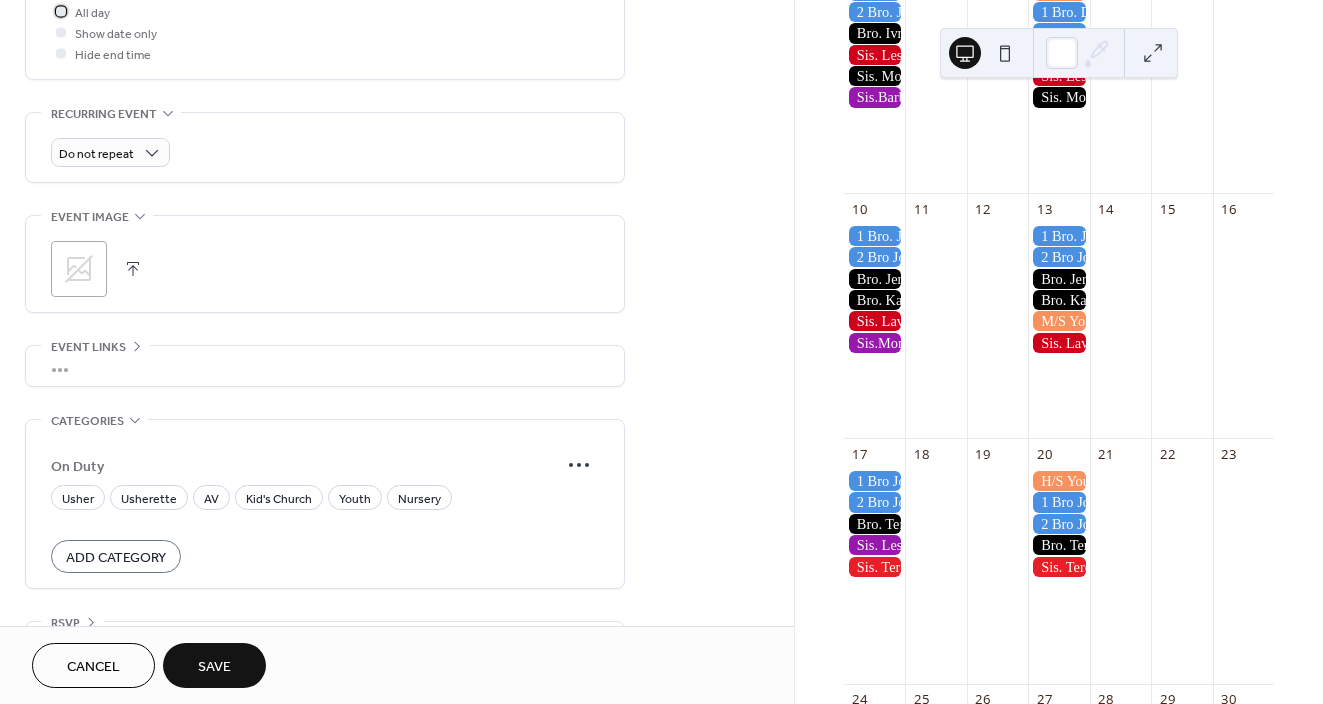 scroll, scrollTop: 824, scrollLeft: 0, axis: vertical 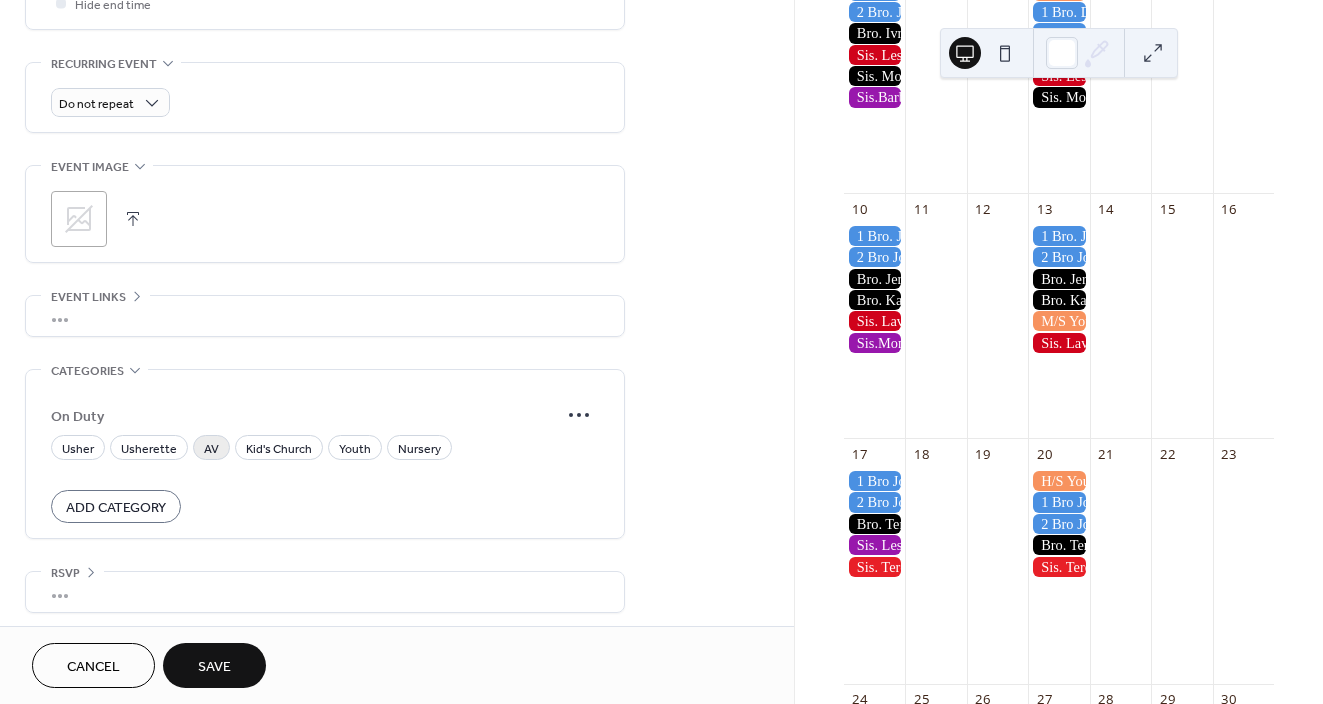 click on "AV" at bounding box center [211, 449] 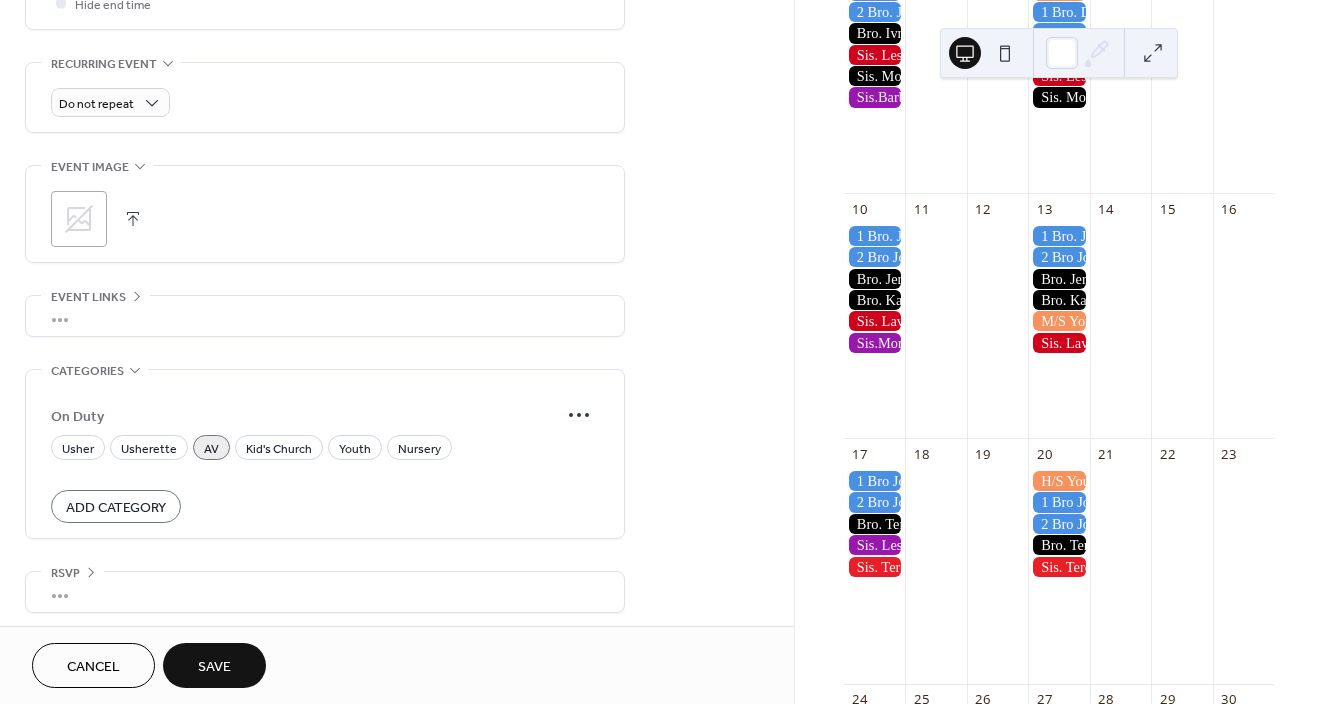 click on "Save" at bounding box center (214, 665) 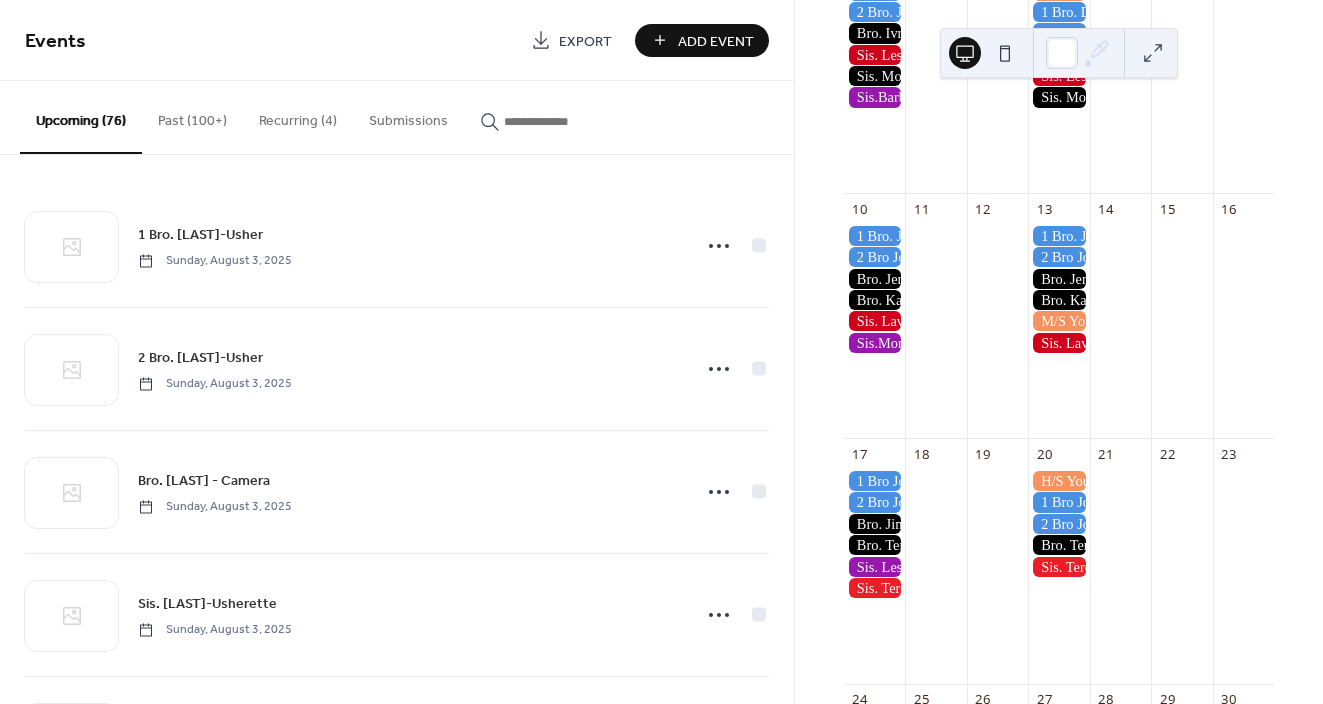 click on "Add Event" at bounding box center (716, 41) 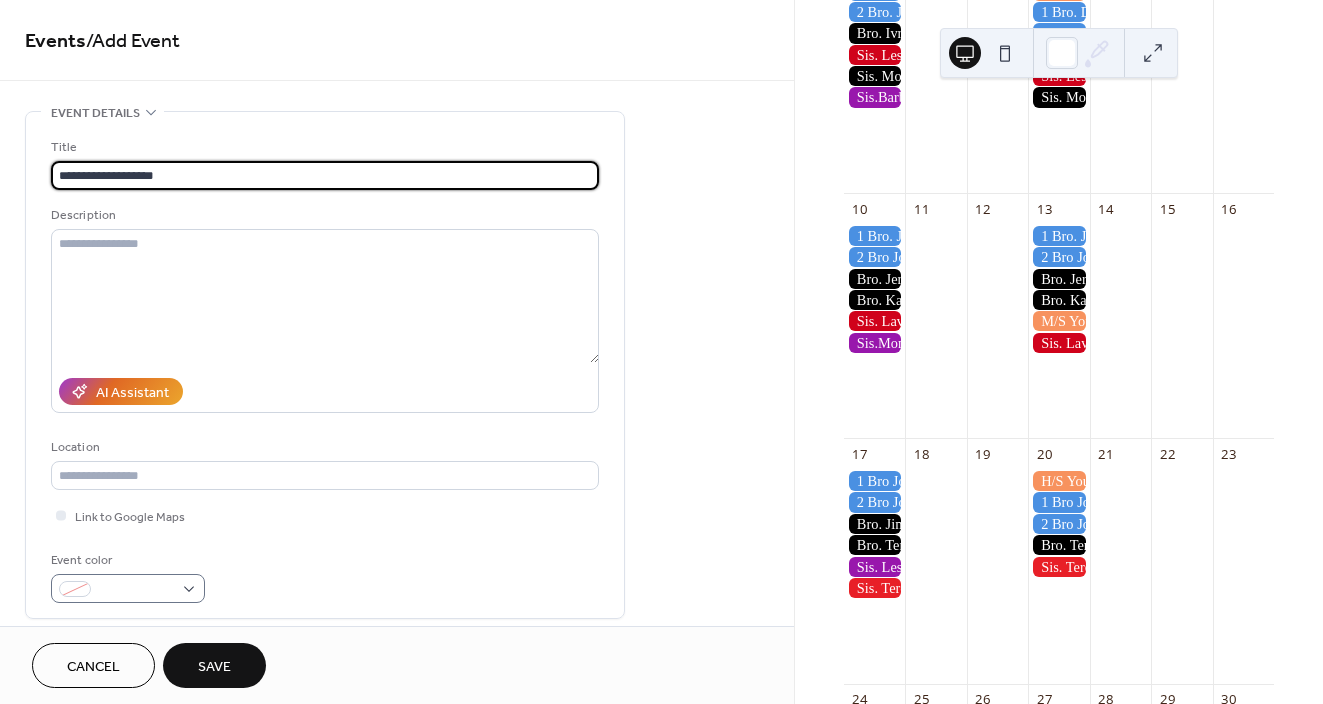 type on "**********" 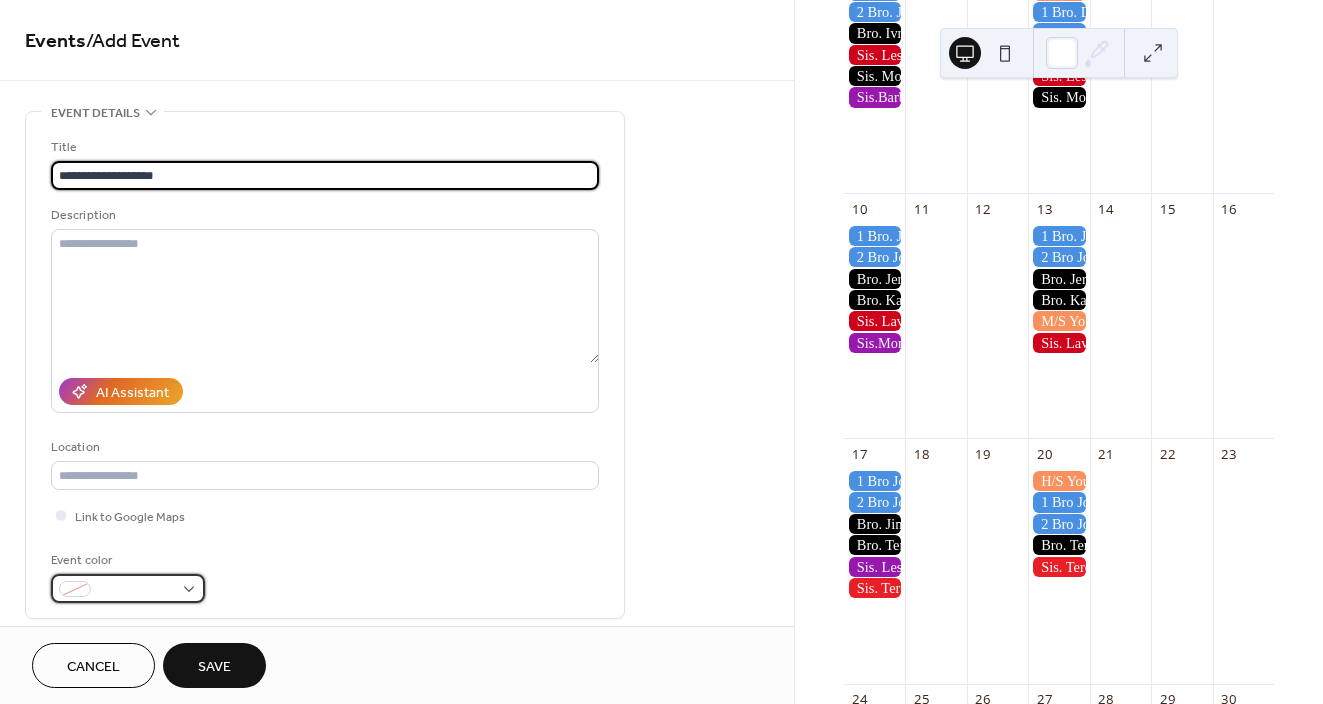 click at bounding box center (136, 590) 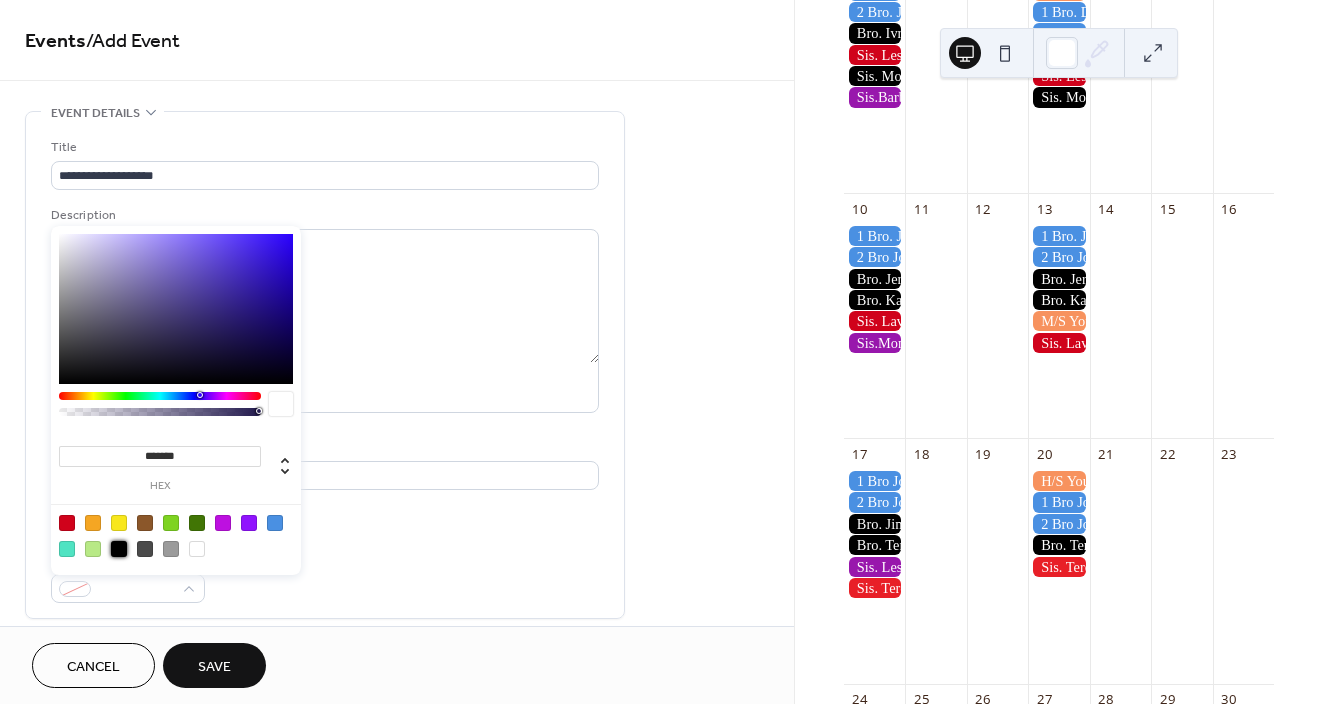 click at bounding box center [119, 549] 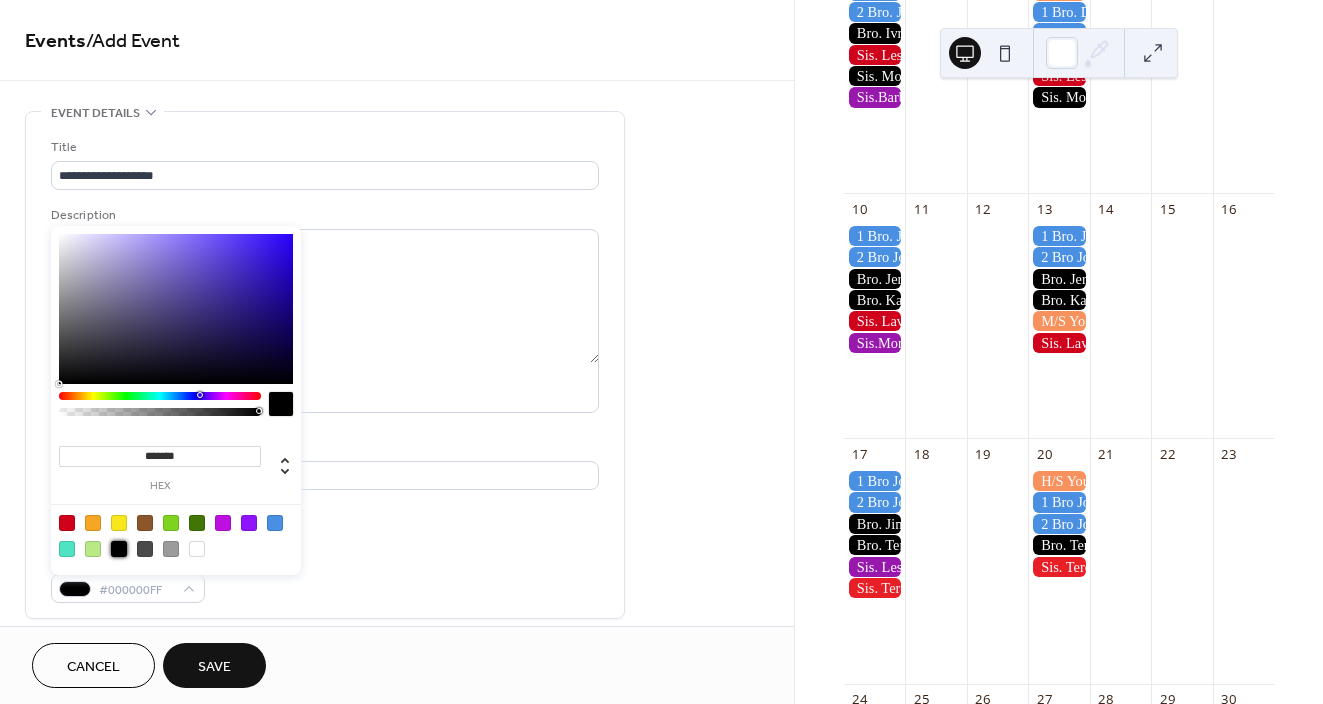 click on "**********" at bounding box center (397, 784) 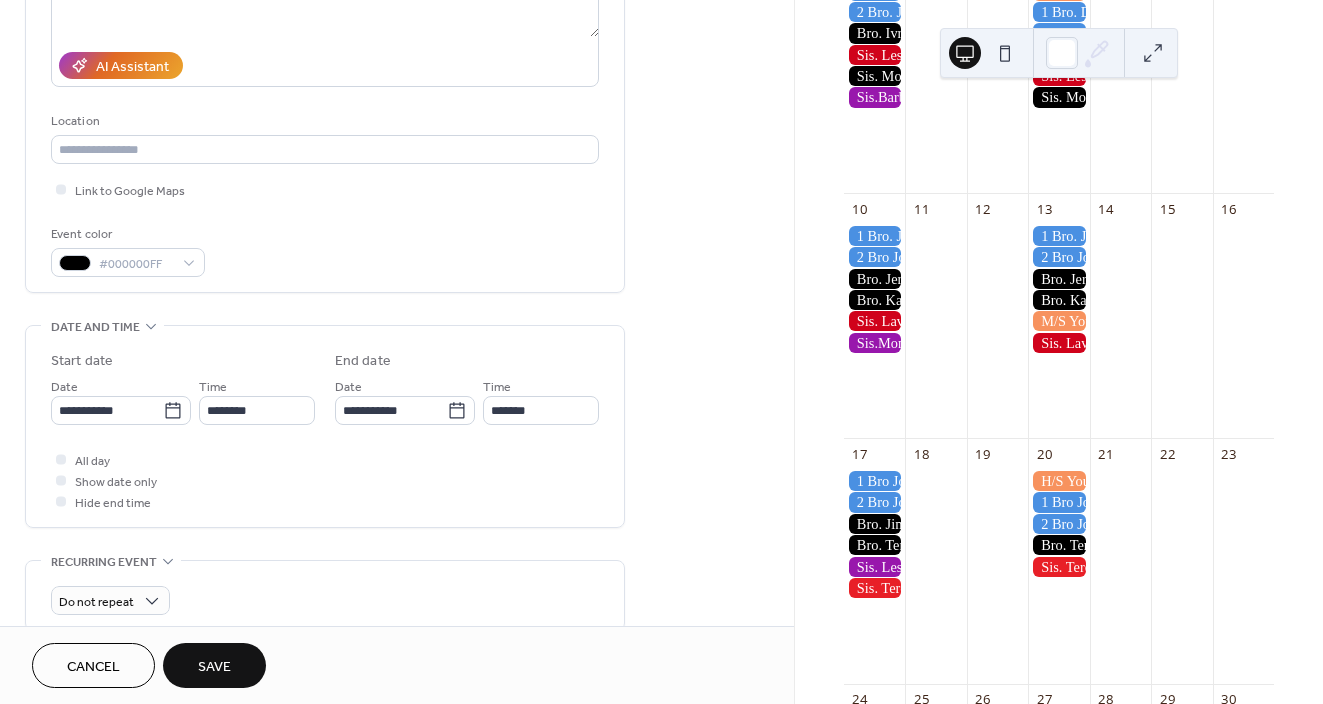 scroll, scrollTop: 327, scrollLeft: 0, axis: vertical 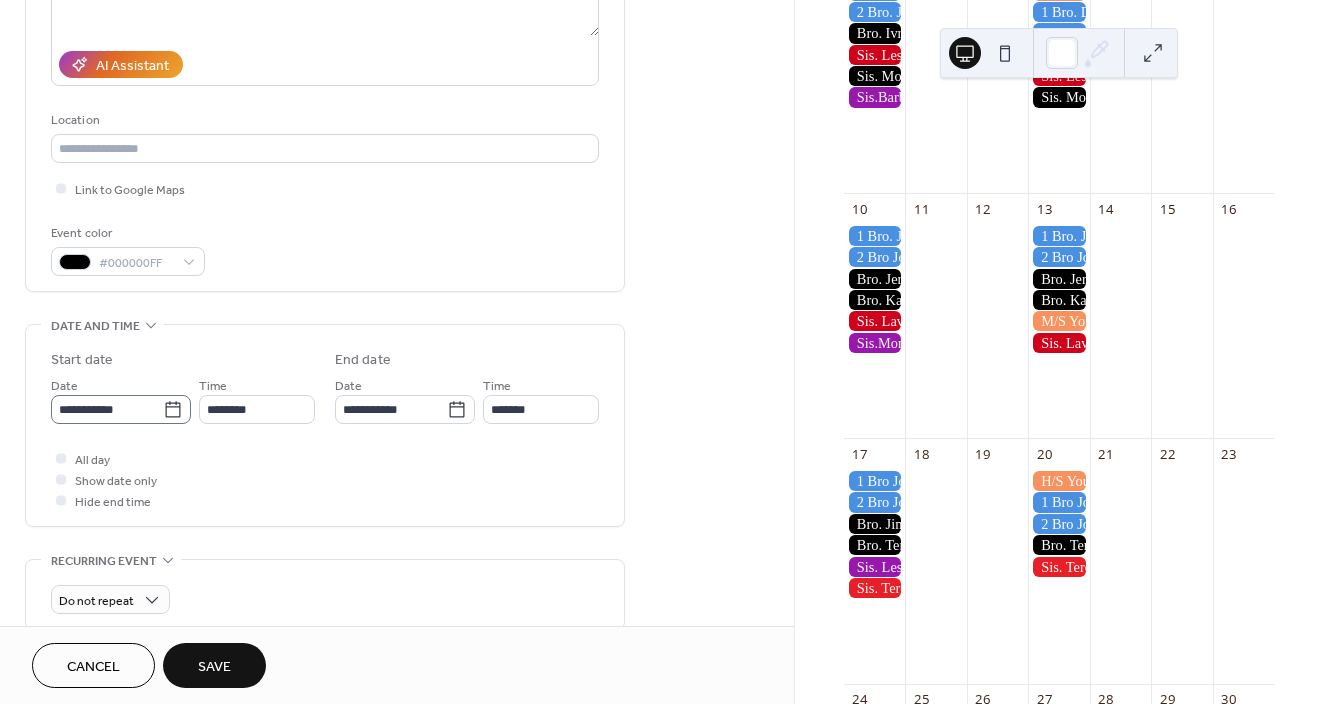 click 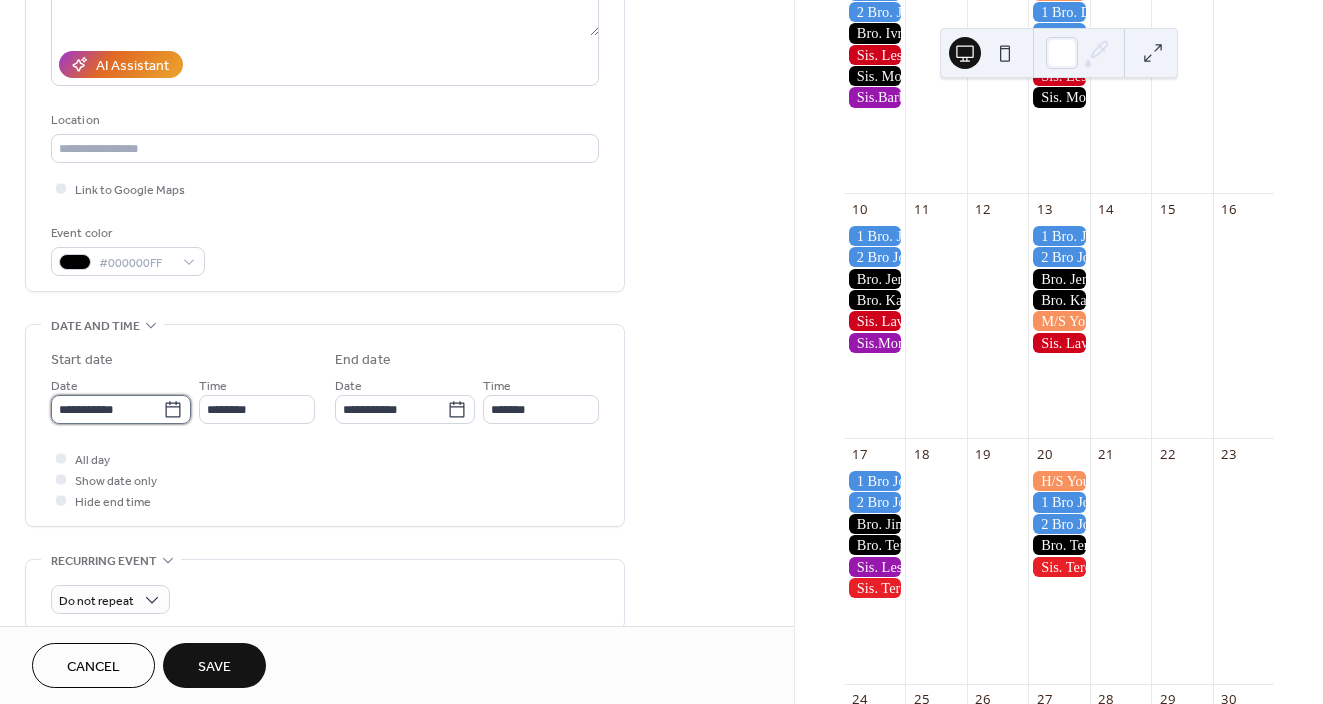 click on "**********" at bounding box center [107, 409] 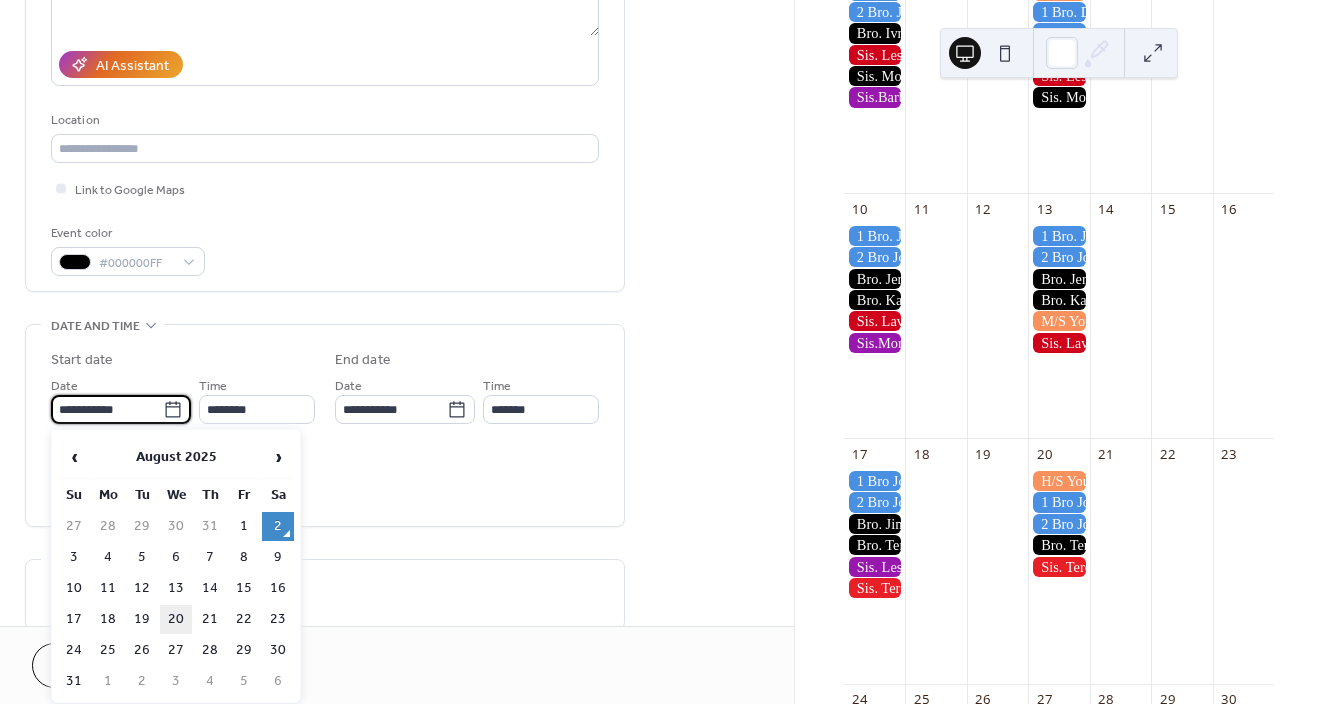 click on "20" at bounding box center [176, 619] 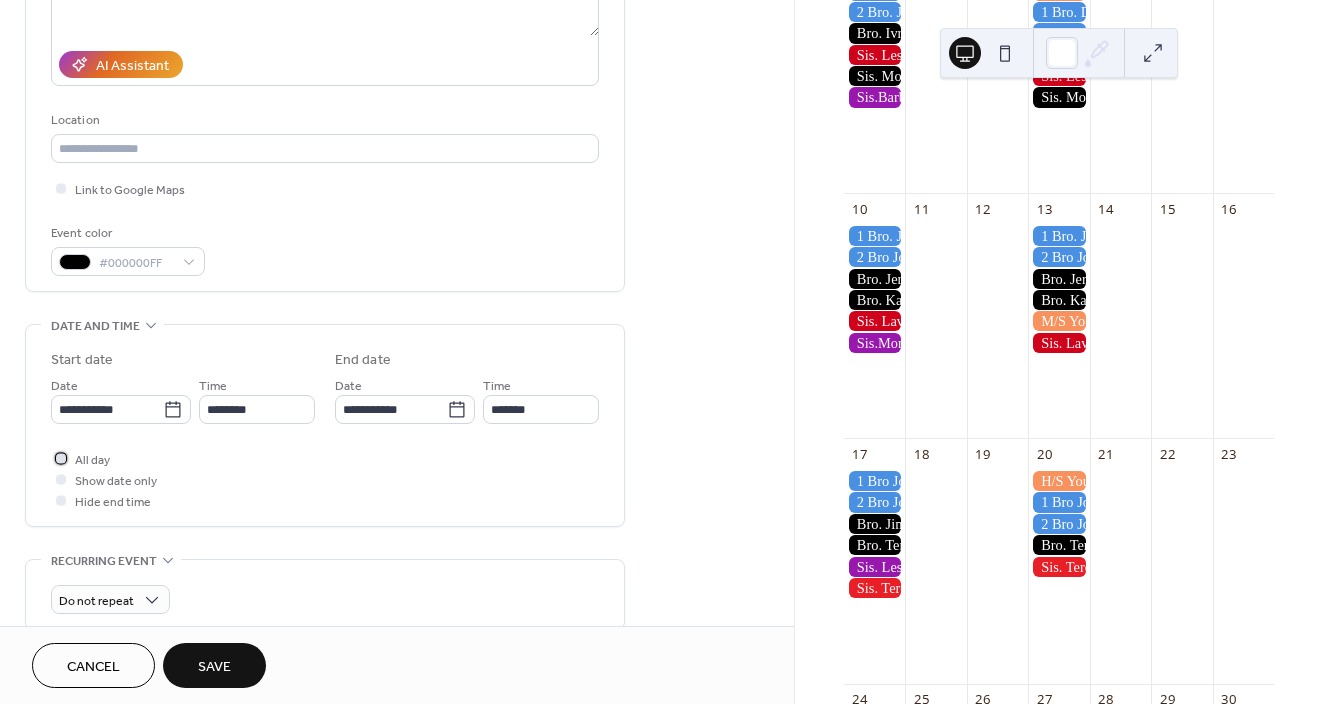 click at bounding box center [61, 458] 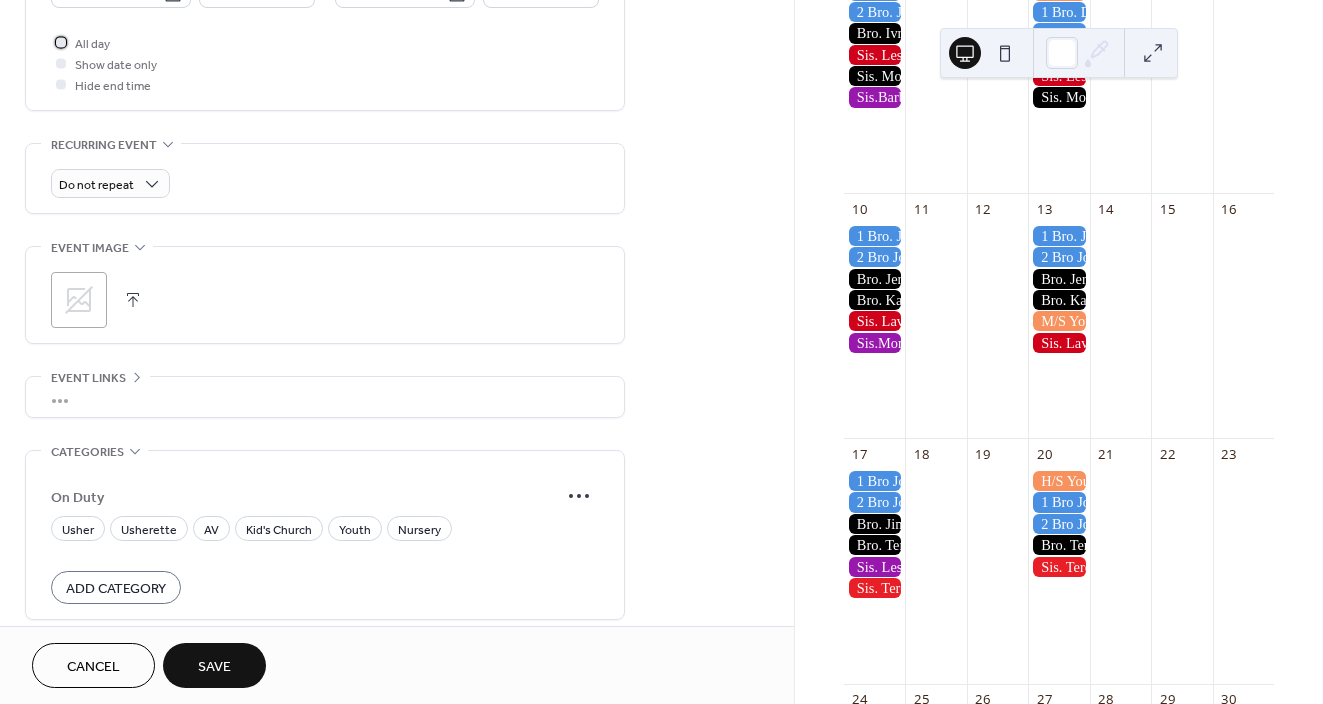scroll, scrollTop: 778, scrollLeft: 0, axis: vertical 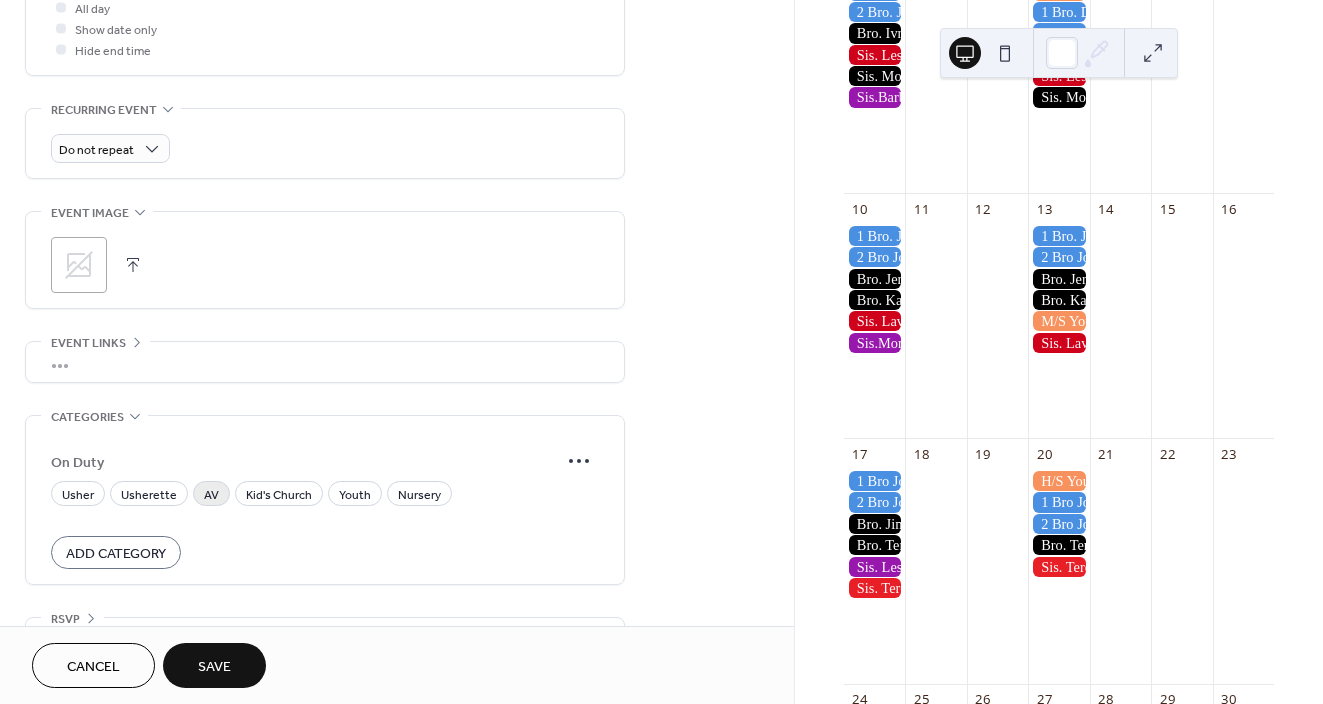 click on "AV" at bounding box center [211, 495] 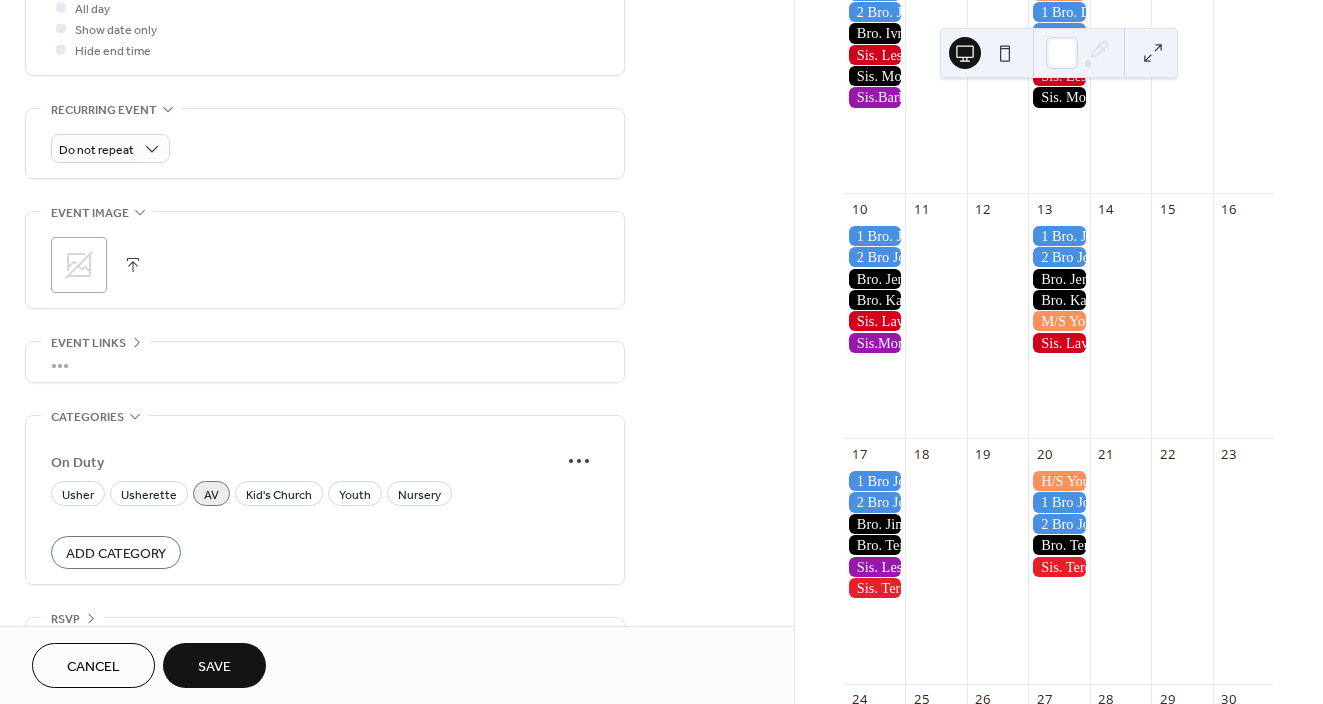 click on "Save" at bounding box center (214, 665) 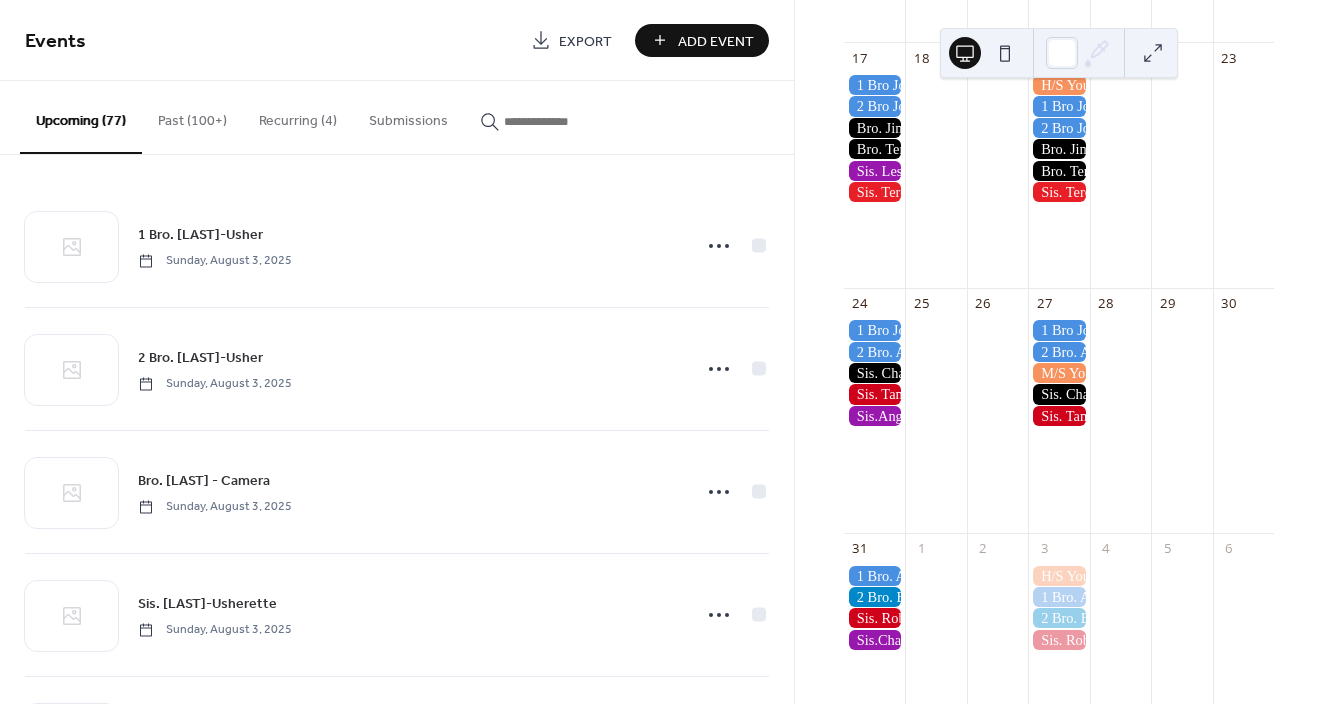 scroll, scrollTop: 978, scrollLeft: 0, axis: vertical 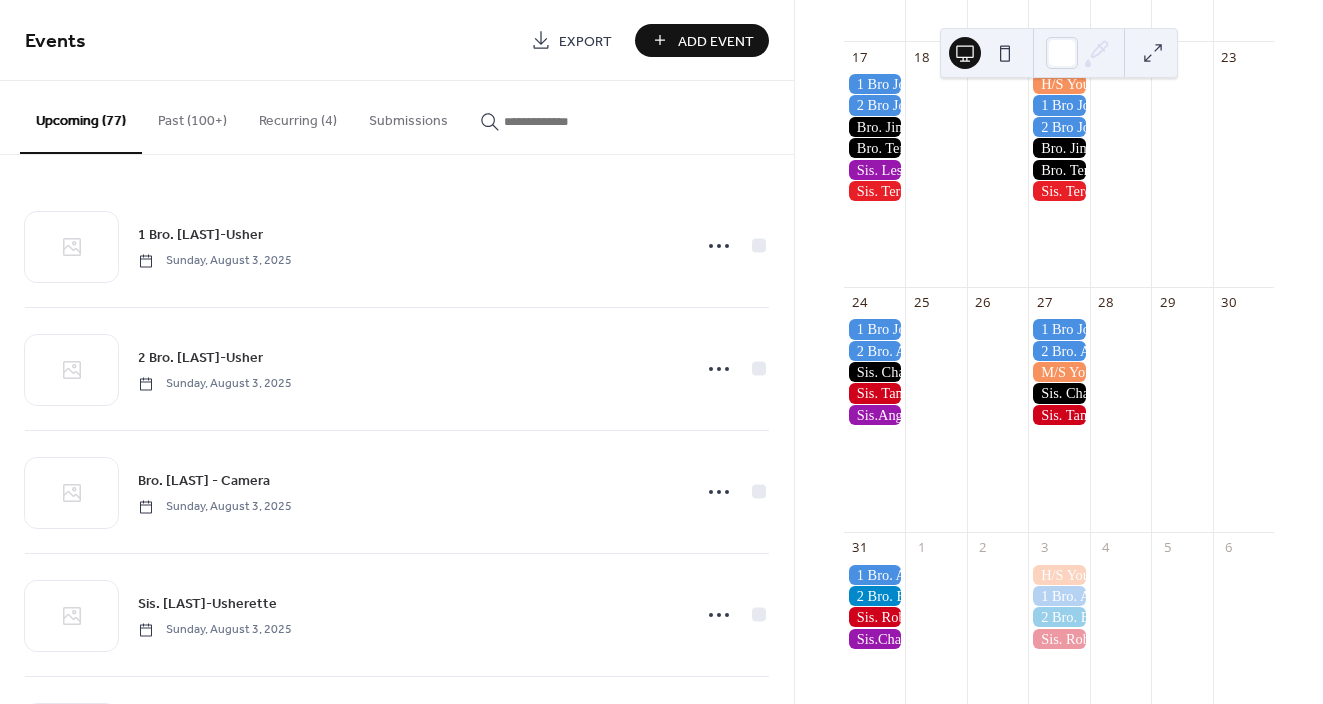click on "Add Event" at bounding box center (716, 41) 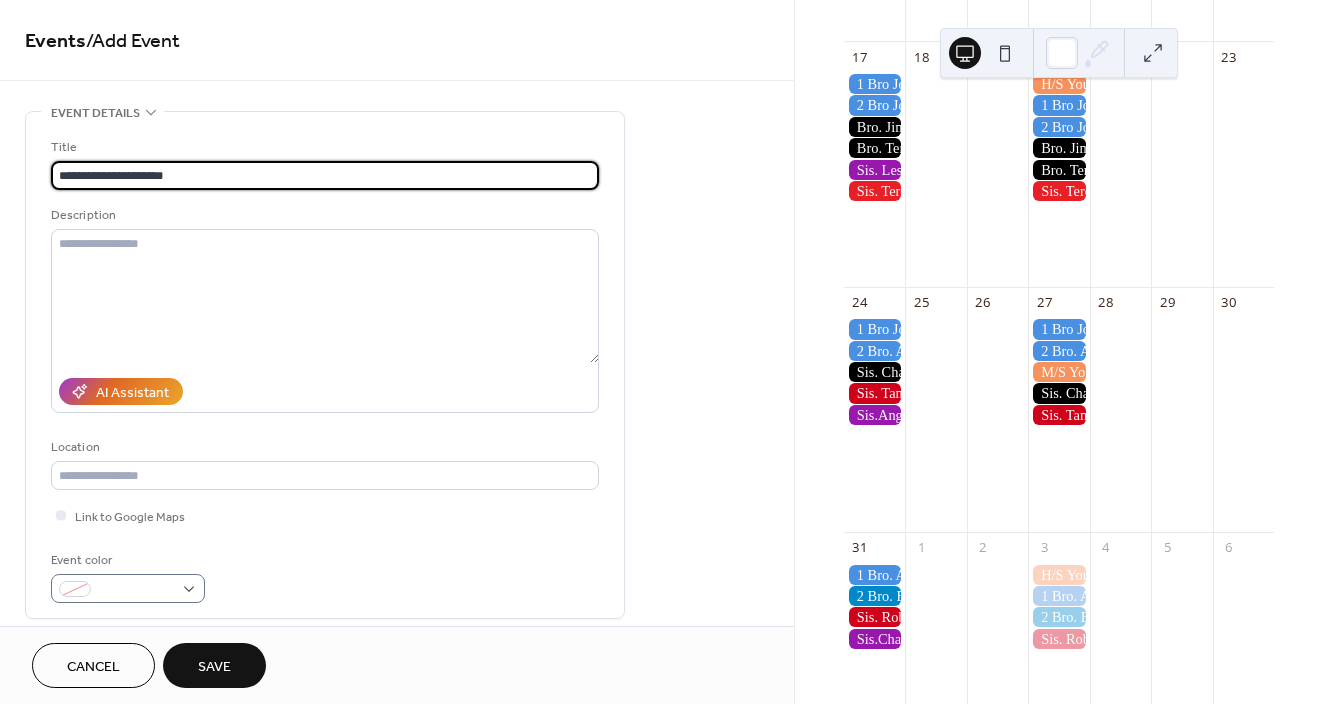 type on "**********" 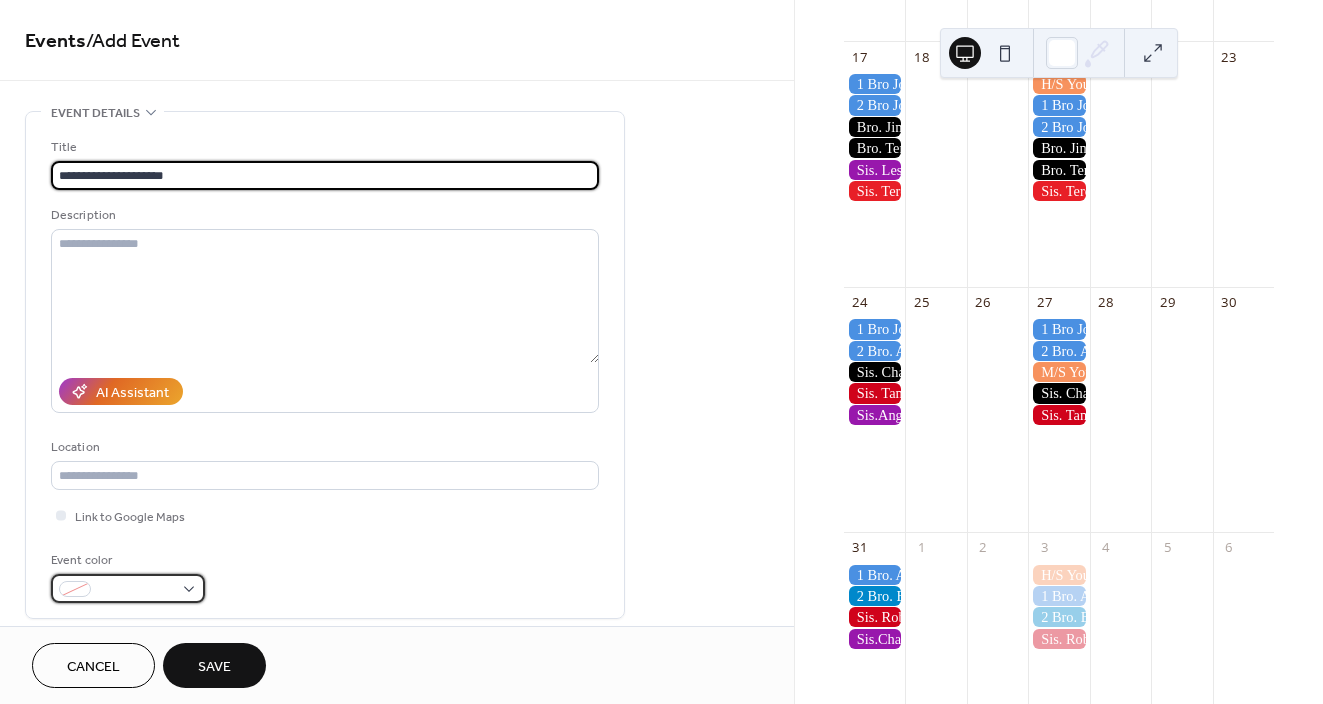 click at bounding box center (136, 590) 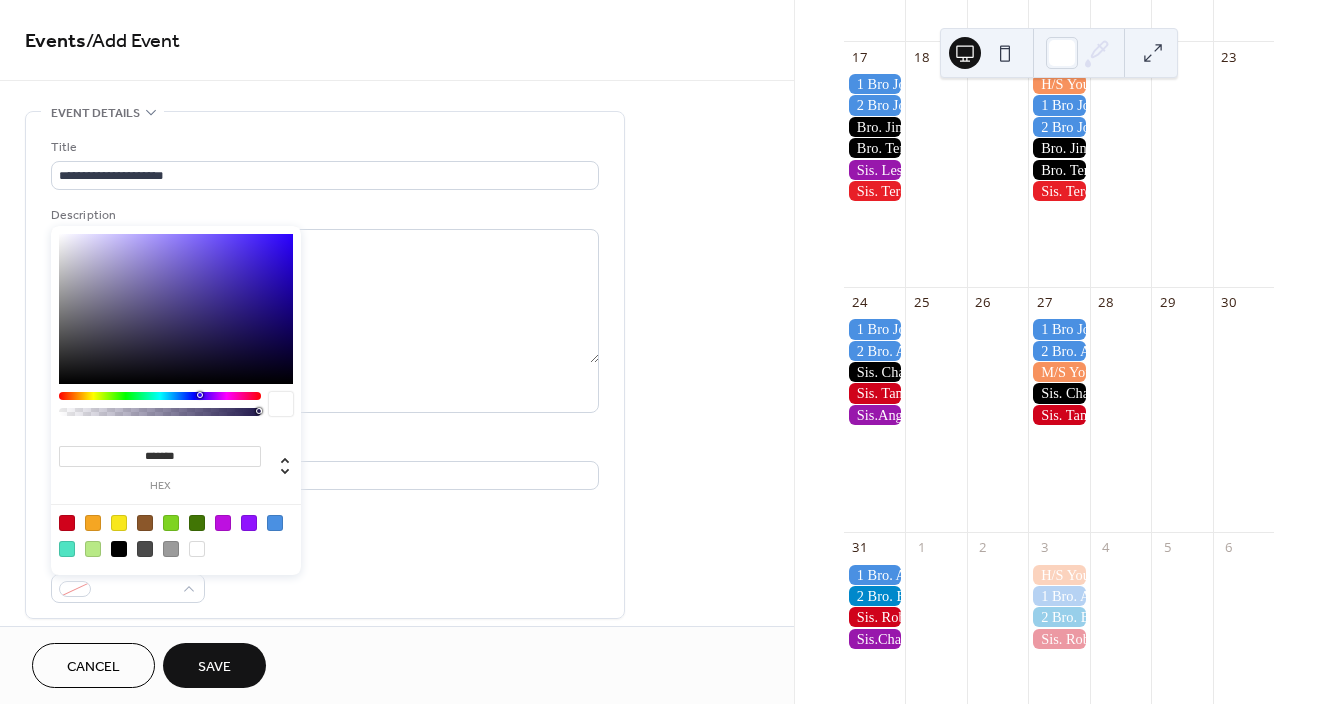 click at bounding box center (119, 549) 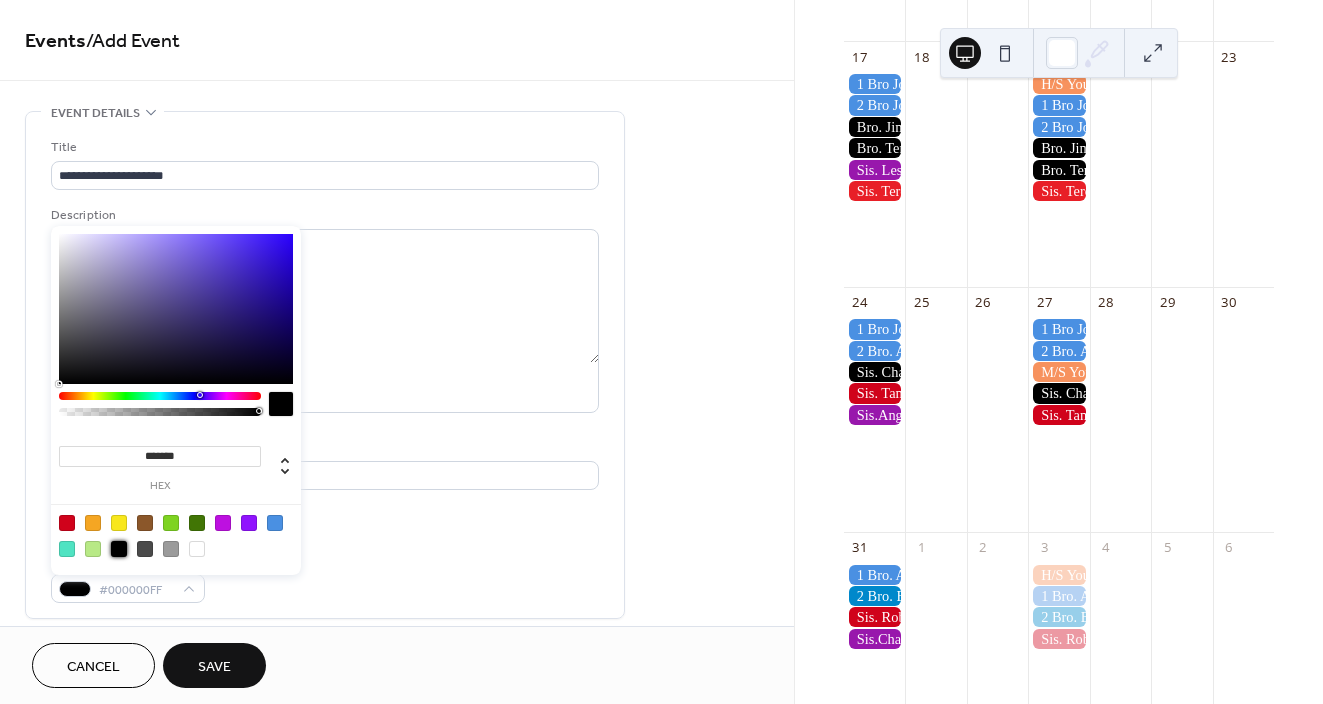 click on "**********" at bounding box center [397, 784] 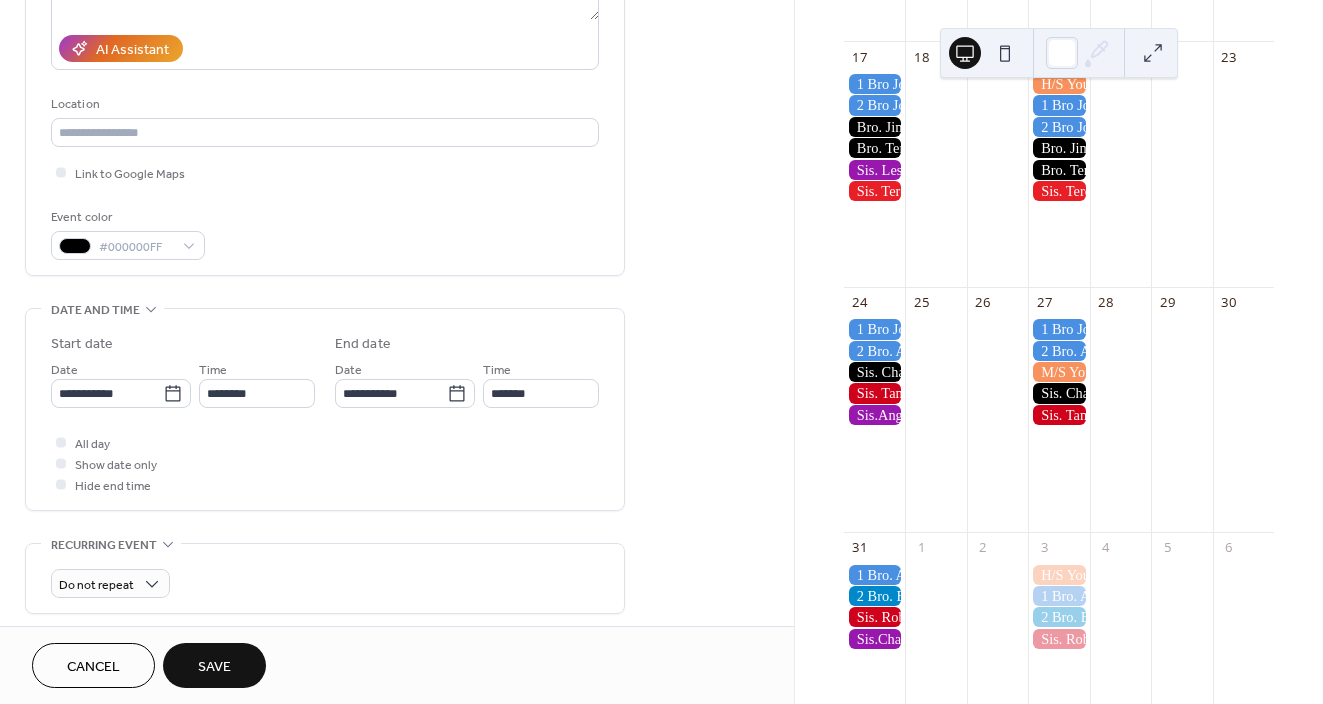 scroll, scrollTop: 346, scrollLeft: 0, axis: vertical 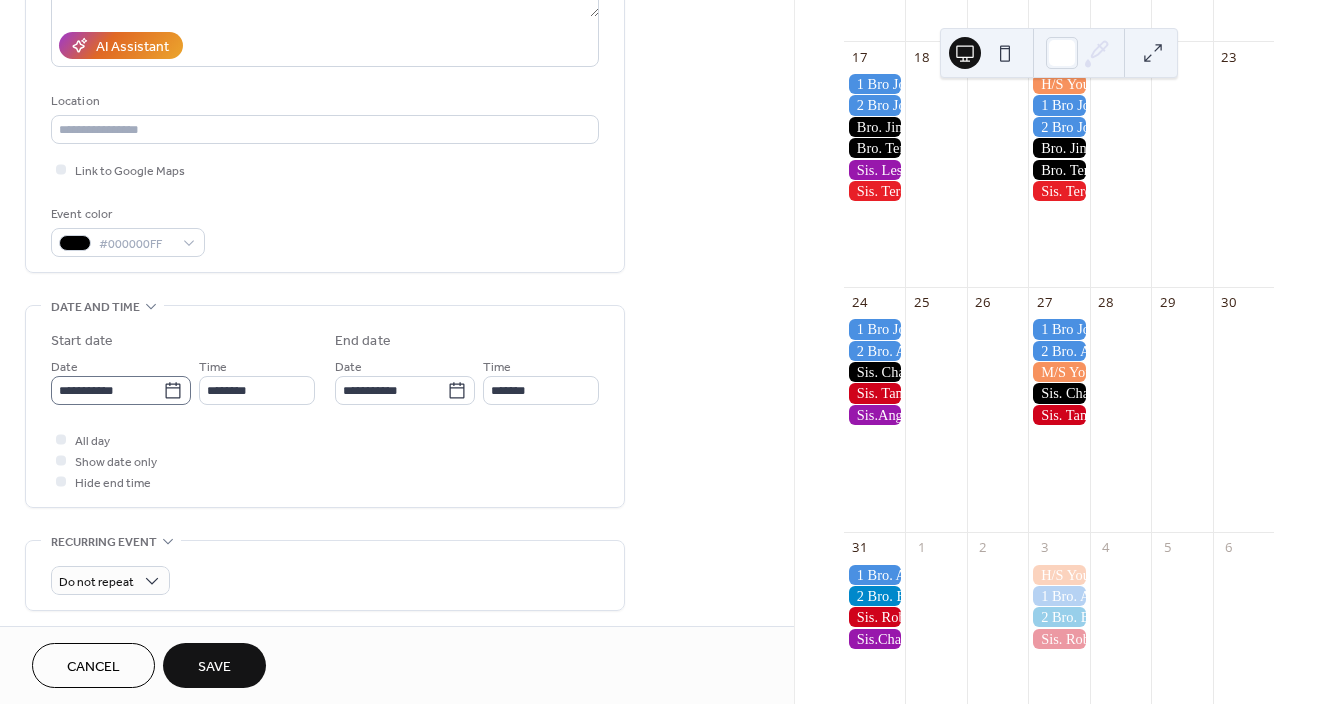 click 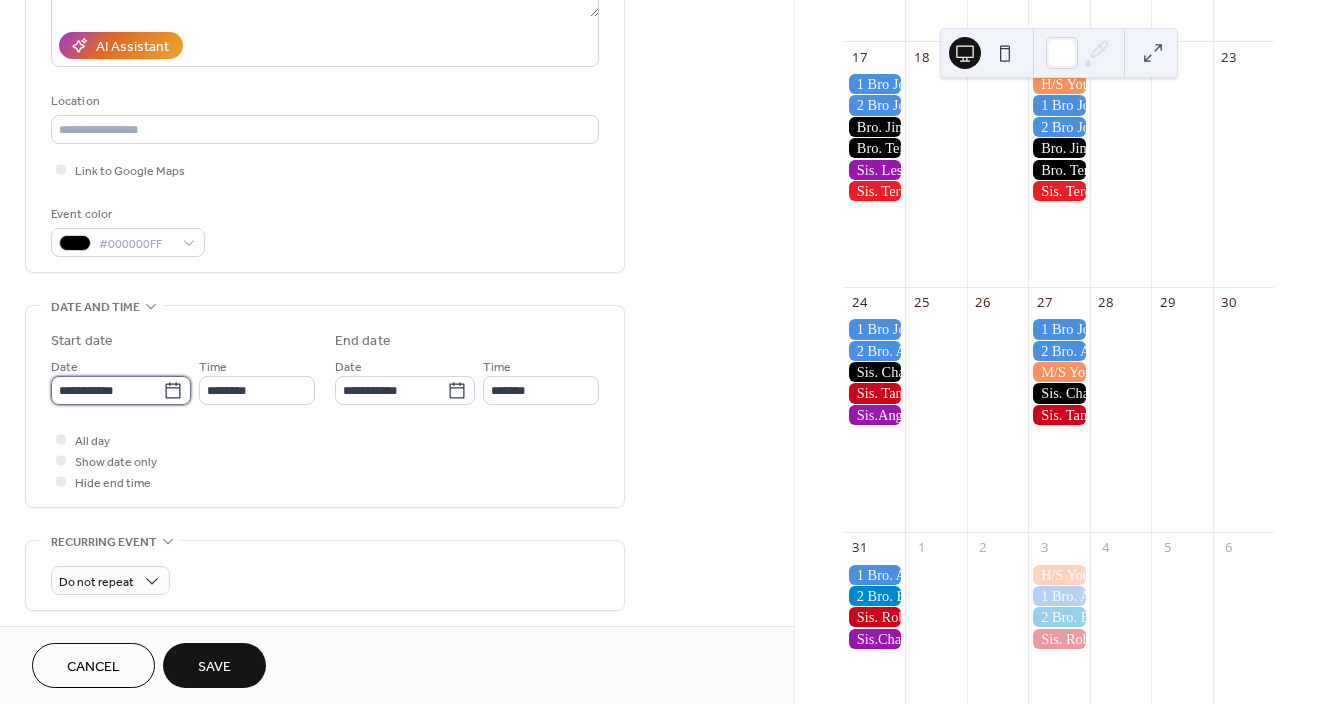 click on "**********" at bounding box center (107, 390) 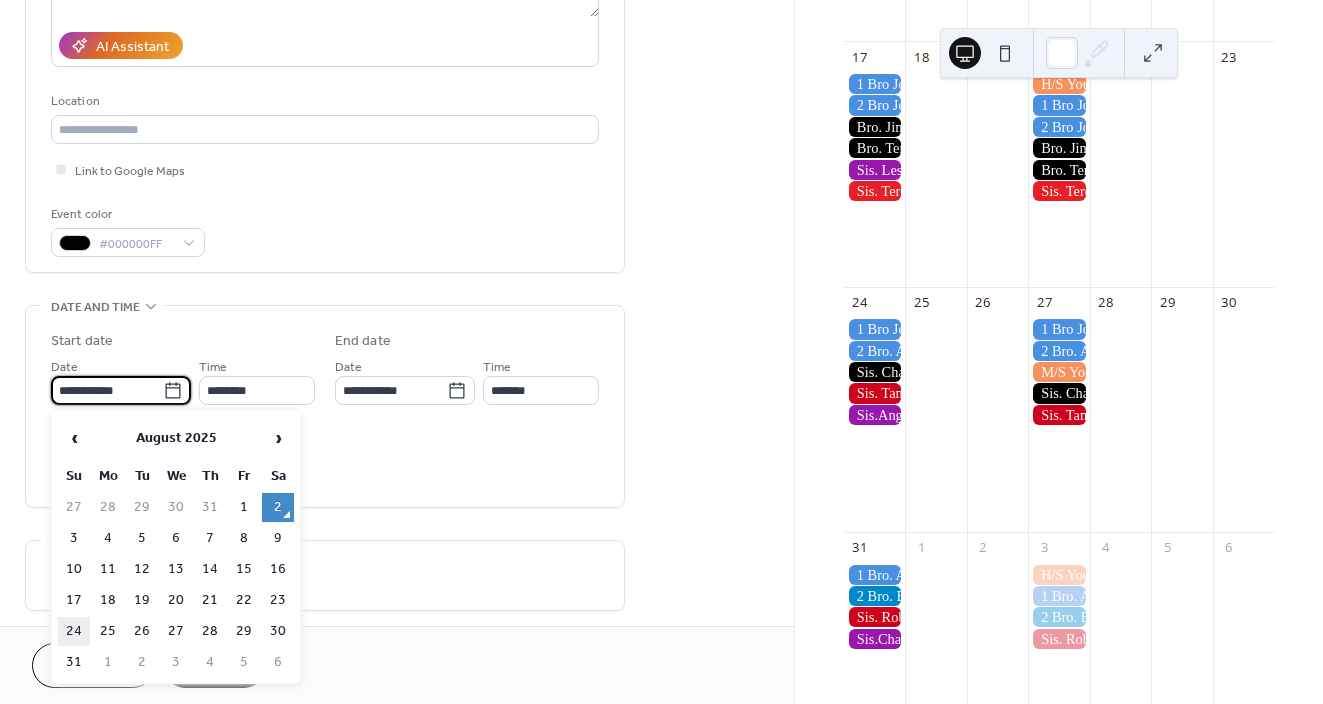 click on "24" at bounding box center (74, 631) 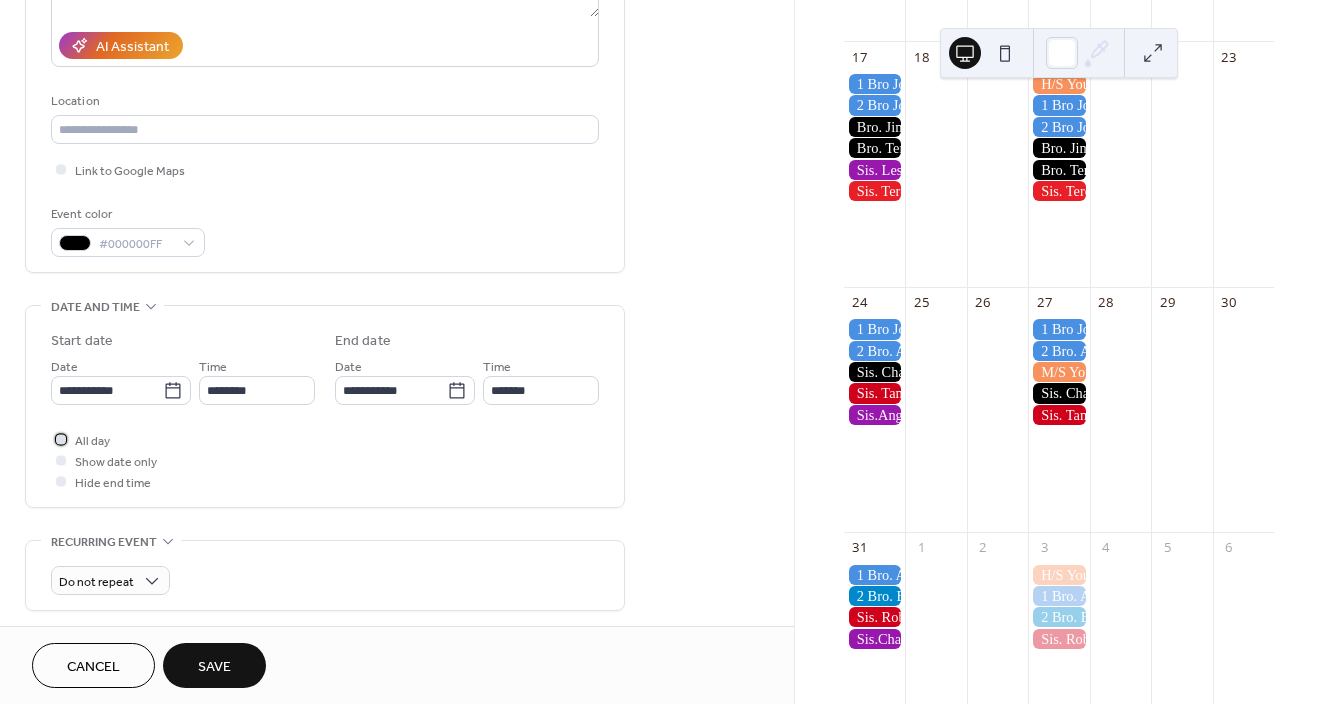 click at bounding box center (61, 439) 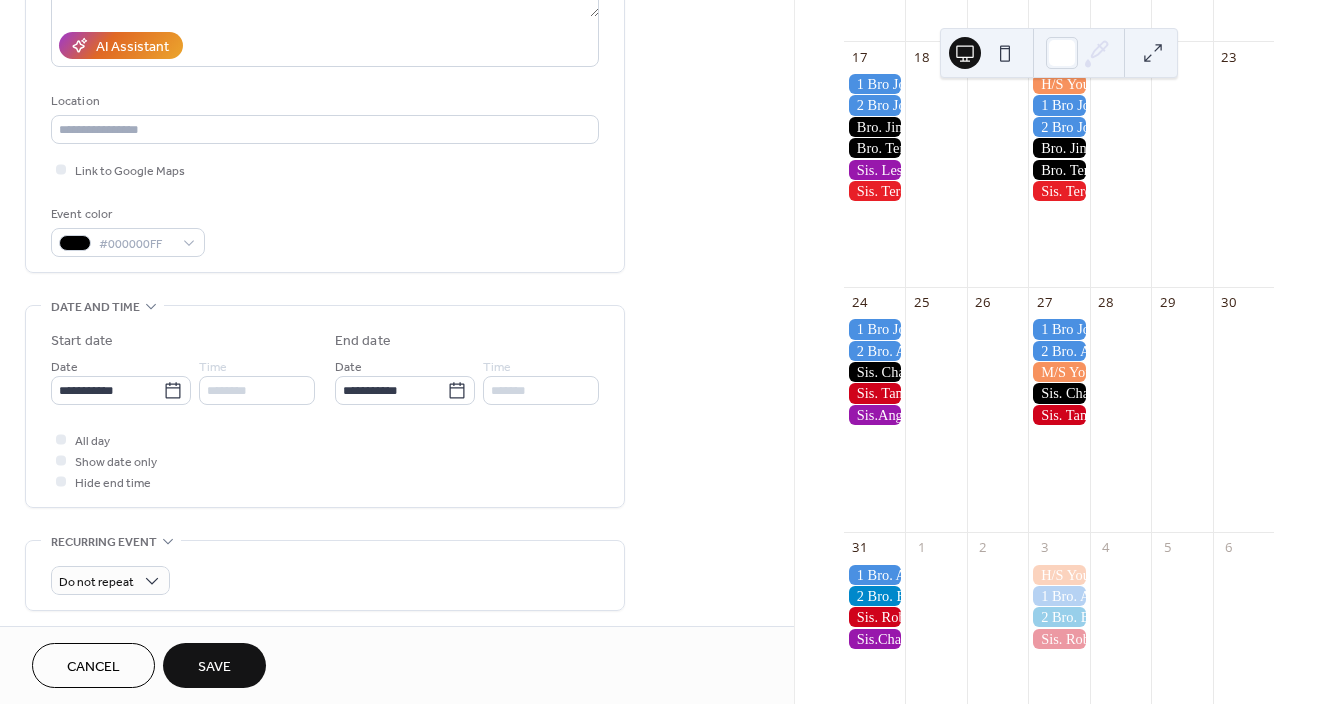 click on "Save" at bounding box center (214, 665) 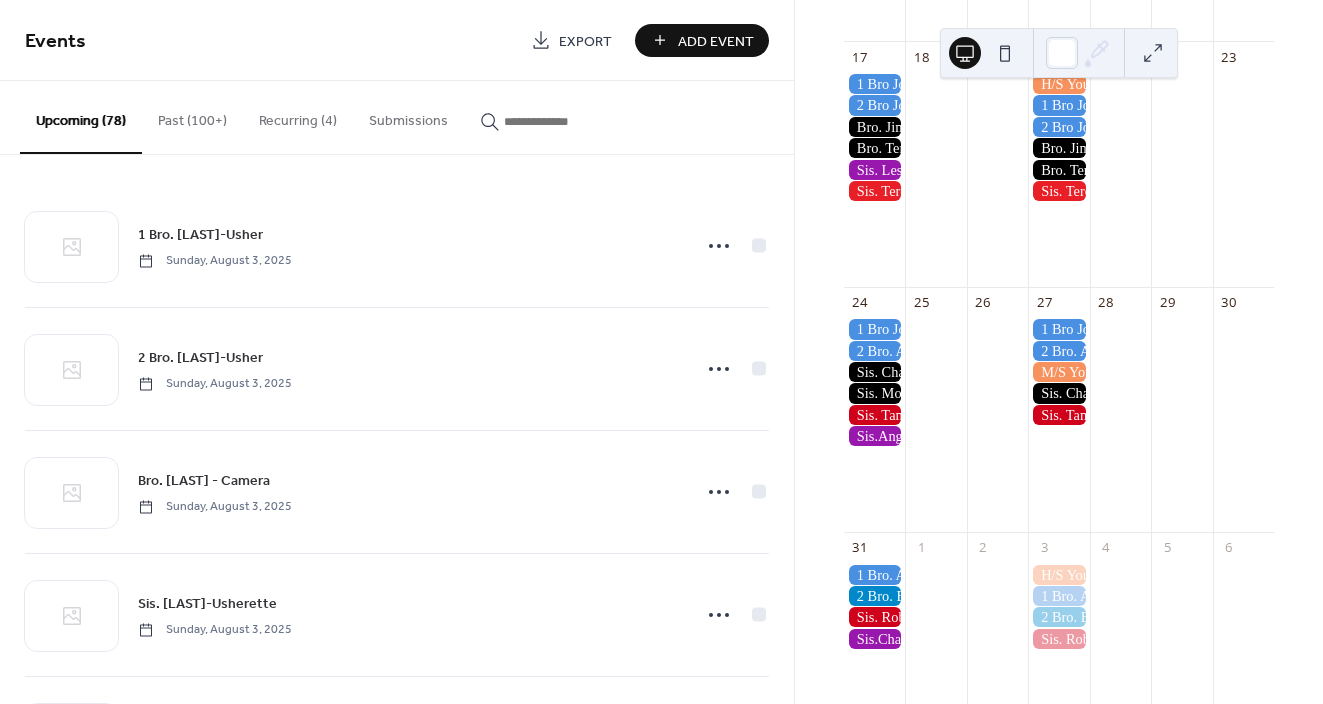 click at bounding box center [874, 393] 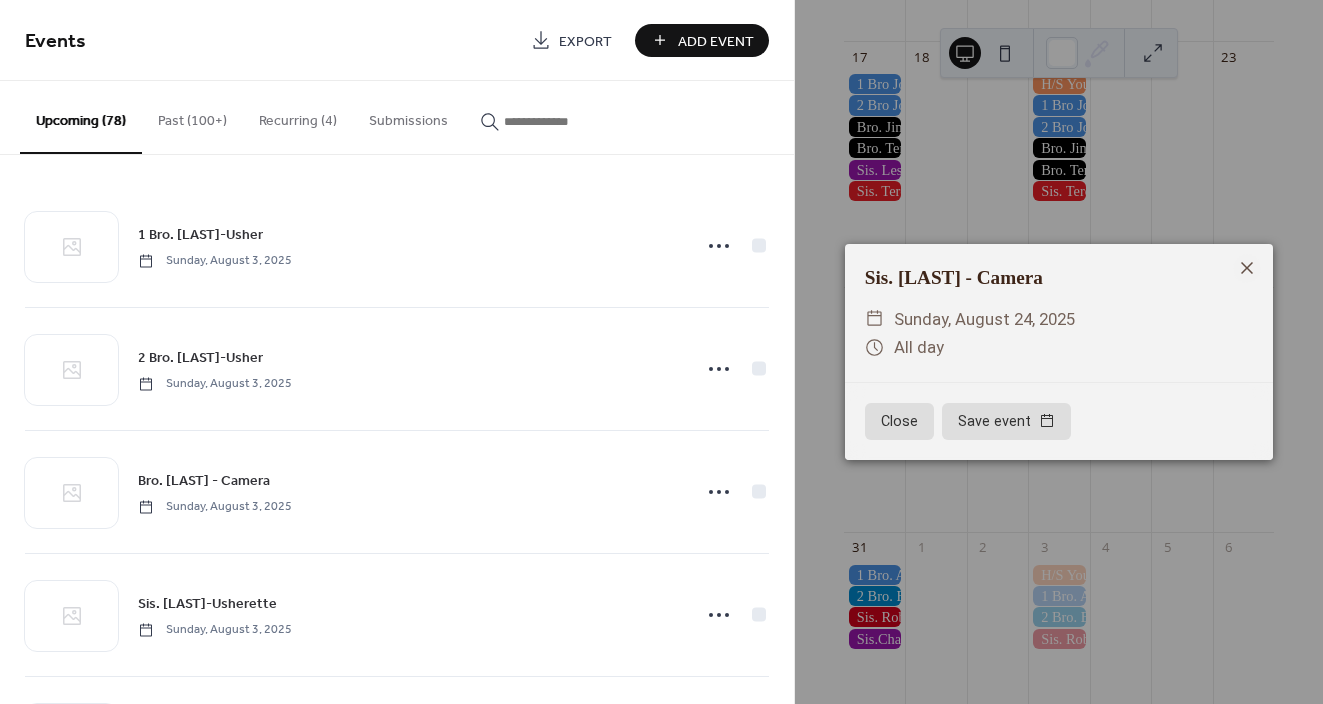 click on "Sis. Monique - Camera ​ Sunday, August 24, 2025 ​ All day" at bounding box center [1059, 313] 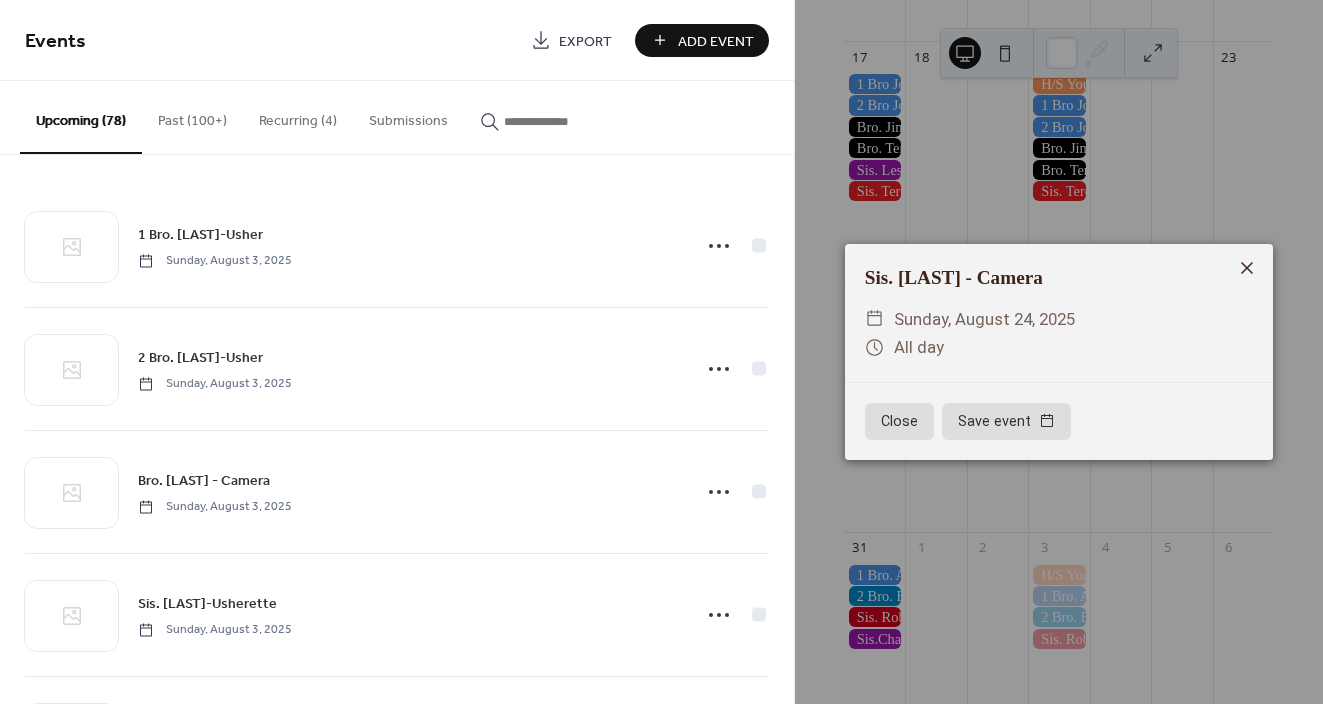 click 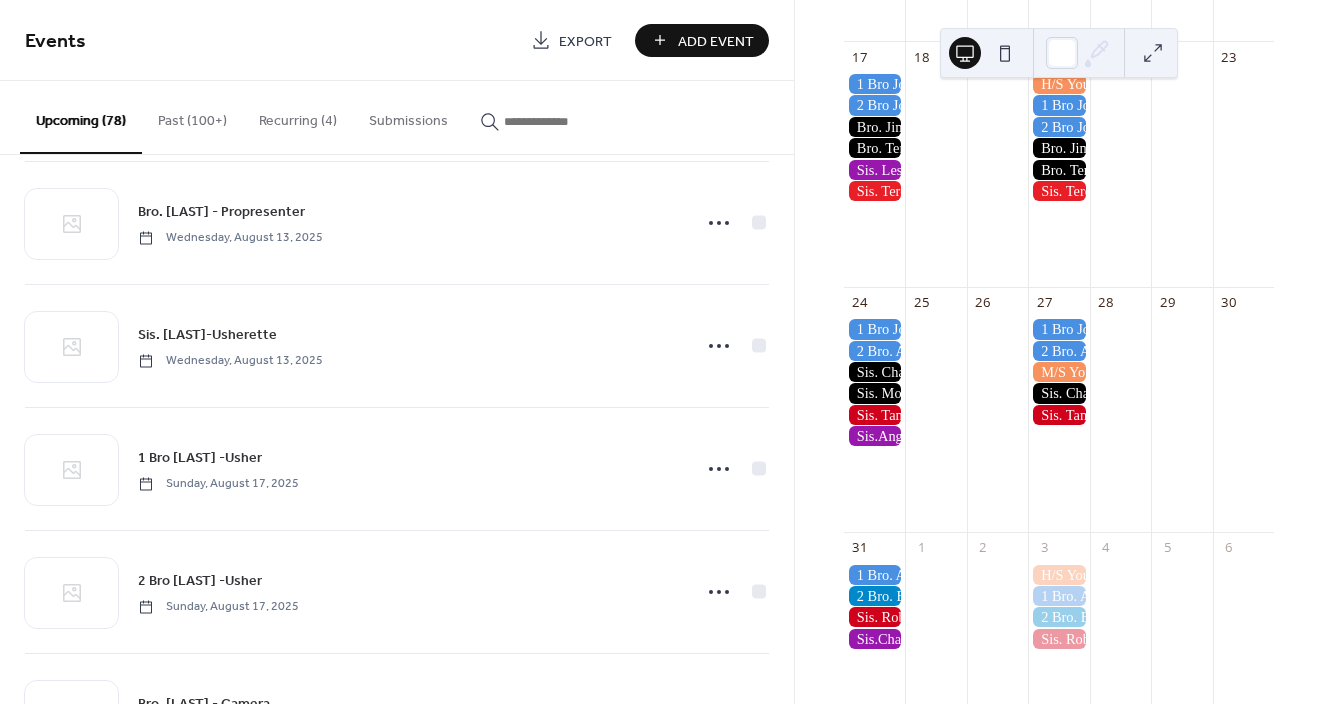 scroll, scrollTop: 2486, scrollLeft: 0, axis: vertical 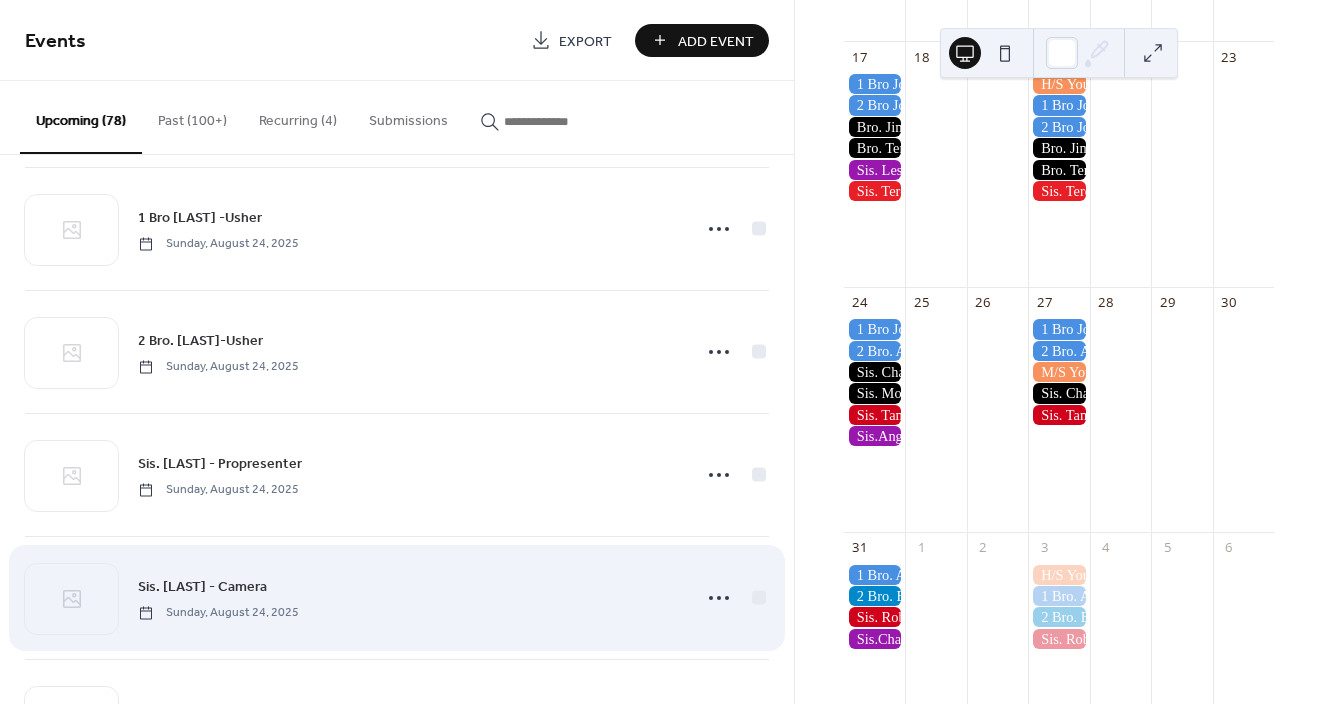 click on "Sis. [FIRST] - Camera" at bounding box center (202, 587) 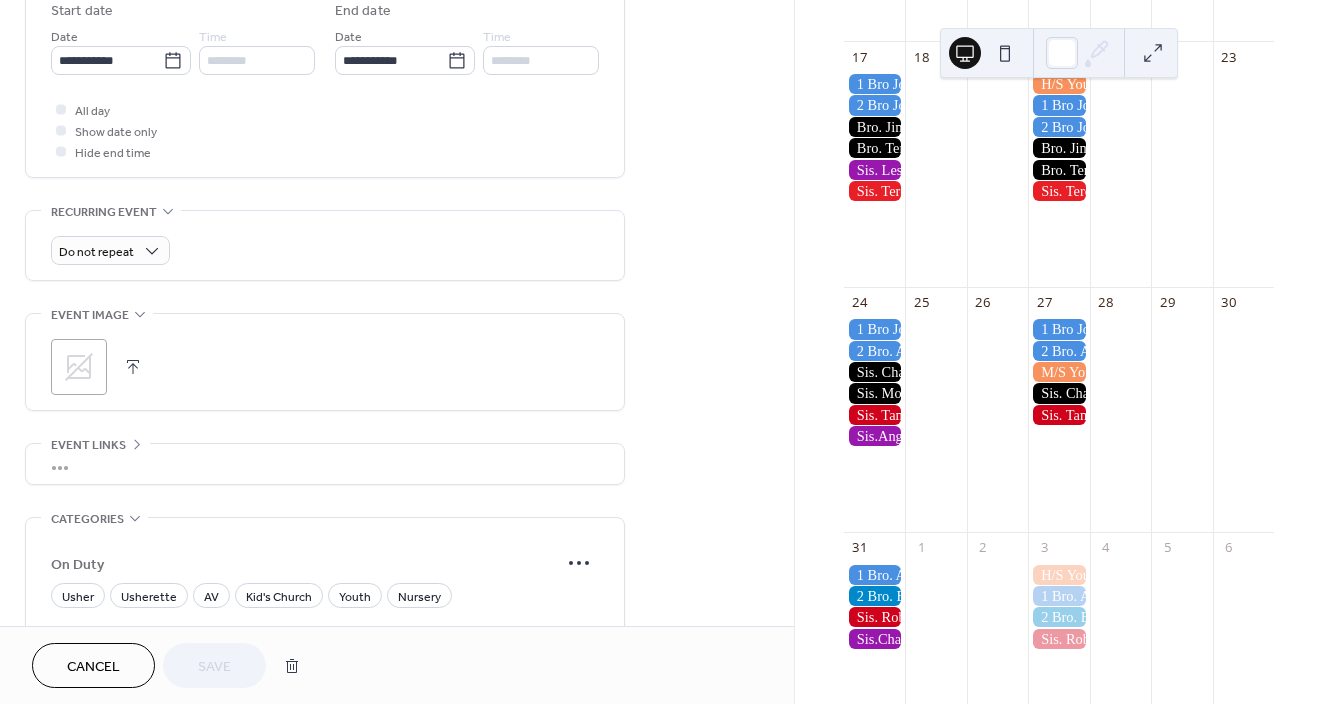 scroll, scrollTop: 686, scrollLeft: 0, axis: vertical 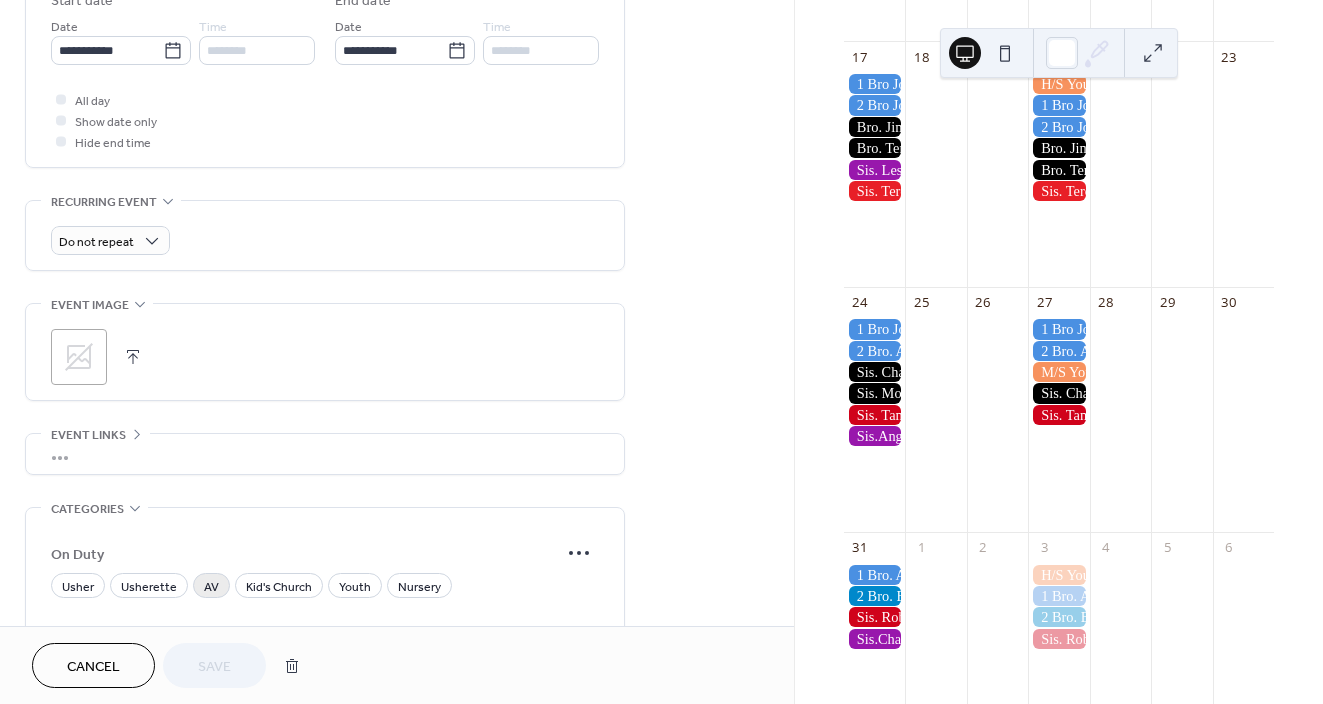 click on "AV" at bounding box center (211, 587) 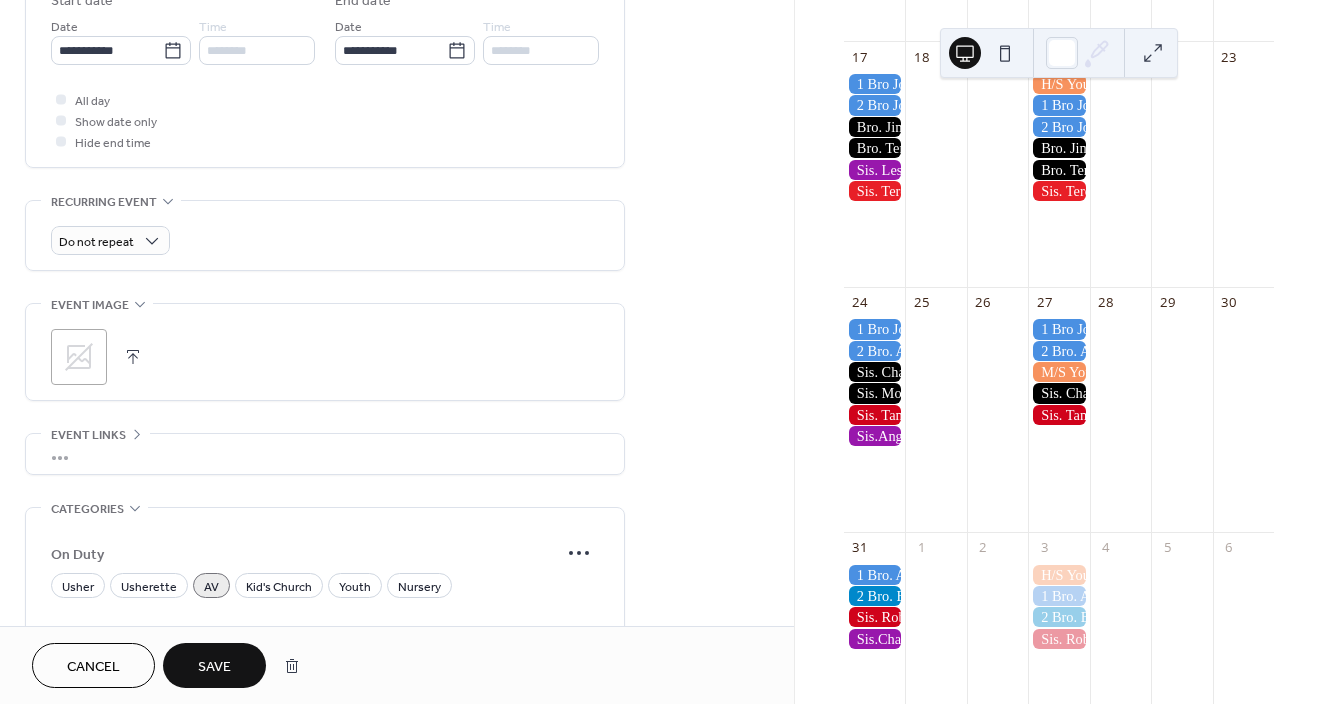 click on "Save" at bounding box center (214, 667) 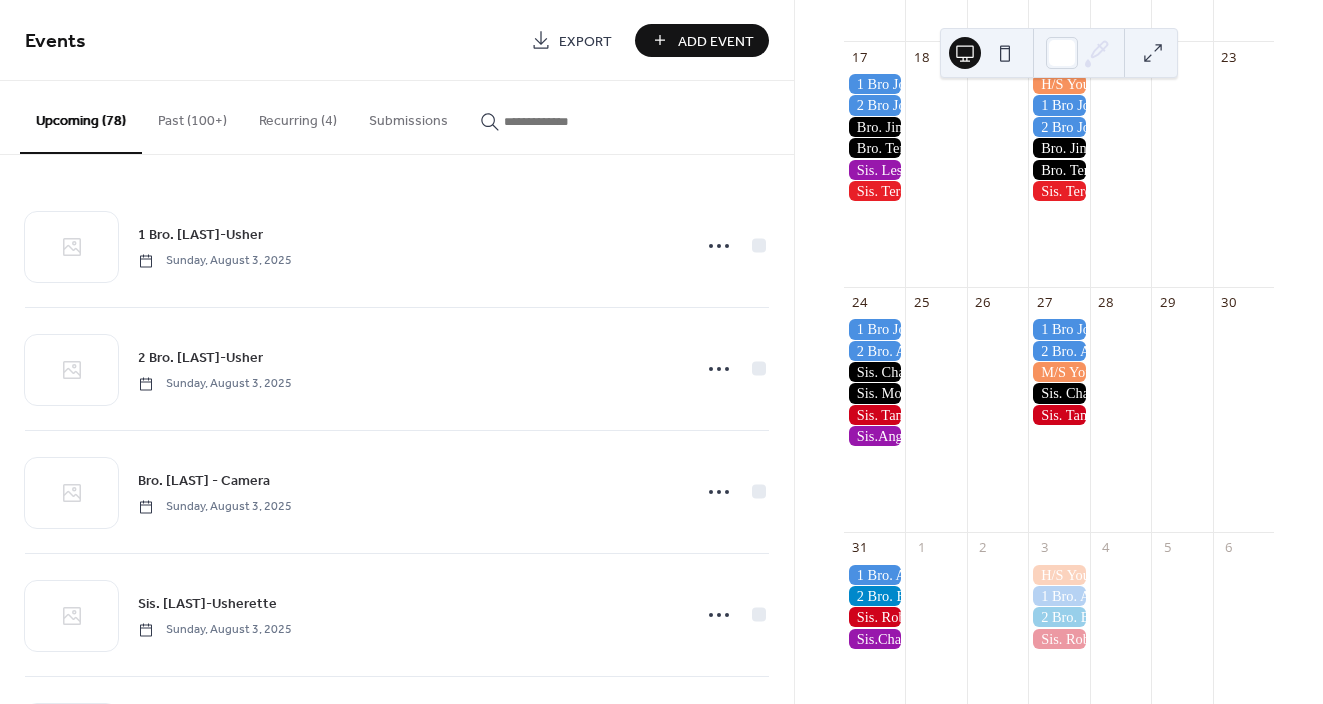 click on "Add Event" at bounding box center [716, 41] 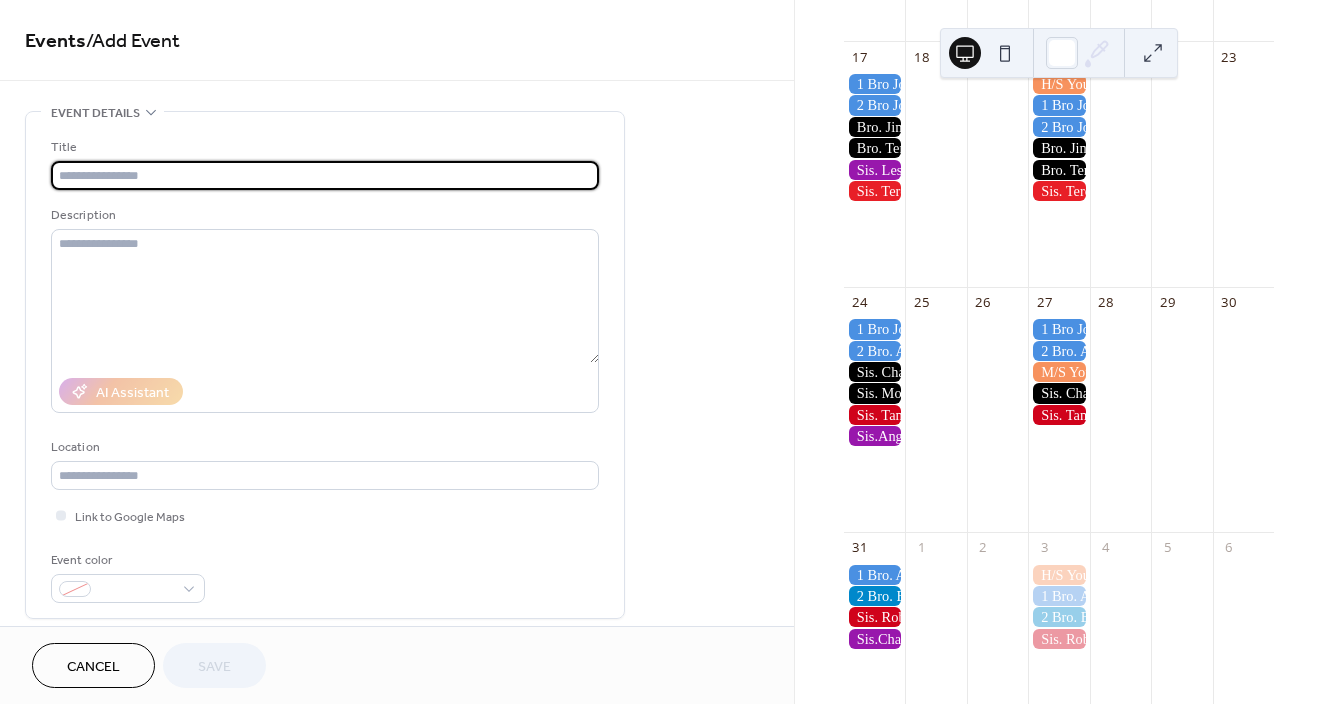 click at bounding box center [325, 175] 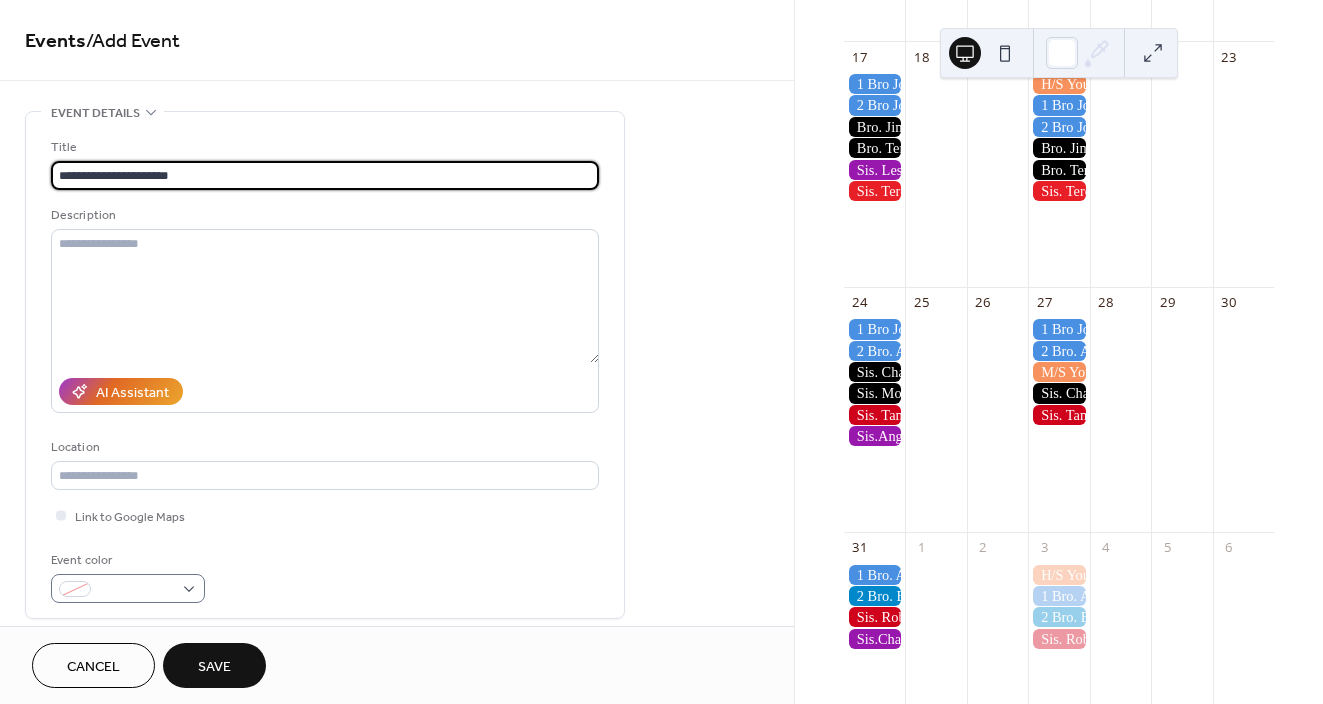 type on "**********" 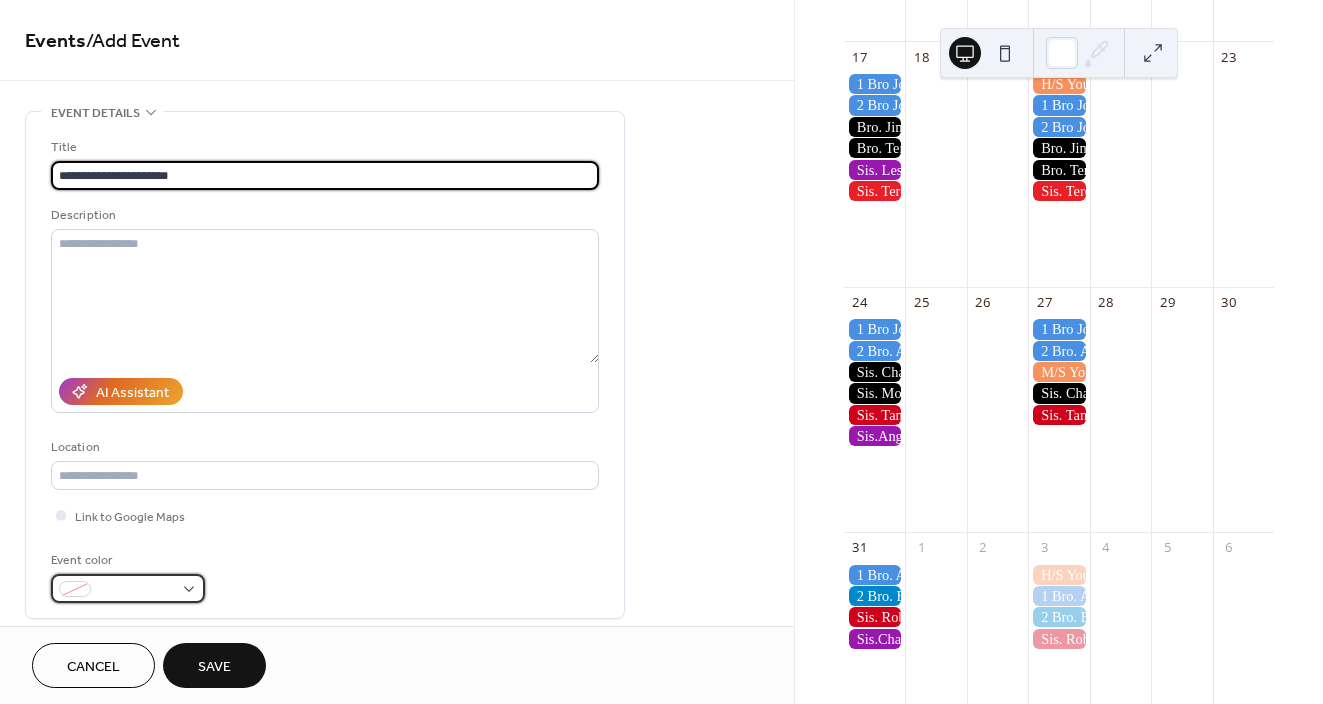 click at bounding box center (136, 590) 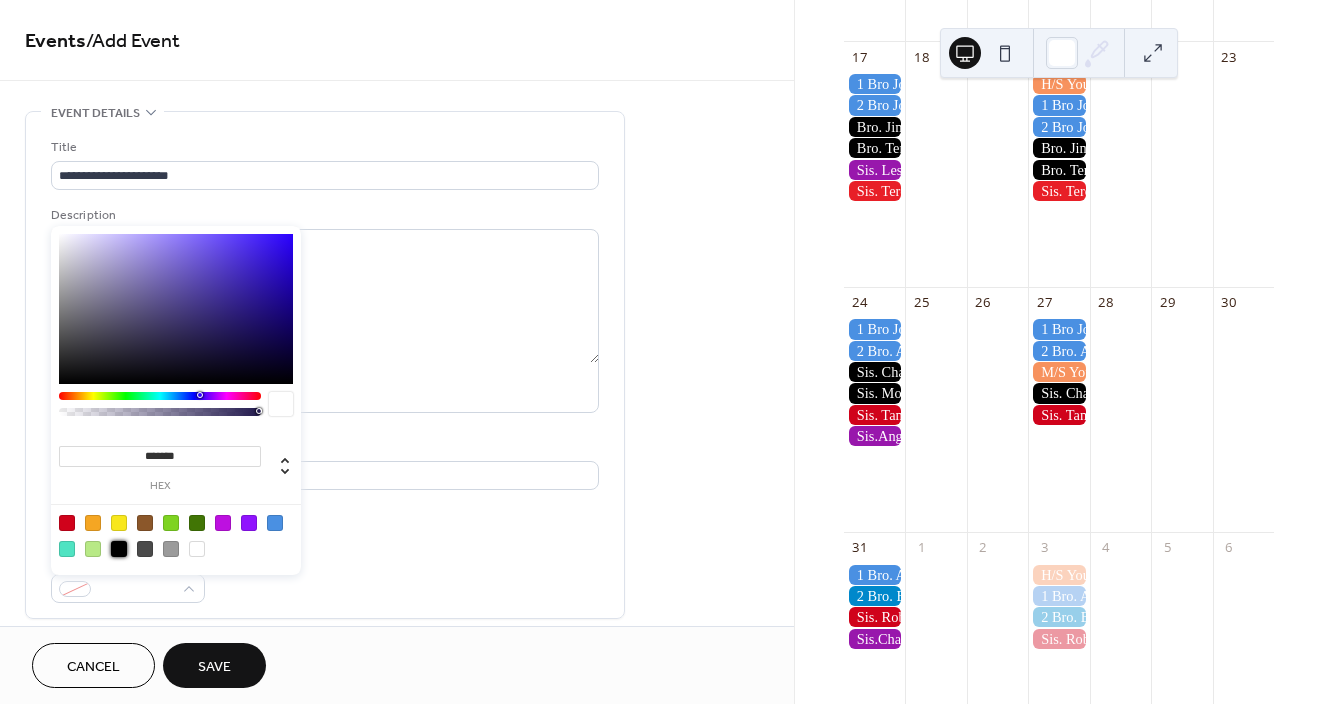 click at bounding box center (119, 549) 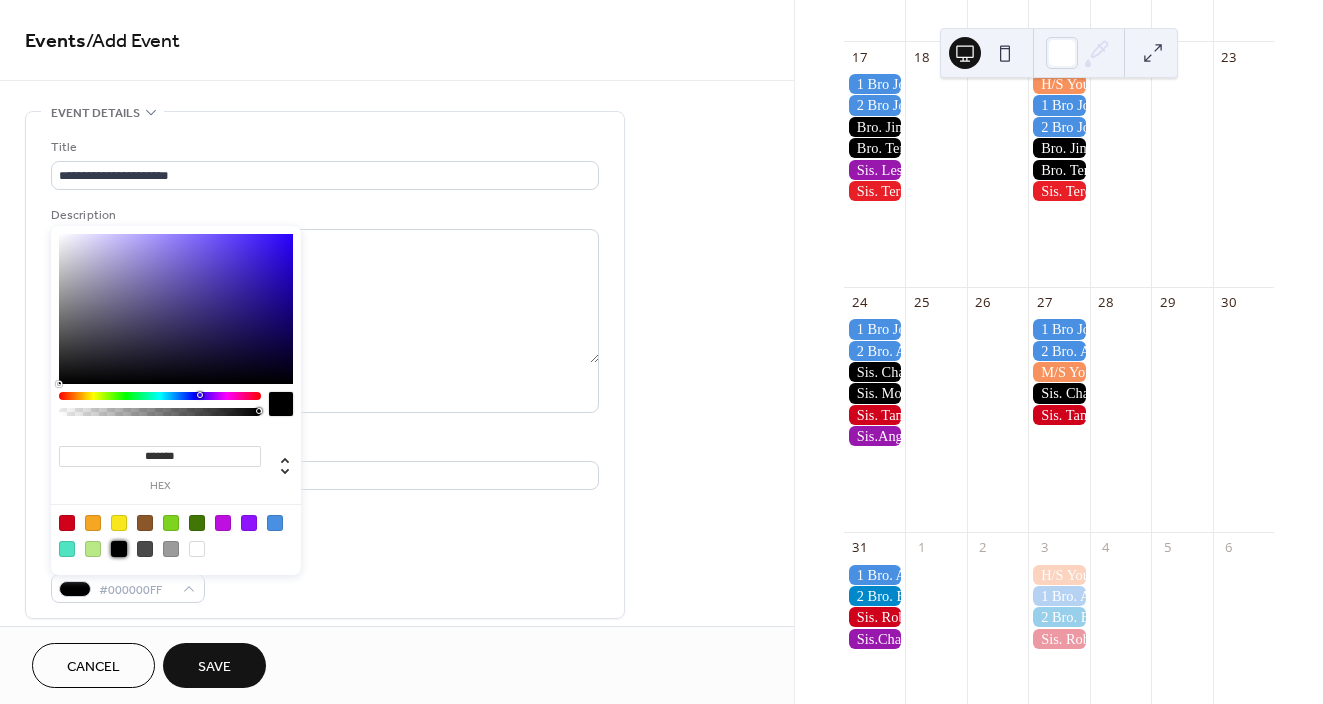 click on "Link to Google Maps" at bounding box center (325, 515) 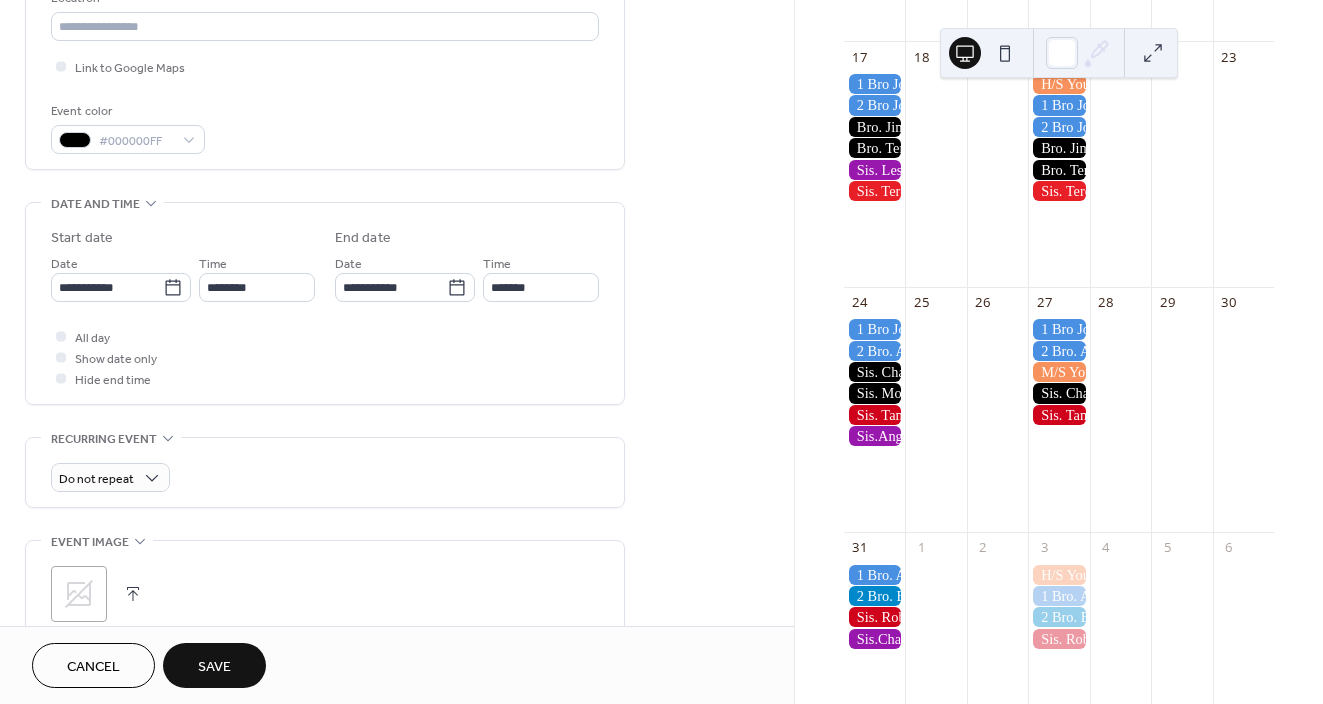 scroll, scrollTop: 453, scrollLeft: 0, axis: vertical 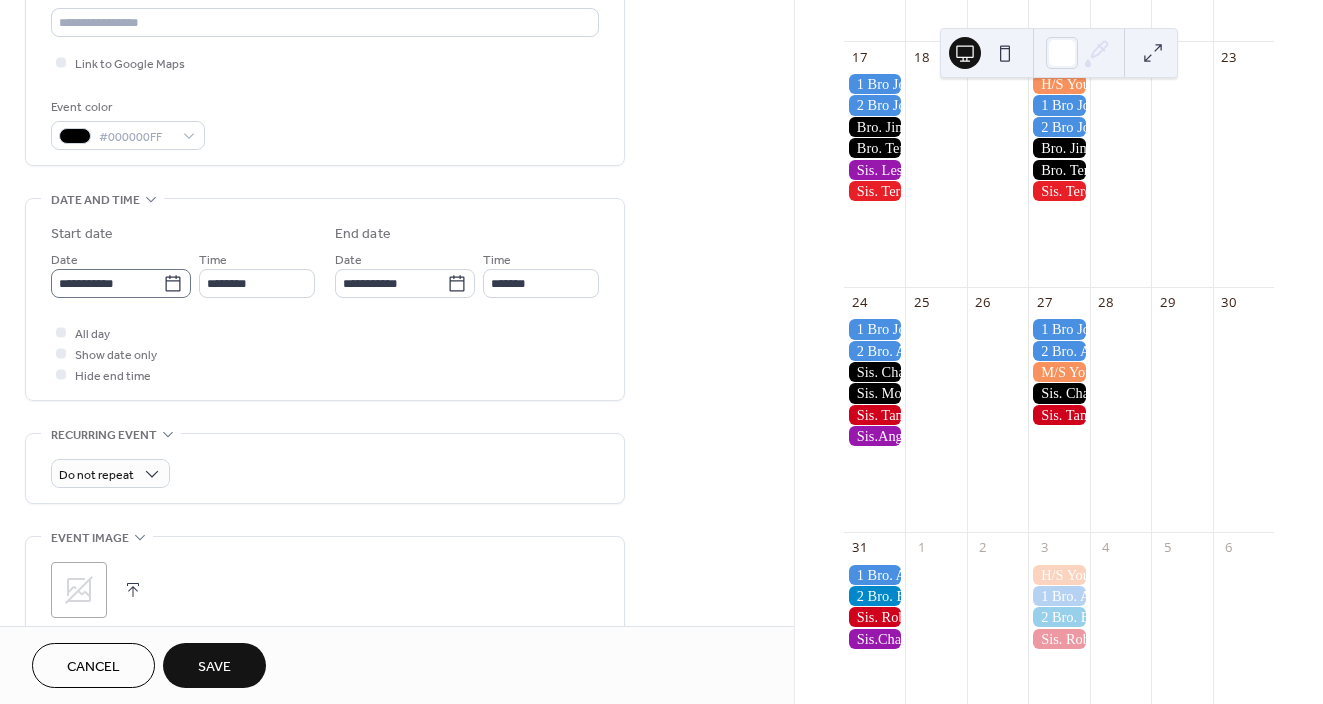 click 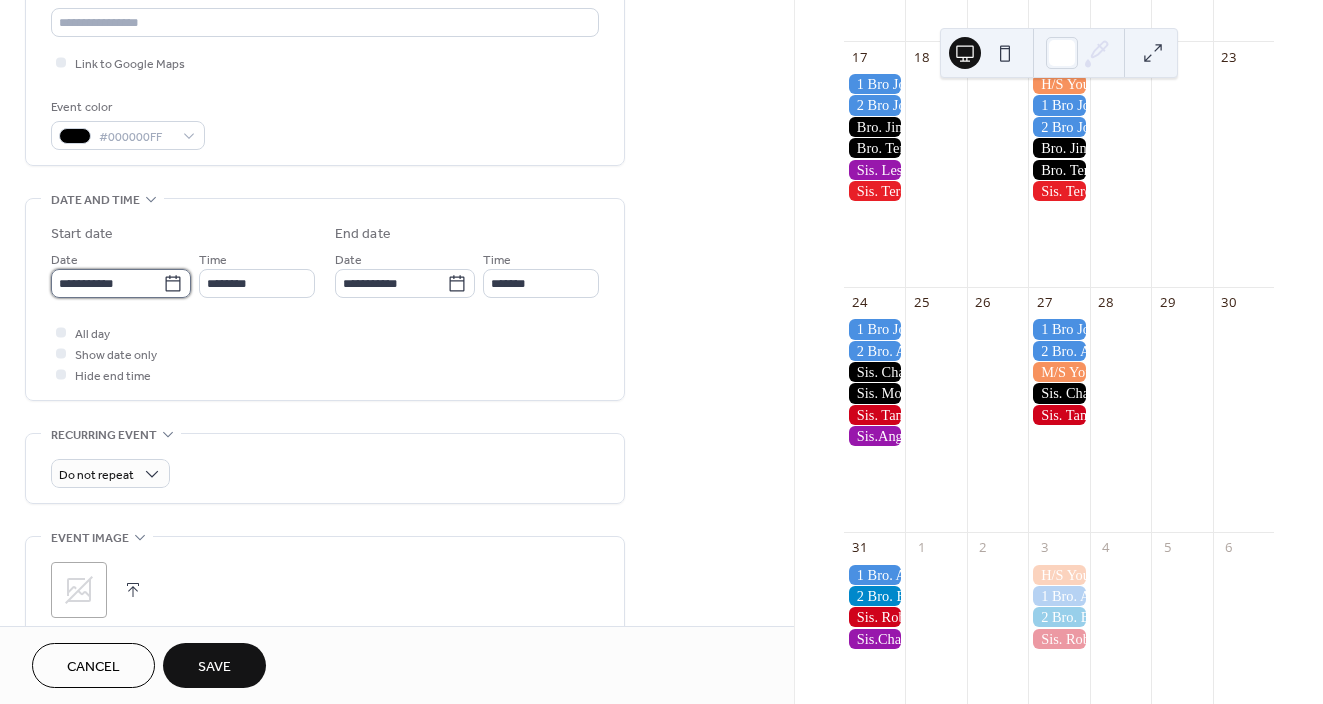 click on "**********" at bounding box center (107, 283) 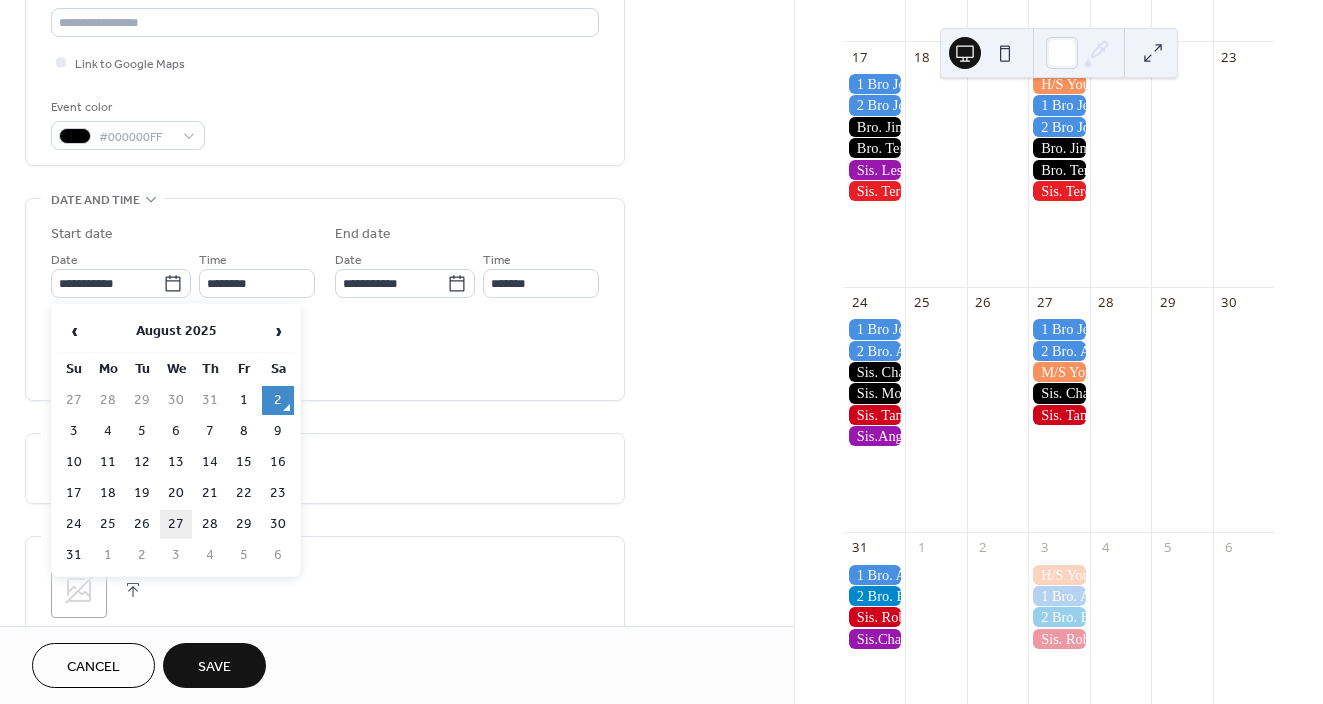 click on "27" at bounding box center (176, 524) 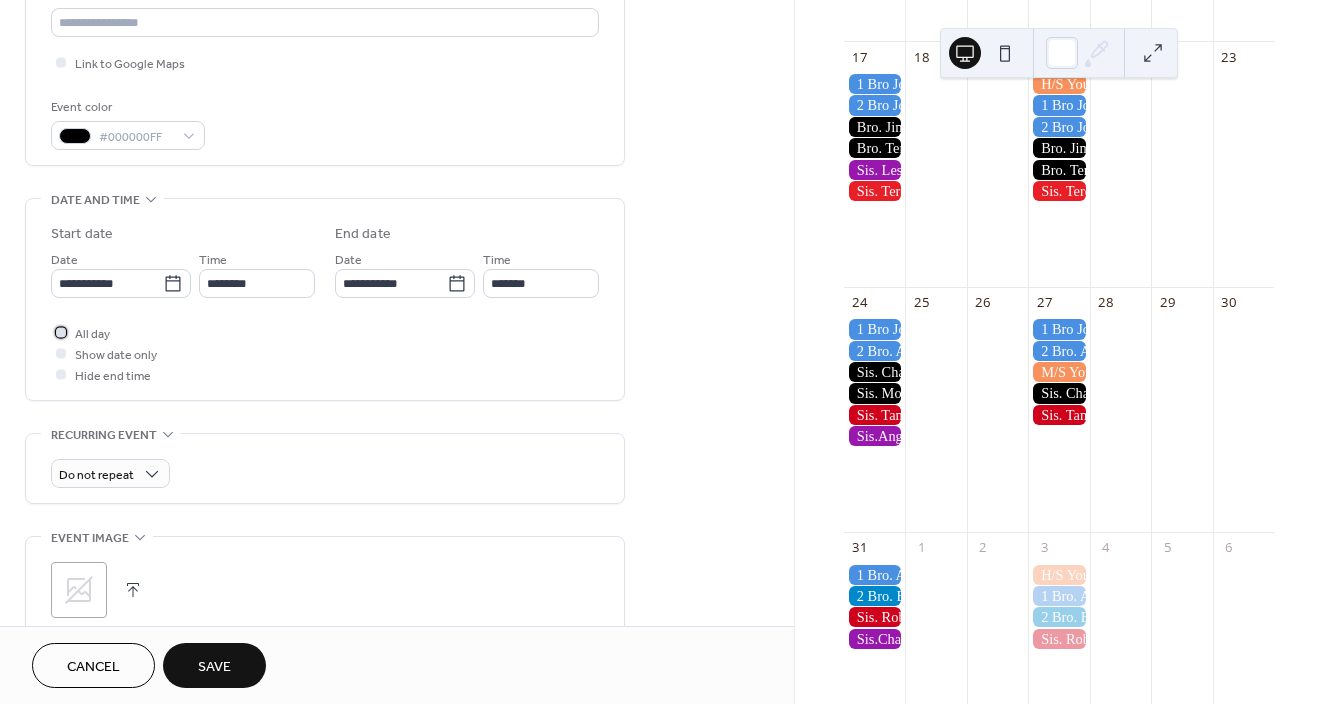 click at bounding box center [61, 332] 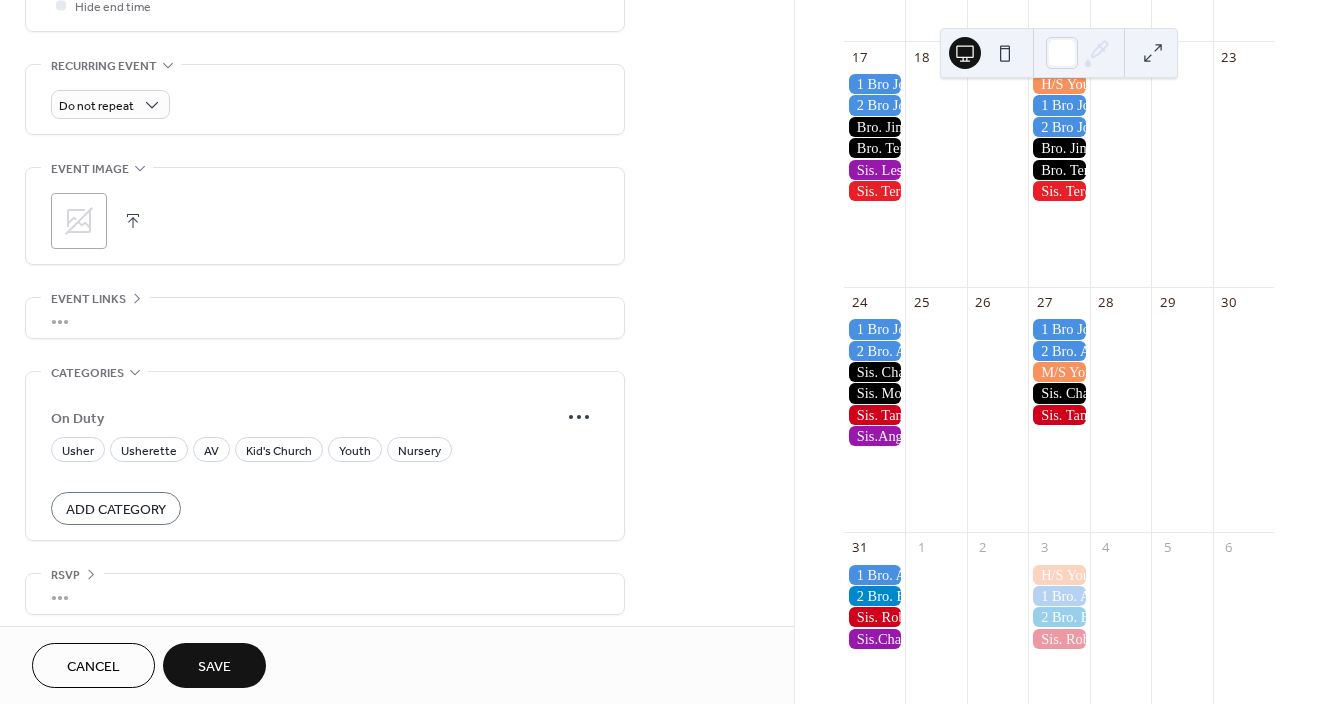 scroll, scrollTop: 825, scrollLeft: 0, axis: vertical 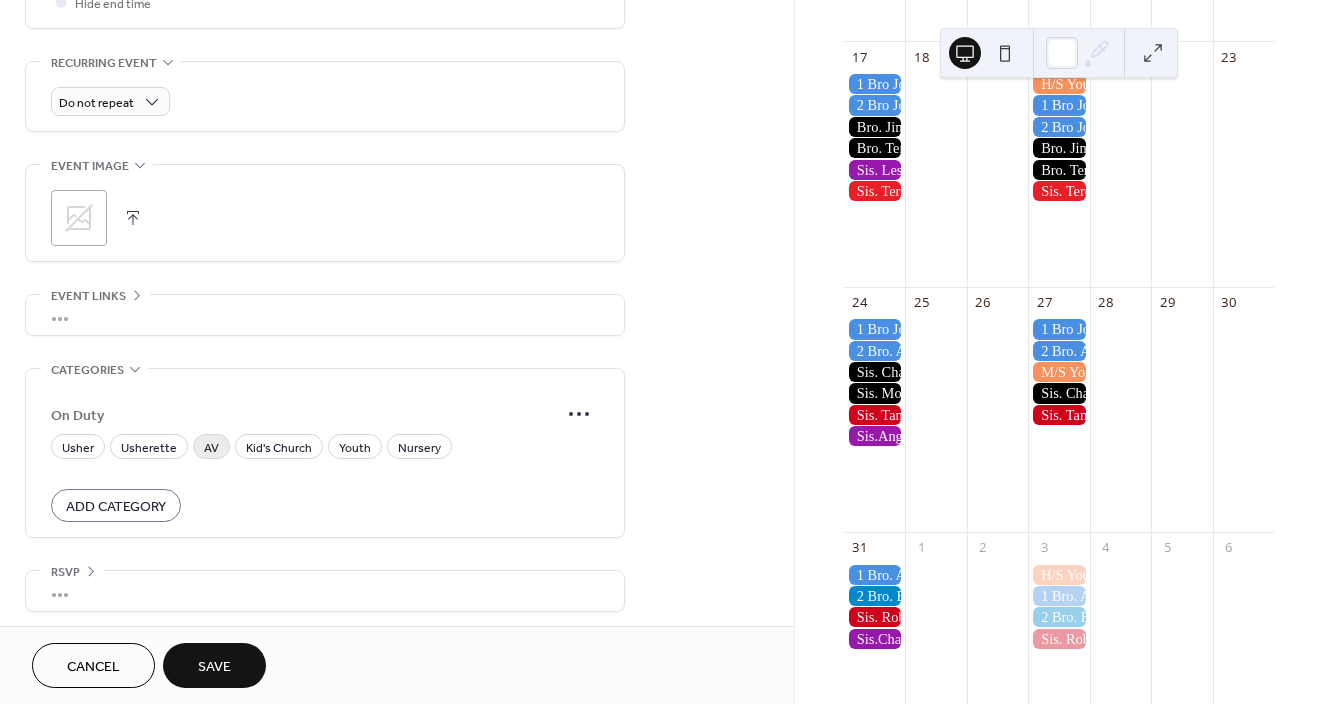 click on "AV" at bounding box center (211, 448) 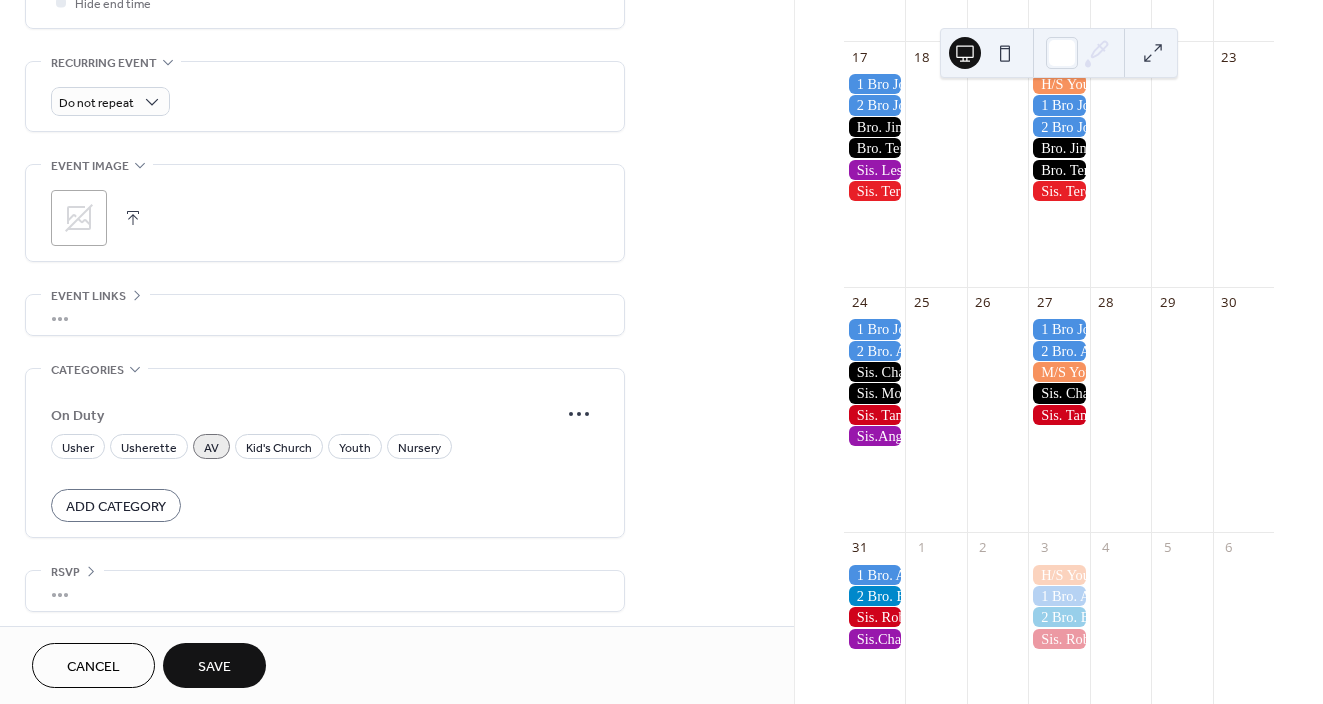 click on "Save" at bounding box center [214, 667] 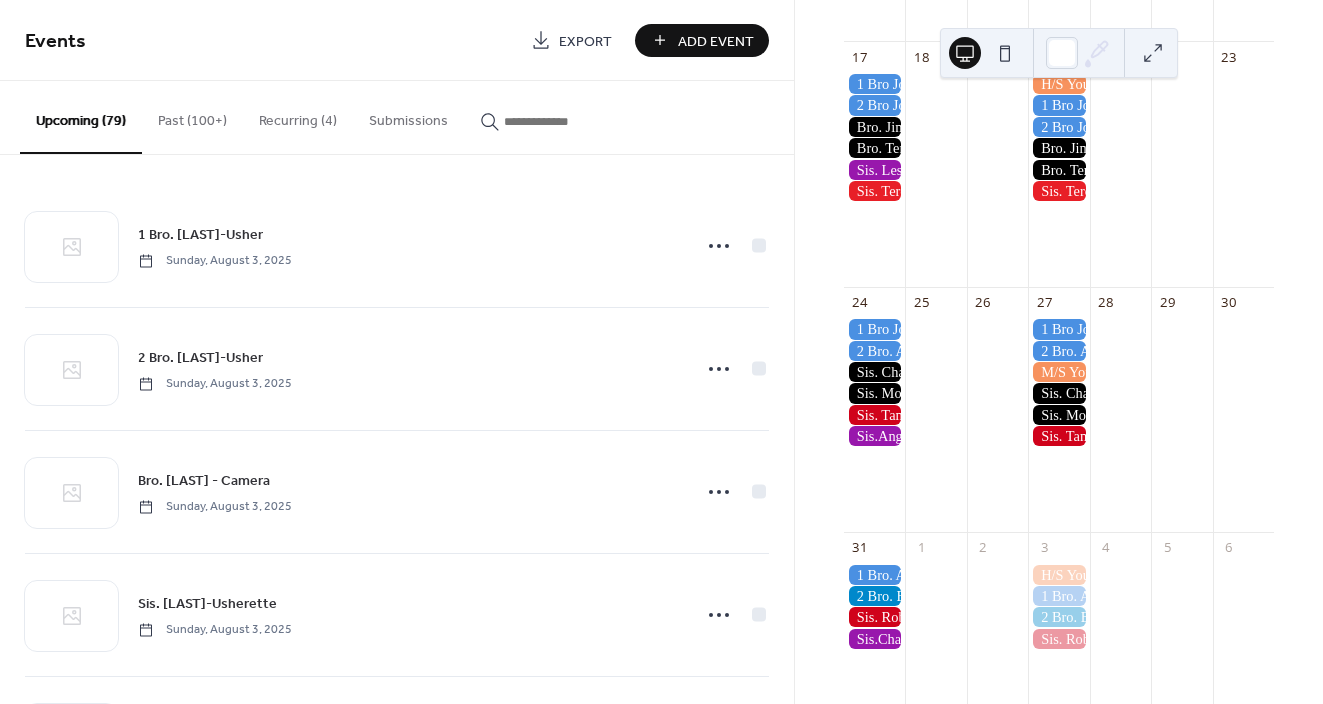 click on "Add Event" at bounding box center (716, 41) 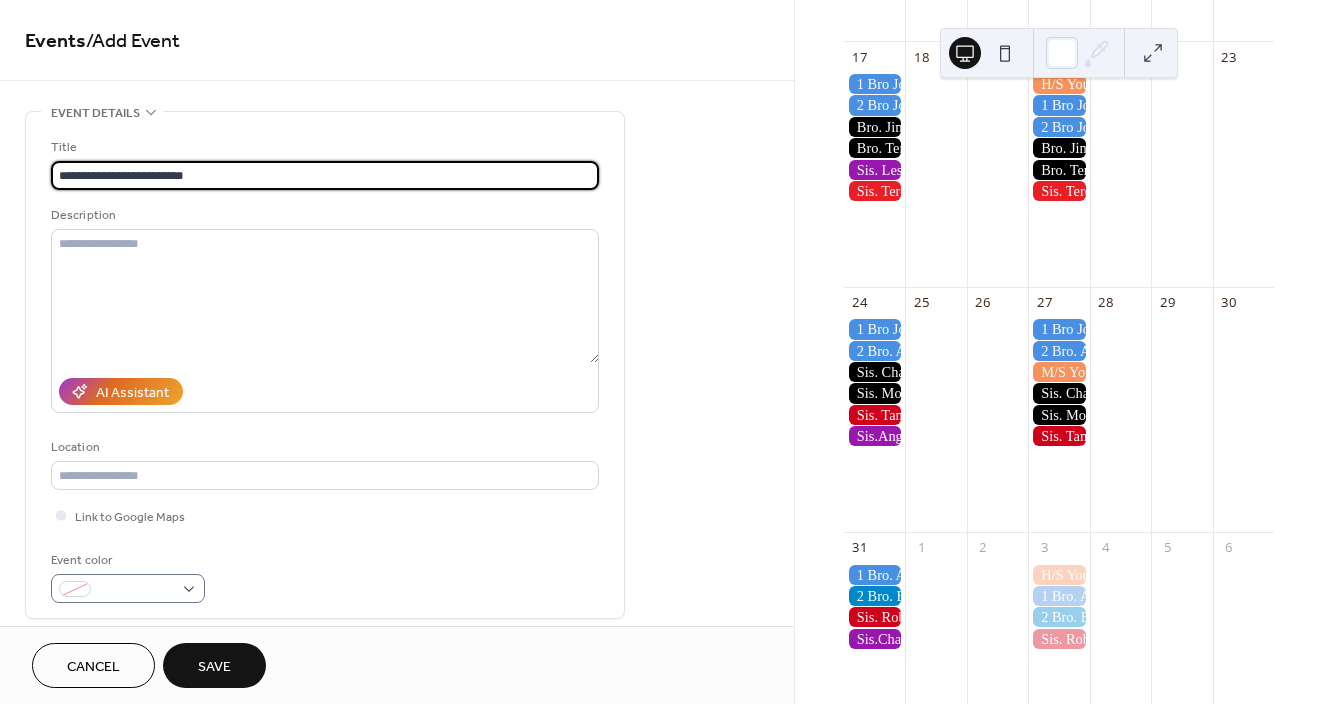 type on "**********" 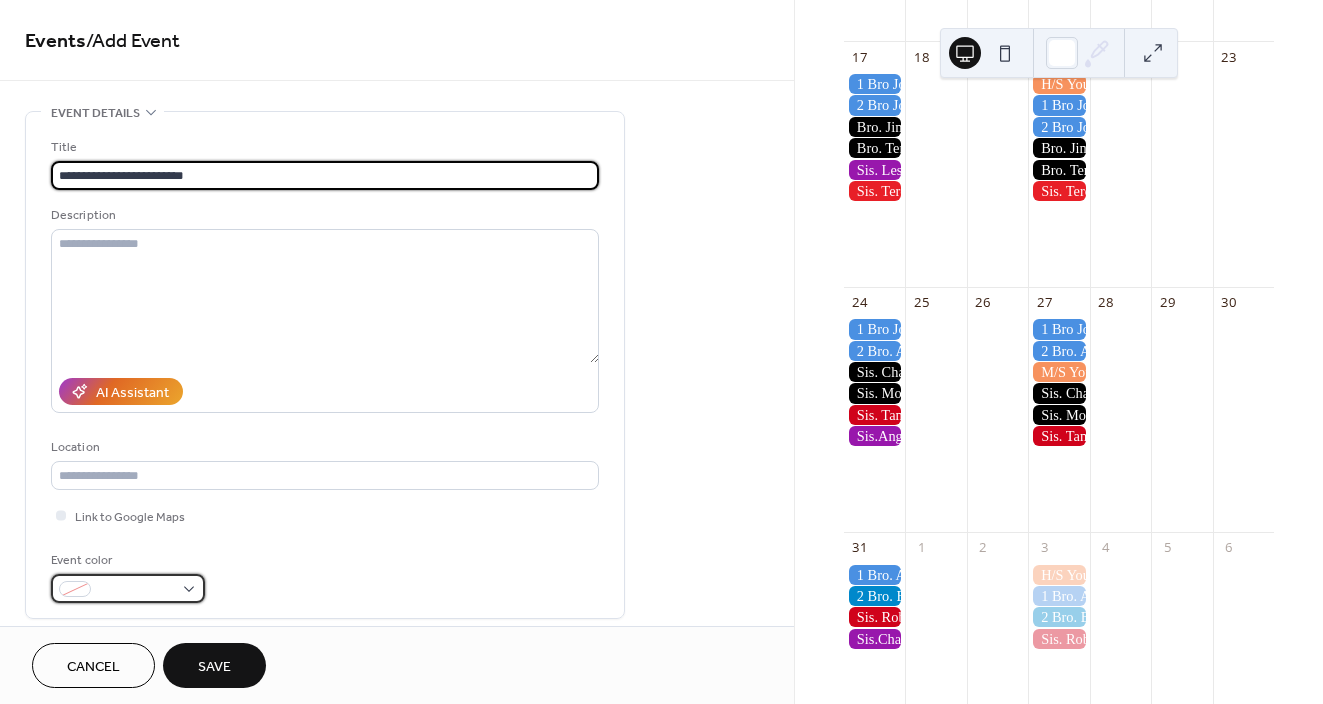 click at bounding box center [136, 590] 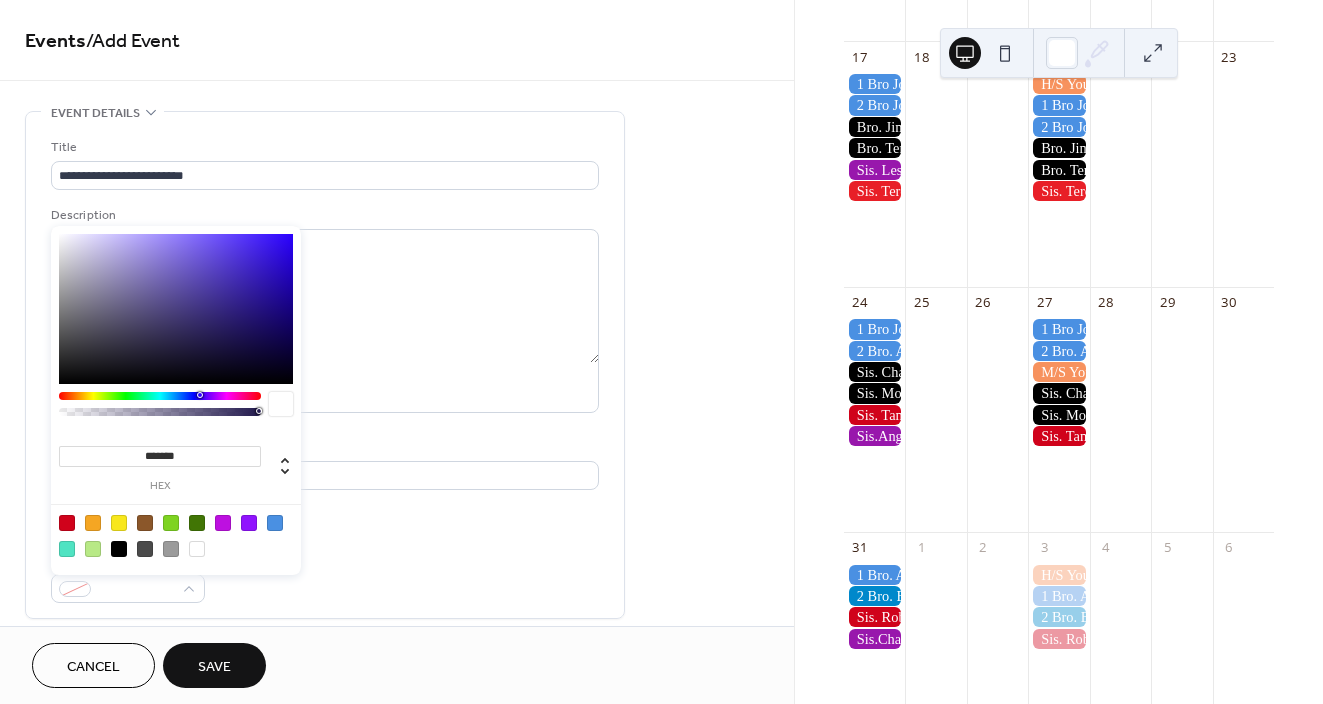 click at bounding box center [119, 549] 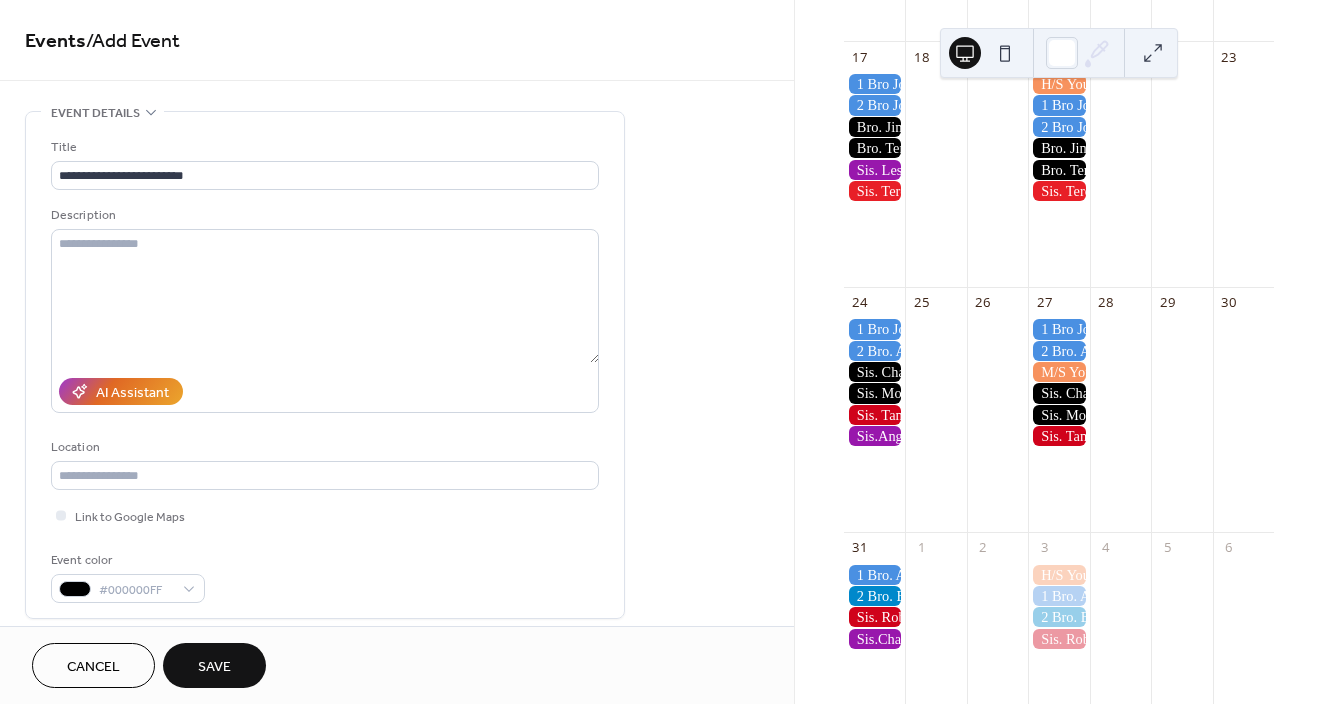 click on "**********" at bounding box center (397, 784) 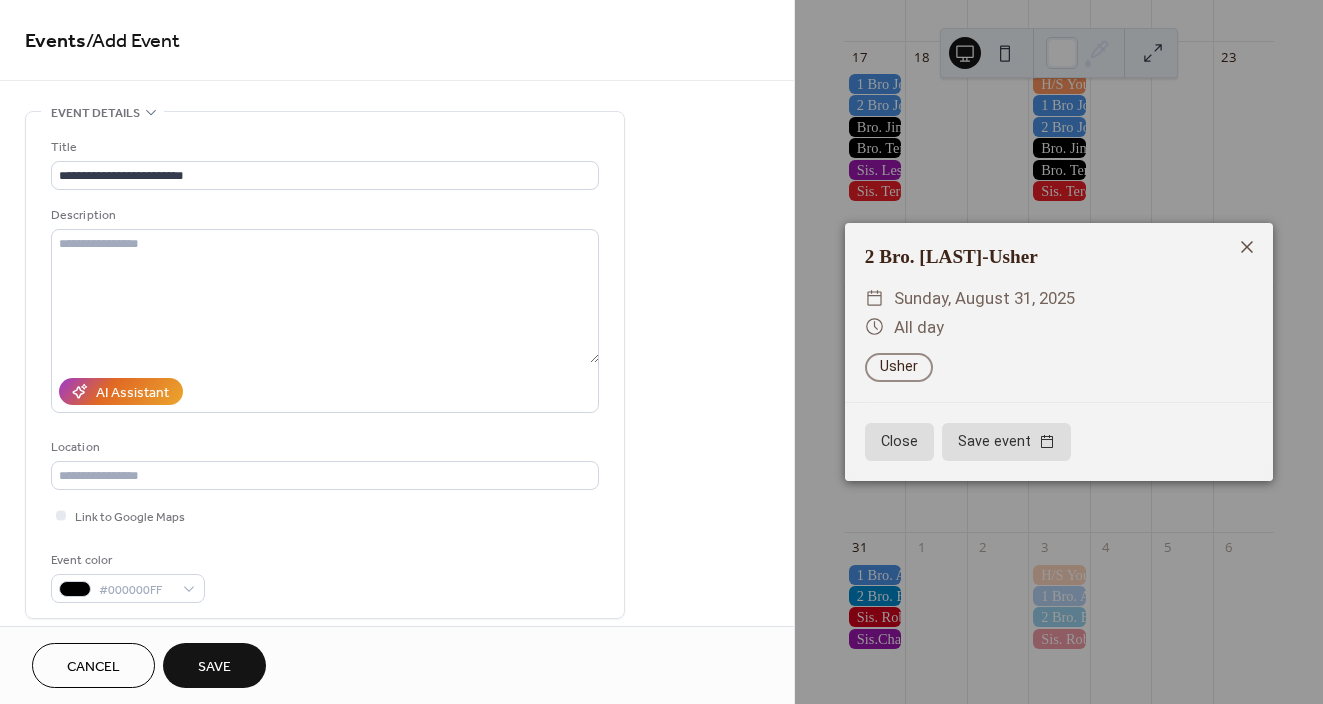 click on "2 Bro. Brent-Usher ​ Sunday, August 31, 2025 ​ All day On Duty Usher Close Save event" at bounding box center (1059, 352) 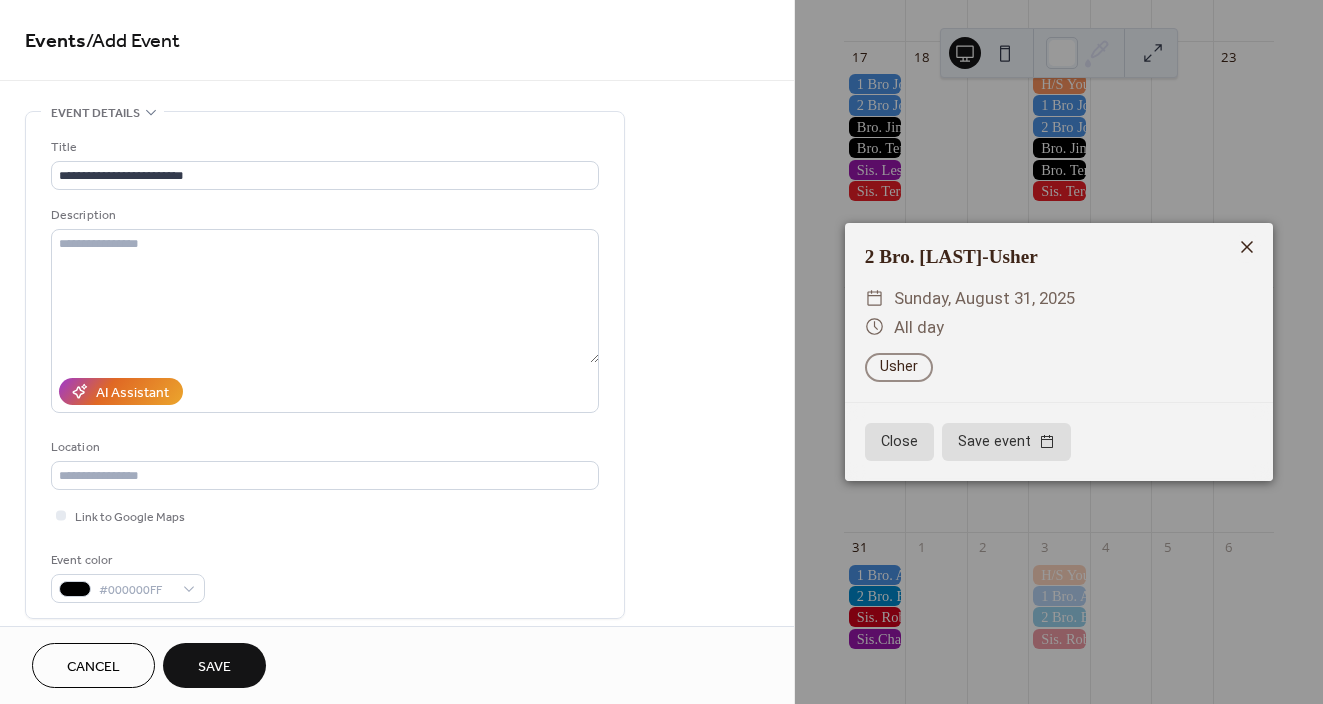 click 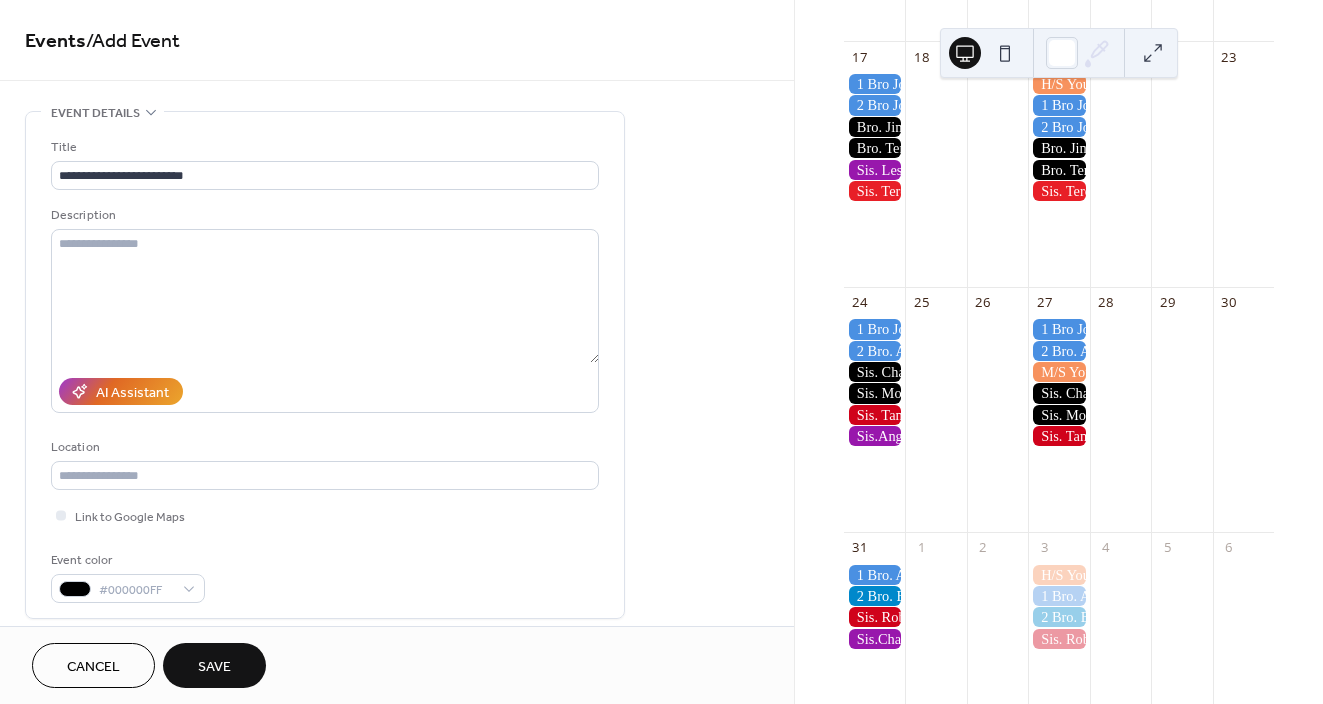 click at bounding box center (874, 575) 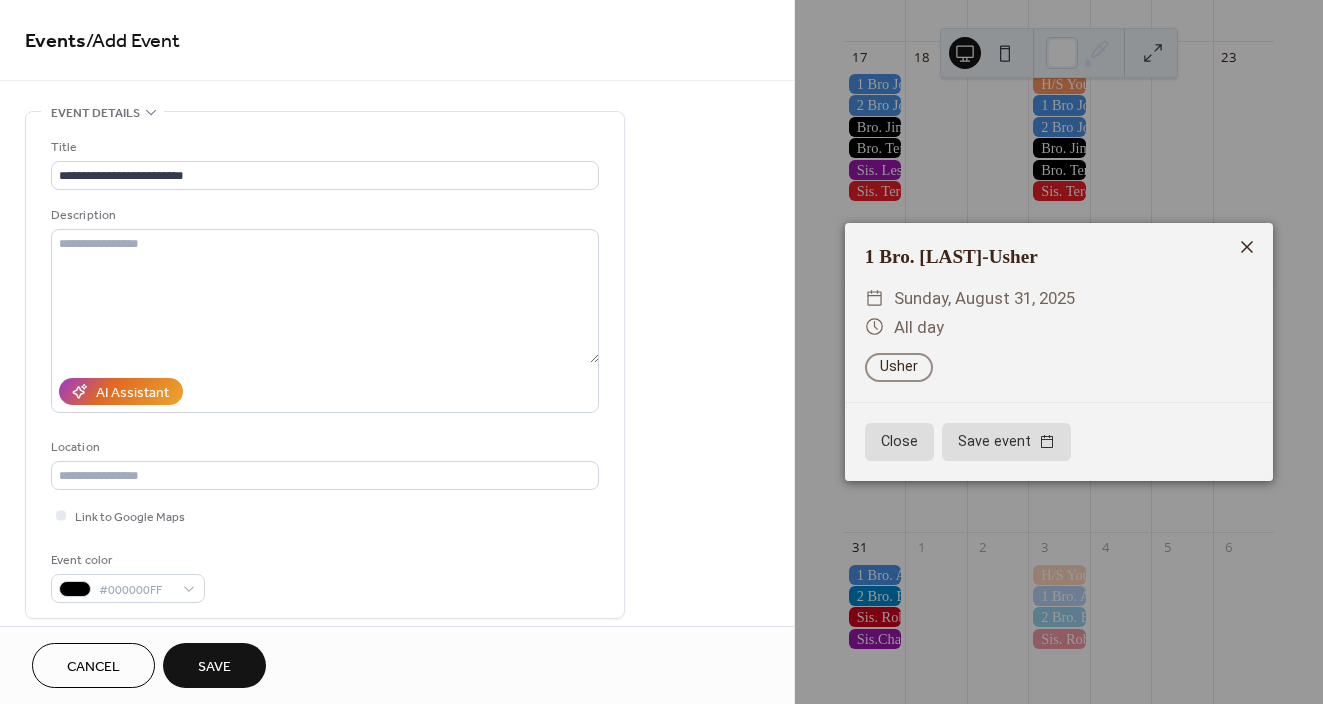 click 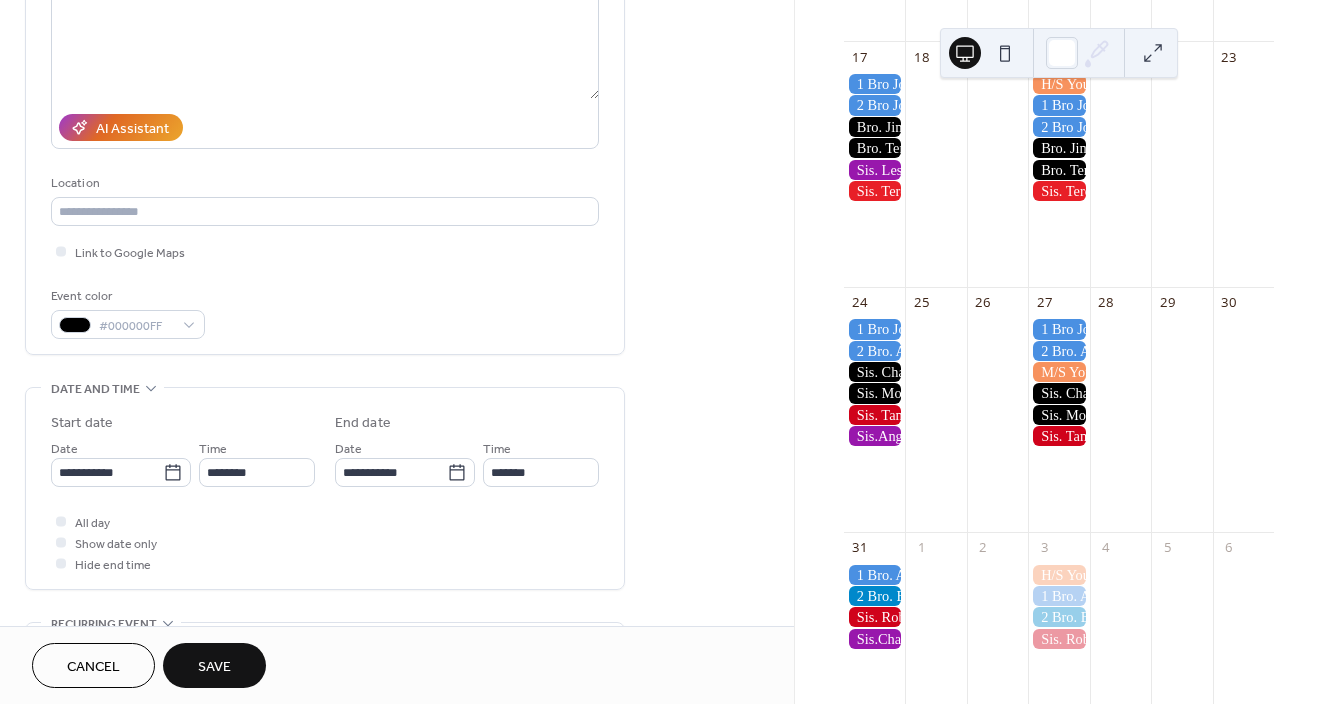 scroll, scrollTop: 273, scrollLeft: 0, axis: vertical 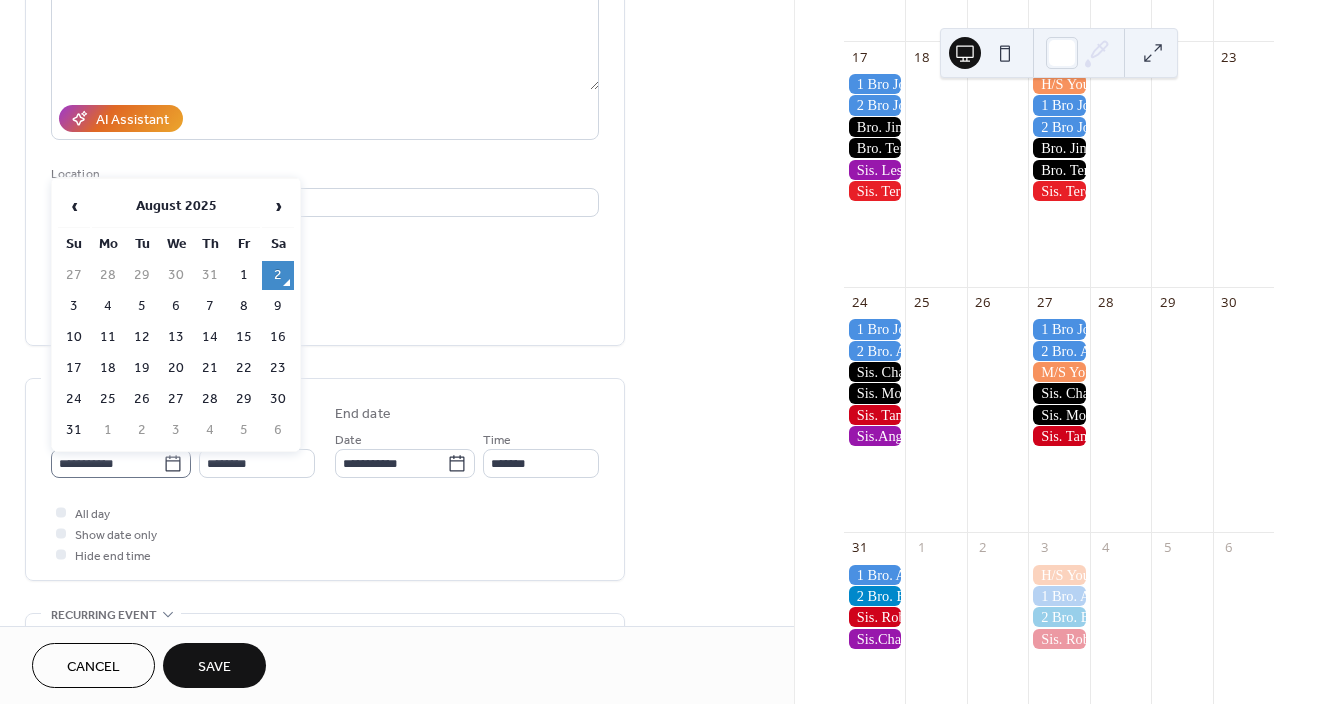 click 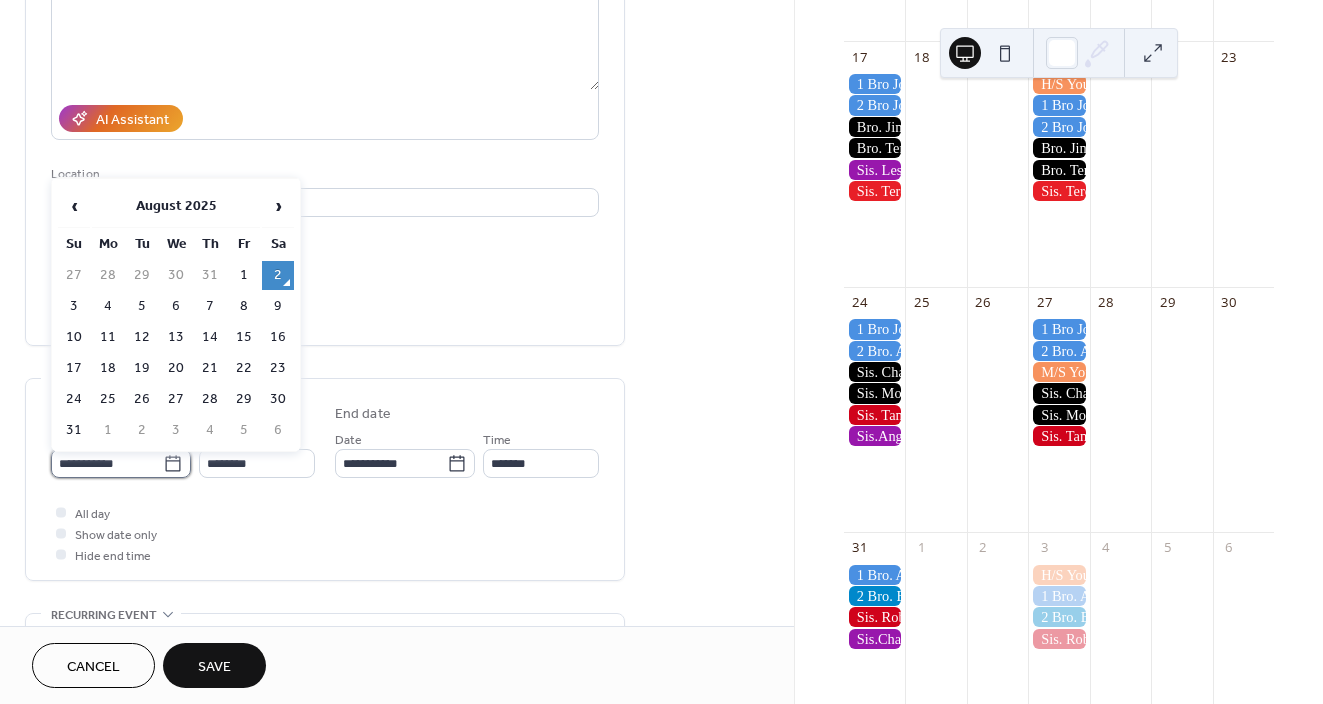 click on "**********" at bounding box center [107, 463] 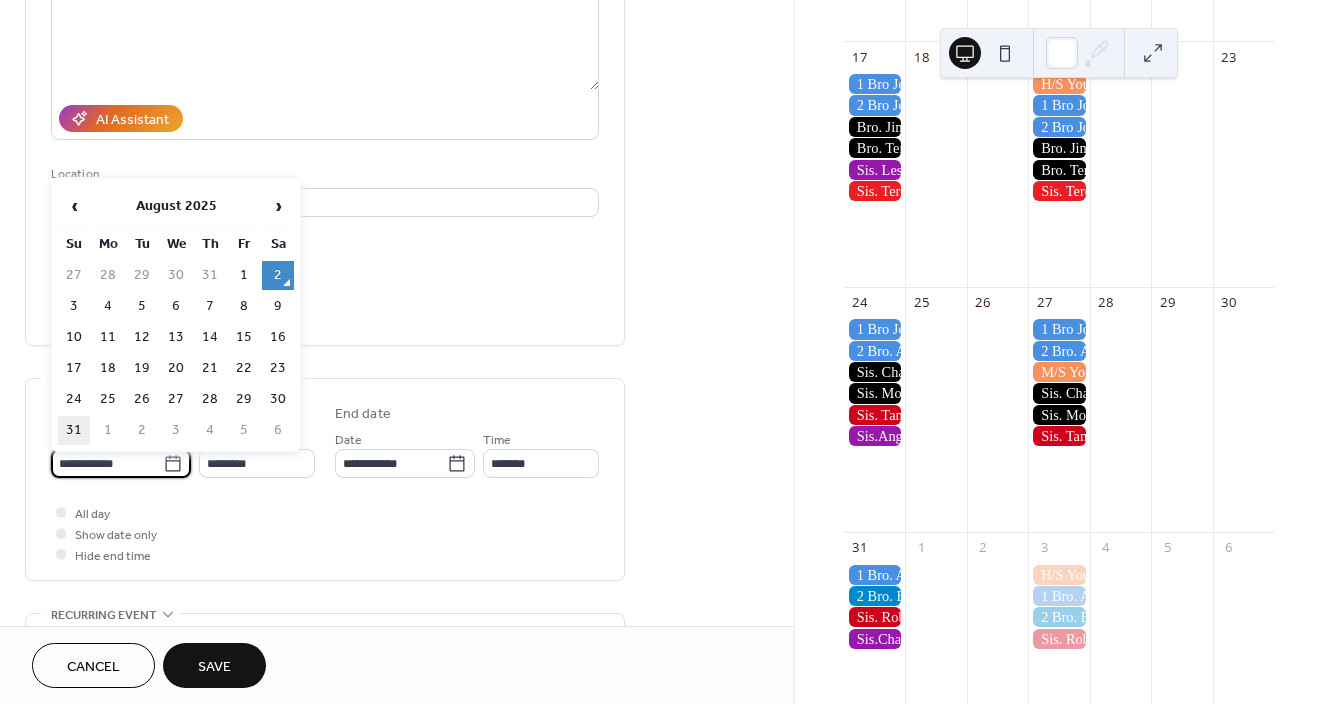 click on "31" at bounding box center (74, 430) 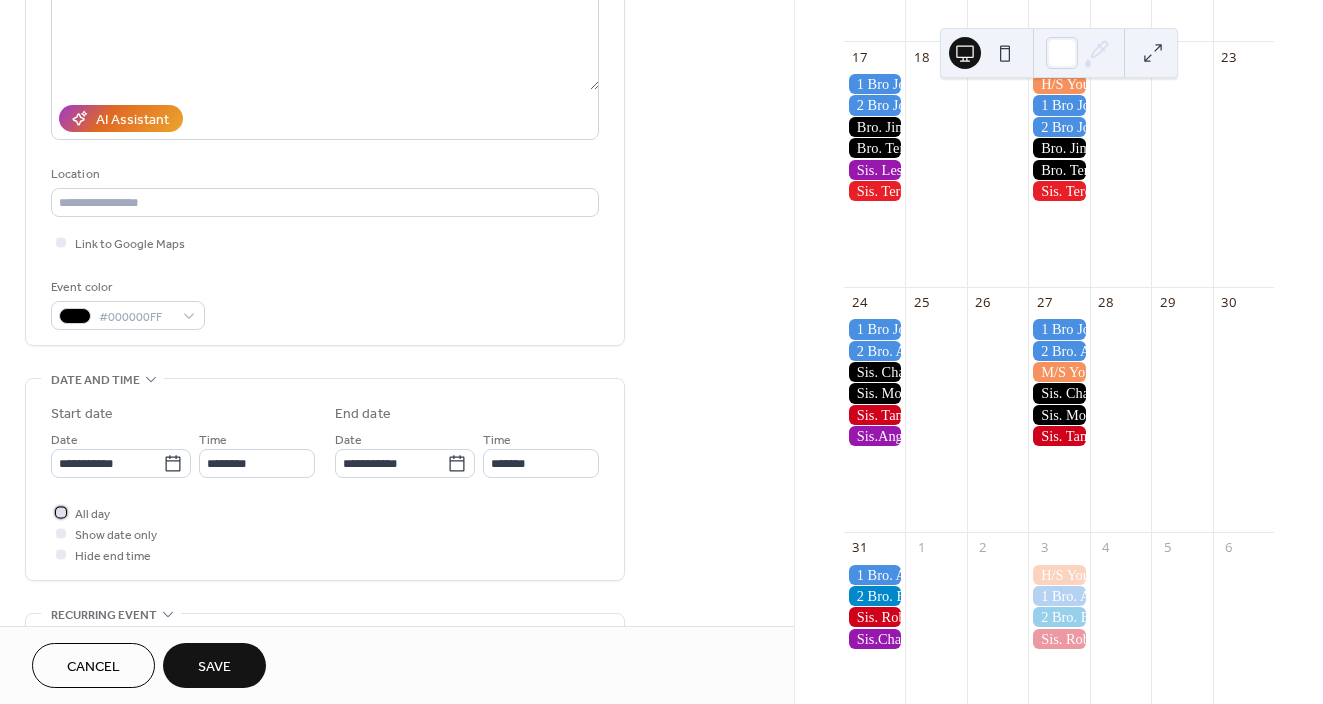 click at bounding box center (61, 512) 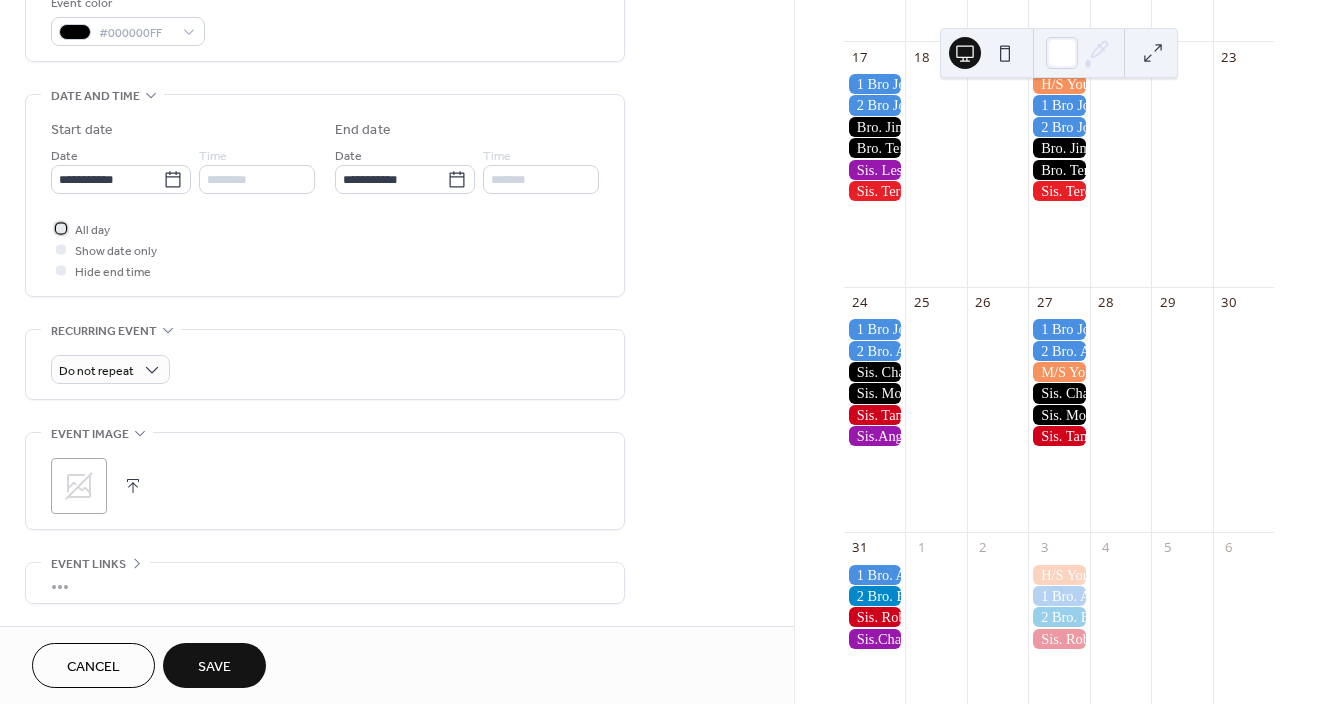 scroll, scrollTop: 726, scrollLeft: 0, axis: vertical 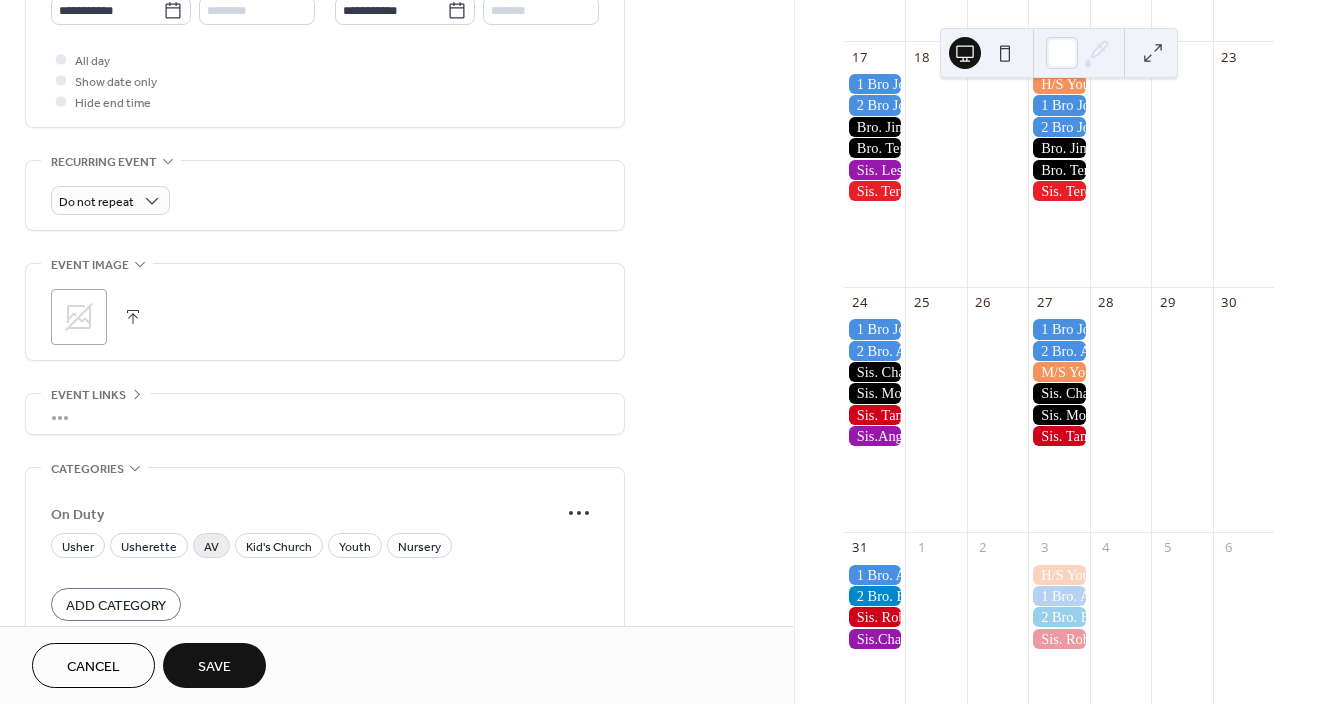click on "AV" at bounding box center (211, 547) 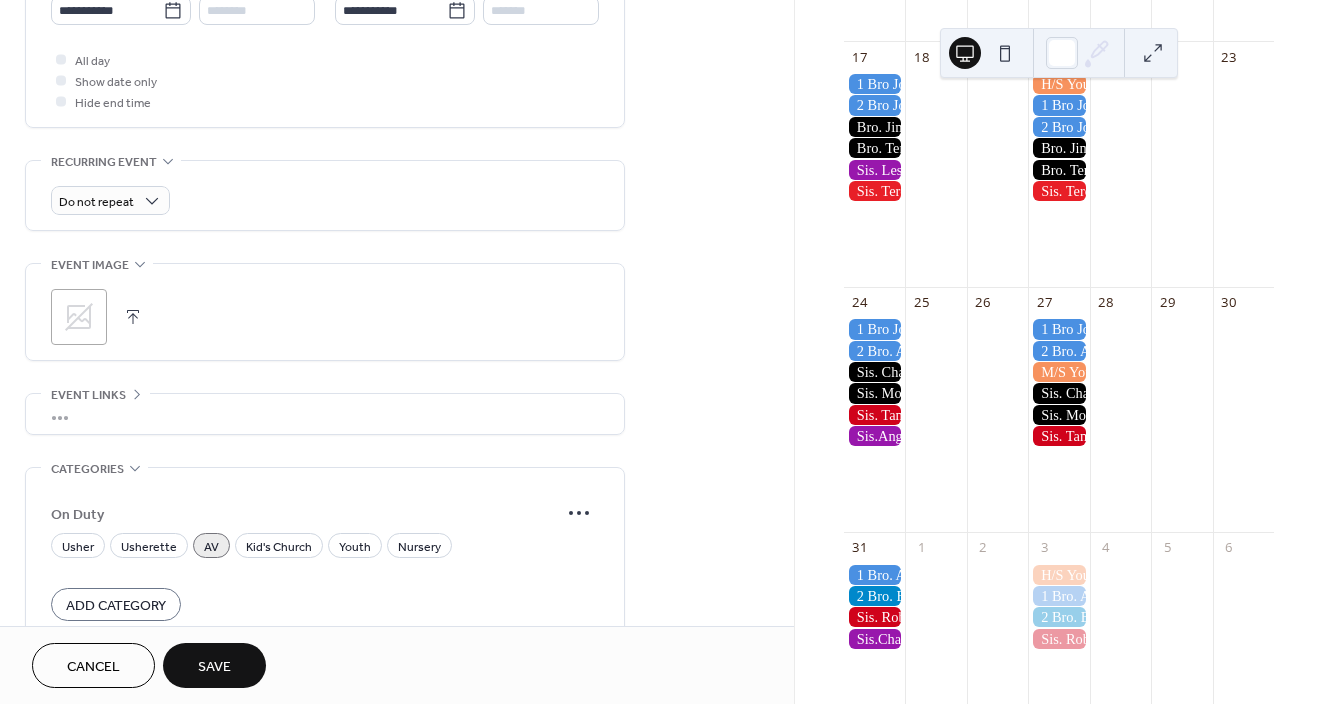 click on "Save" at bounding box center [214, 667] 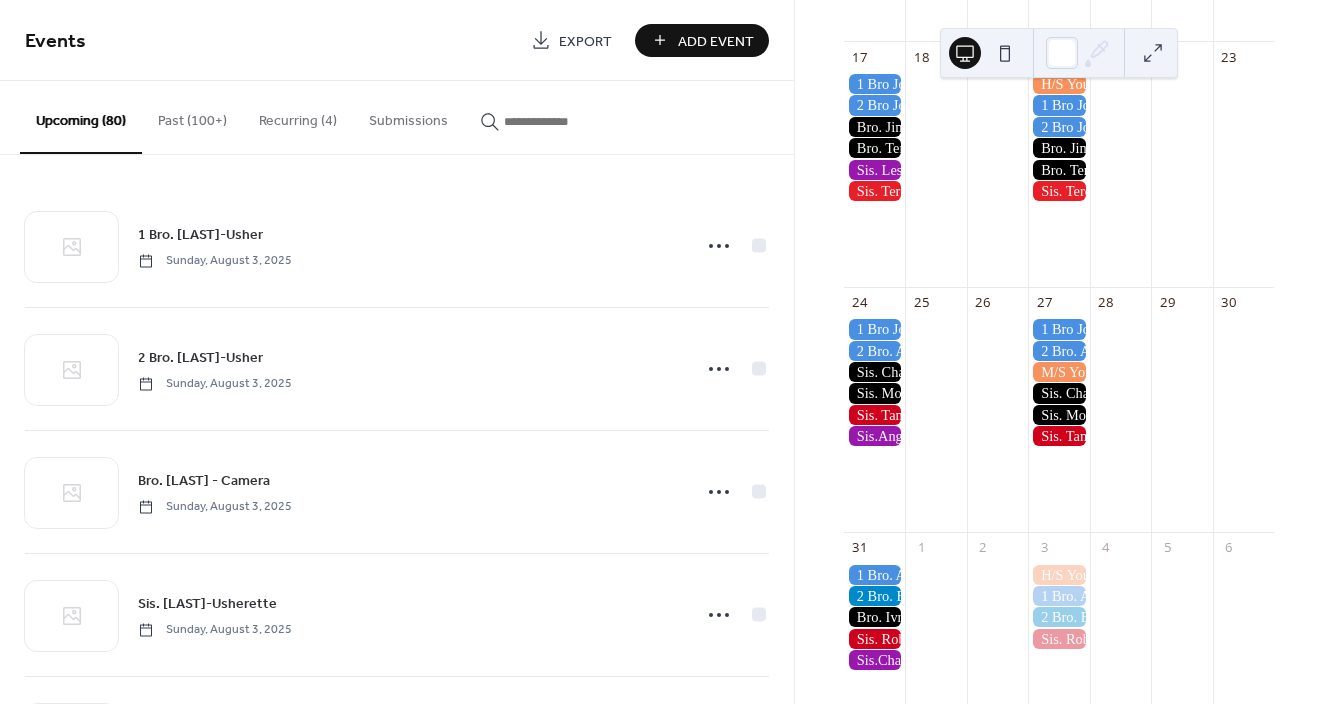 click on "Add Event" at bounding box center (716, 41) 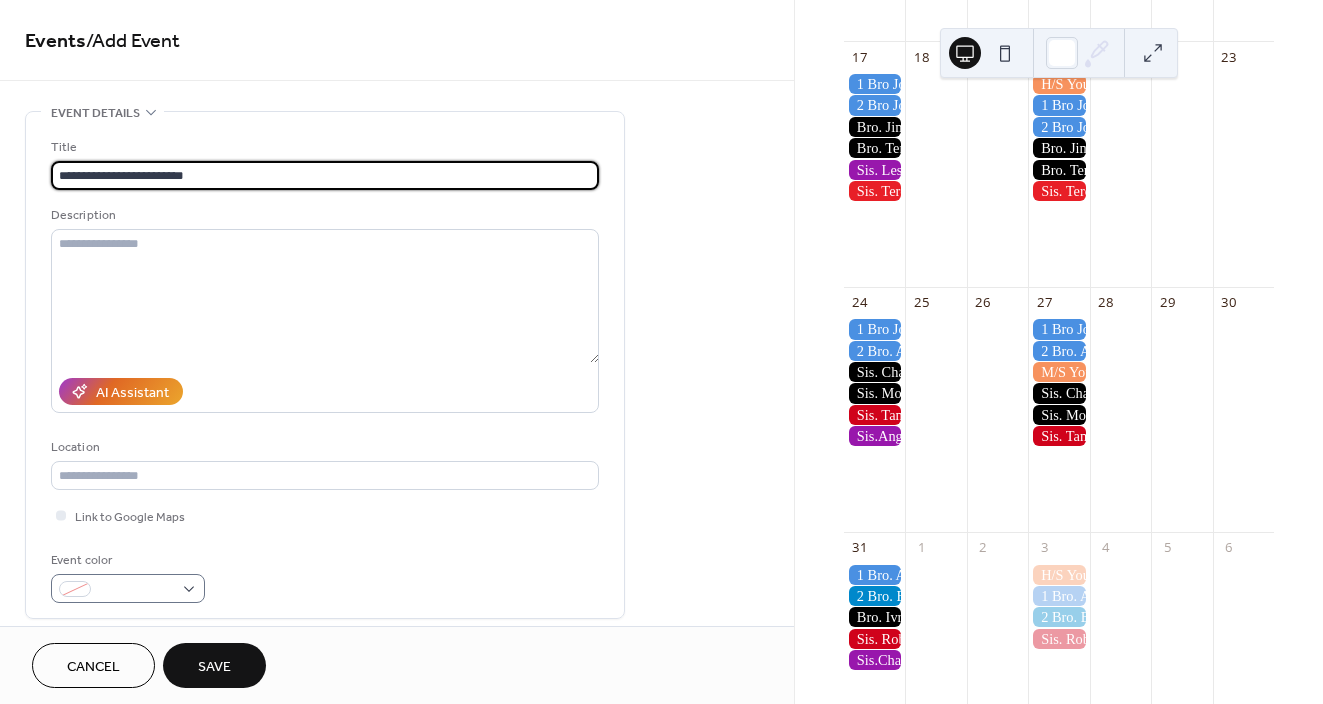 type on "**********" 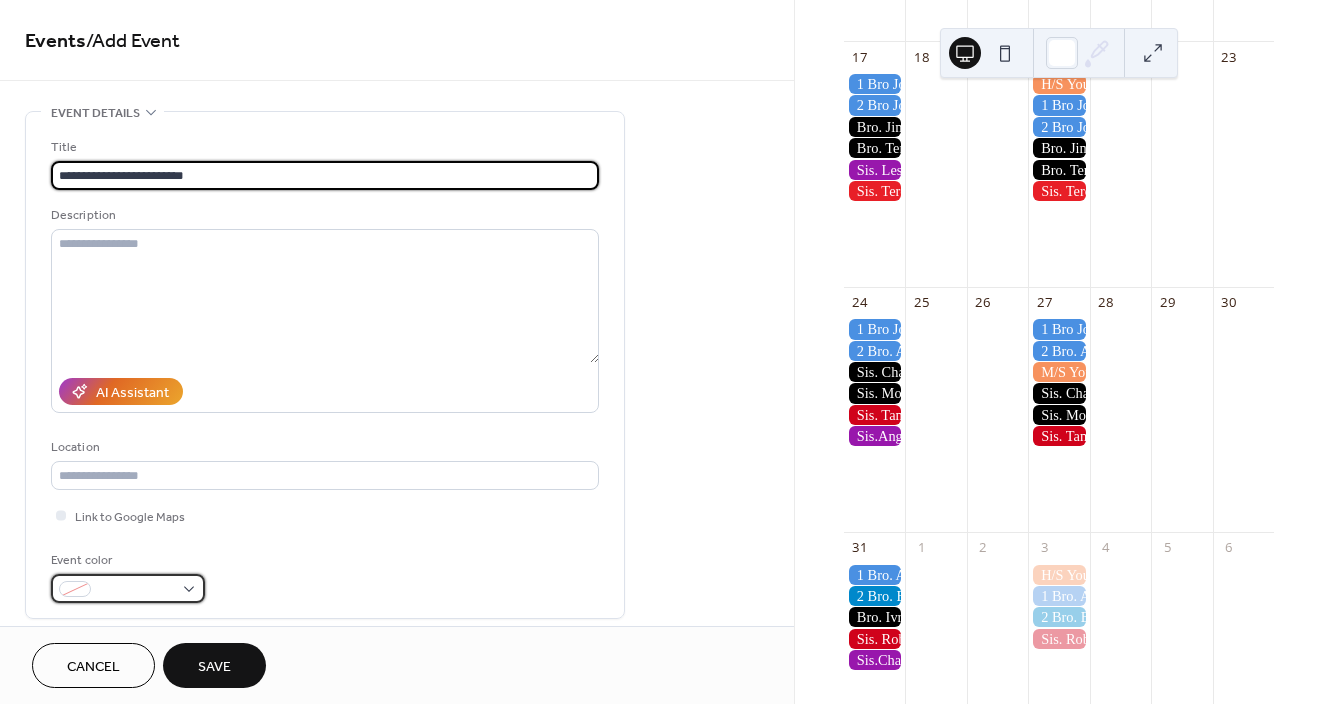 click at bounding box center (136, 590) 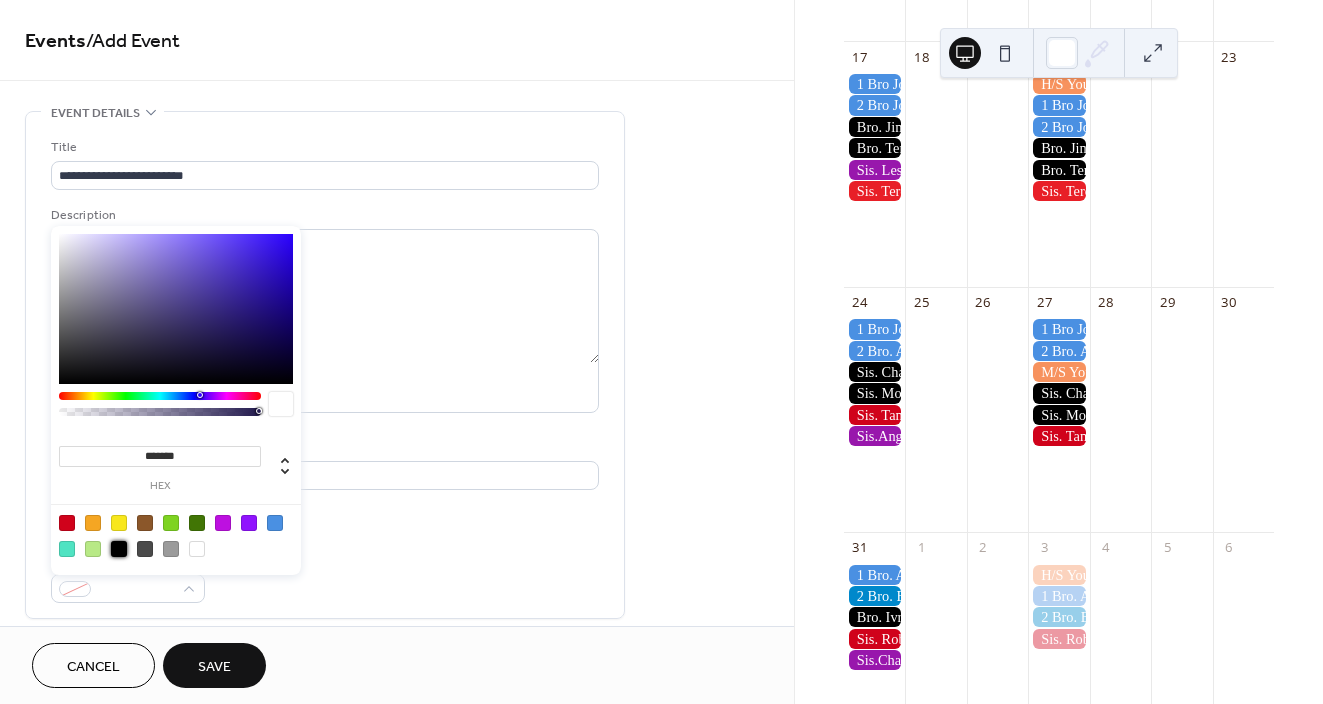 click at bounding box center (119, 549) 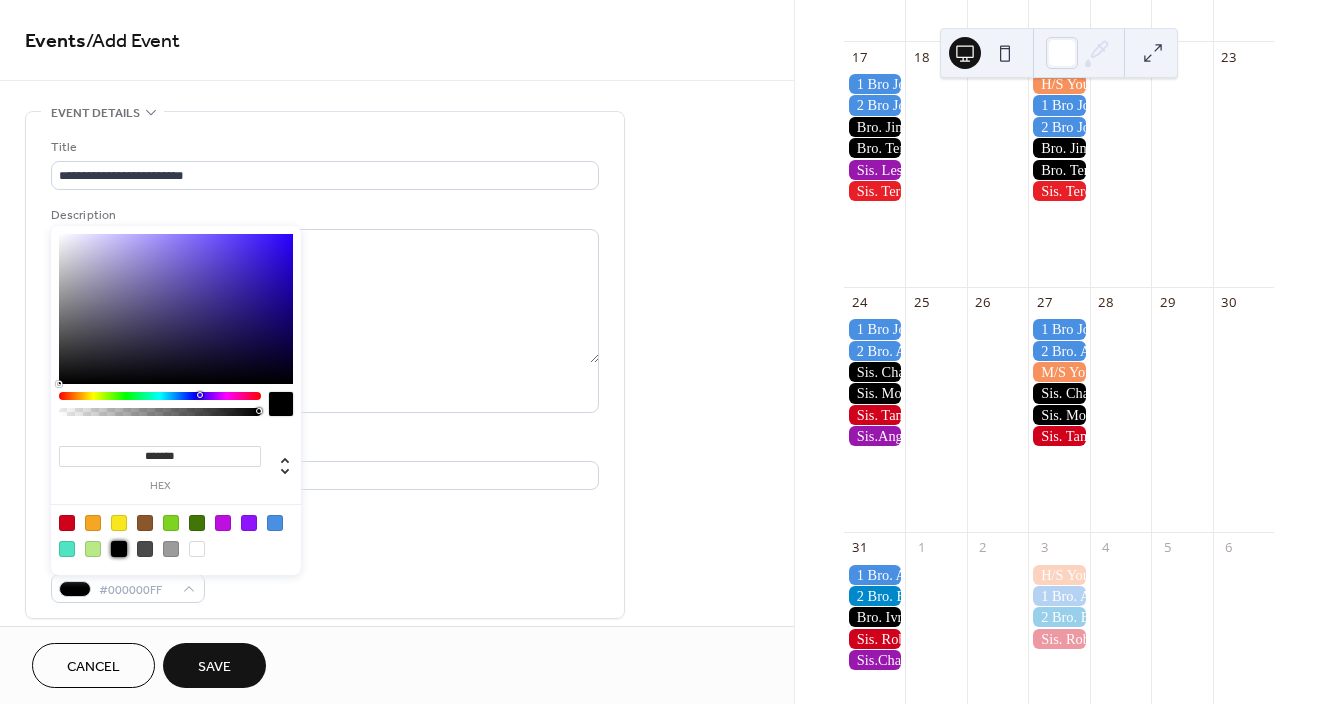 click on "Link to Google Maps" at bounding box center [325, 515] 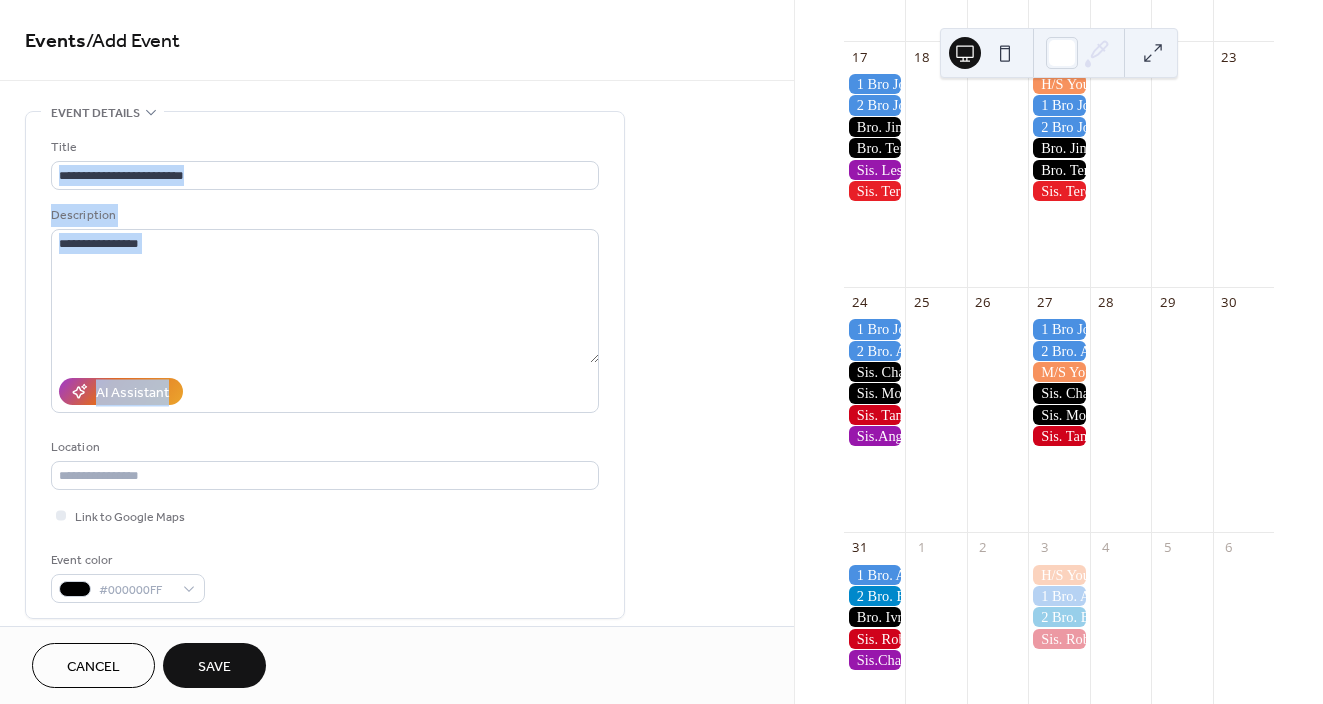 drag, startPoint x: 785, startPoint y: 166, endPoint x: 784, endPoint y: 294, distance: 128.0039 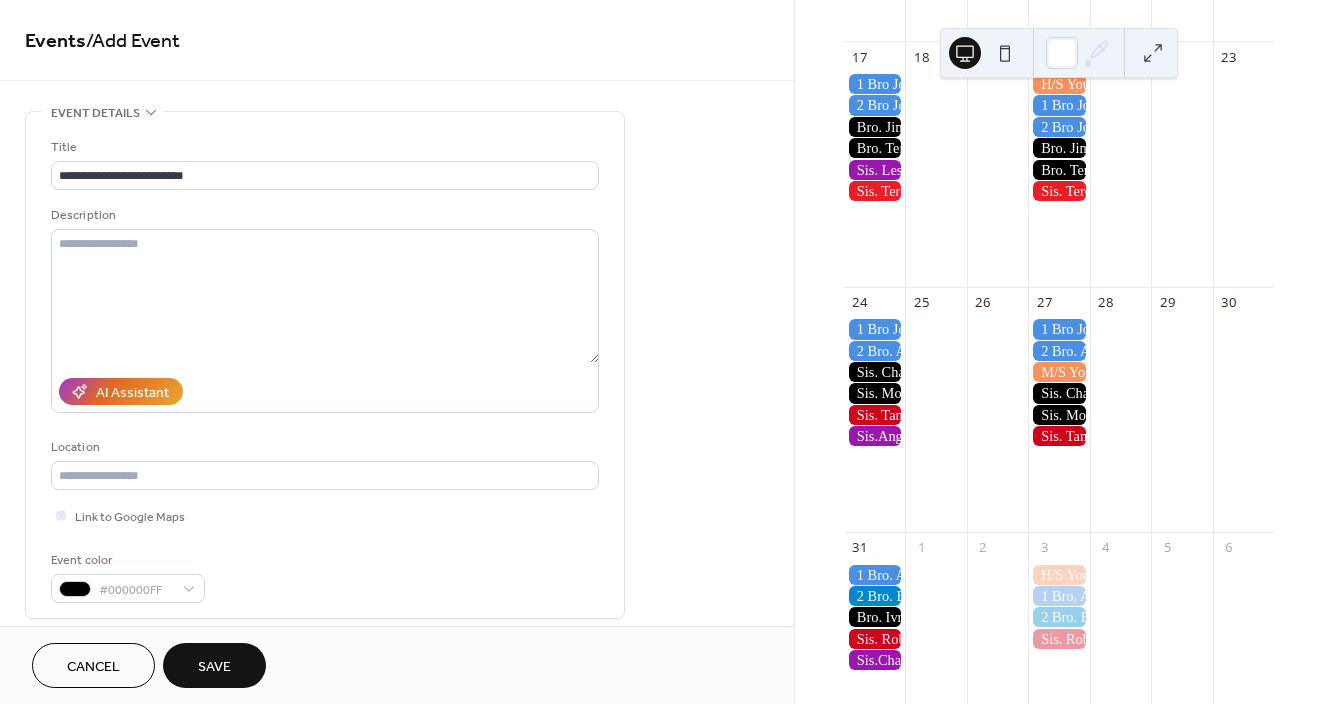 click on "**********" at bounding box center (397, 784) 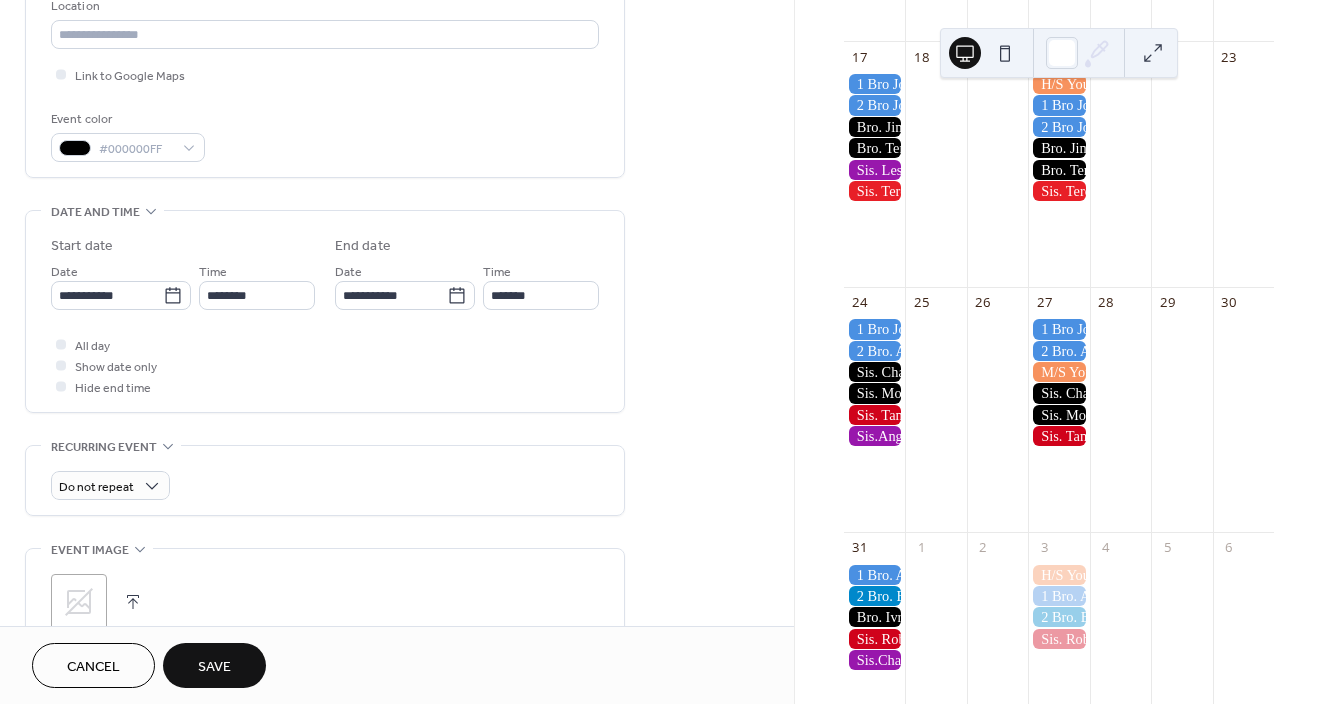 scroll, scrollTop: 449, scrollLeft: 0, axis: vertical 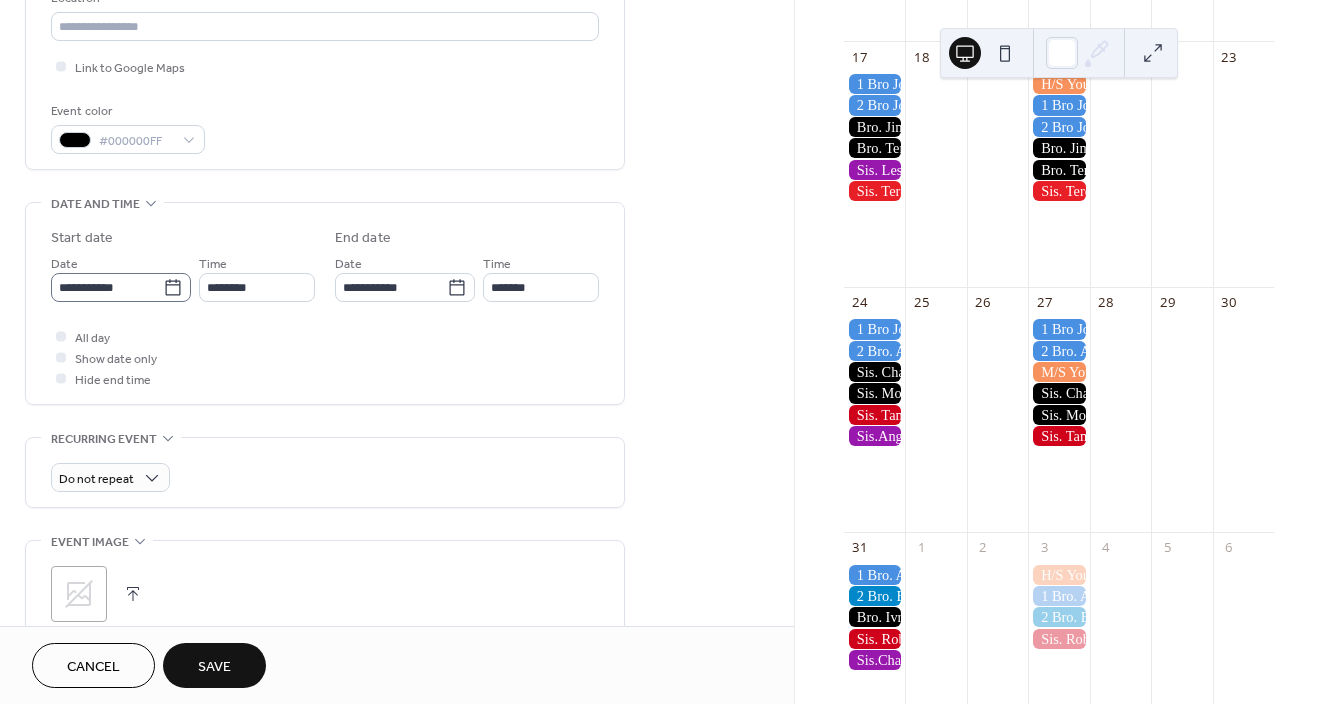 click 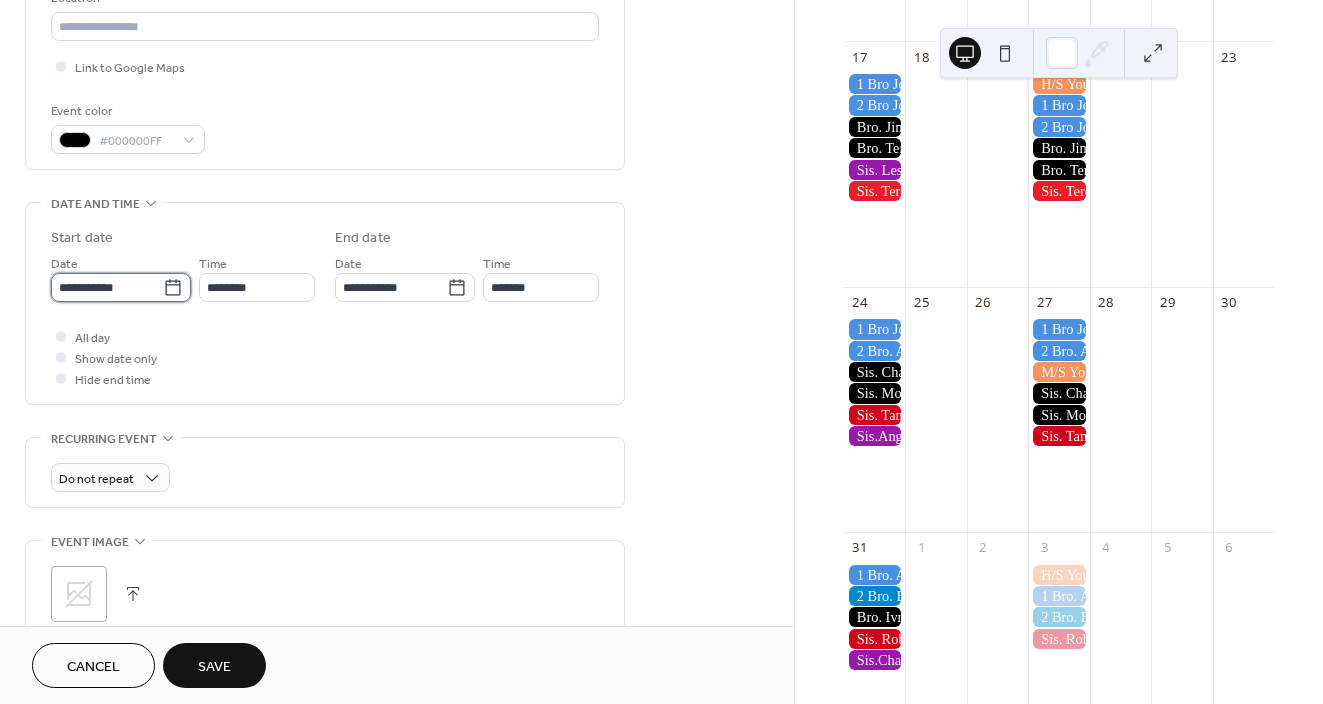 click on "**********" at bounding box center (107, 287) 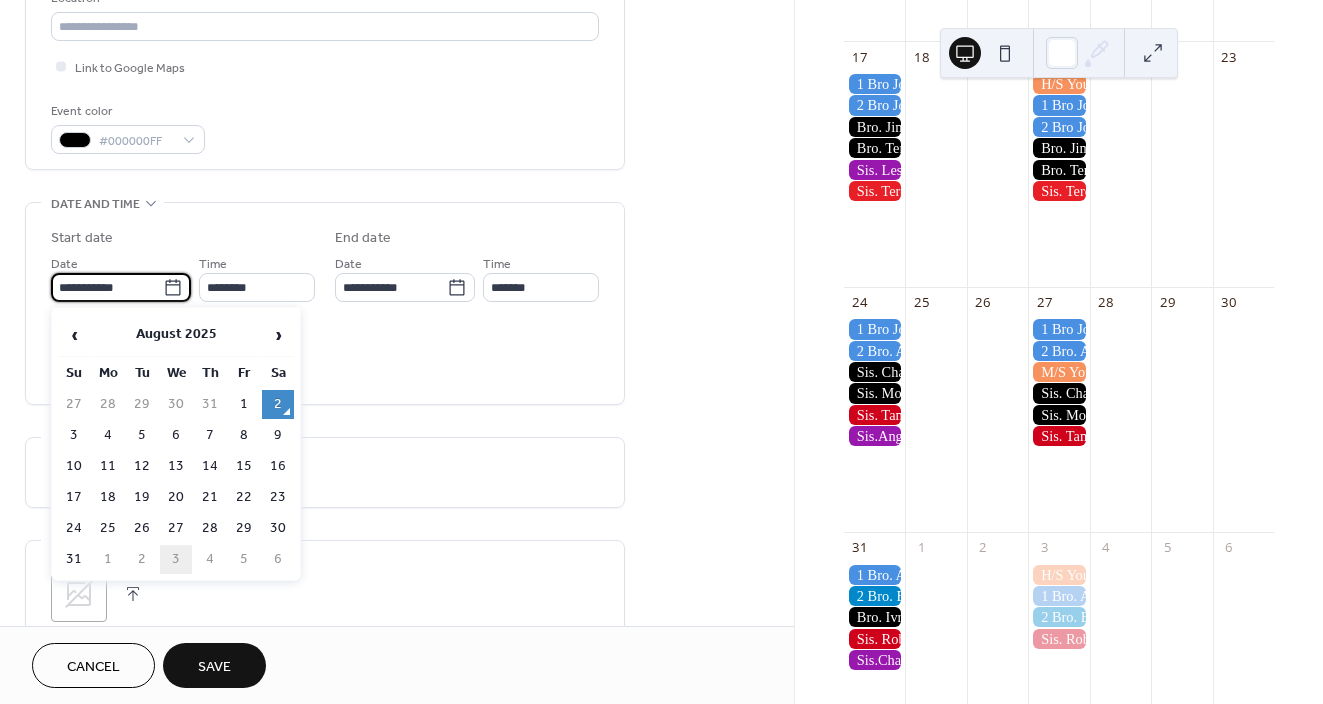 click on "3" at bounding box center (176, 559) 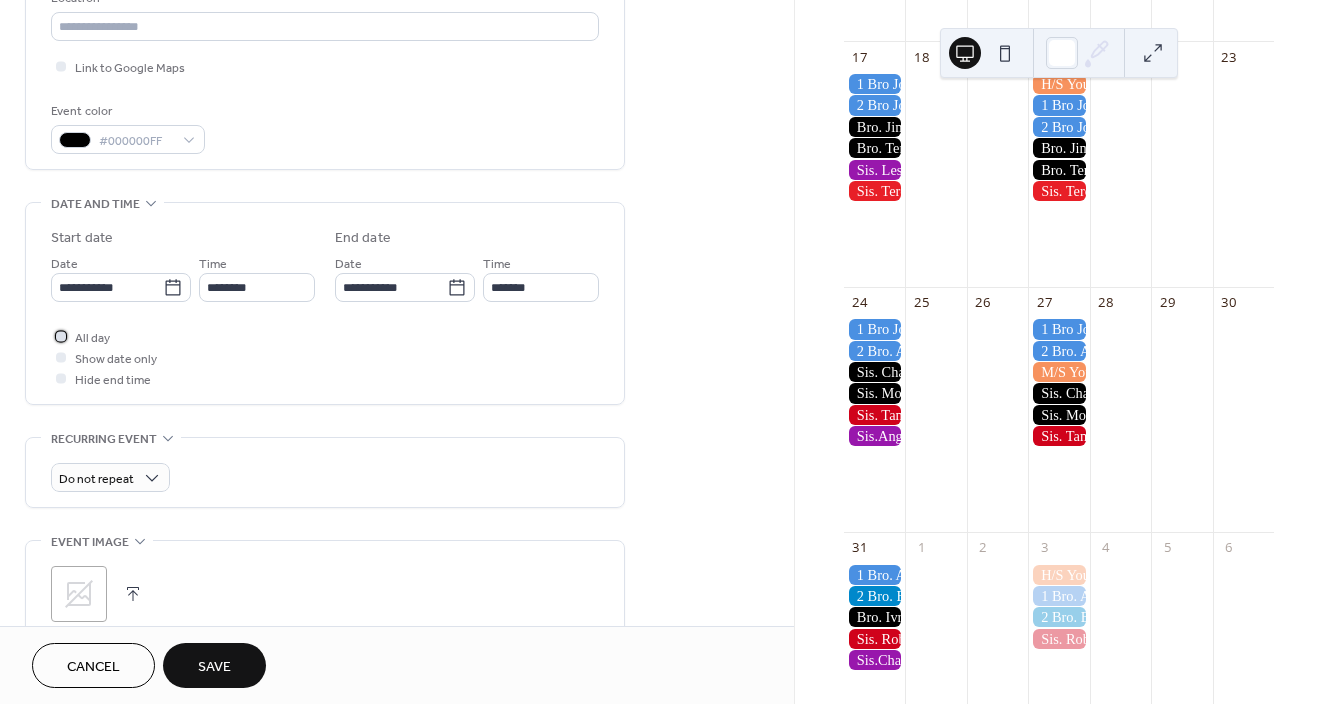 click at bounding box center (61, 336) 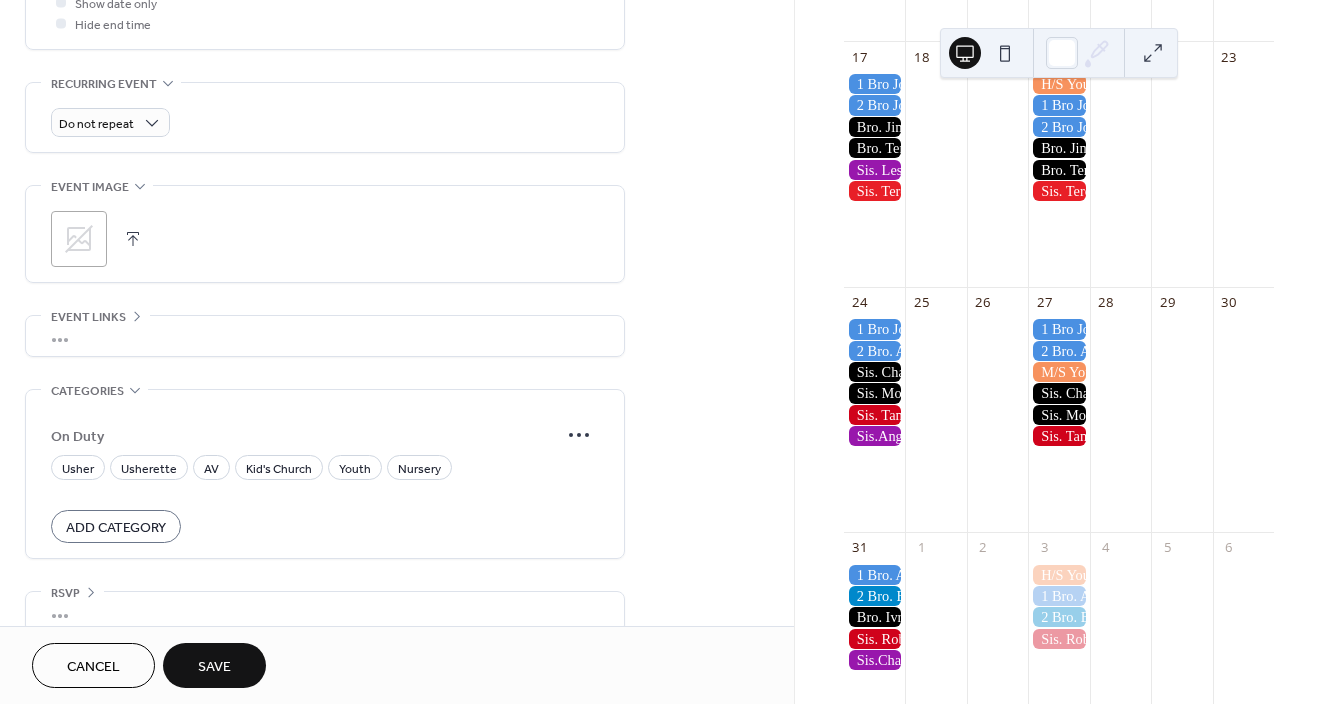 scroll, scrollTop: 812, scrollLeft: 0, axis: vertical 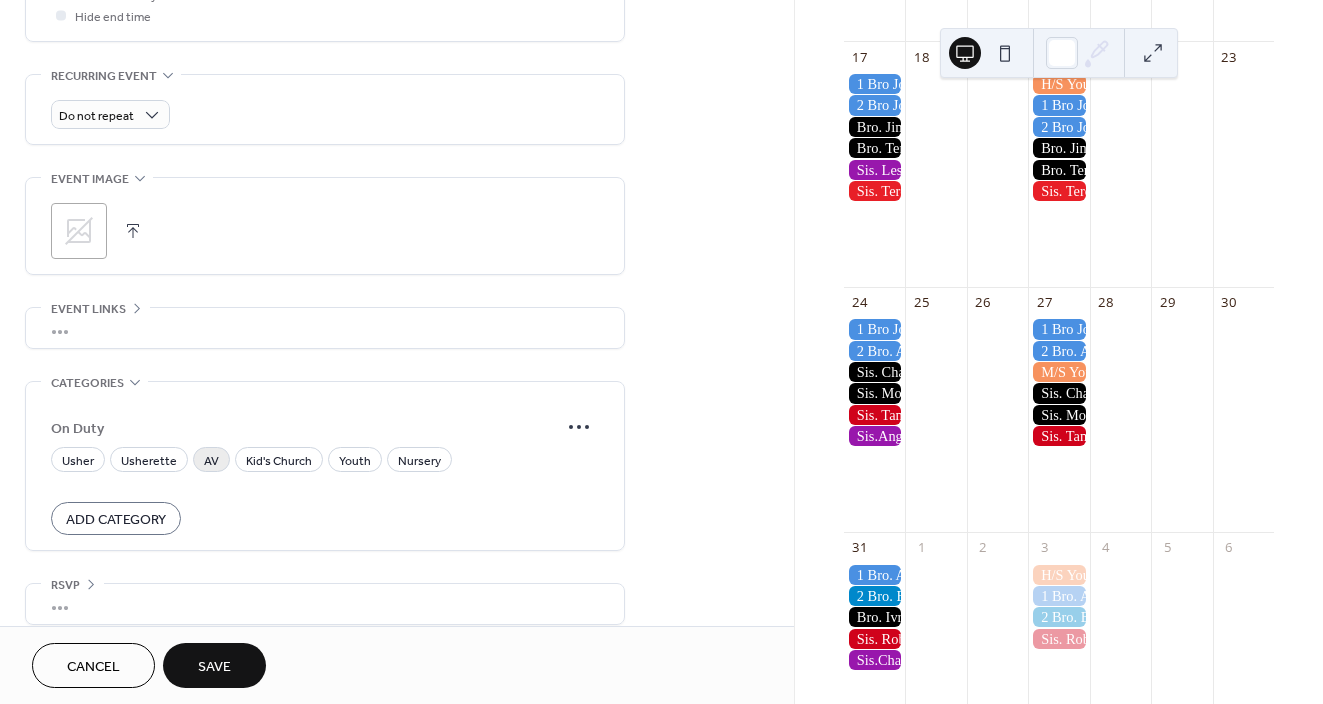 click on "AV" at bounding box center (211, 461) 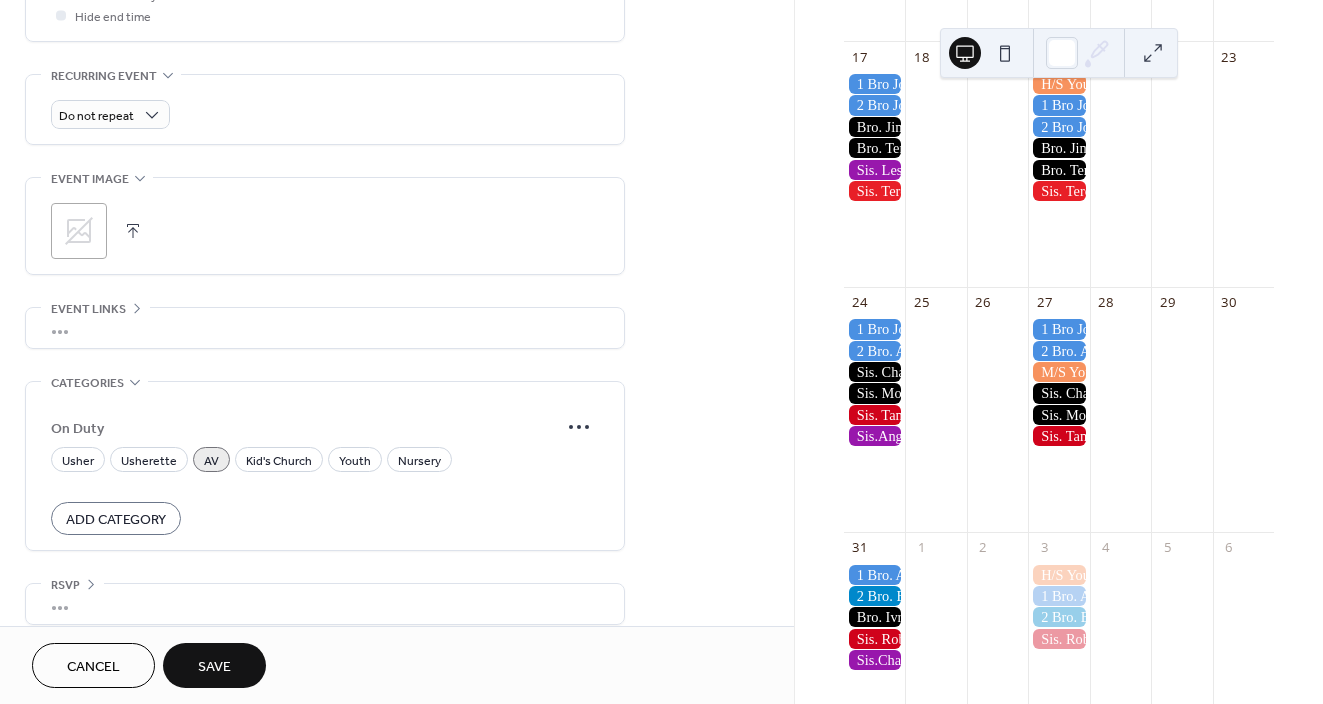 click on "Save" at bounding box center (214, 667) 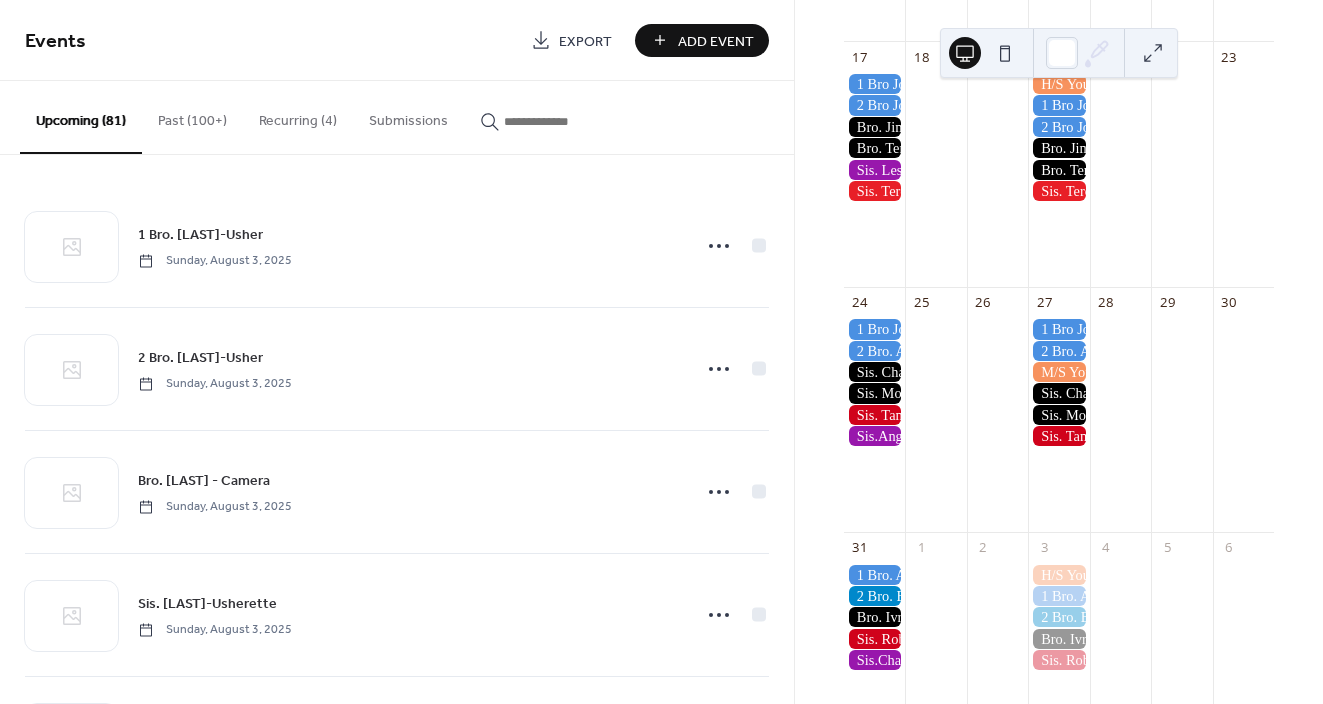 click on "Add Event" at bounding box center (716, 41) 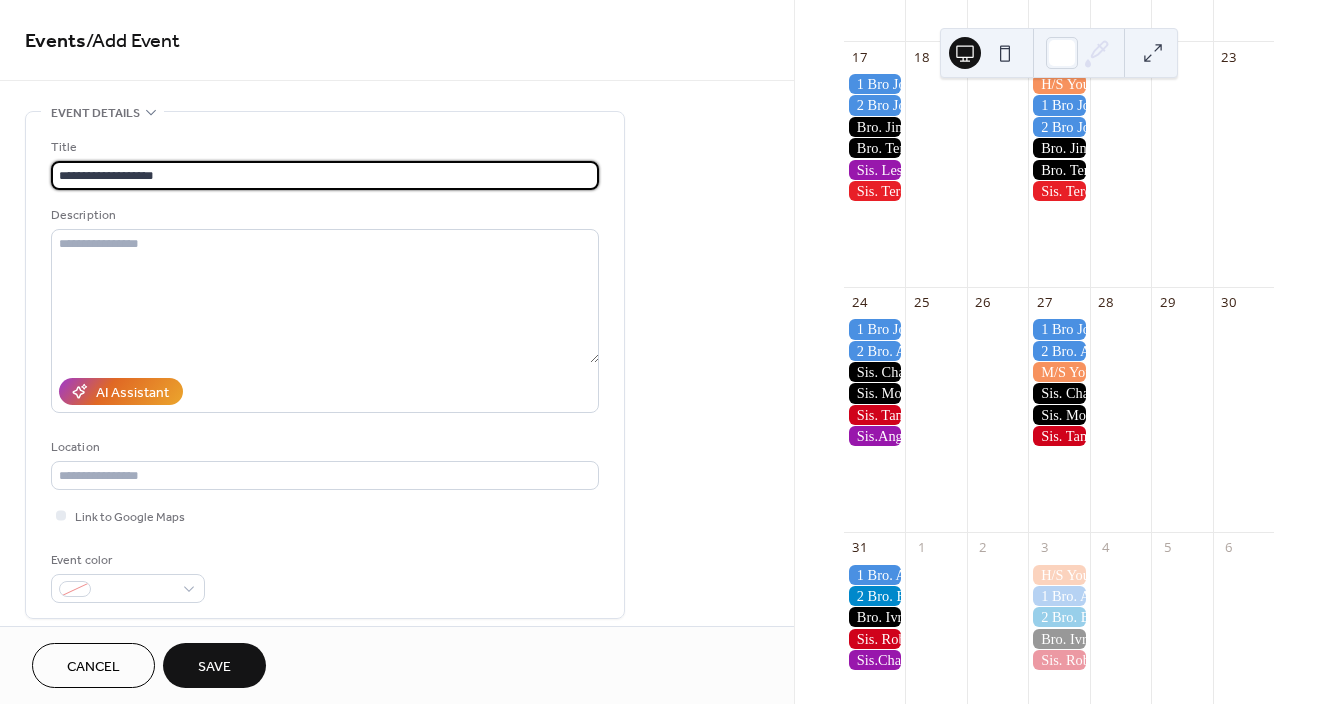 type on "**********" 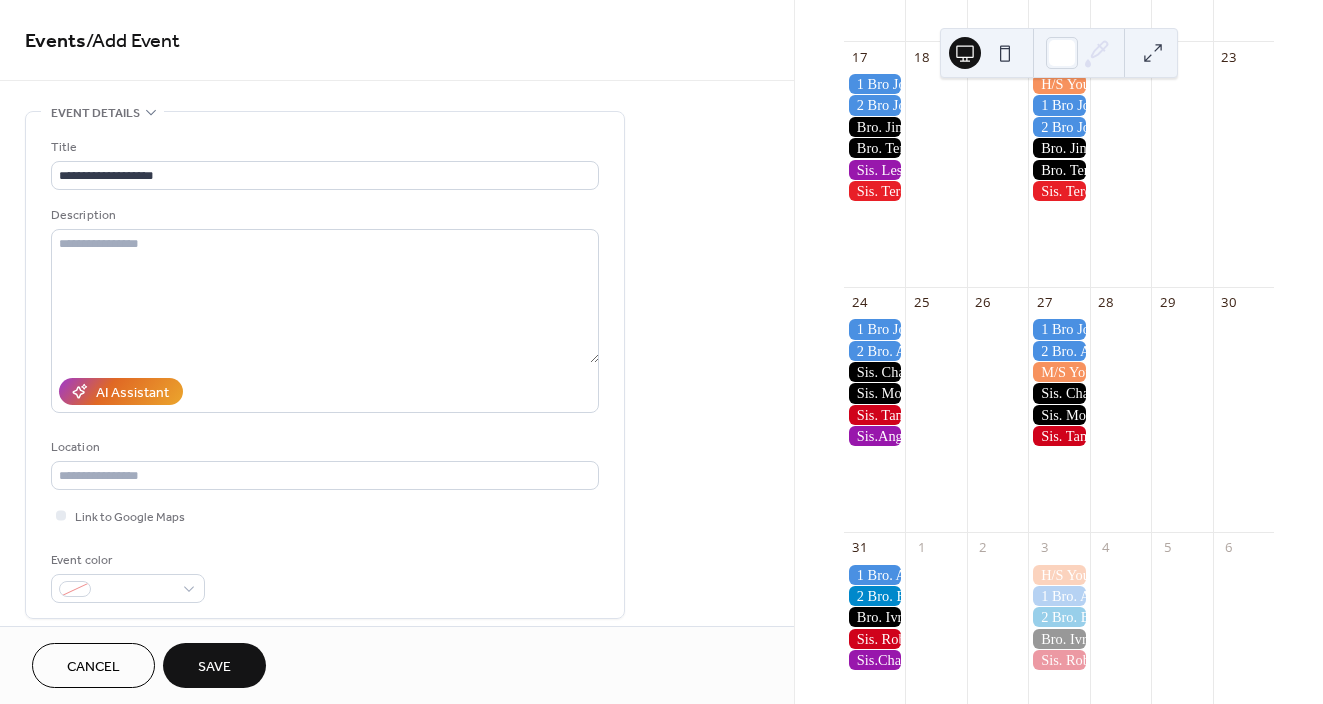 click at bounding box center [1058, 639] 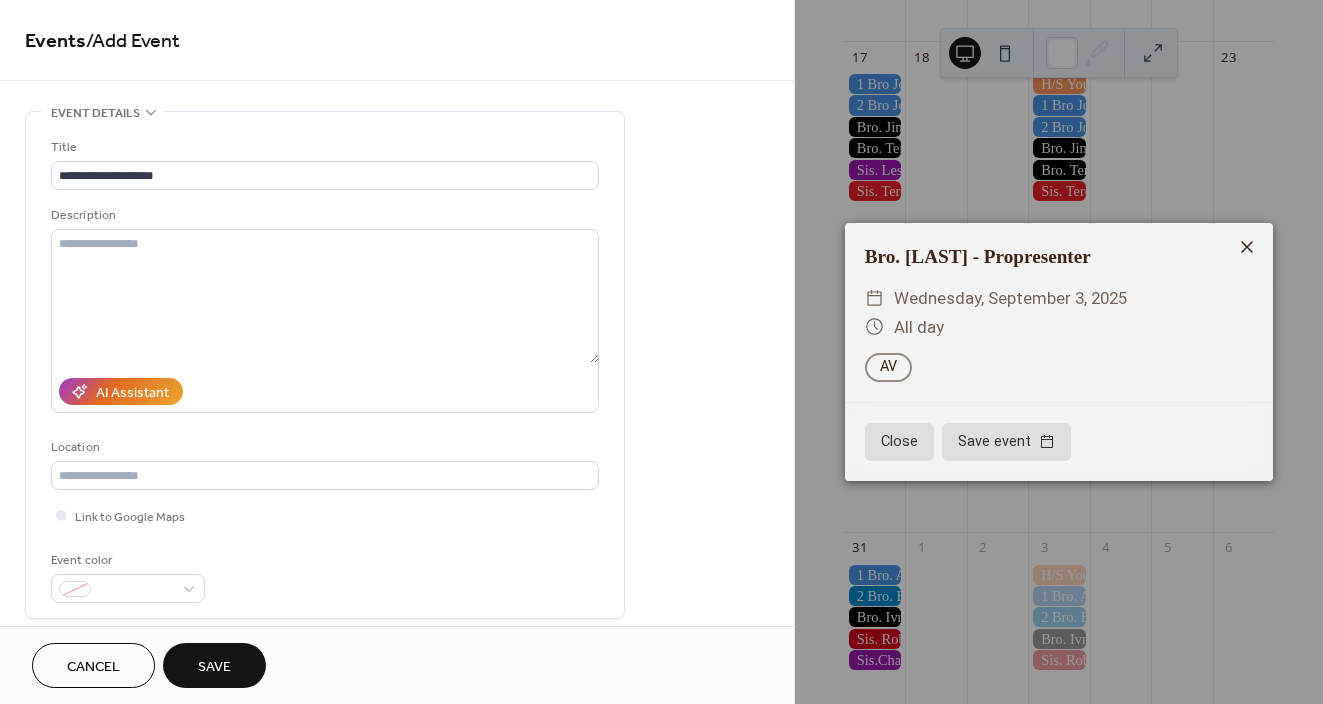 click 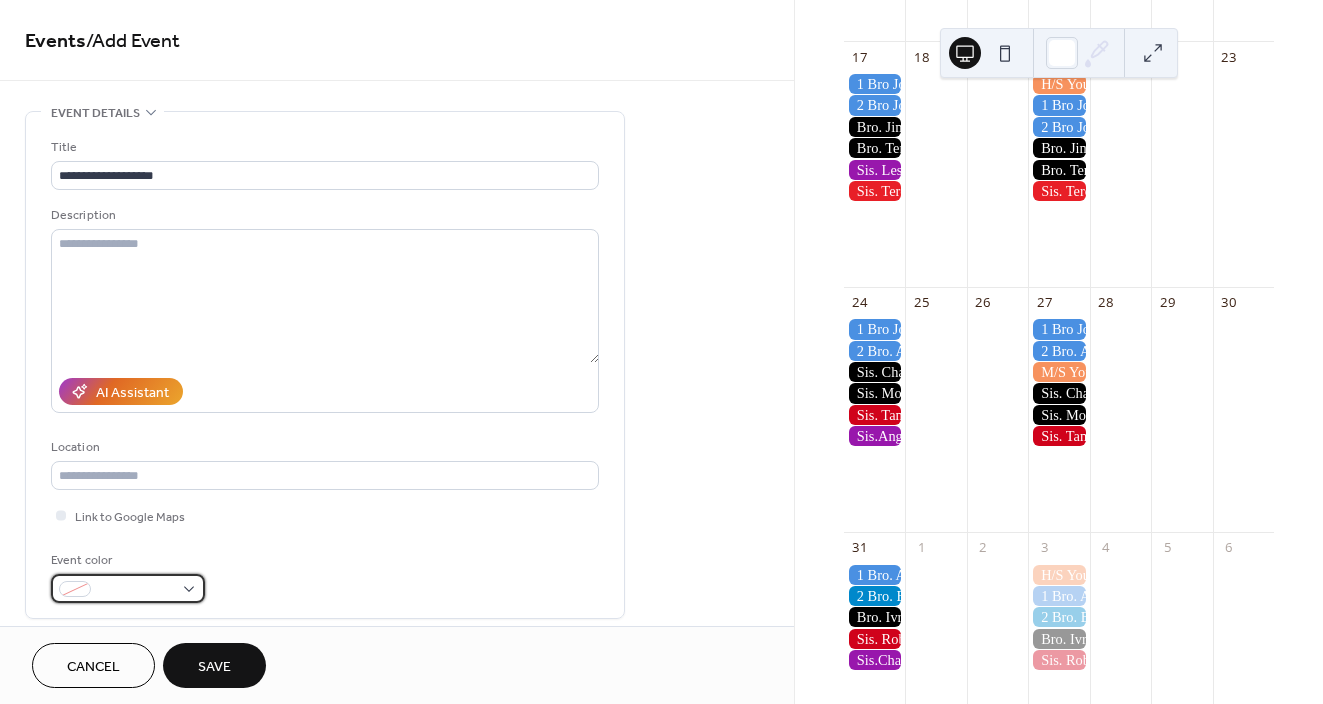 click at bounding box center [136, 590] 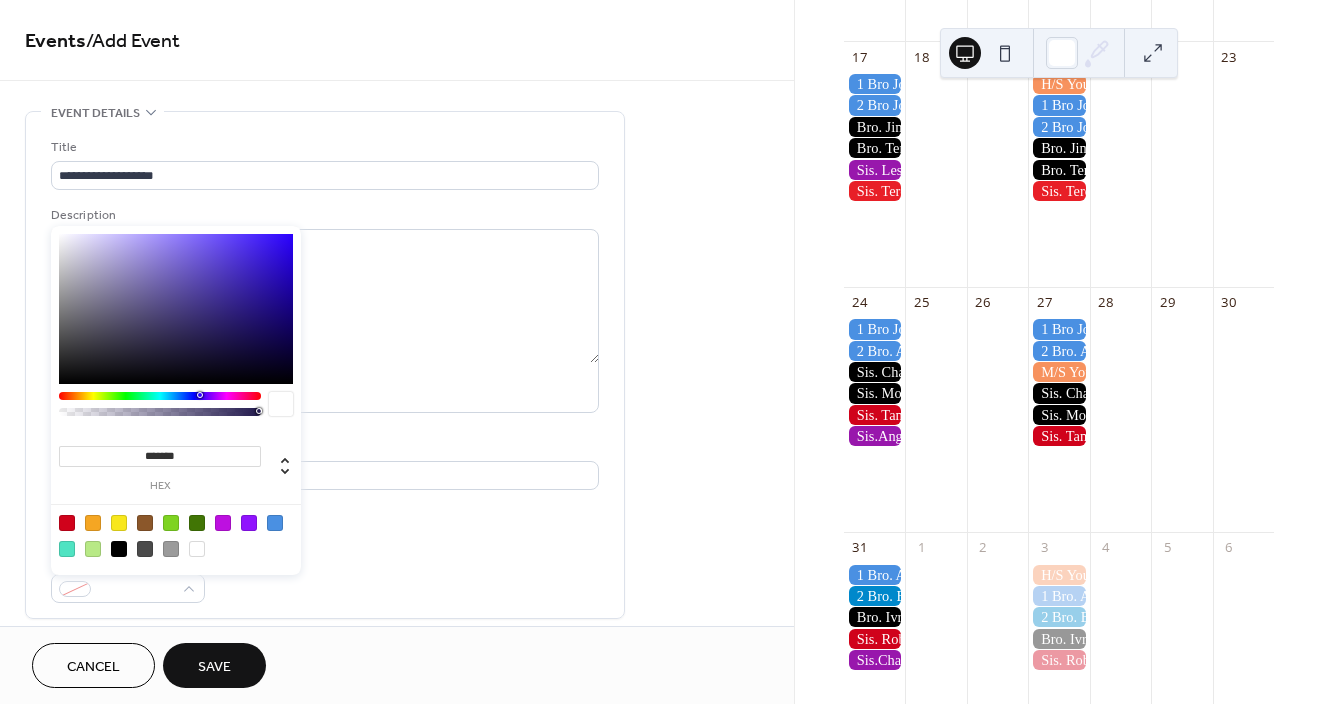 click at bounding box center (119, 549) 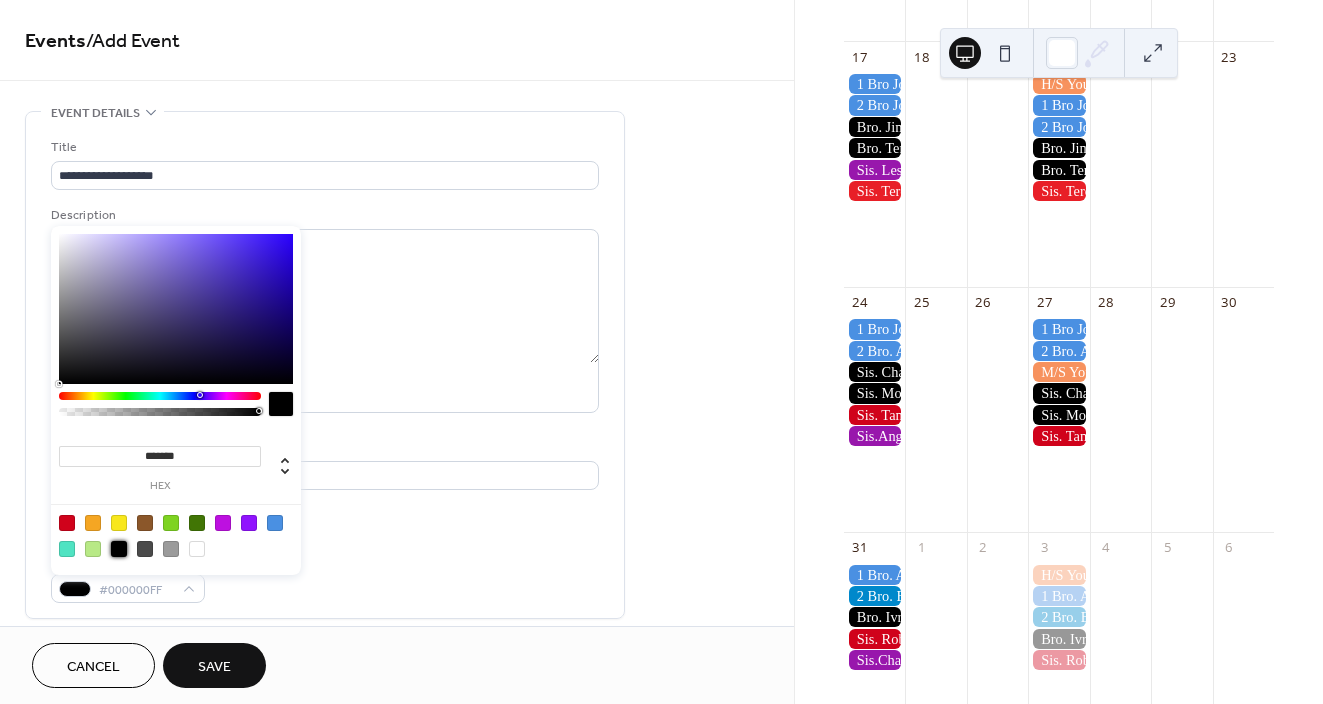 click on "Event color #000000FF" at bounding box center (325, 576) 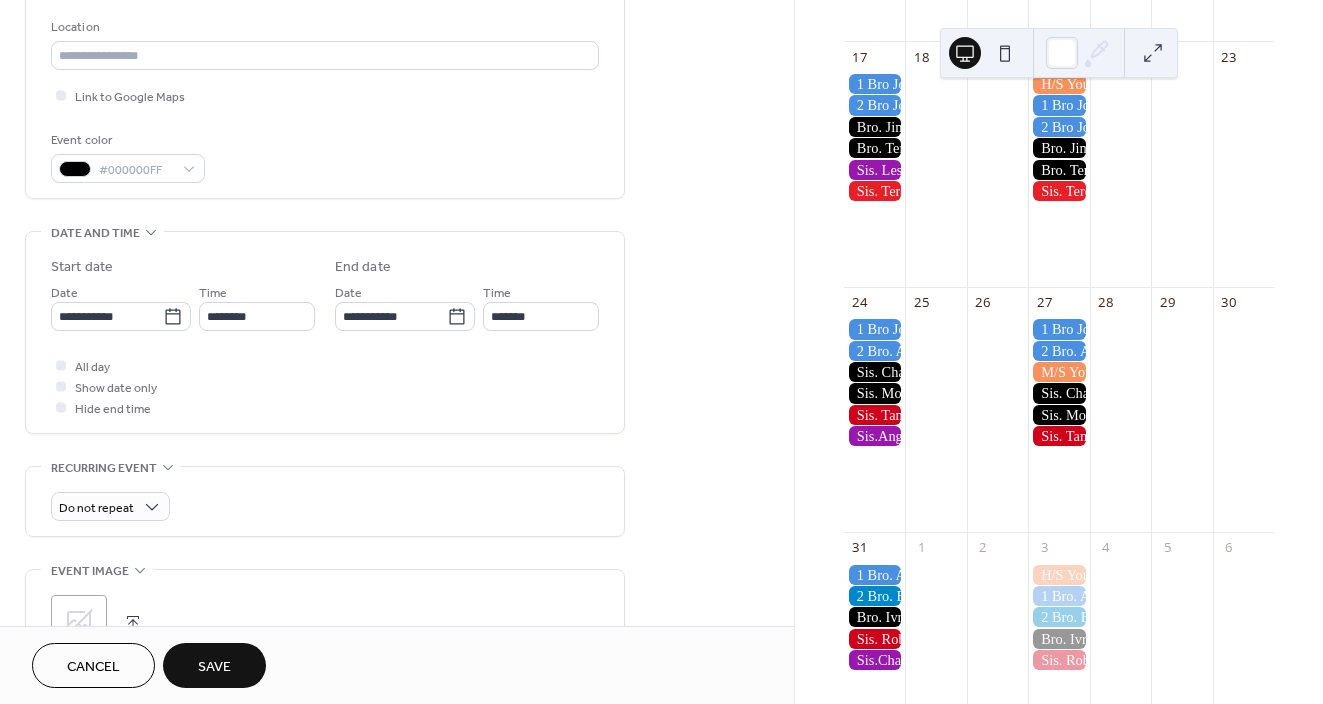 scroll, scrollTop: 420, scrollLeft: 0, axis: vertical 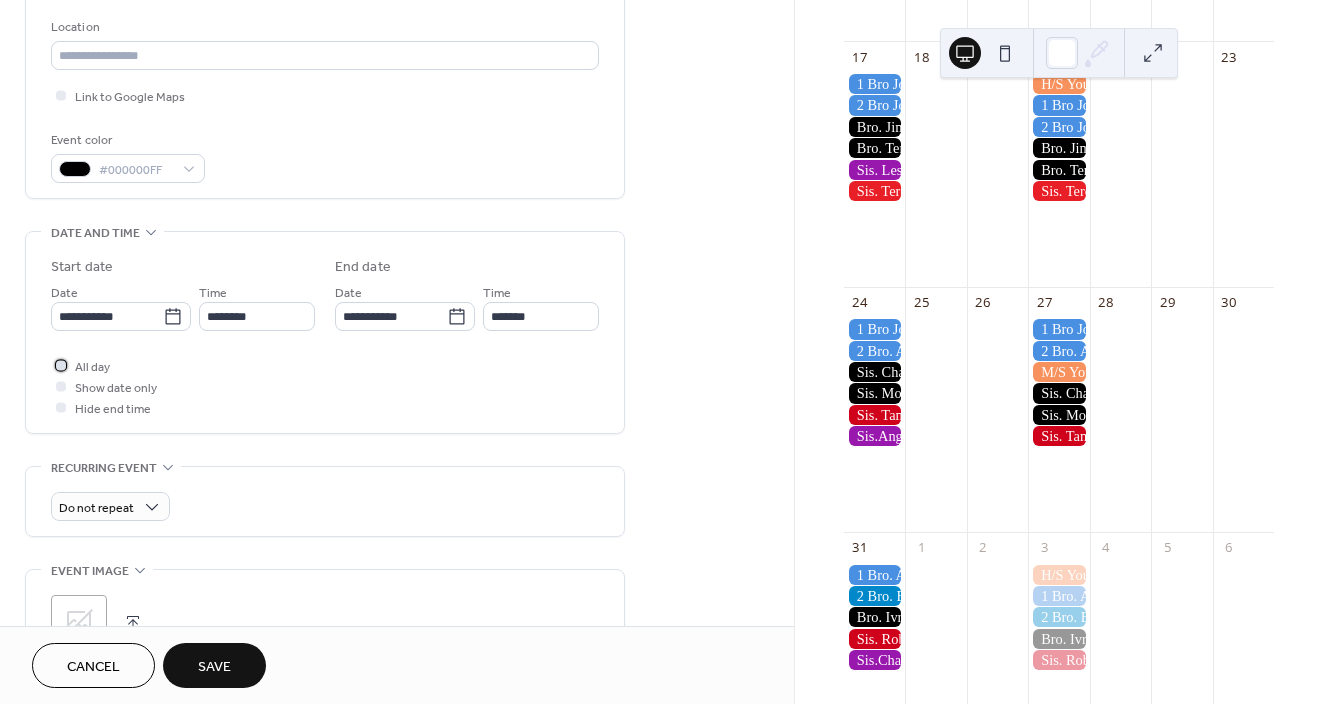 click at bounding box center [61, 365] 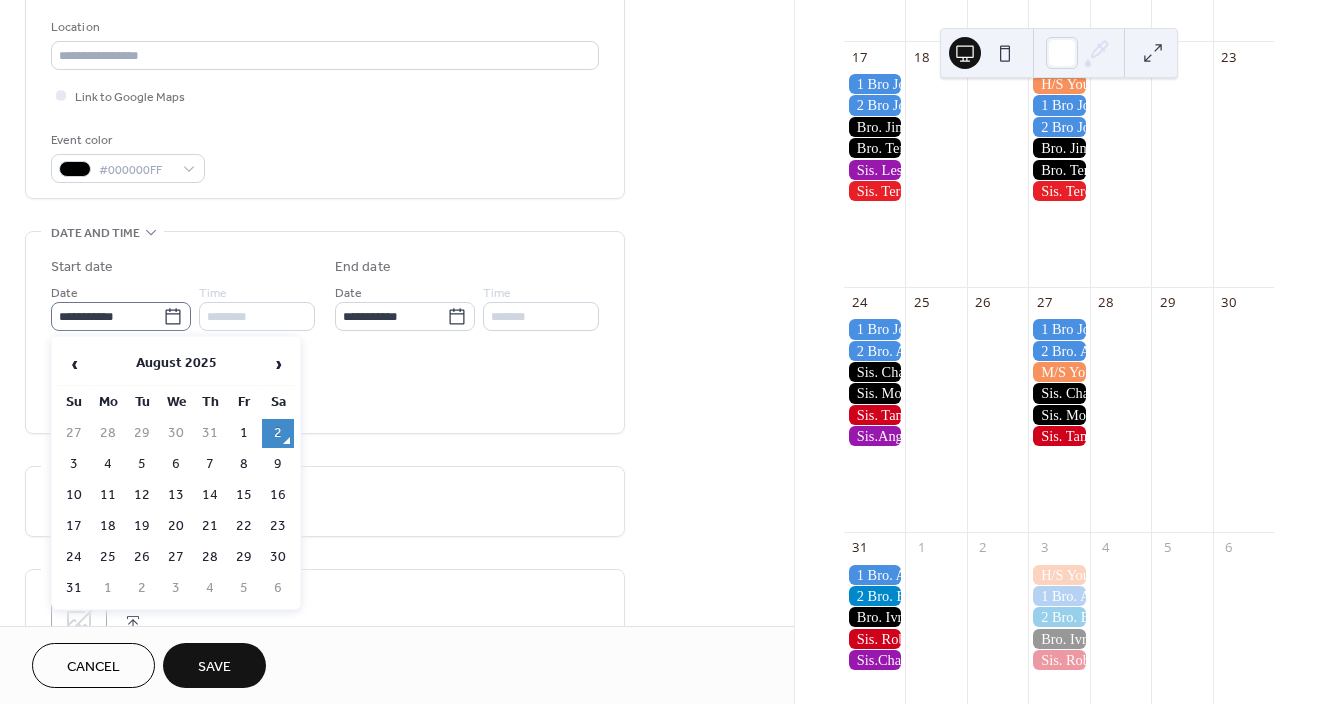 click 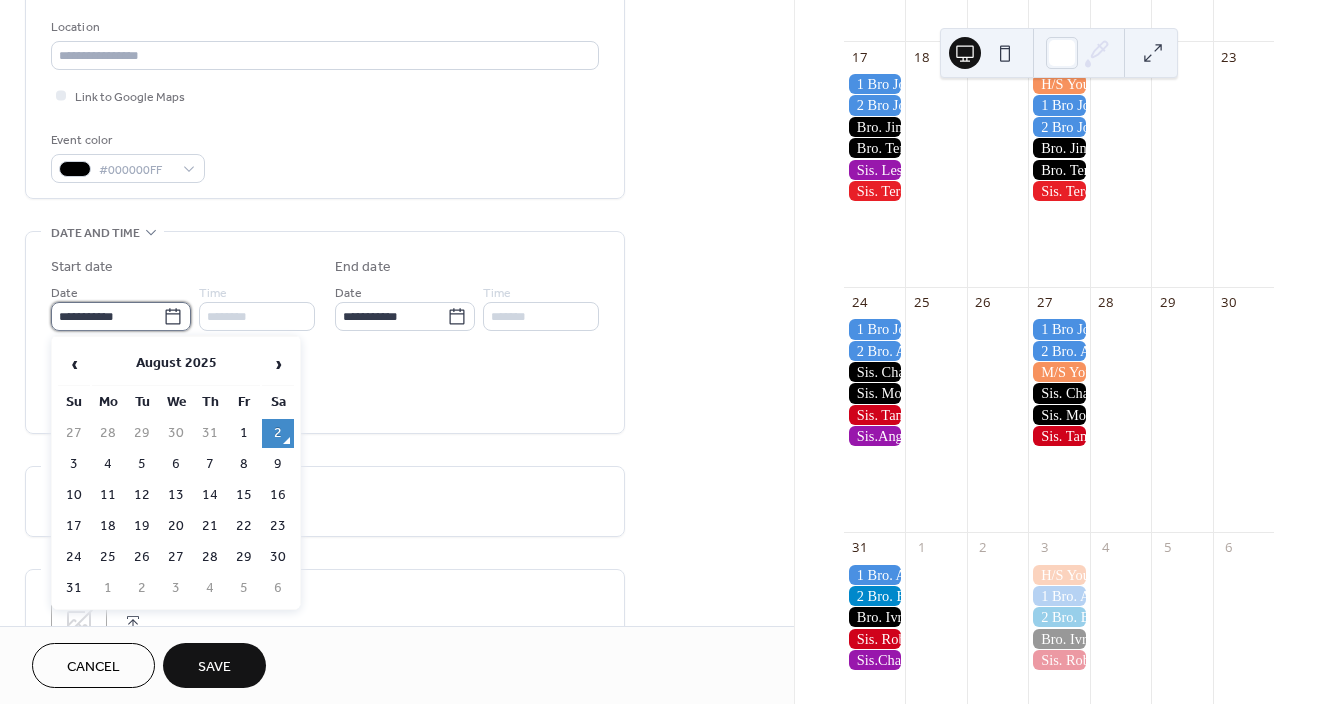 click on "**********" at bounding box center [107, 316] 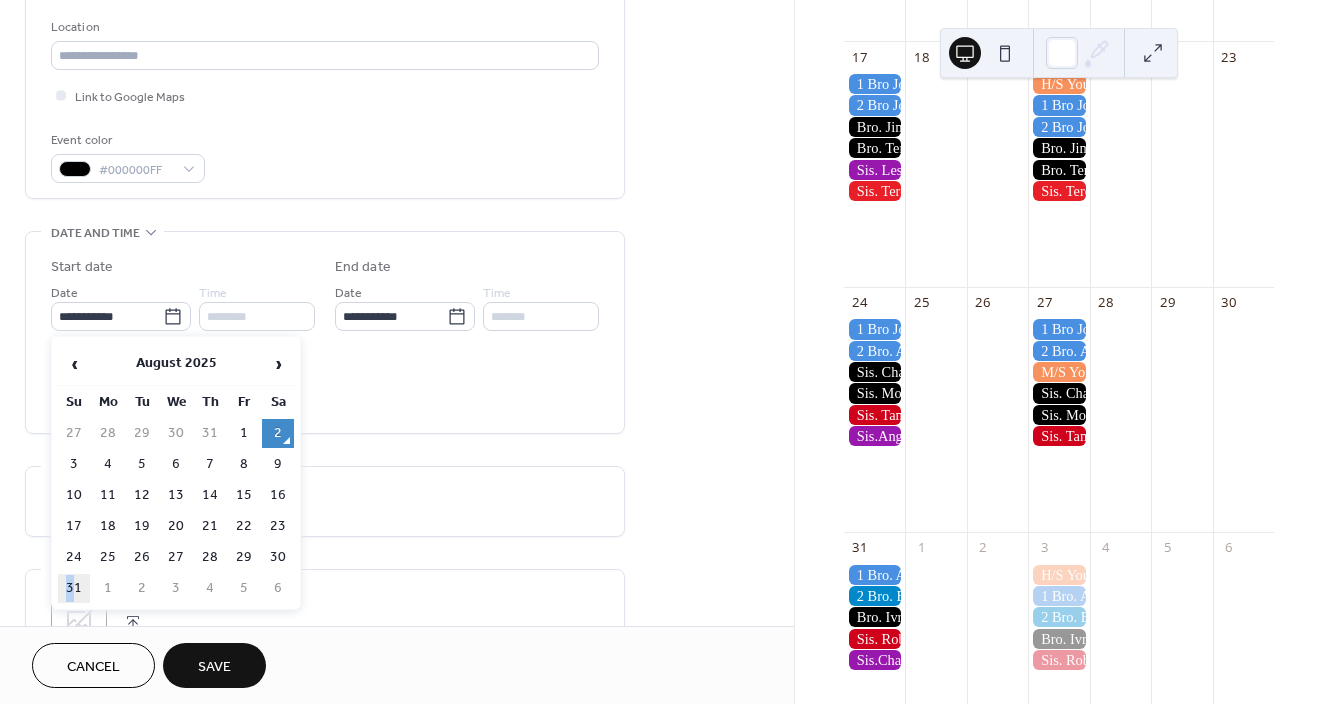 click on "31" at bounding box center [74, 588] 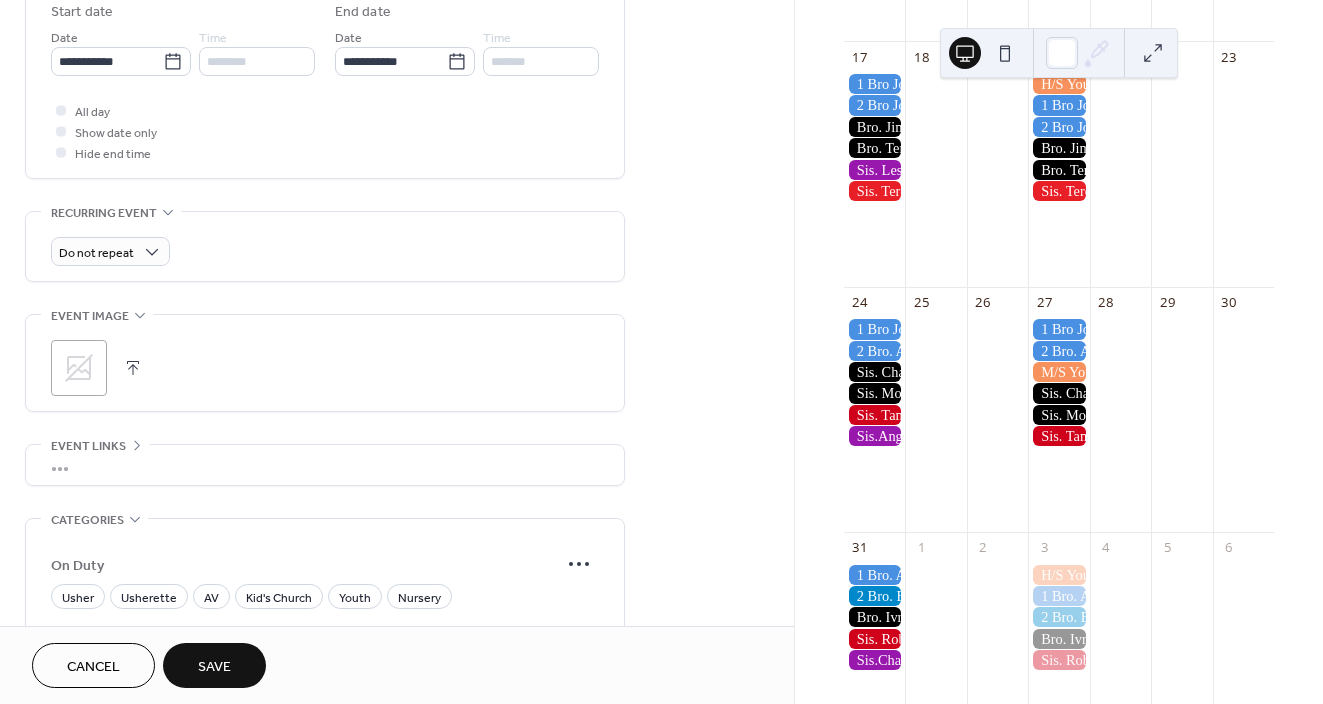 scroll, scrollTop: 806, scrollLeft: 0, axis: vertical 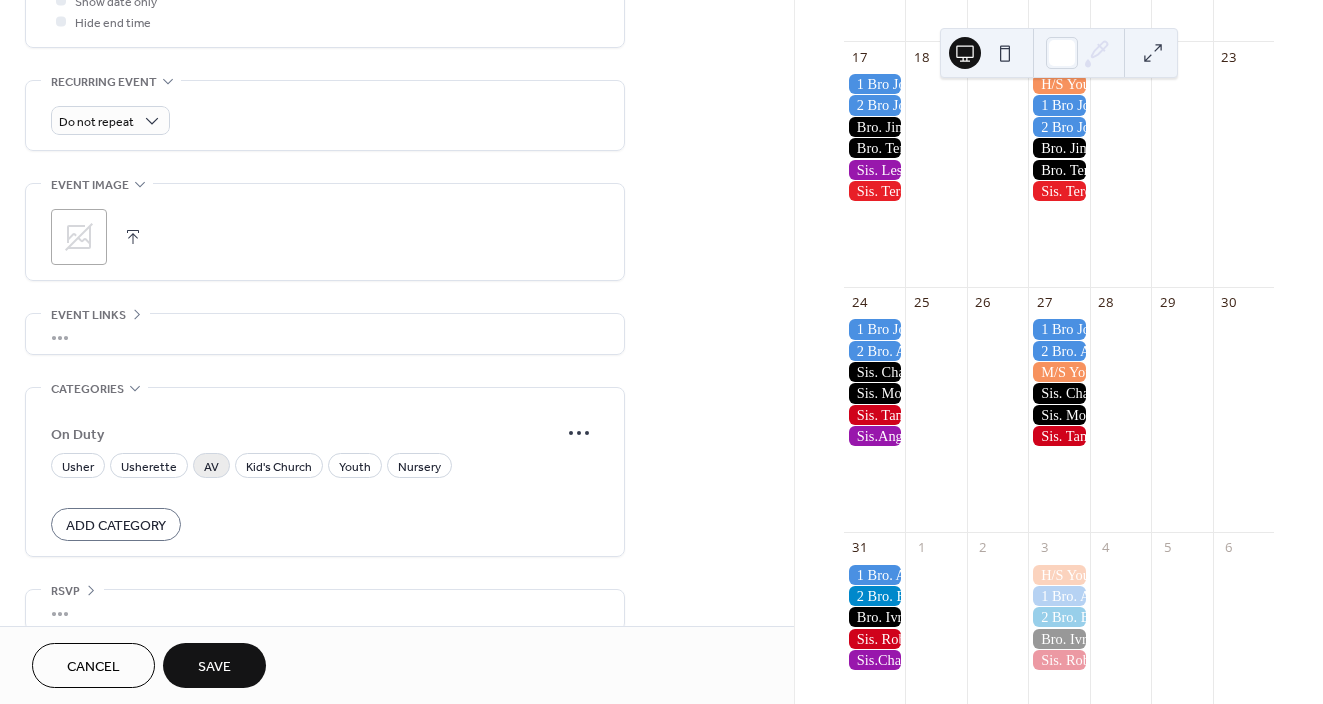 click on "AV" at bounding box center [211, 467] 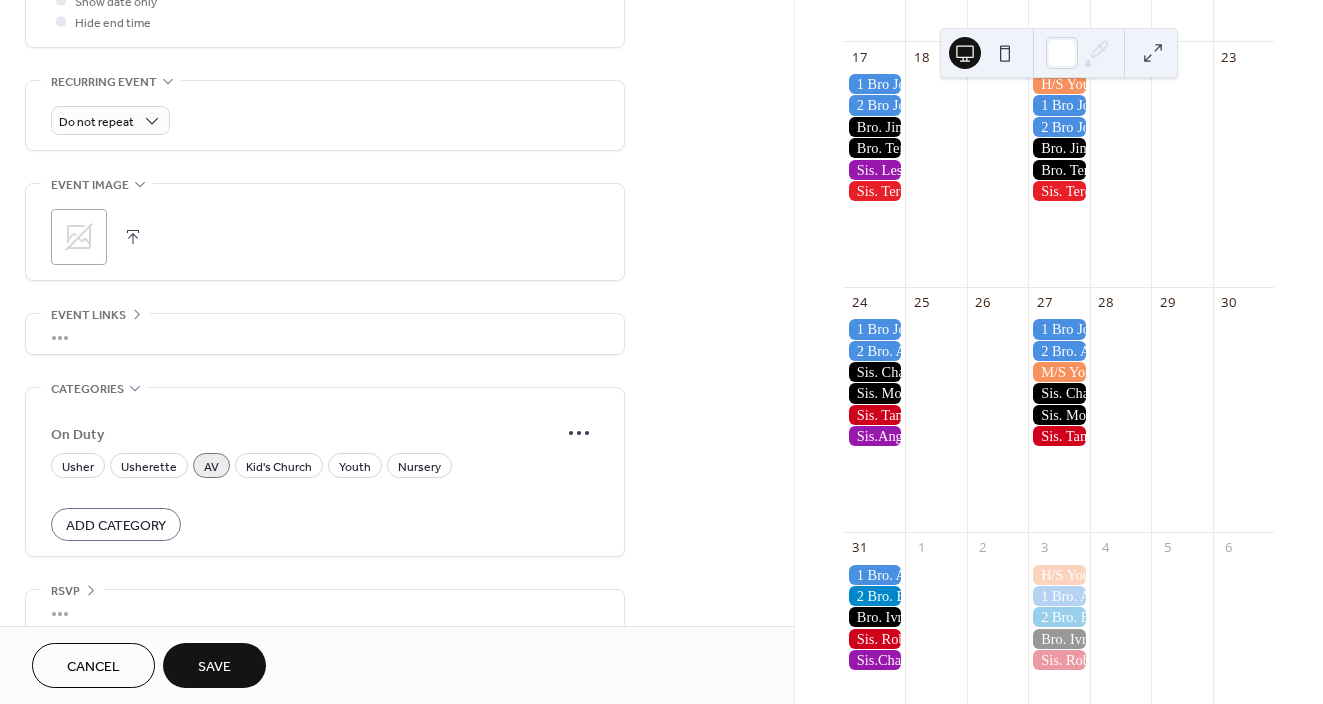 click on "Save" at bounding box center (214, 667) 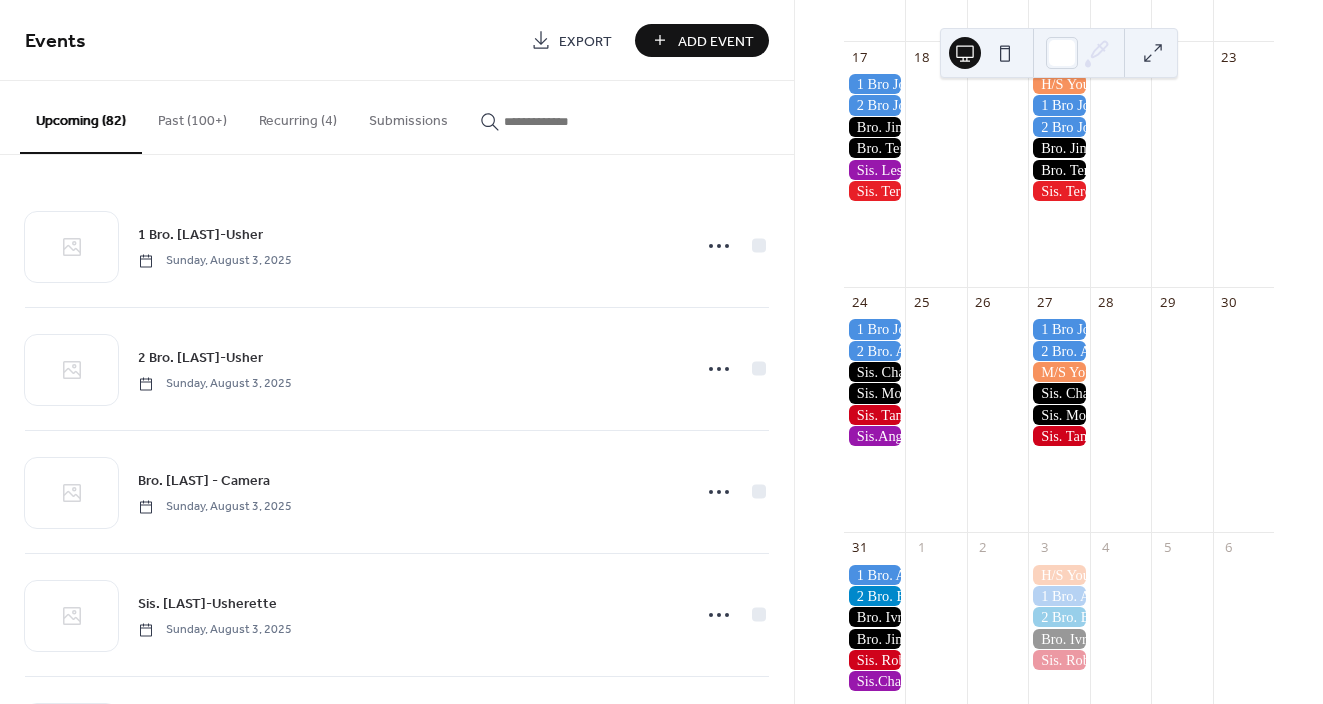 click on "Add Event" at bounding box center (716, 41) 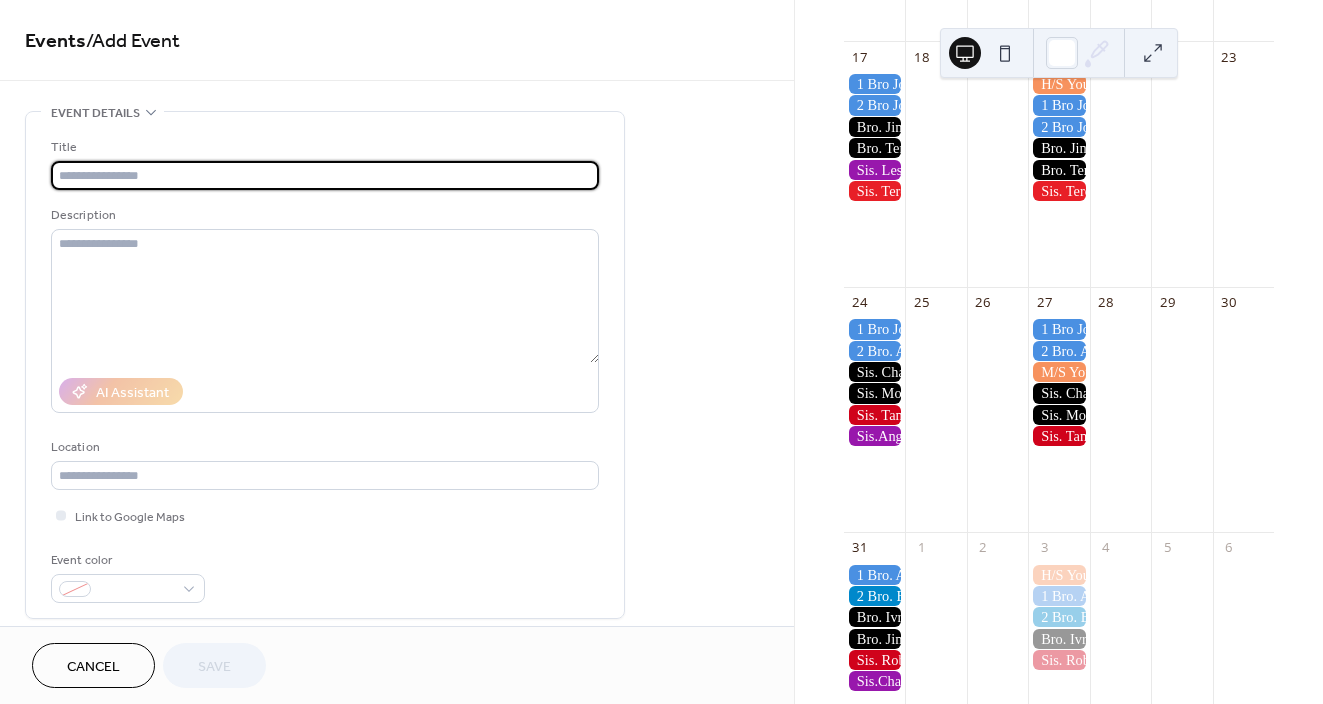 click at bounding box center [325, 175] 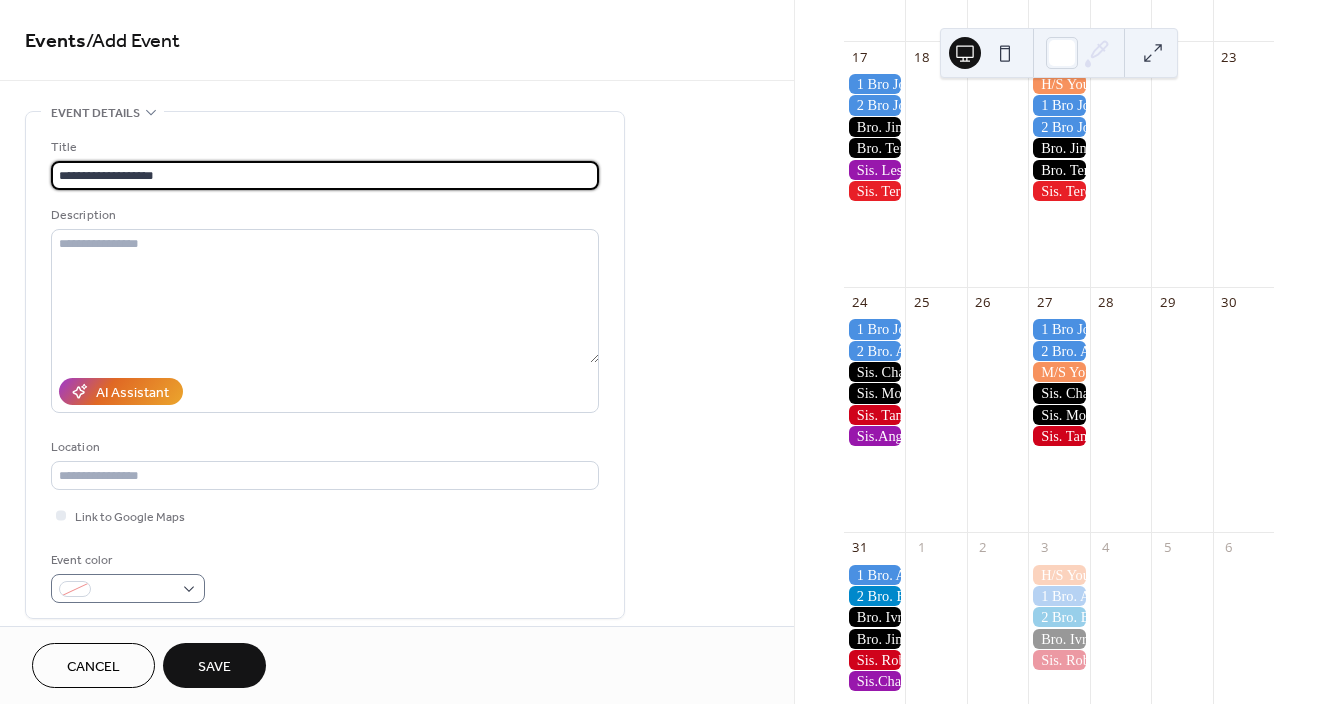 type on "**********" 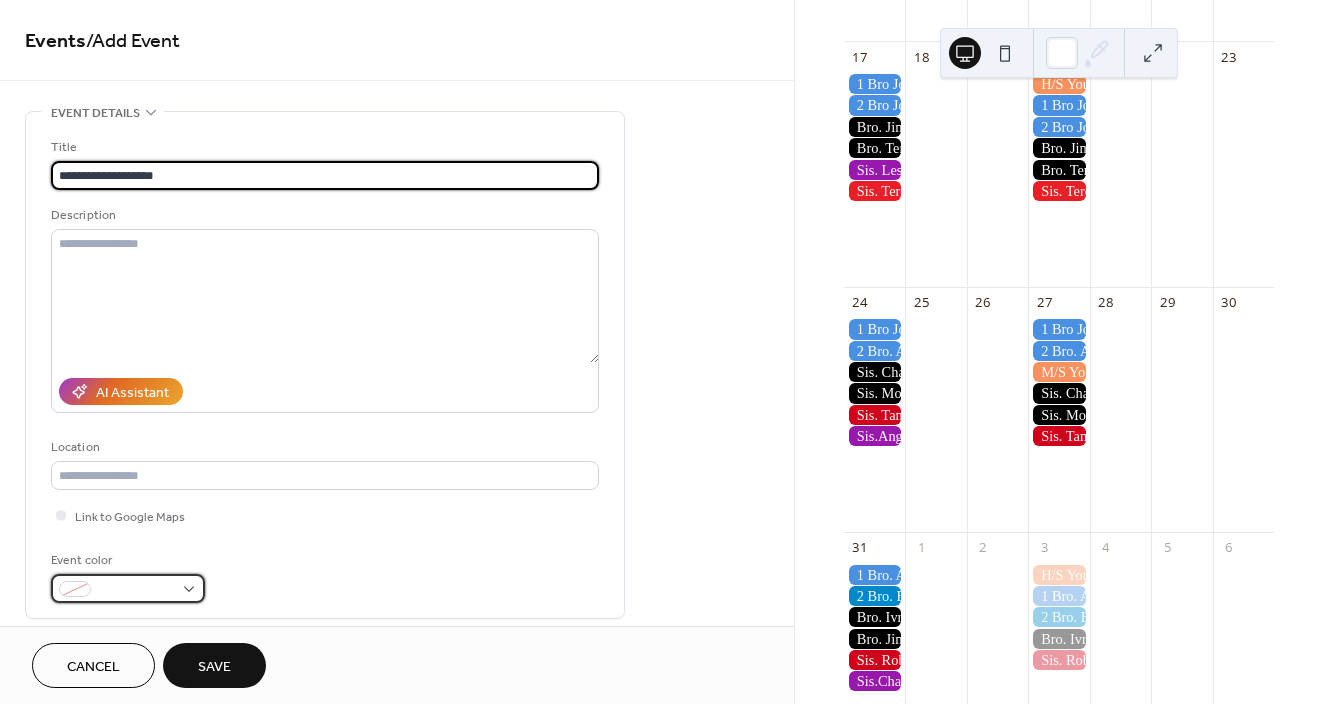 click at bounding box center (75, 589) 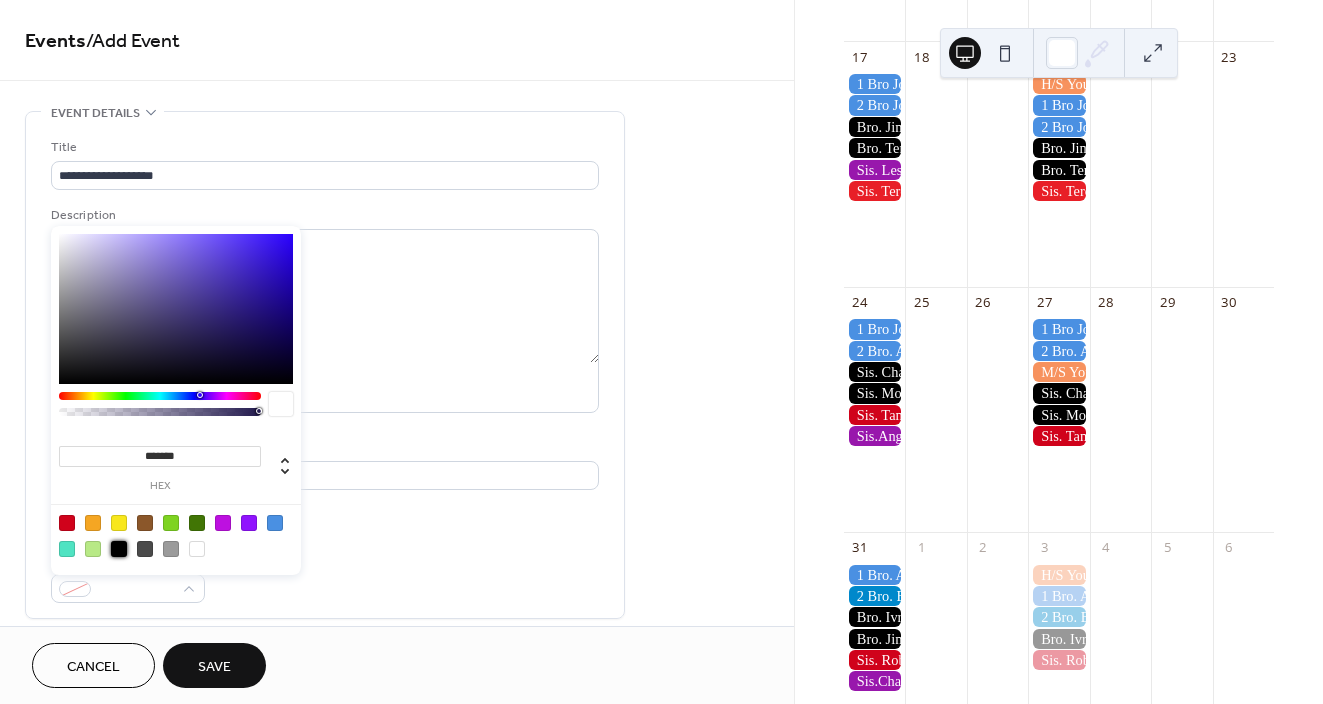 click at bounding box center (119, 549) 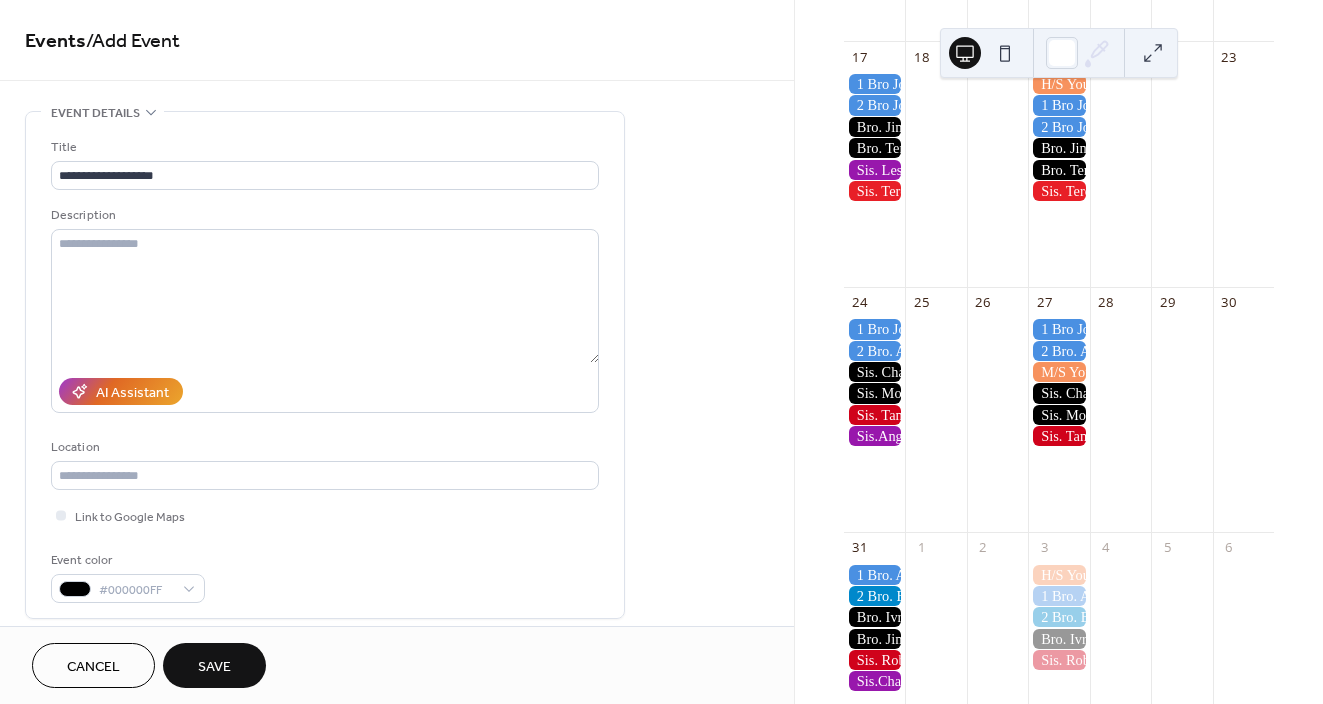click on "Link to Google Maps" at bounding box center (325, 515) 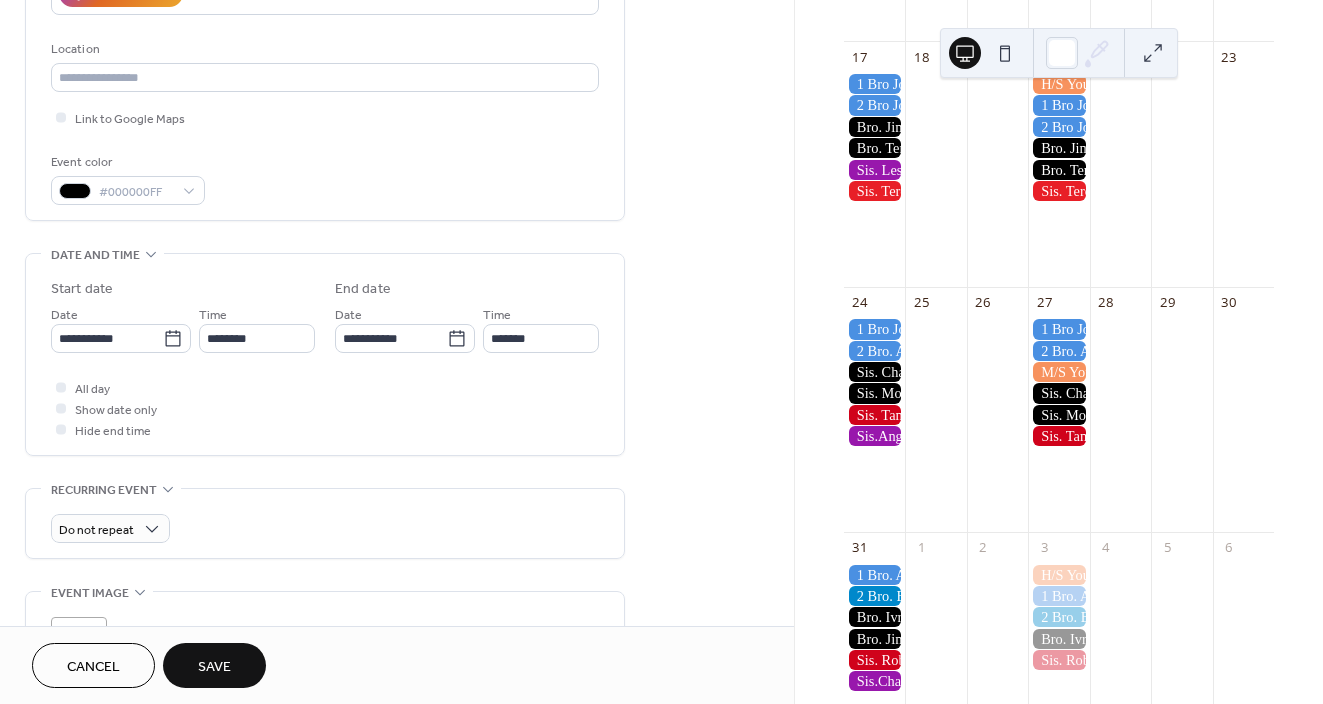scroll, scrollTop: 403, scrollLeft: 0, axis: vertical 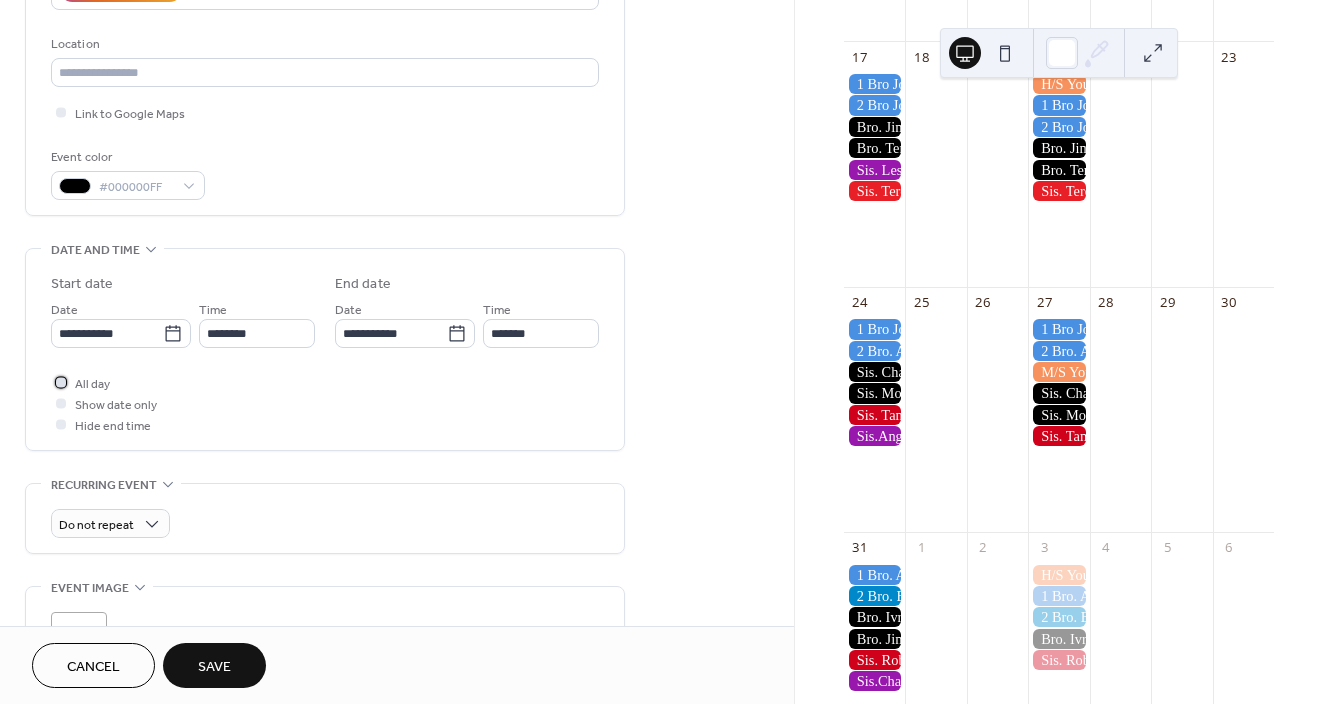click at bounding box center (61, 382) 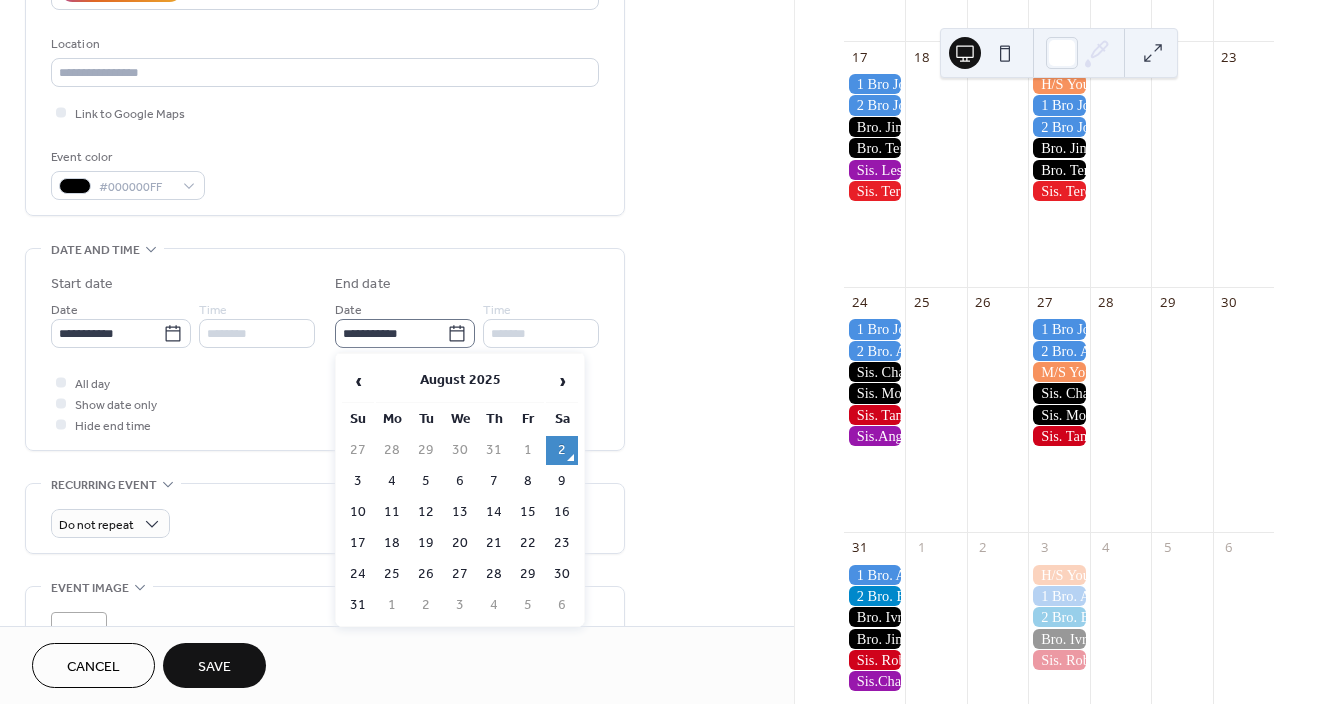 click 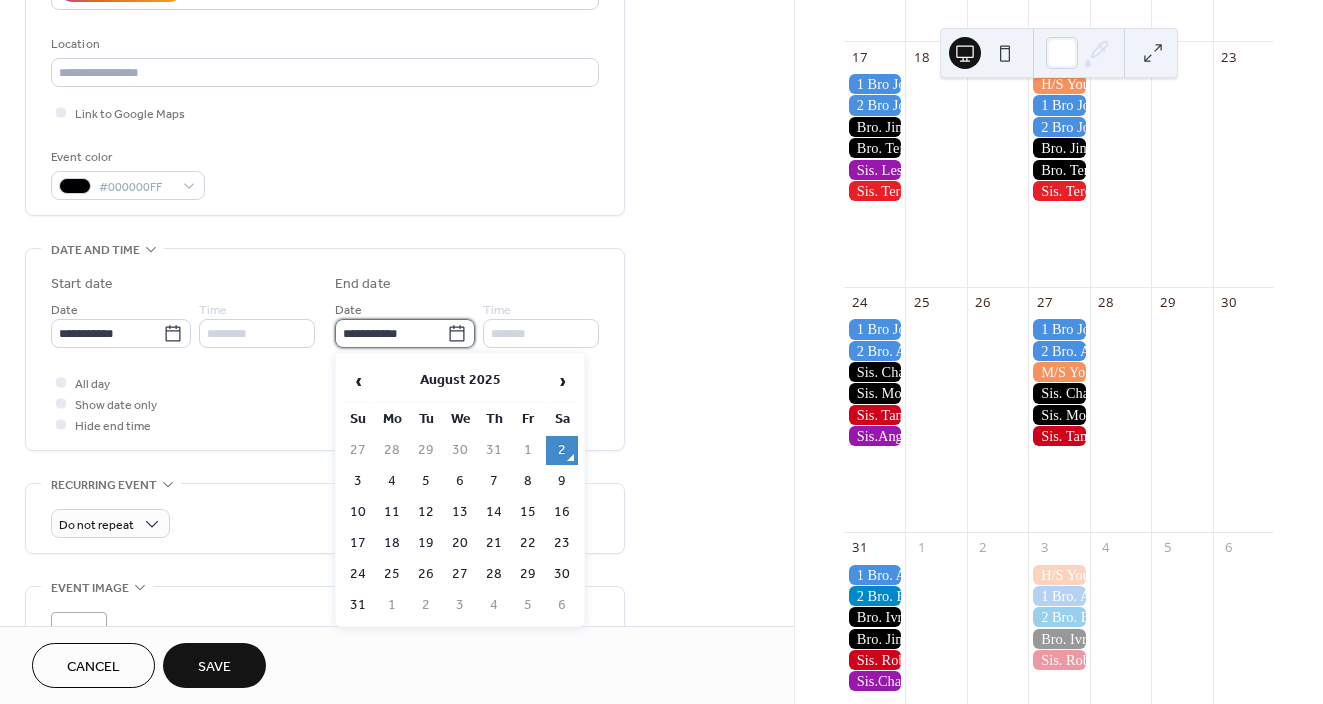 click on "**********" at bounding box center [391, 333] 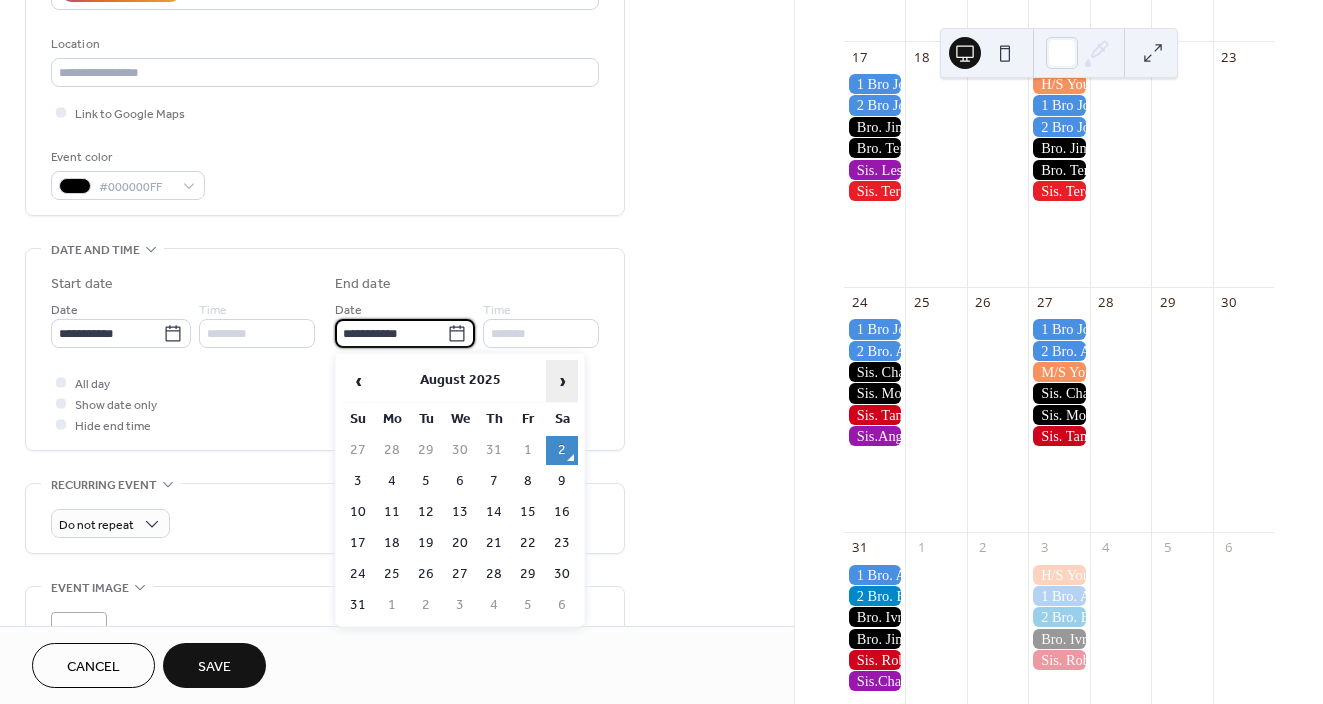 click on "›" at bounding box center [562, 381] 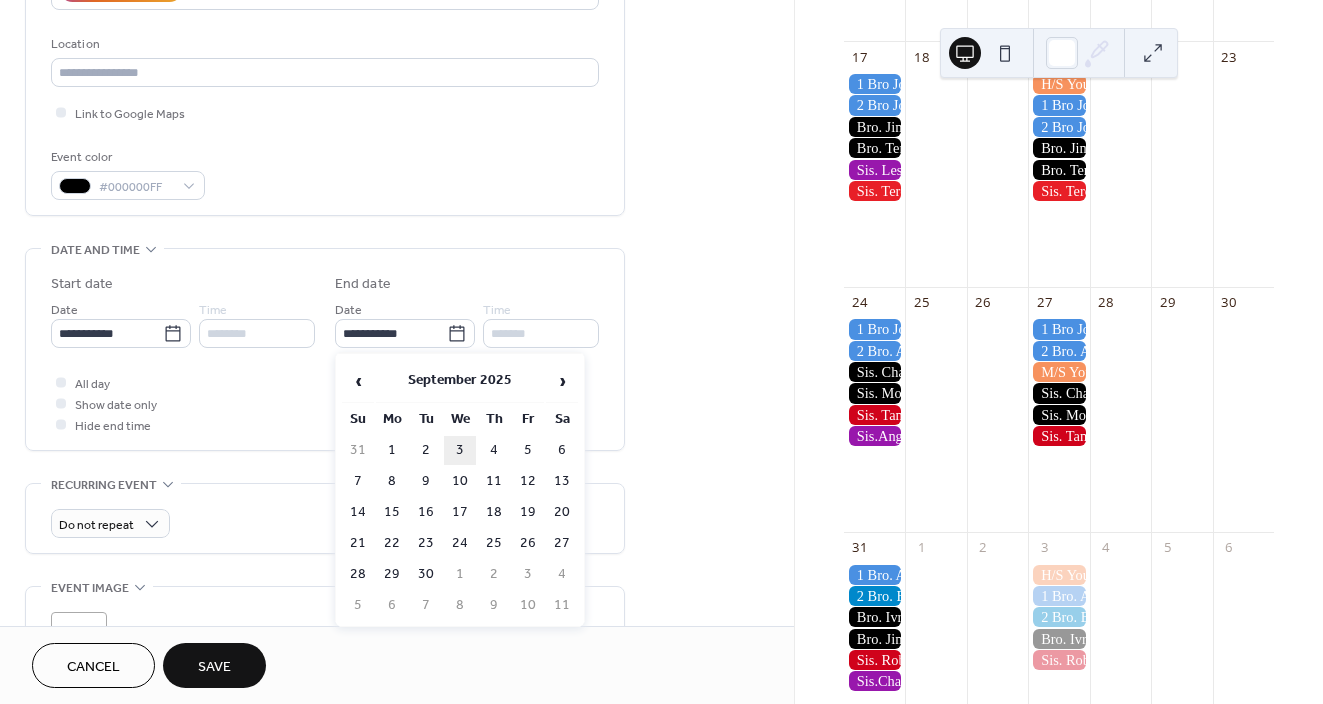 click on "3" at bounding box center [460, 450] 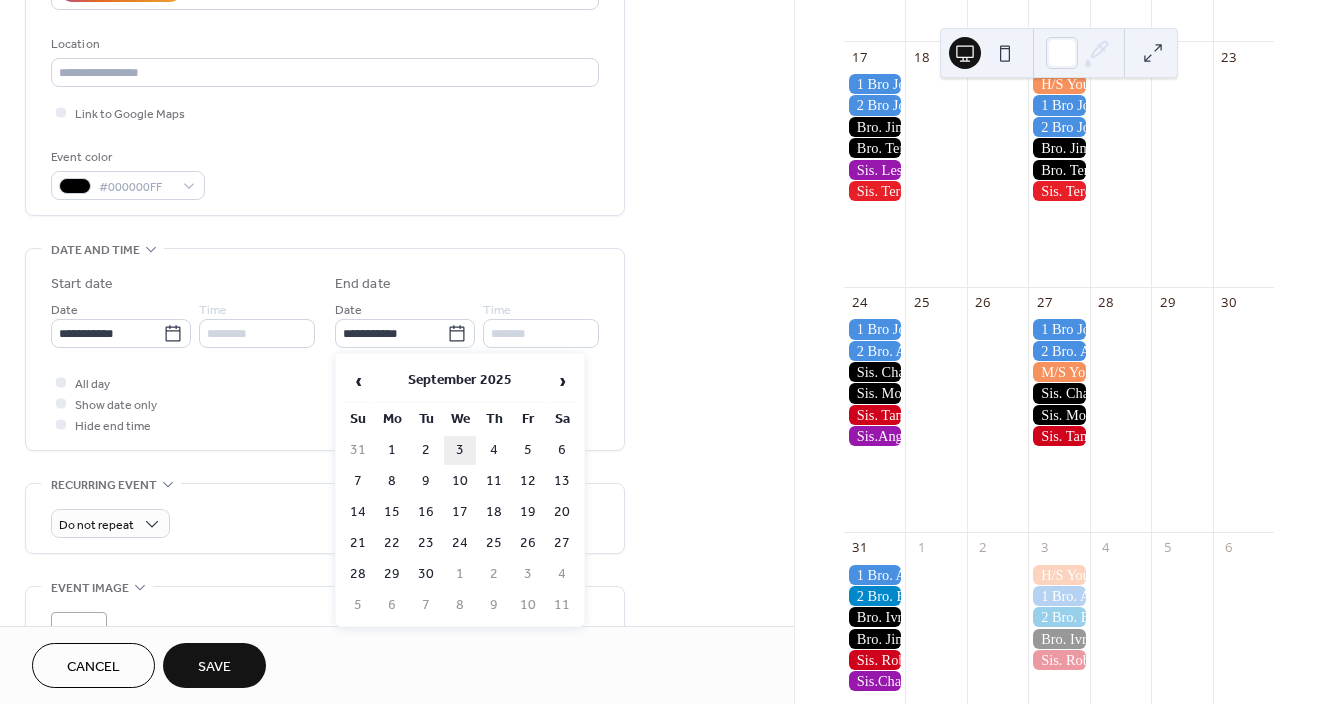 type on "**********" 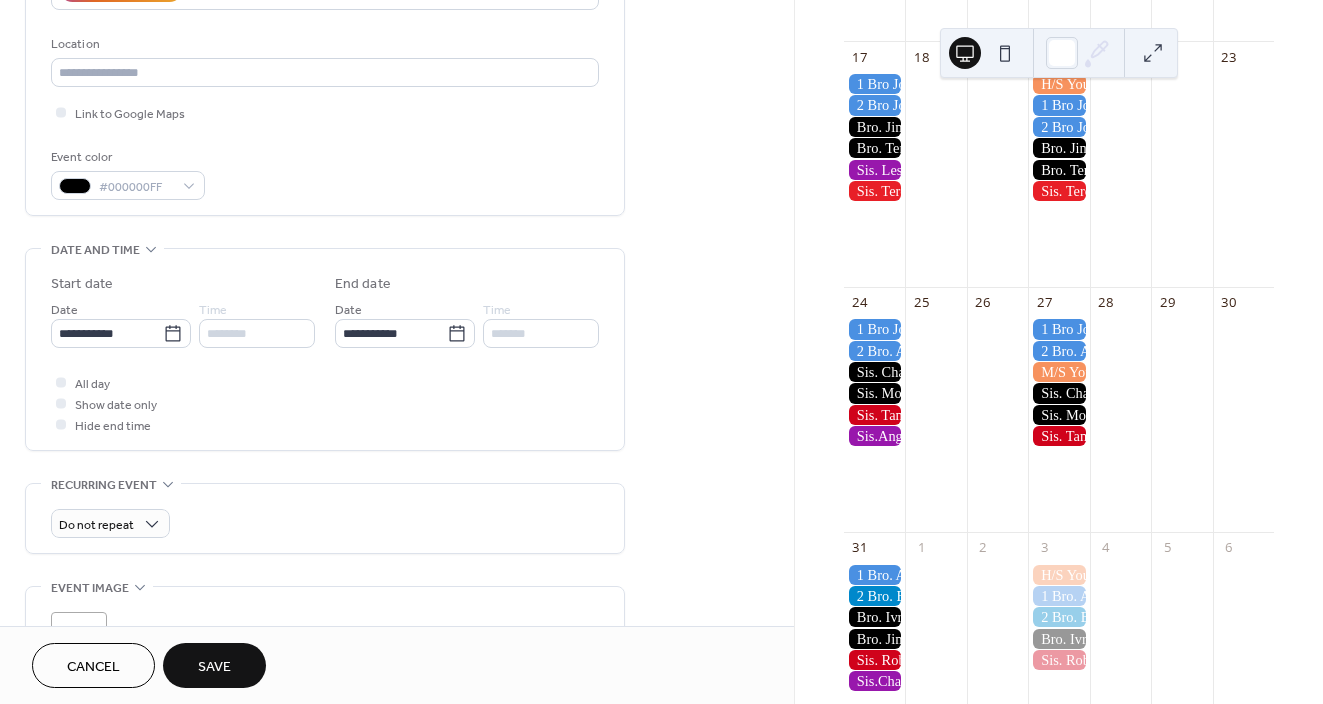 click on "All day Show date only Hide end time" at bounding box center [325, 403] 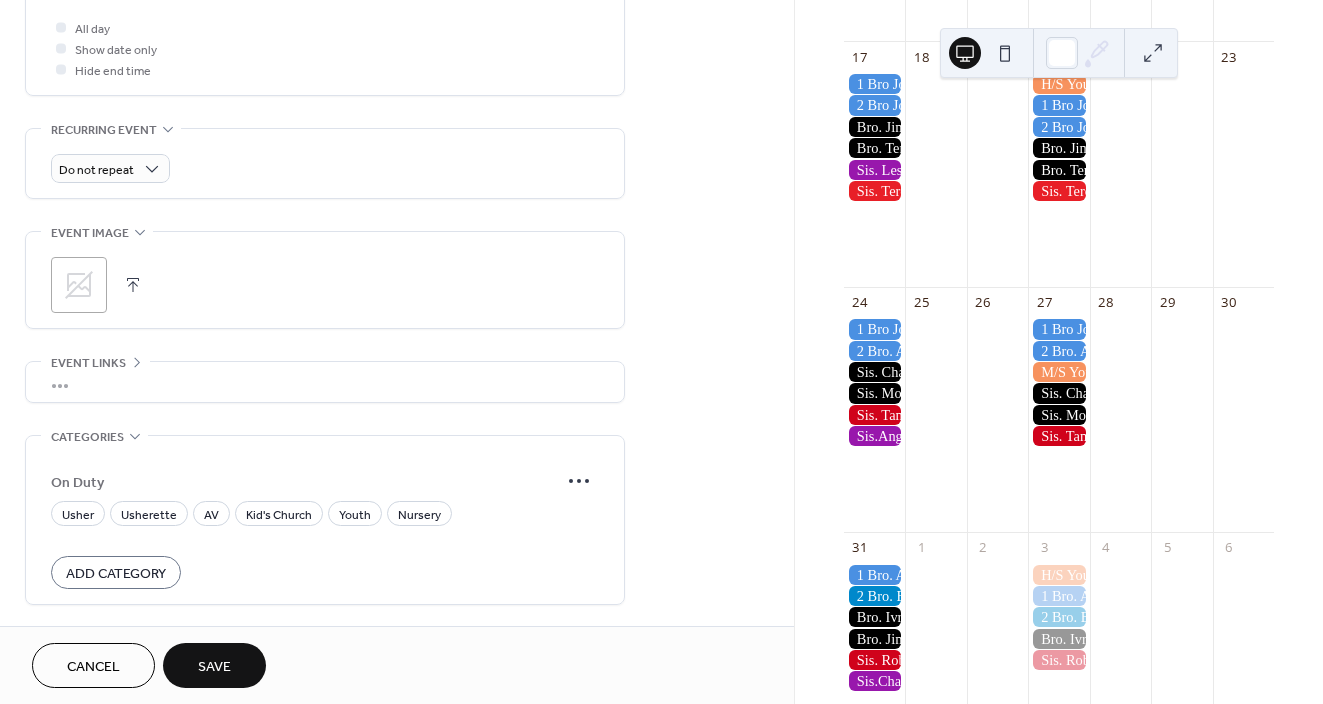 scroll, scrollTop: 782, scrollLeft: 0, axis: vertical 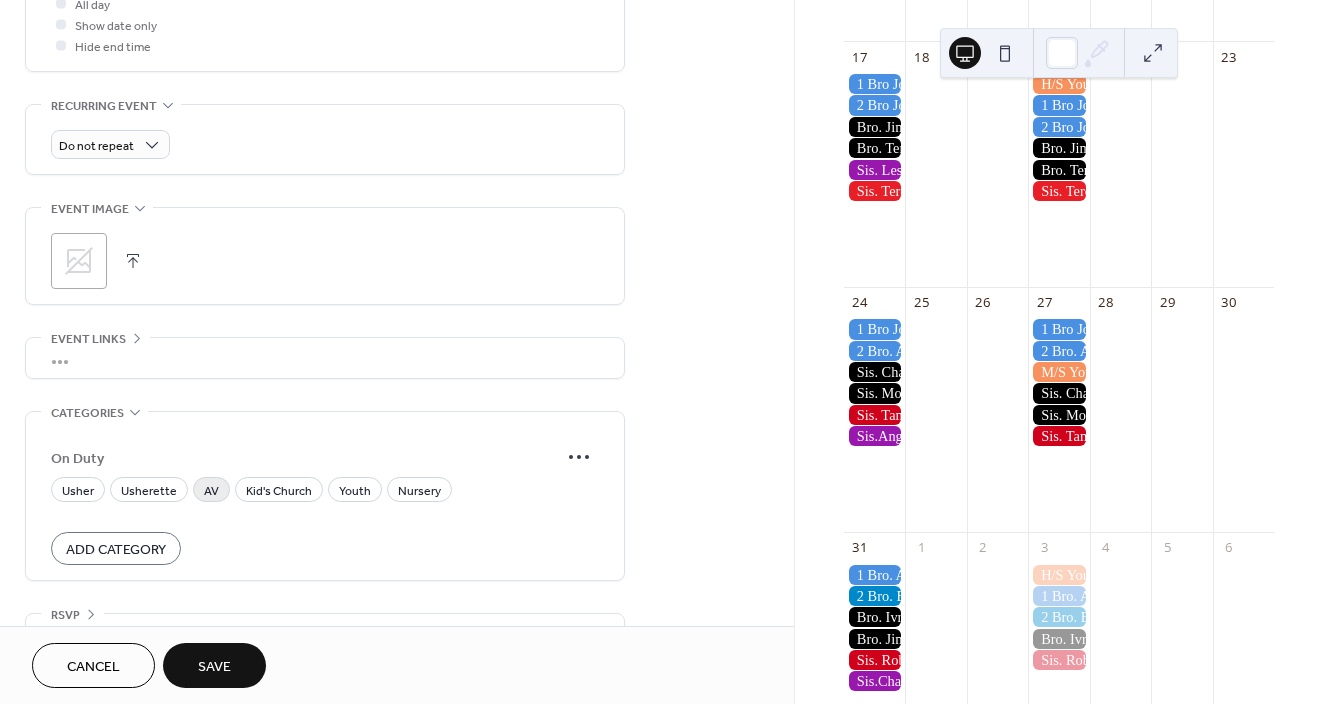 click on "AV" at bounding box center [211, 489] 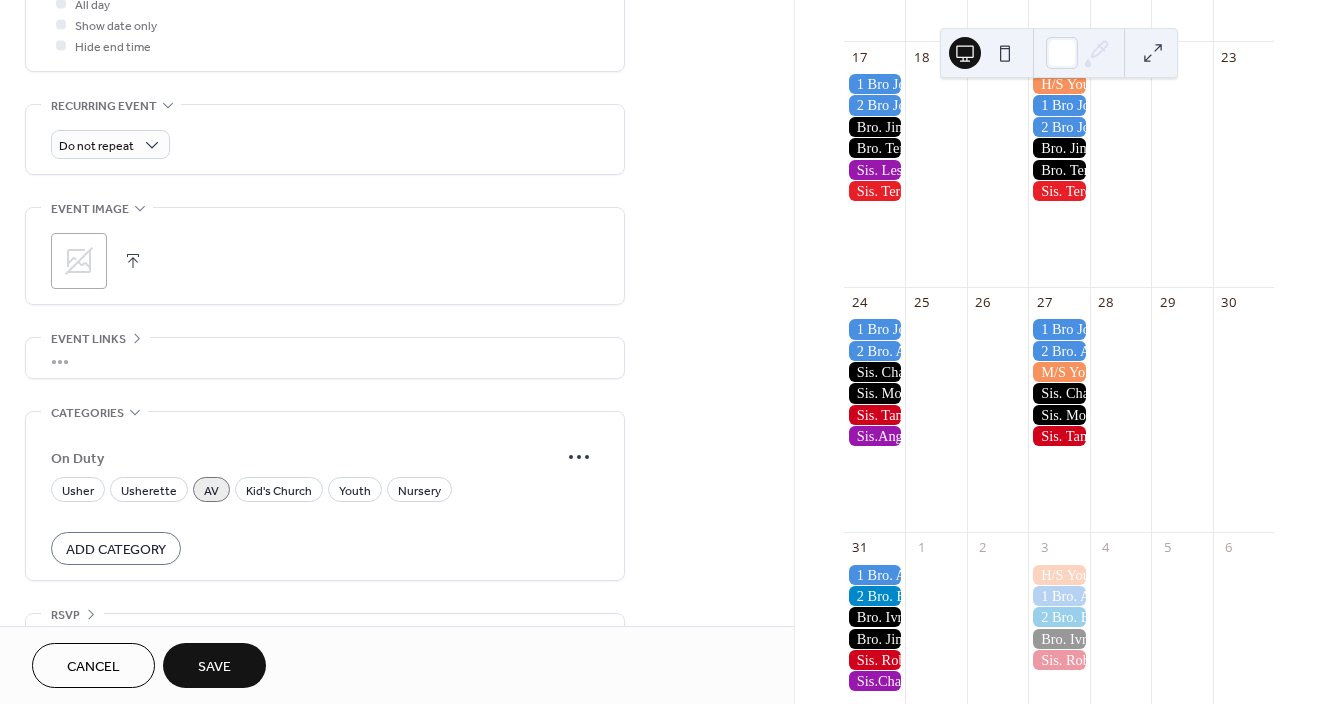 click on "Save" at bounding box center [214, 667] 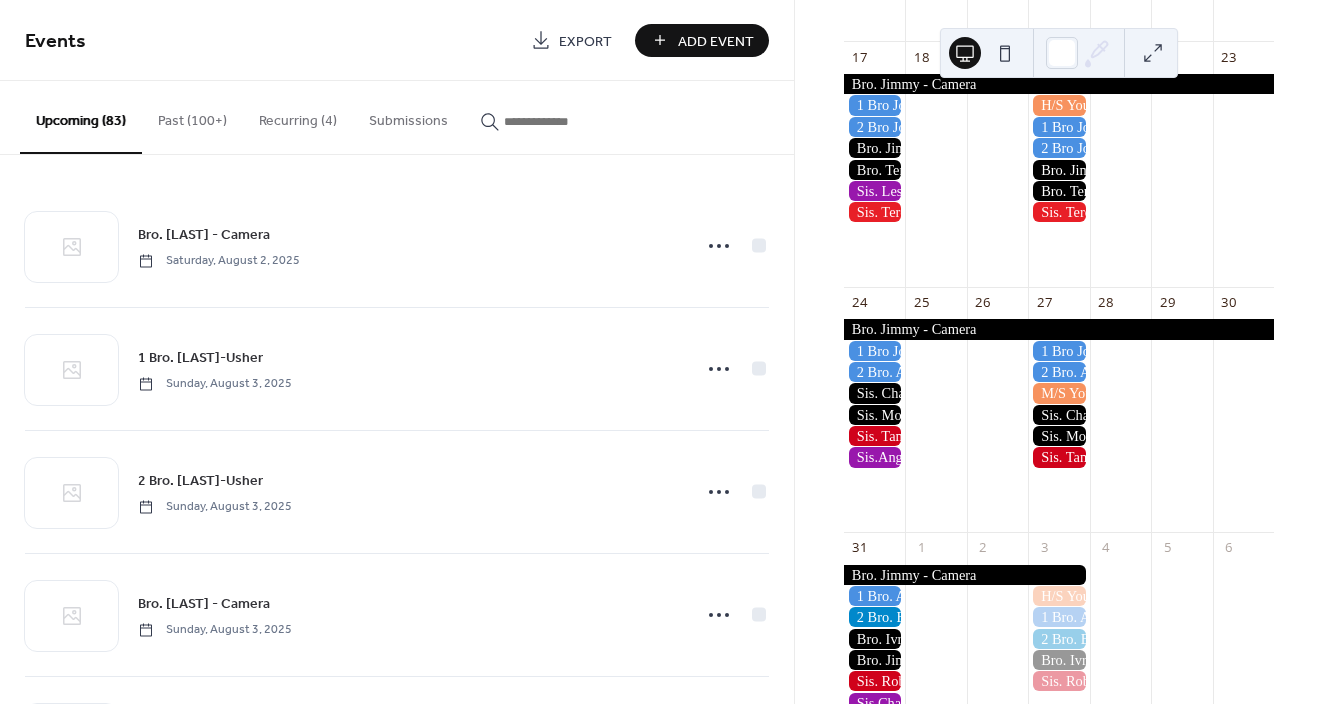 click at bounding box center (967, 575) 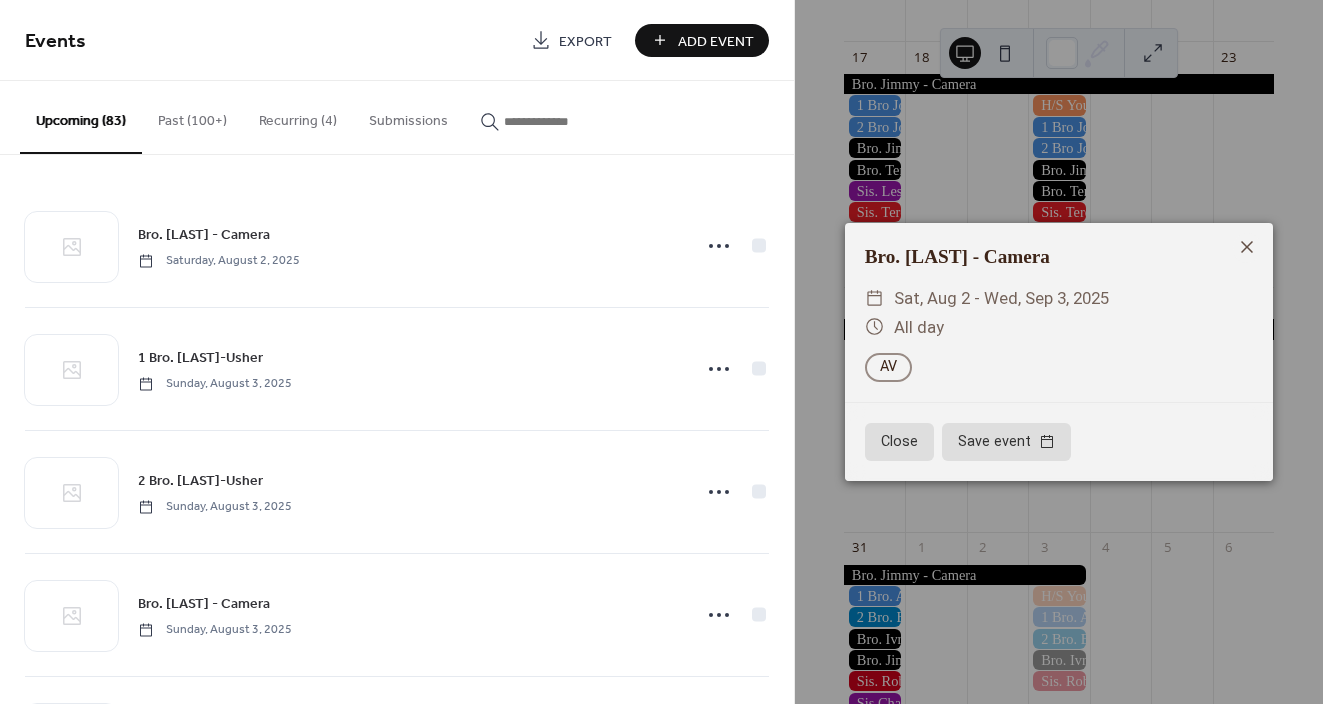 click on "On Duty AV" at bounding box center (888, 367) 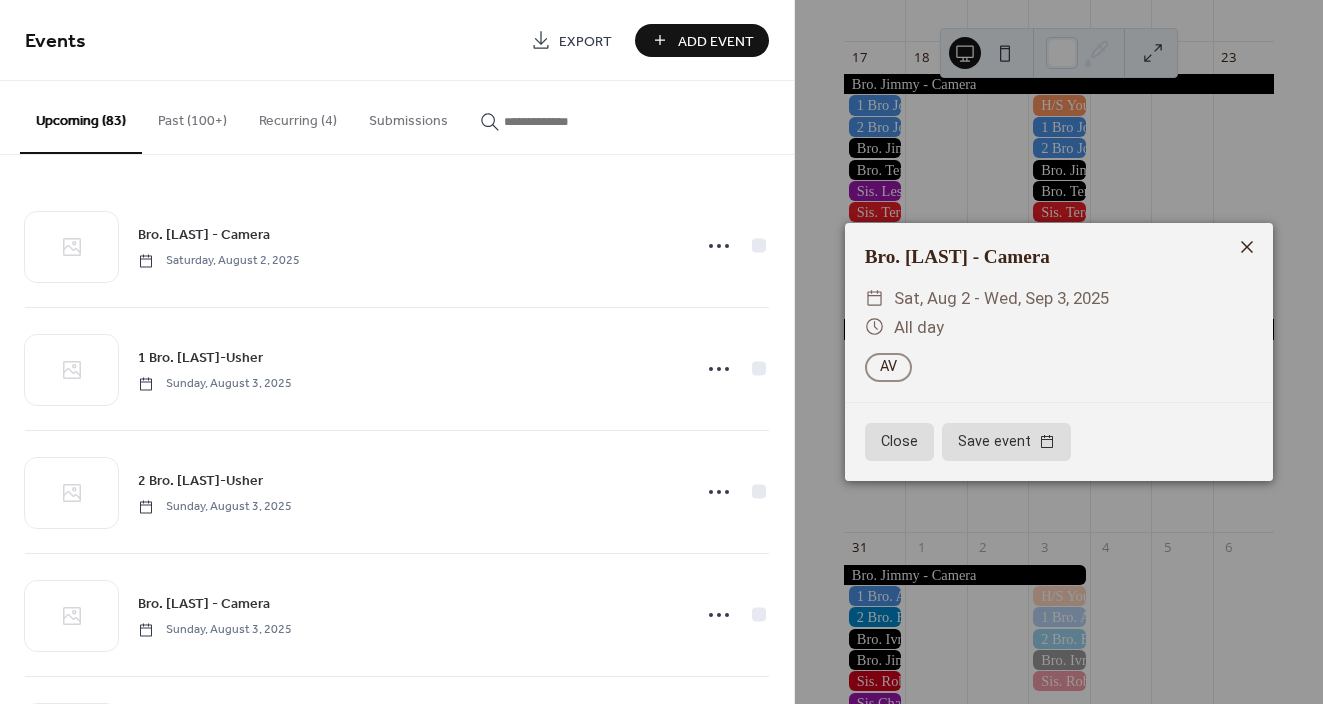 click 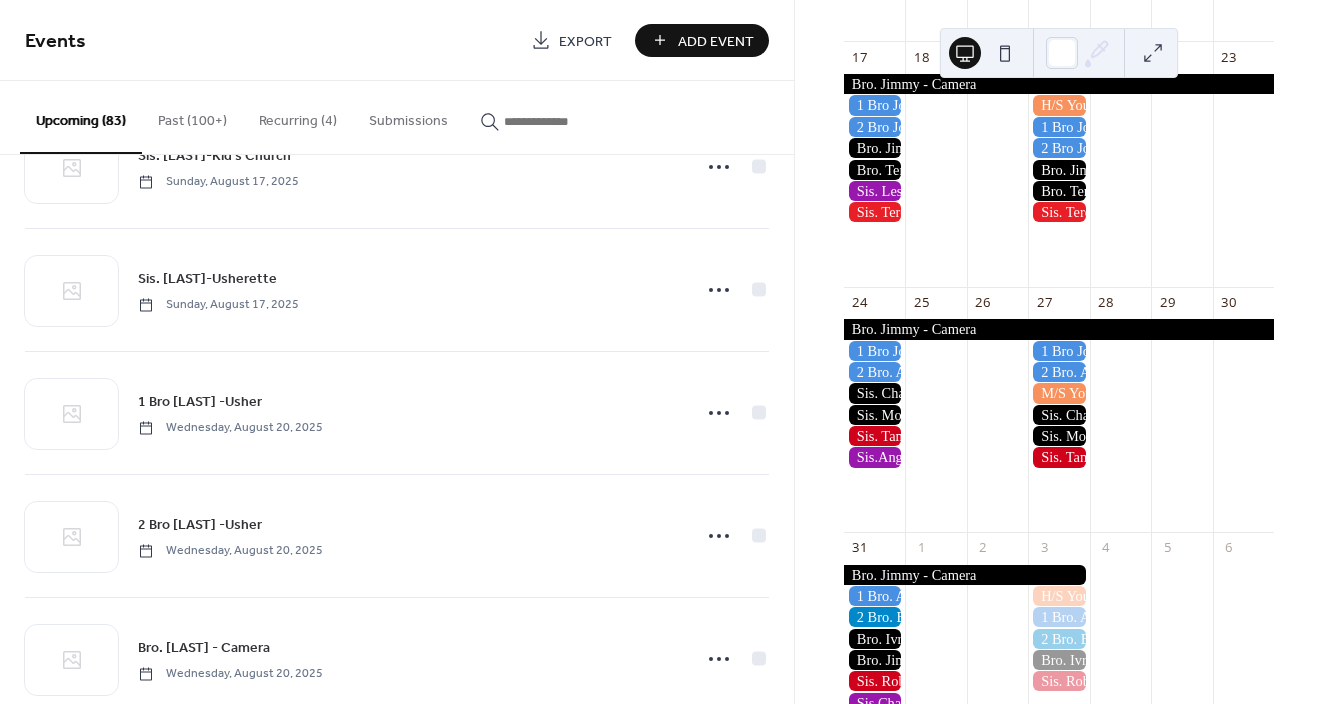 scroll, scrollTop: 3428, scrollLeft: 0, axis: vertical 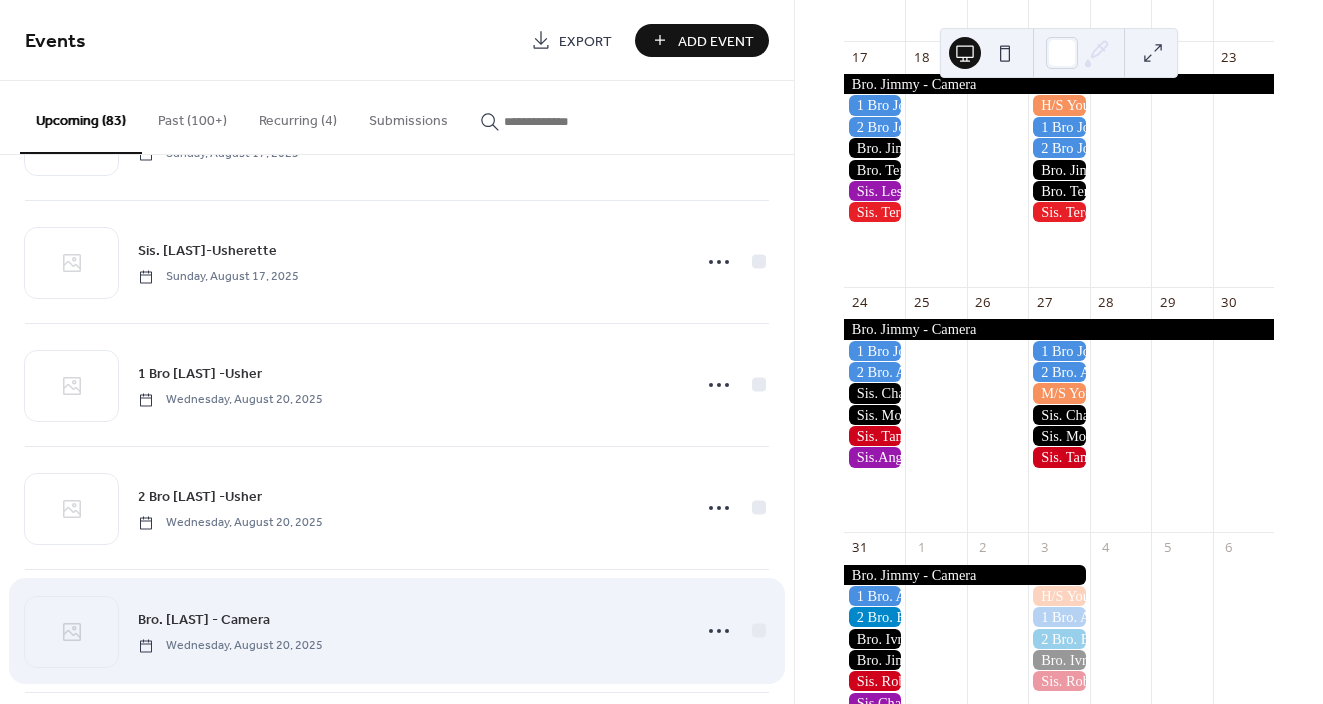 click on "Bro. [FIRST] - Camera" at bounding box center (204, 620) 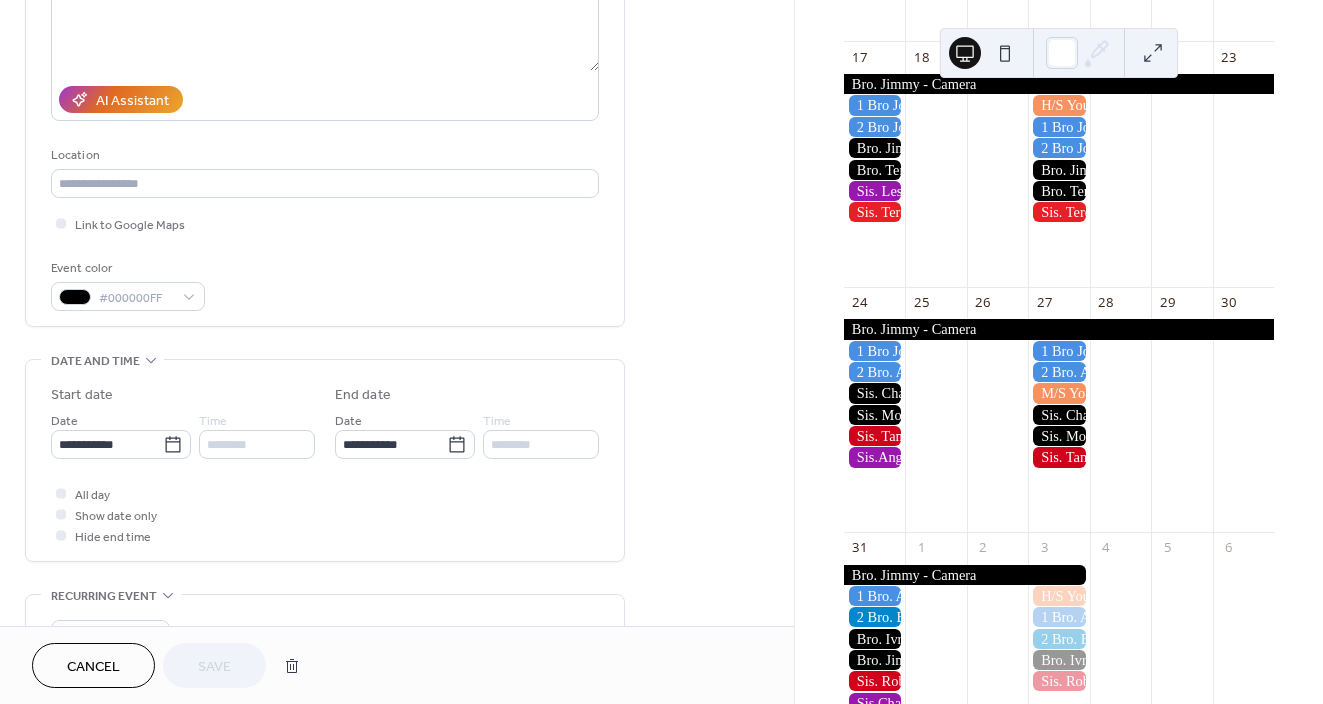 scroll, scrollTop: 289, scrollLeft: 0, axis: vertical 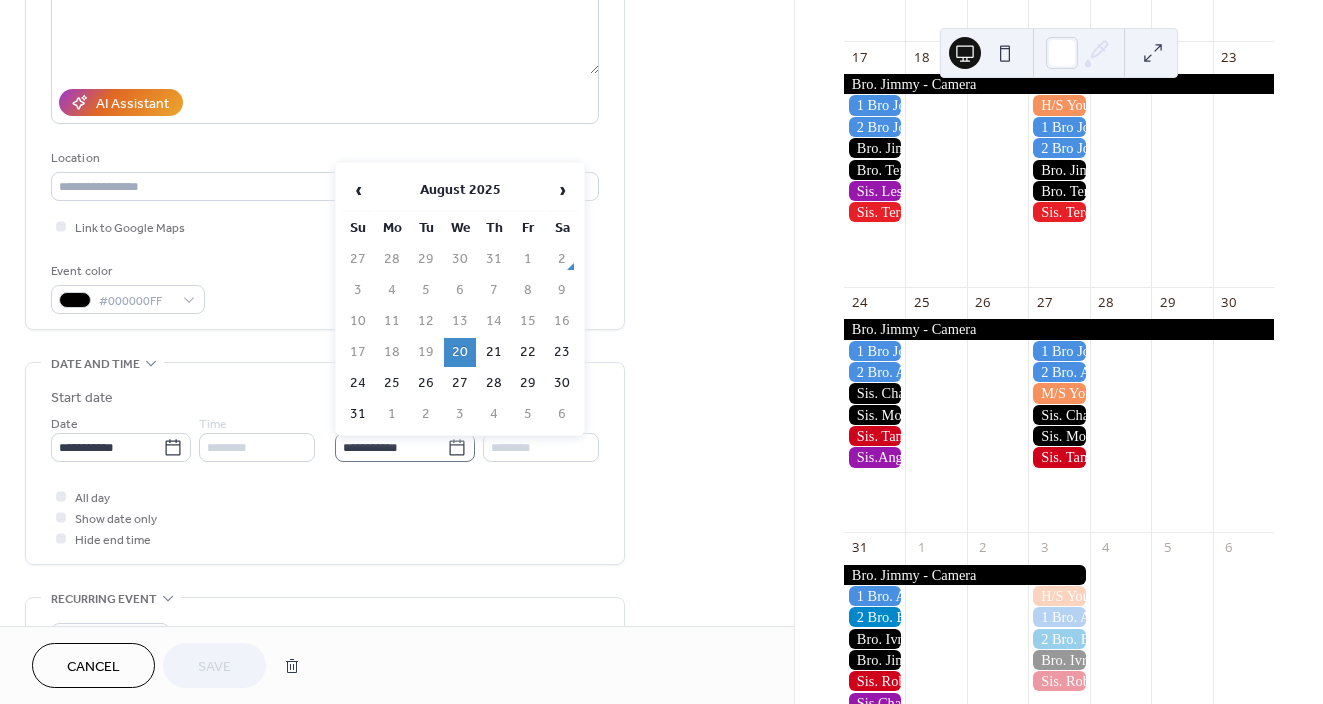 click 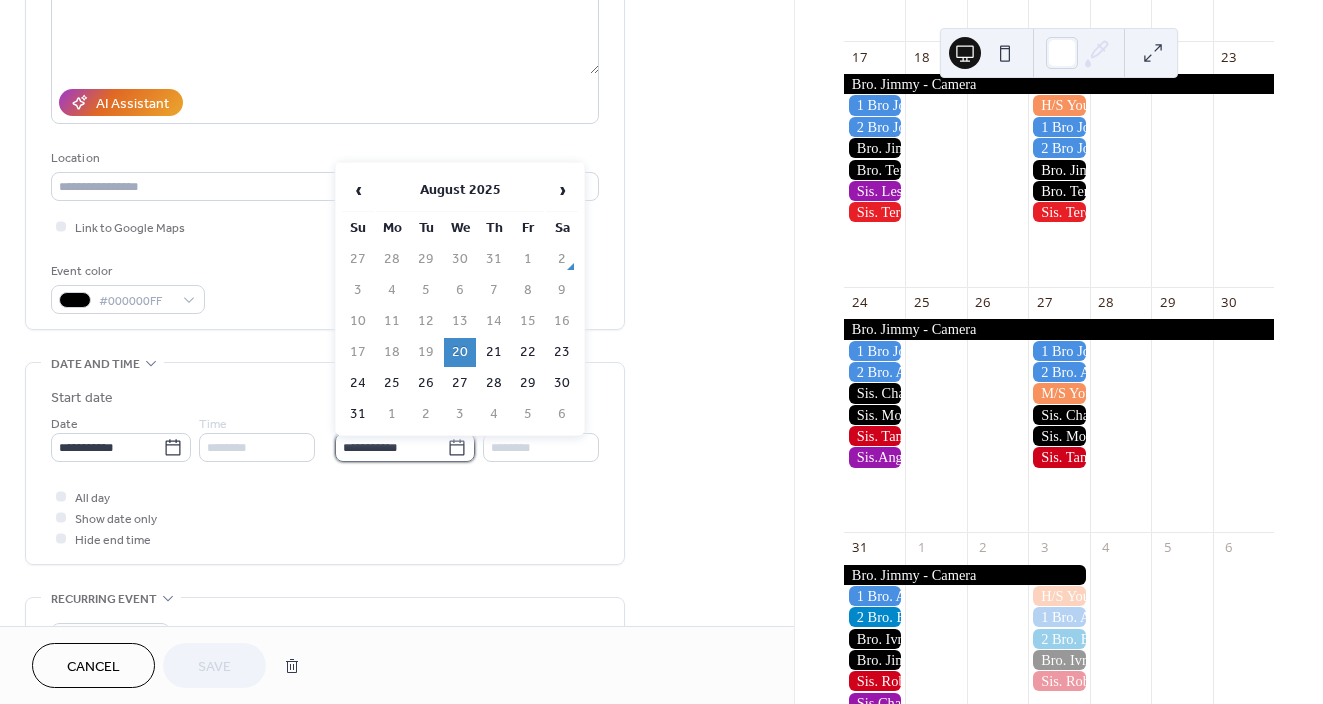 click on "**********" at bounding box center [391, 447] 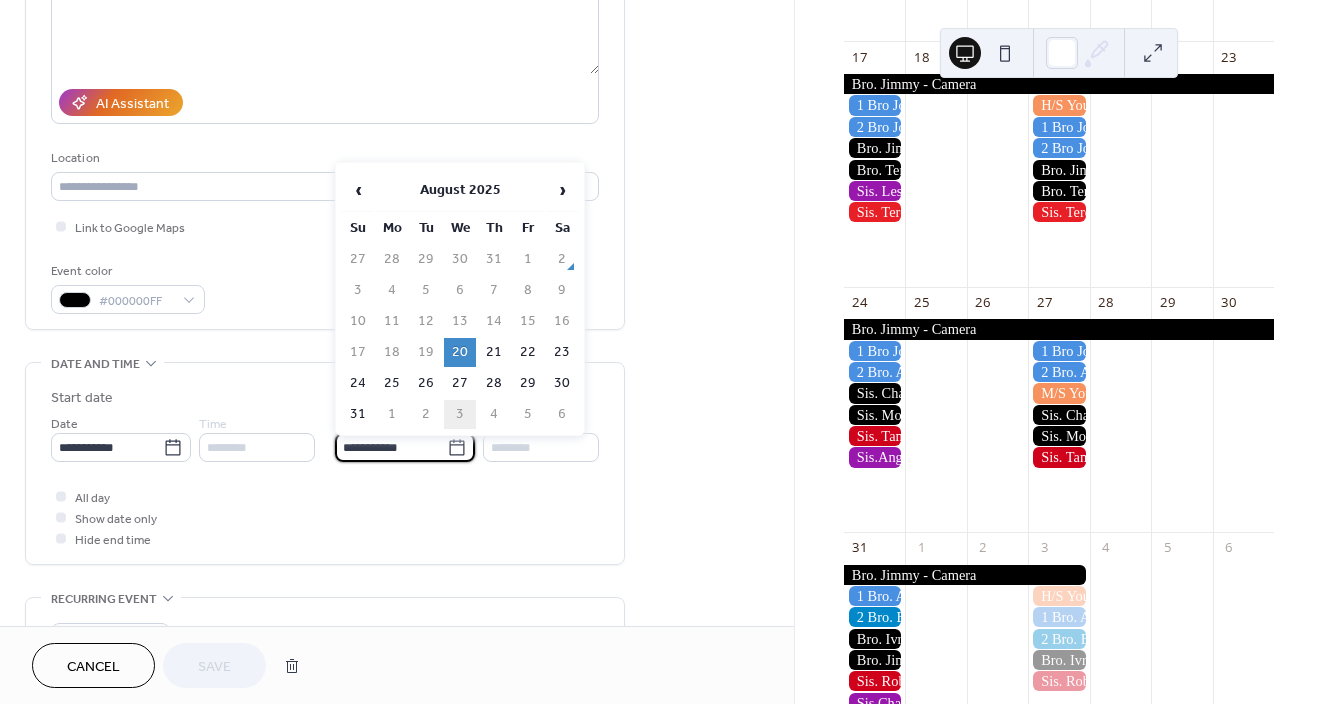 click on "3" at bounding box center (460, 414) 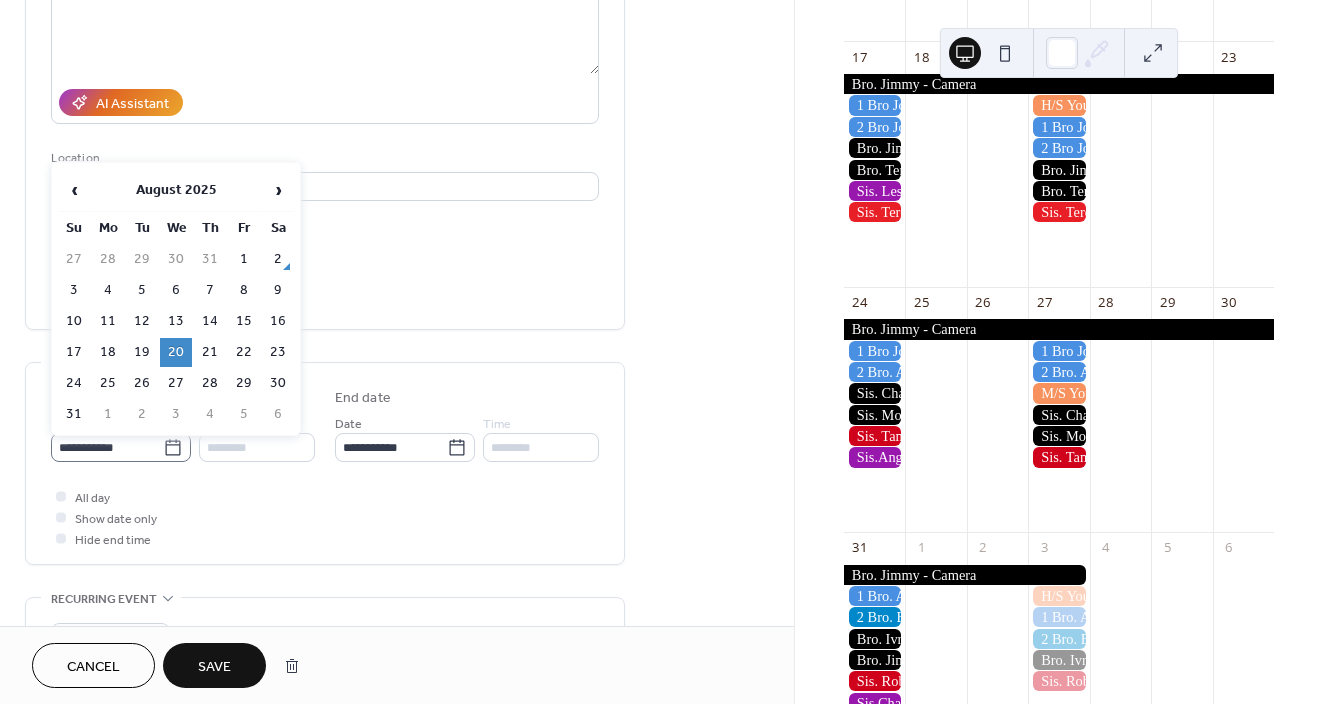 click 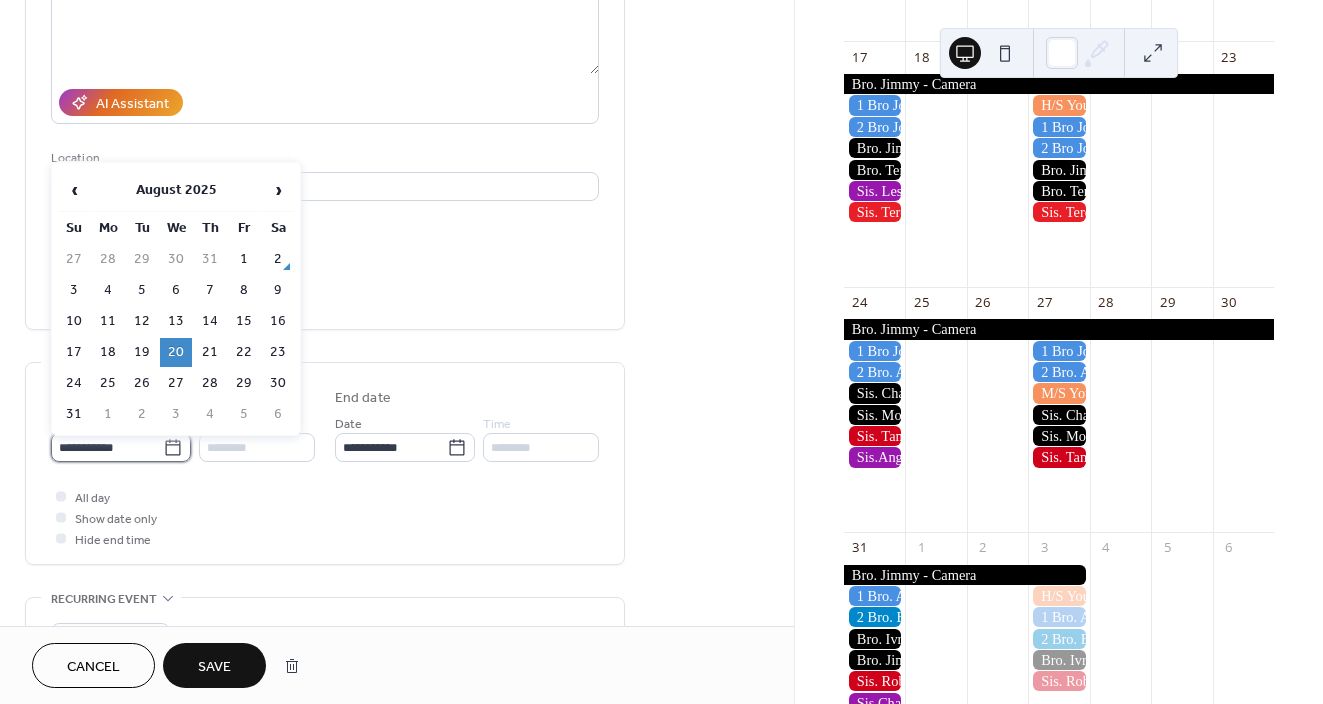 click on "**********" at bounding box center [107, 447] 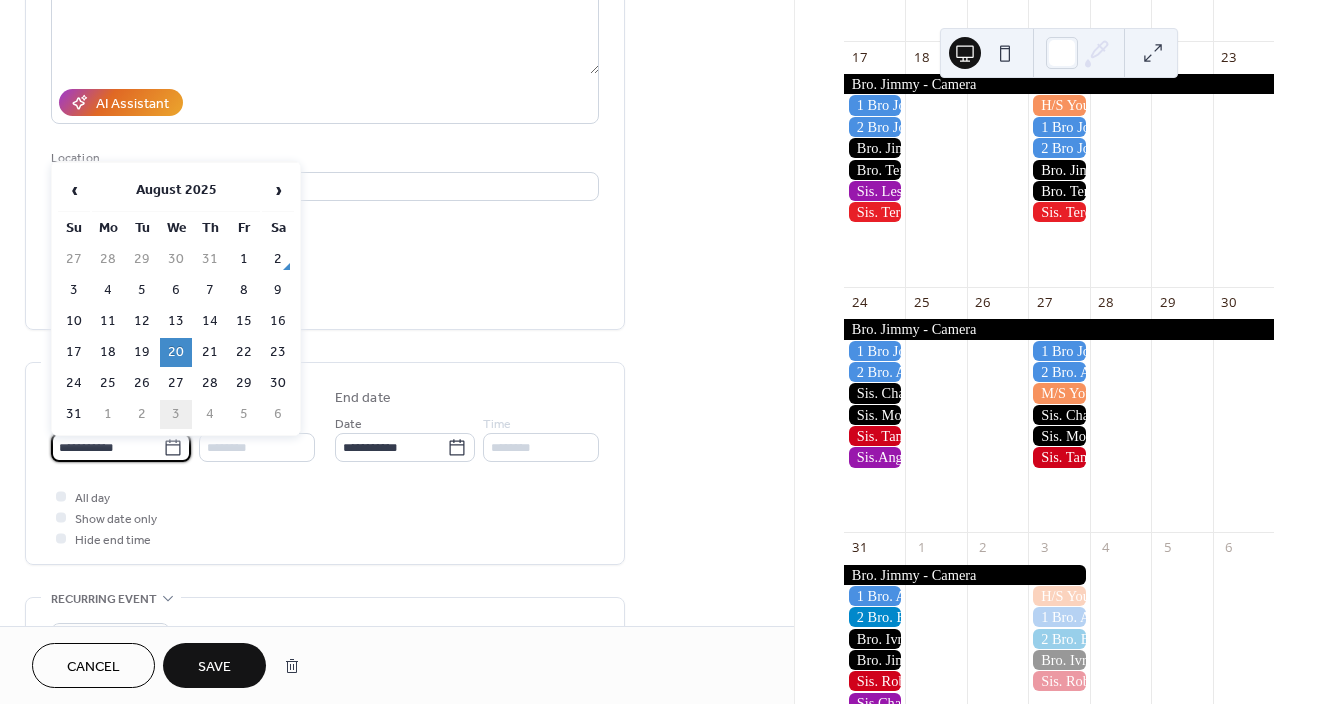 click on "3" at bounding box center [176, 414] 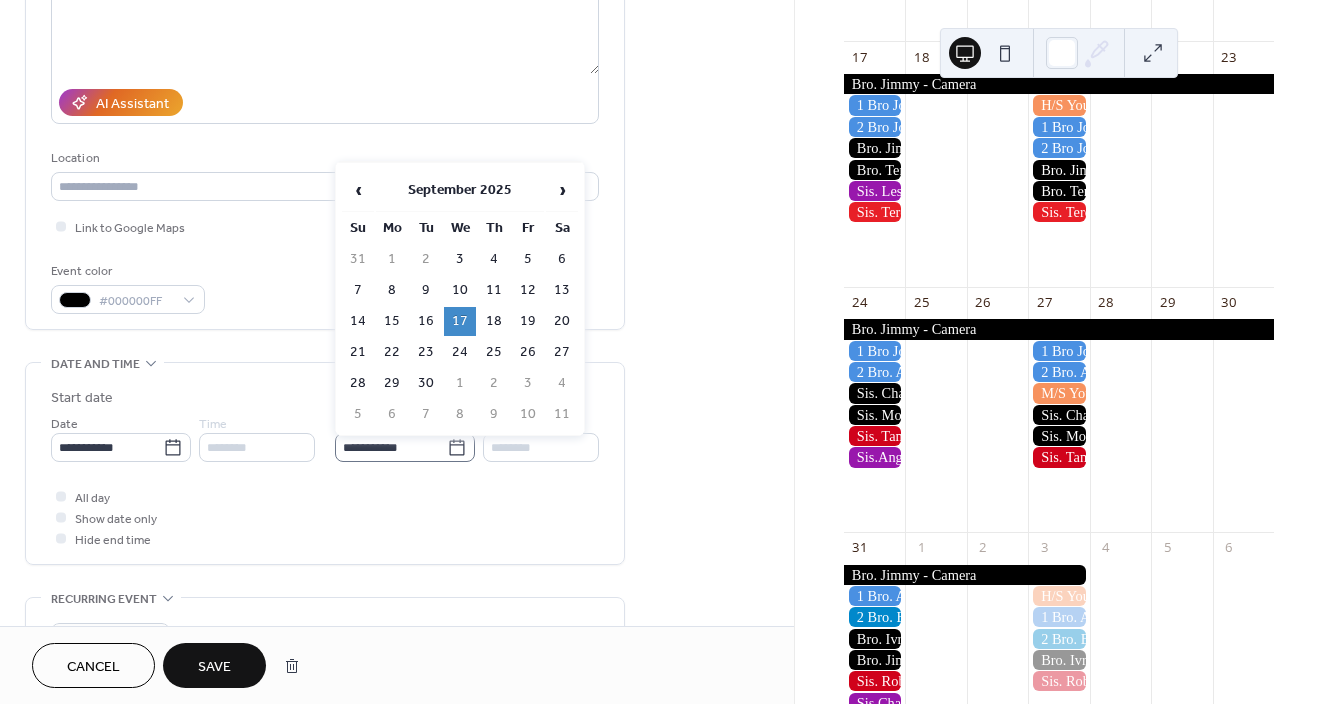 click 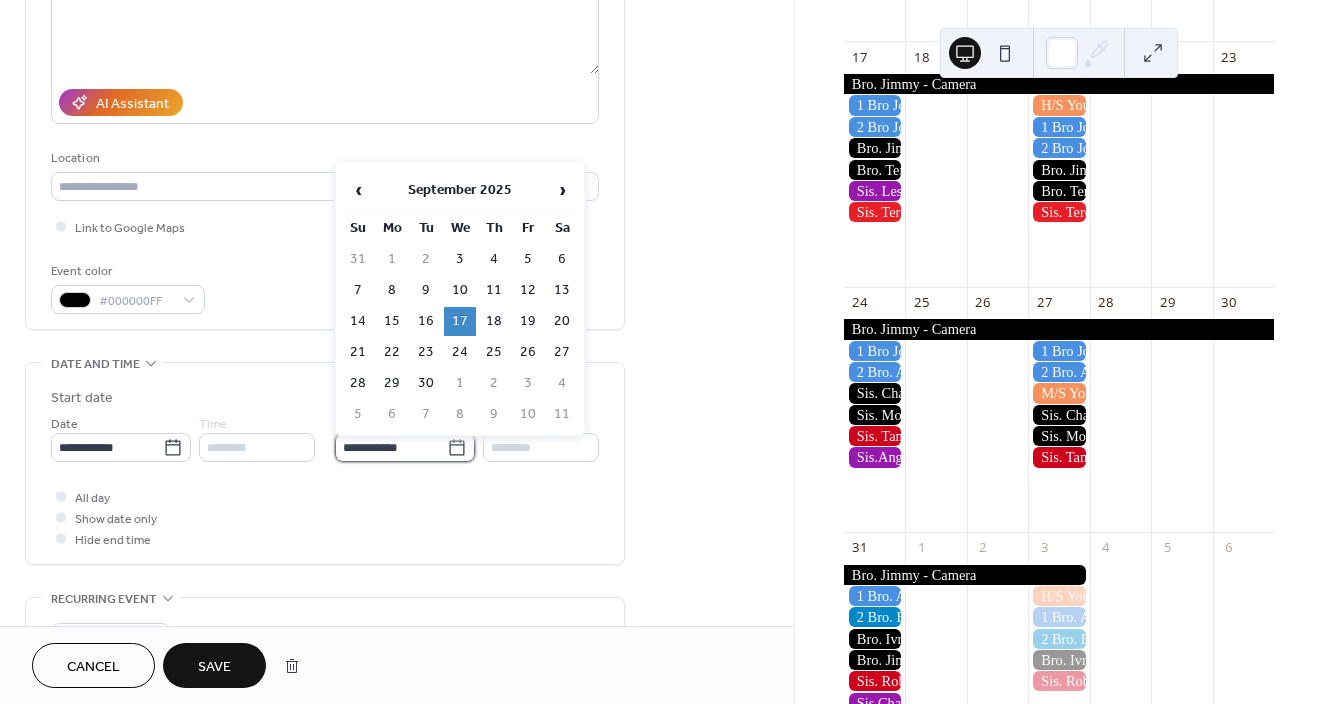 click on "**********" at bounding box center (391, 447) 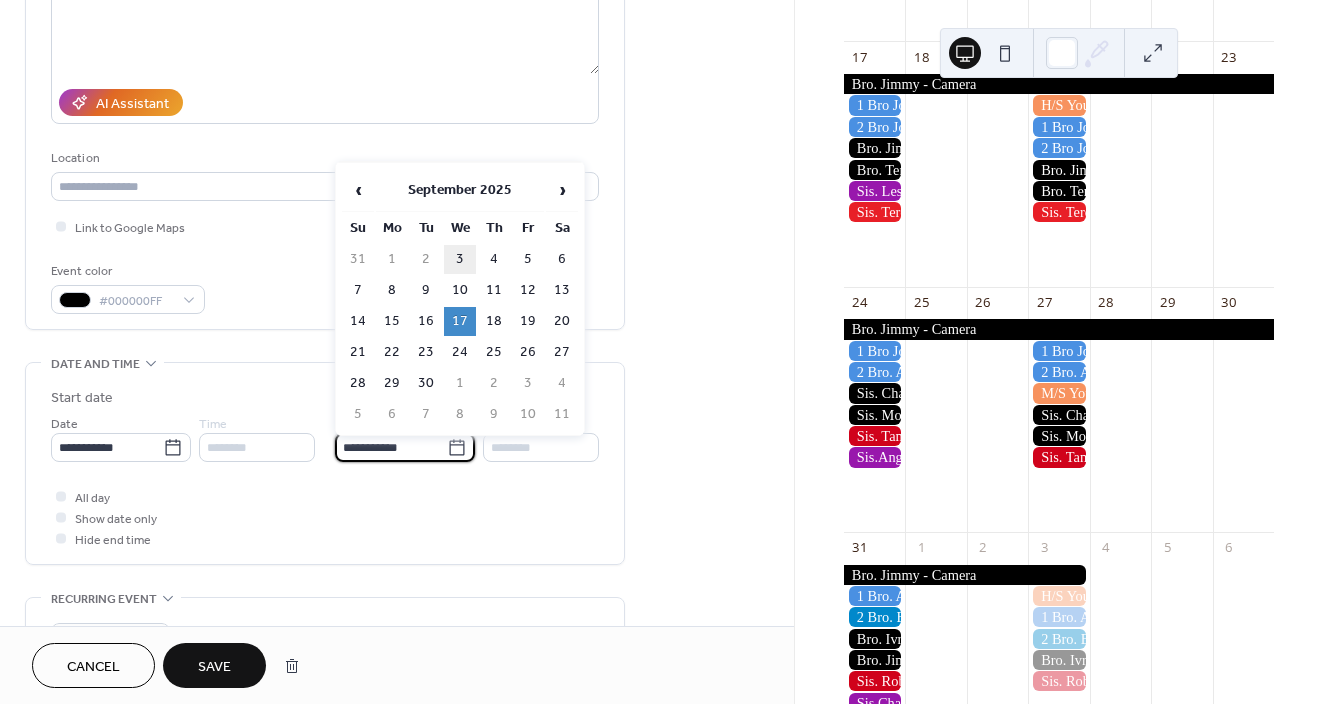 click on "3" at bounding box center [460, 259] 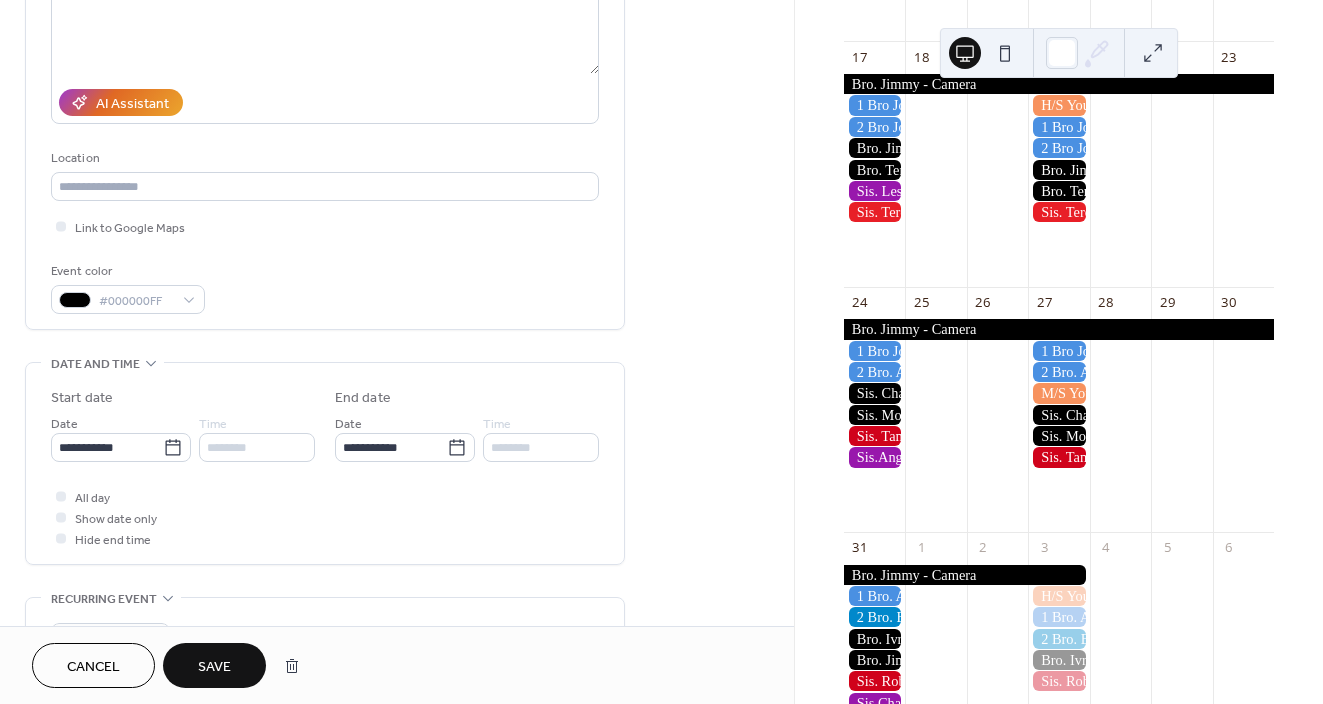 click on "Save" at bounding box center [214, 667] 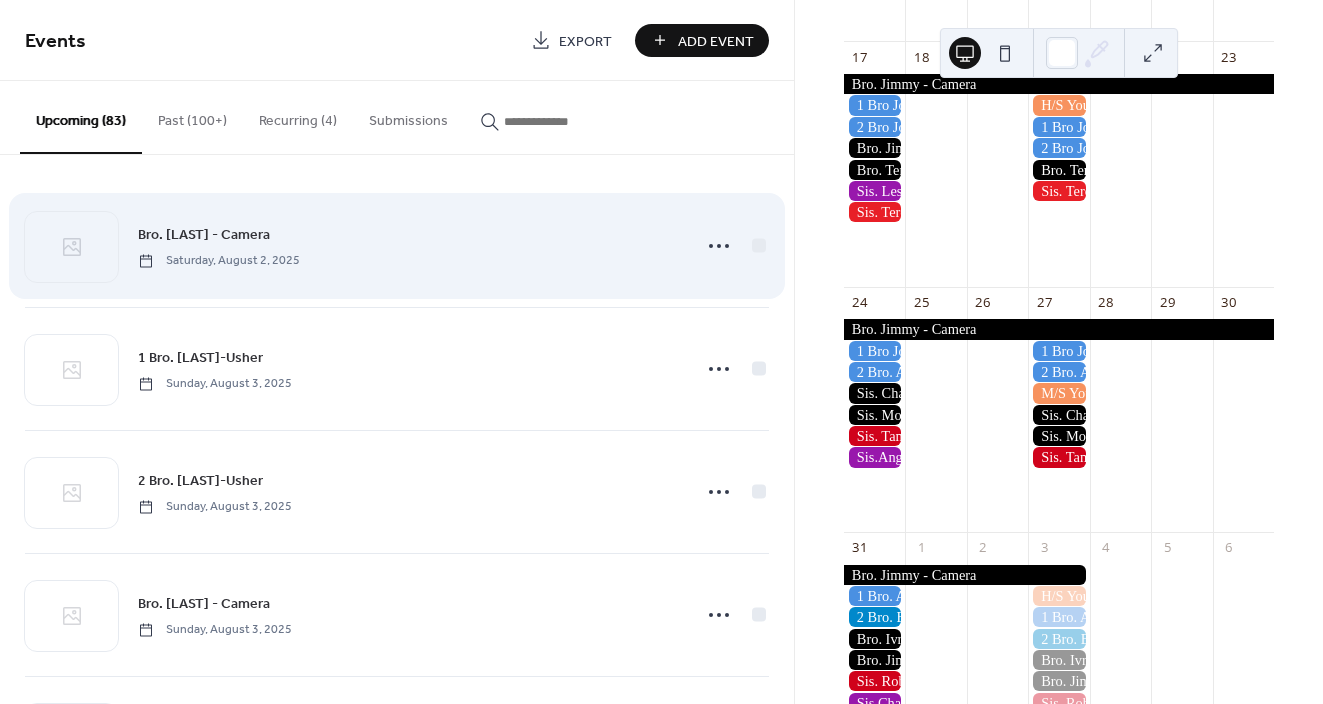 click on "Bro. [FIRST] - Camera" at bounding box center (204, 235) 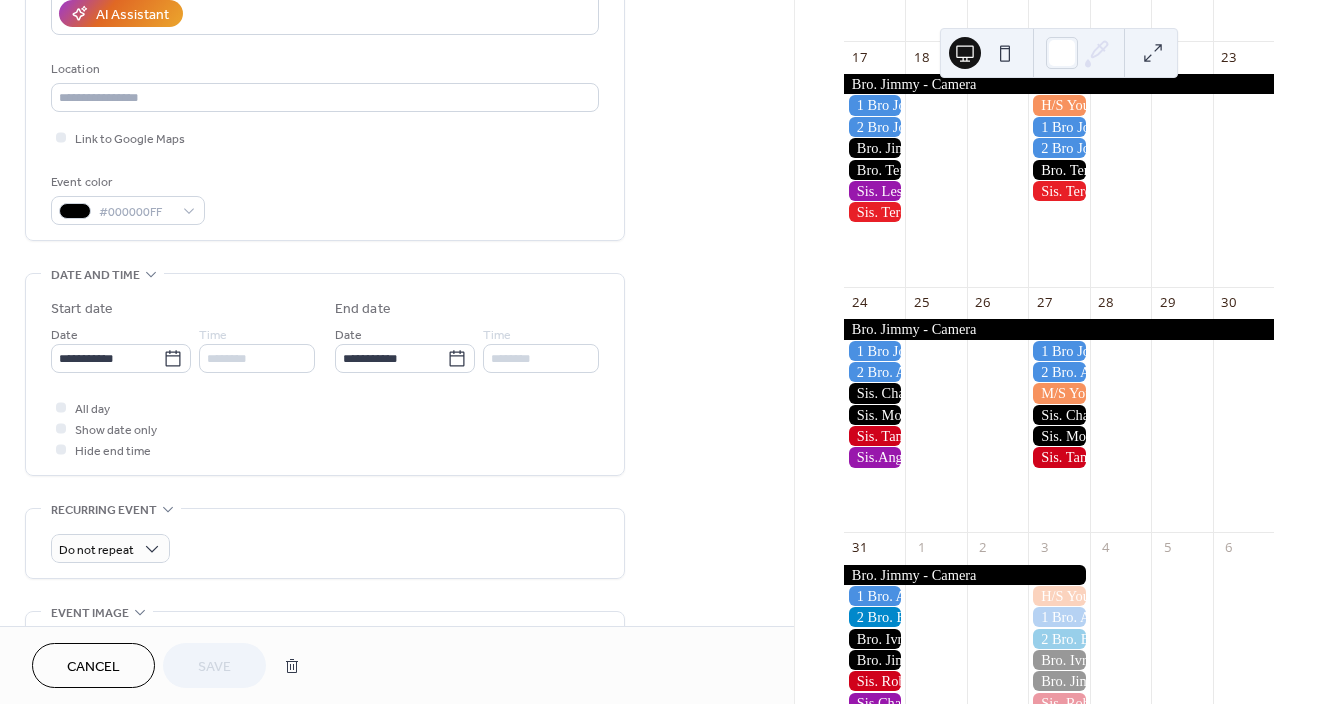 scroll, scrollTop: 382, scrollLeft: 0, axis: vertical 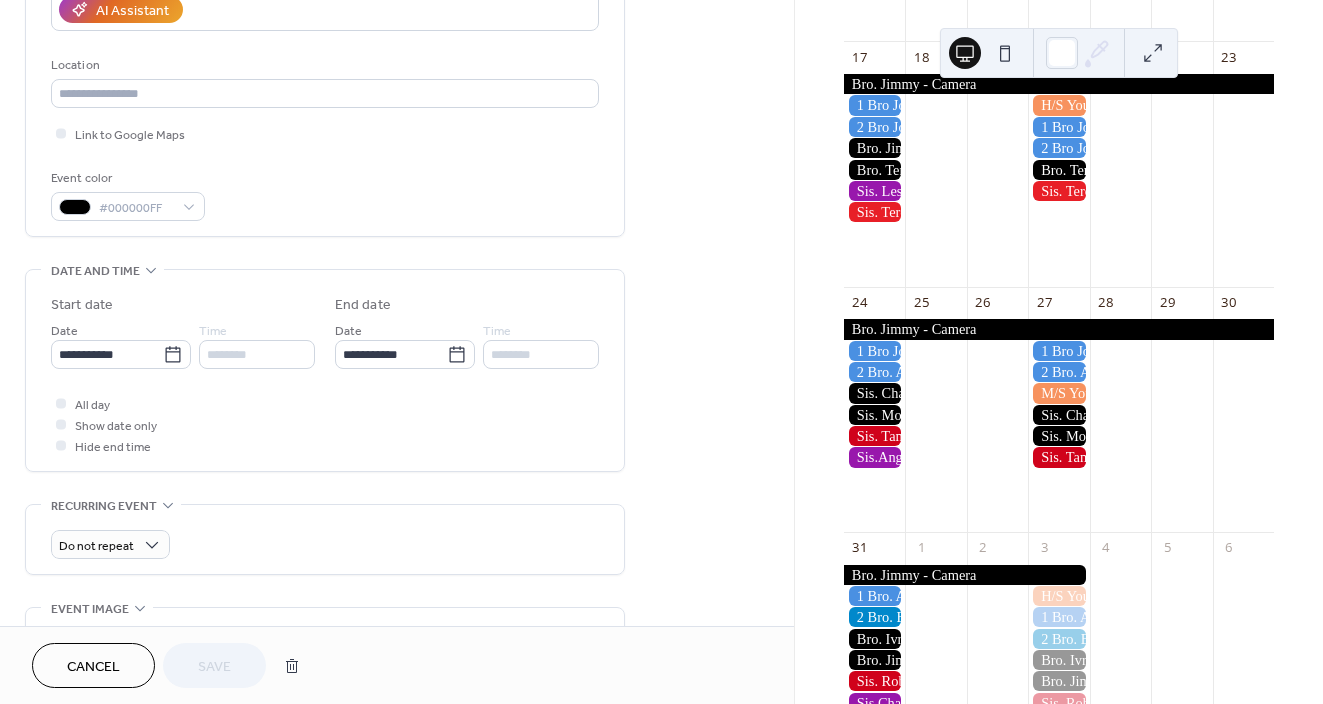 drag, startPoint x: 1316, startPoint y: 398, endPoint x: 1307, endPoint y: 318, distance: 80.50466 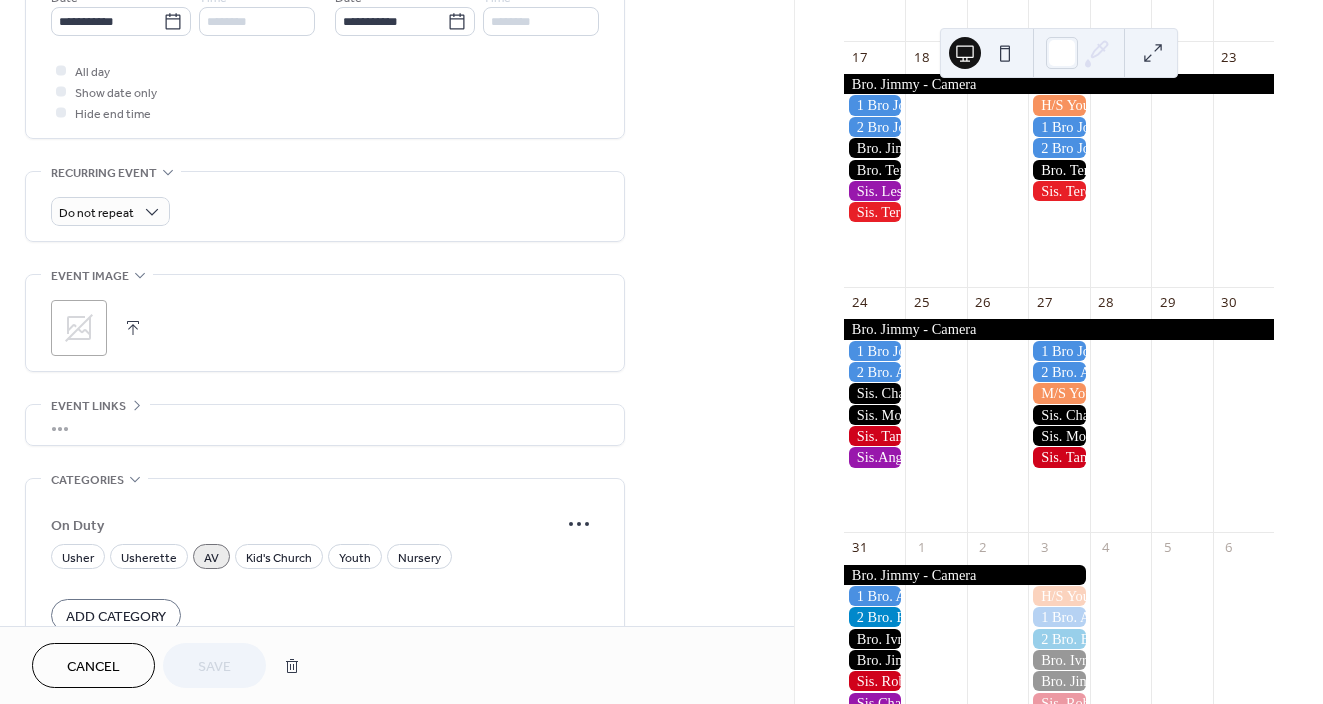 scroll, scrollTop: 831, scrollLeft: 0, axis: vertical 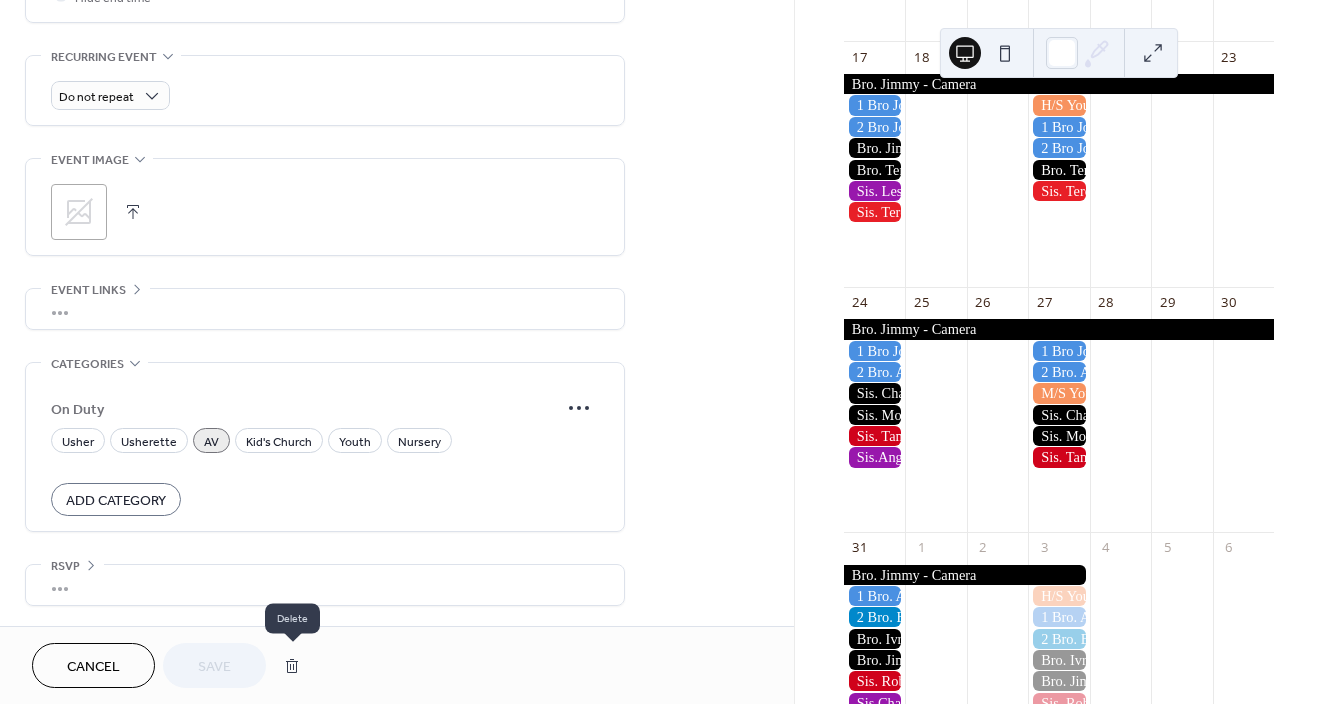 click at bounding box center (292, 666) 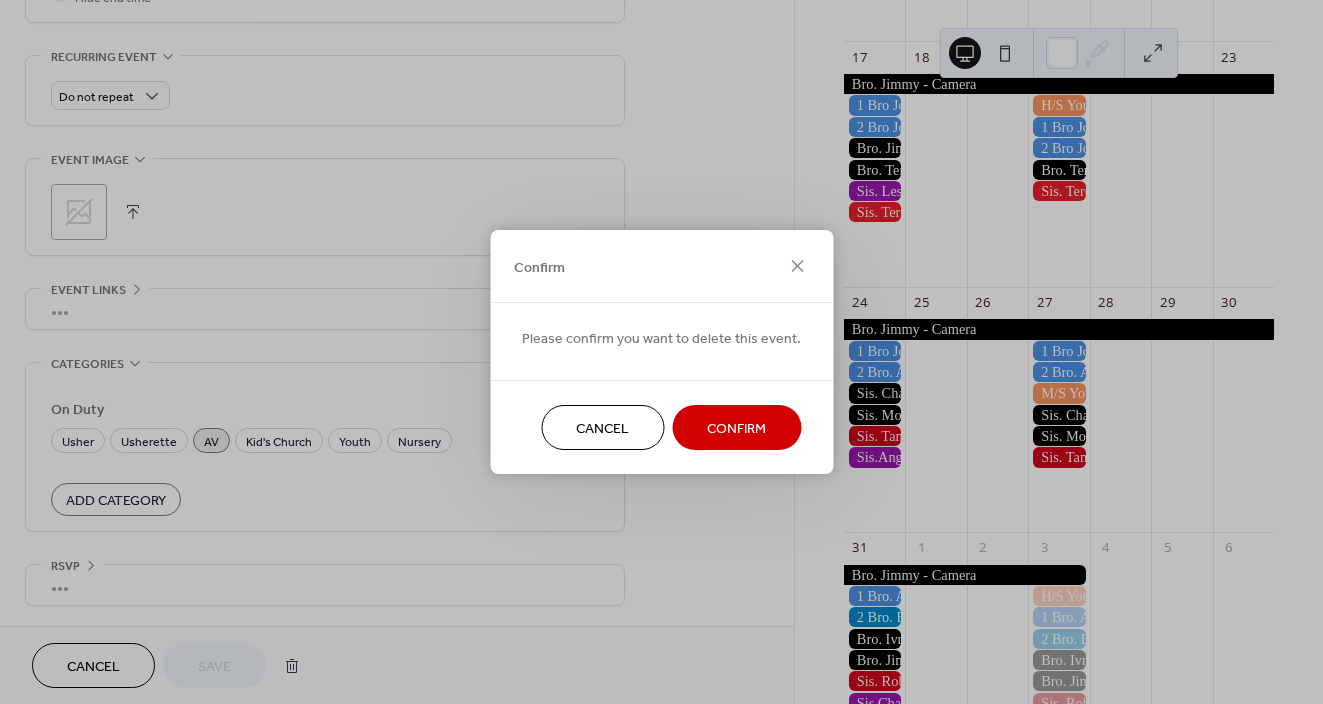 click on "Confirm" at bounding box center [736, 429] 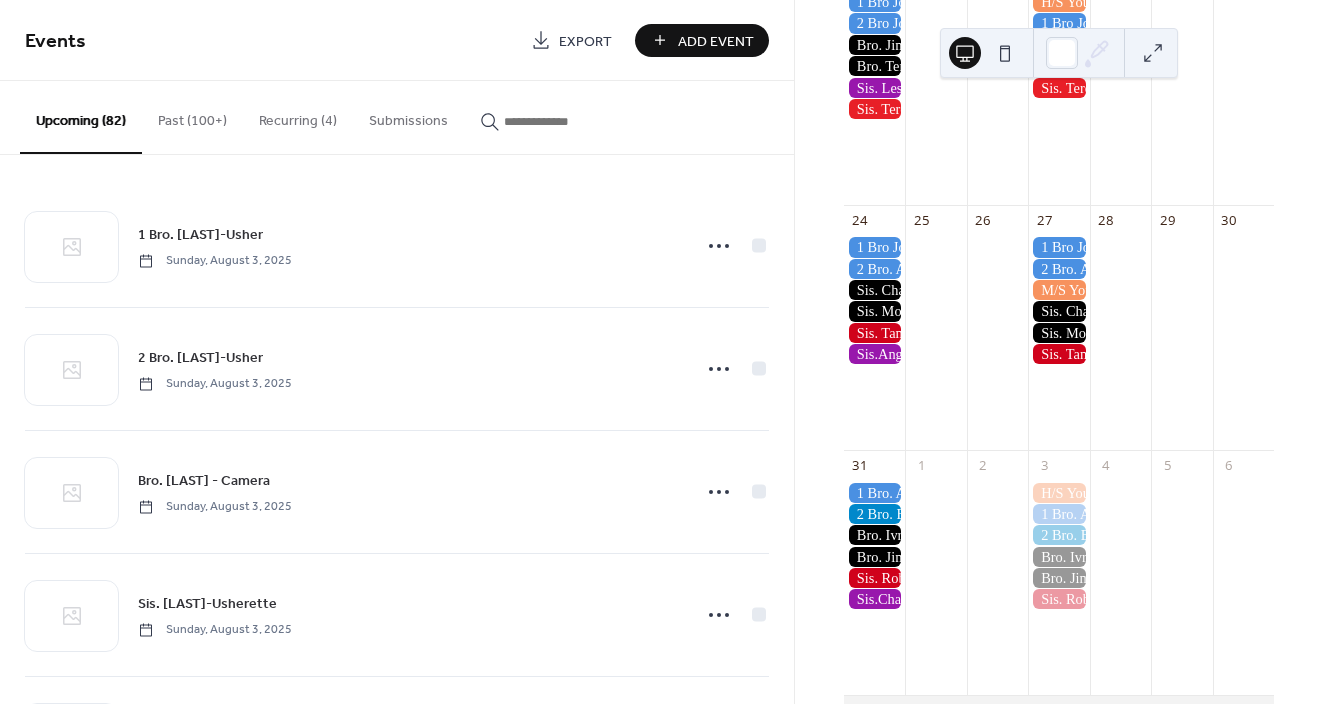 scroll, scrollTop: 1174, scrollLeft: 0, axis: vertical 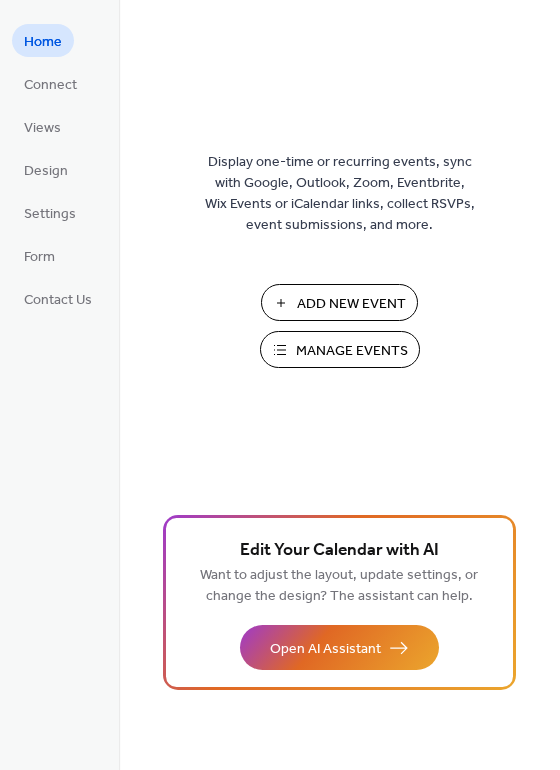 click on "Manage Events" at bounding box center (352, 351) 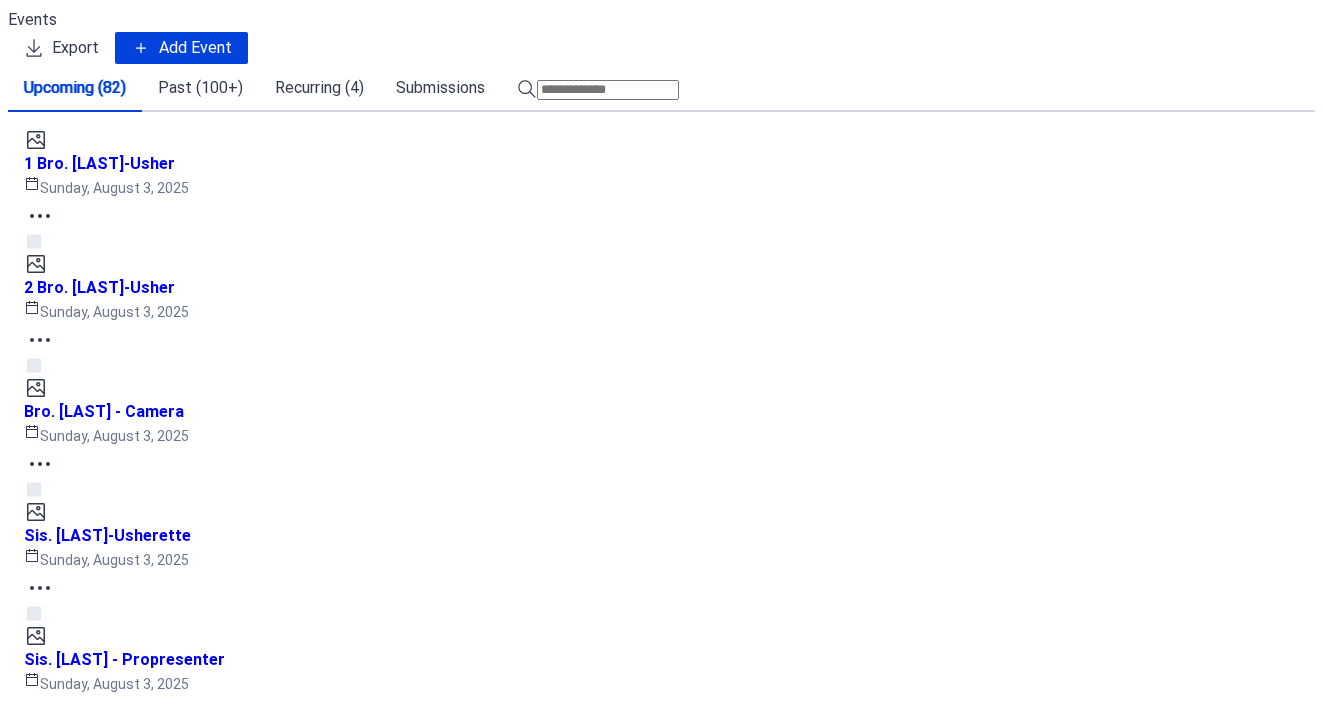 scroll, scrollTop: 0, scrollLeft: 0, axis: both 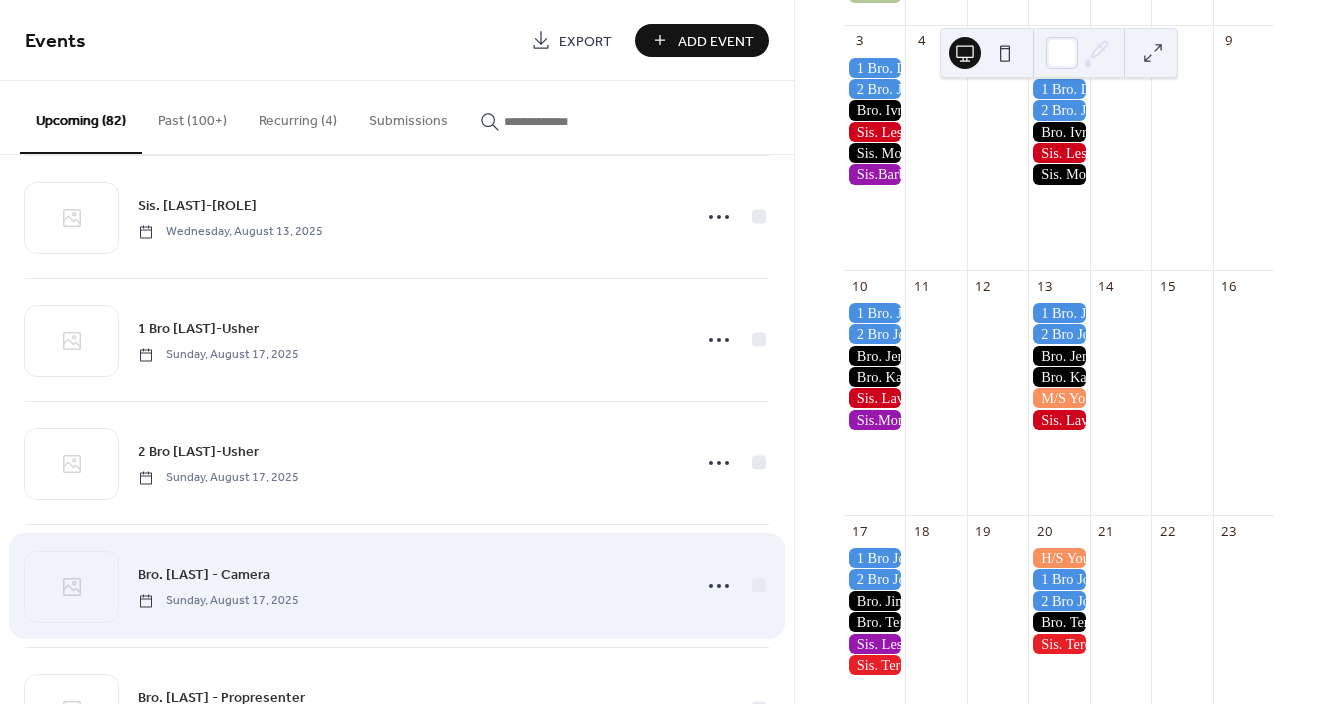 click on "Bro. [FIRST] - Camera" at bounding box center [204, 575] 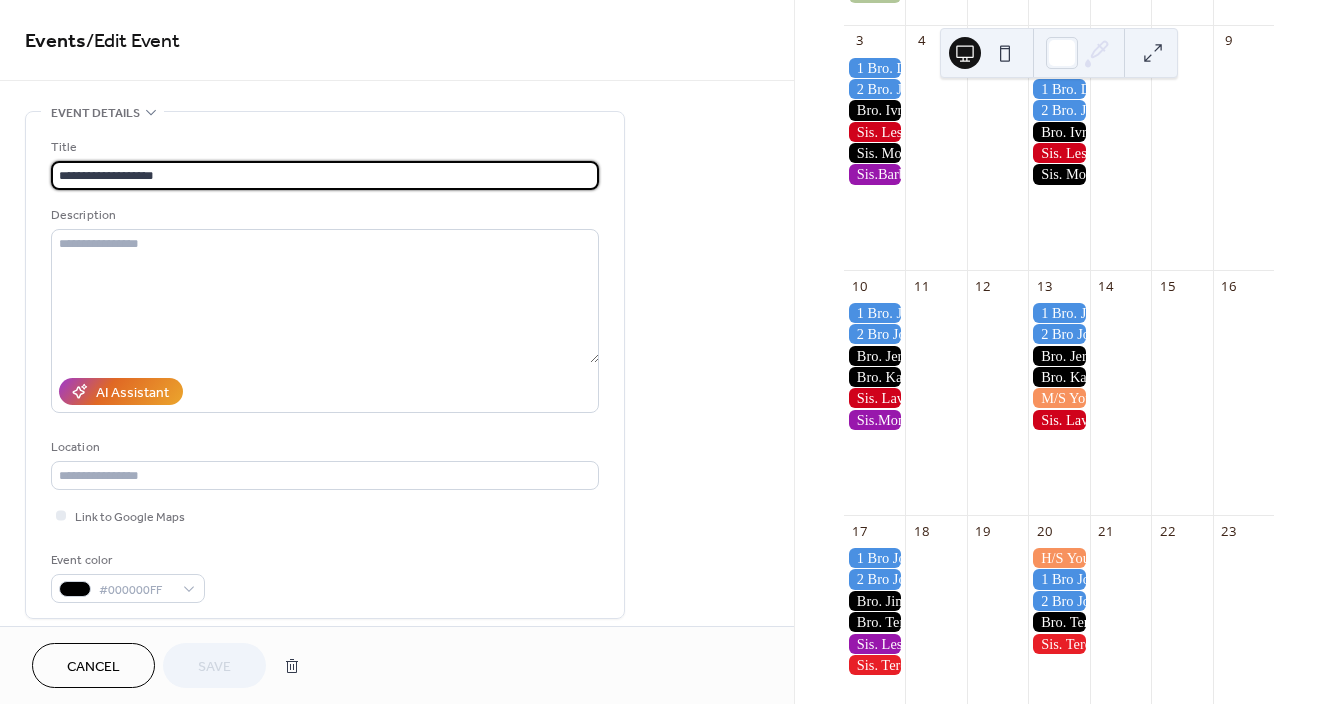 click on "**********" at bounding box center [325, 175] 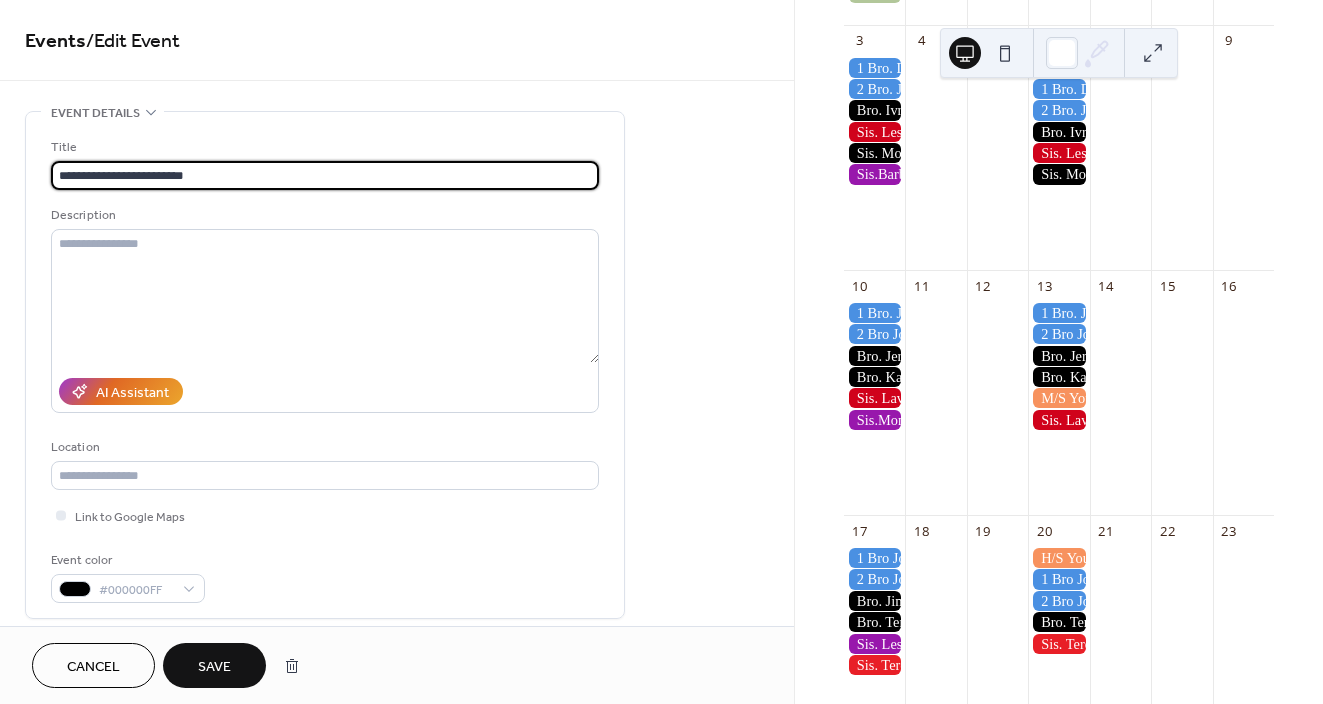 type on "**********" 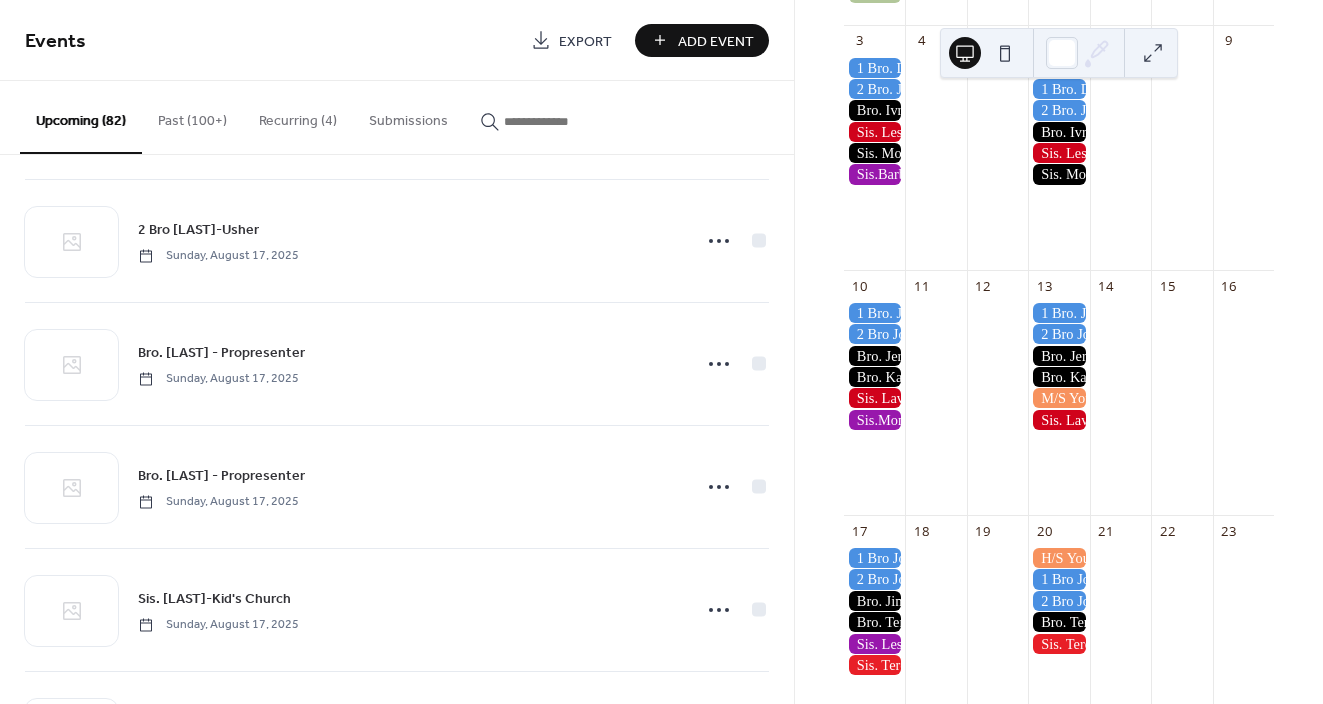 scroll, scrollTop: 2841, scrollLeft: 0, axis: vertical 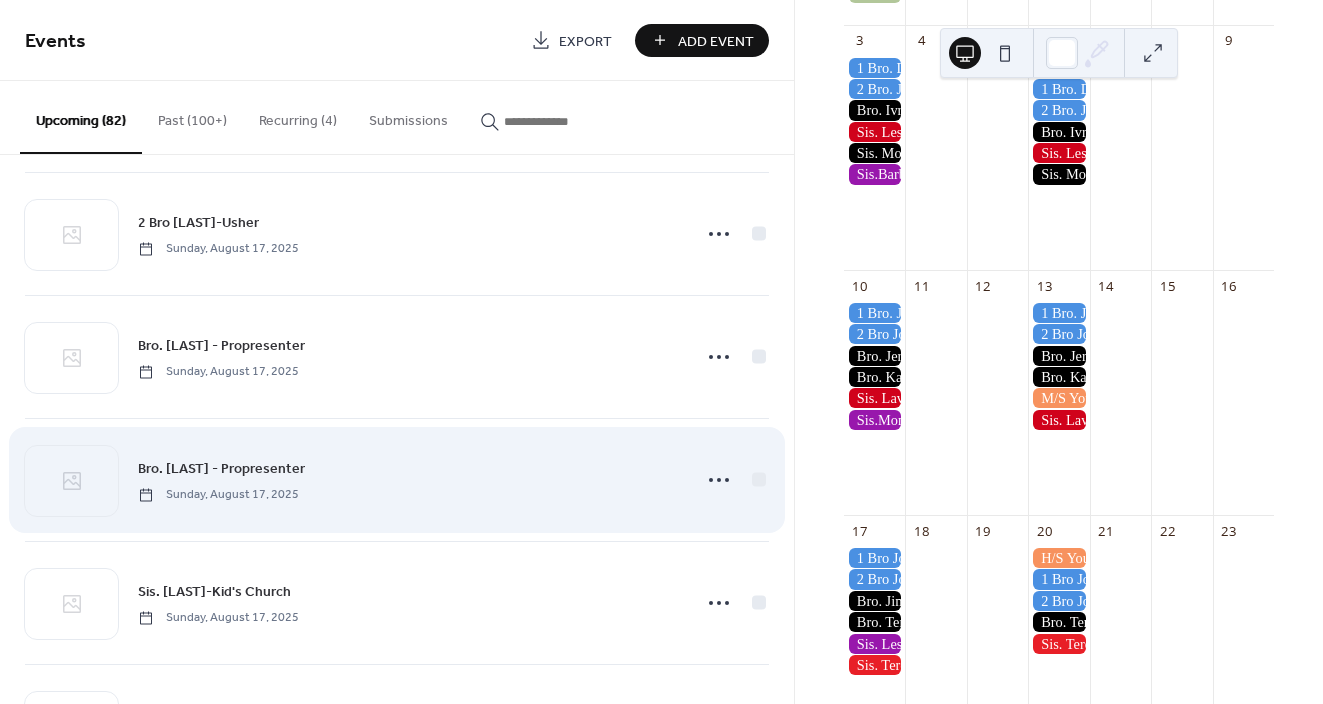 click on "Bro. Terry - Propresenter" at bounding box center [221, 469] 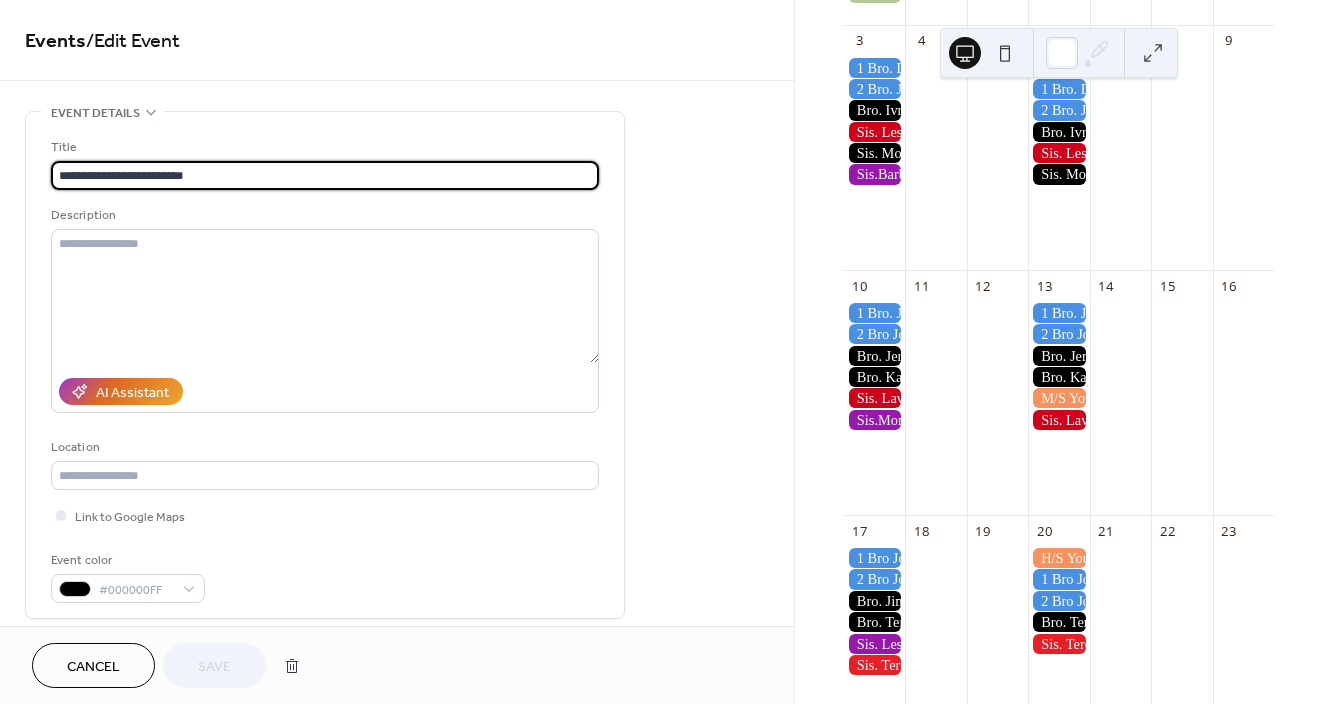 click on "**********" at bounding box center (325, 175) 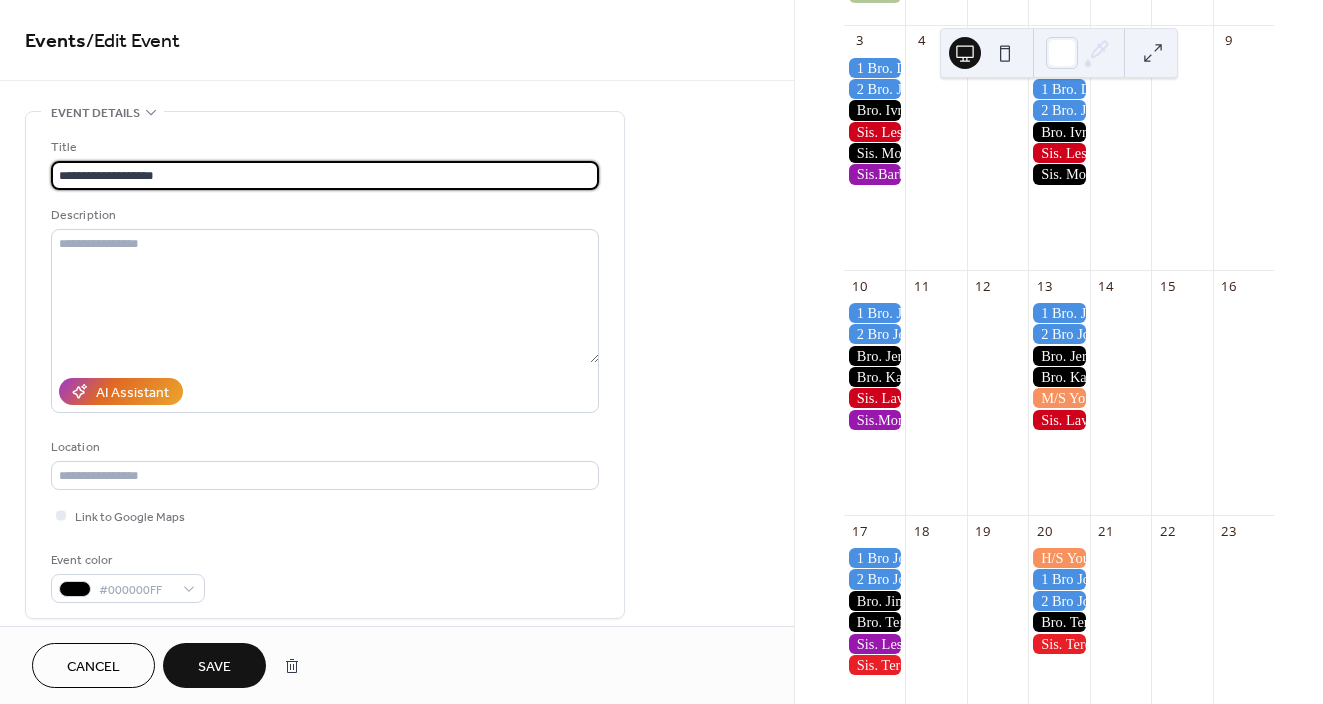 type on "**********" 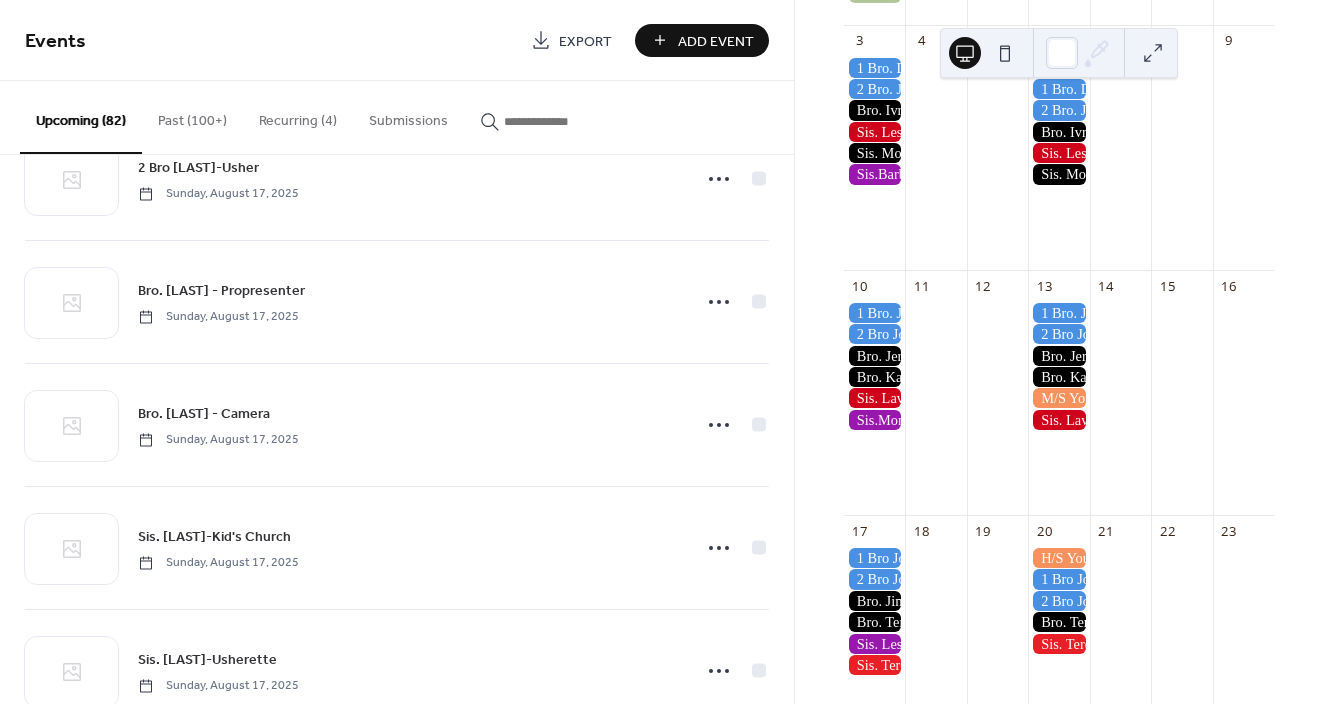scroll, scrollTop: 2998, scrollLeft: 0, axis: vertical 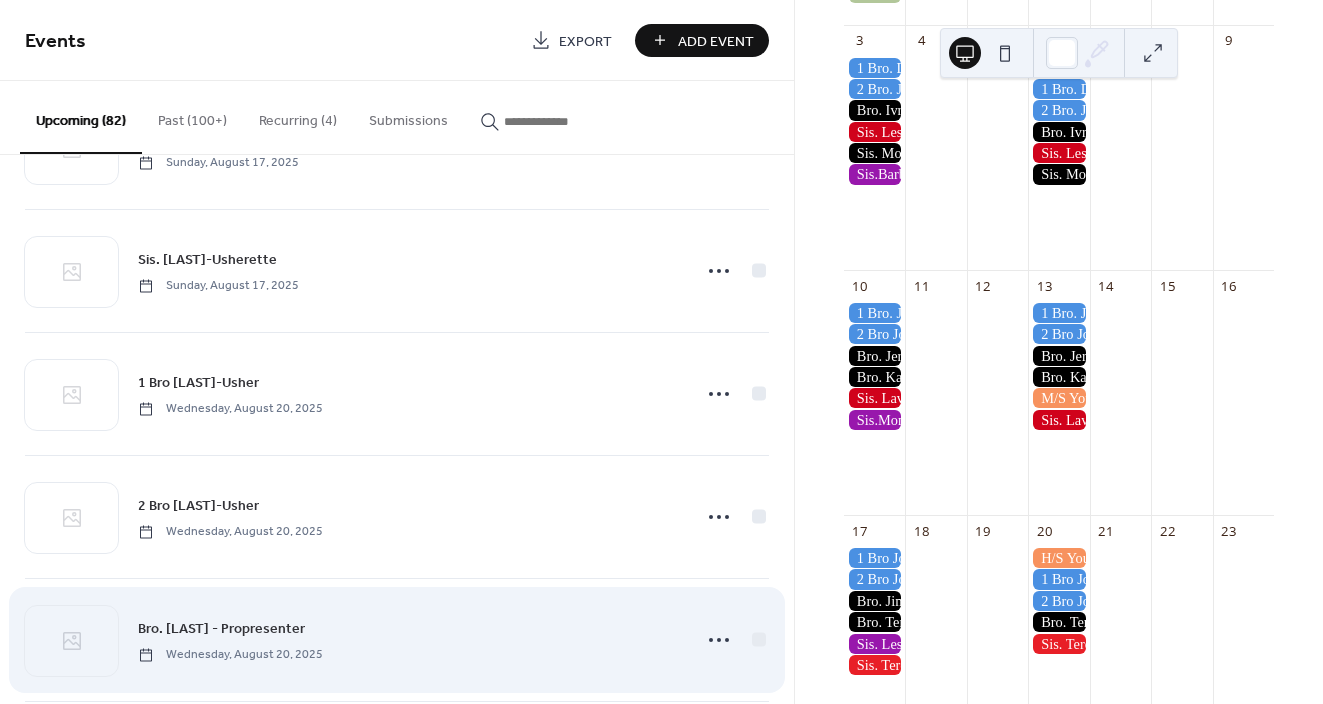 click on "Bro. Terry - Propresenter" at bounding box center (221, 629) 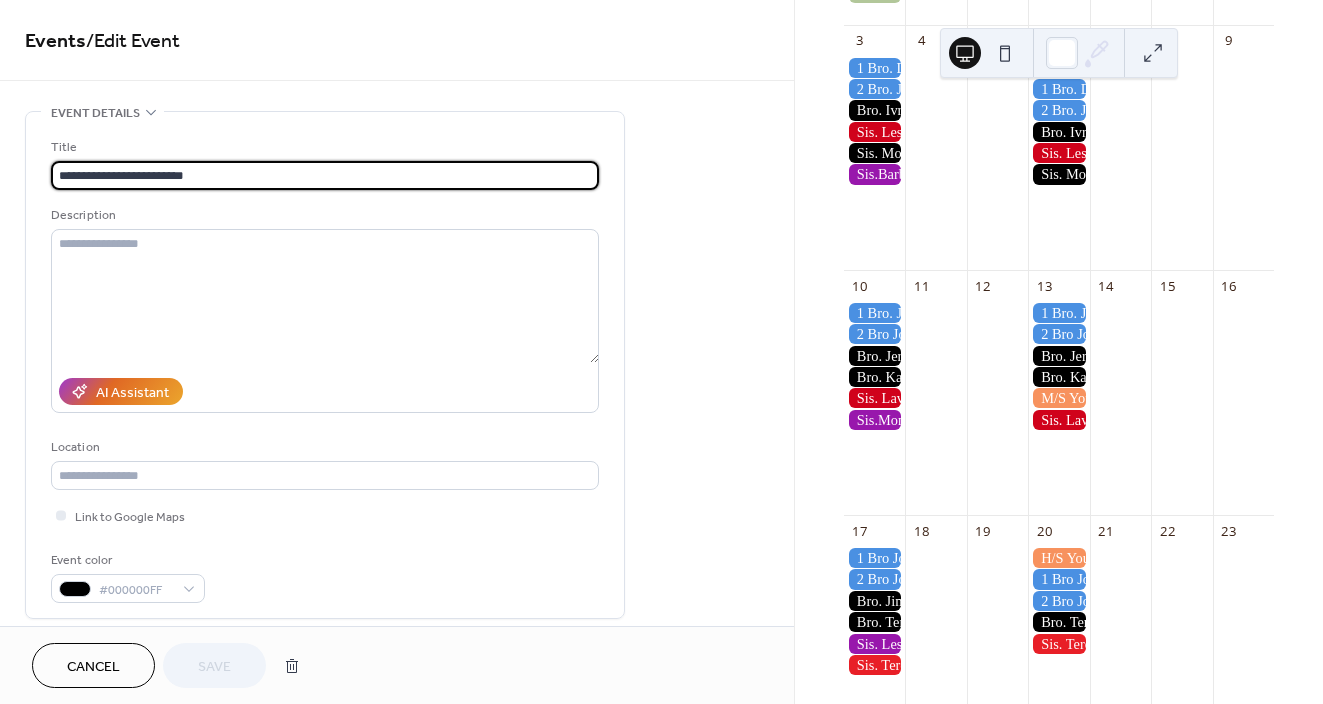 click on "**********" at bounding box center [325, 175] 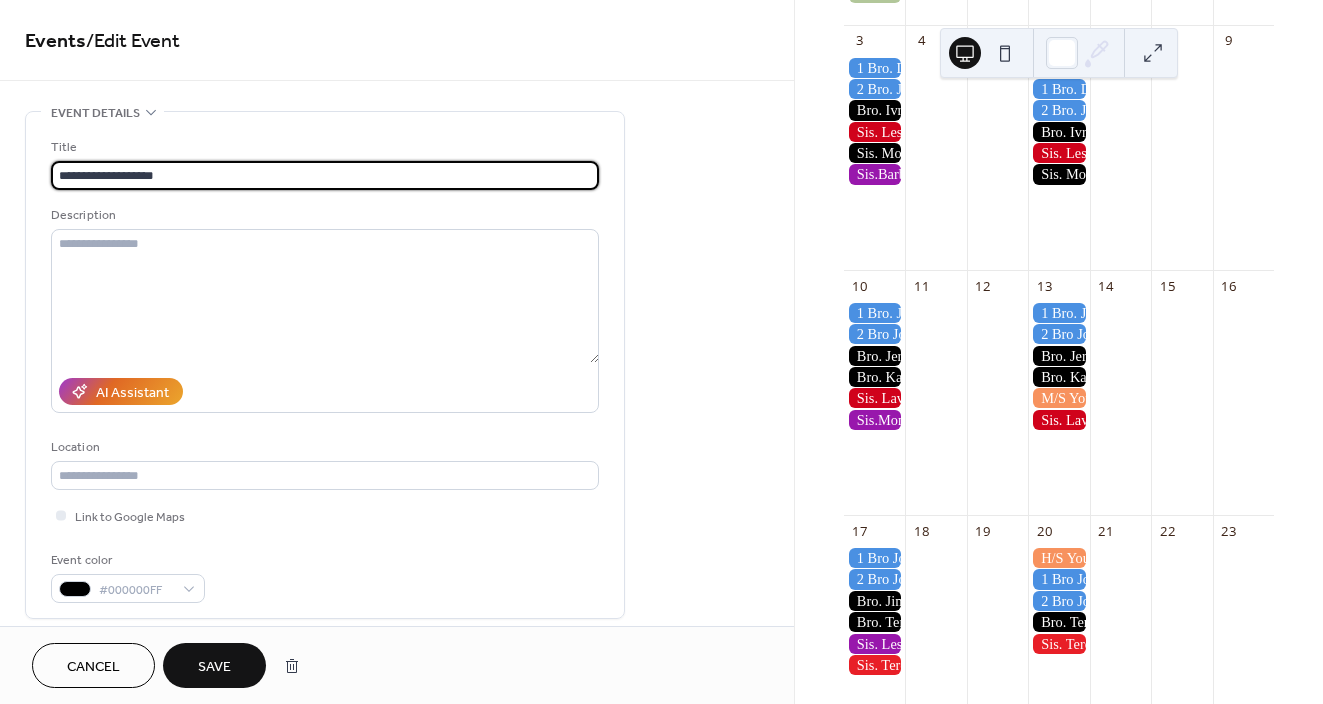 type on "**********" 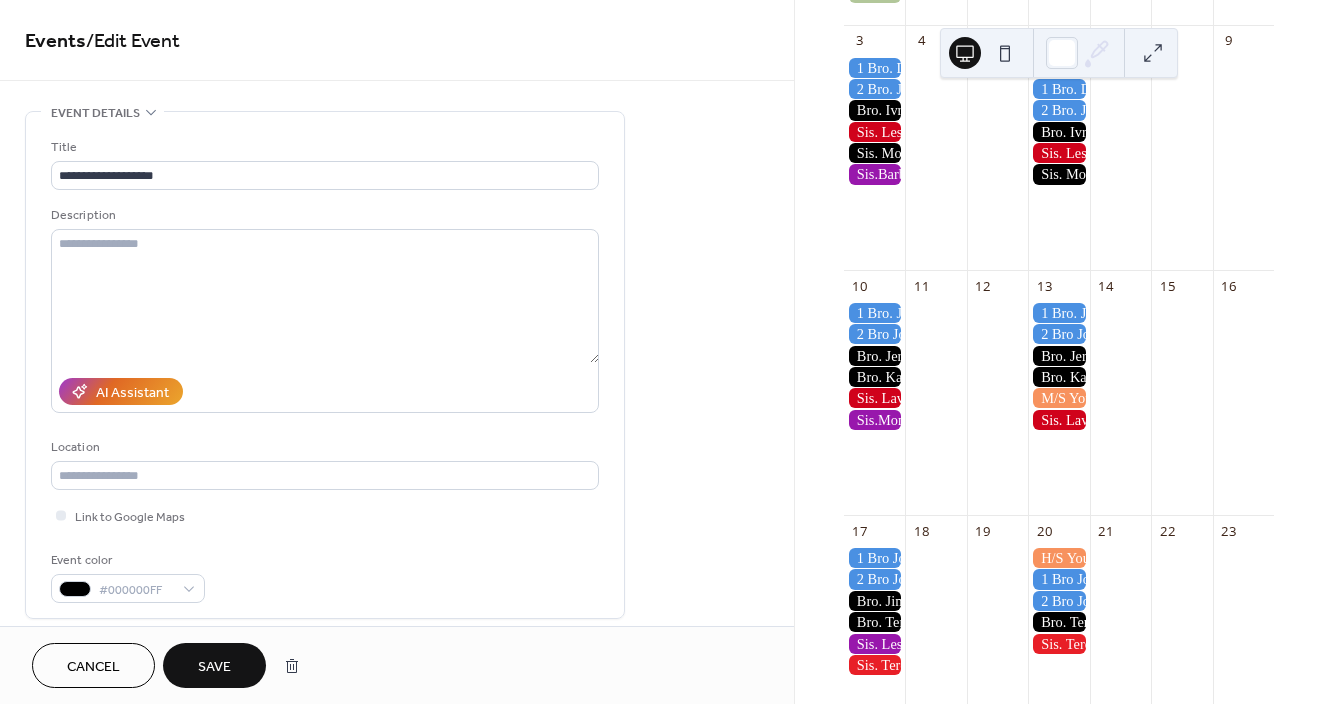click on "Save" at bounding box center (214, 665) 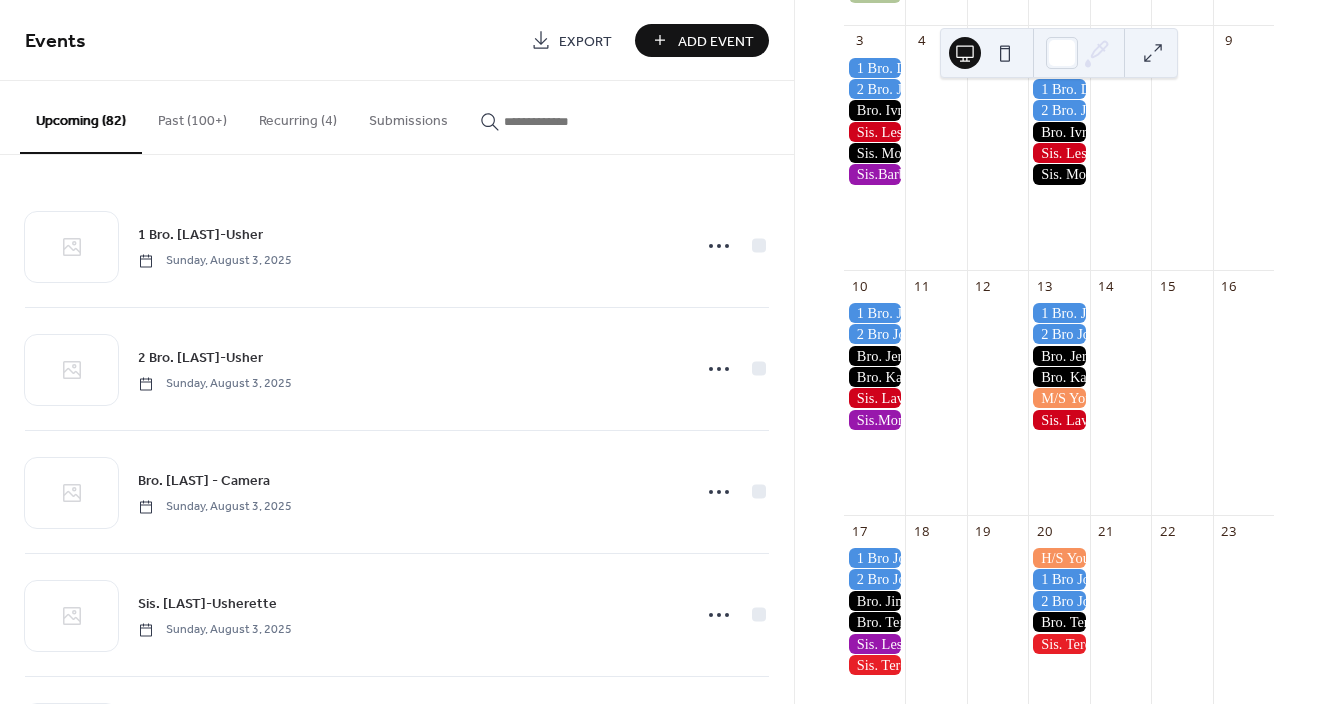 click on "Add Event" at bounding box center (716, 41) 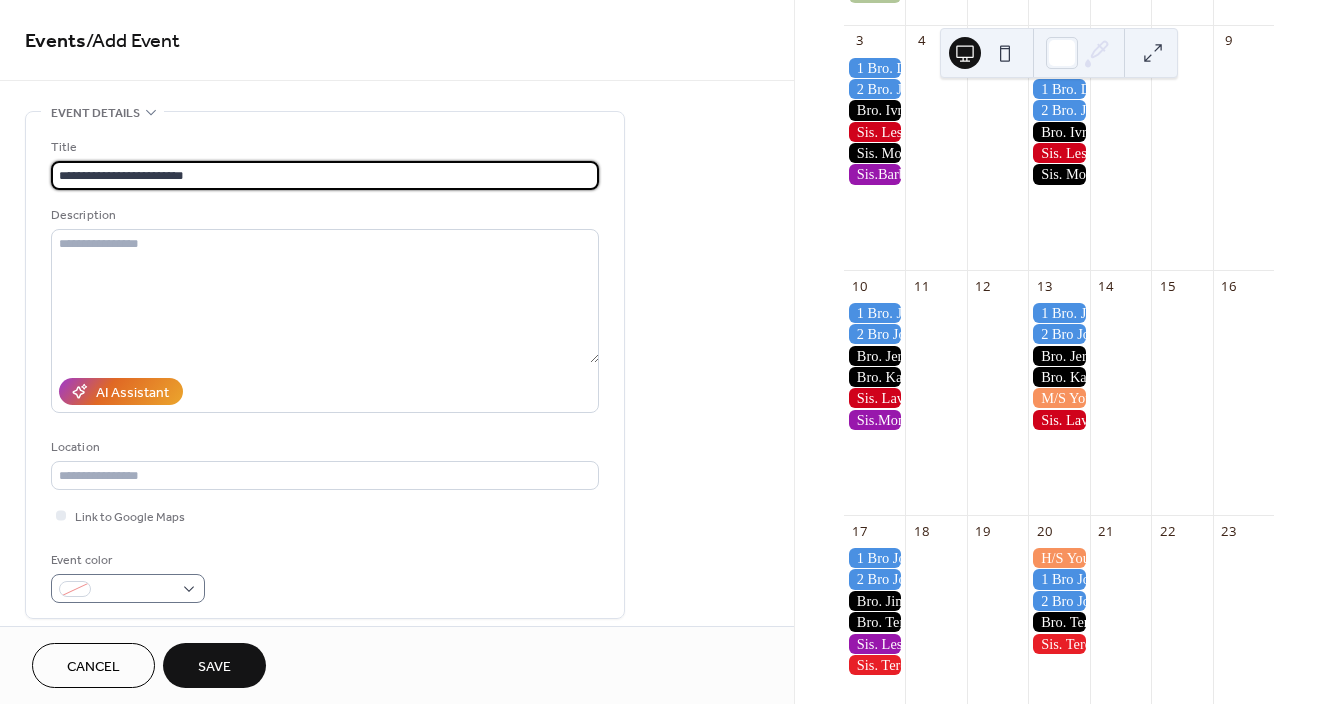 type on "**********" 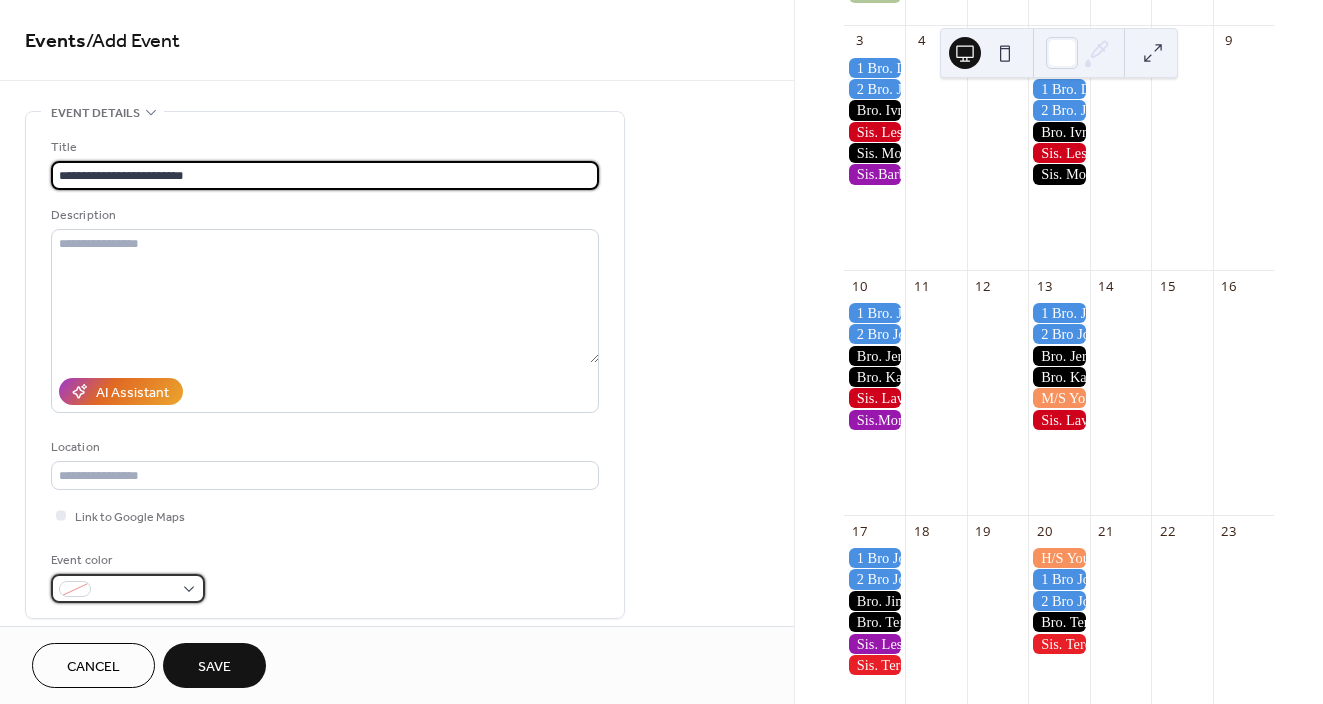 click at bounding box center [136, 590] 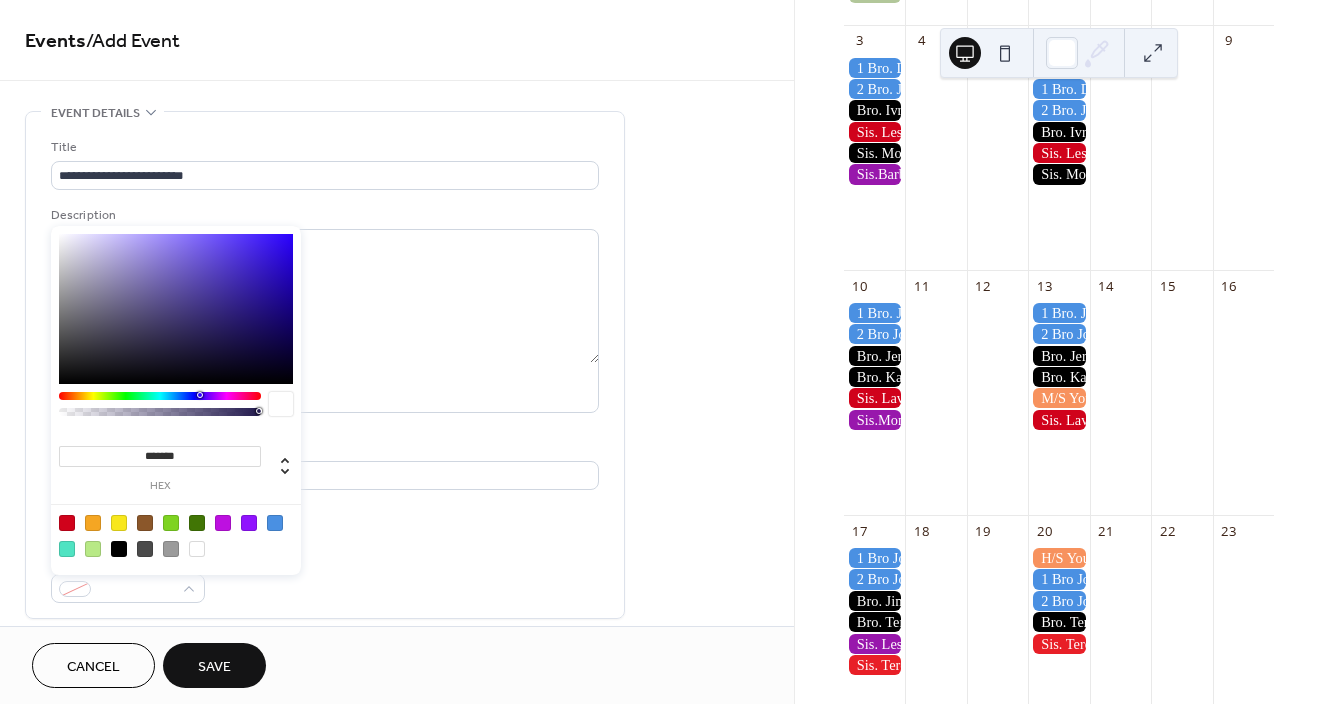 click at bounding box center [119, 549] 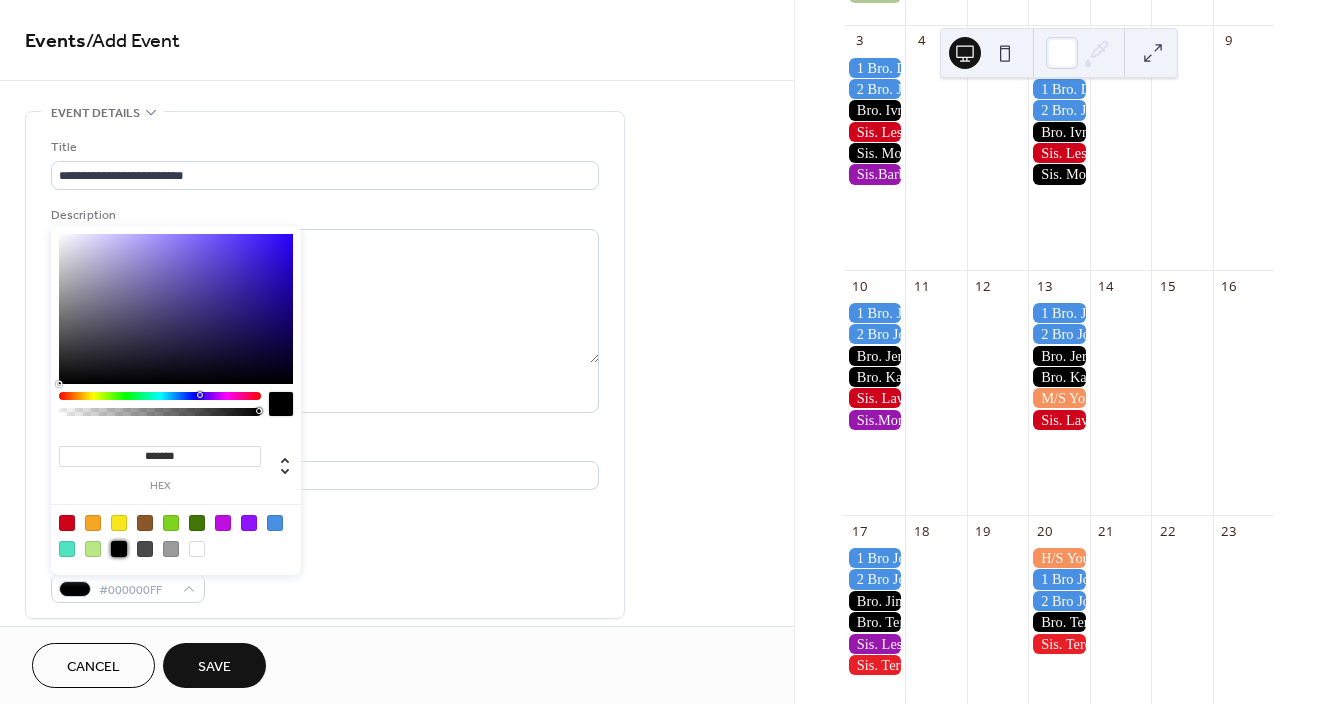 click on "Event color #000000FF" at bounding box center [325, 576] 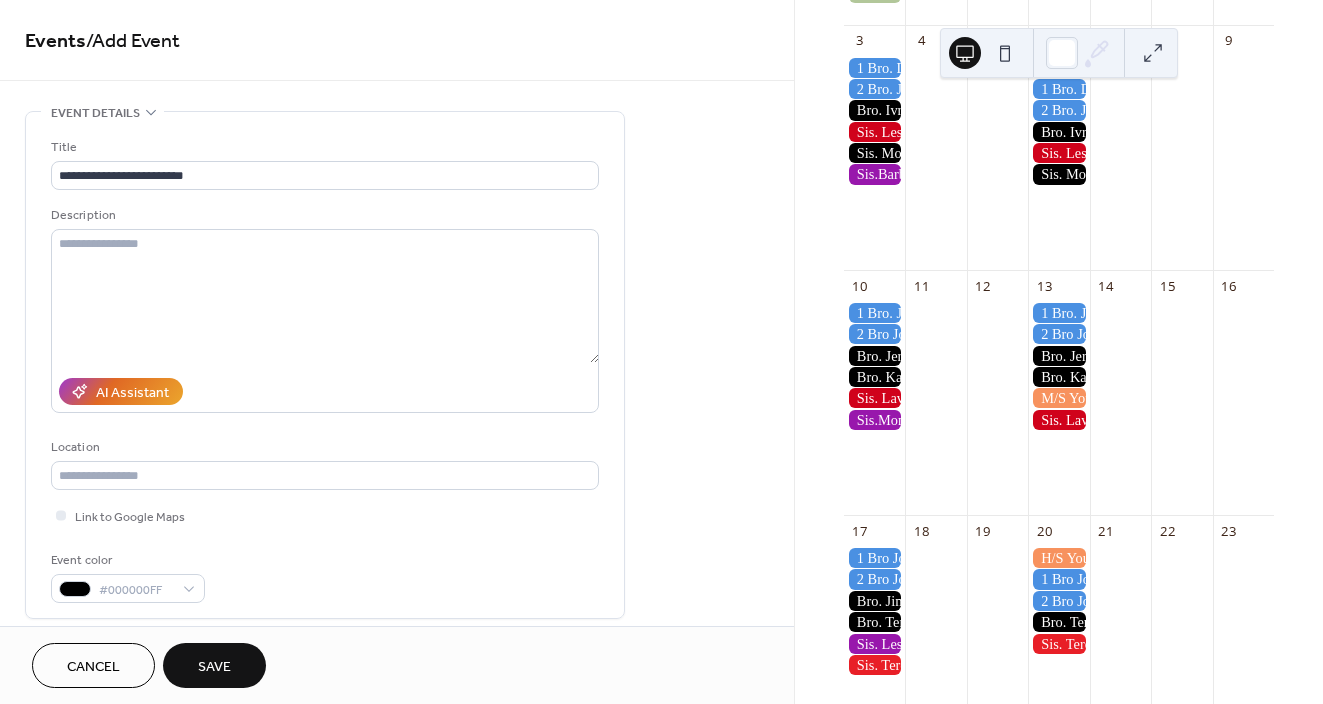drag, startPoint x: 787, startPoint y: 222, endPoint x: 789, endPoint y: 379, distance: 157.01274 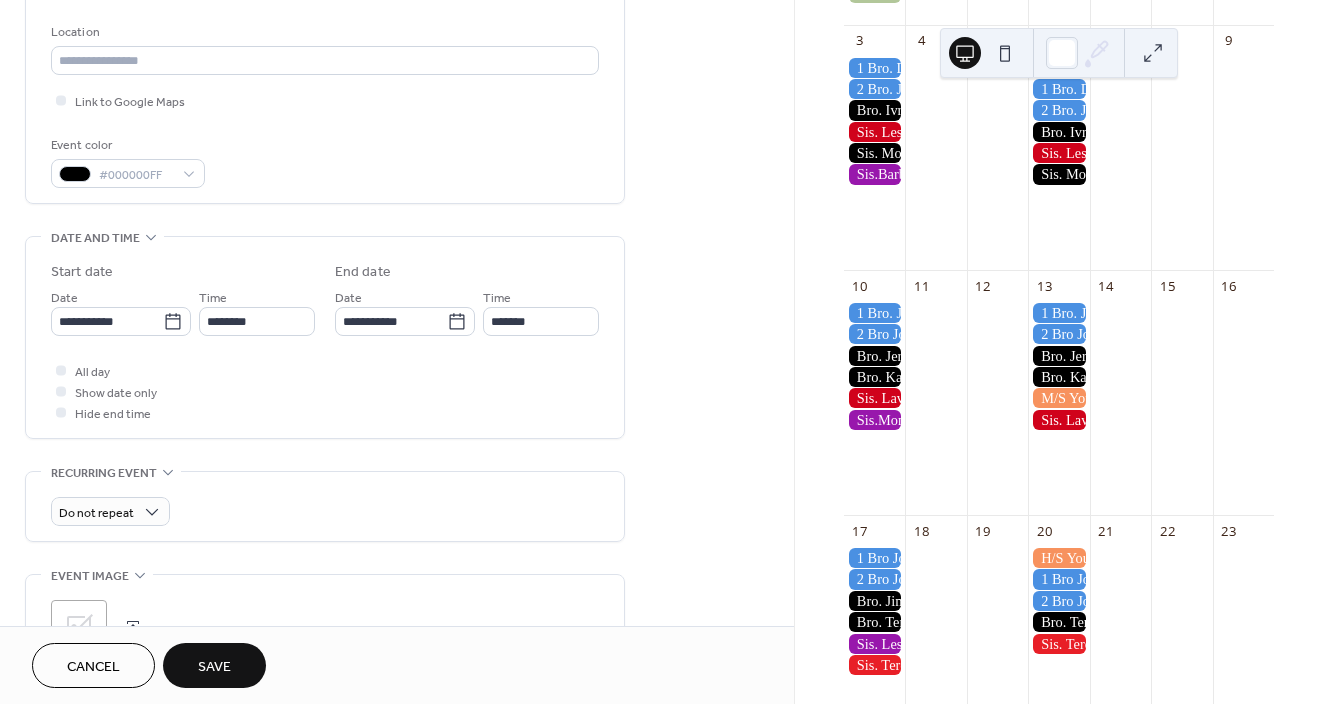 scroll, scrollTop: 417, scrollLeft: 0, axis: vertical 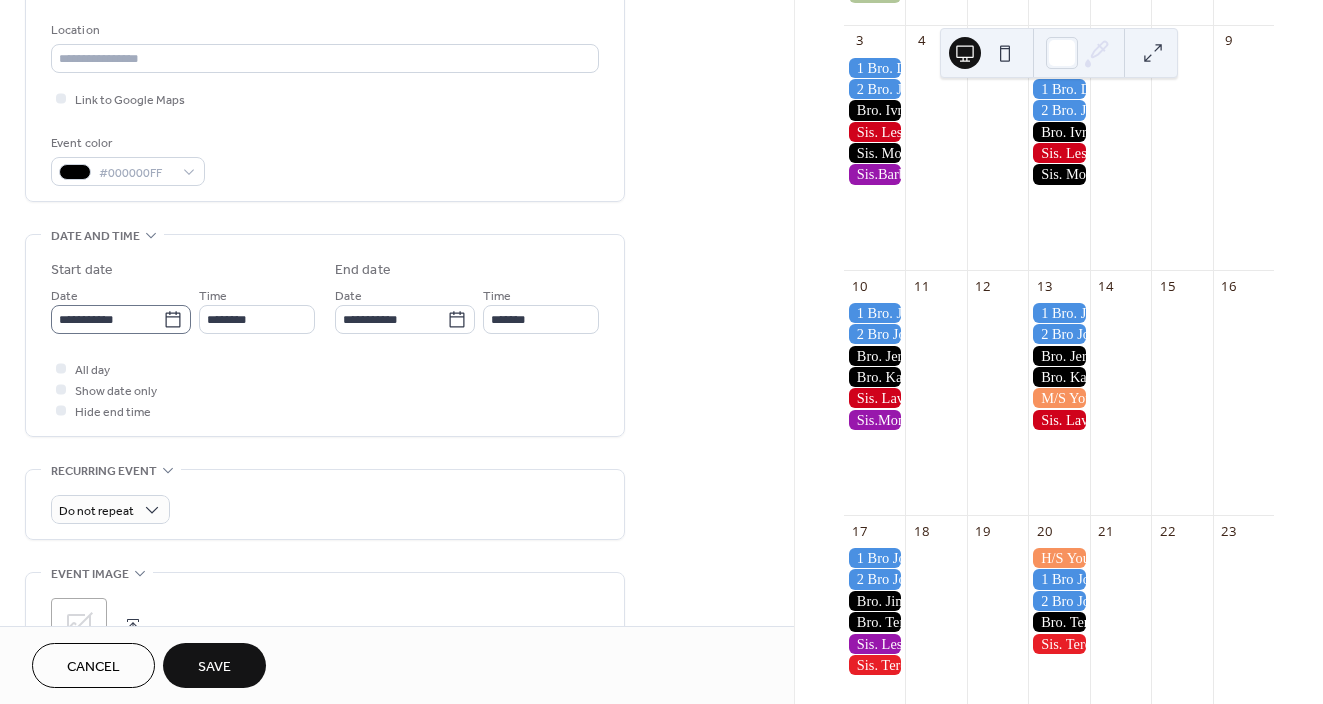 click 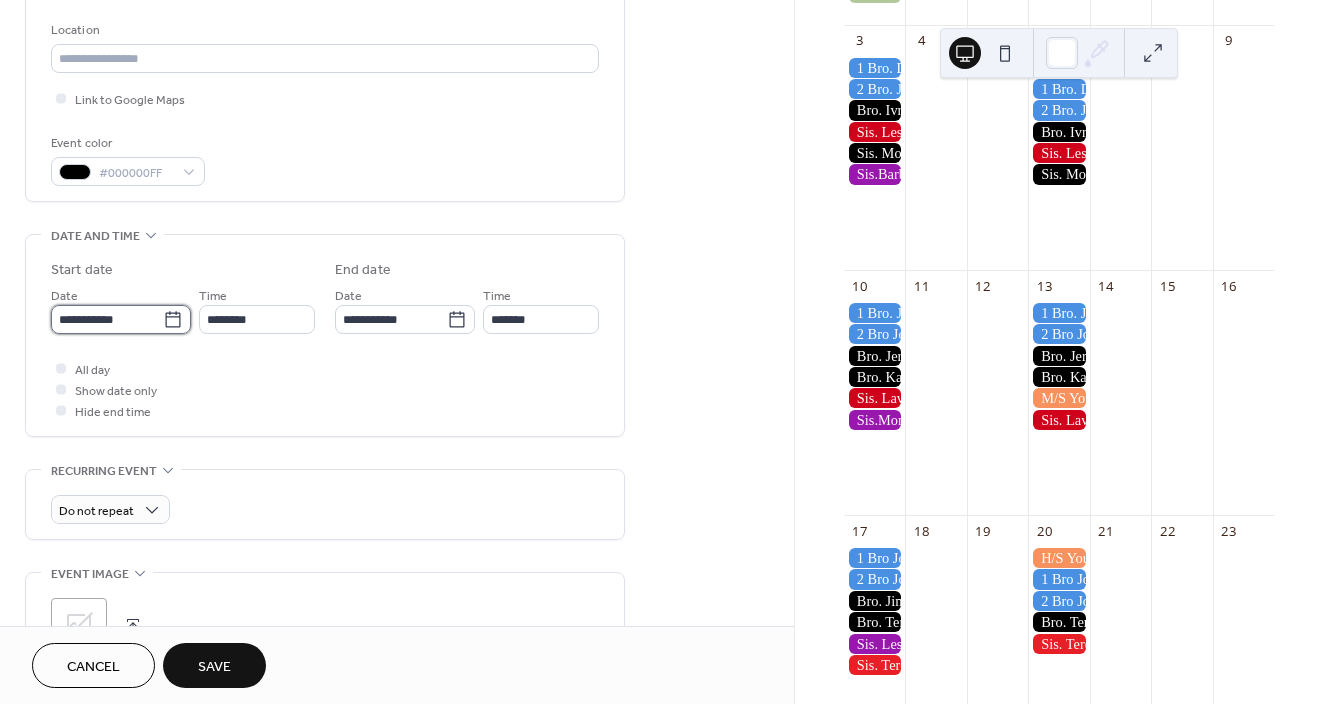 click on "**********" at bounding box center (107, 319) 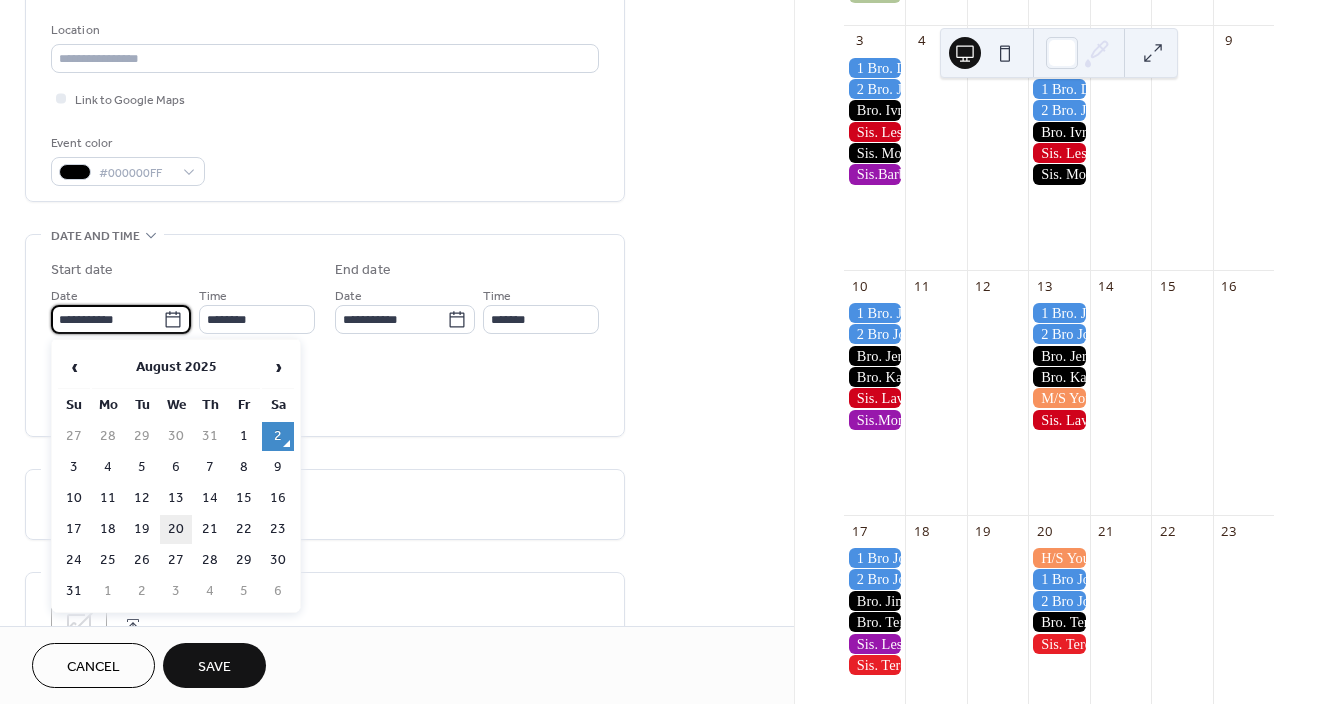 click on "20" at bounding box center [176, 529] 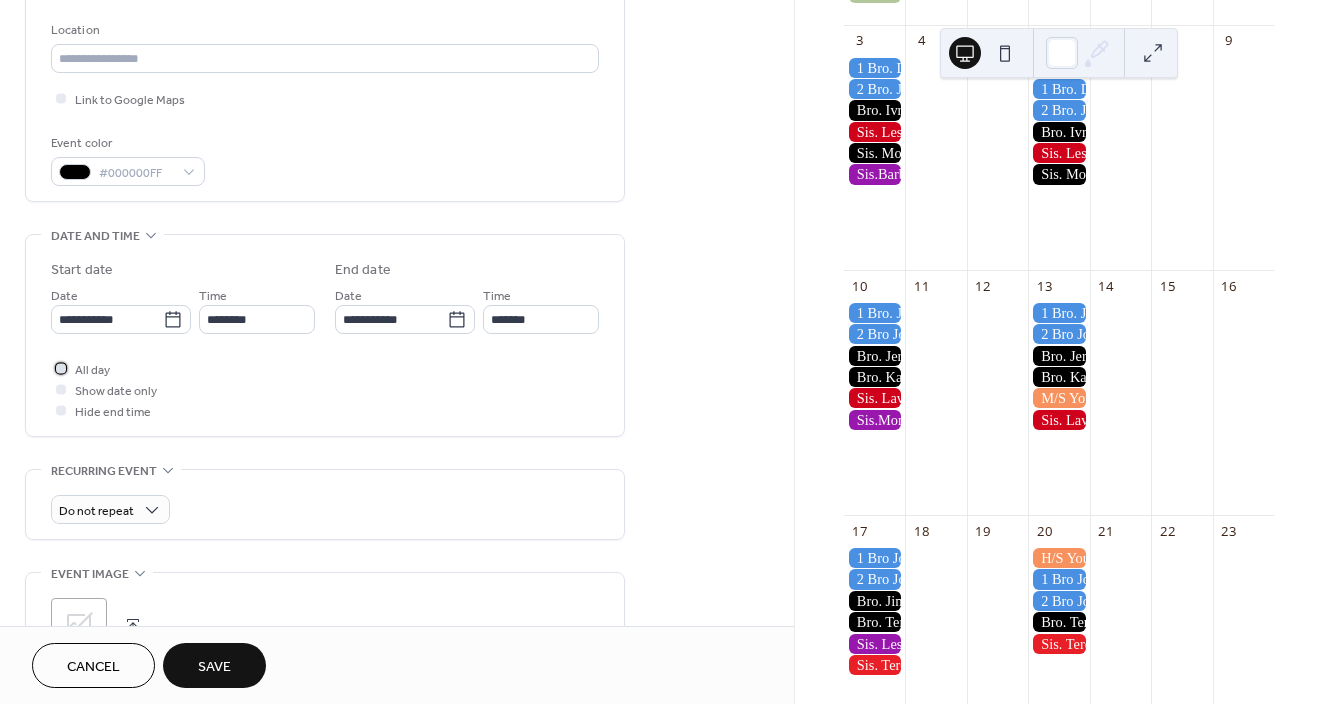 click at bounding box center [61, 368] 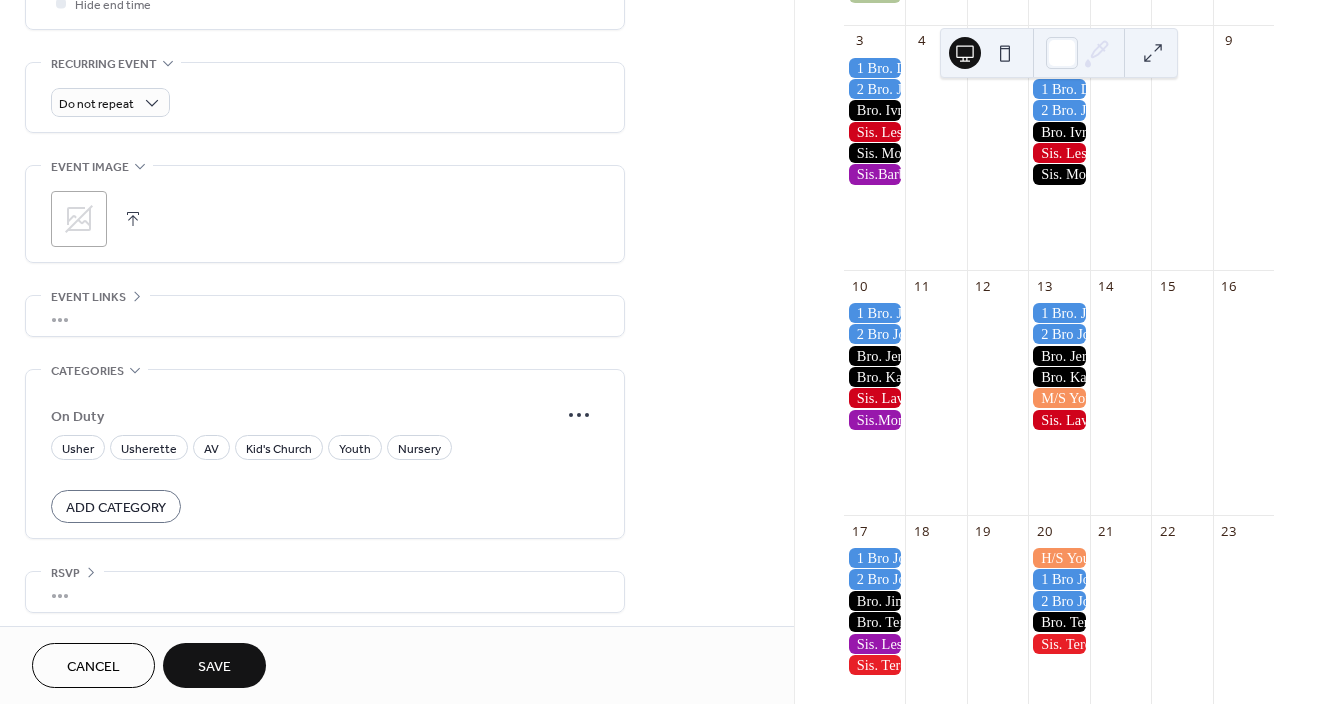 scroll, scrollTop: 831, scrollLeft: 0, axis: vertical 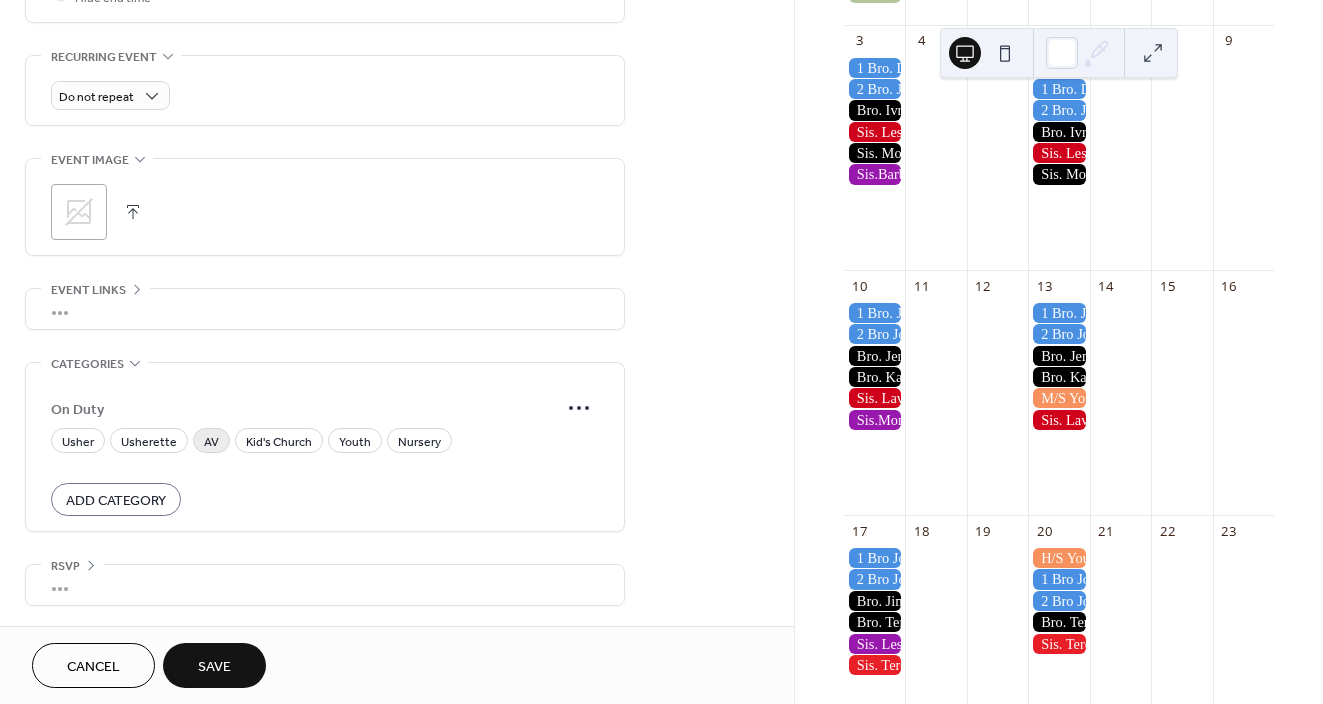 click on "AV" at bounding box center (211, 440) 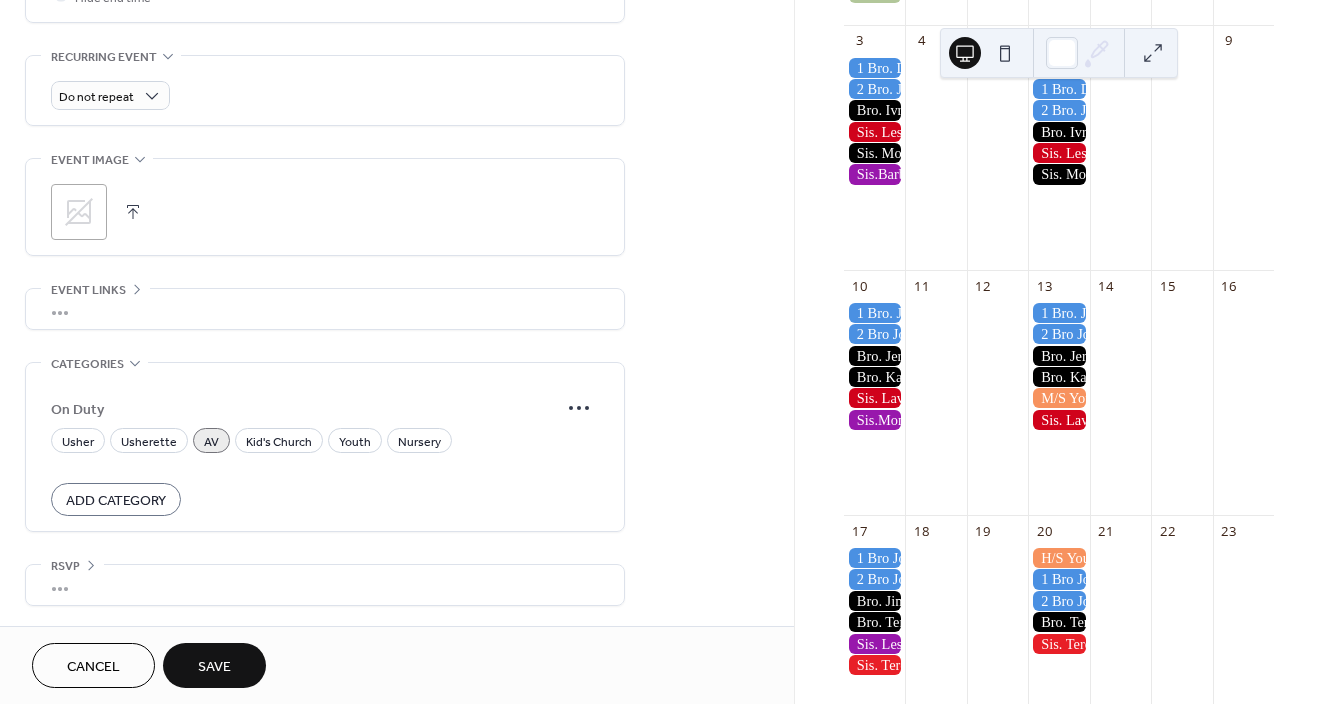 click on "Save" at bounding box center [214, 667] 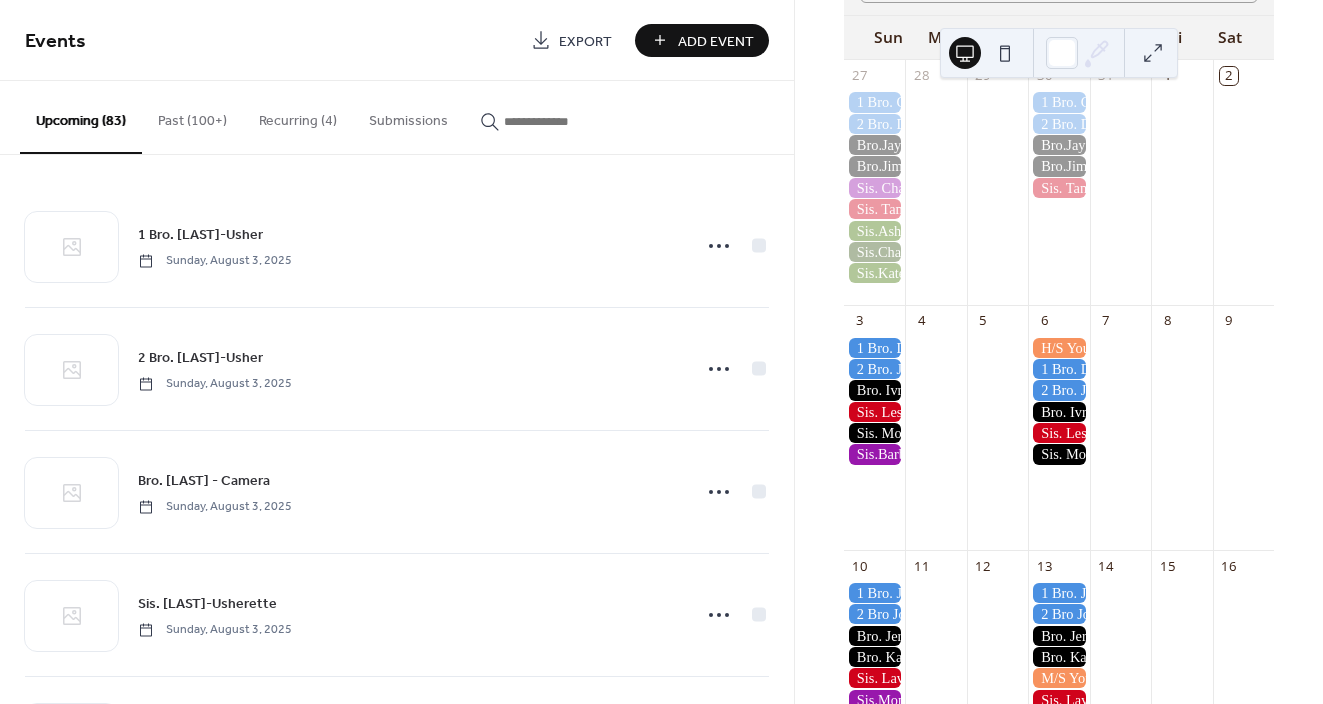 scroll, scrollTop: 0, scrollLeft: 0, axis: both 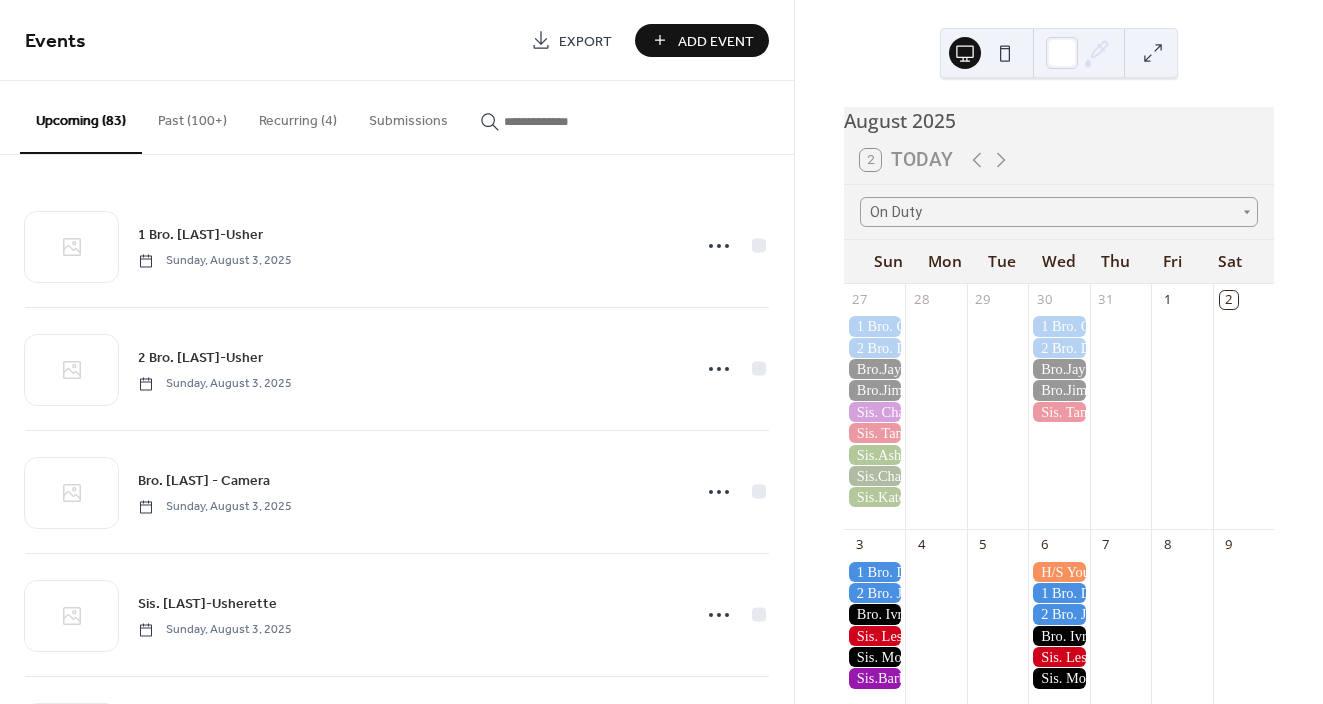 click on "Add Event" at bounding box center [716, 41] 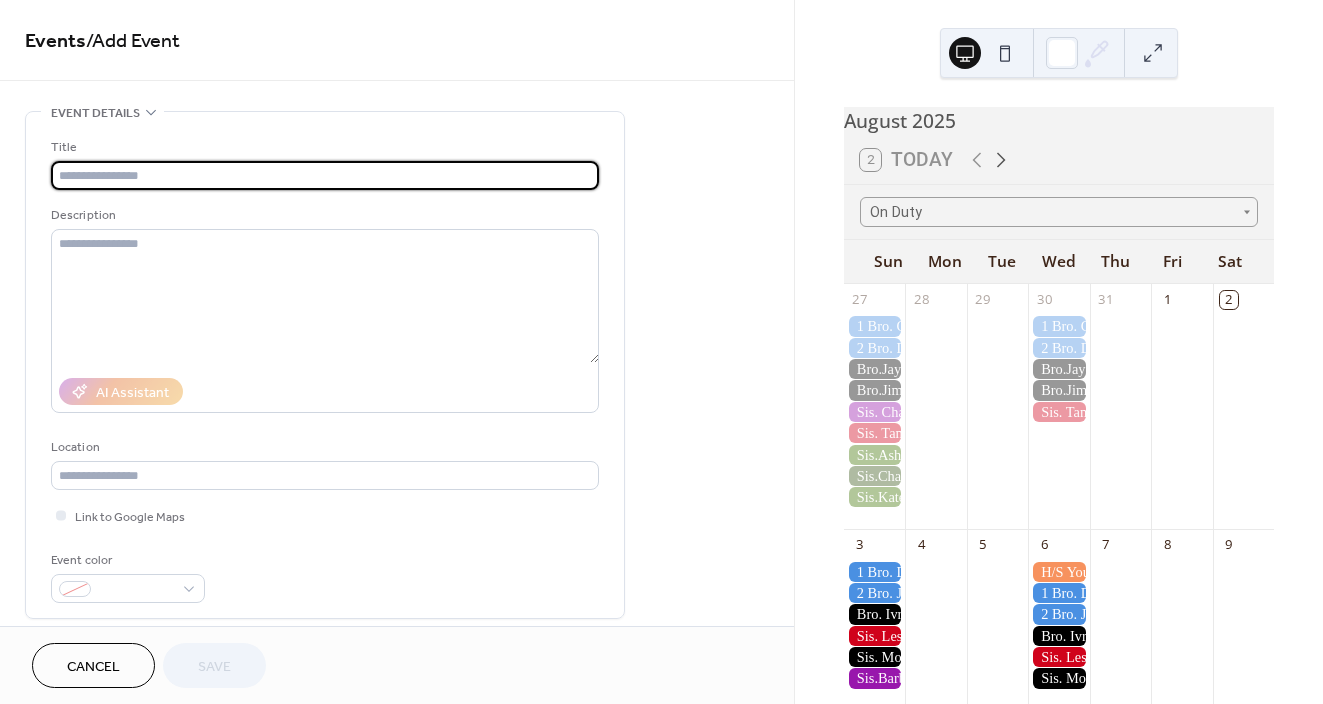 click 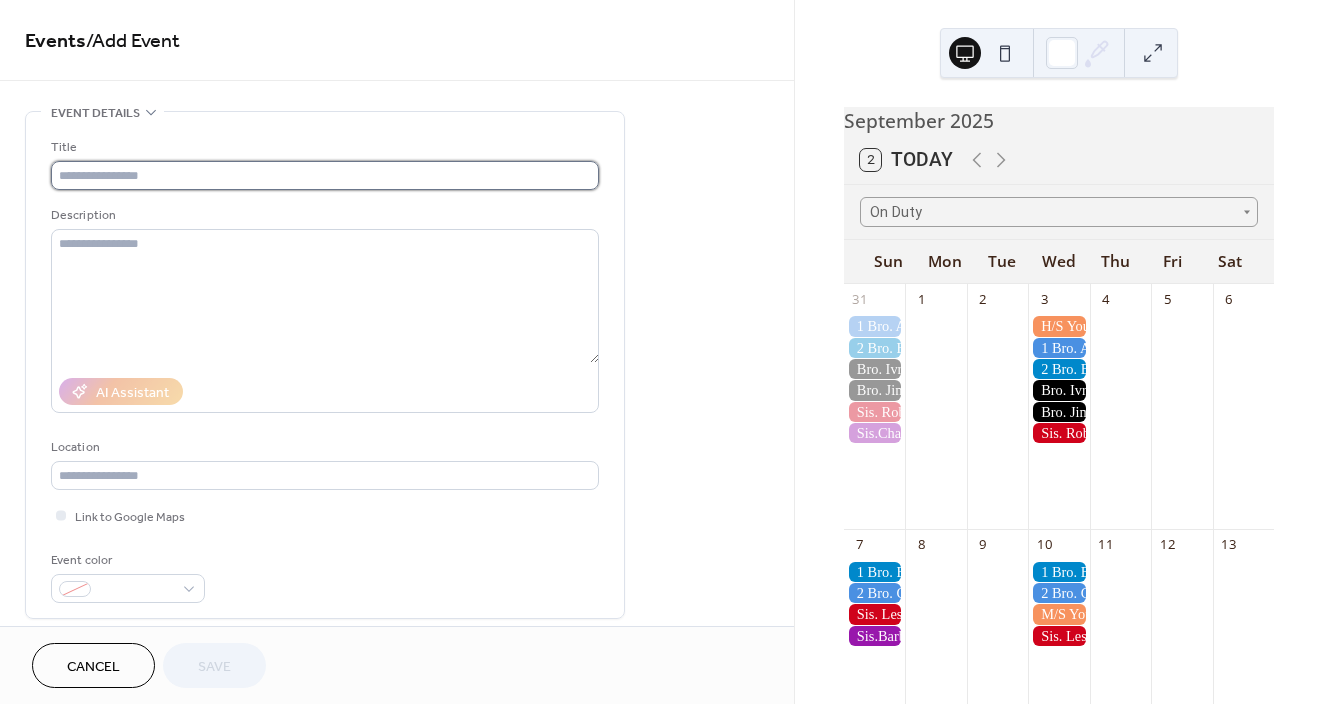 click at bounding box center (325, 175) 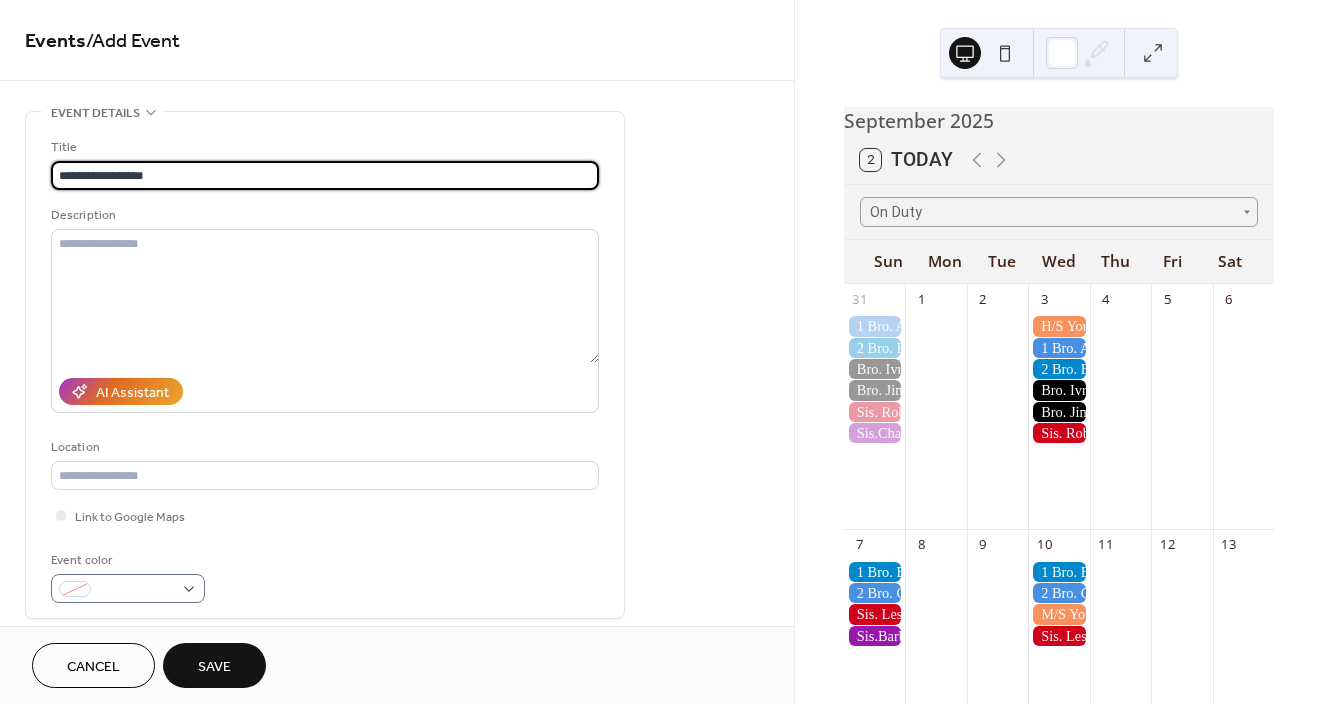 type on "**********" 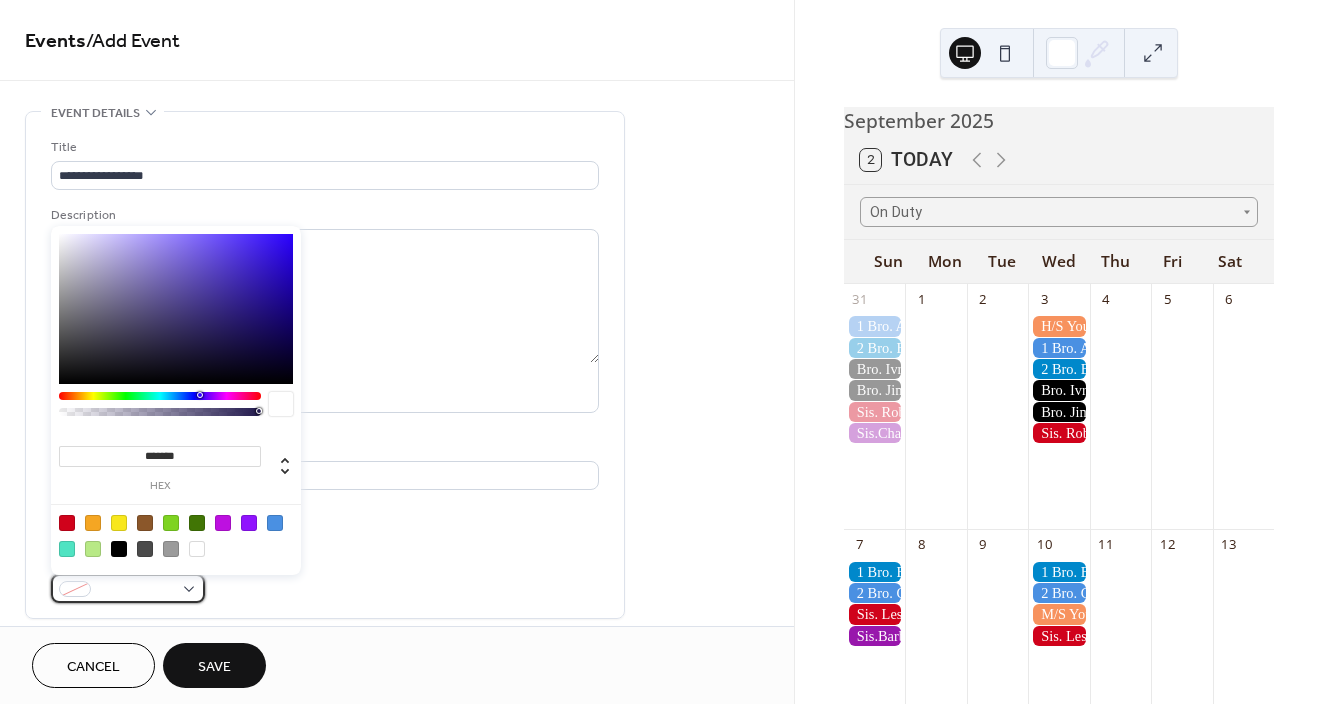 click at bounding box center [136, 590] 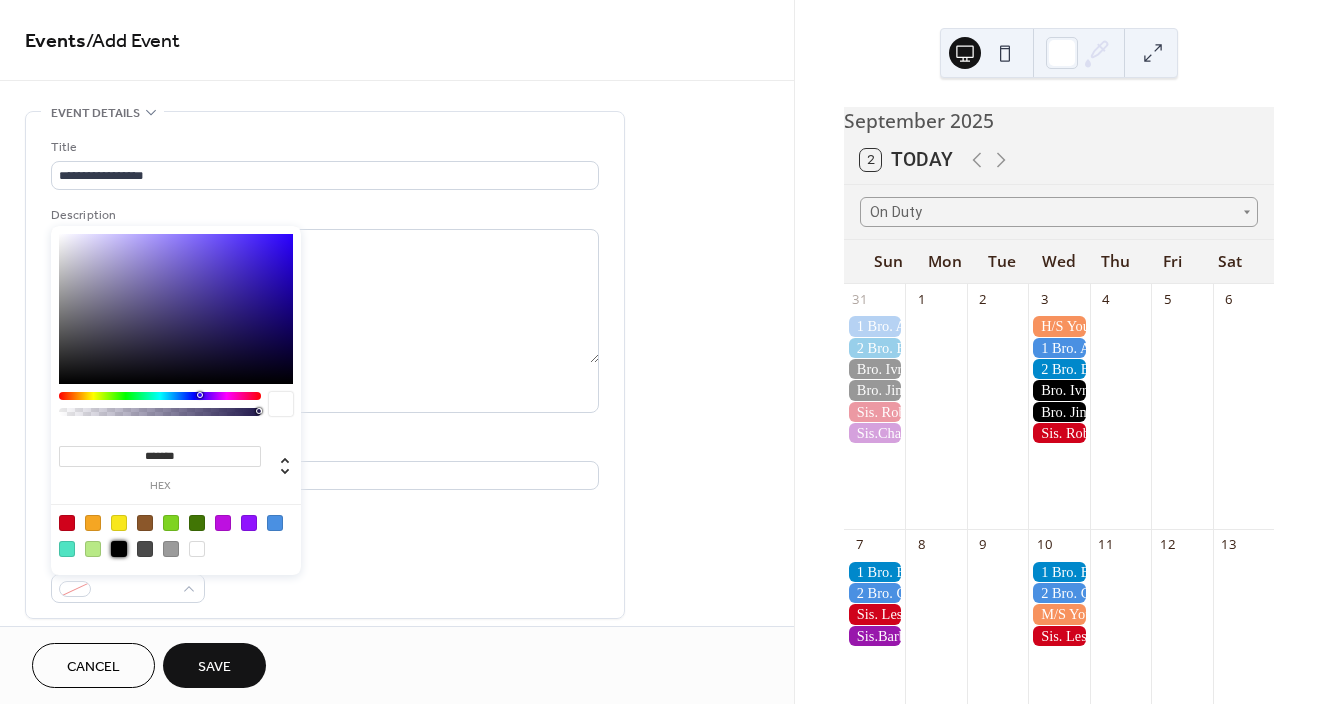 click at bounding box center [119, 549] 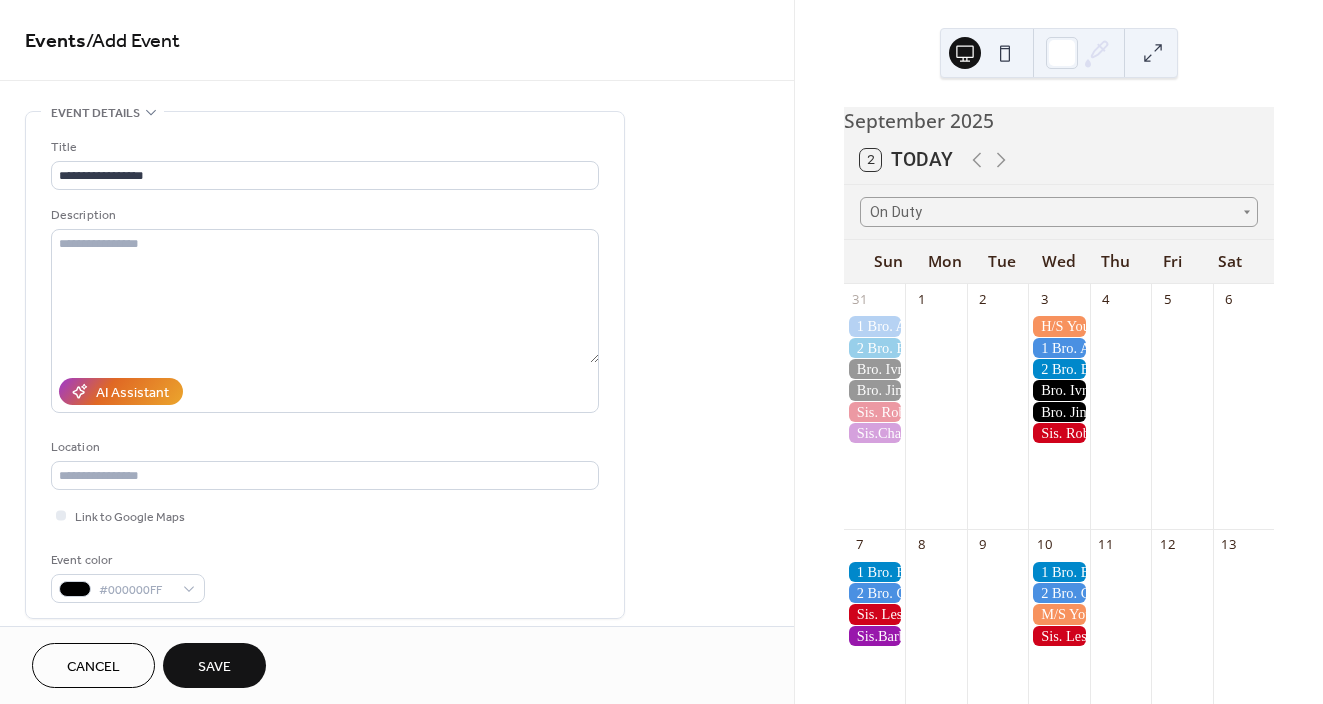 click on "Event color #000000FF" at bounding box center (325, 576) 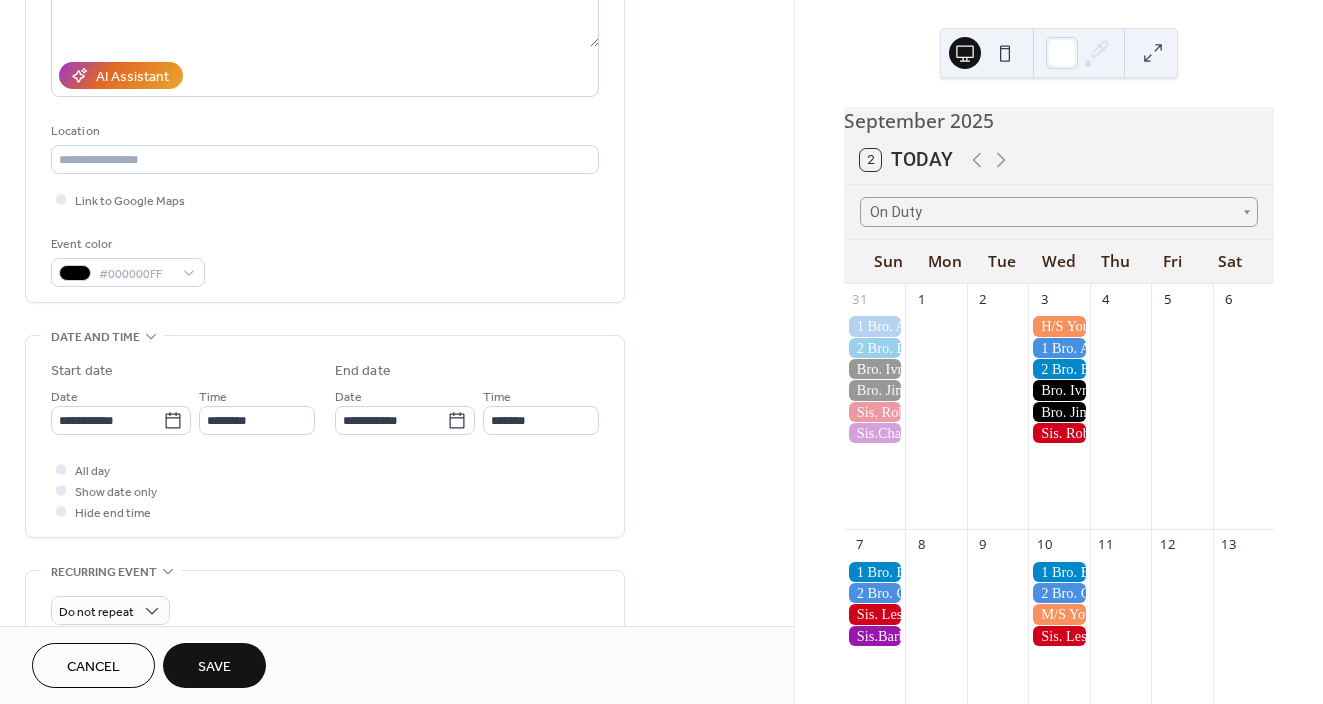 scroll, scrollTop: 333, scrollLeft: 0, axis: vertical 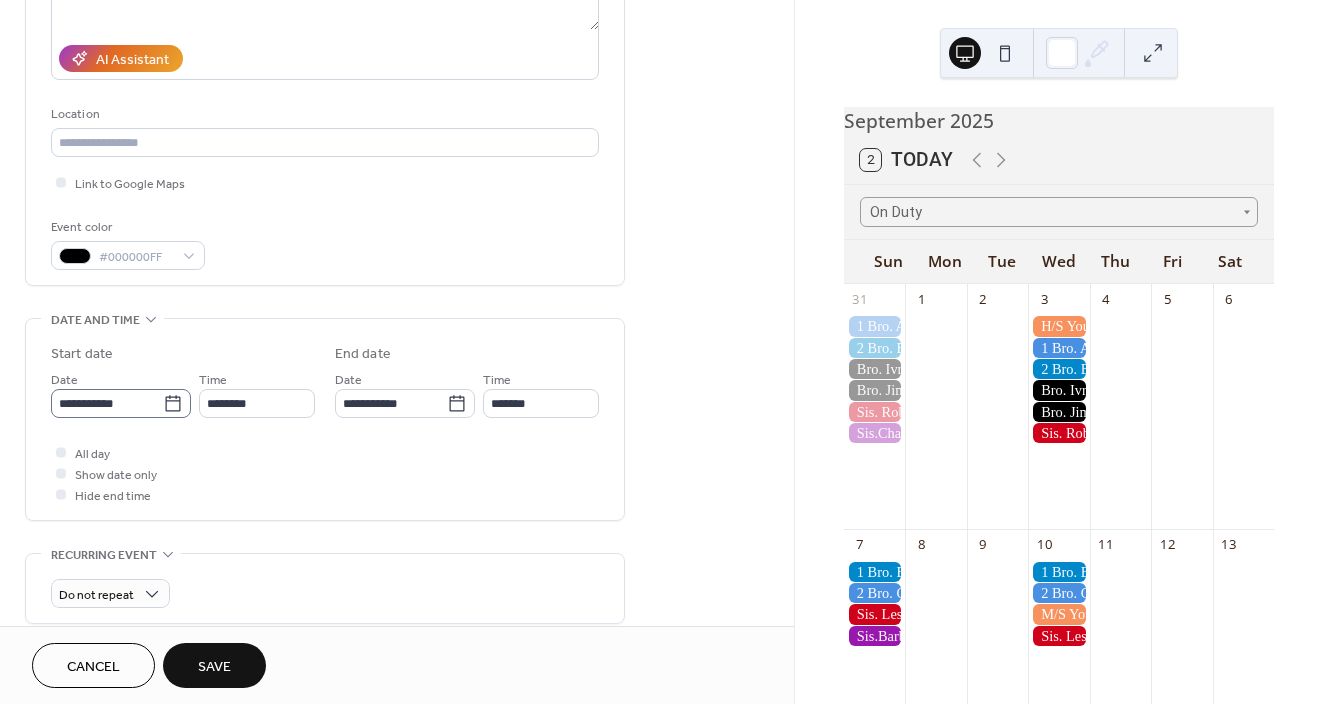 click 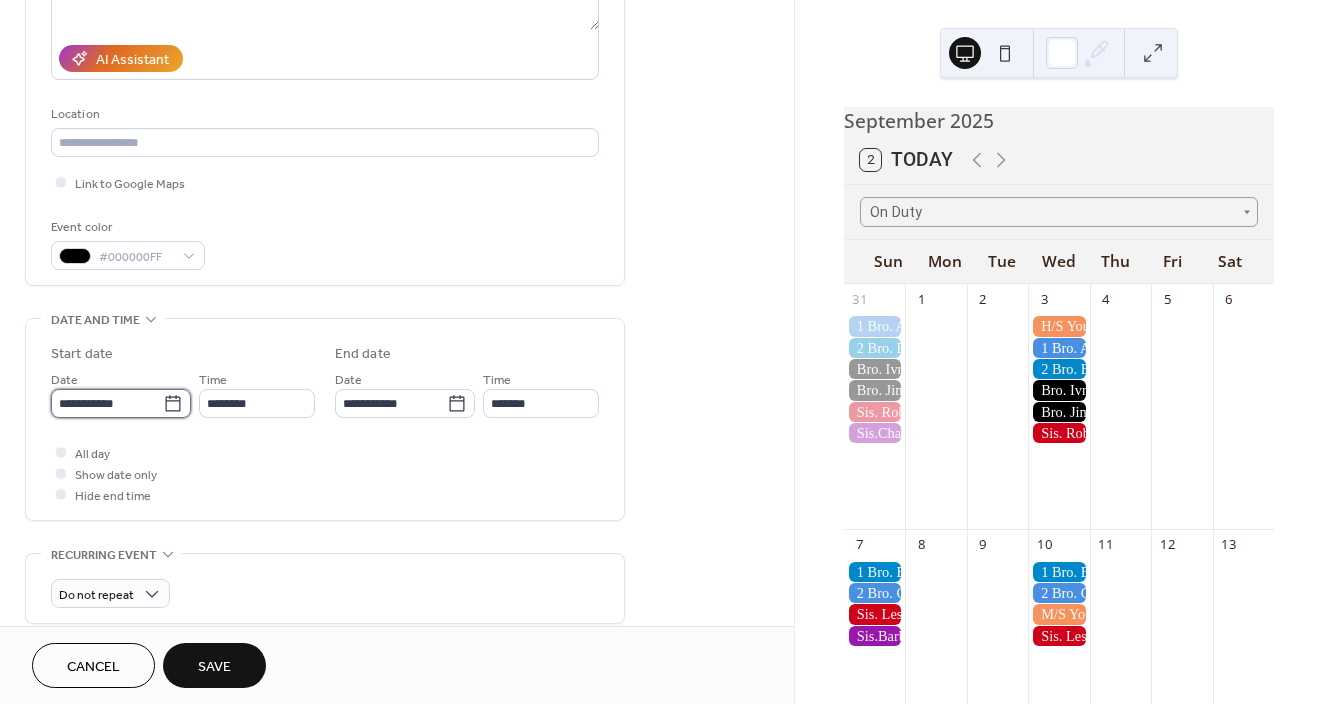 click on "**********" at bounding box center [107, 403] 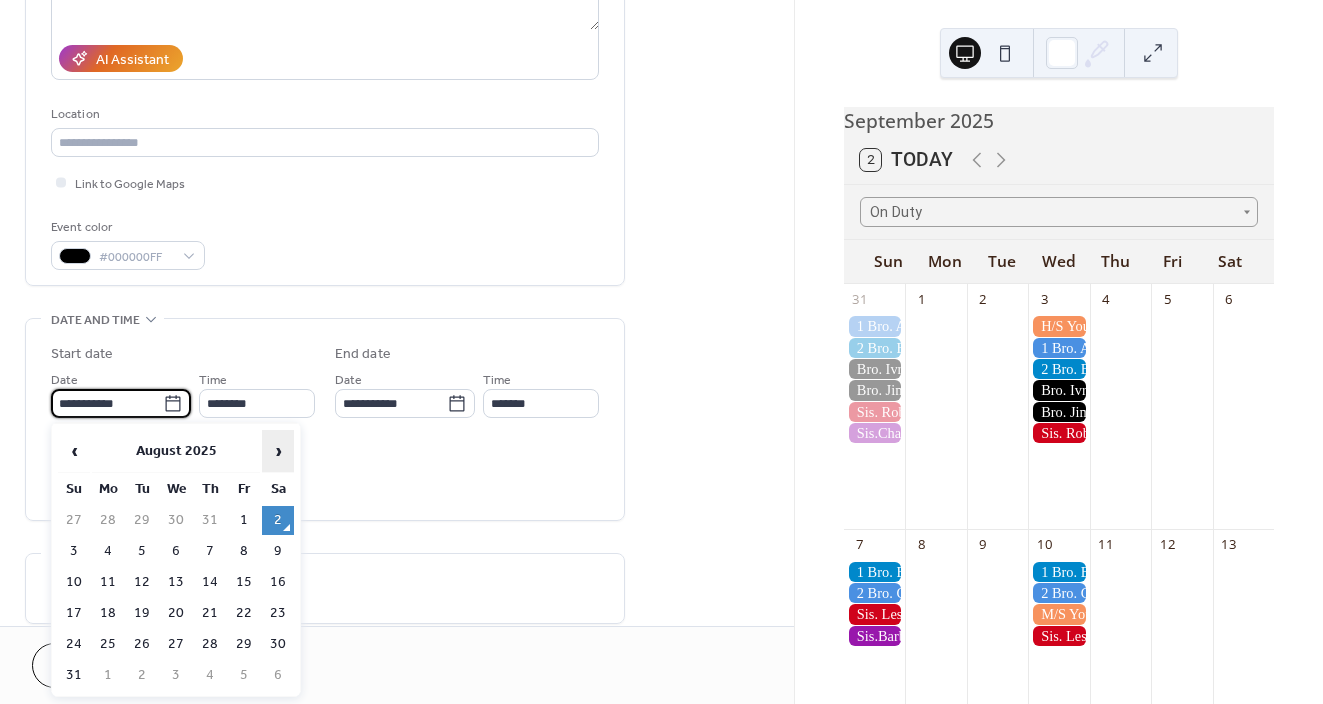 click on "›" at bounding box center [278, 451] 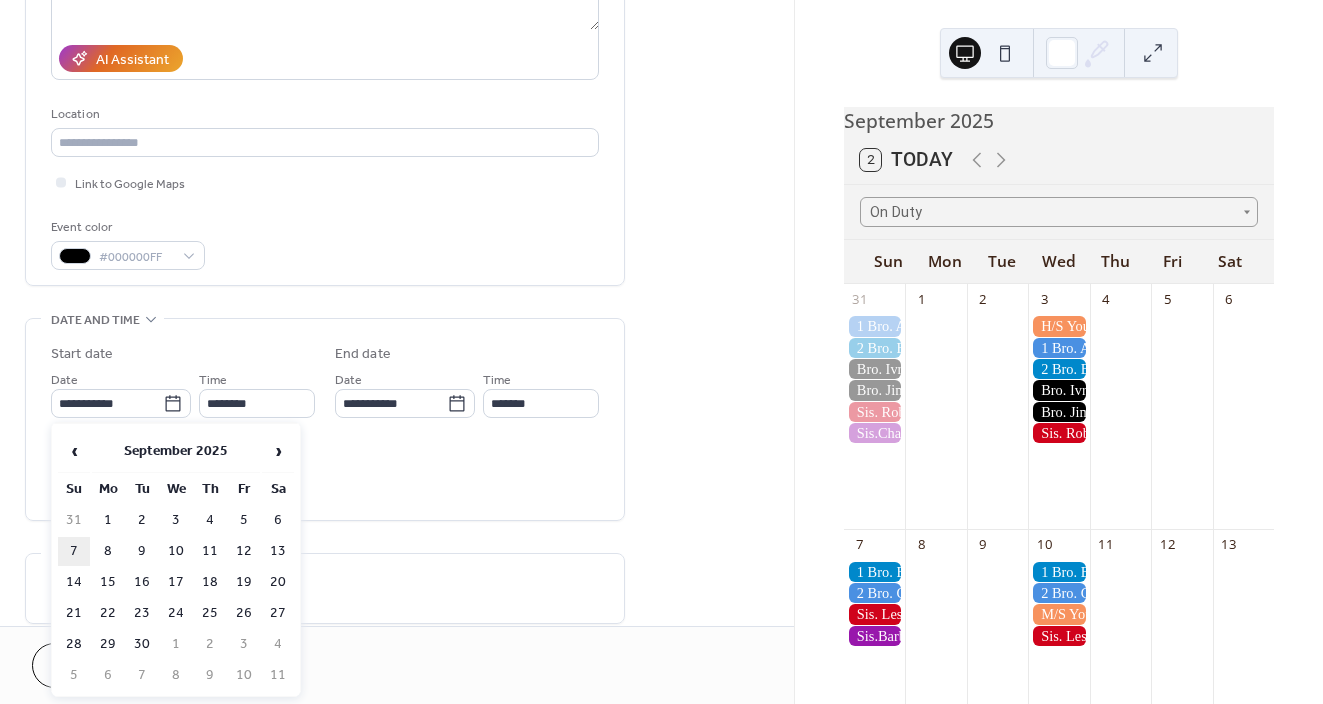click on "7" at bounding box center (74, 551) 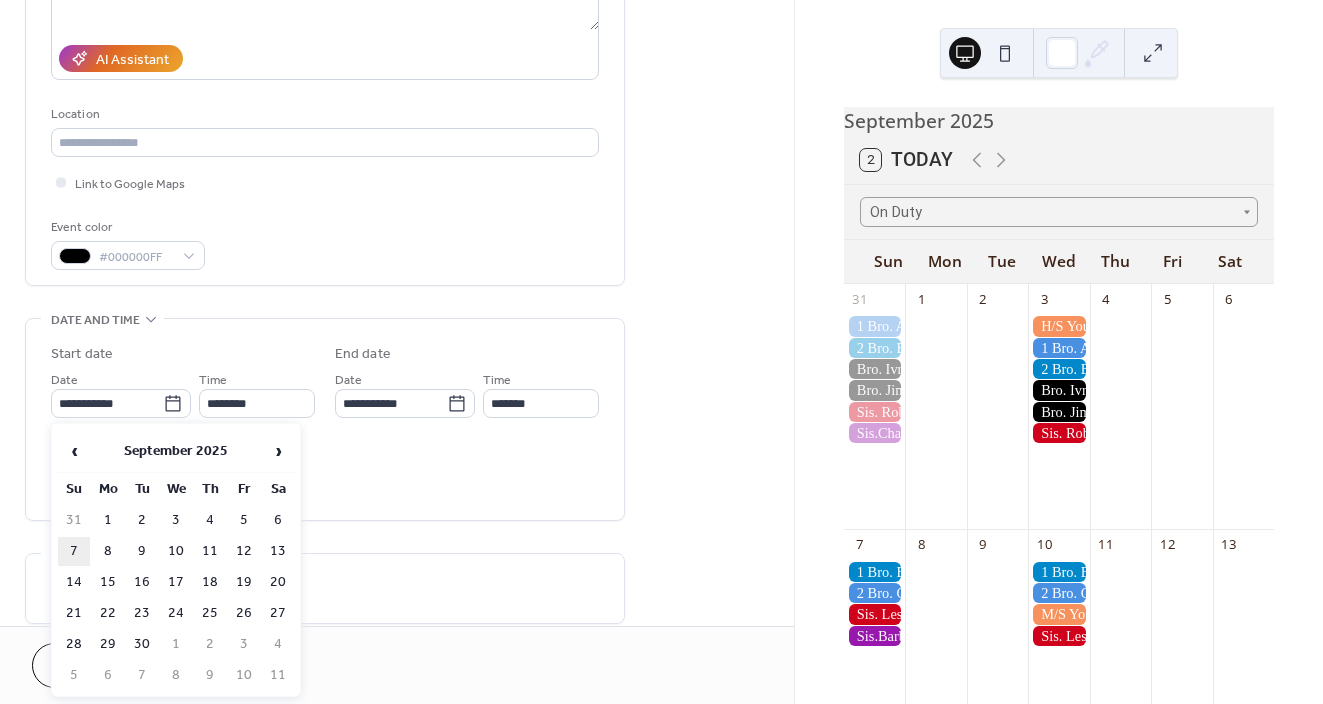 type on "**********" 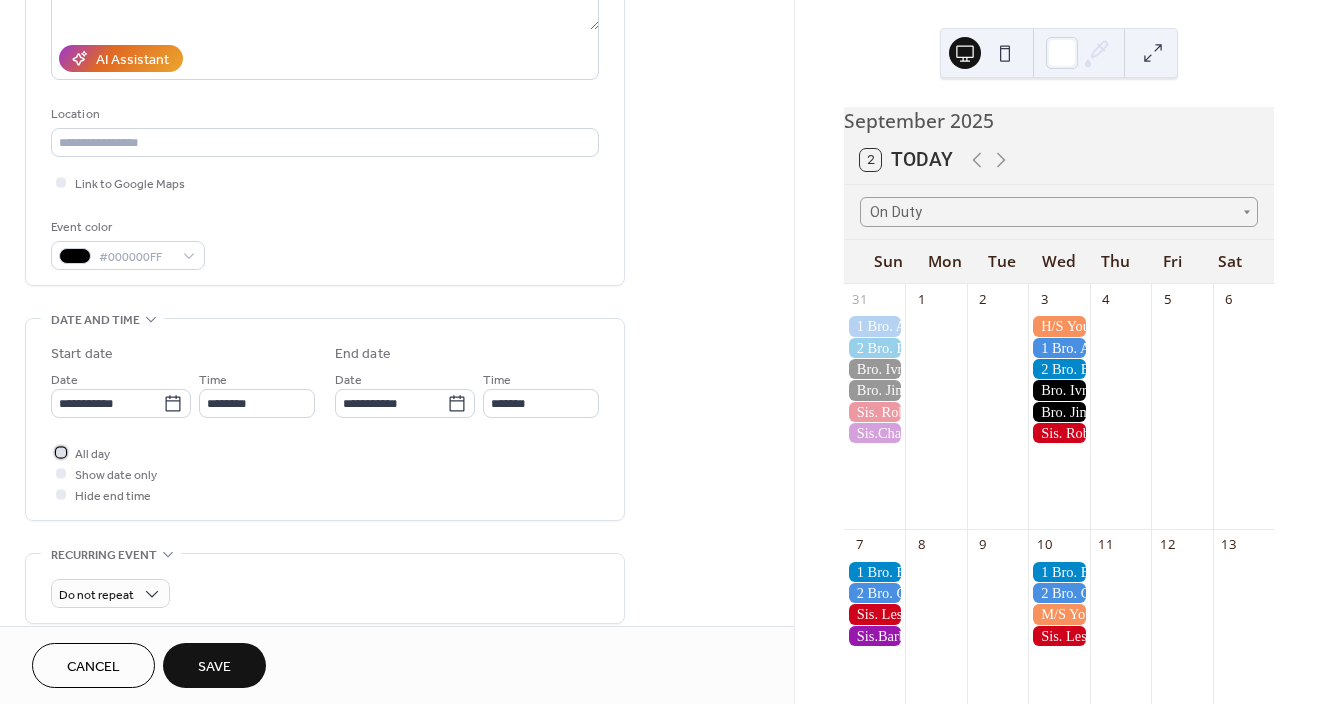 click at bounding box center (61, 452) 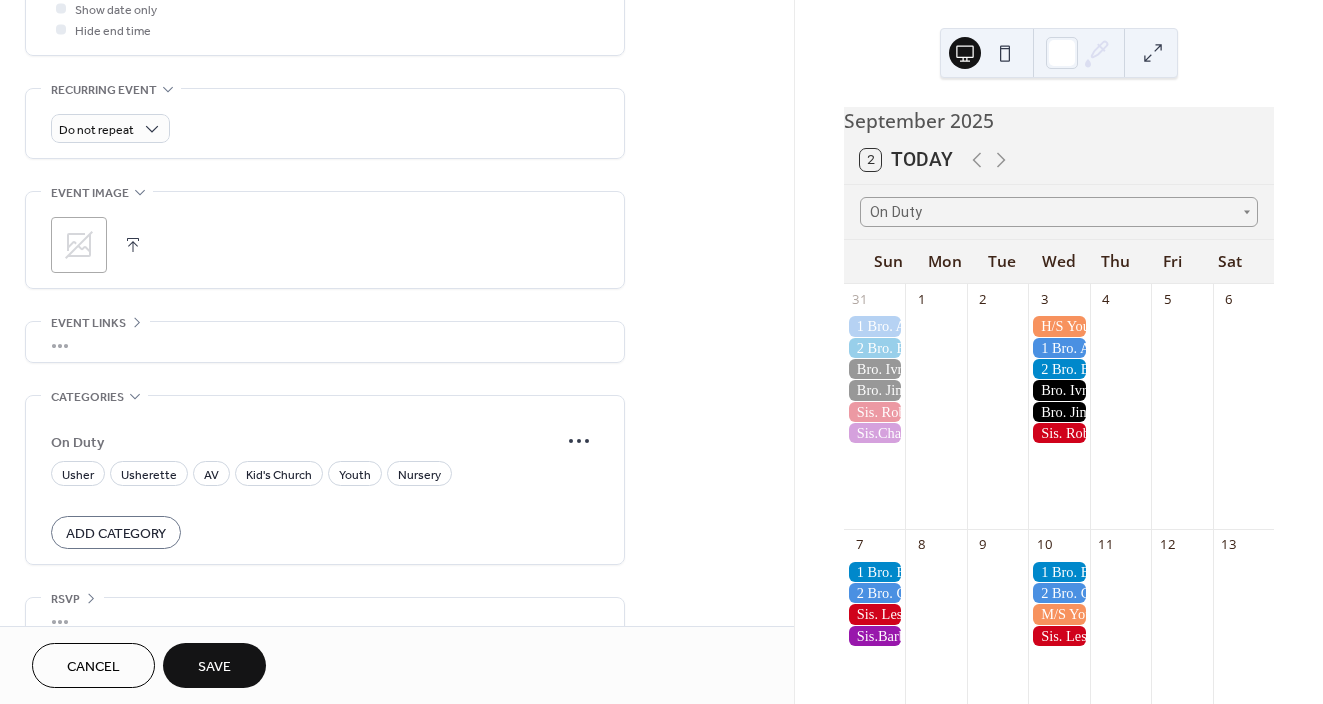 scroll, scrollTop: 809, scrollLeft: 0, axis: vertical 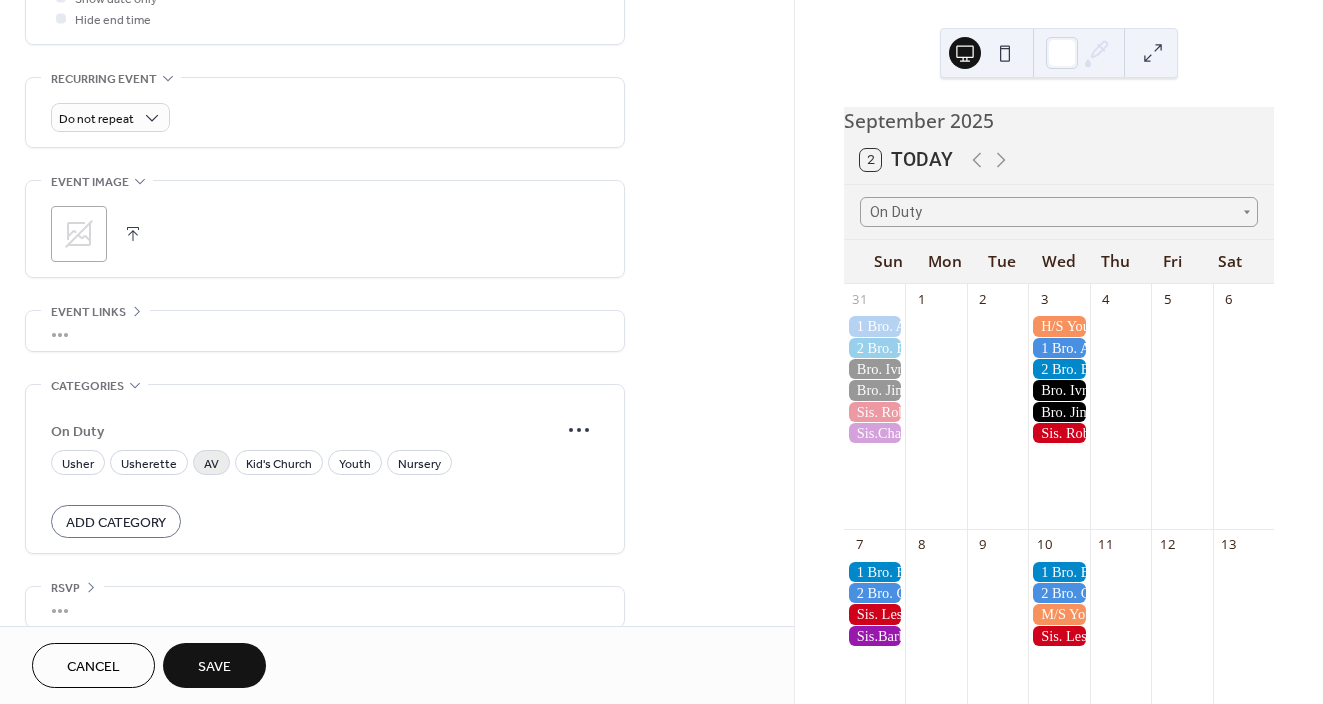 click on "AV" at bounding box center [211, 464] 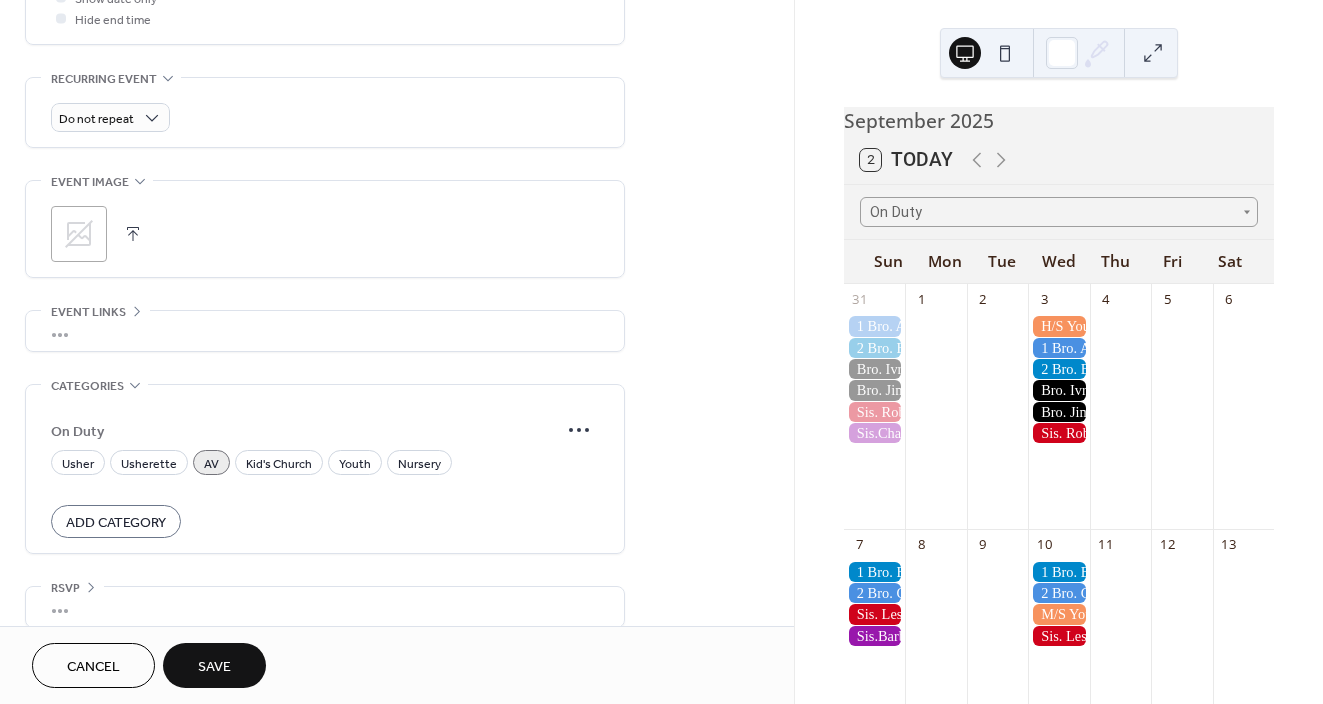 click on "Save" at bounding box center (214, 667) 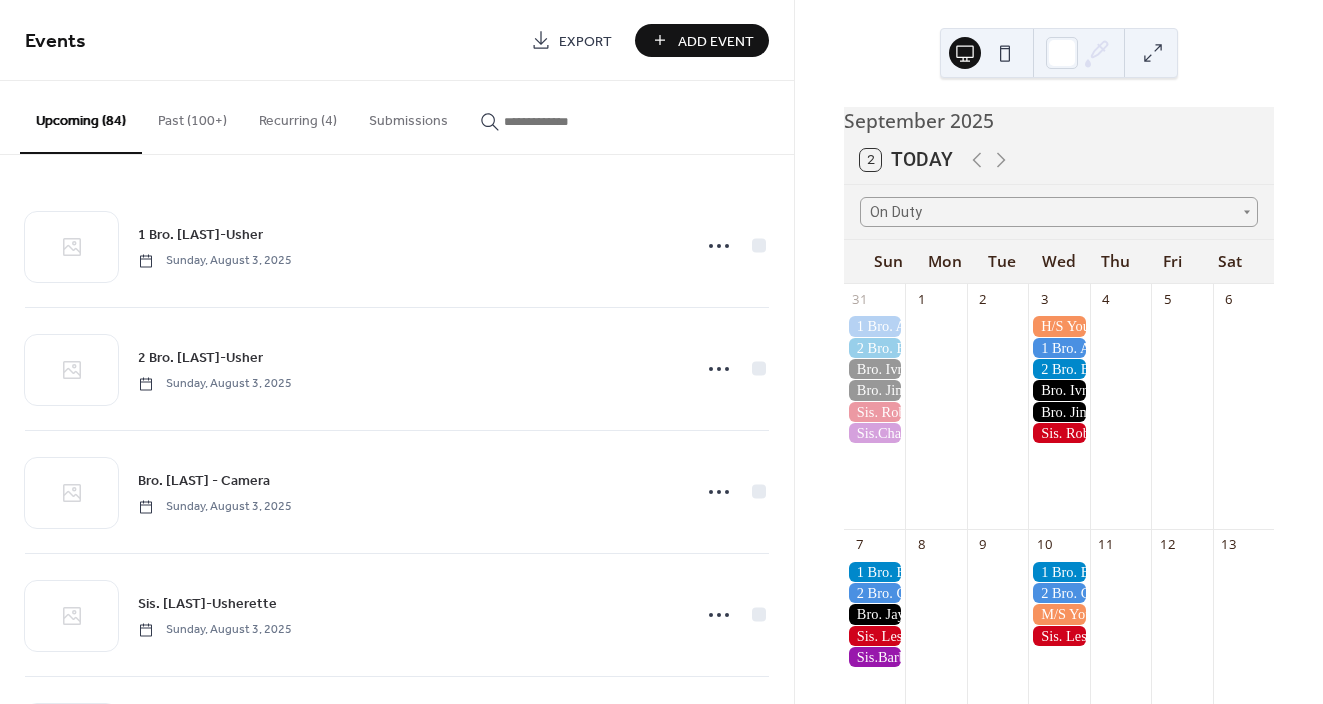 click on "Add Event" at bounding box center (716, 41) 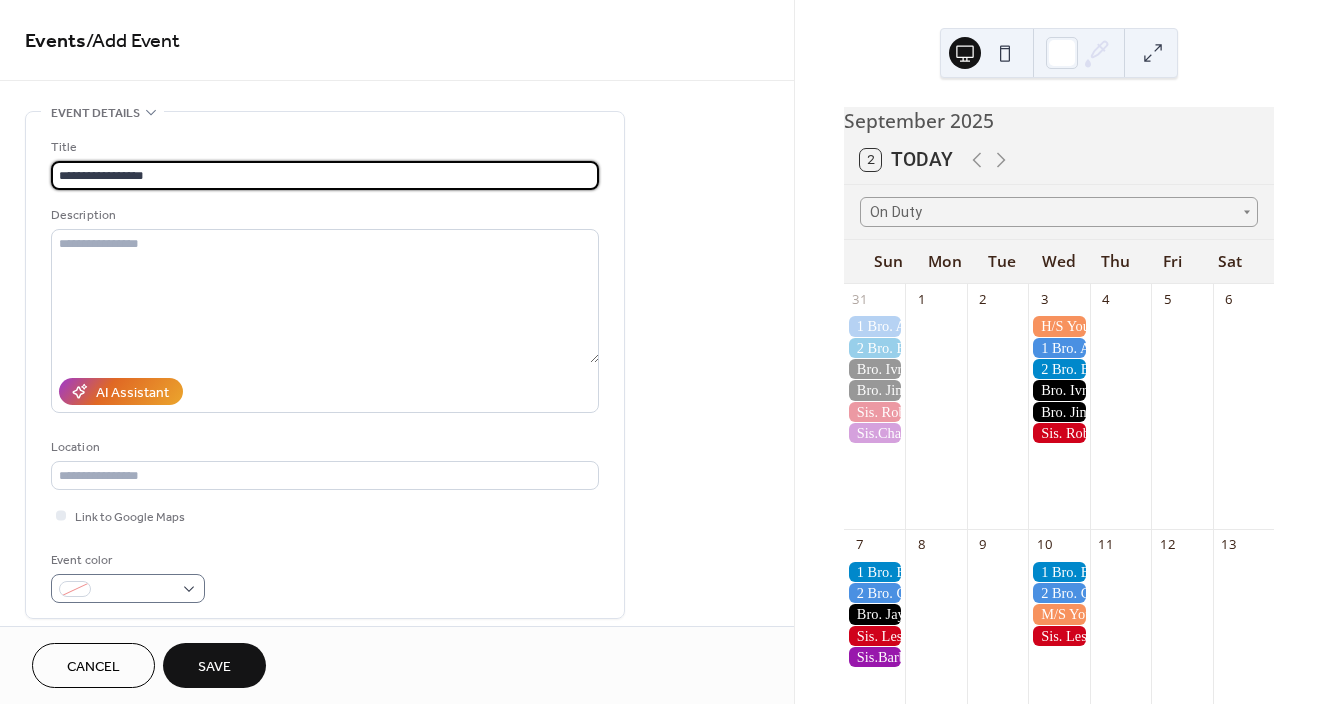 type on "**********" 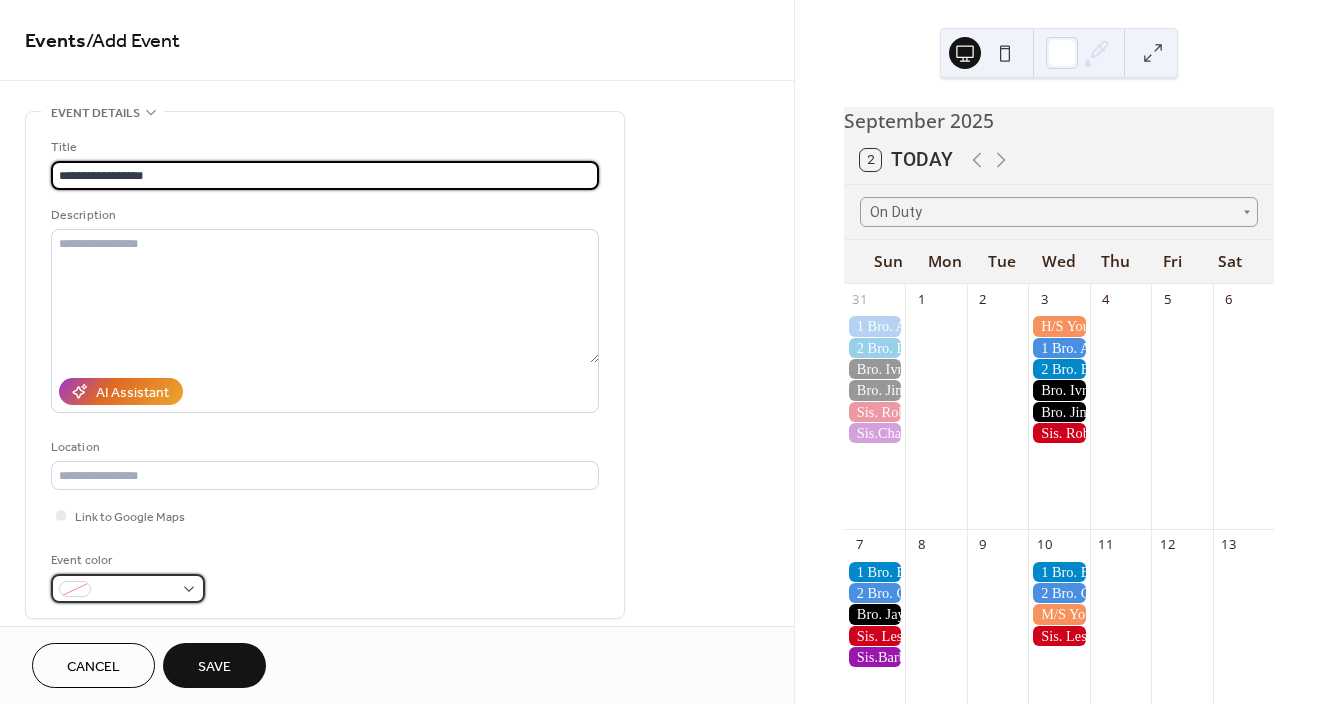 click at bounding box center (136, 590) 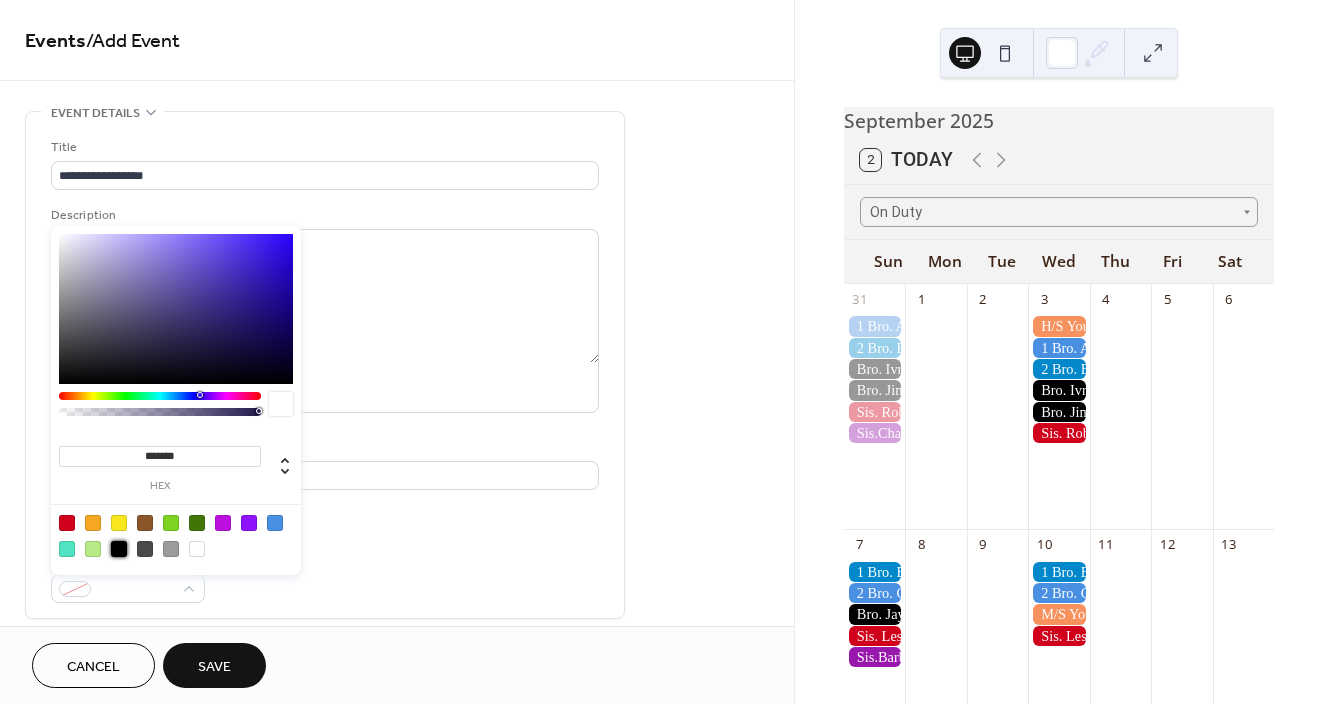 click at bounding box center (119, 549) 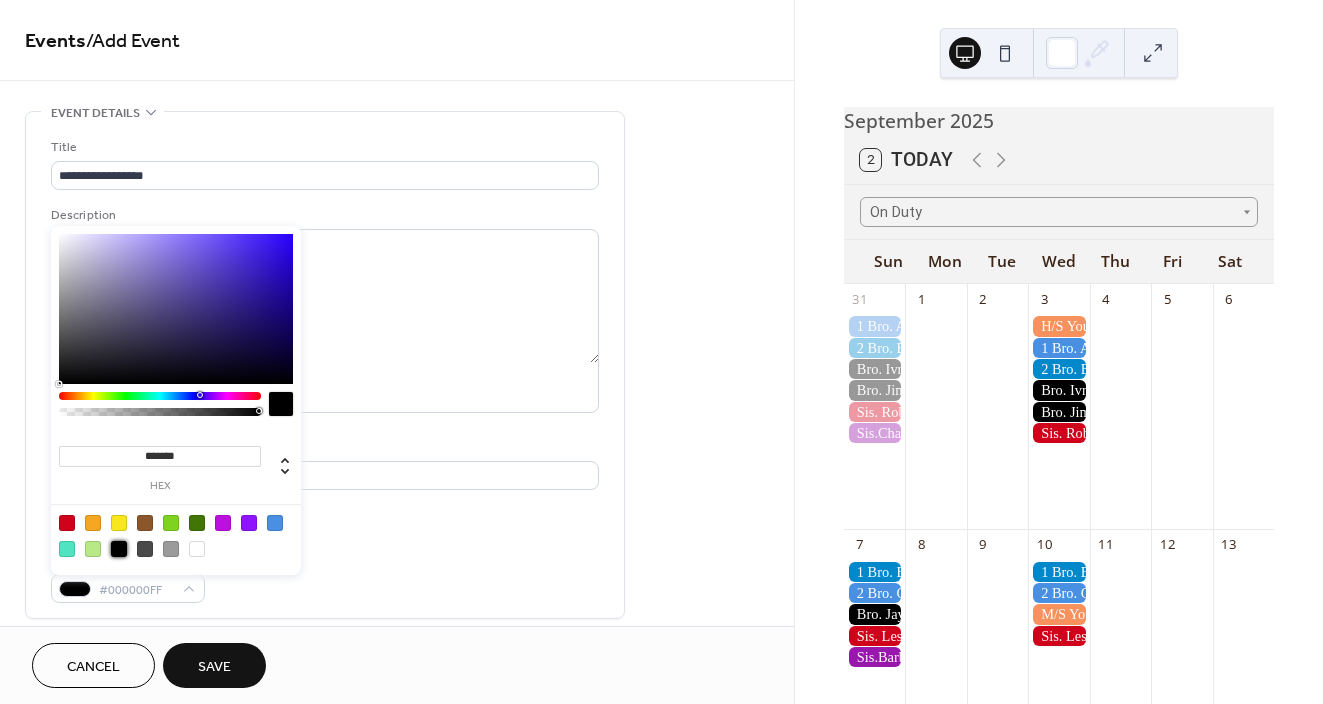 click on "Event color #000000FF" at bounding box center (325, 576) 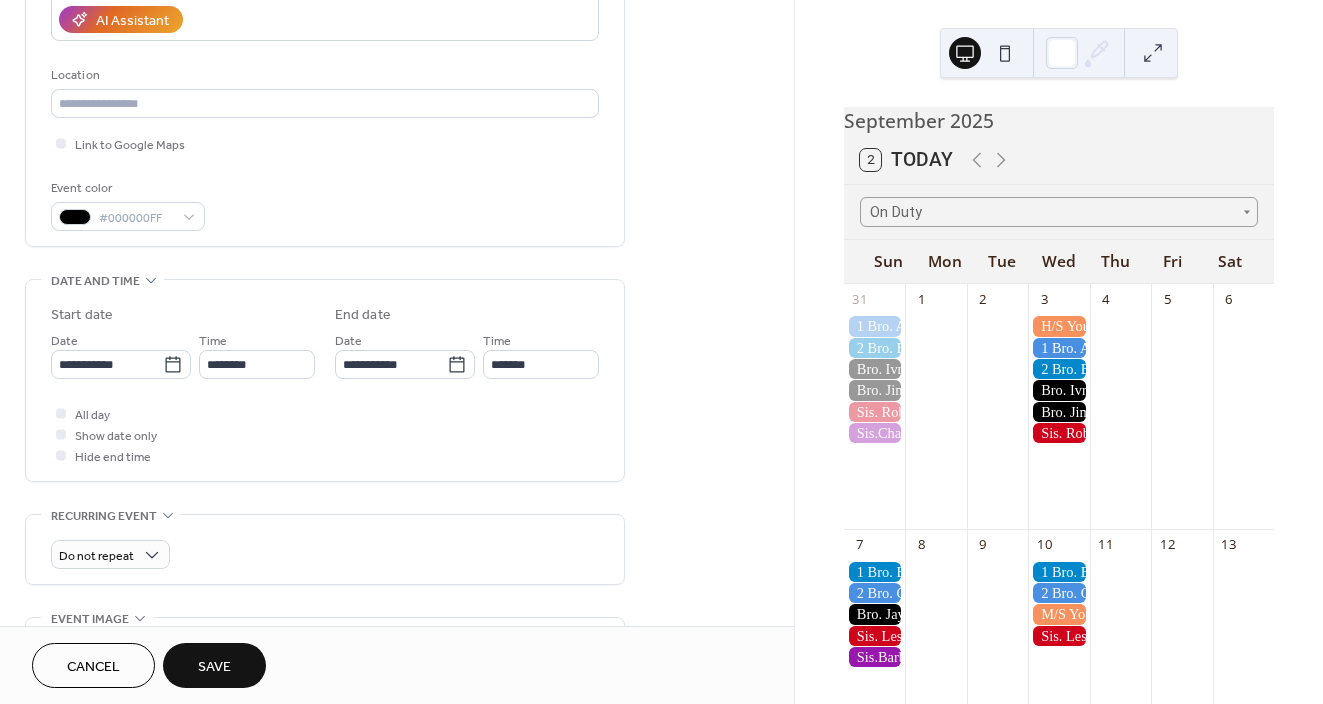 scroll, scrollTop: 428, scrollLeft: 0, axis: vertical 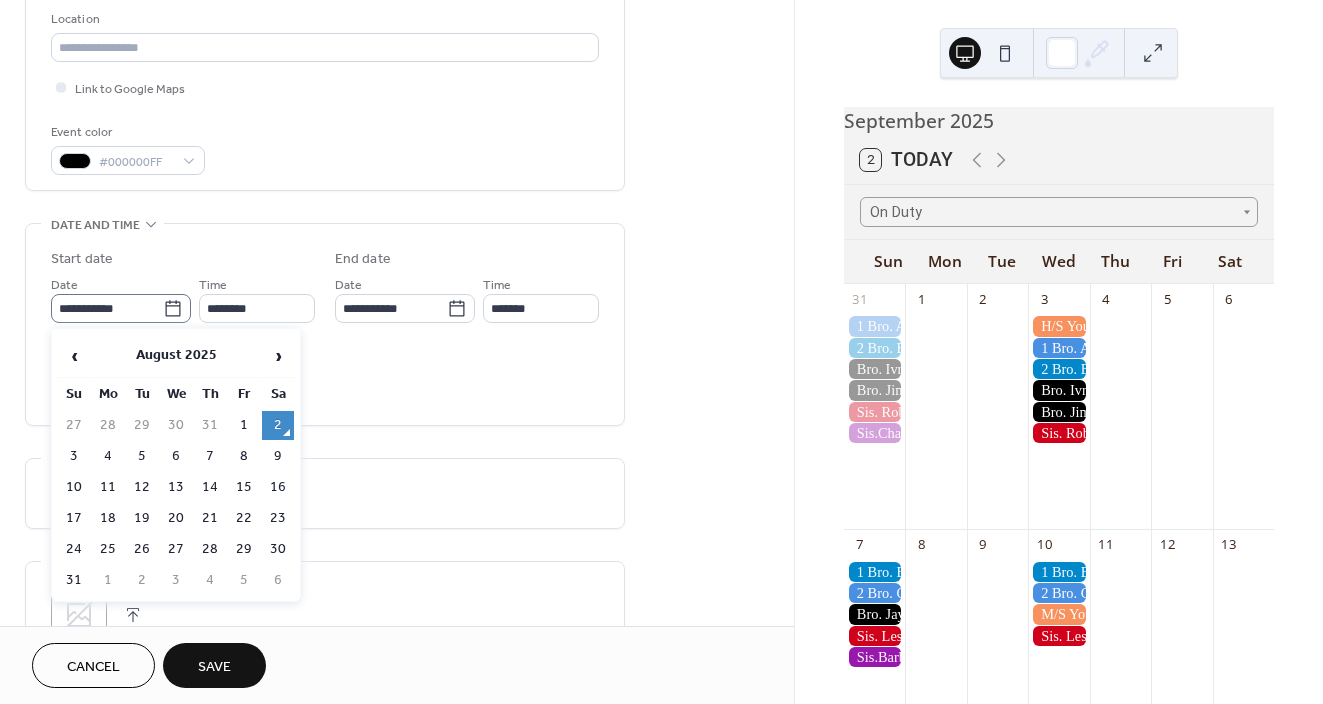 click 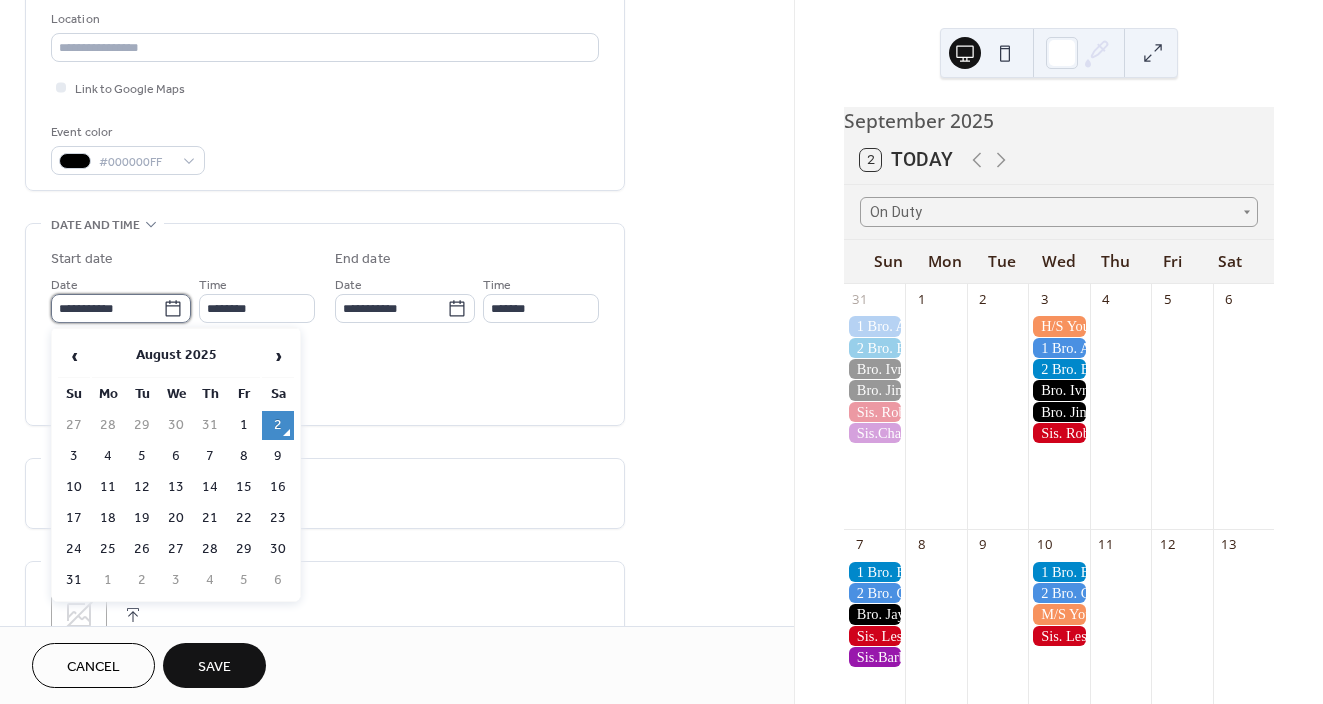 click on "**********" at bounding box center [107, 308] 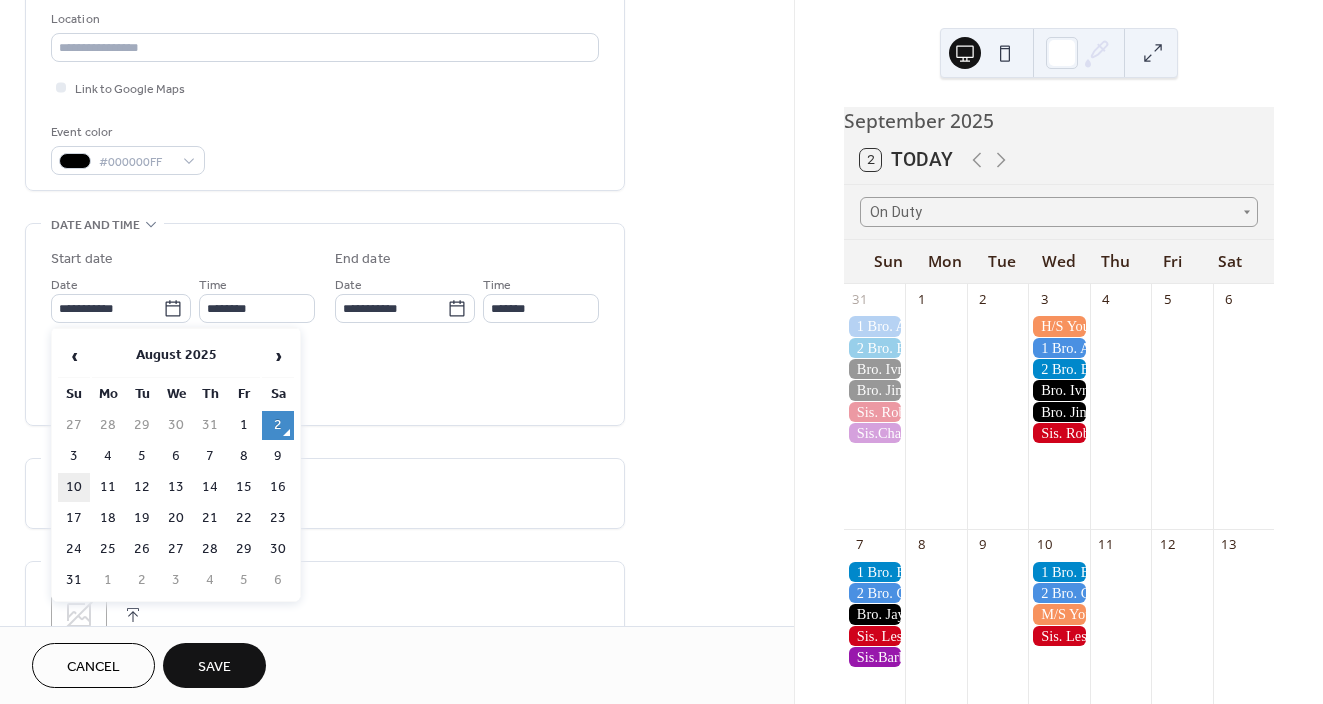 click on "10" at bounding box center (74, 487) 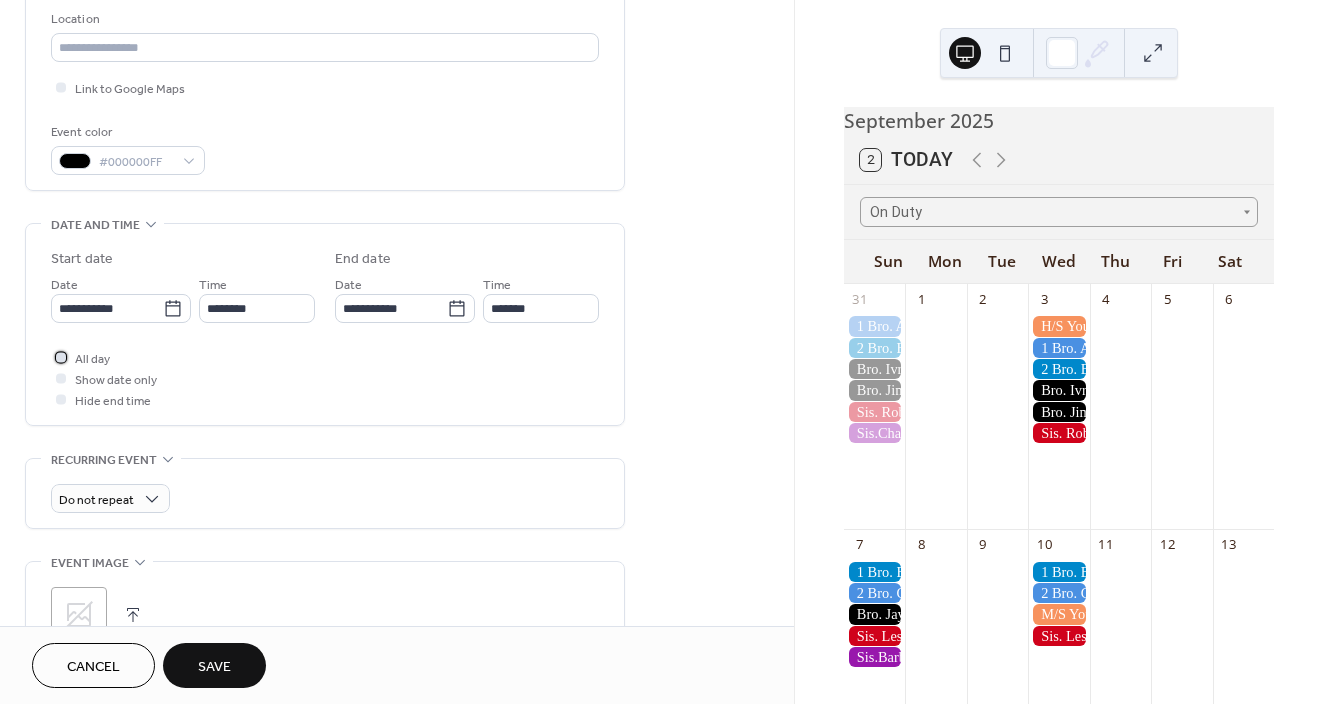 click at bounding box center (61, 357) 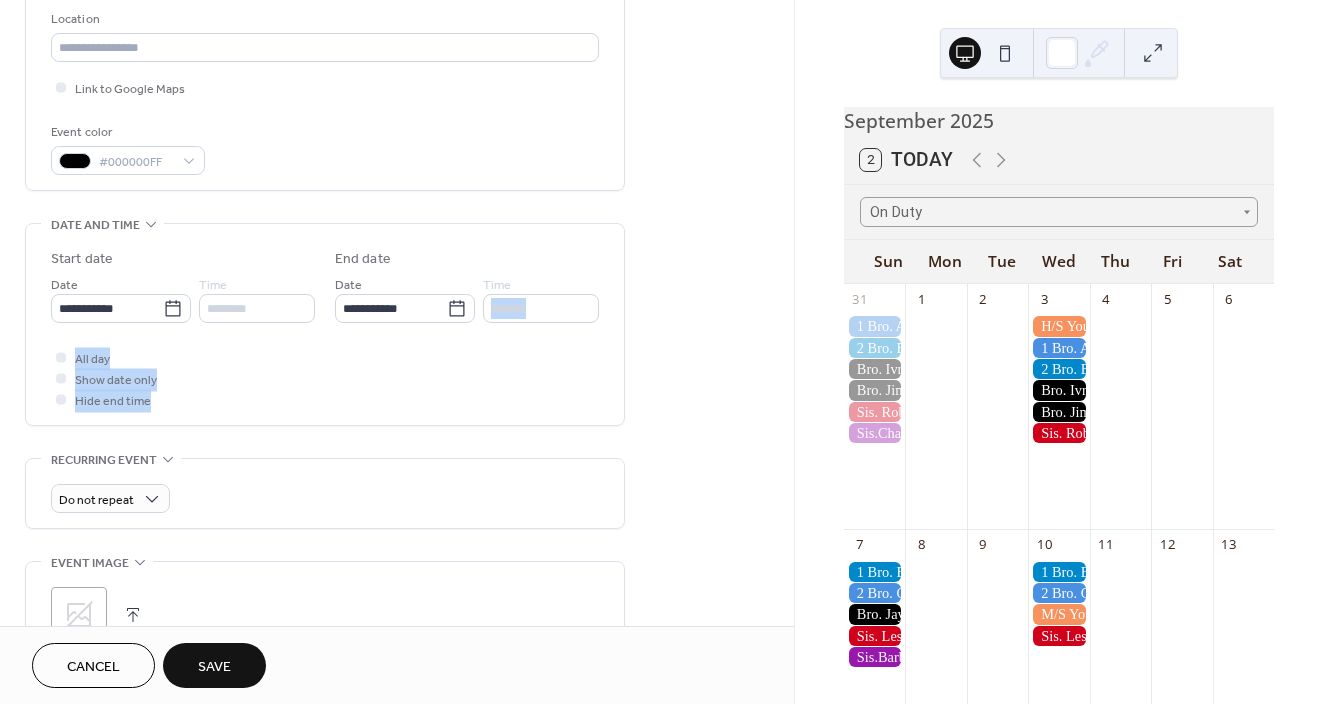drag, startPoint x: 785, startPoint y: 314, endPoint x: 772, endPoint y: 429, distance: 115.73245 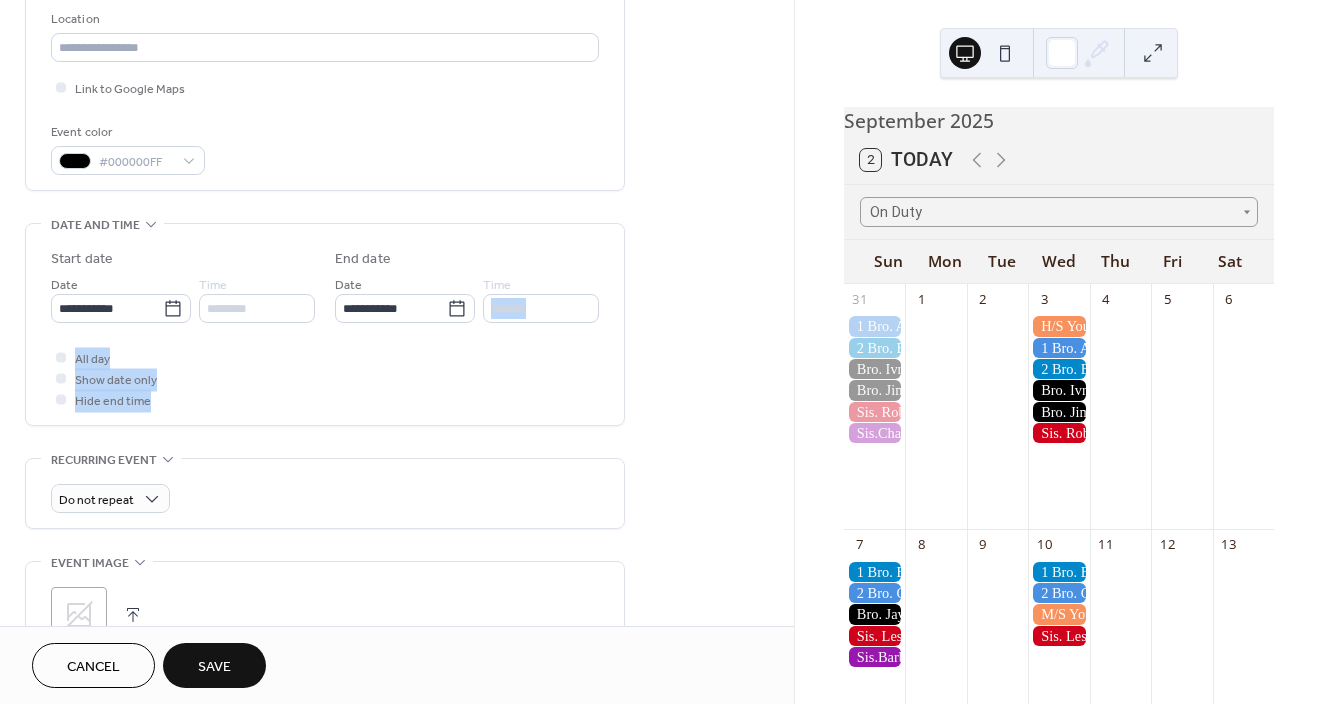 click on "**********" at bounding box center (397, 356) 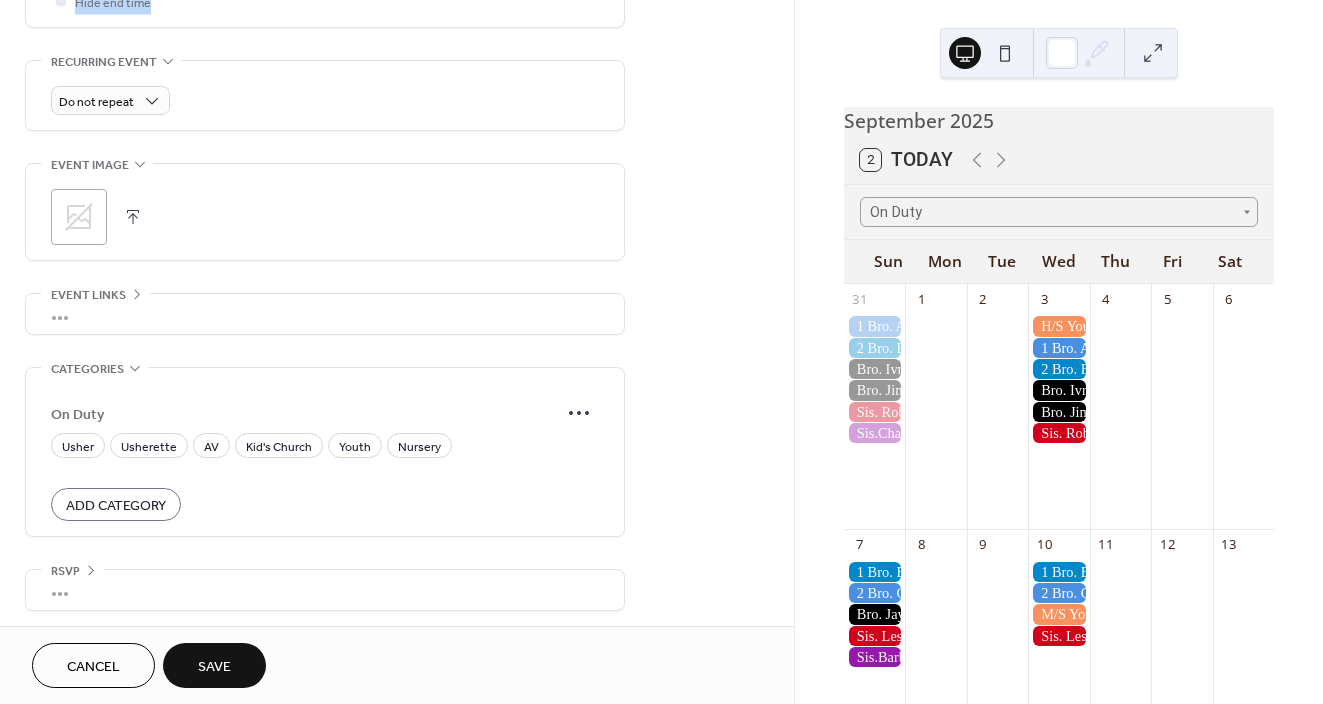scroll, scrollTop: 822, scrollLeft: 0, axis: vertical 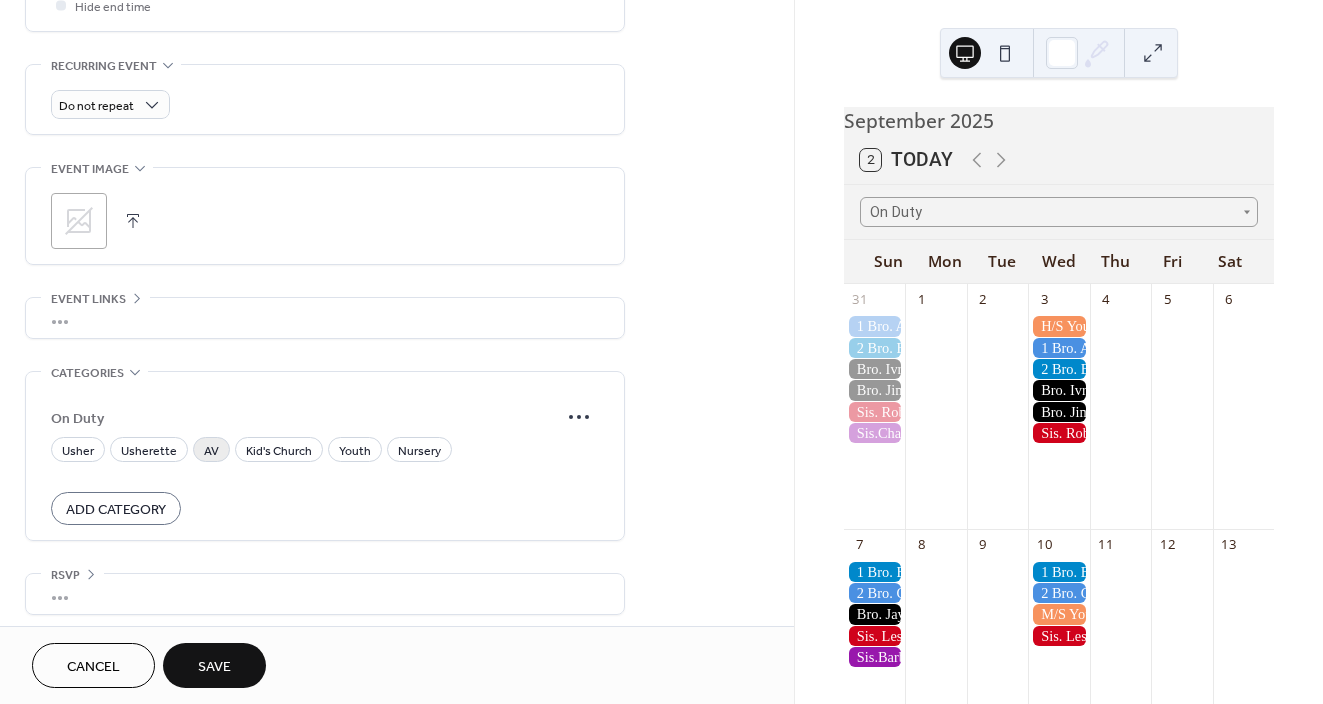 click on "AV" at bounding box center (211, 451) 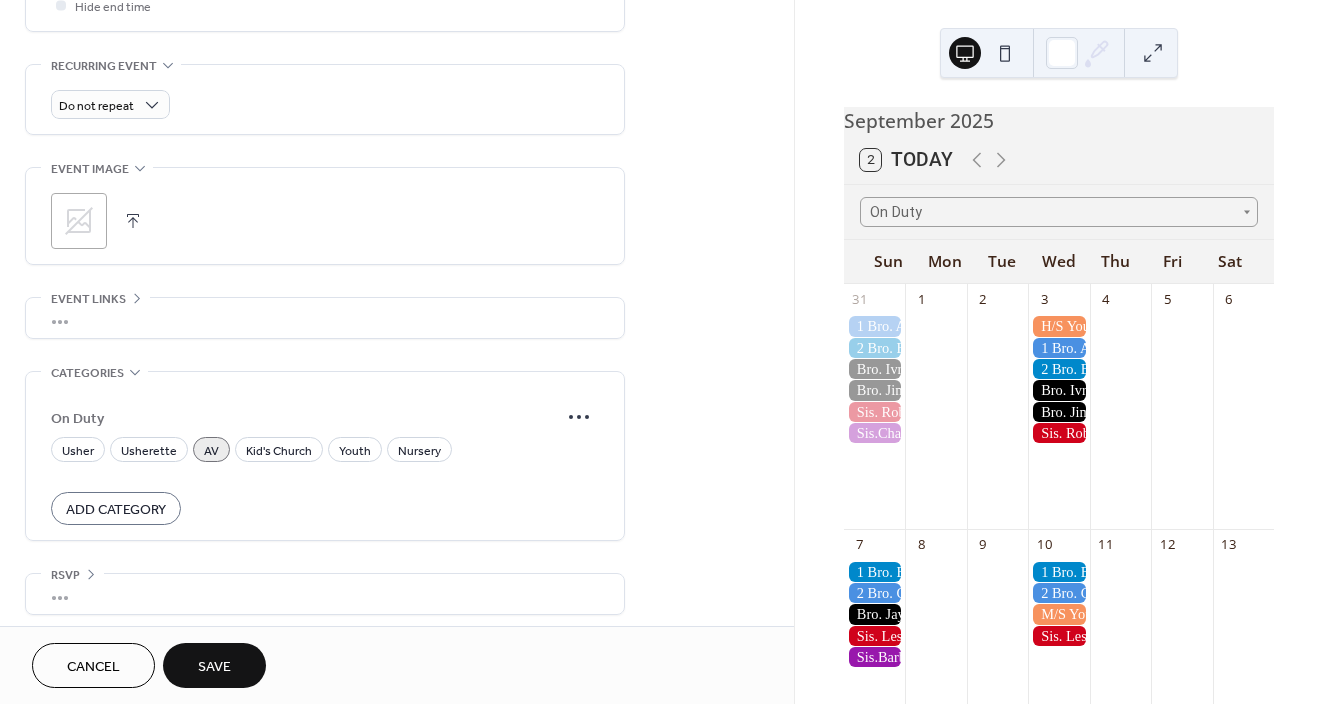 click on "Save" at bounding box center (214, 667) 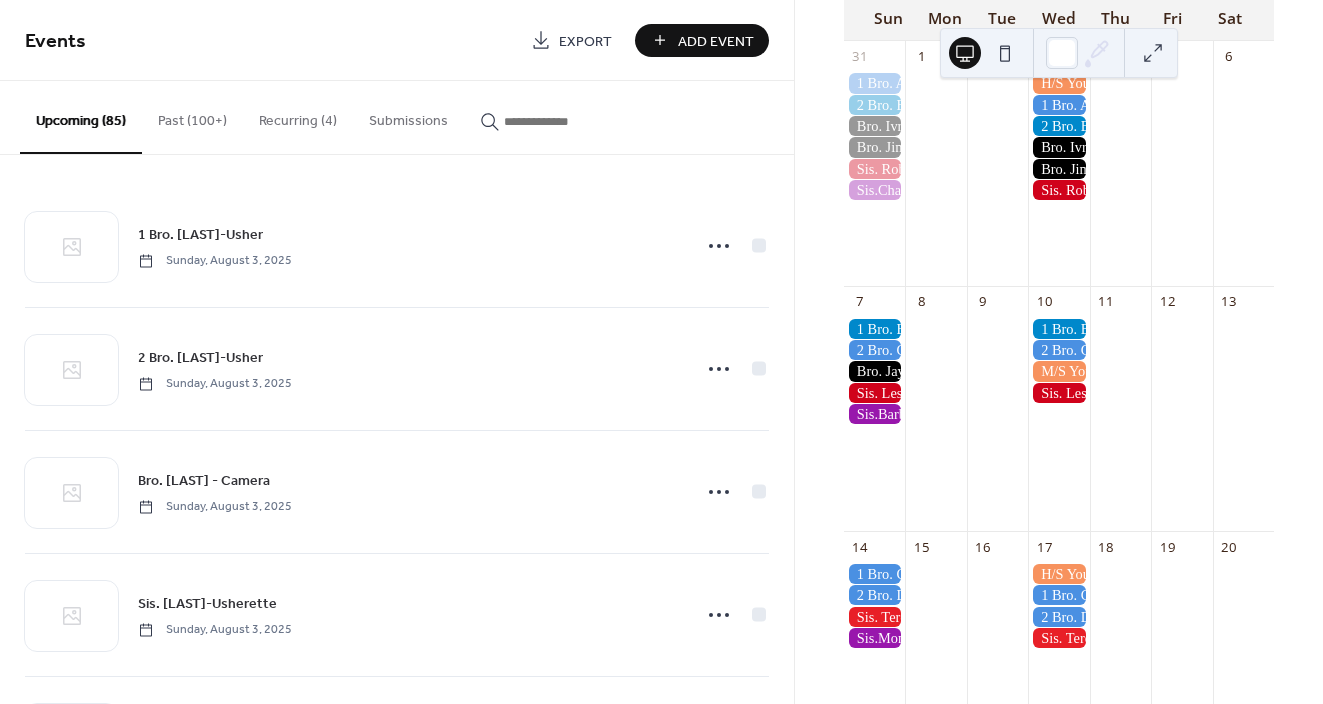 scroll, scrollTop: 0, scrollLeft: 0, axis: both 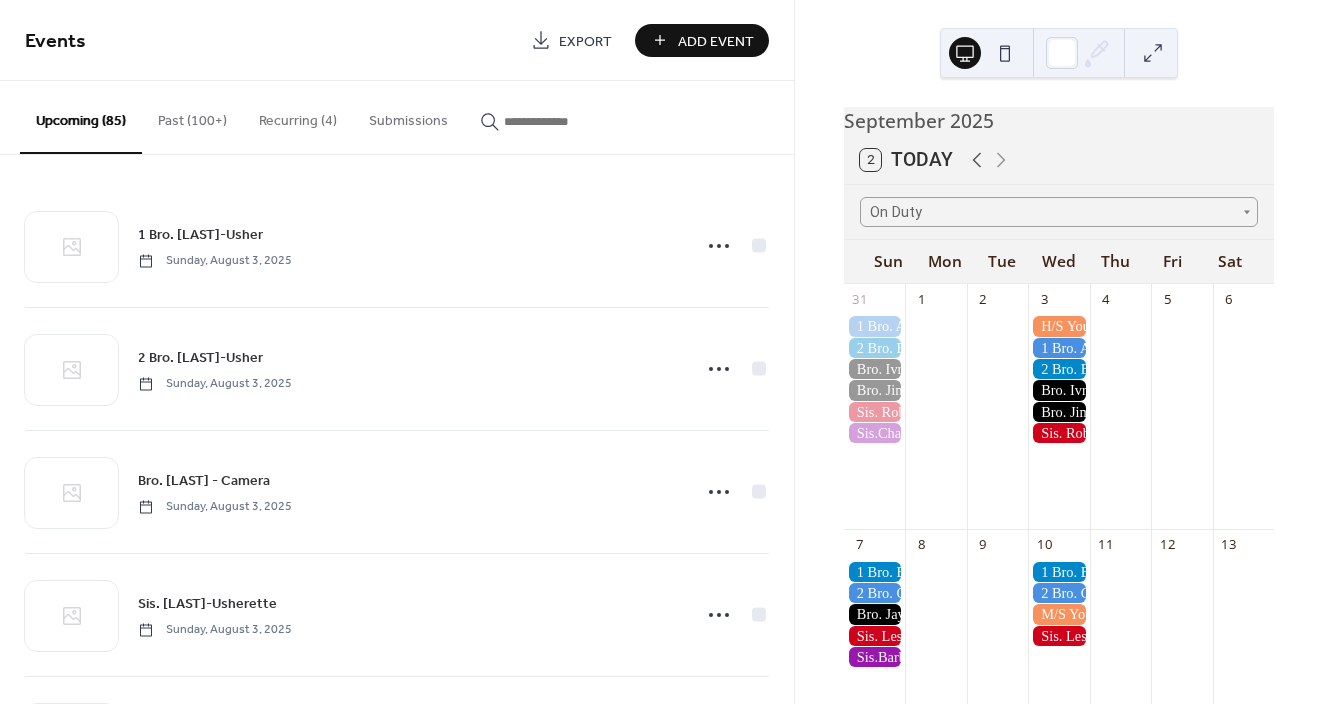 click 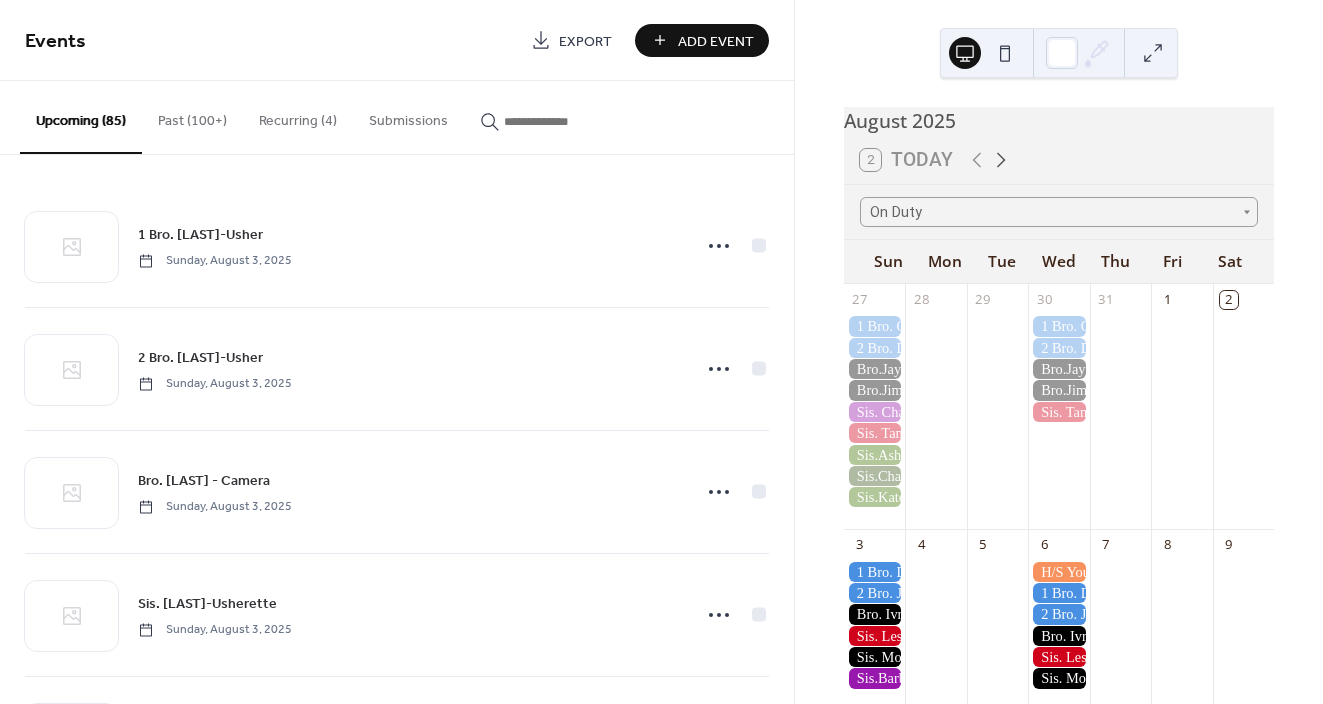 click 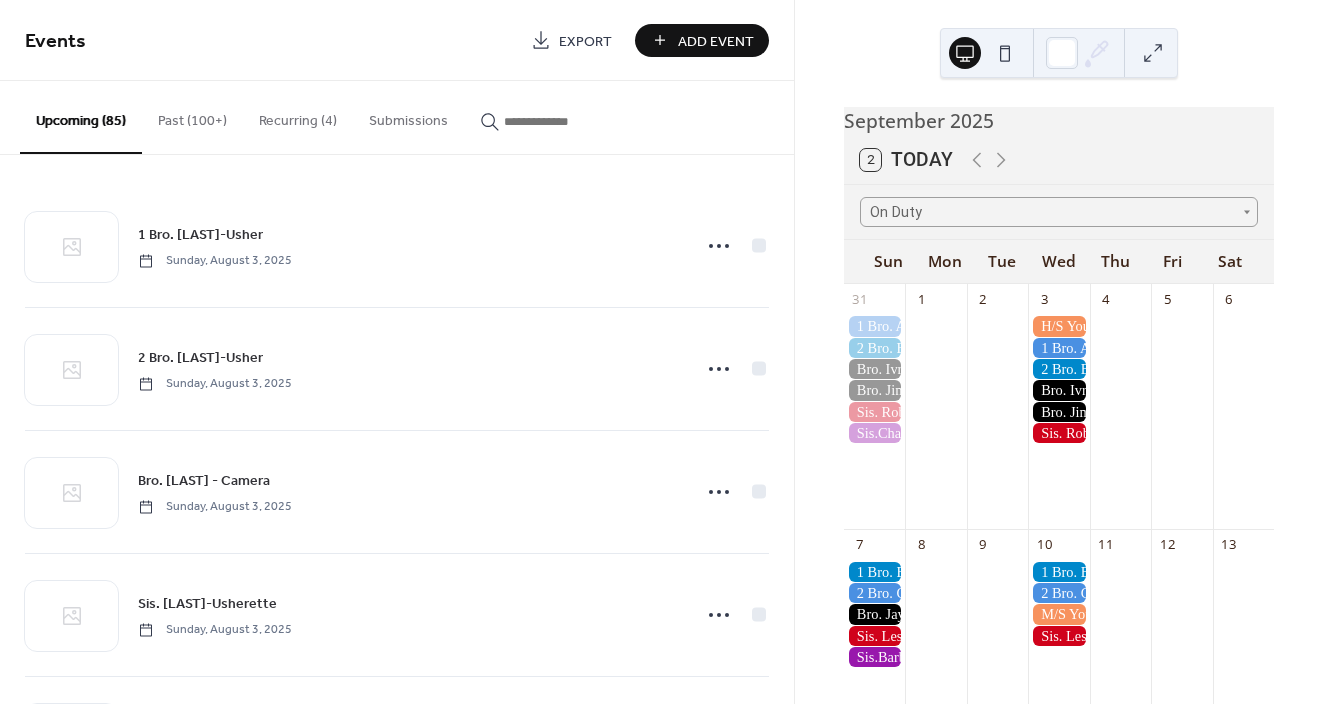 click at bounding box center [874, 614] 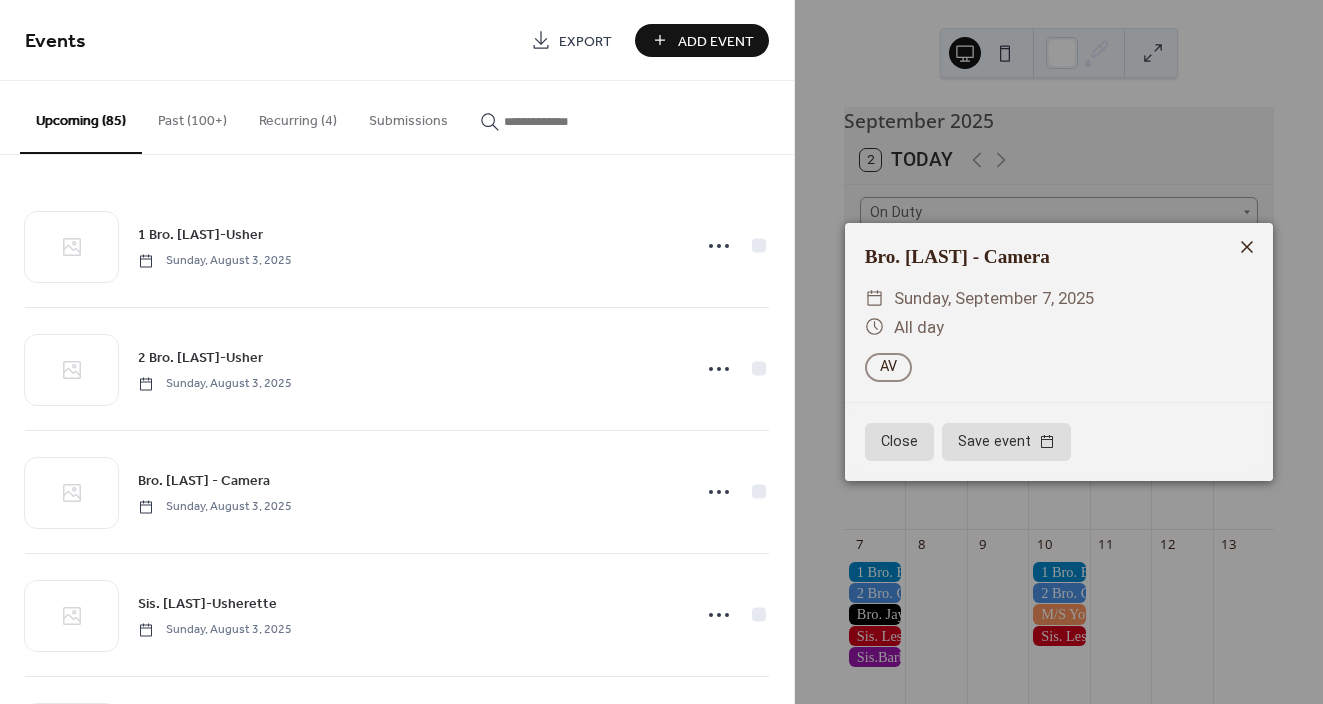 click 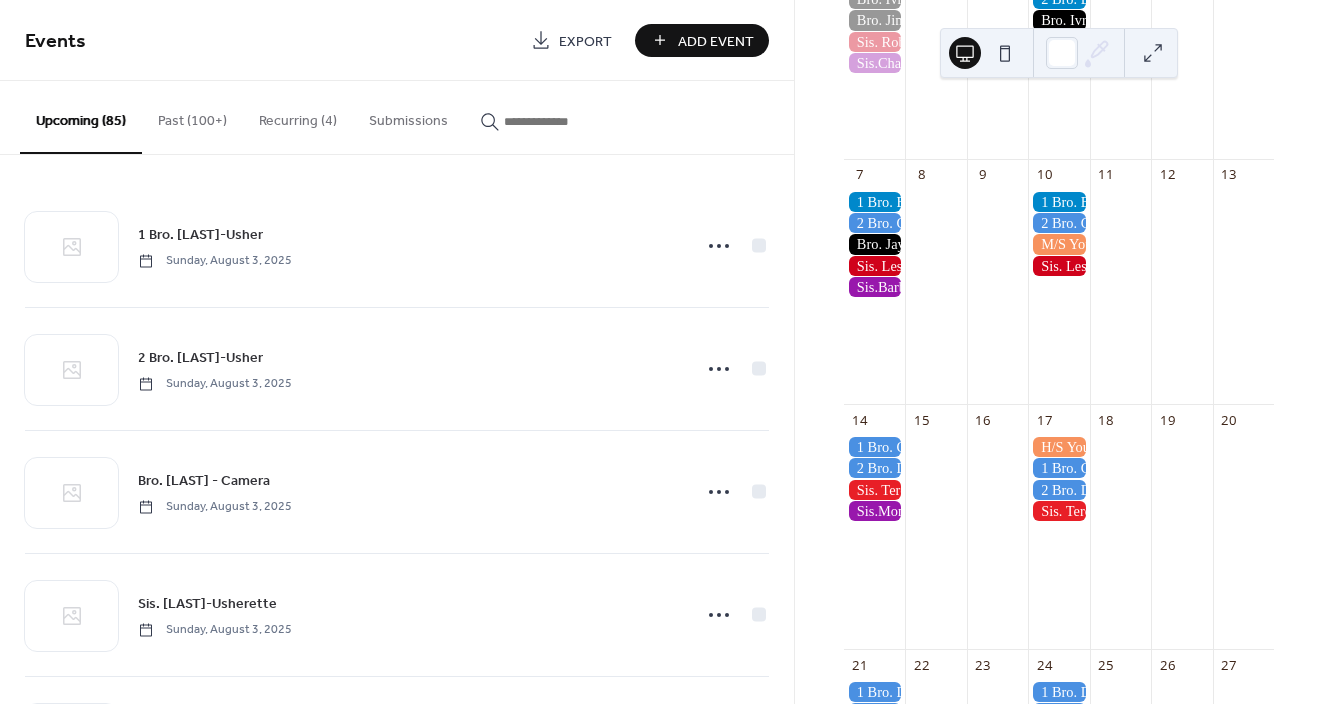 scroll, scrollTop: 315, scrollLeft: 0, axis: vertical 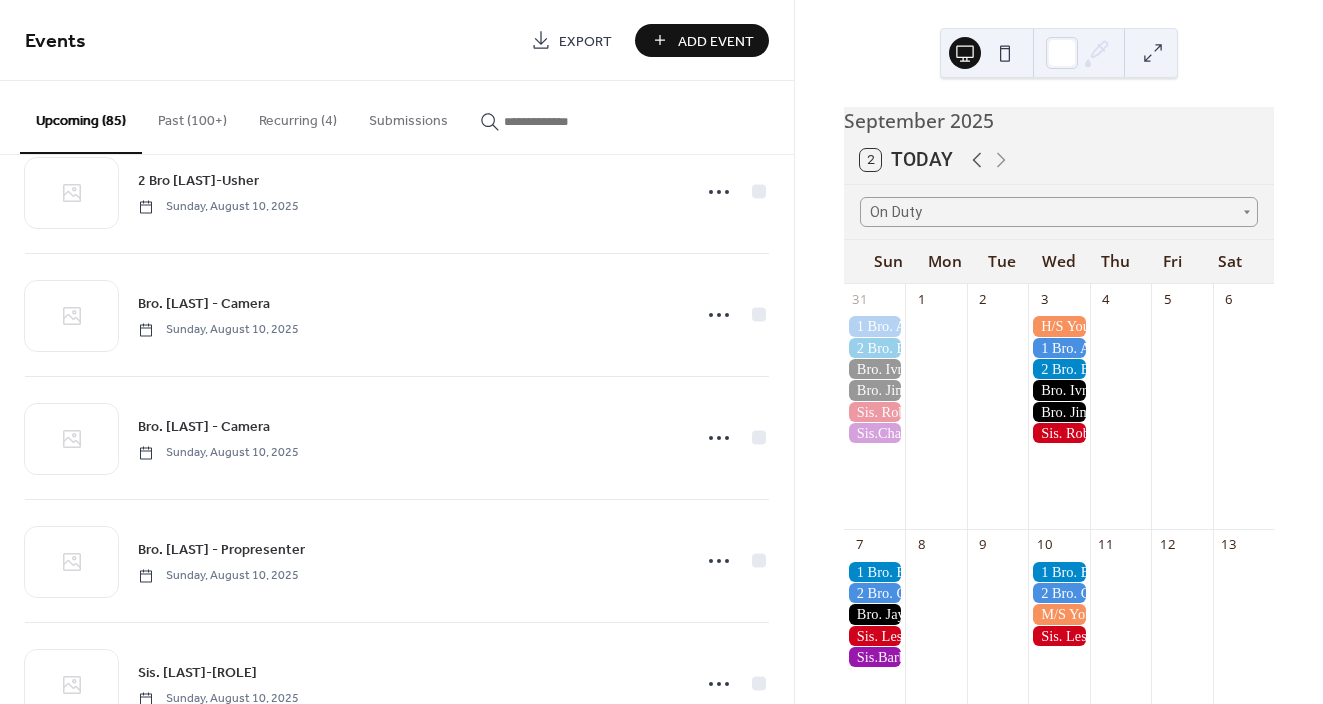 click 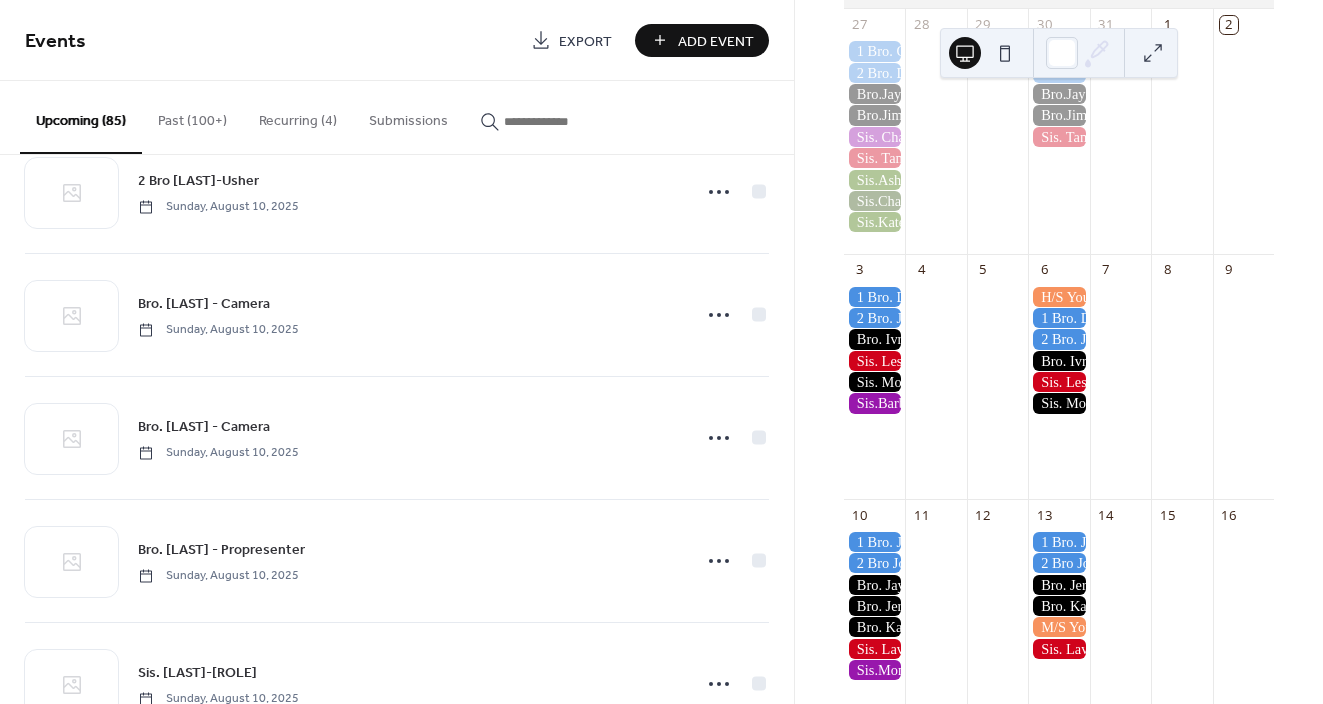 scroll, scrollTop: 317, scrollLeft: 0, axis: vertical 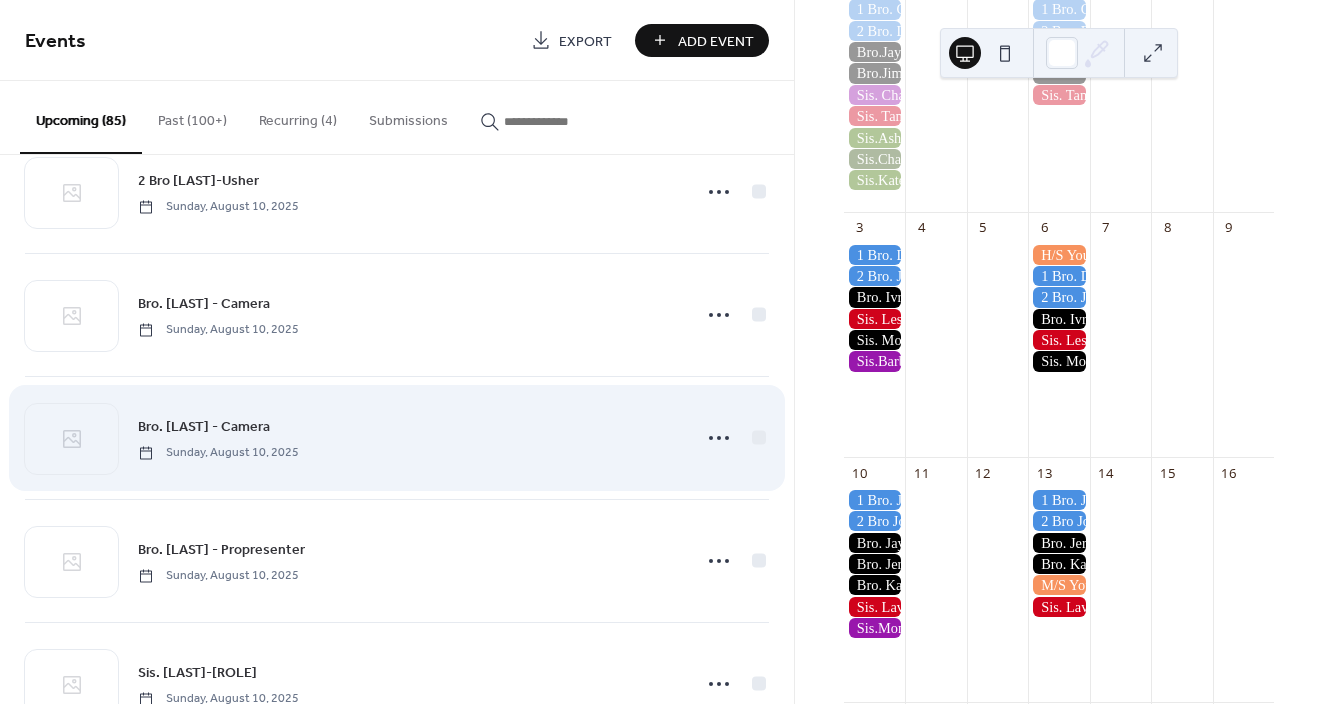 click on "Bro. Jeremiah - Camera" at bounding box center [204, 427] 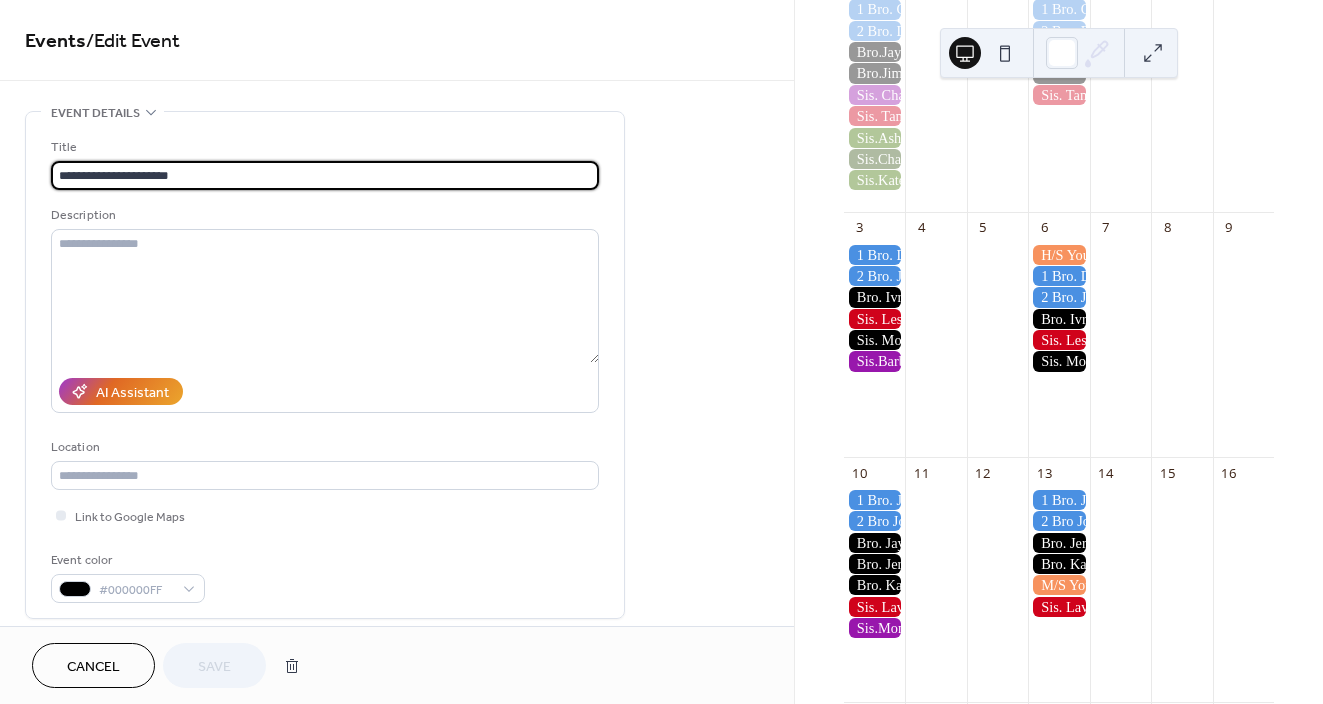 click on "**********" at bounding box center (325, 175) 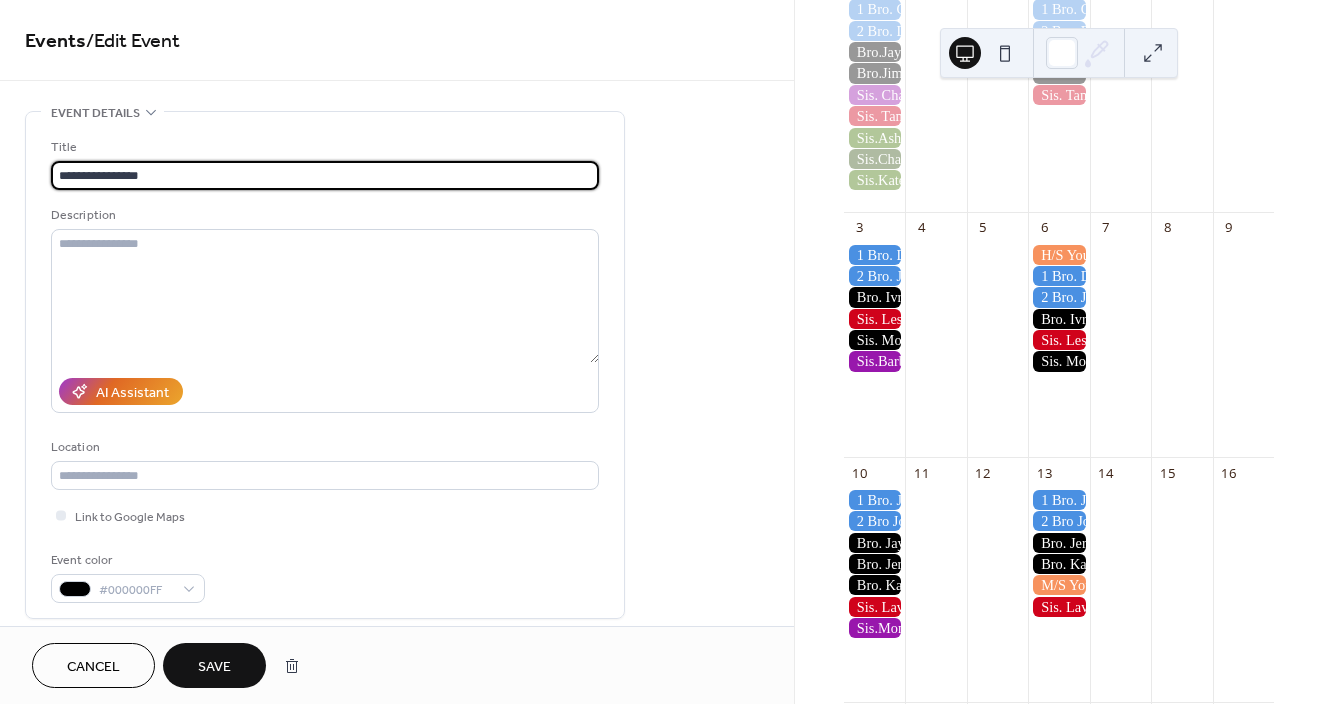 type on "**********" 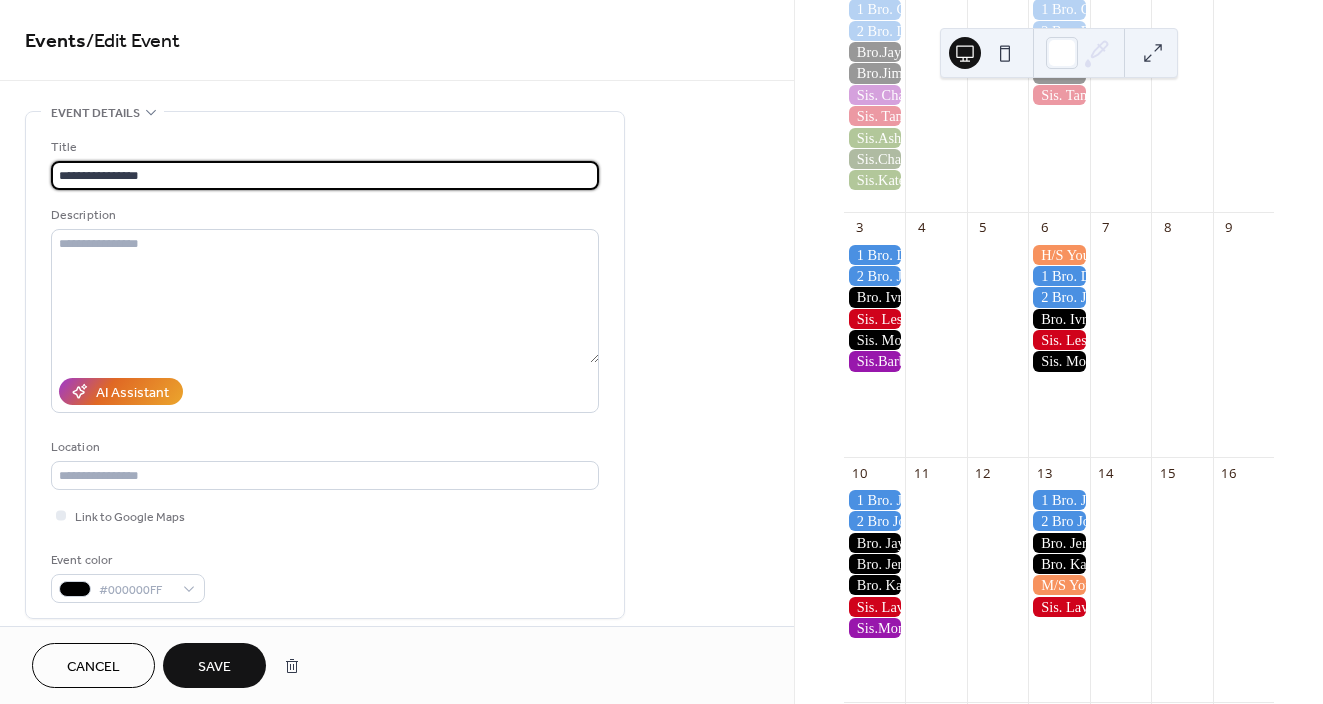 click on "Save" at bounding box center [214, 665] 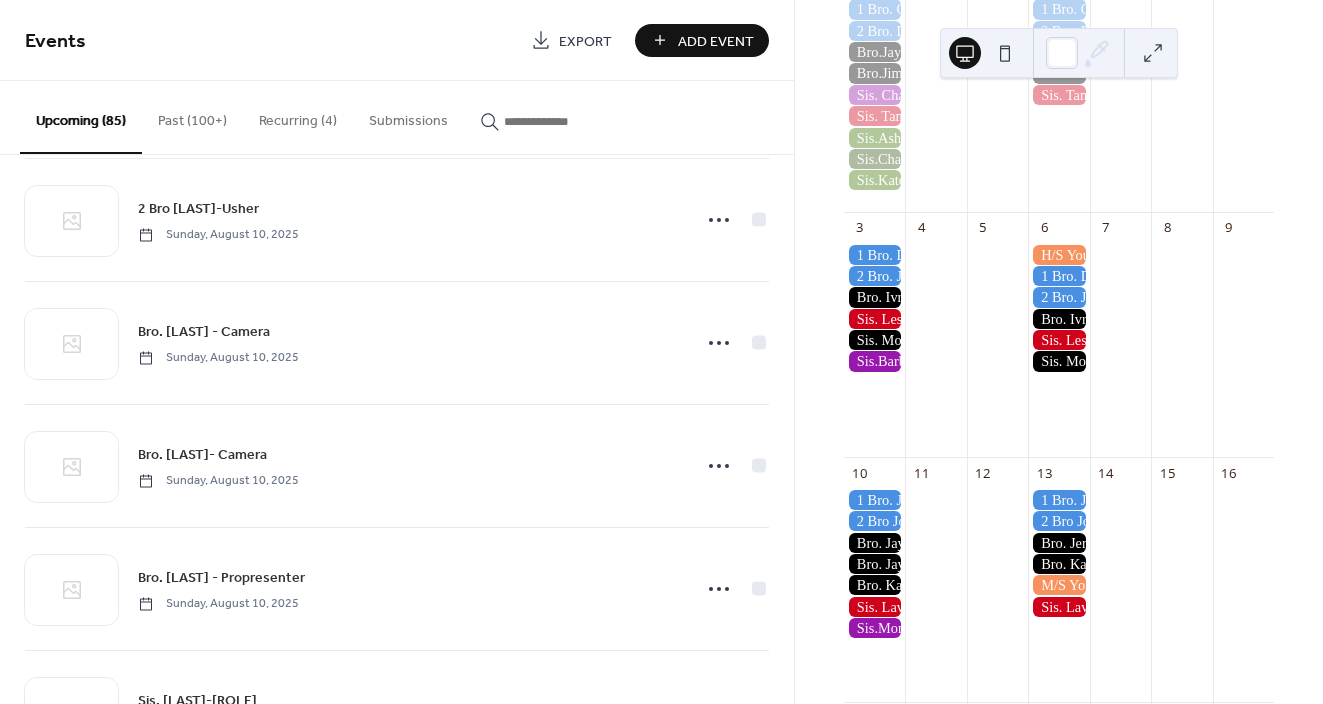 scroll, scrollTop: 1523, scrollLeft: 0, axis: vertical 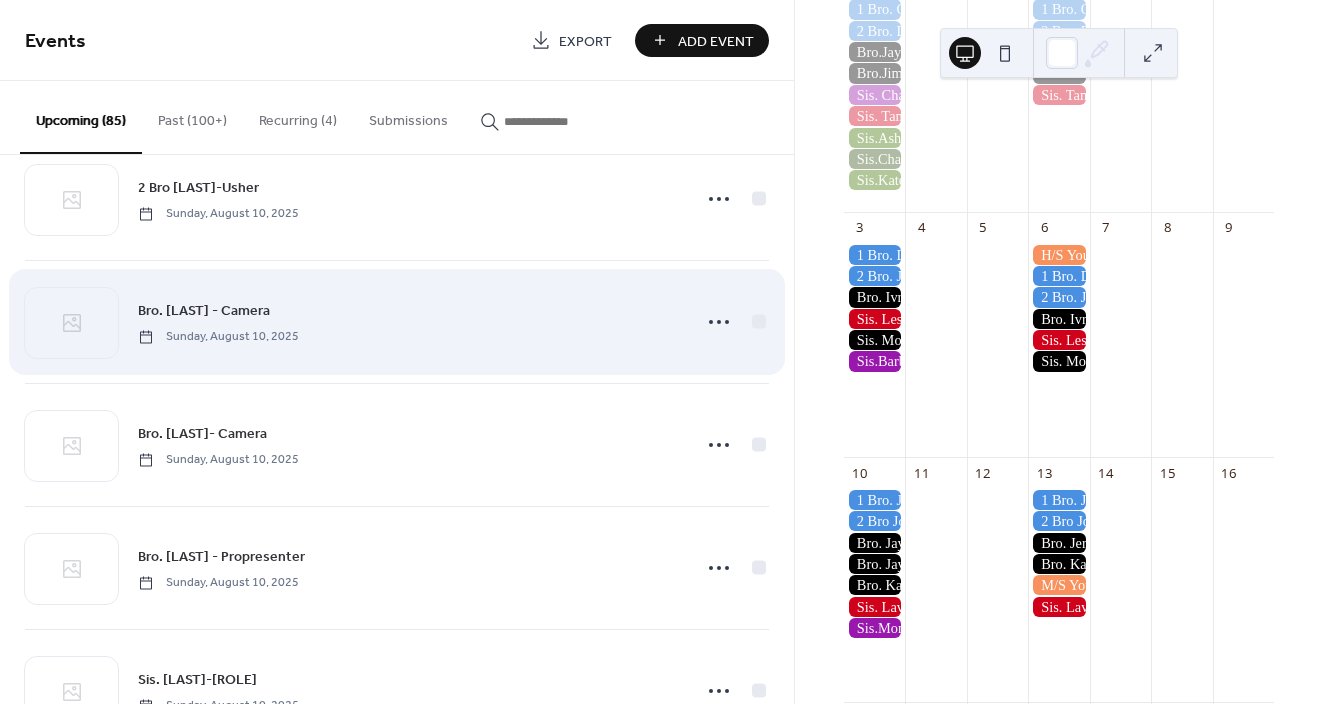 click on "Bro. [FIRST] - Camera" at bounding box center [204, 311] 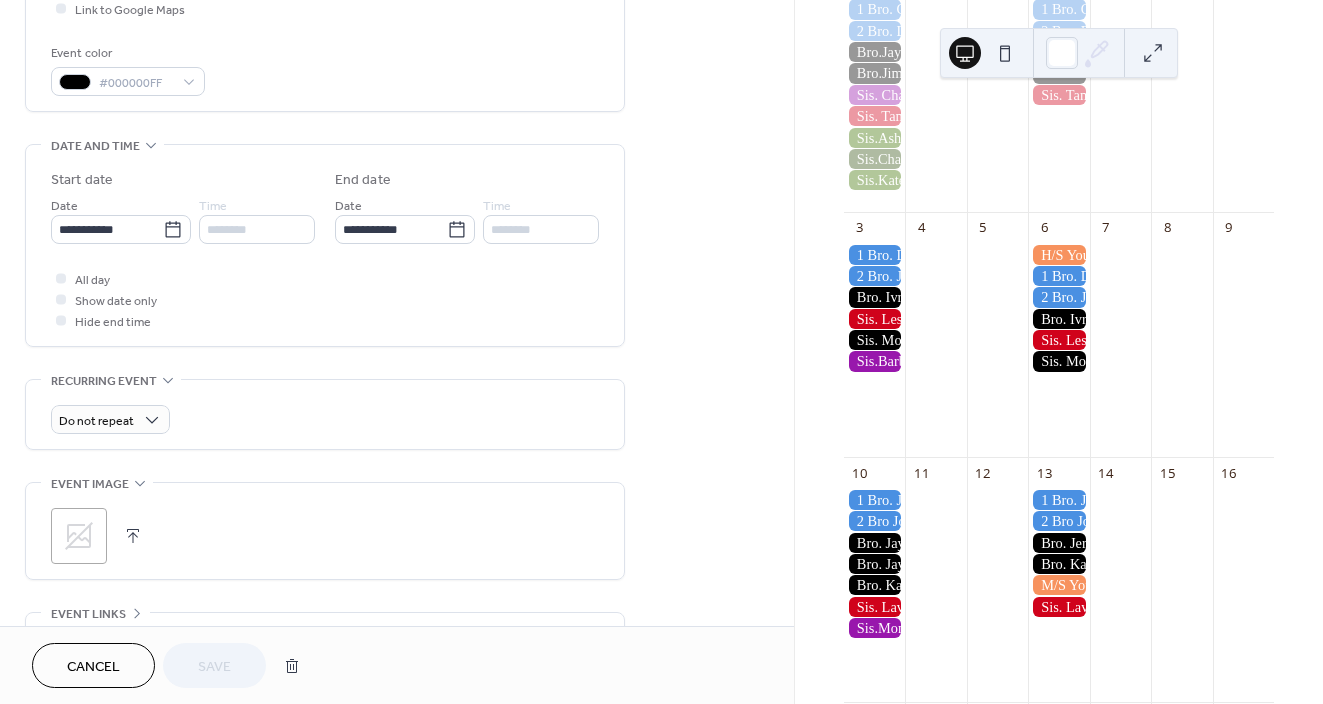scroll, scrollTop: 535, scrollLeft: 0, axis: vertical 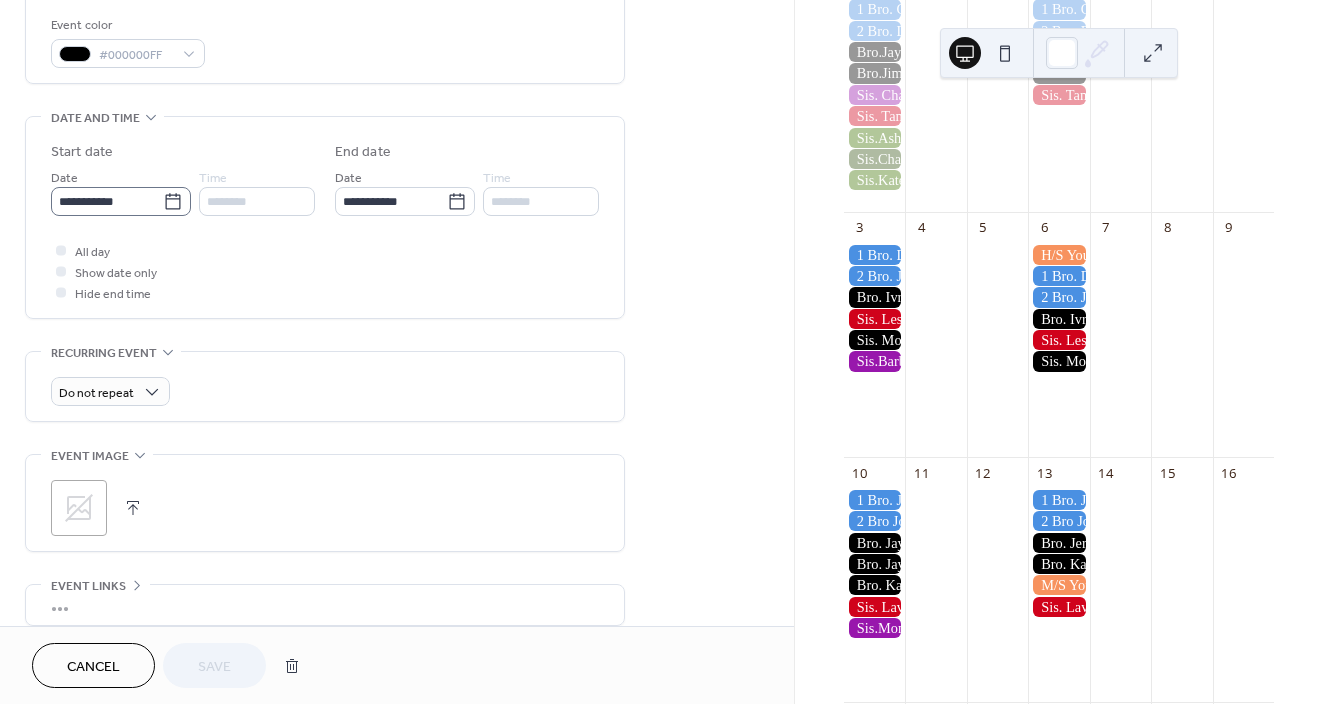 click 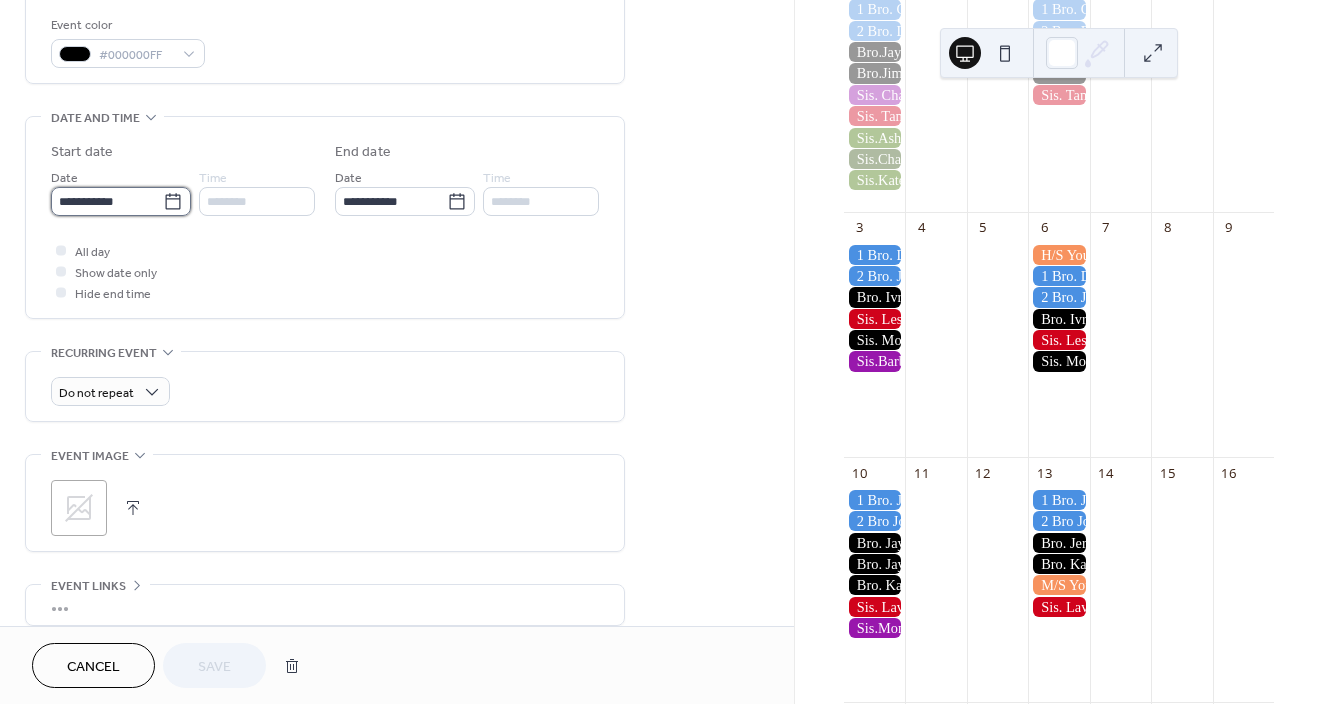 click on "**********" at bounding box center [107, 201] 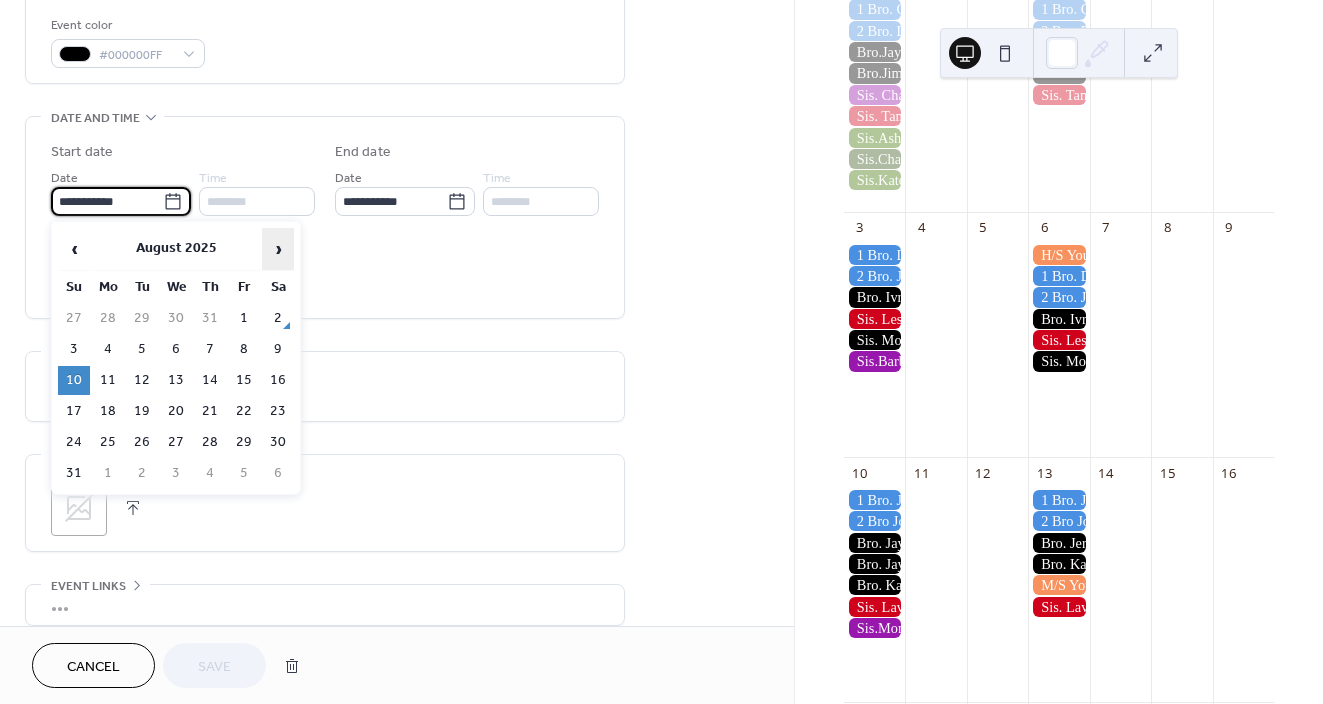 click on "›" at bounding box center (278, 249) 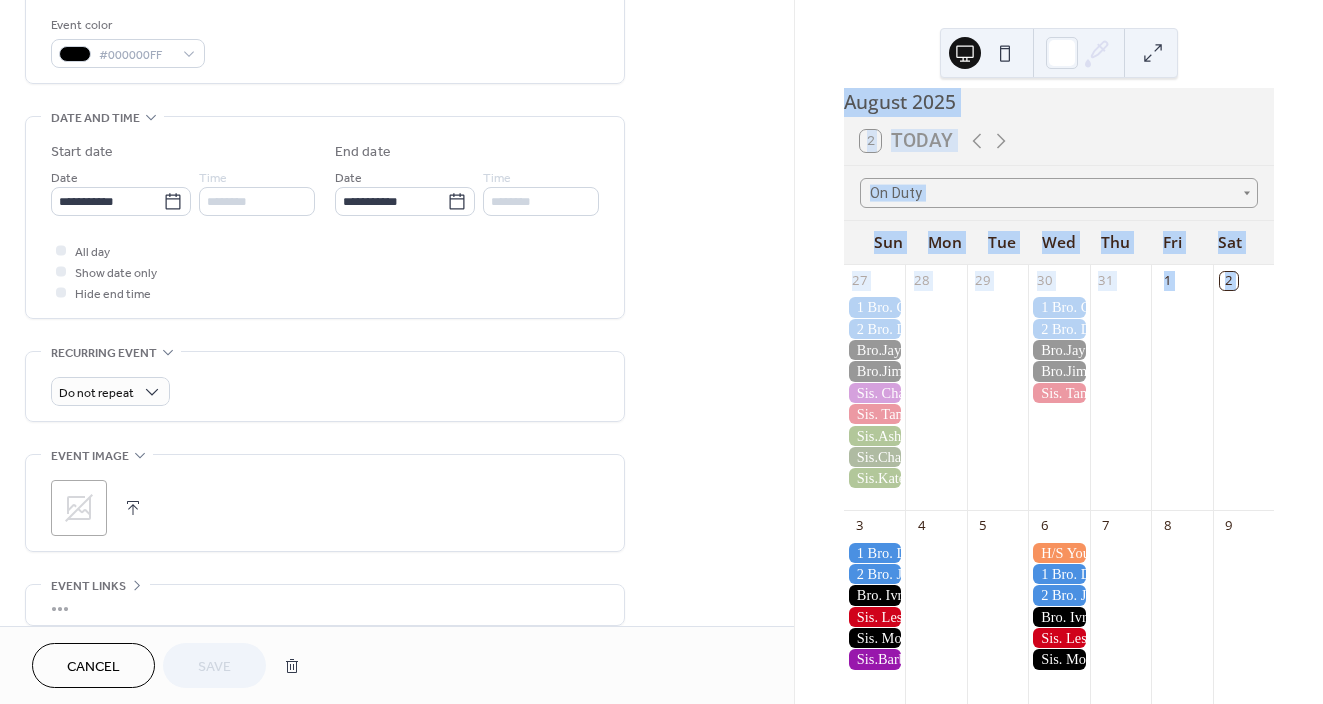 scroll, scrollTop: 0, scrollLeft: 0, axis: both 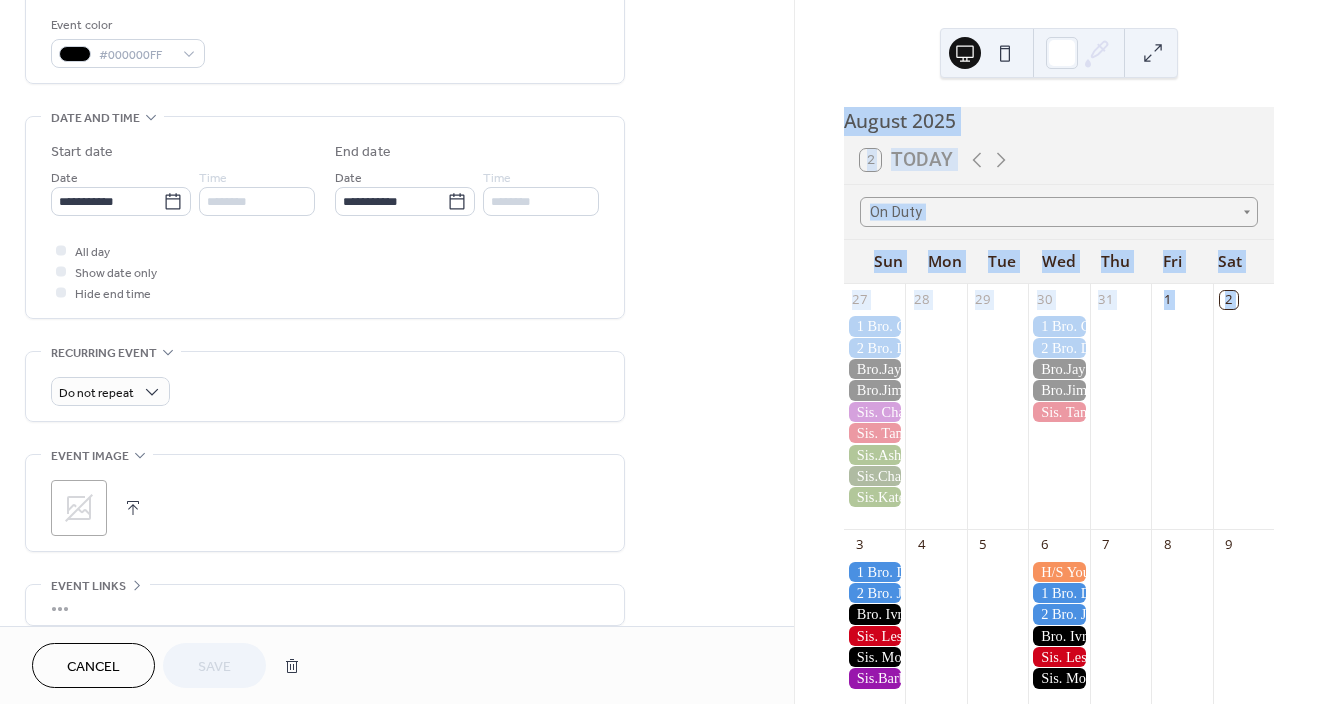 drag, startPoint x: 1312, startPoint y: 148, endPoint x: 1313, endPoint y: -31, distance: 179.00279 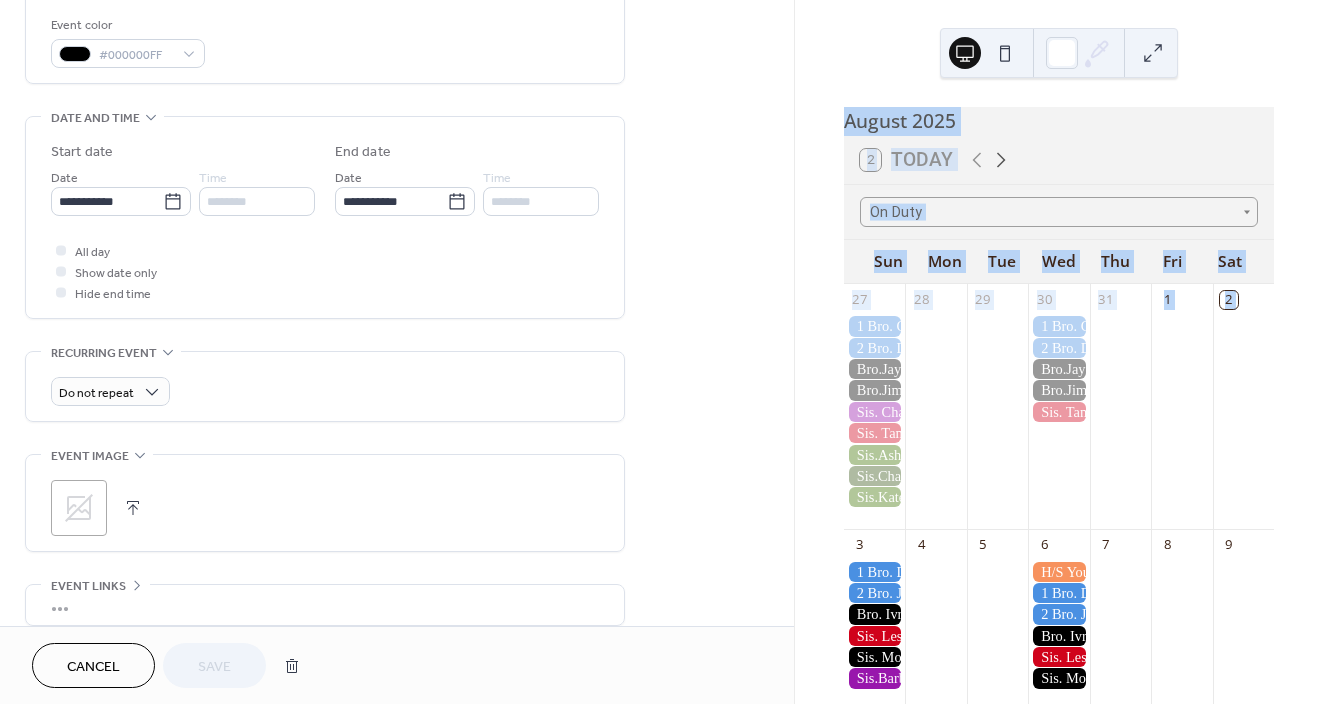 click 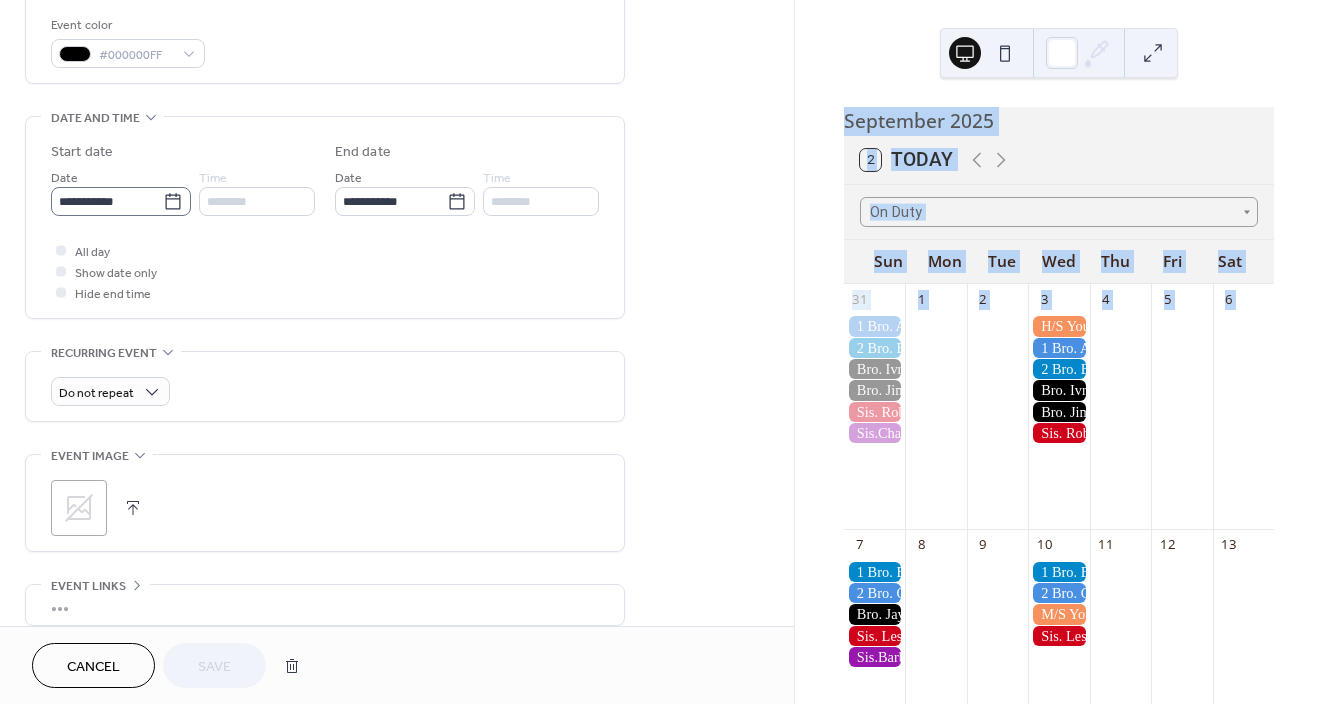 click 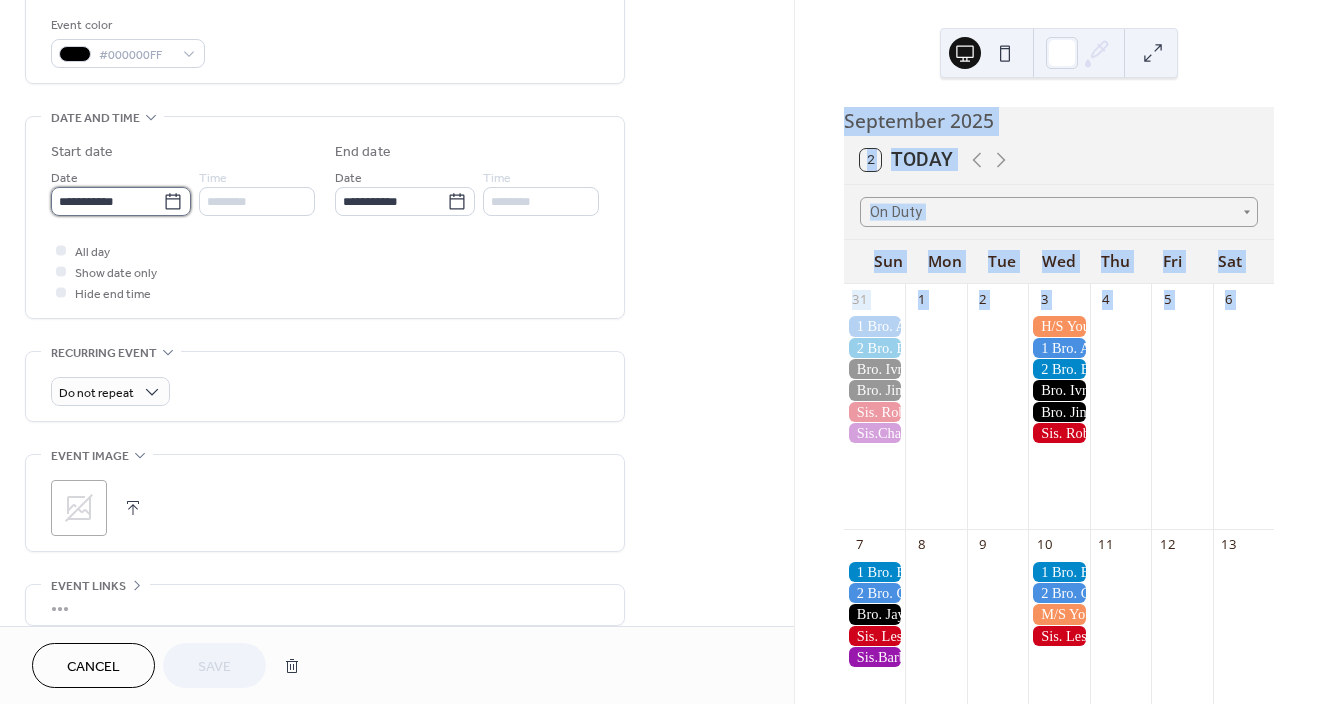click on "**********" at bounding box center [107, 201] 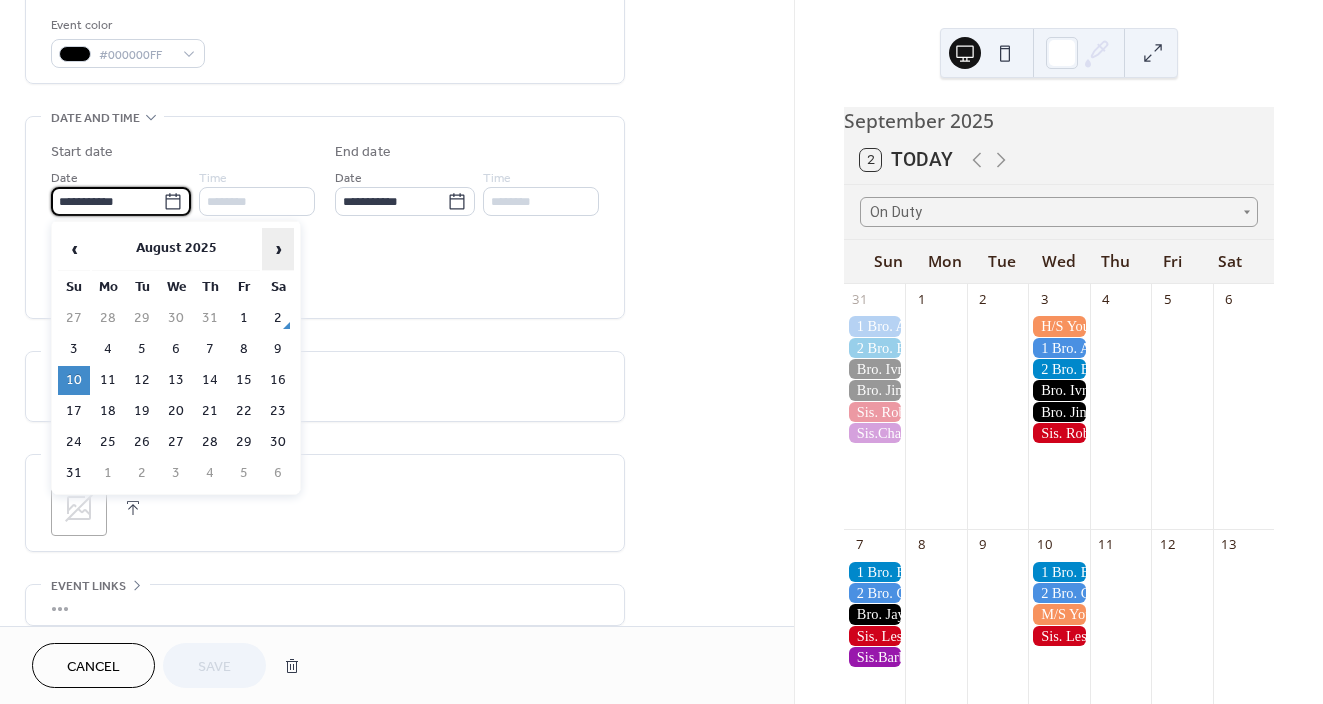 click on "›" at bounding box center (278, 249) 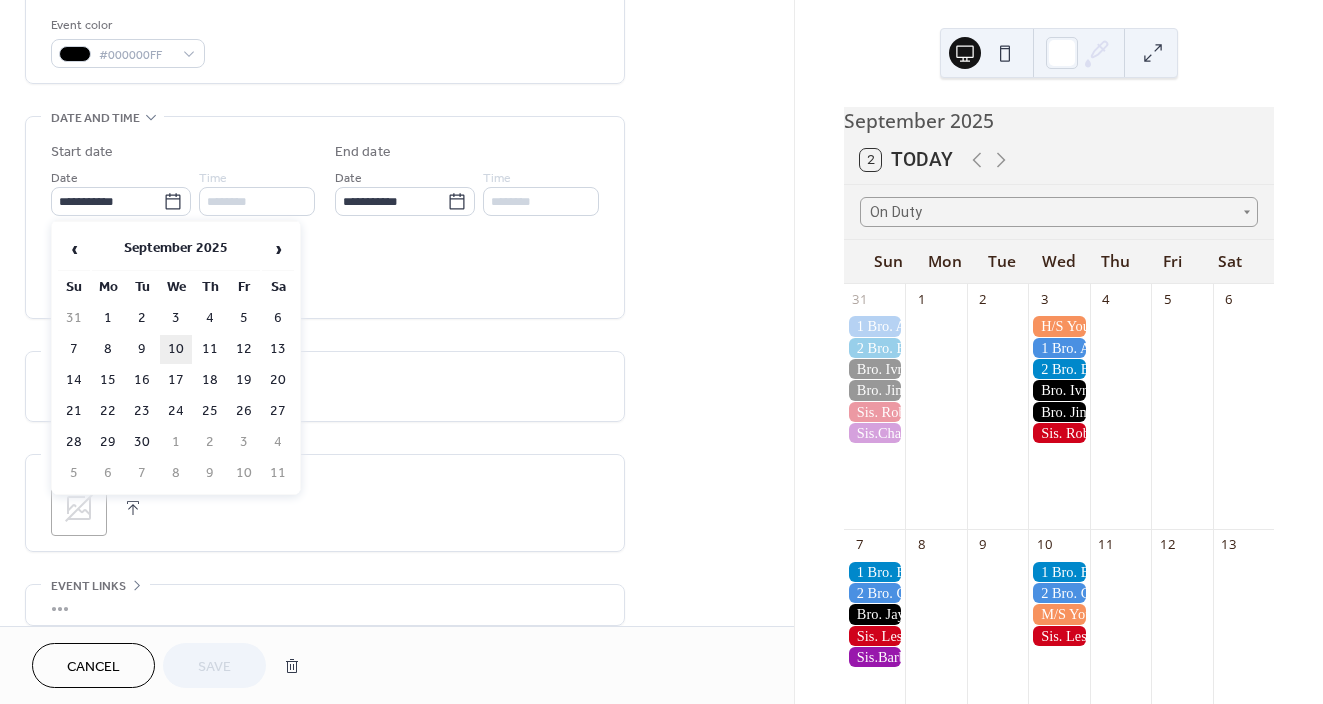 click on "10" at bounding box center (176, 349) 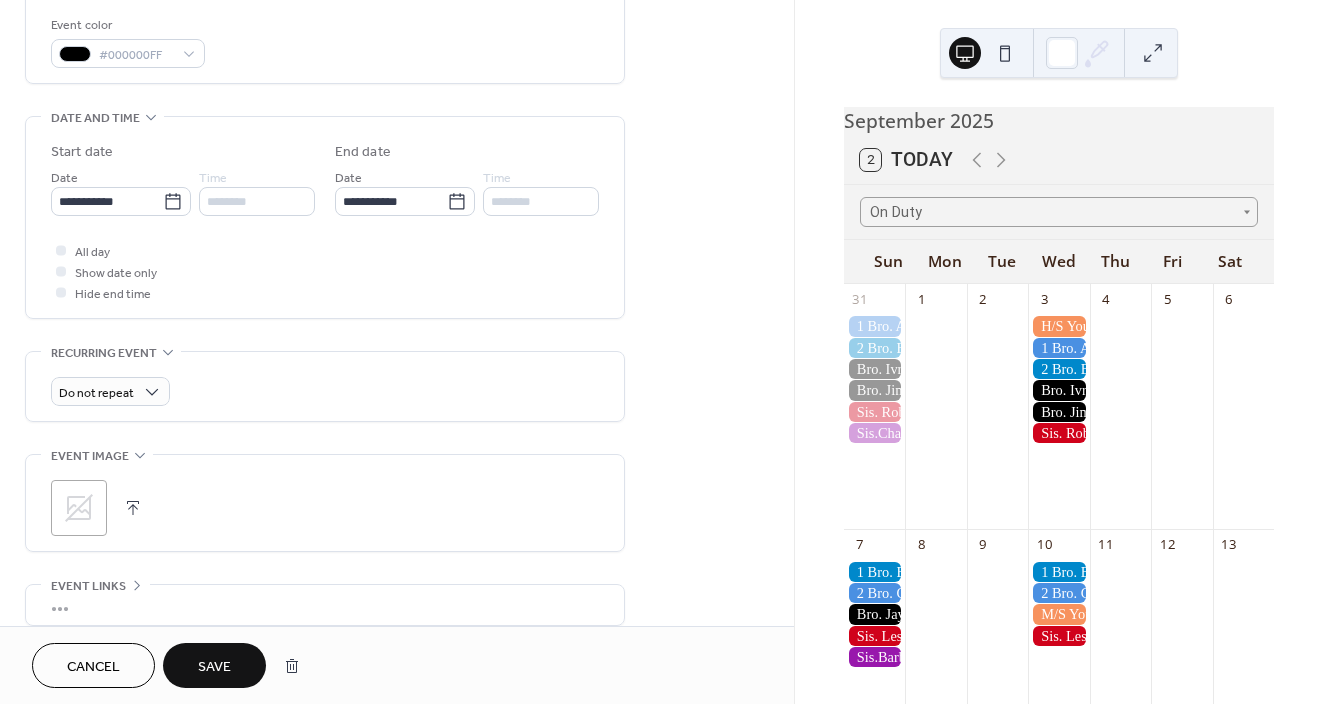click on "Save" at bounding box center [214, 667] 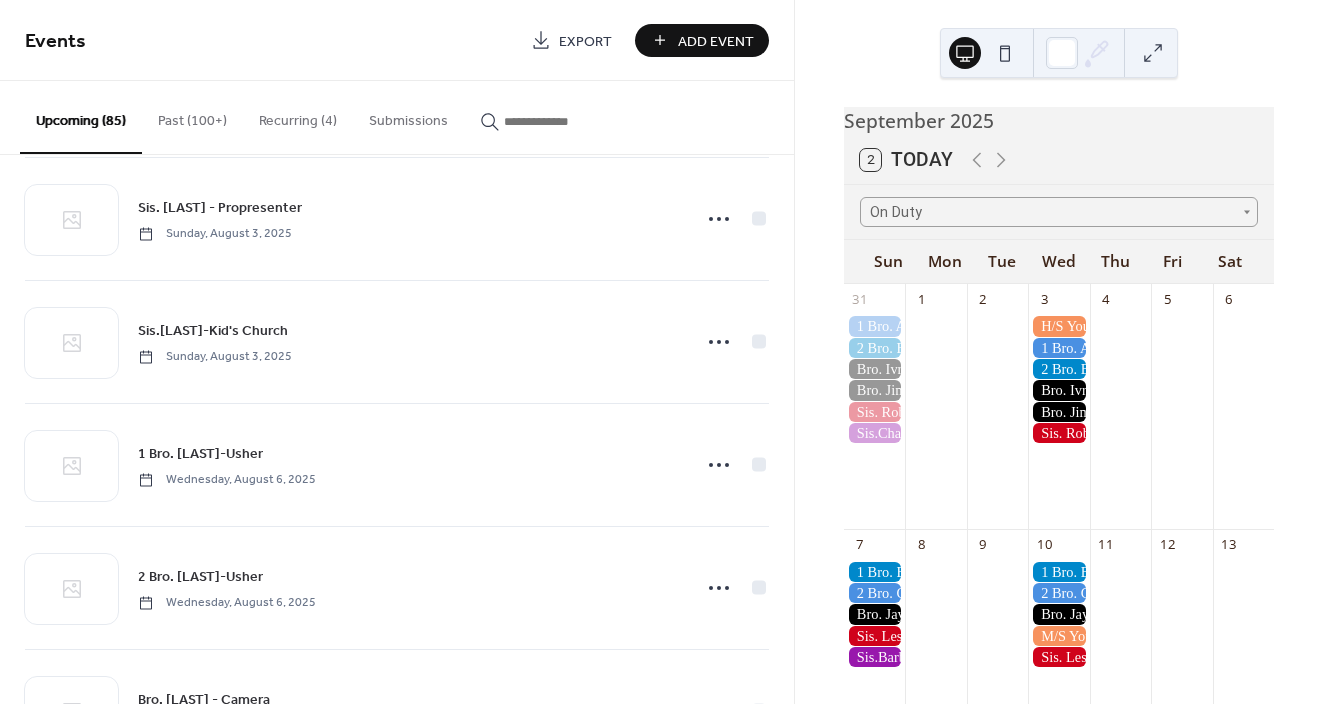scroll, scrollTop: 799, scrollLeft: 0, axis: vertical 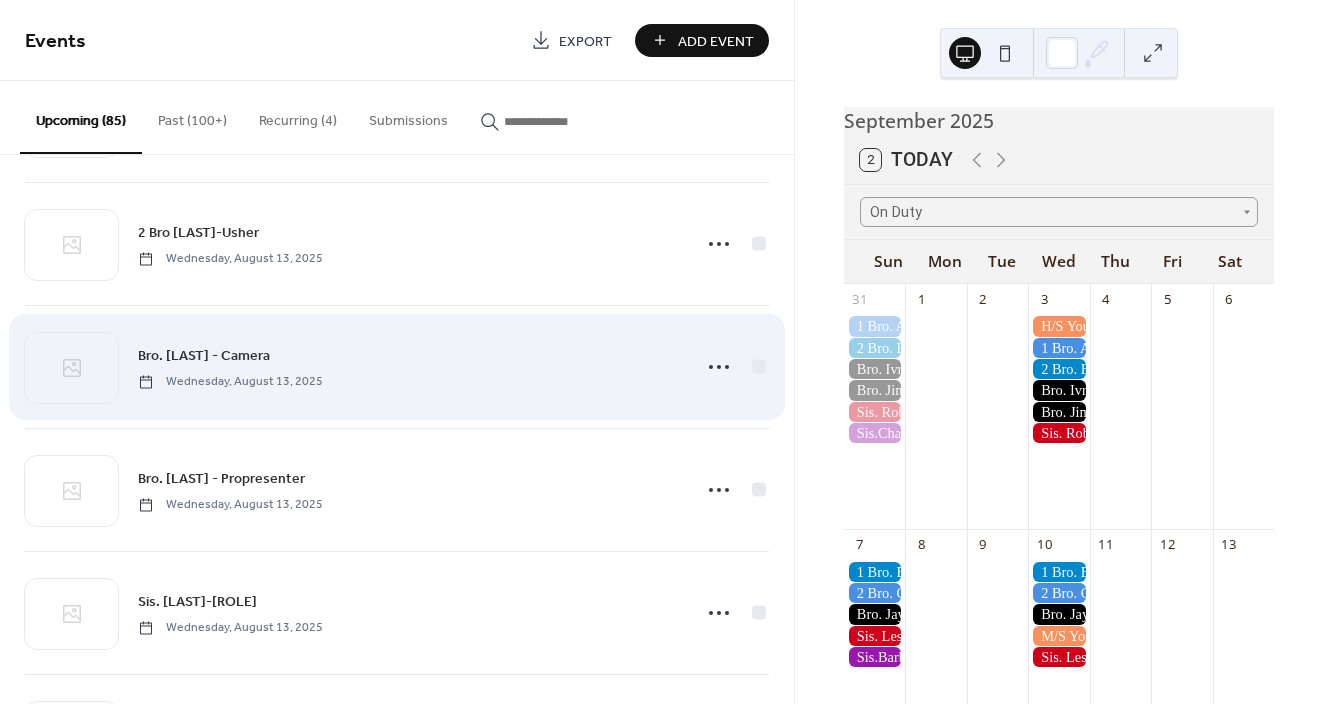 click on "Bro. Jeremiah - Camera" at bounding box center [204, 356] 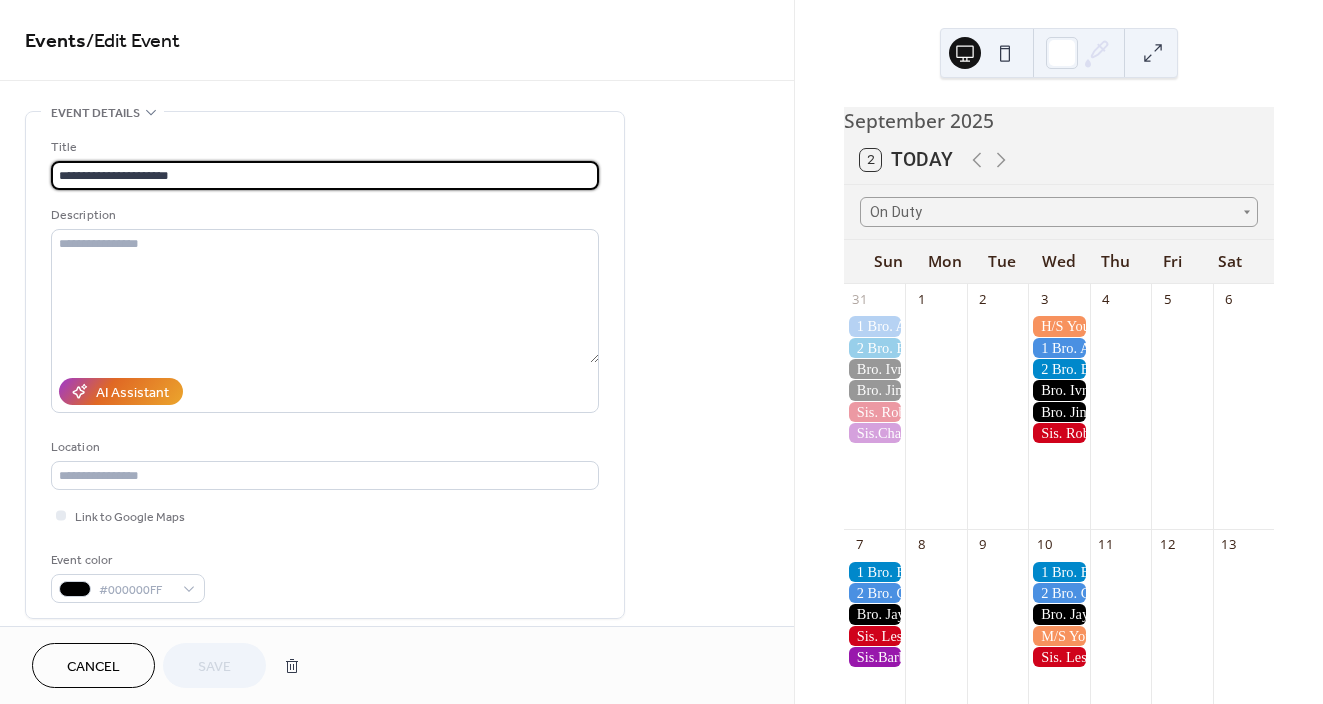 click on "**********" at bounding box center [325, 175] 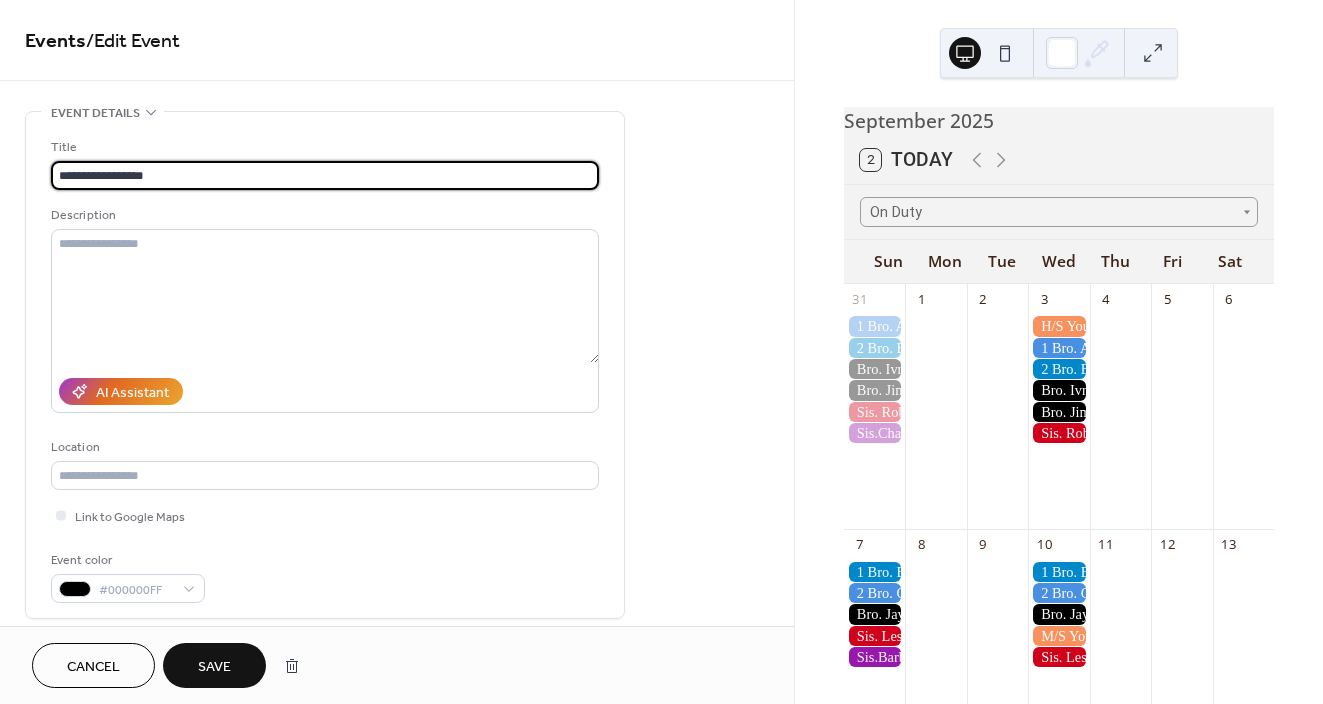 type on "**********" 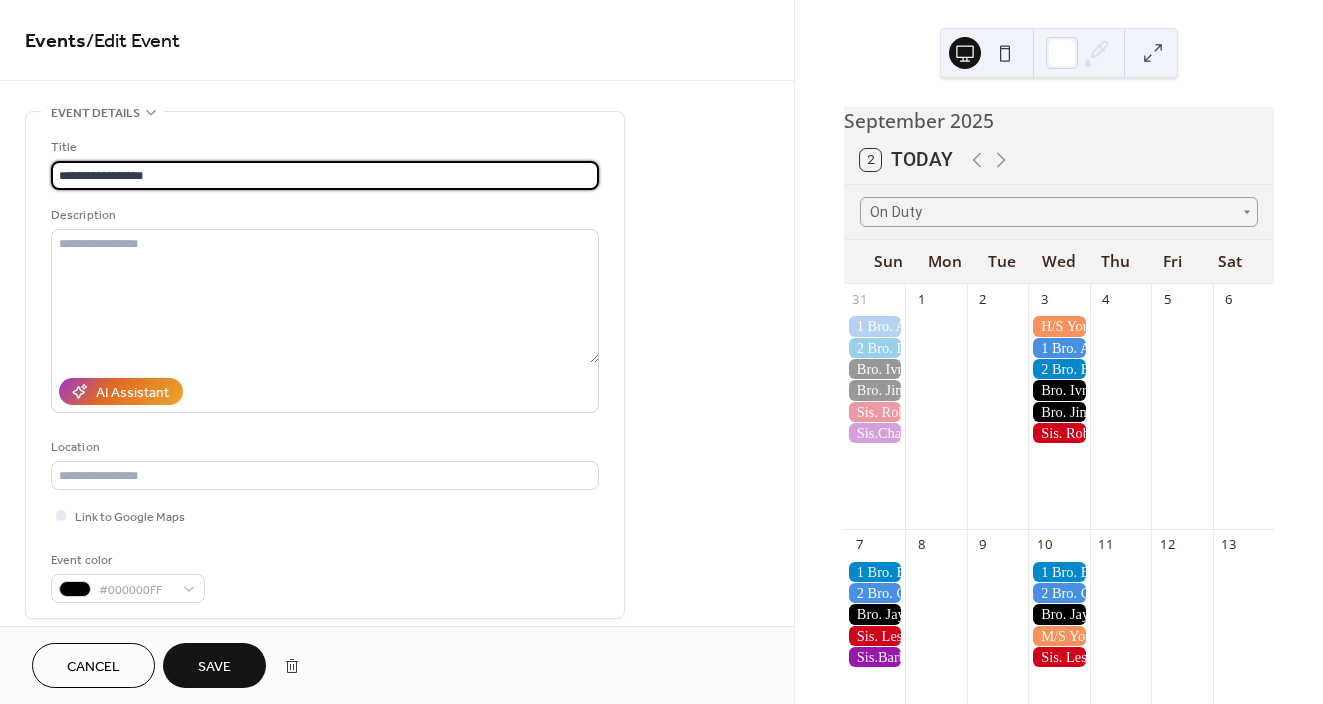 click on "Save" at bounding box center (214, 665) 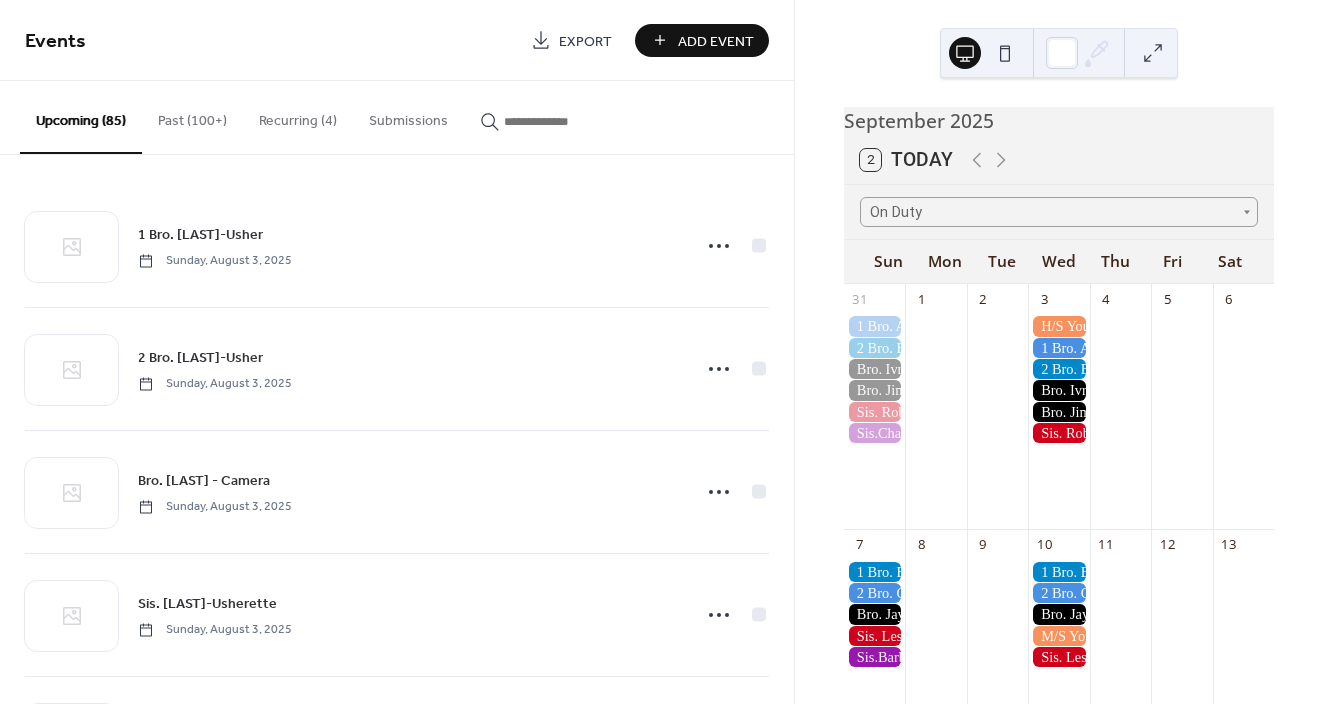 click on "Add Event" at bounding box center (716, 41) 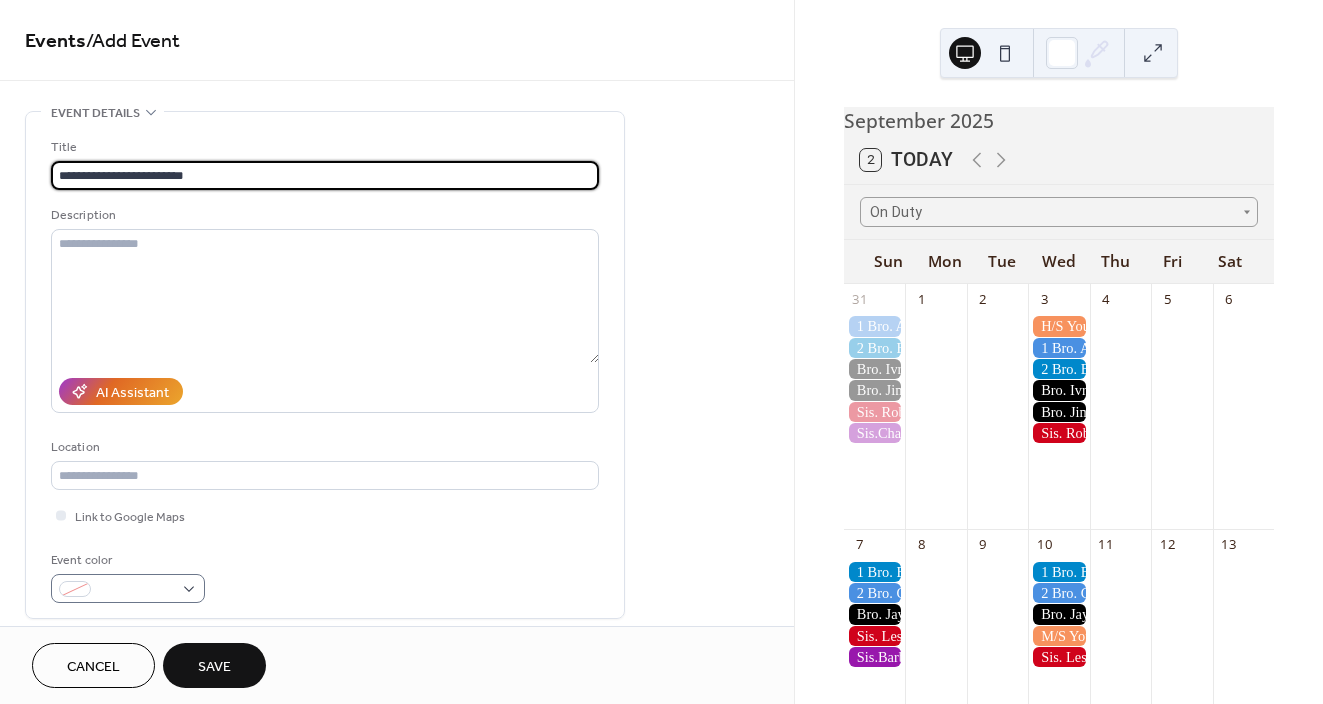 type on "**********" 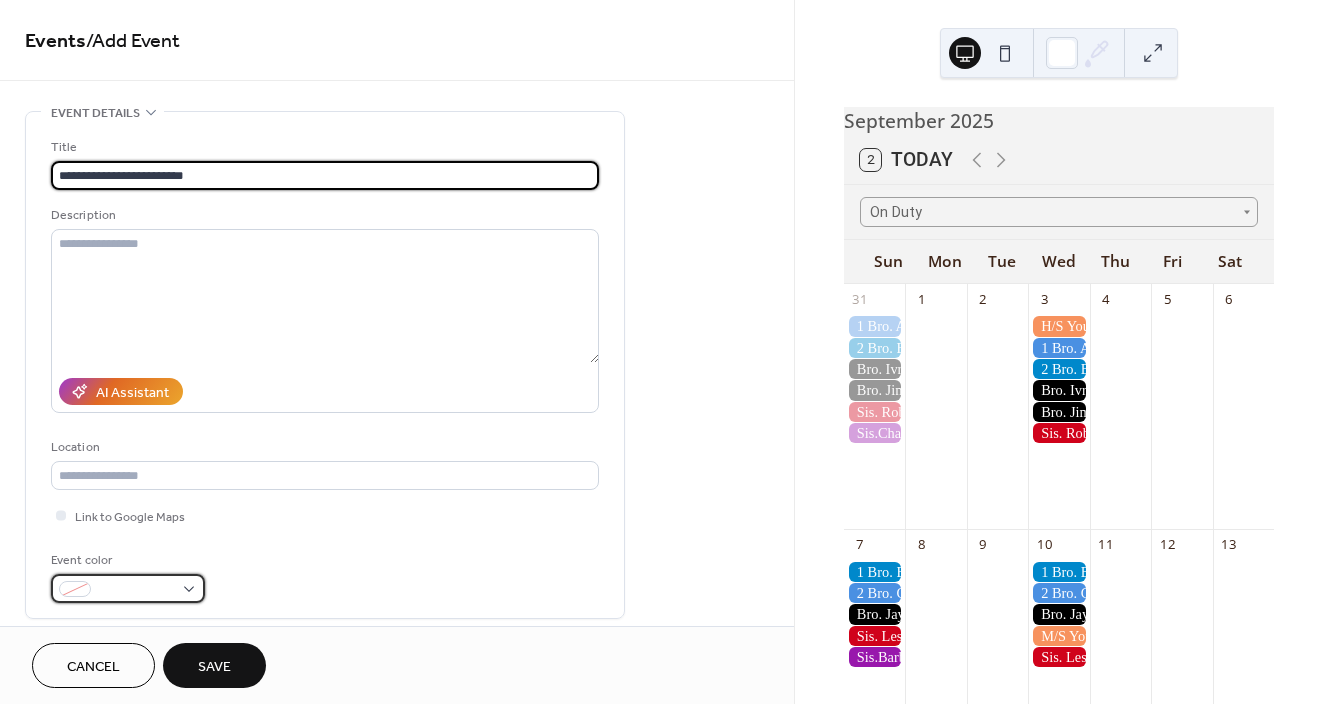 click at bounding box center [128, 588] 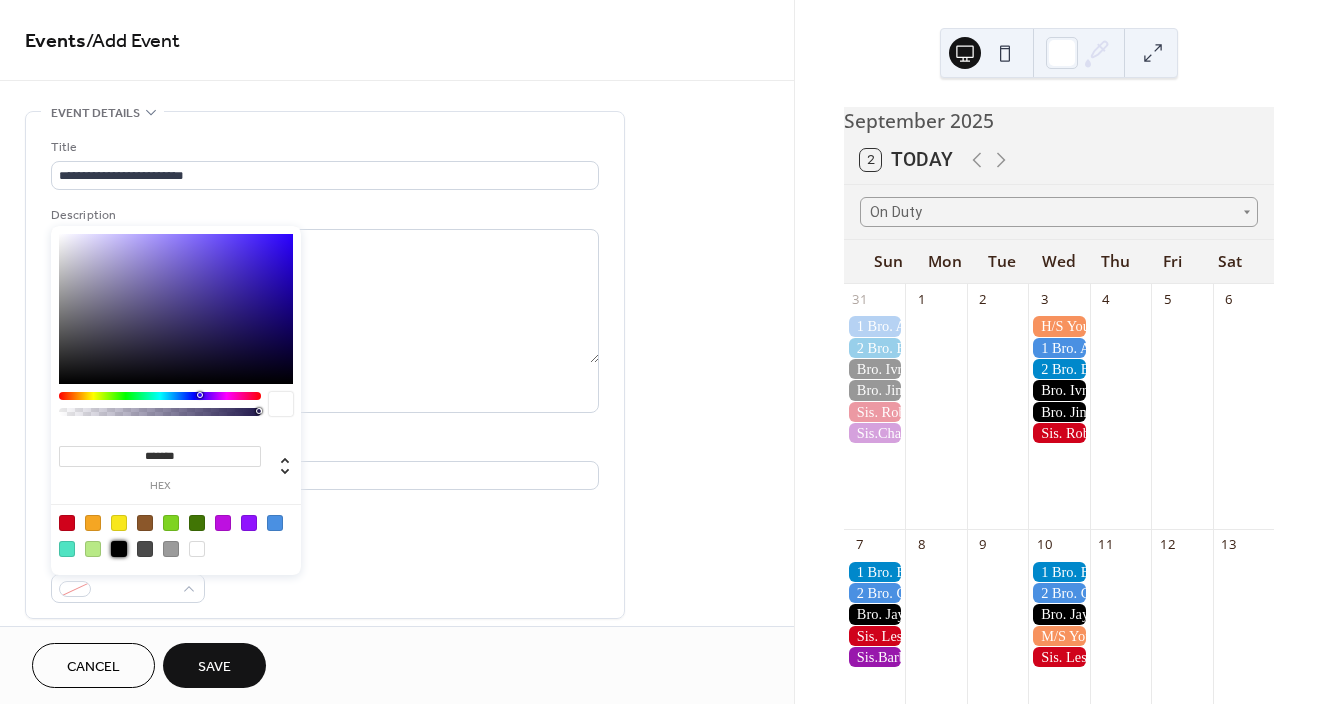 click at bounding box center [119, 549] 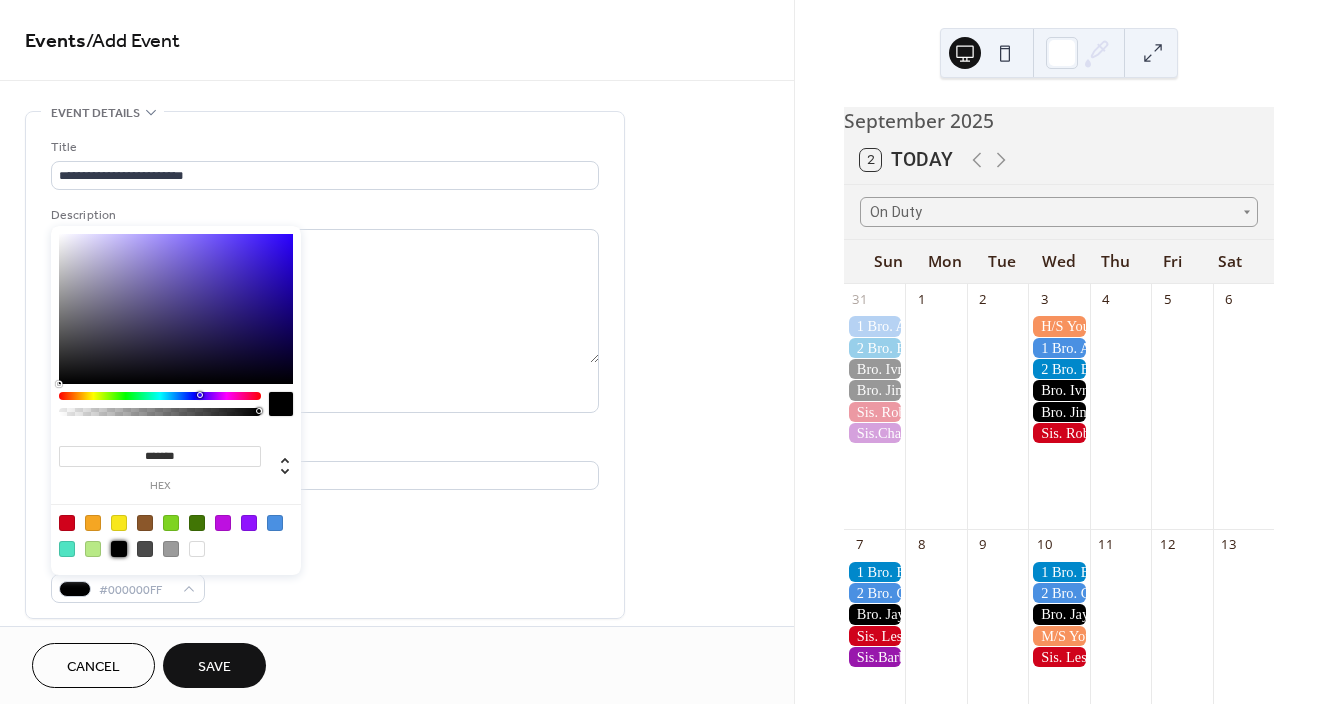click on "Event color #000000FF" at bounding box center [325, 576] 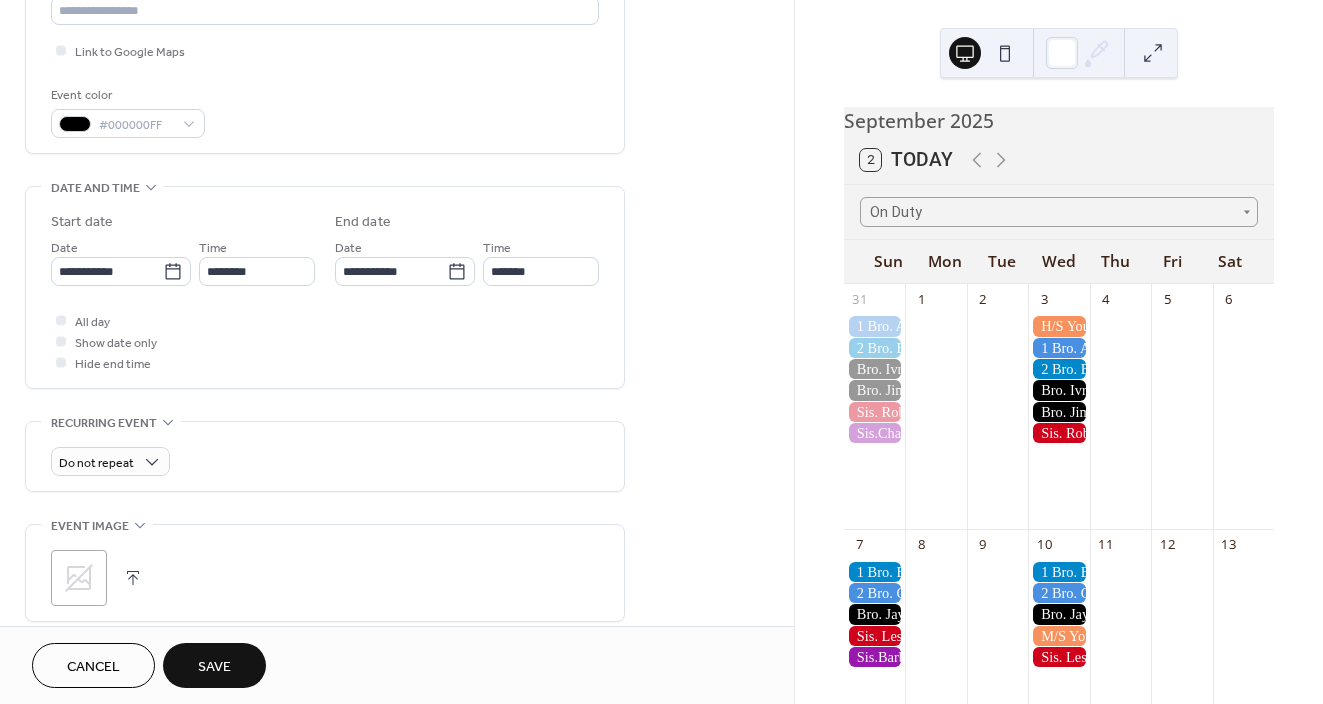 scroll, scrollTop: 470, scrollLeft: 0, axis: vertical 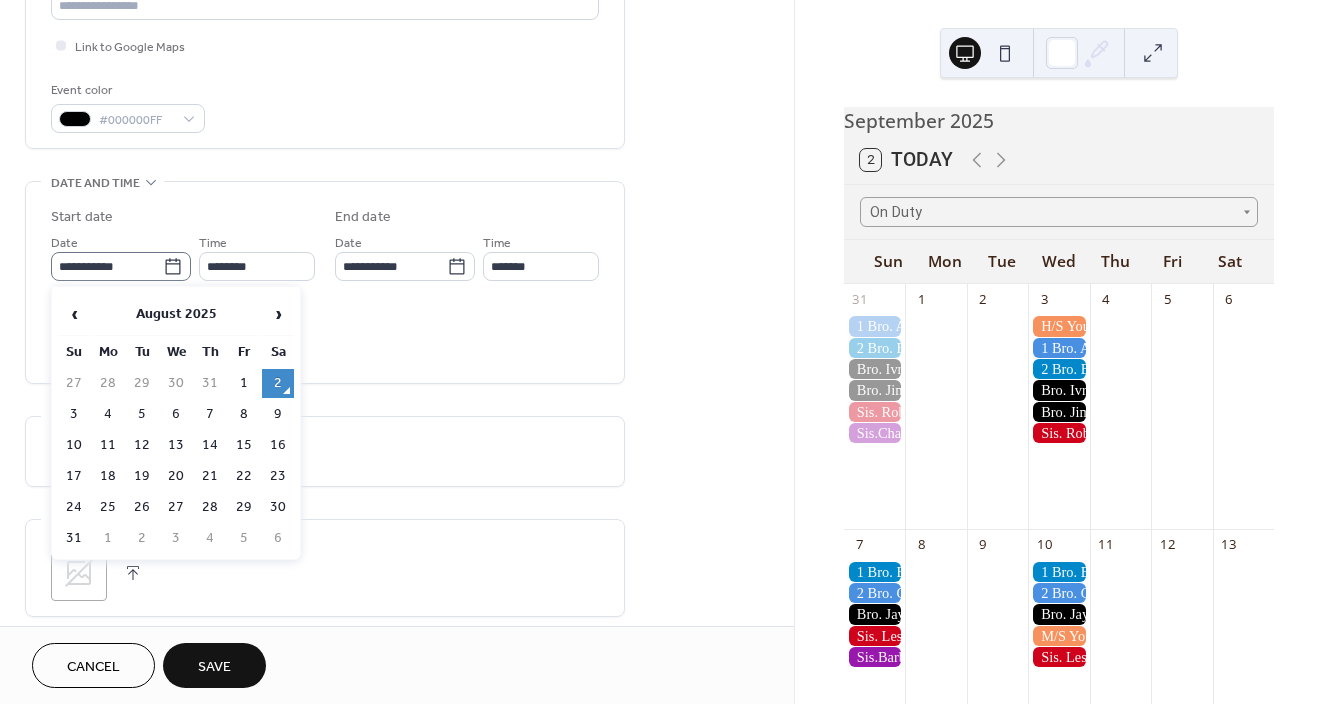 click 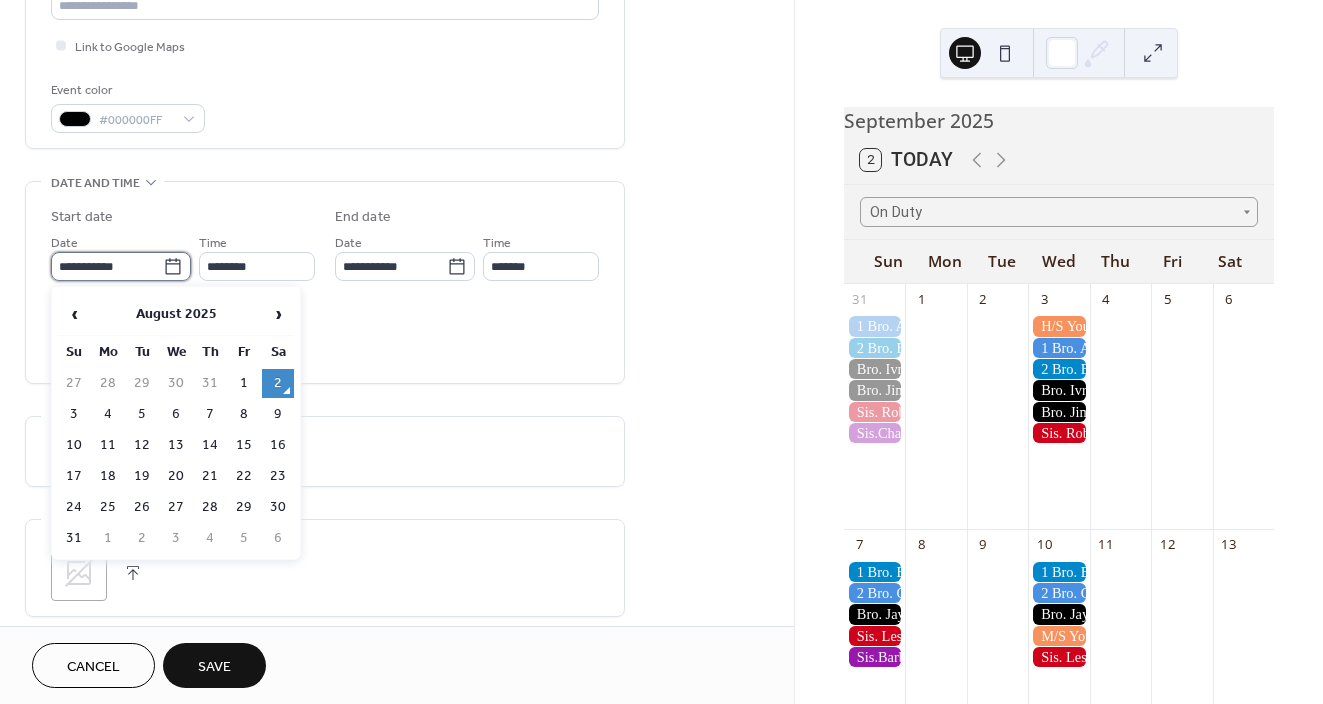 click on "**********" at bounding box center [107, 266] 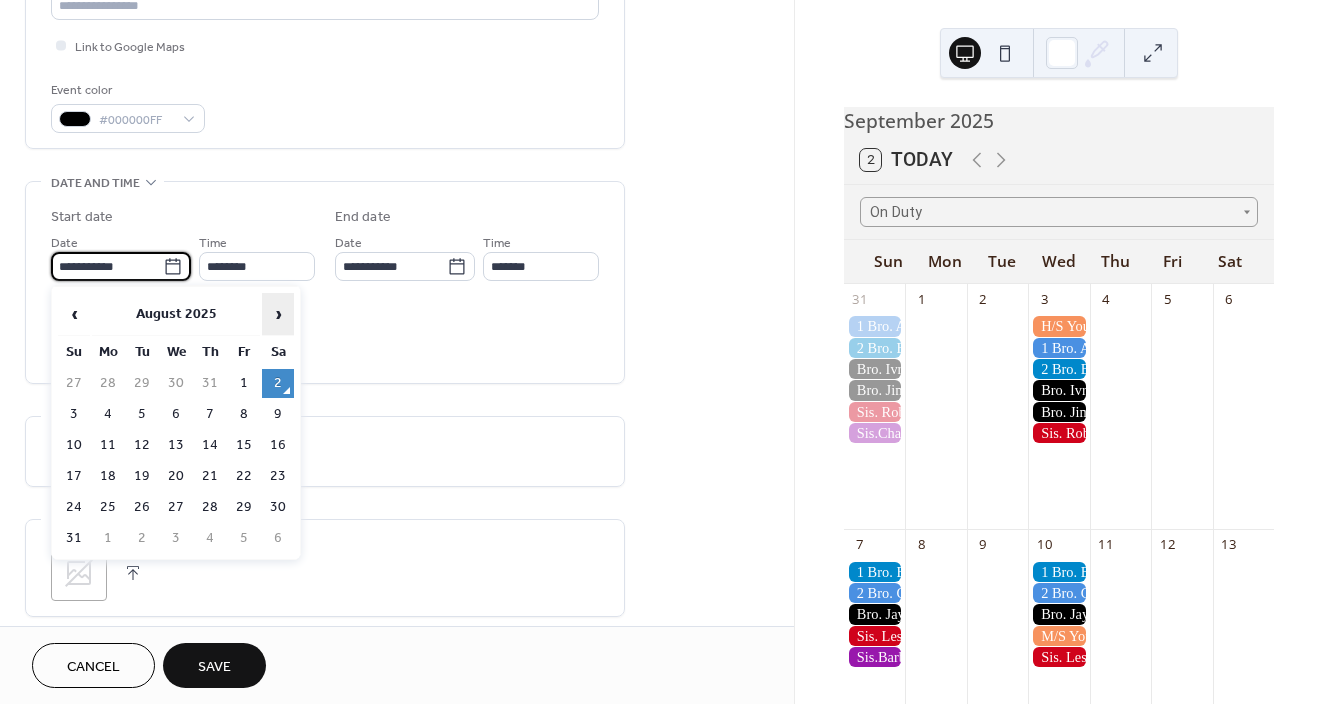 click on "›" at bounding box center (278, 314) 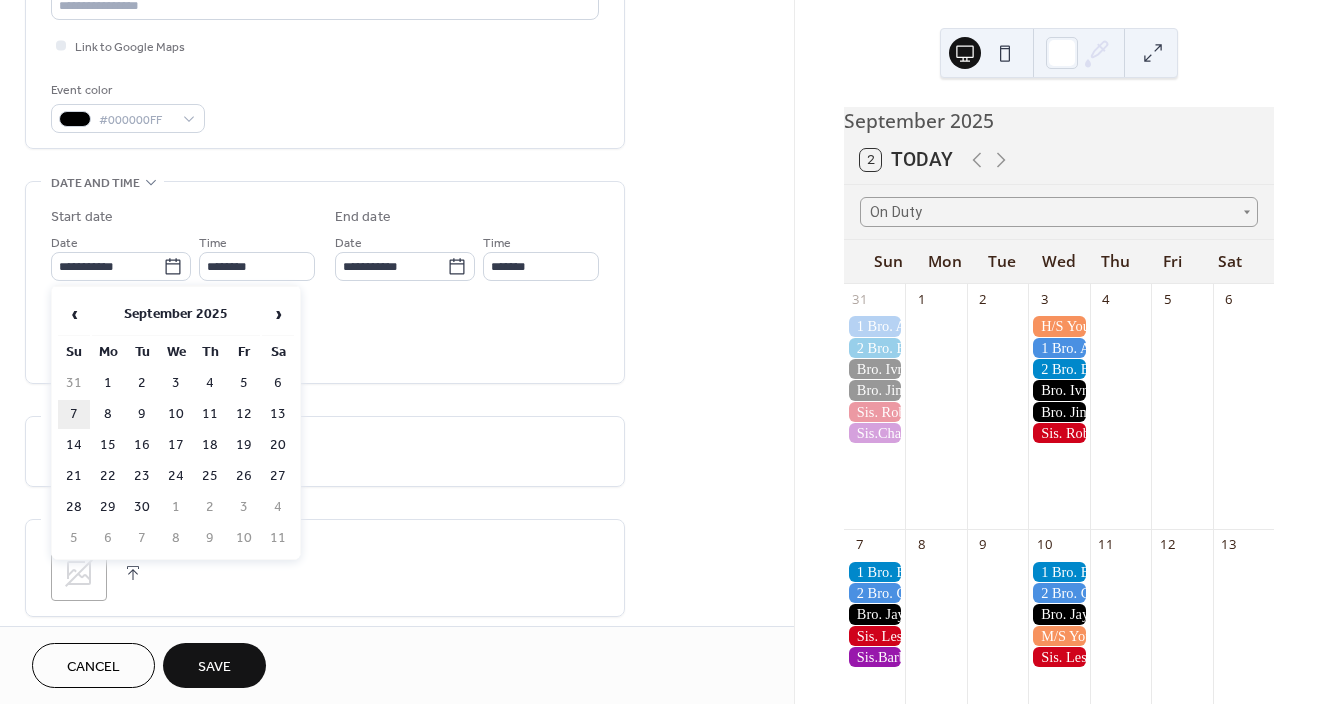 click on "7" at bounding box center [74, 414] 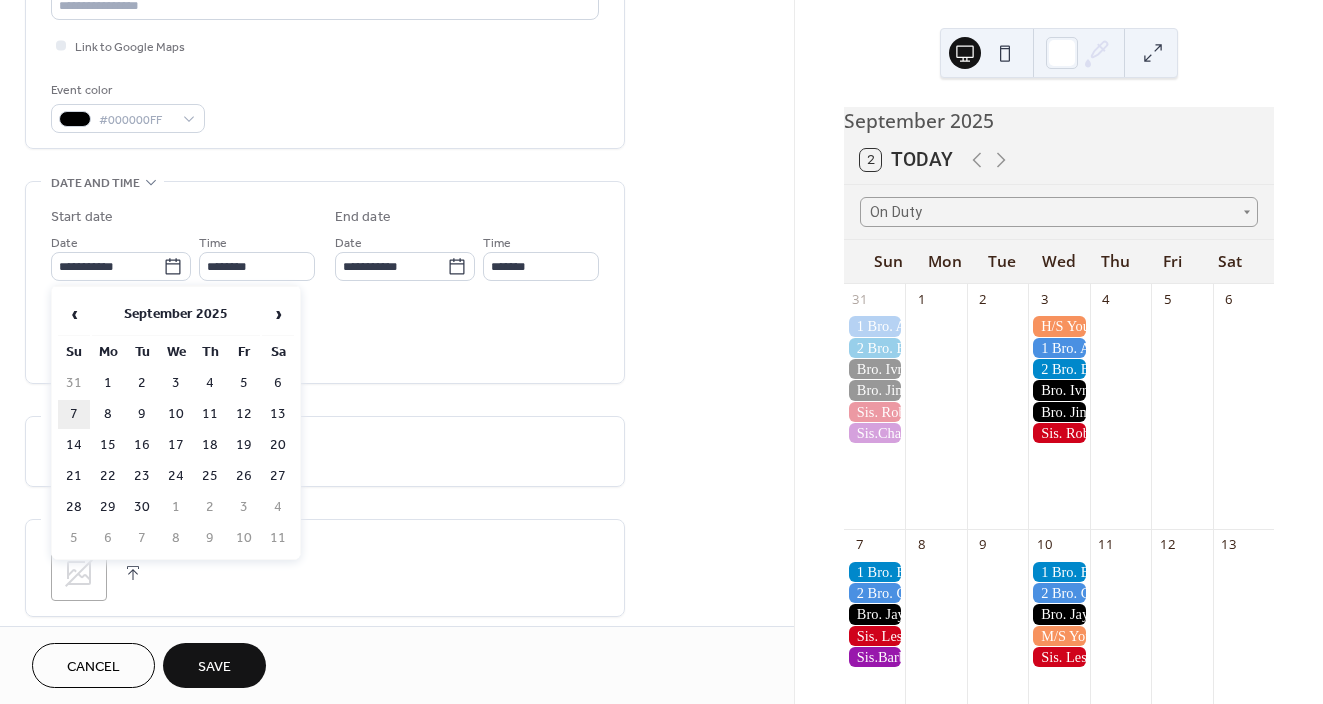 type on "**********" 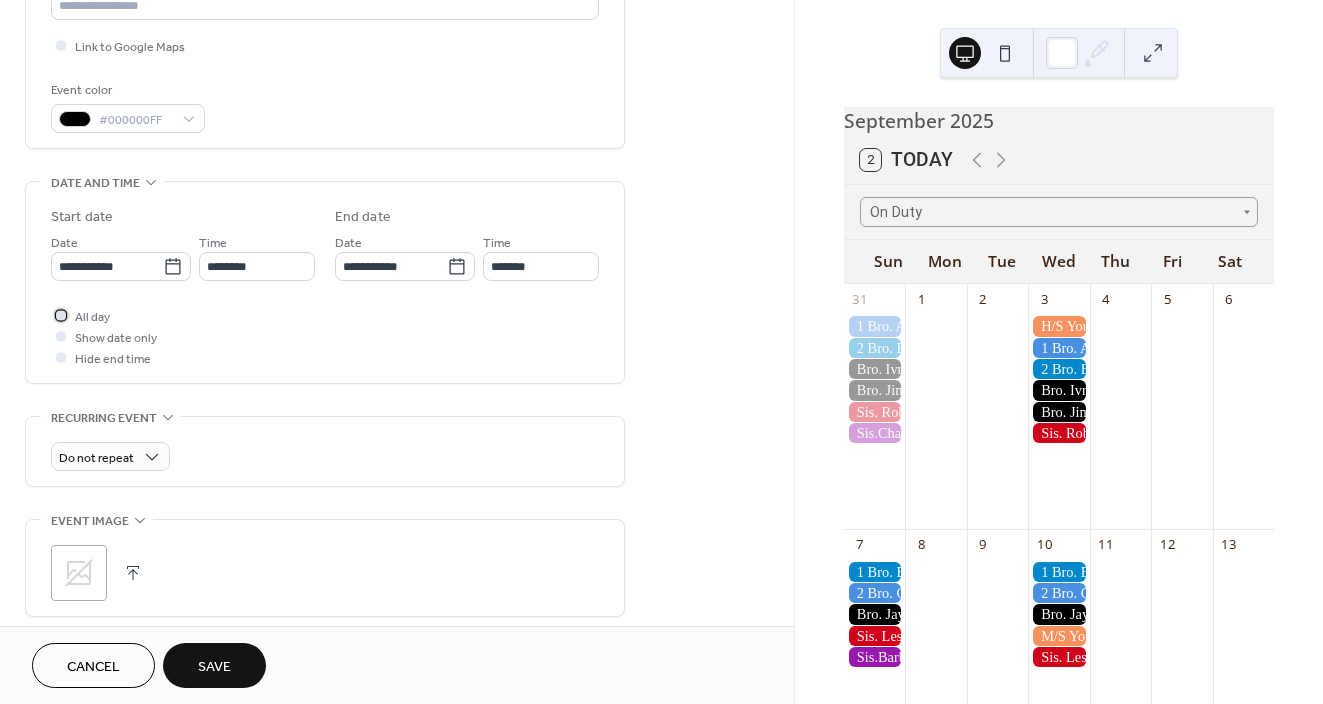 click at bounding box center [61, 315] 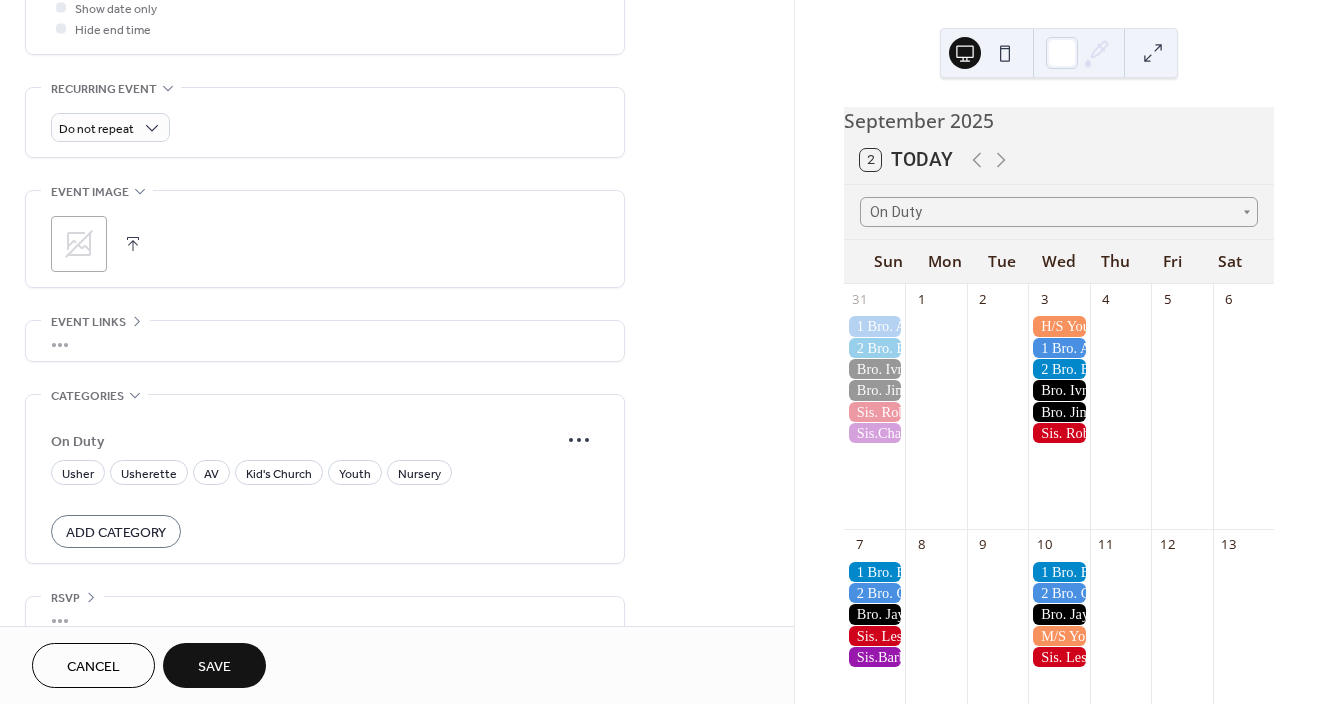 scroll, scrollTop: 802, scrollLeft: 0, axis: vertical 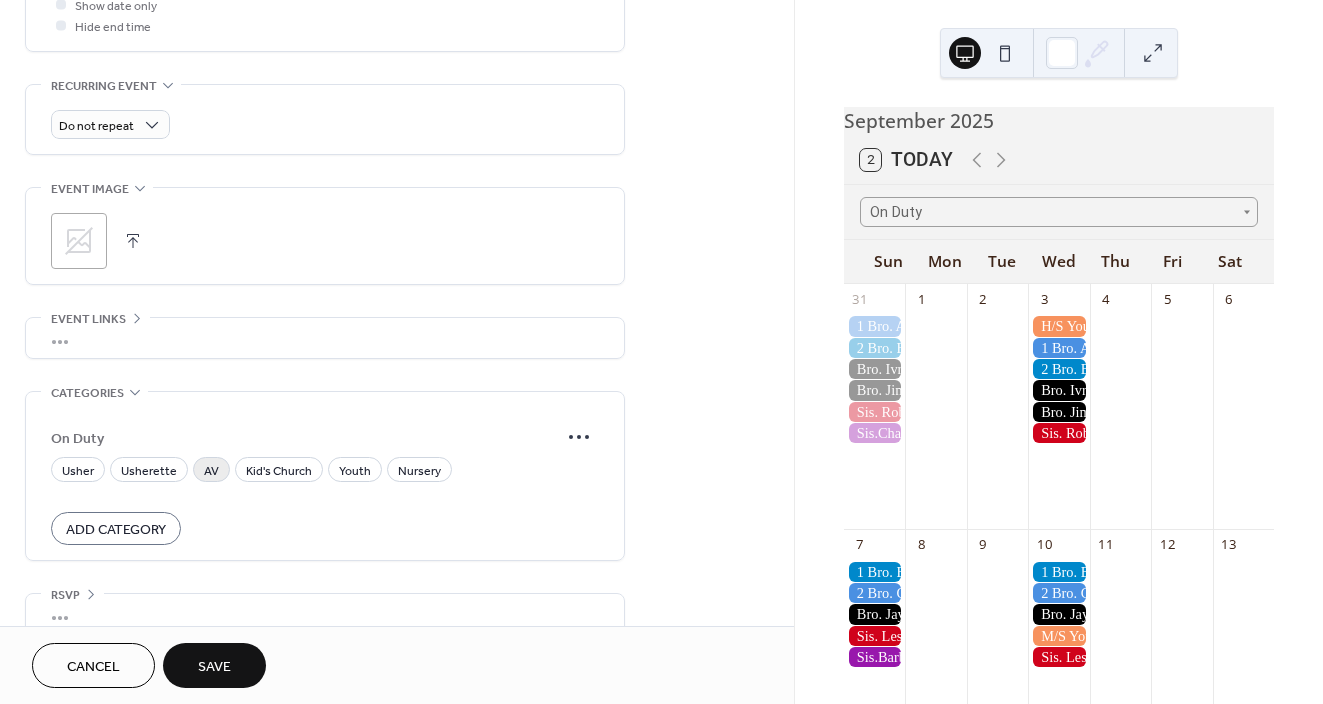 click on "AV" at bounding box center [211, 471] 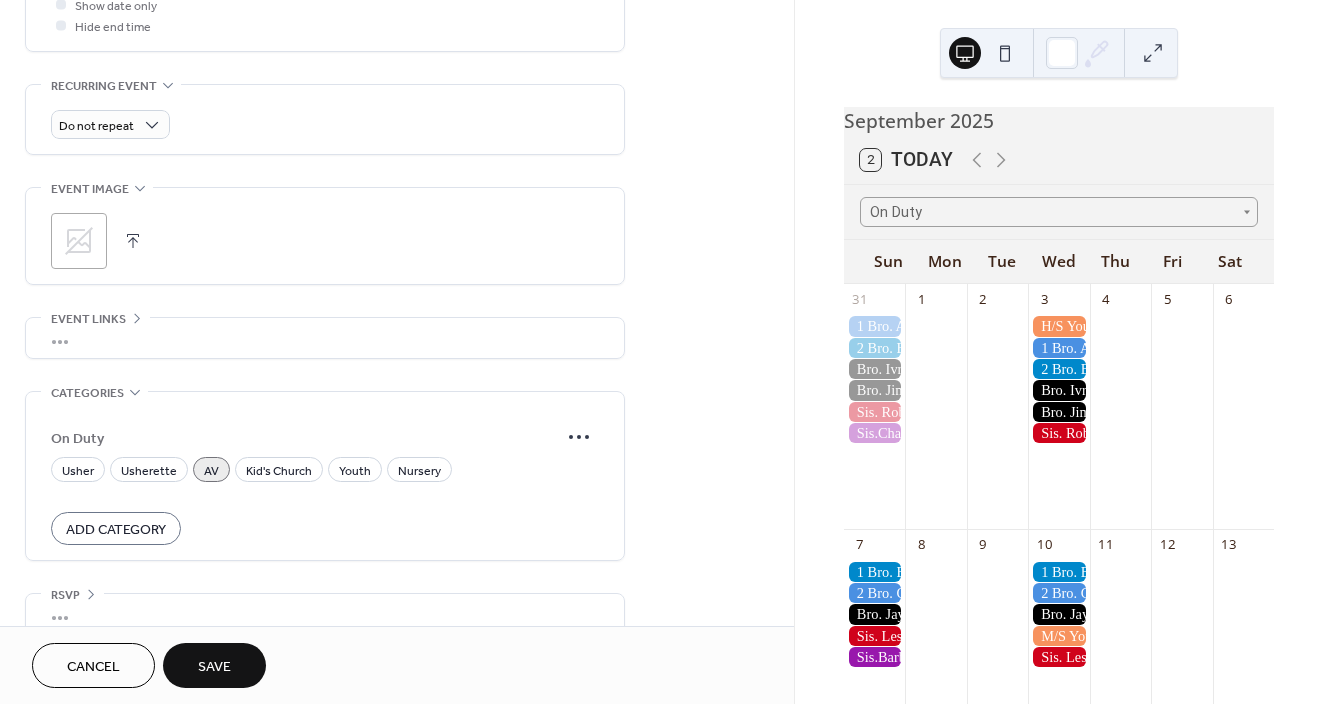 click on "Save" at bounding box center [214, 667] 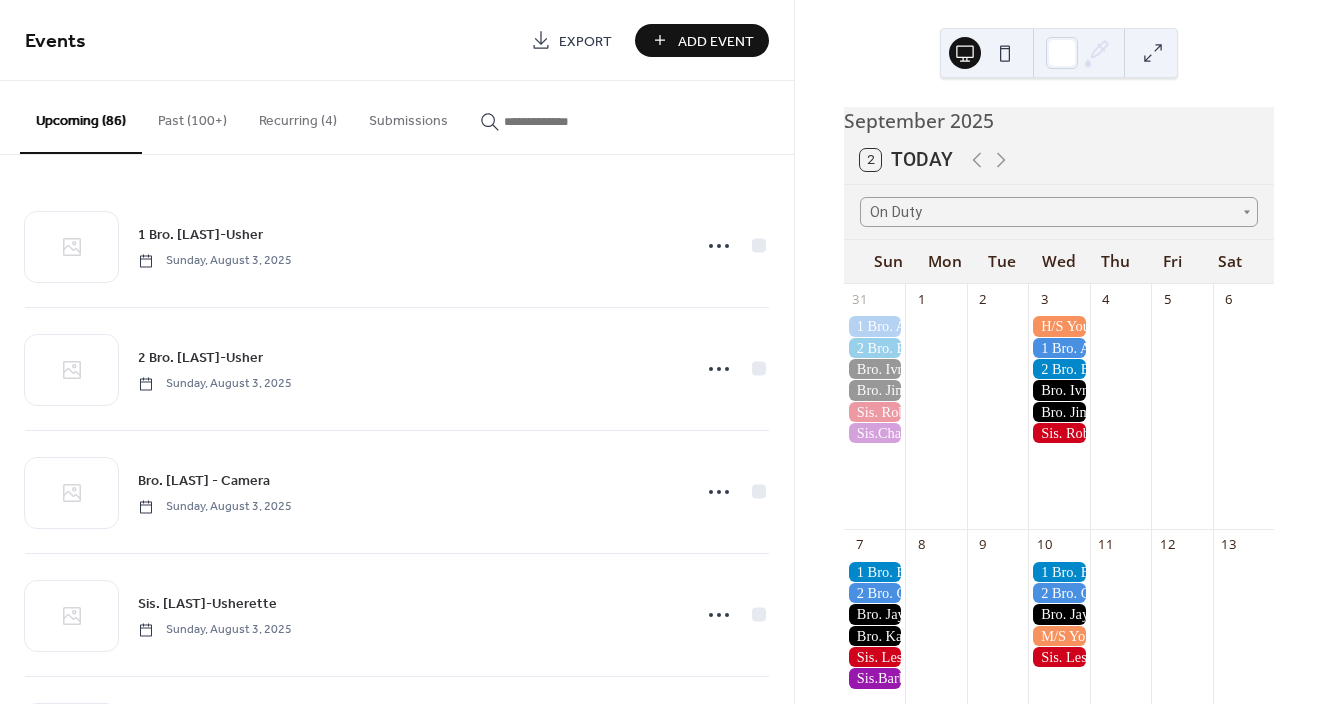 click on "Add Event" at bounding box center (716, 41) 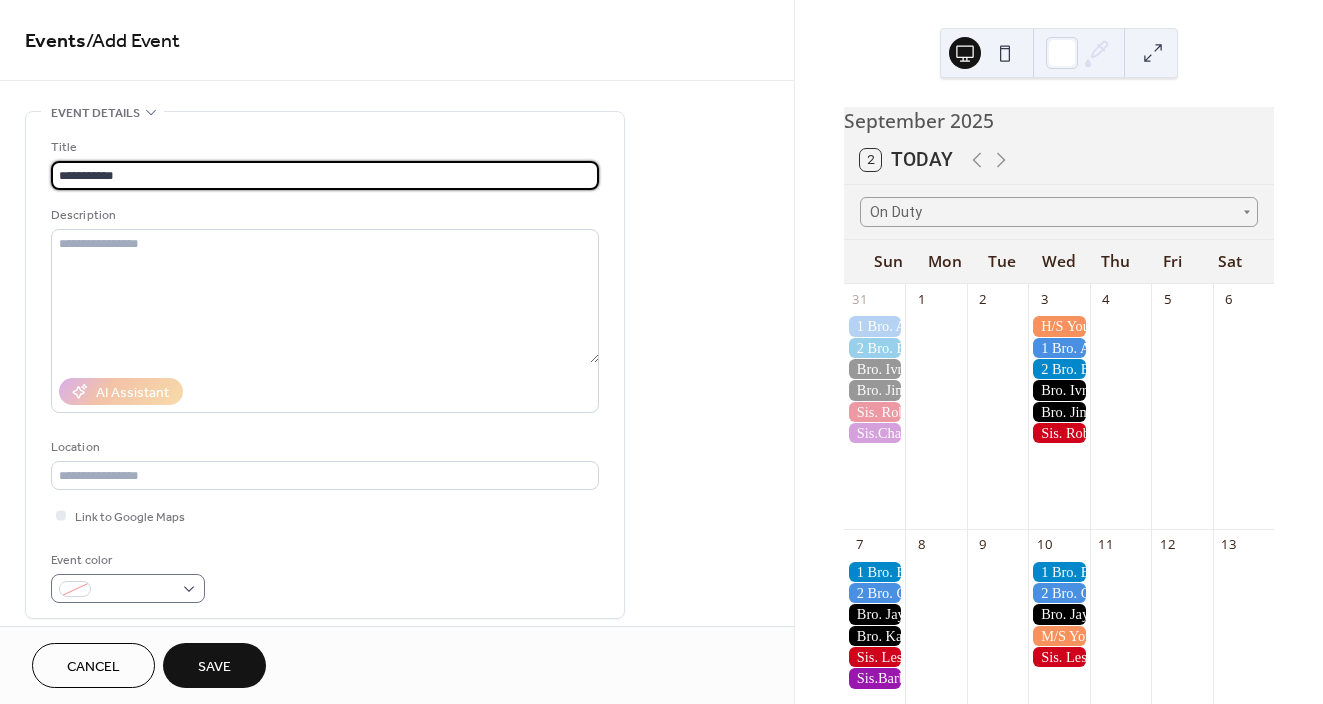 type on "**********" 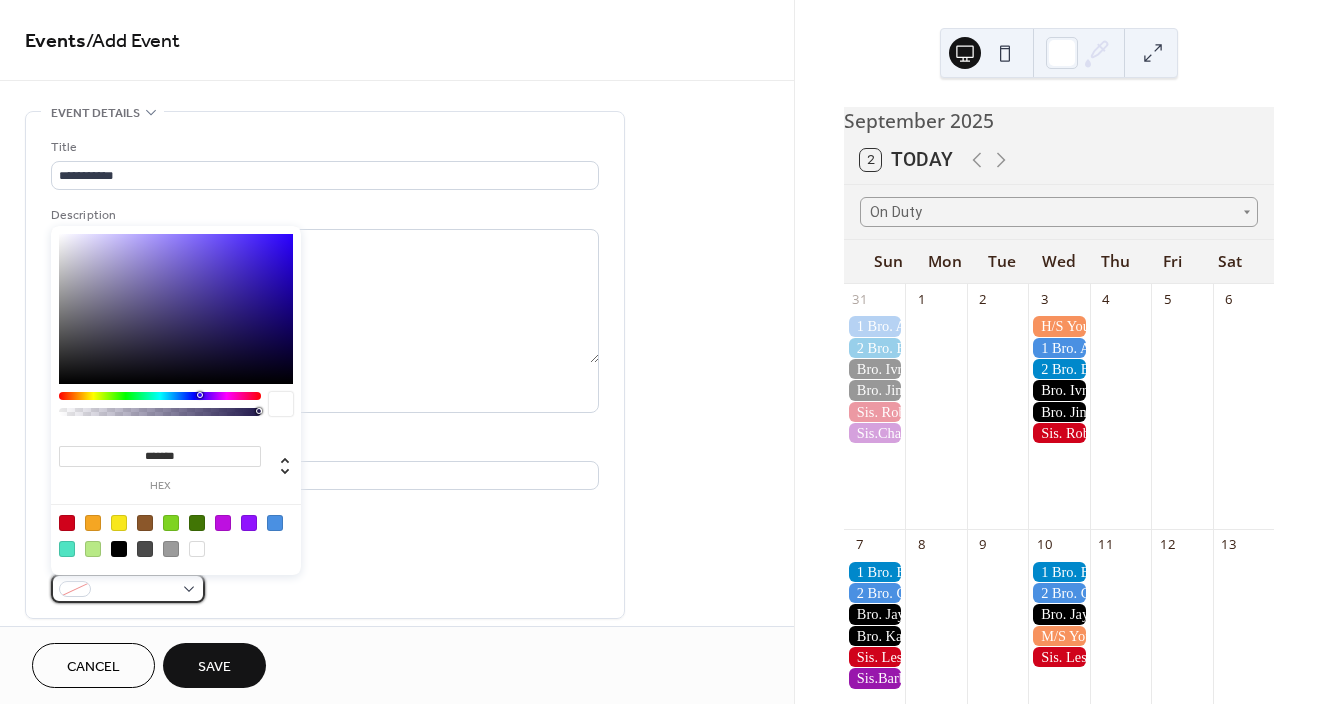 click at bounding box center [128, 588] 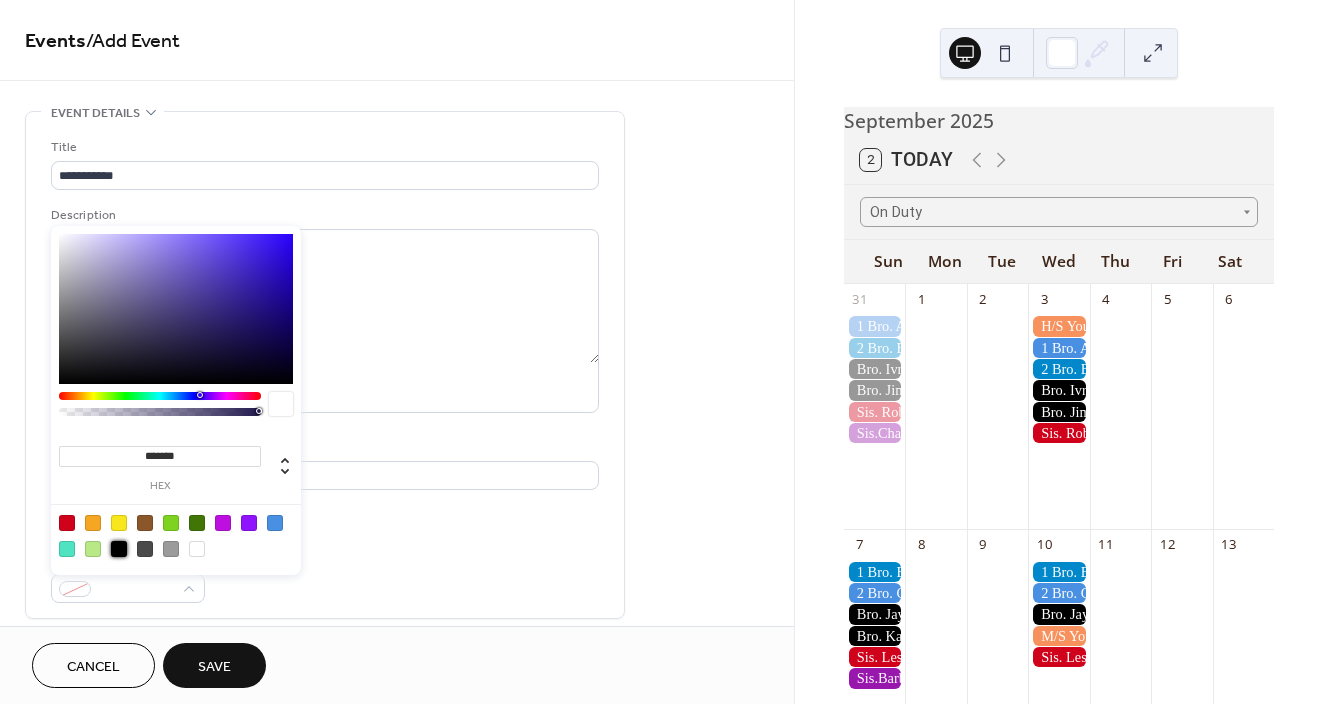 click at bounding box center [119, 549] 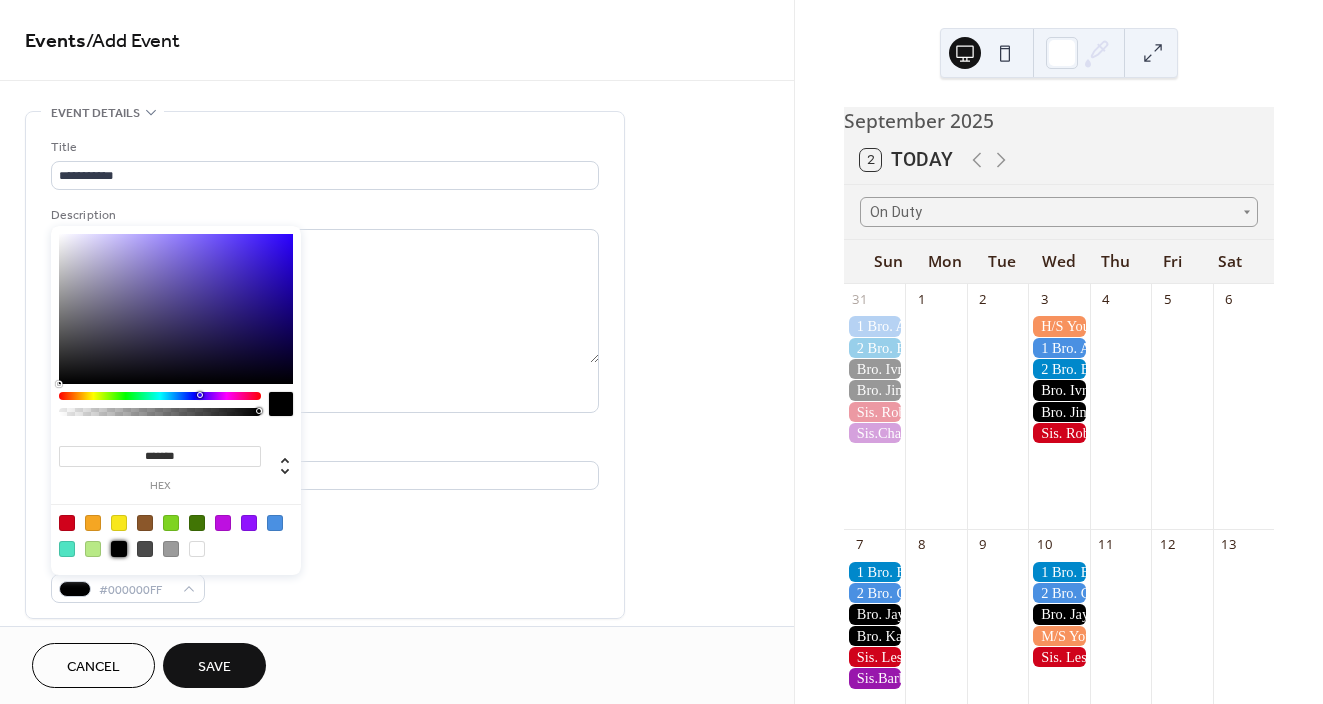 click on "Event color #000000FF" at bounding box center [325, 576] 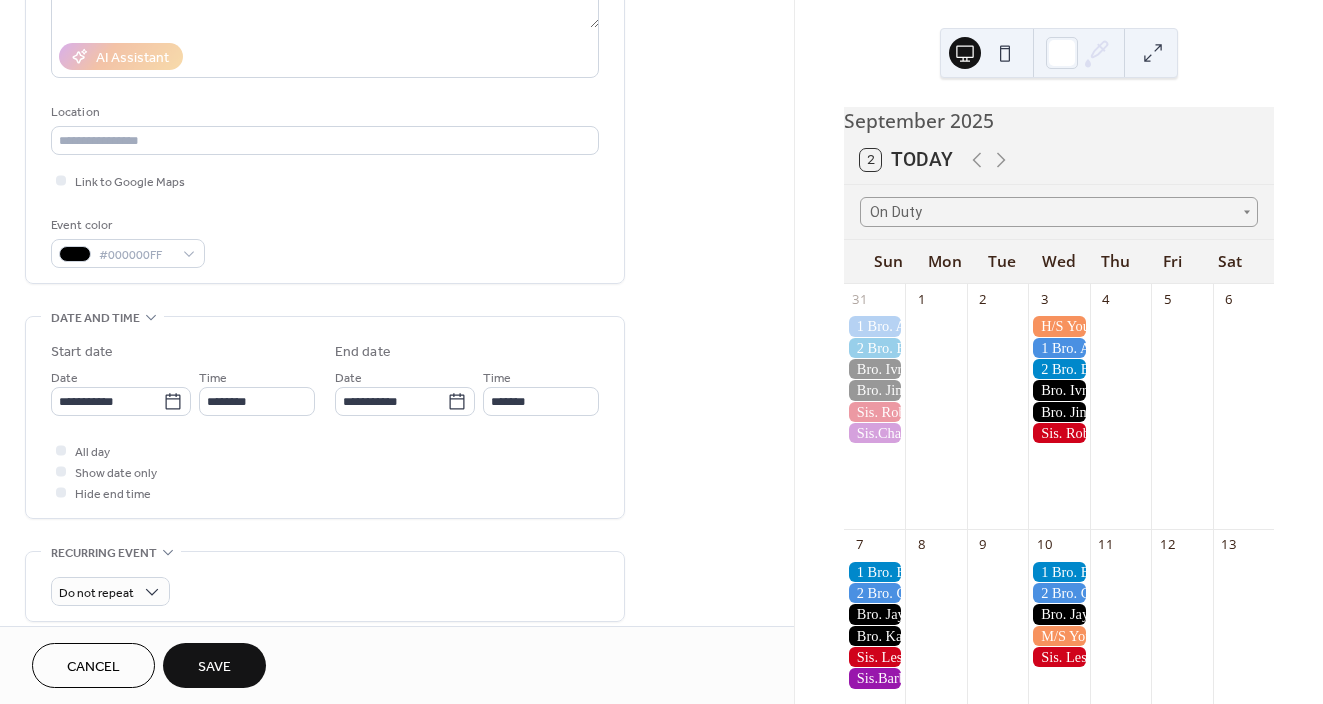 scroll, scrollTop: 342, scrollLeft: 0, axis: vertical 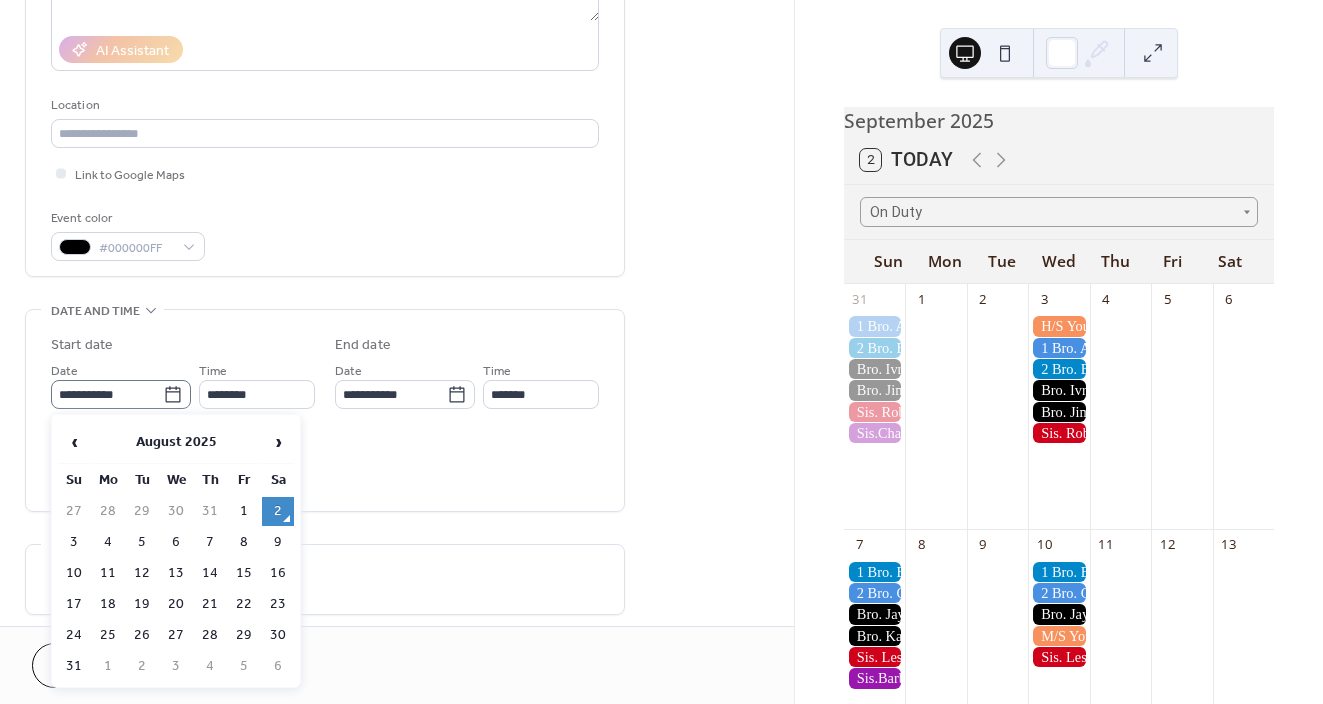 click 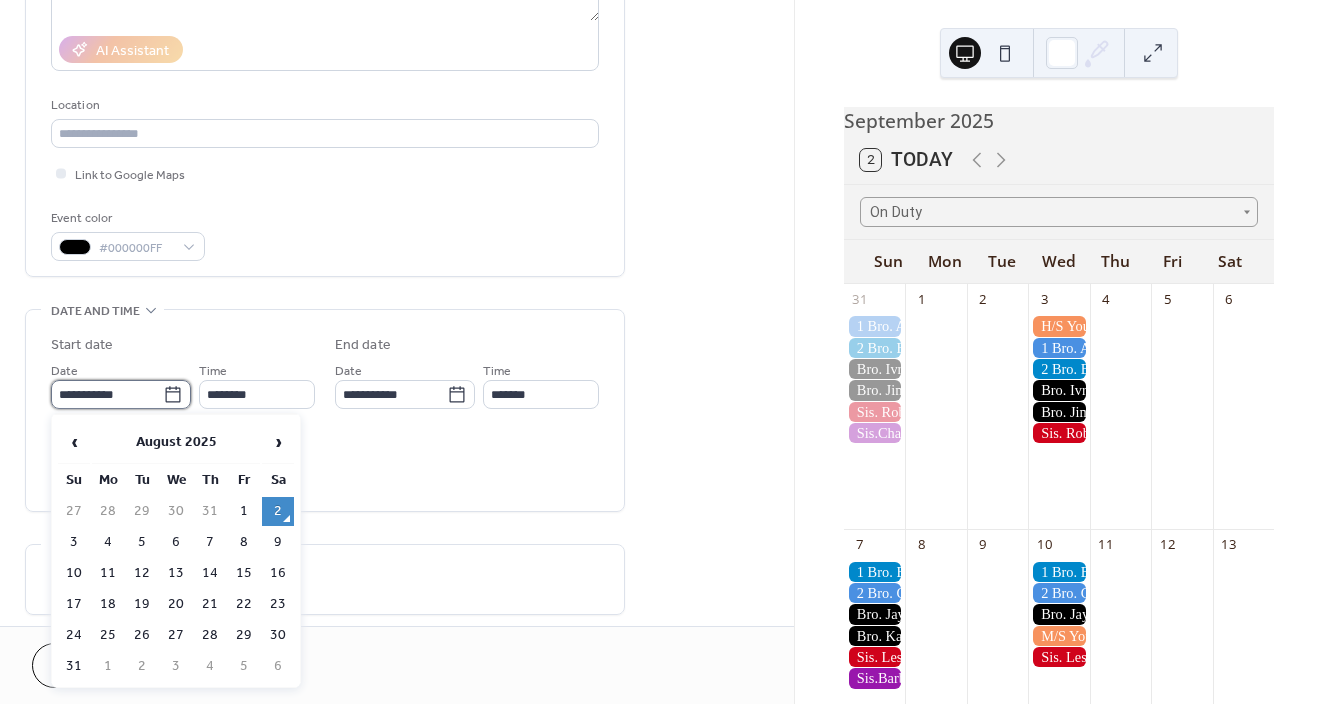 click on "**********" at bounding box center [107, 394] 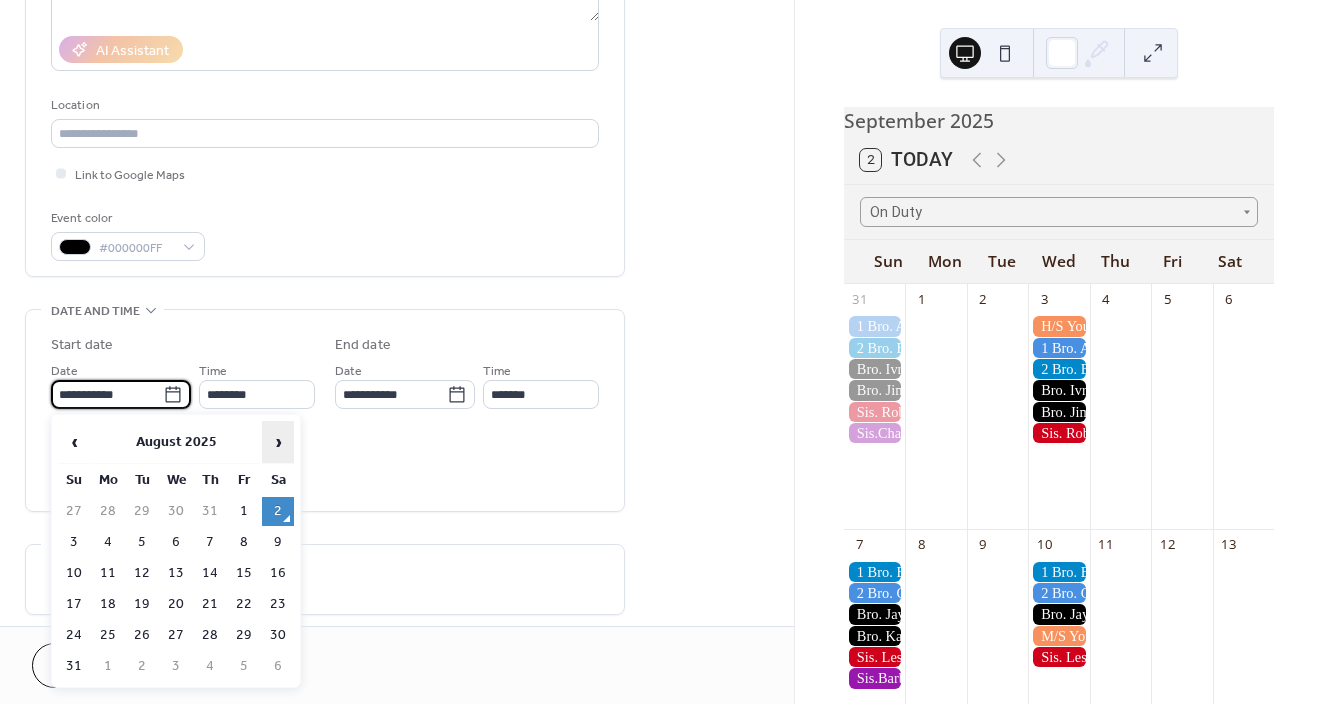 click on "›" at bounding box center (278, 442) 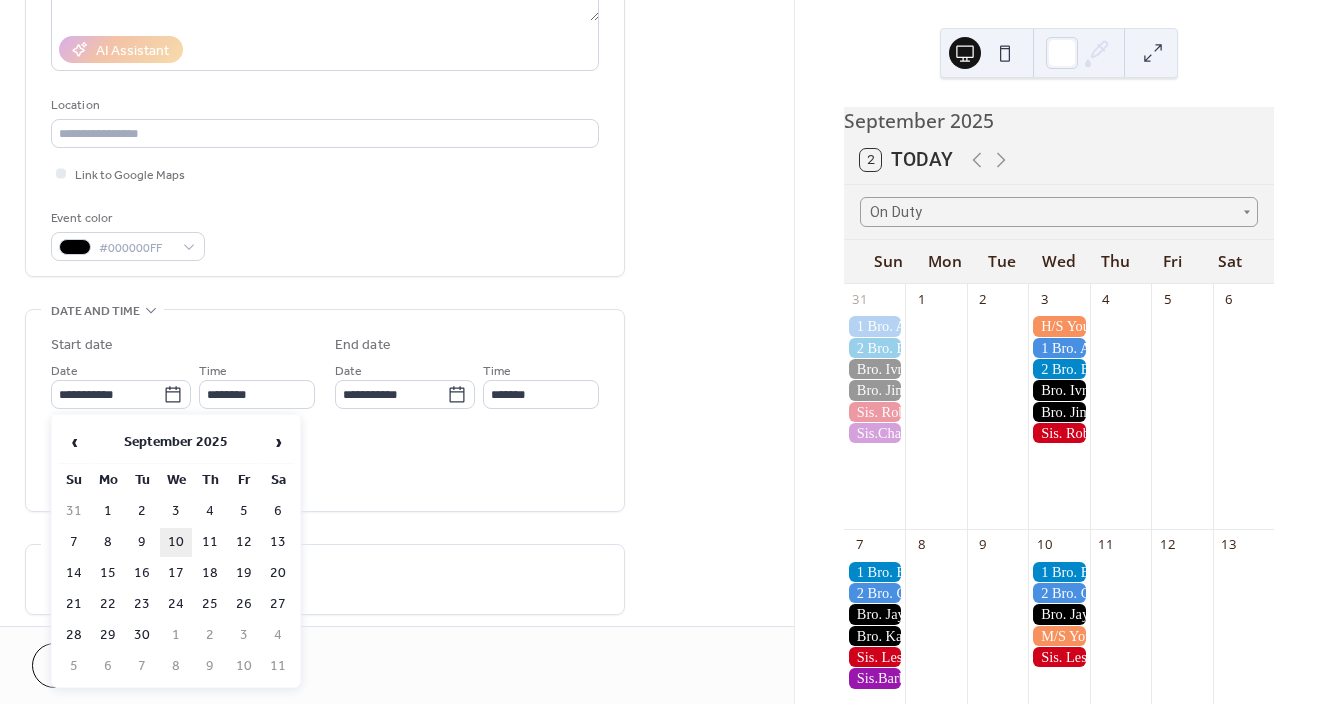 click on "10" at bounding box center (176, 542) 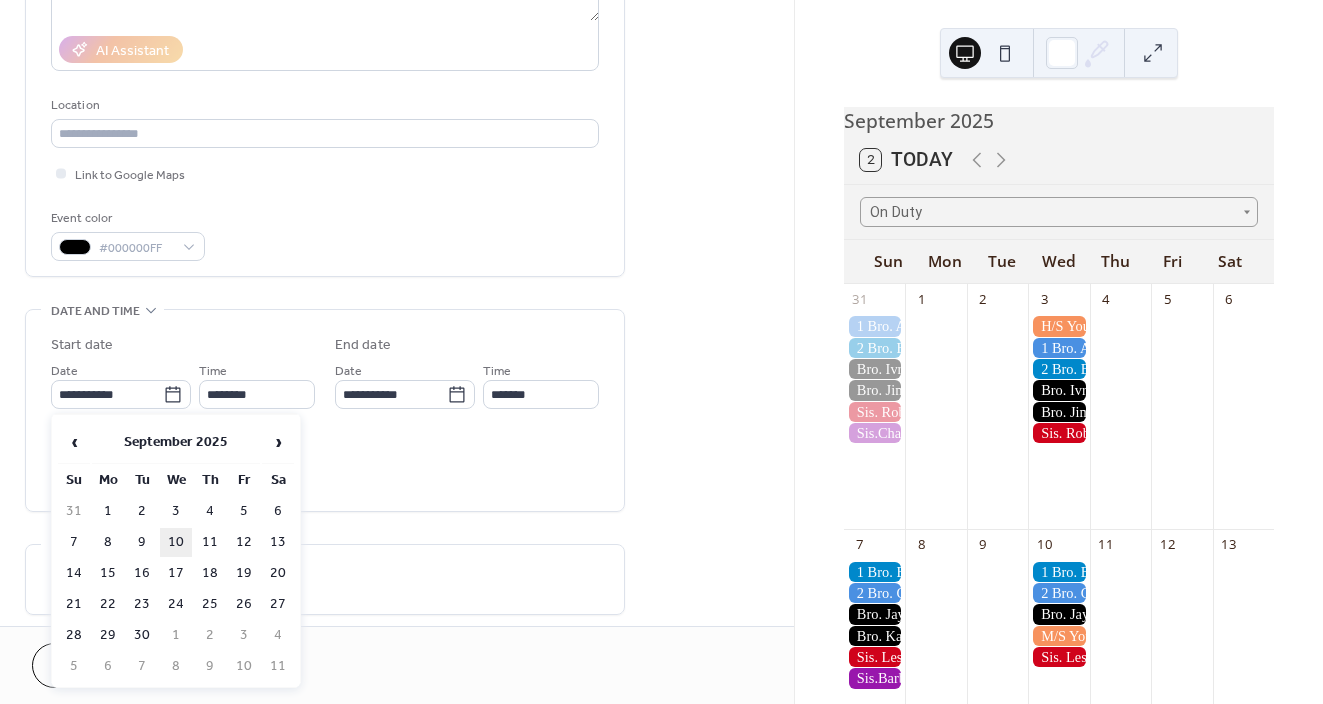 type on "**********" 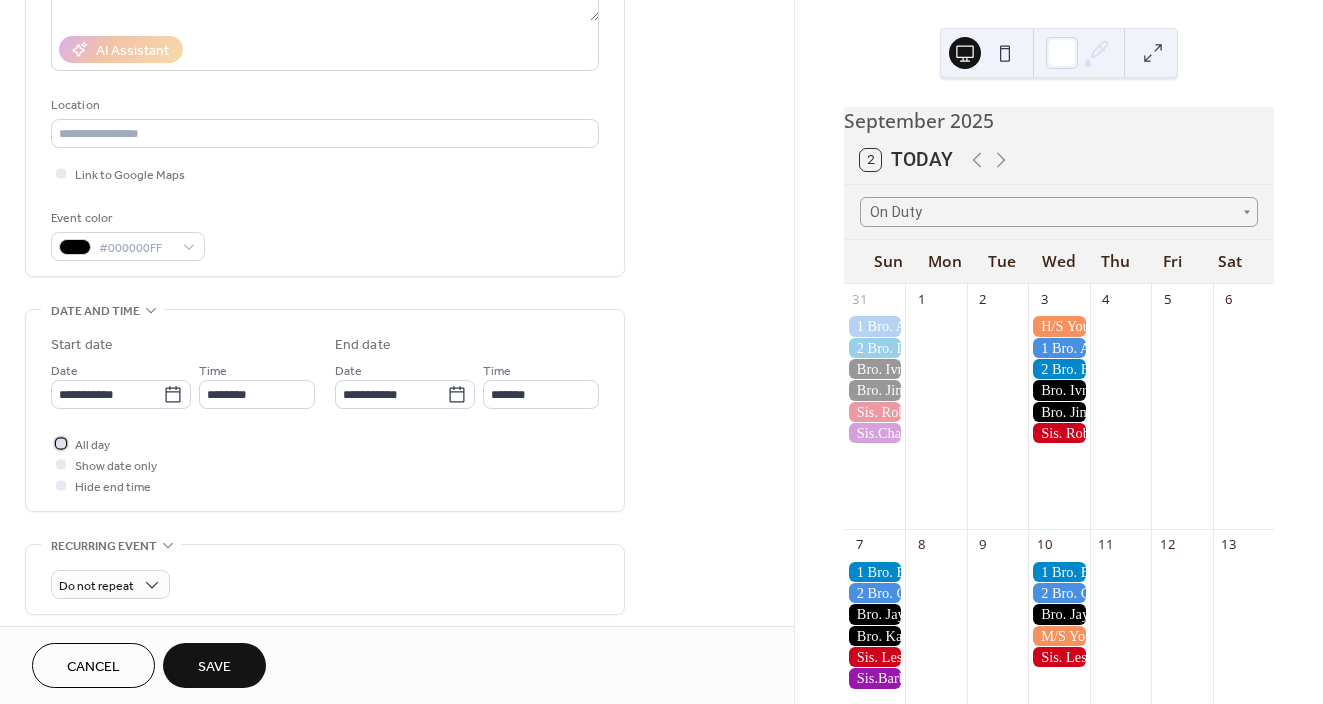 click at bounding box center (61, 443) 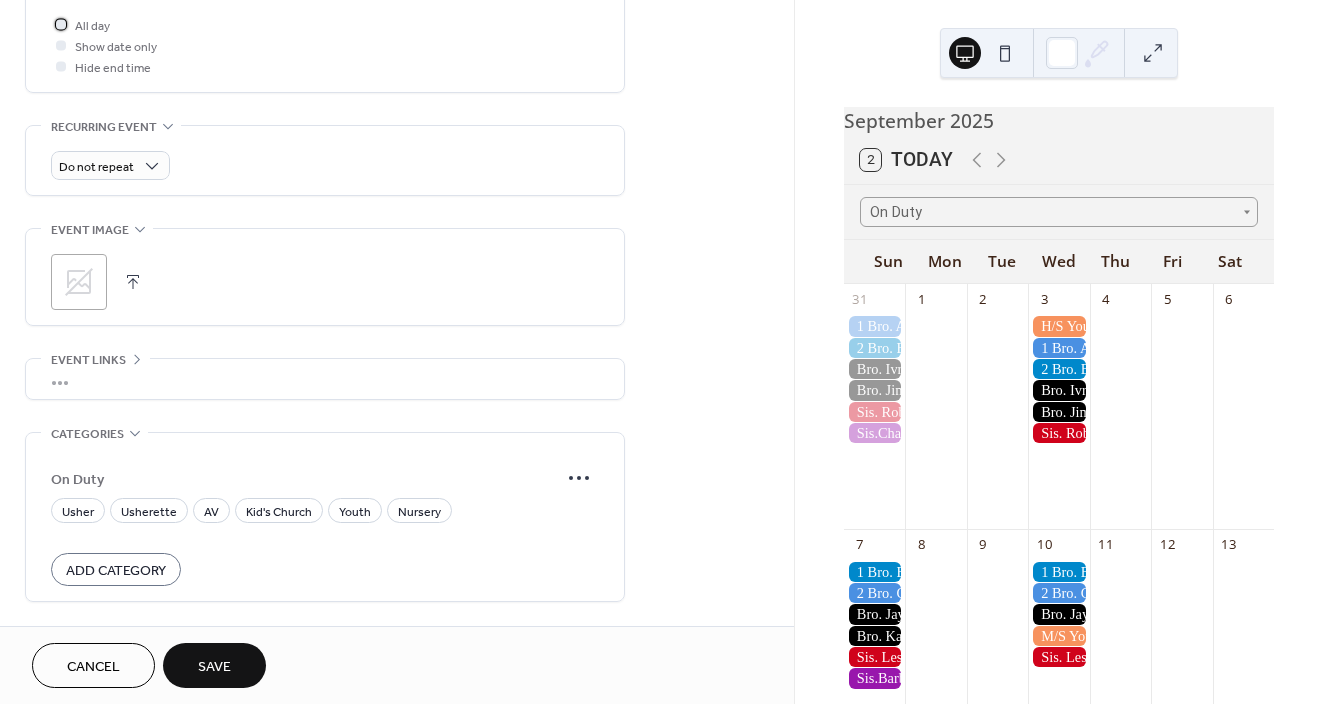 scroll, scrollTop: 763, scrollLeft: 0, axis: vertical 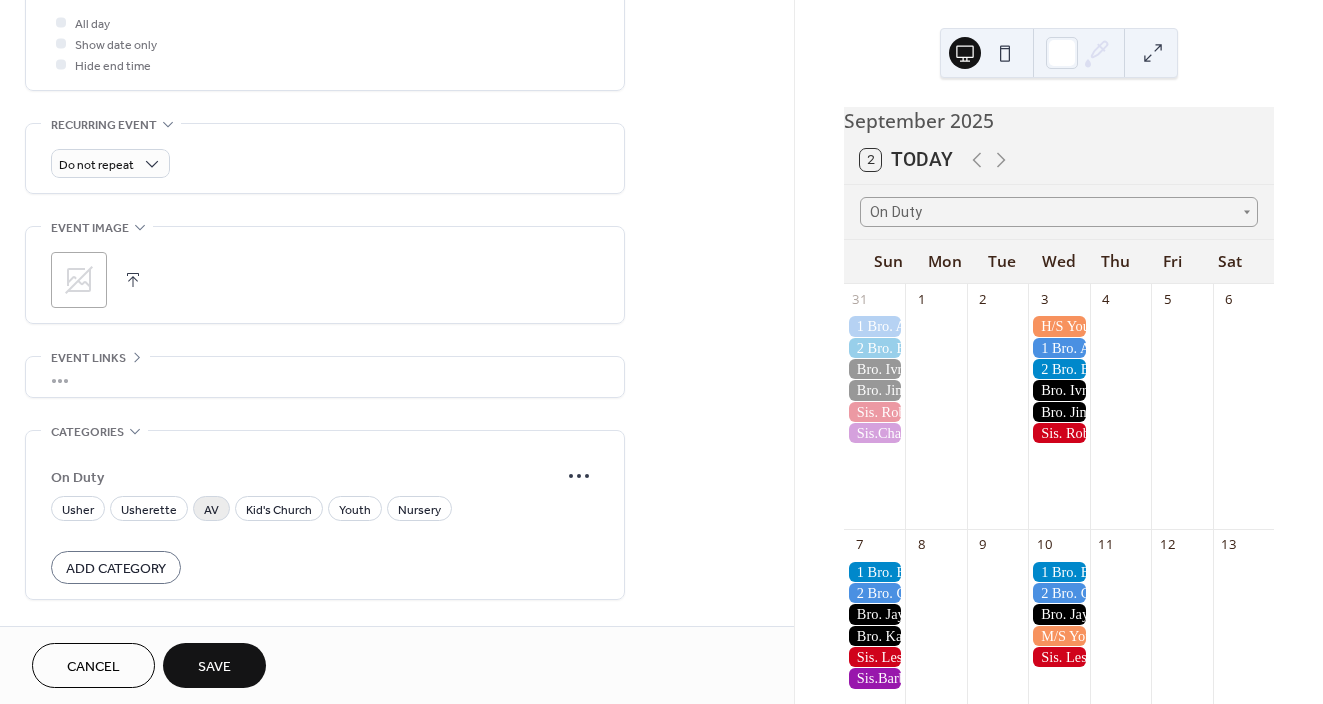 click on "AV" at bounding box center [211, 510] 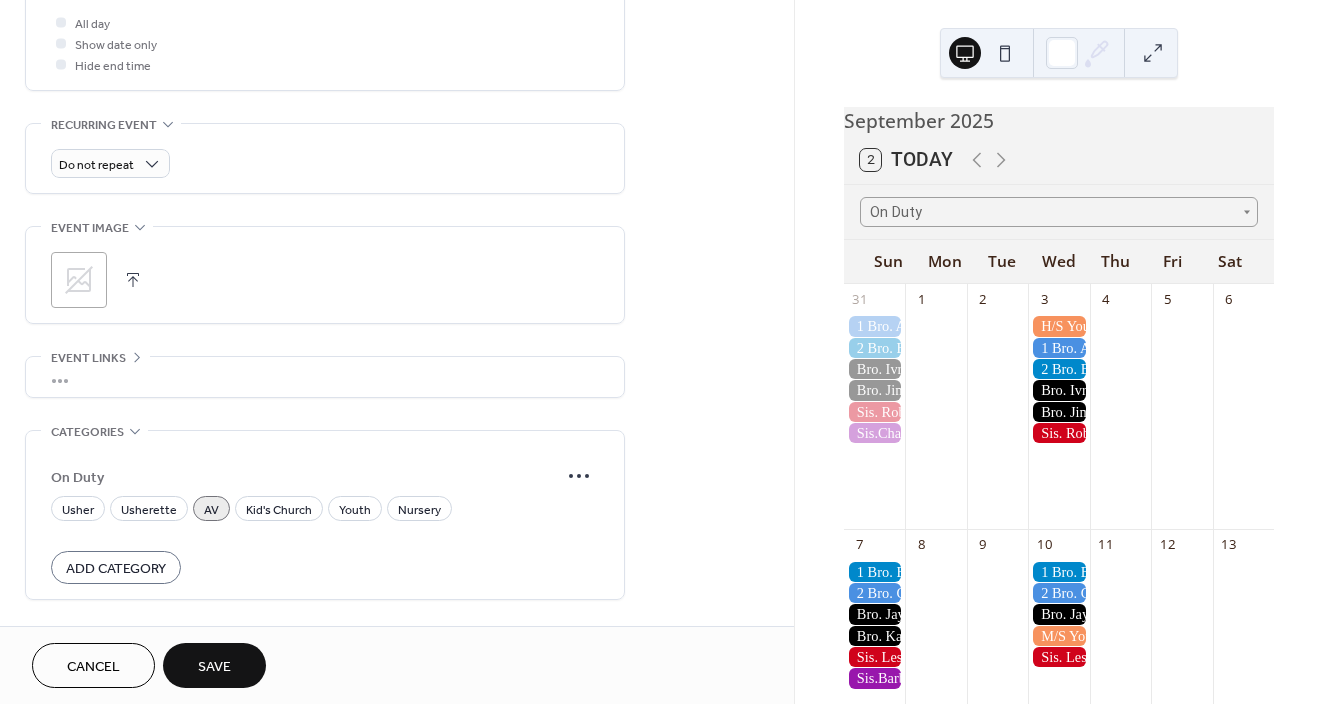 click on "Save" at bounding box center (214, 667) 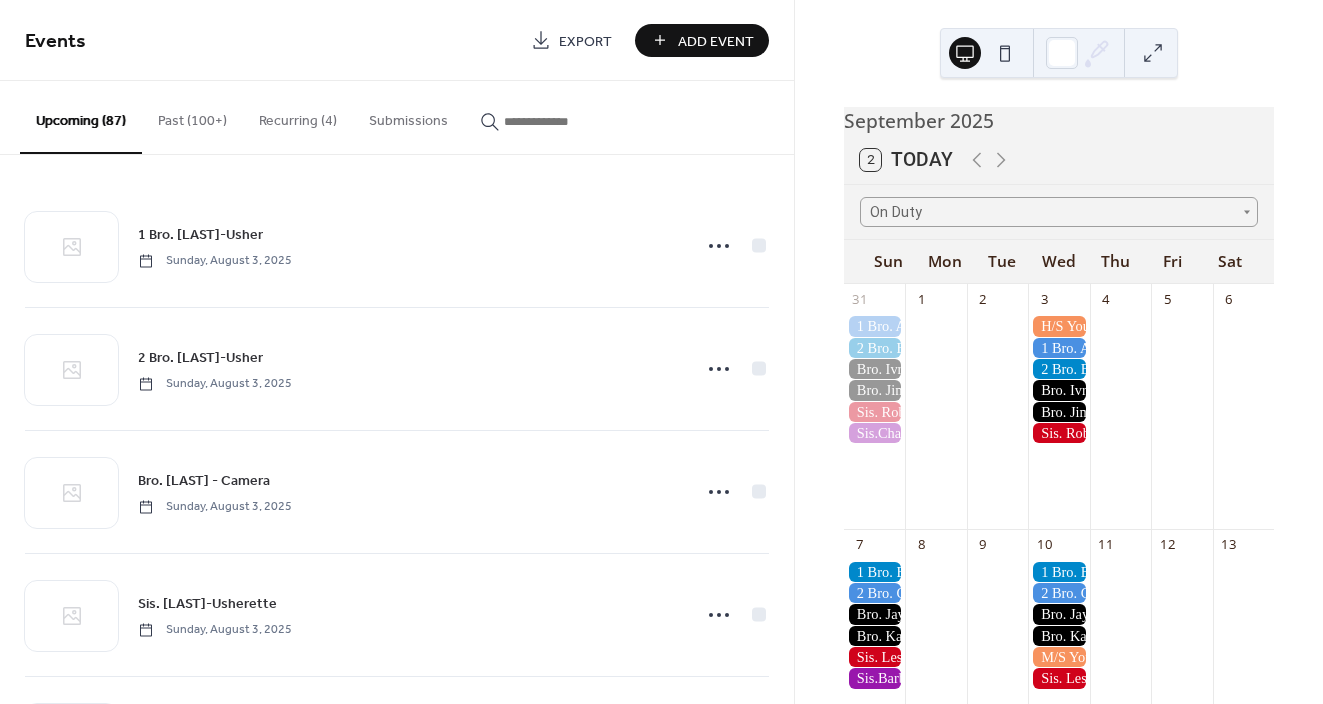 click at bounding box center [1058, 636] 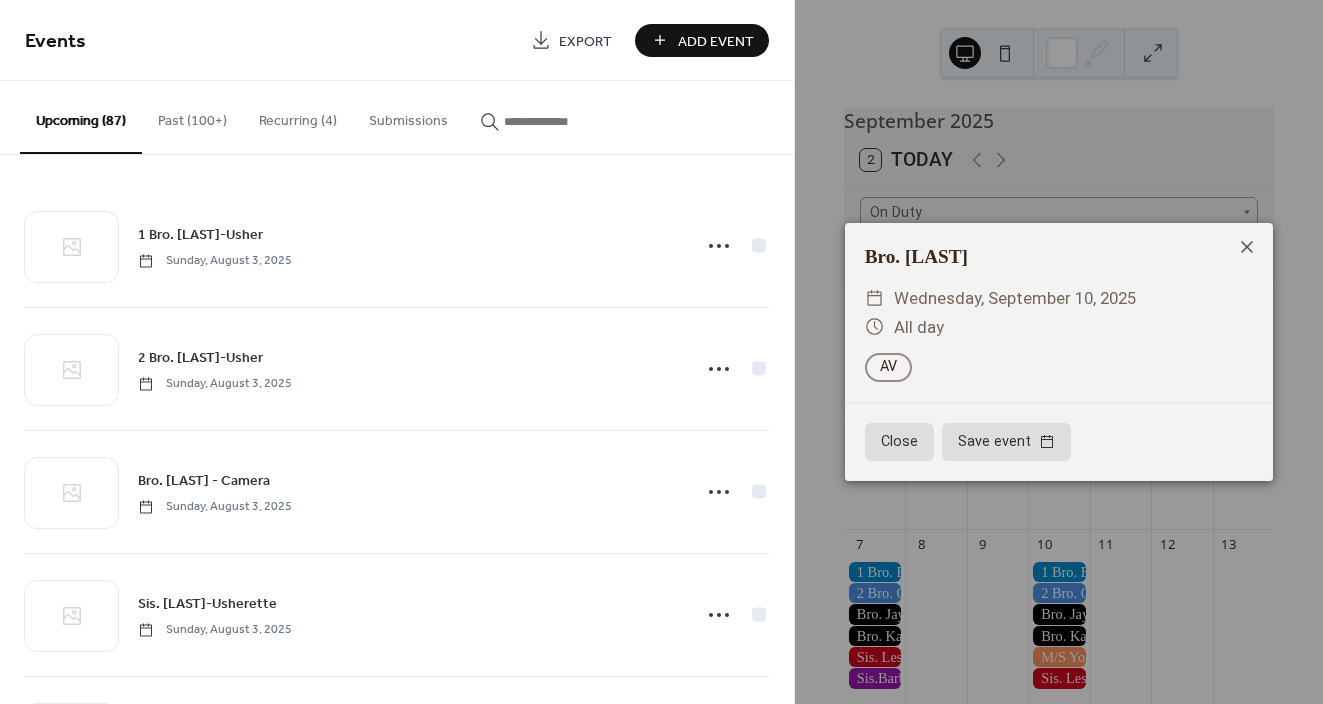 click on "Bro. Kaleb  ​ Wednesday, September 10, 2025 ​ All day On Duty AV Close Save event" at bounding box center [1059, 352] 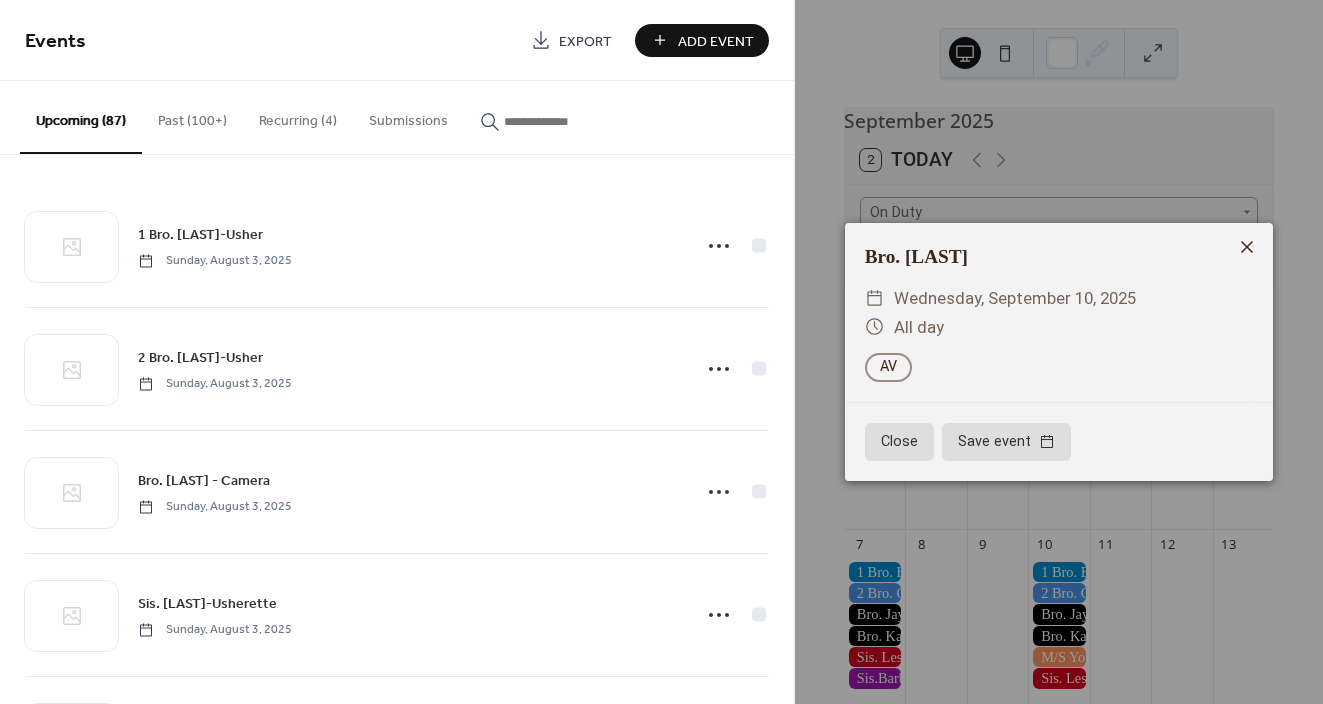 click 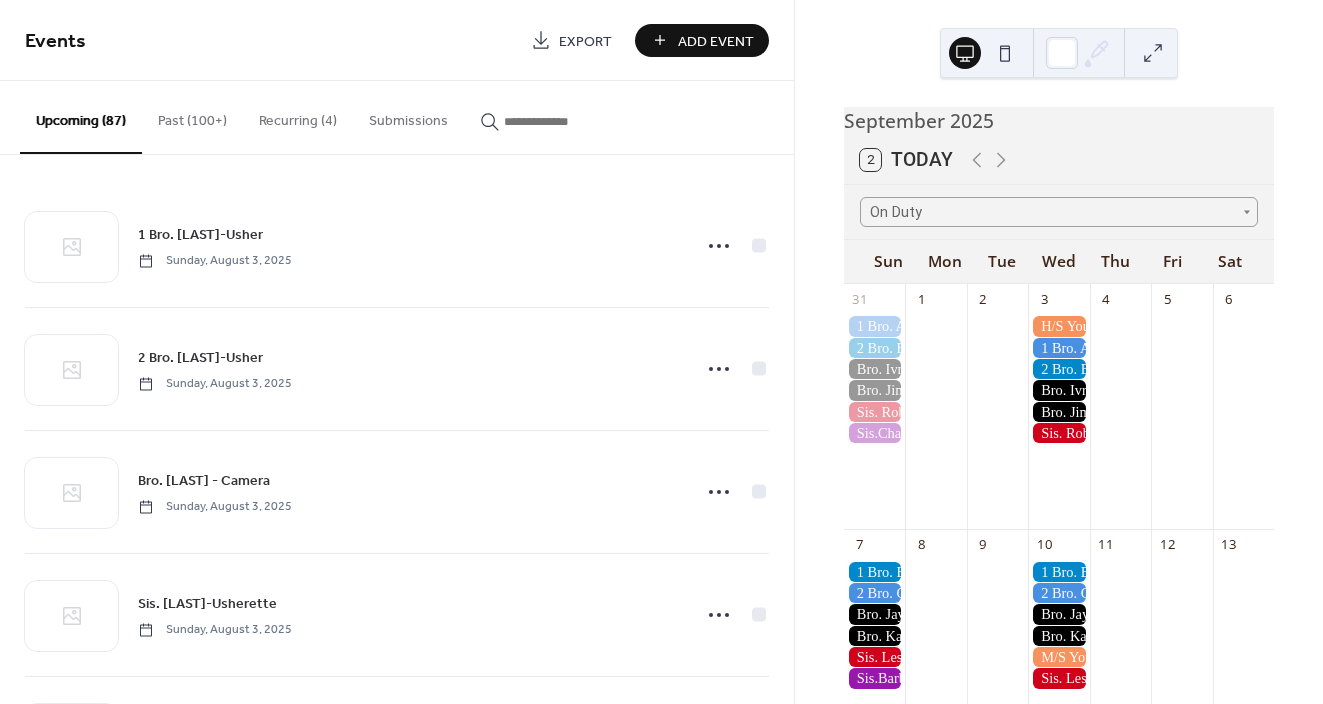 click at bounding box center [874, 636] 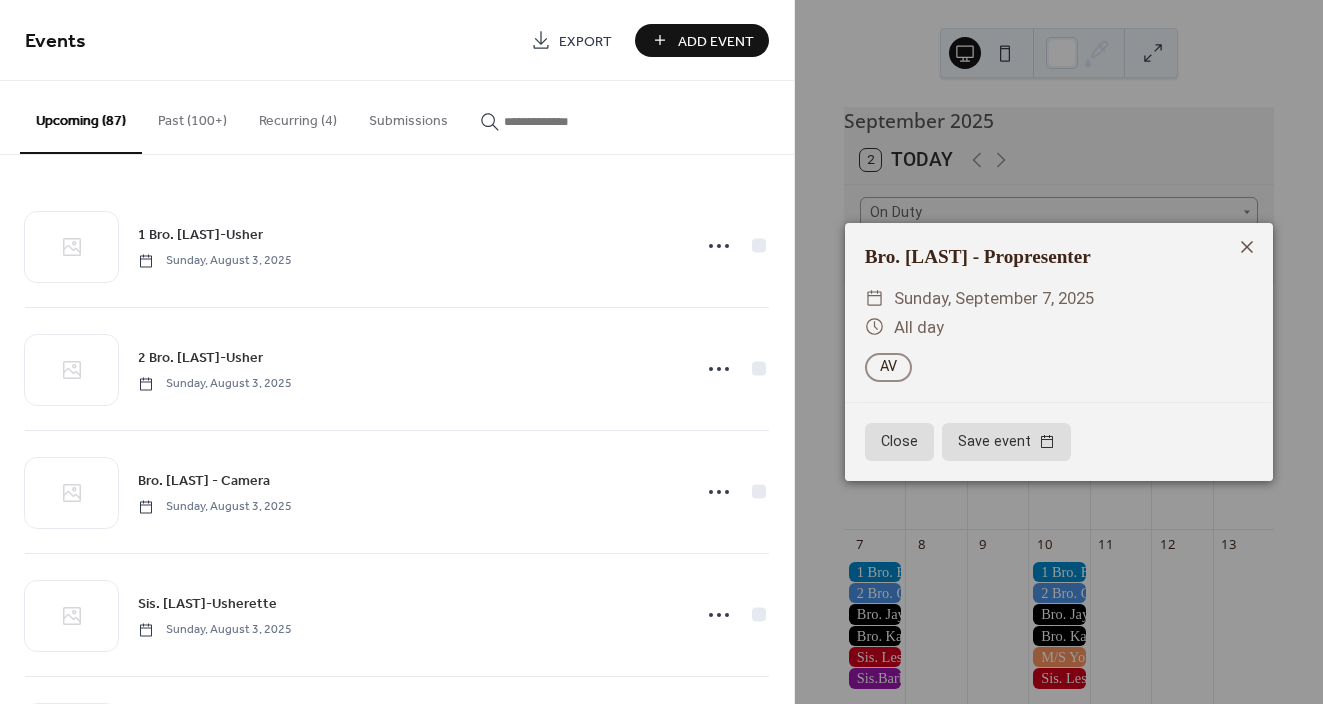 click on "Bro. Kaleb - Propresenter ​ Sunday, September 7, 2025 ​ All day On Duty AV Close Save event" at bounding box center [1059, 352] 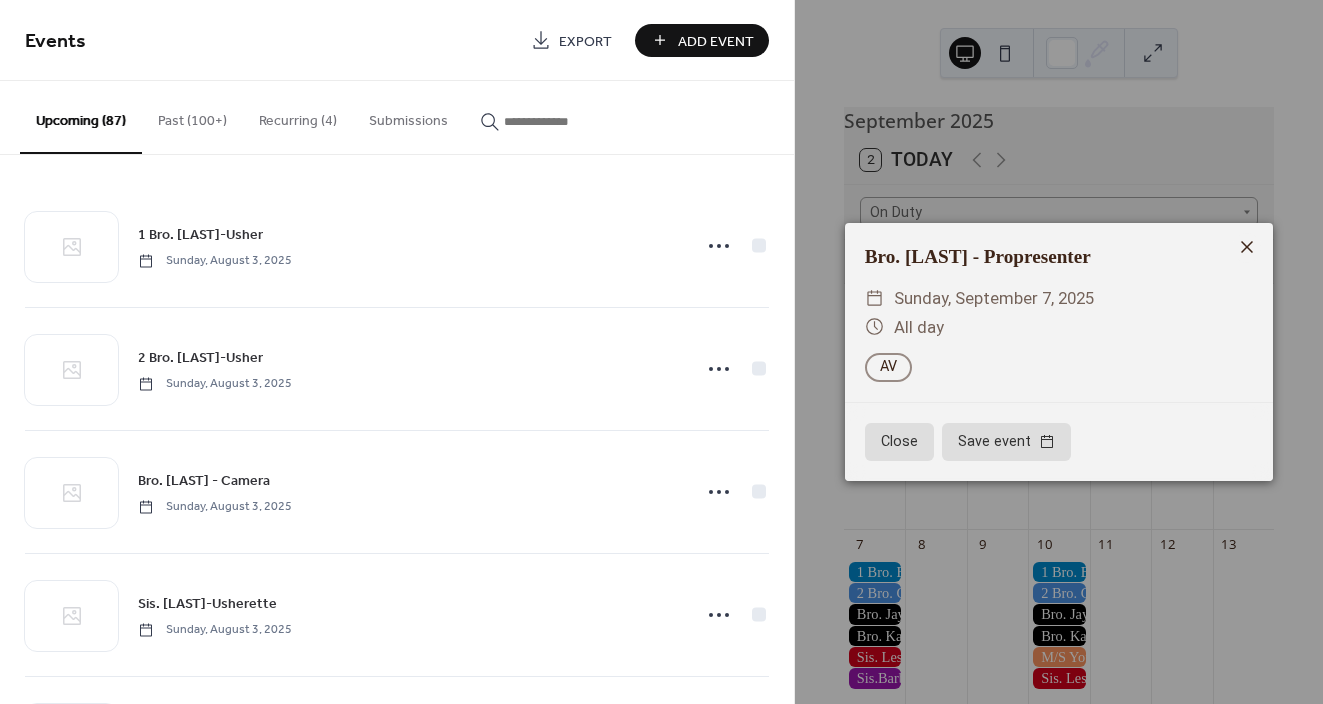 click 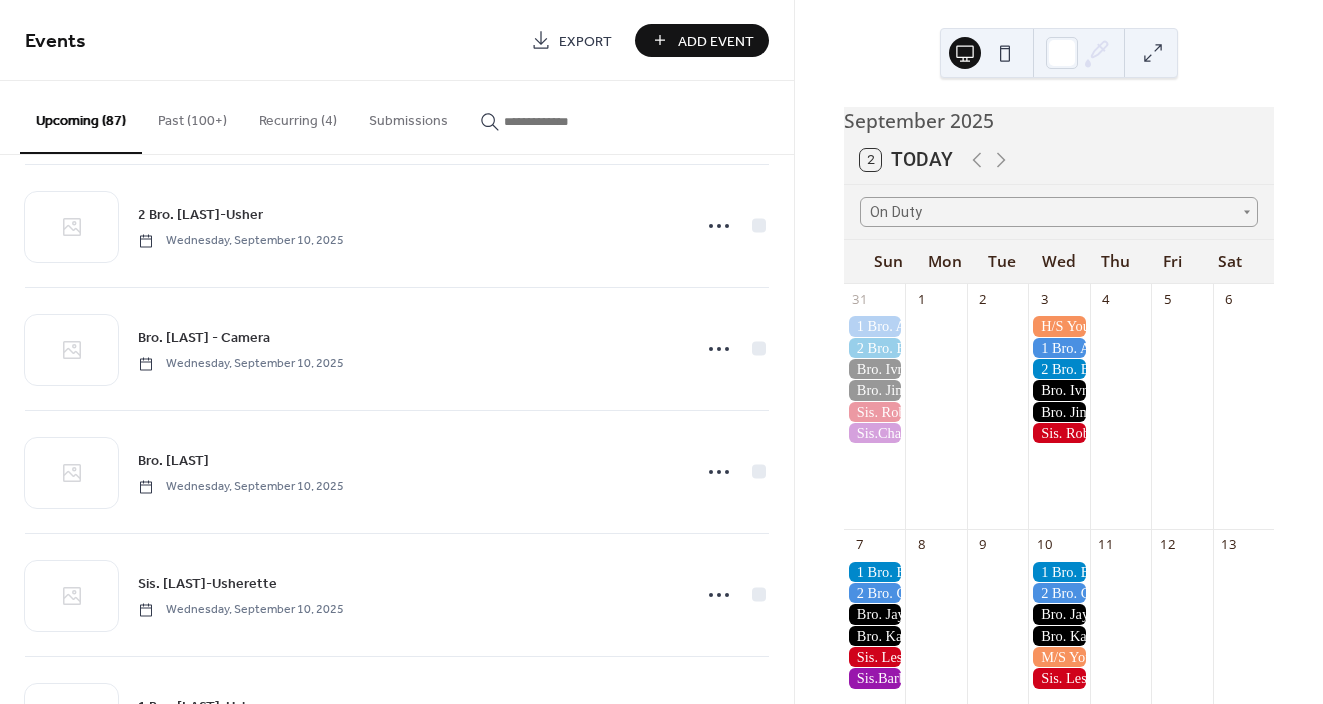 scroll, scrollTop: 6497, scrollLeft: 0, axis: vertical 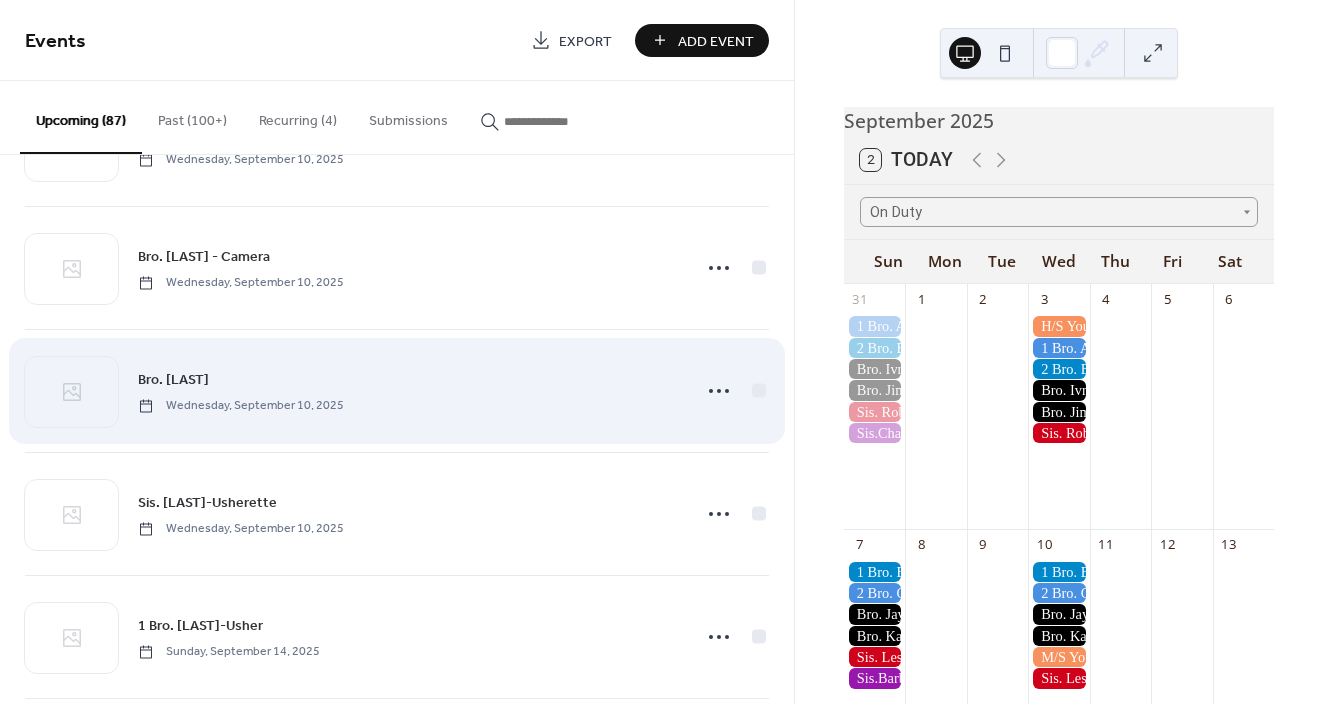 click on "Bro. Kaleb" at bounding box center [173, 380] 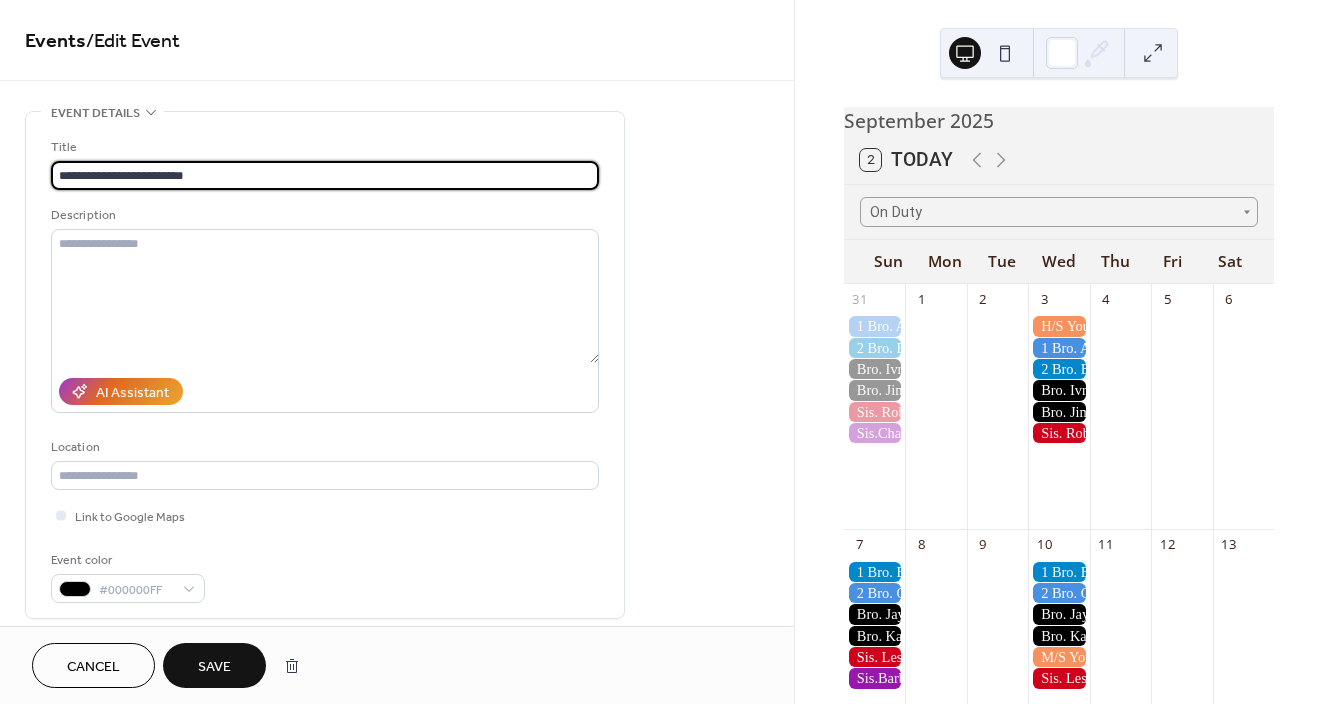 type on "**********" 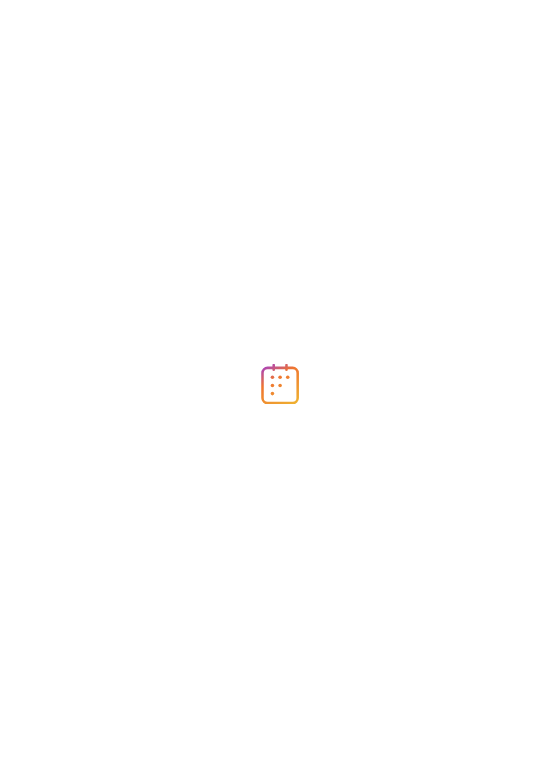 scroll, scrollTop: 0, scrollLeft: 0, axis: both 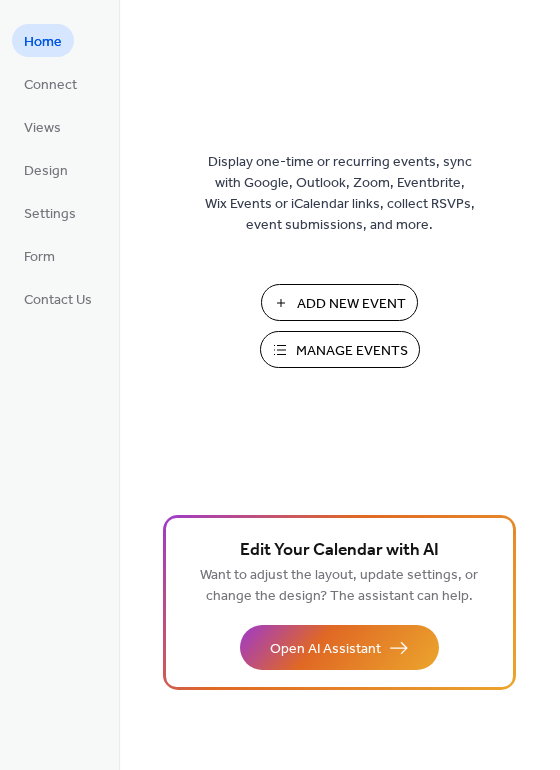 click on "Add New Event" at bounding box center [351, 304] 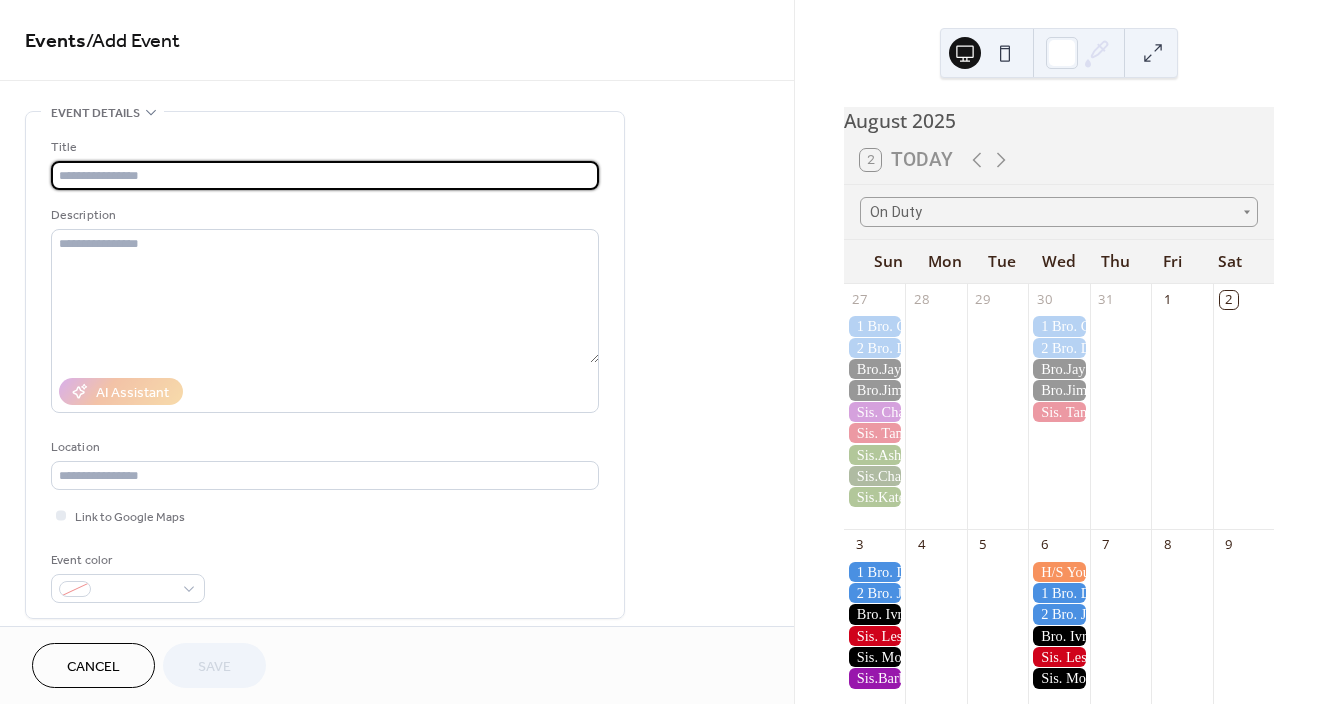 scroll, scrollTop: 0, scrollLeft: 0, axis: both 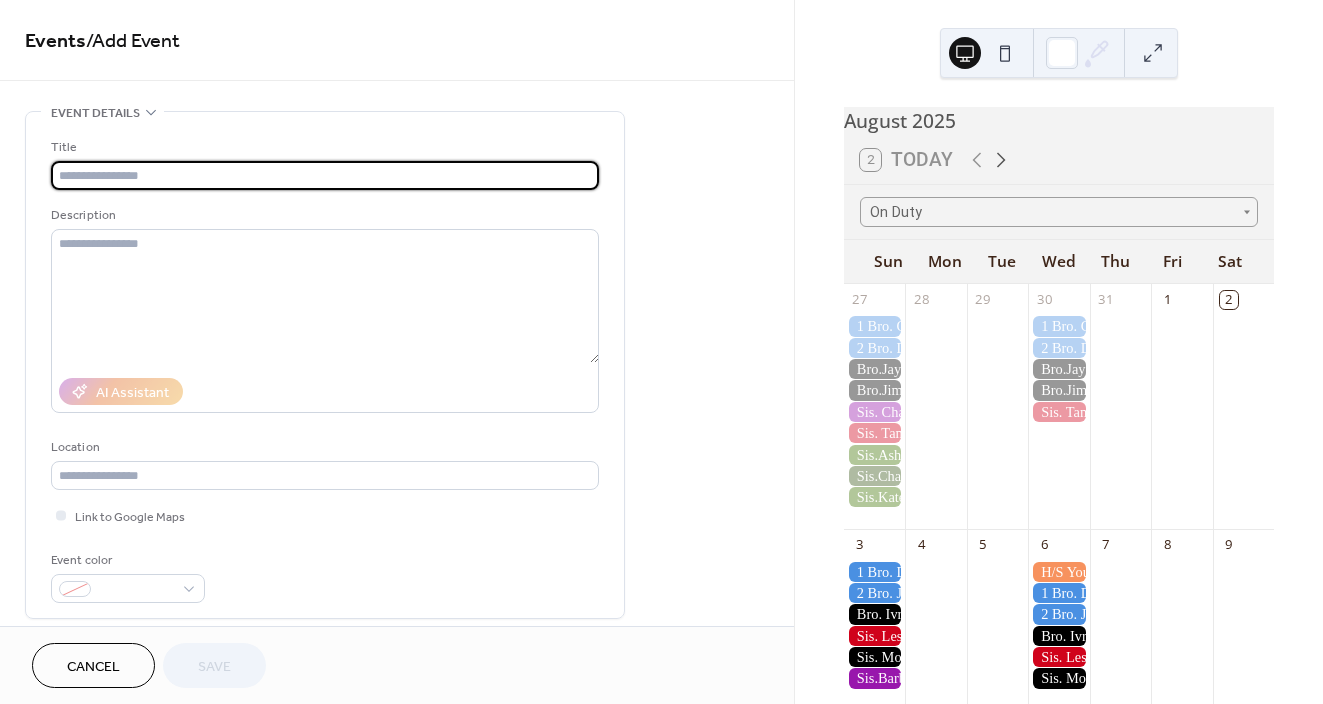 click 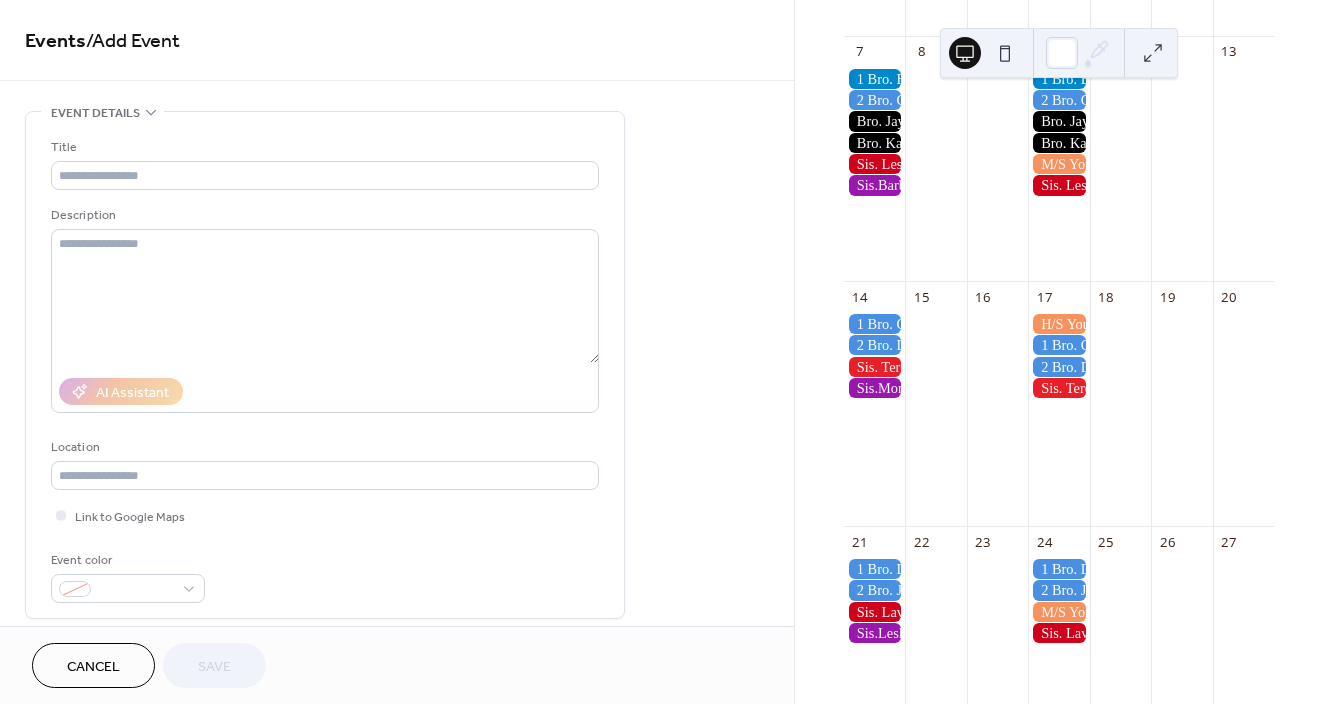 scroll, scrollTop: 496, scrollLeft: 0, axis: vertical 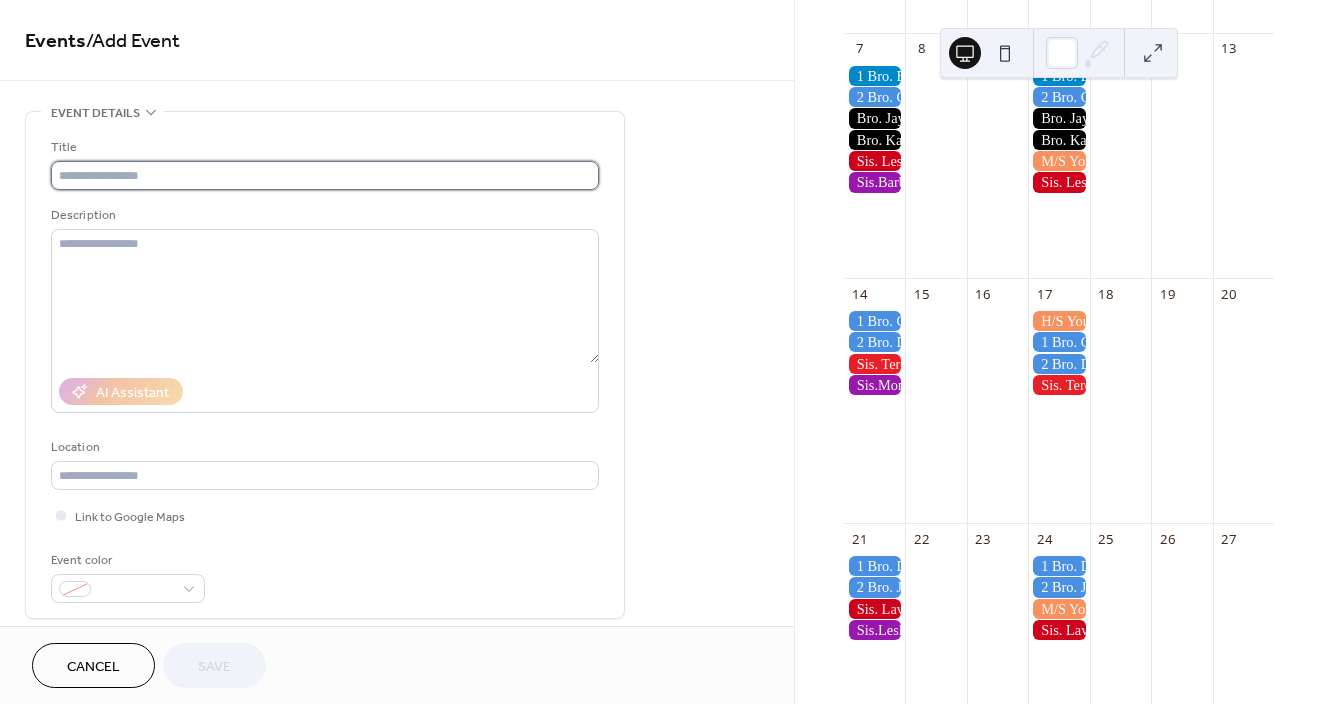 click at bounding box center (325, 175) 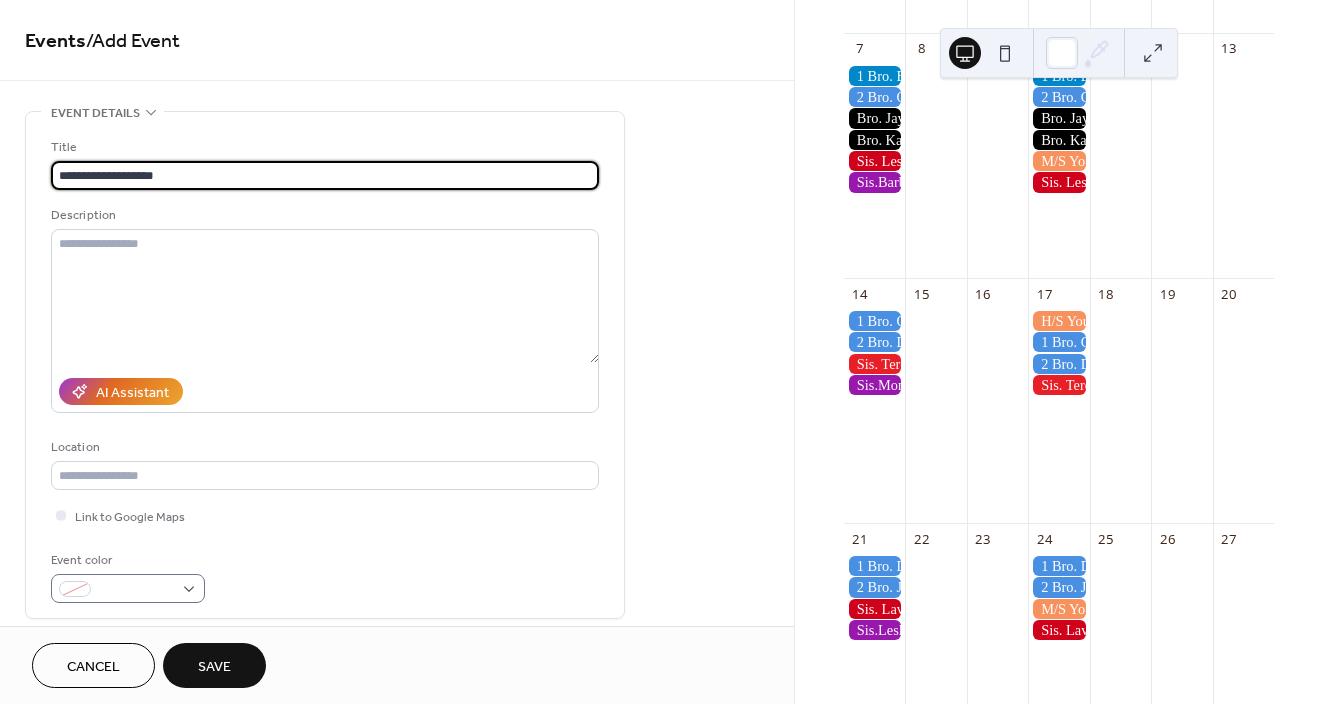 type on "**********" 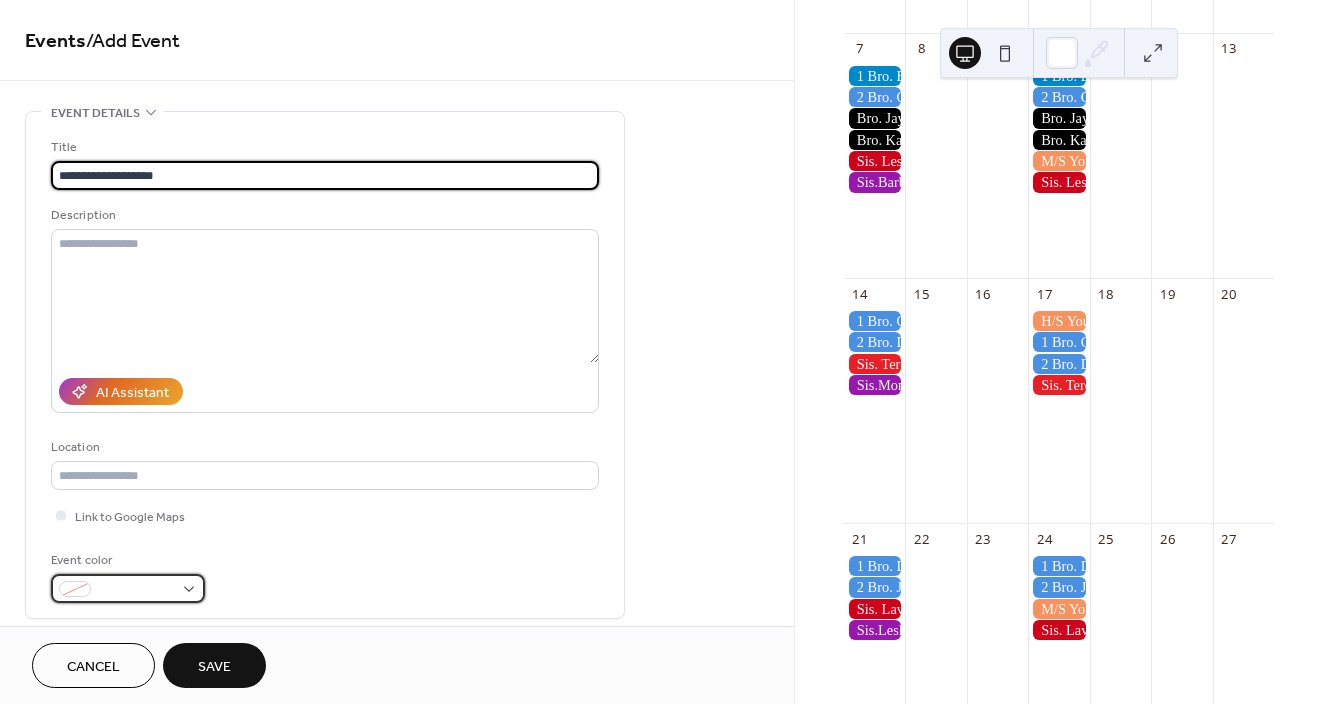 click at bounding box center (136, 590) 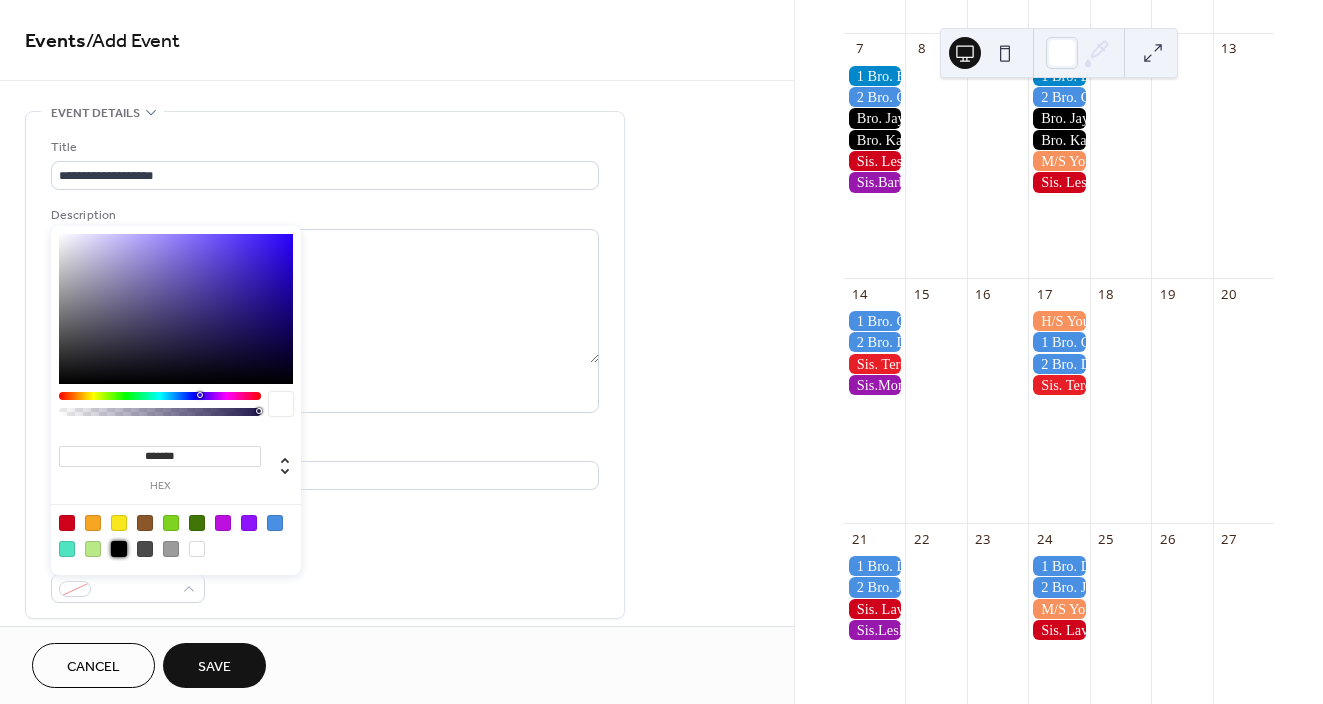 click at bounding box center (119, 549) 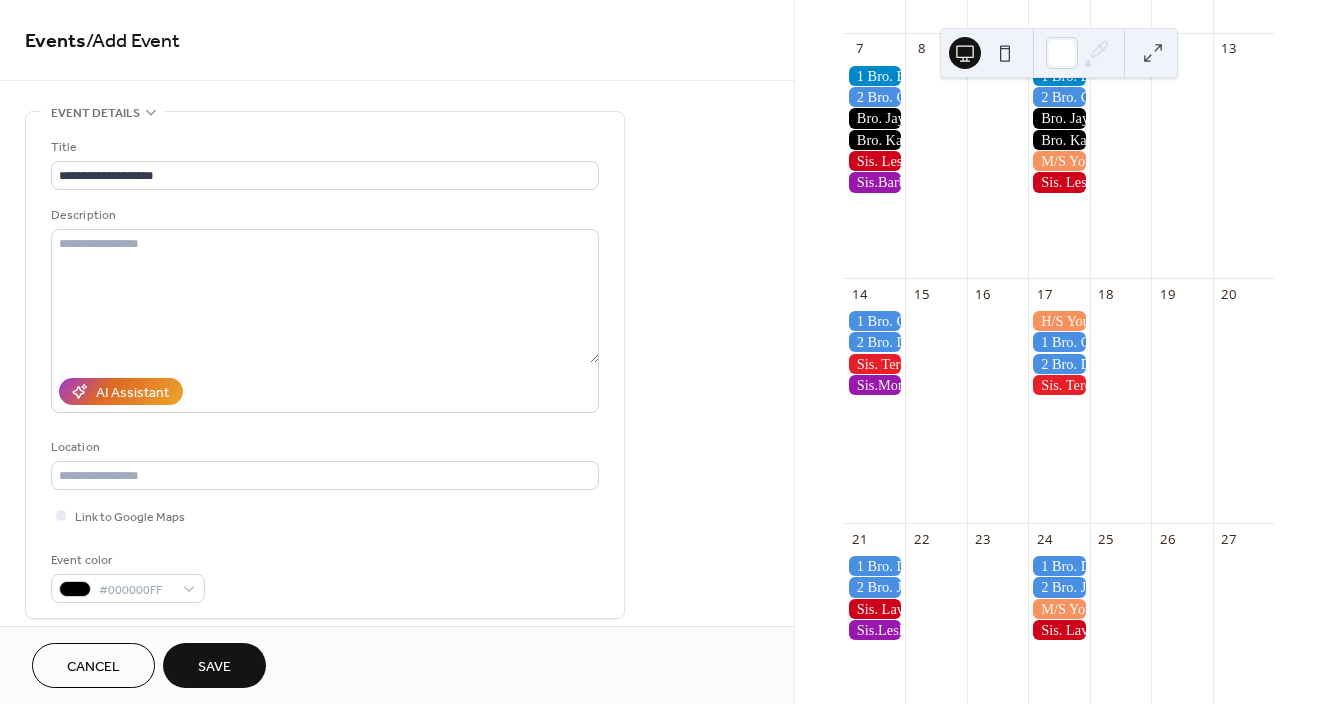 click on "Event color #000000FF" at bounding box center (325, 576) 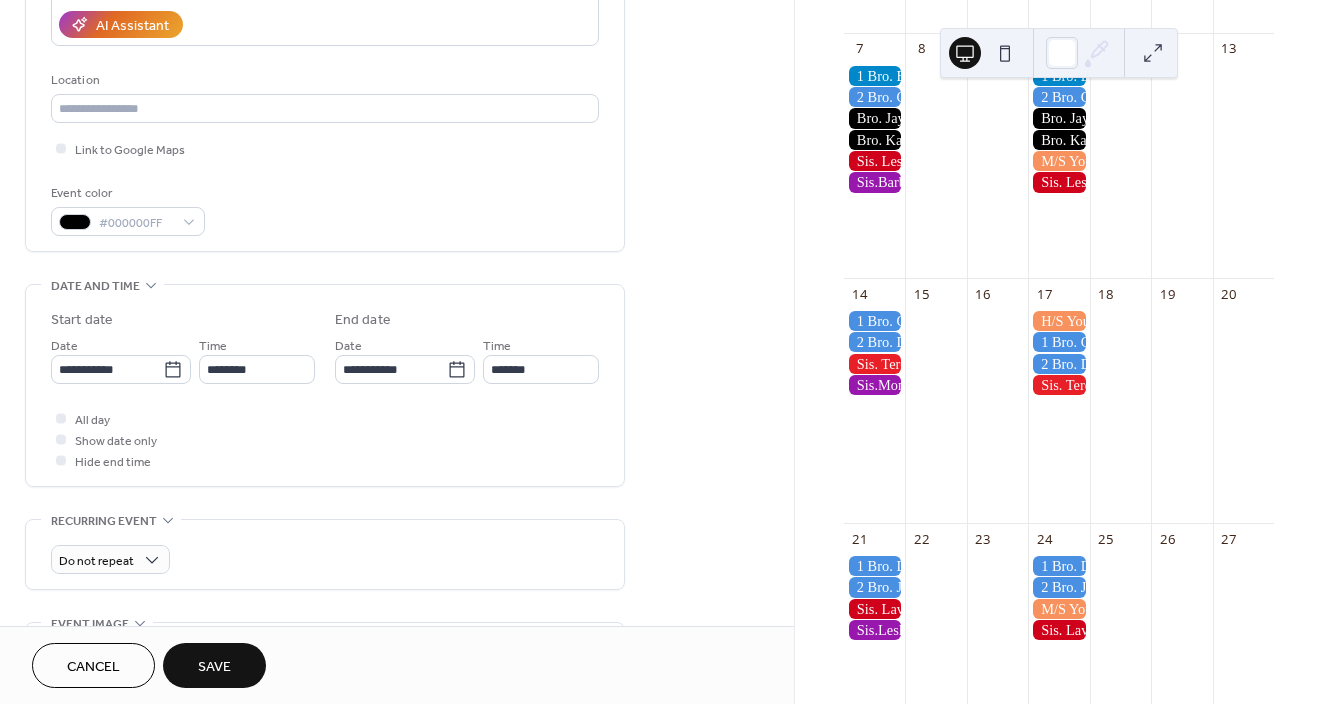 scroll, scrollTop: 374, scrollLeft: 0, axis: vertical 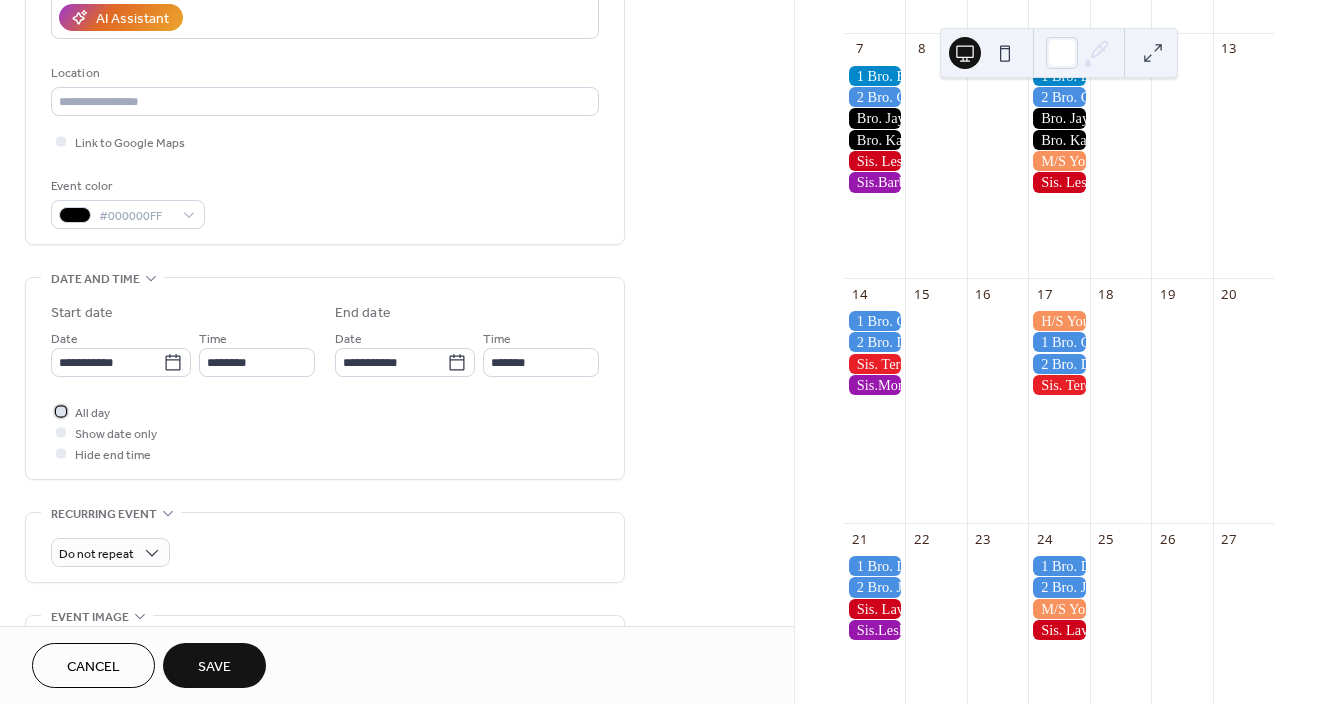 click at bounding box center [61, 411] 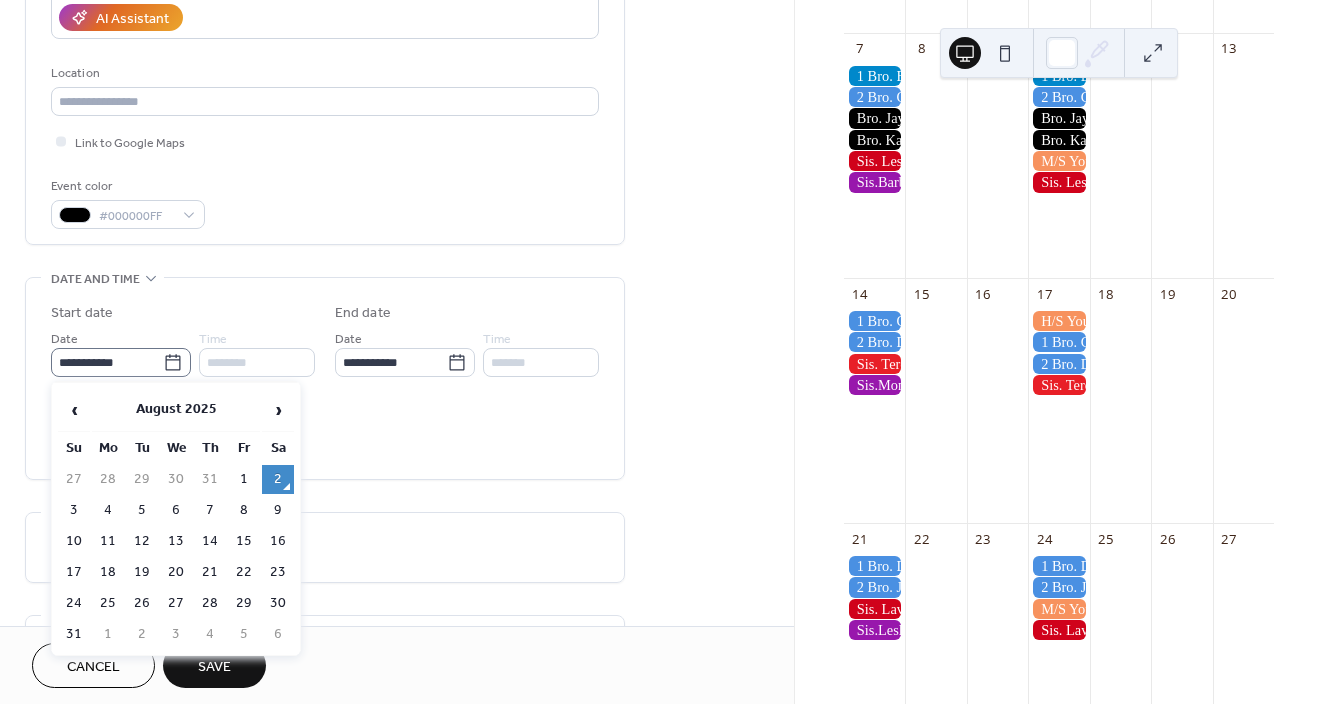 click 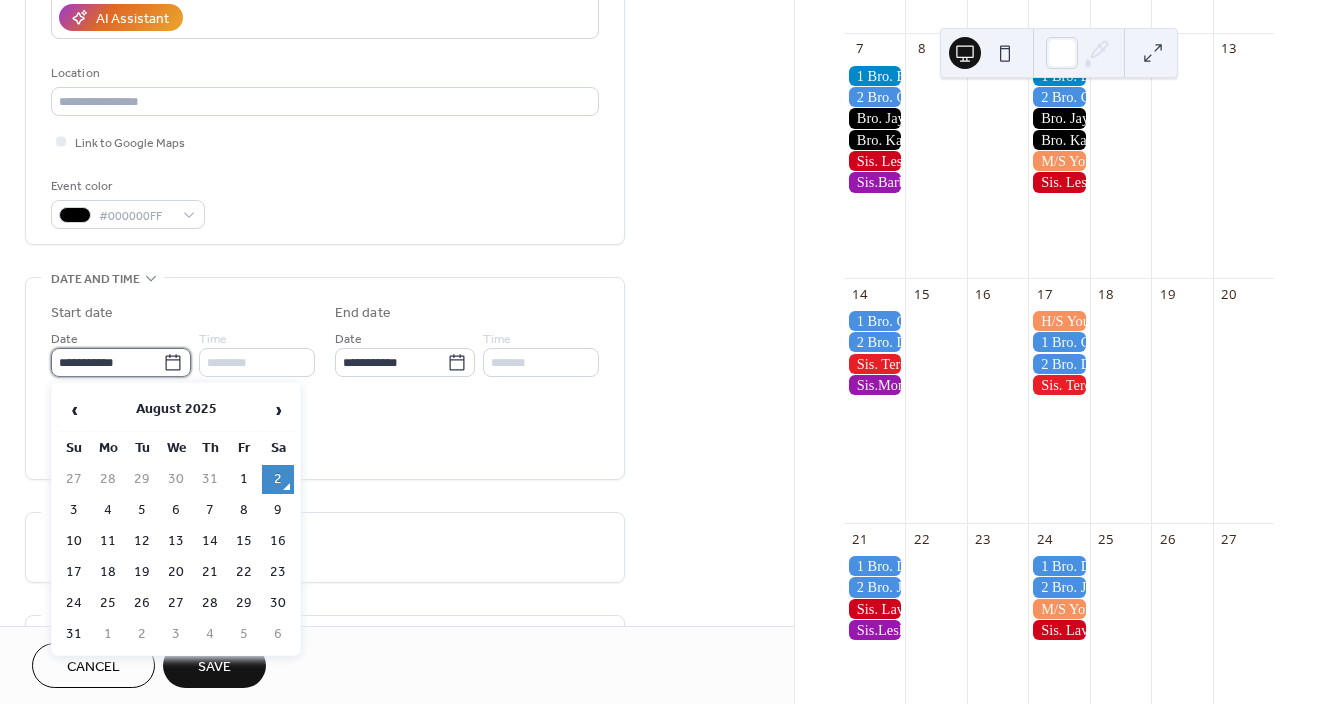click on "**********" at bounding box center (107, 362) 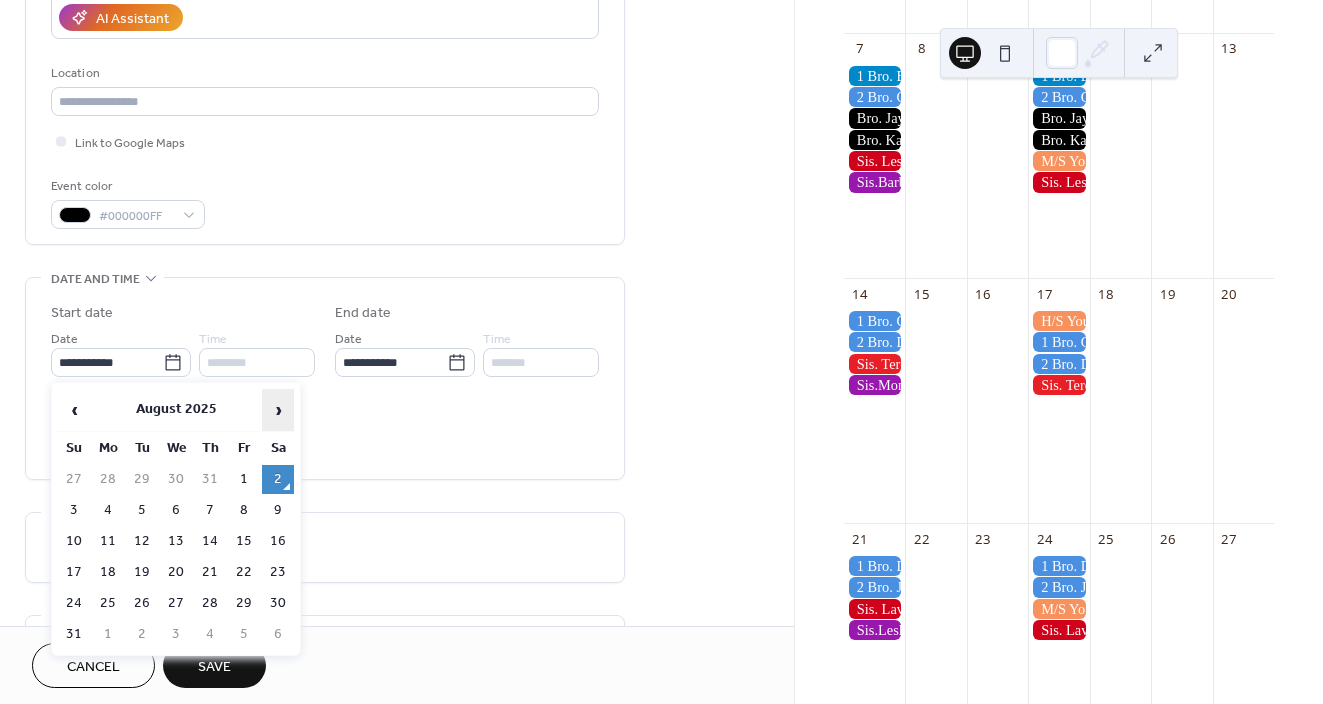 click on "›" at bounding box center [278, 410] 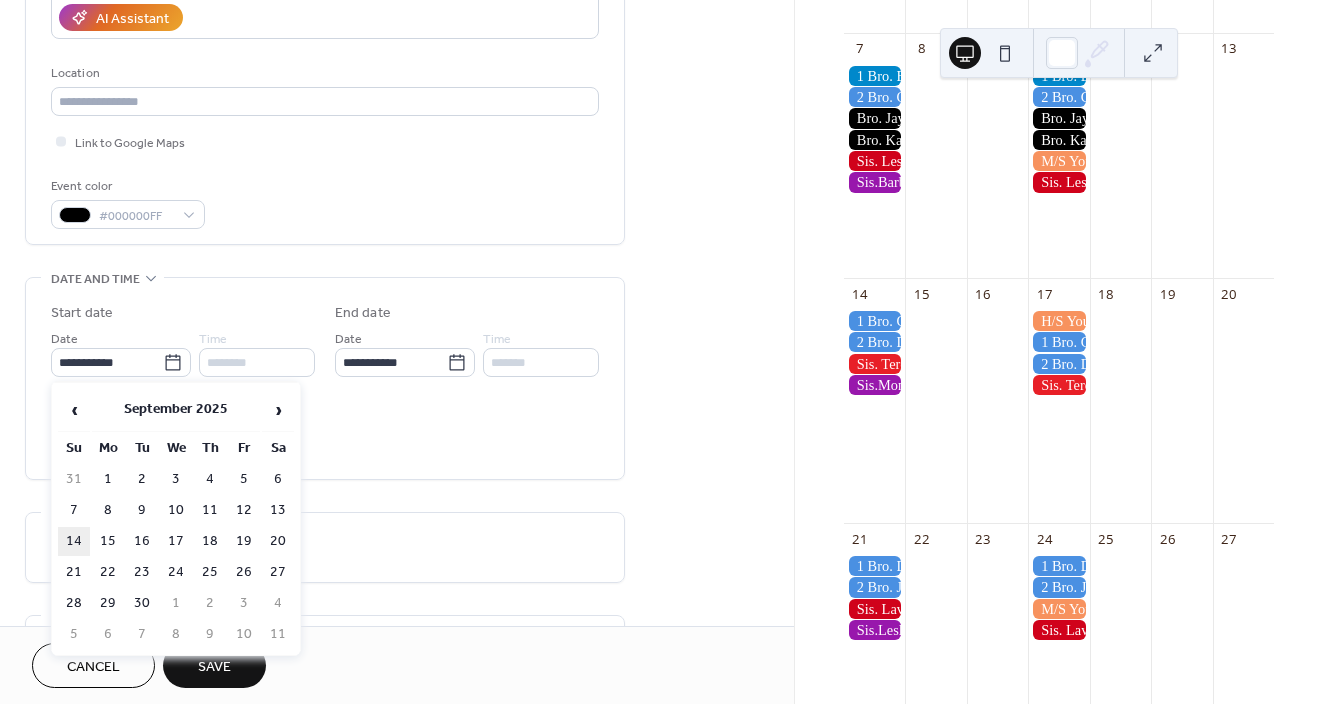 click on "14" at bounding box center [74, 541] 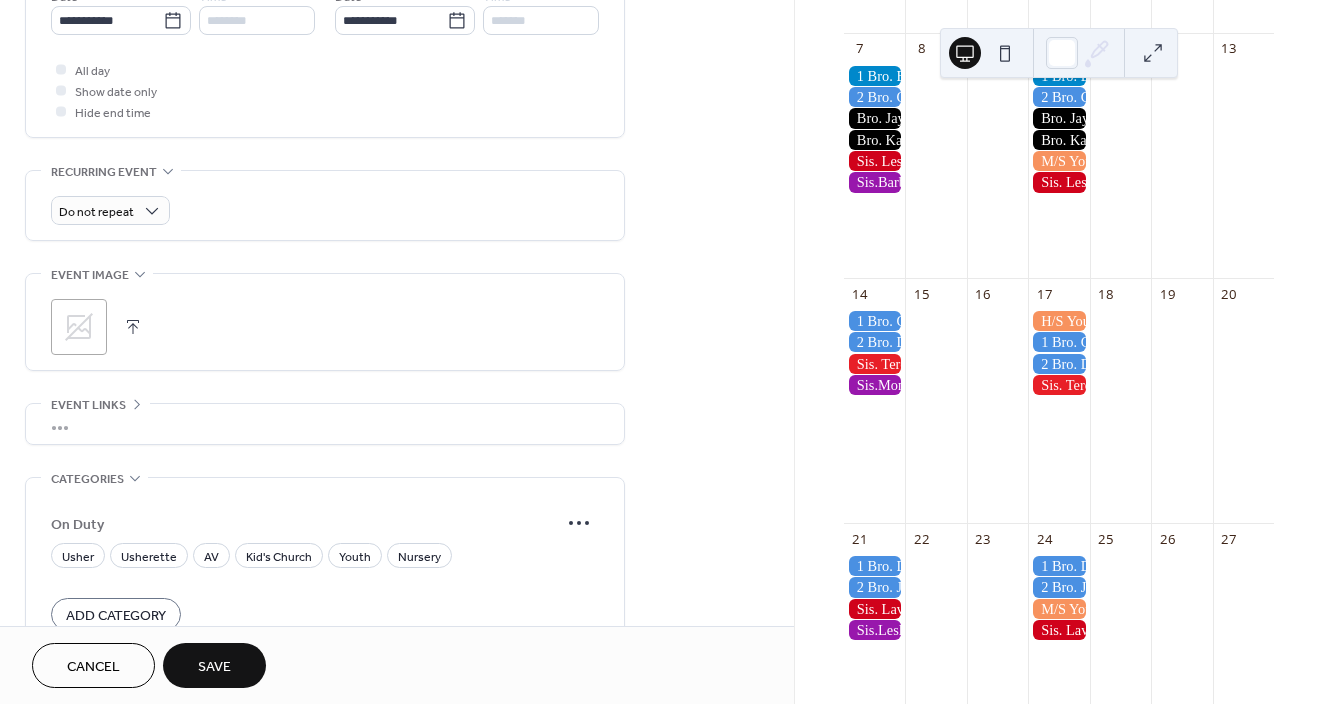 scroll, scrollTop: 743, scrollLeft: 0, axis: vertical 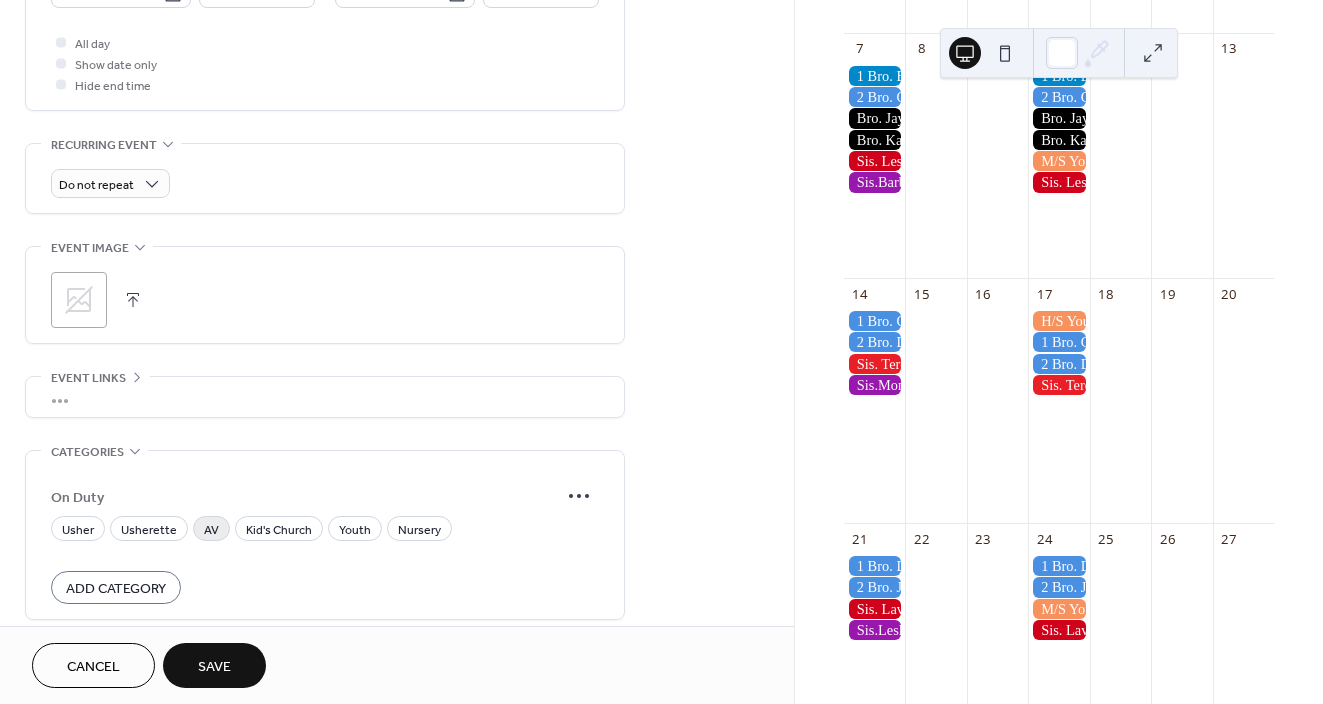 click on "AV" at bounding box center (211, 530) 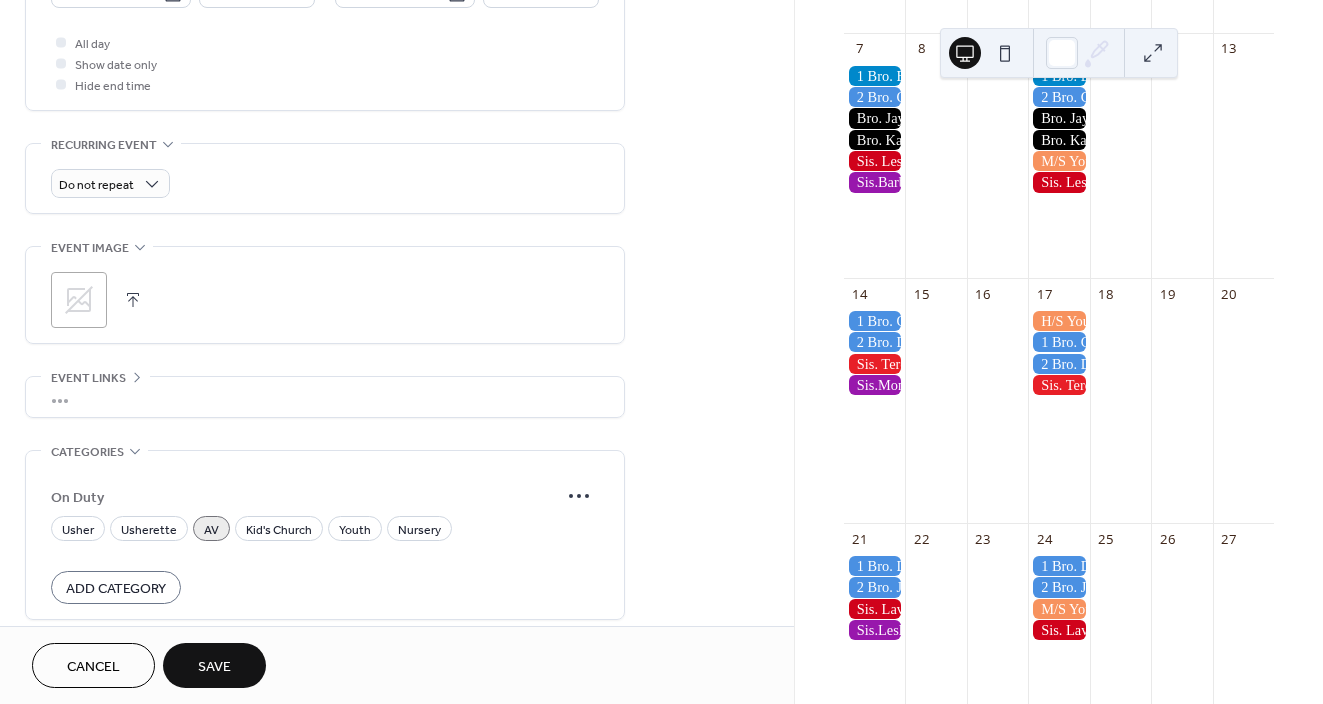 click on "Save" at bounding box center [214, 667] 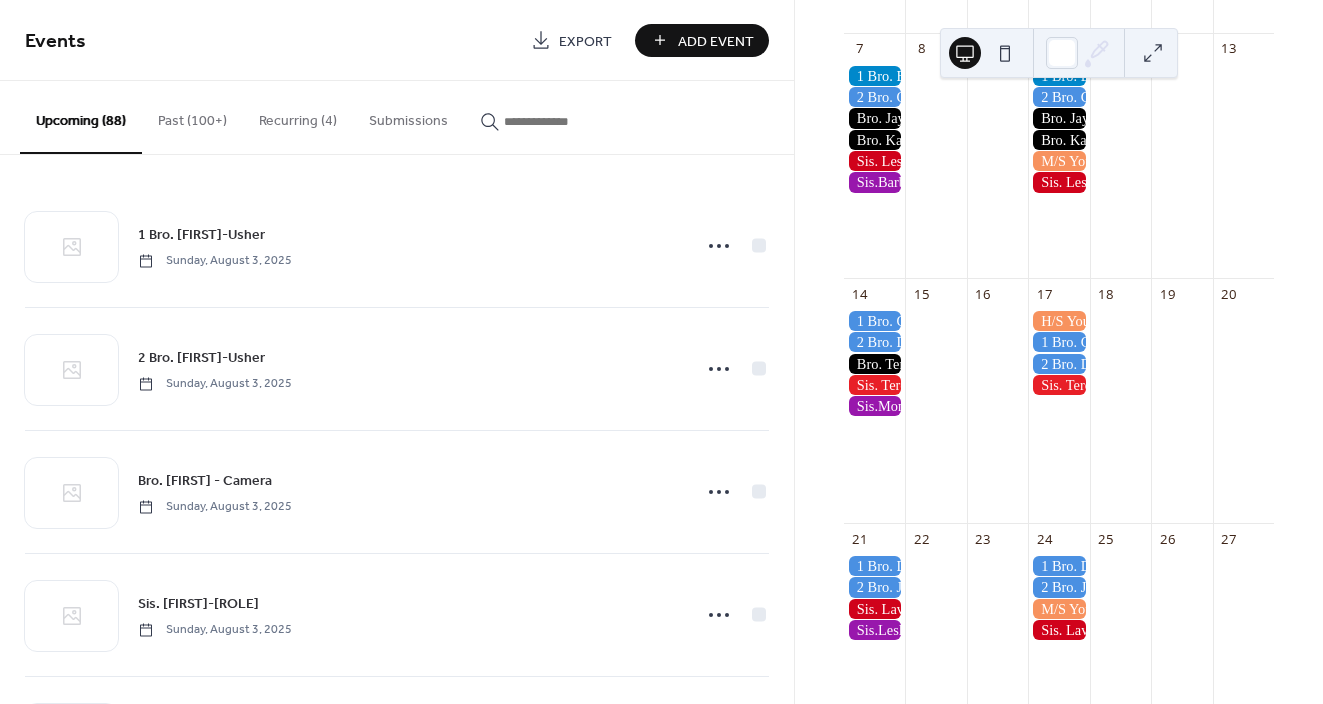 click on "Add Event" at bounding box center [716, 41] 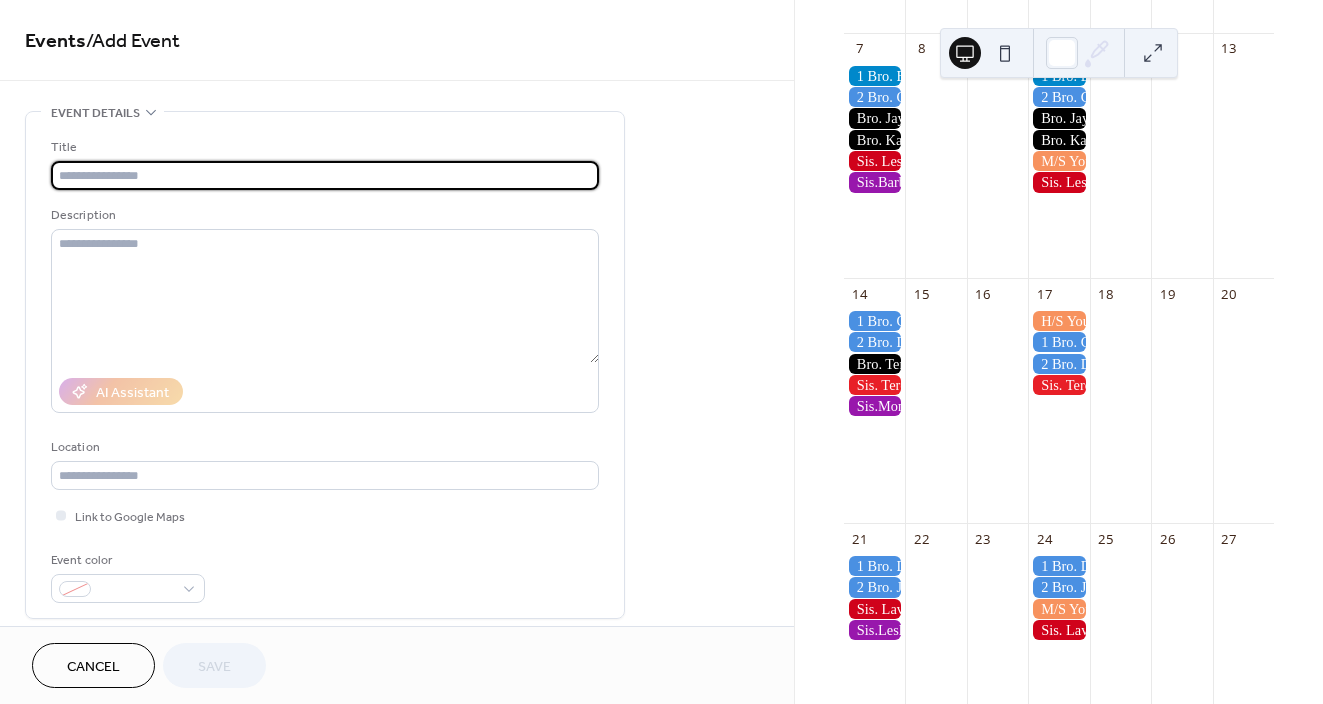 click at bounding box center (325, 175) 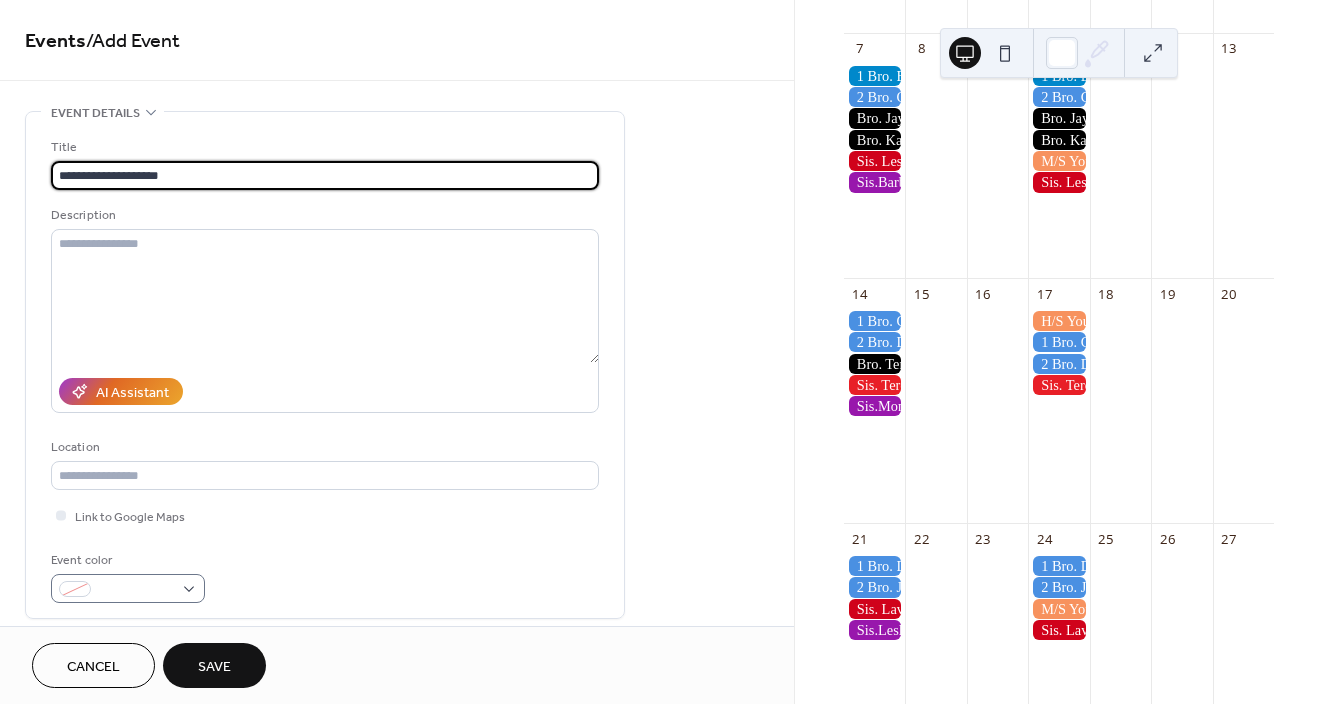 type on "**********" 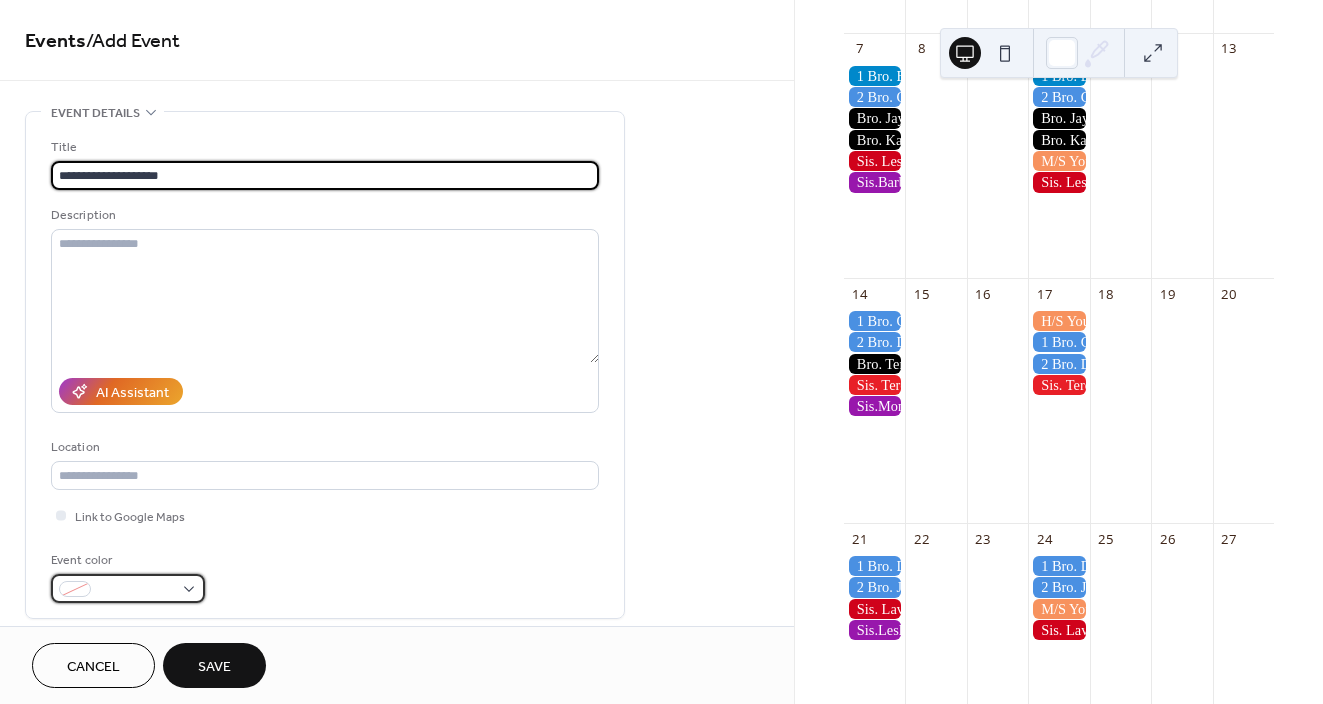 click at bounding box center (136, 590) 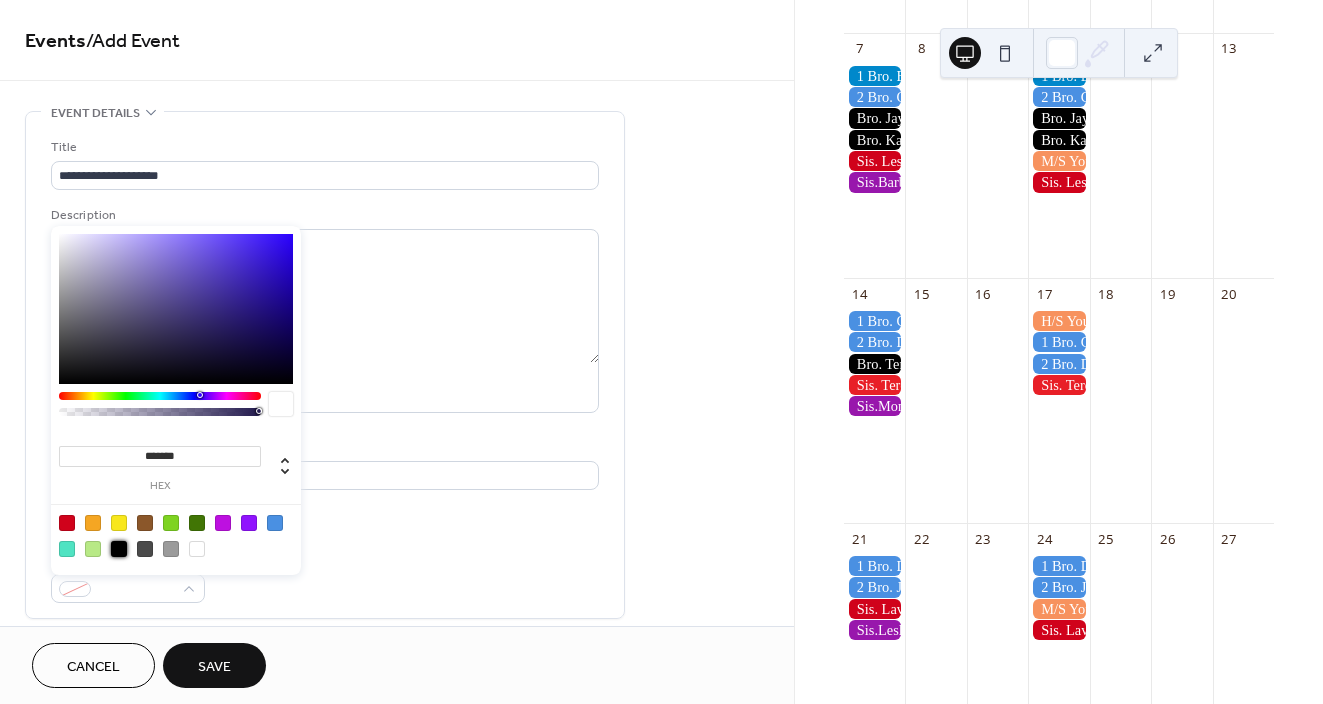 click at bounding box center [119, 549] 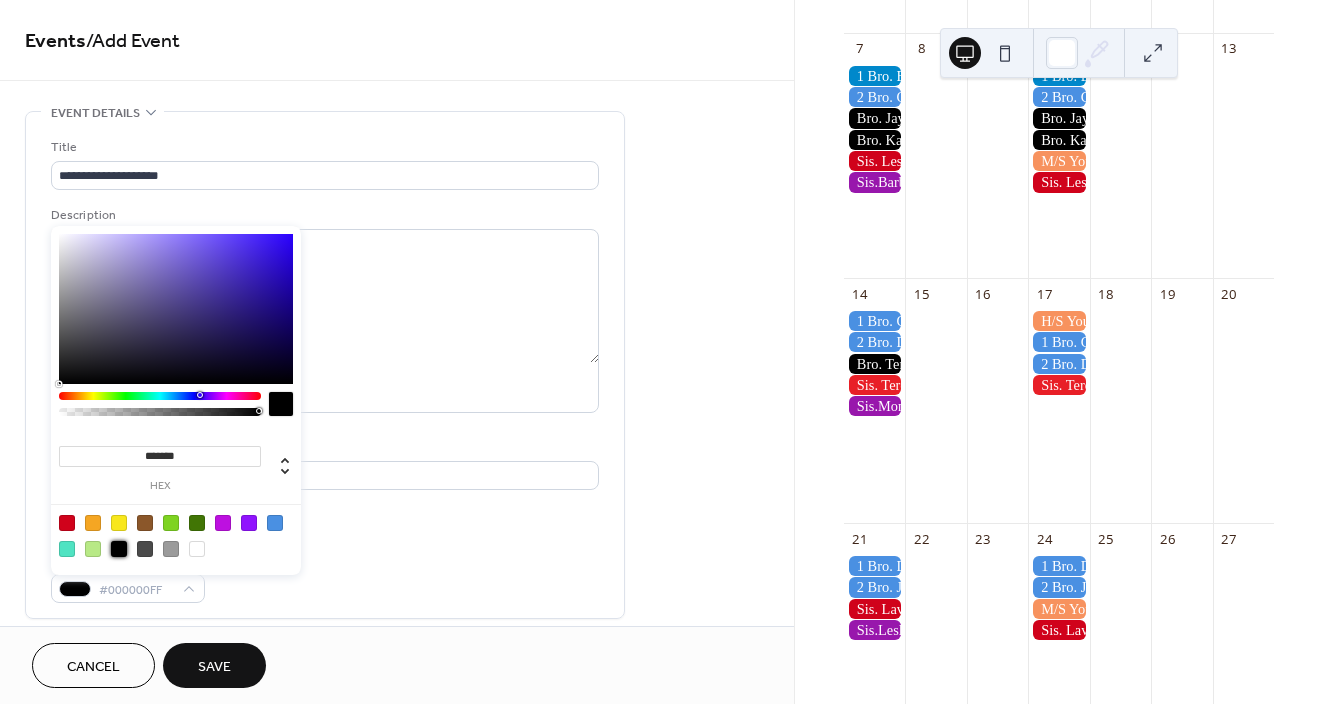 click on "**********" at bounding box center [325, 370] 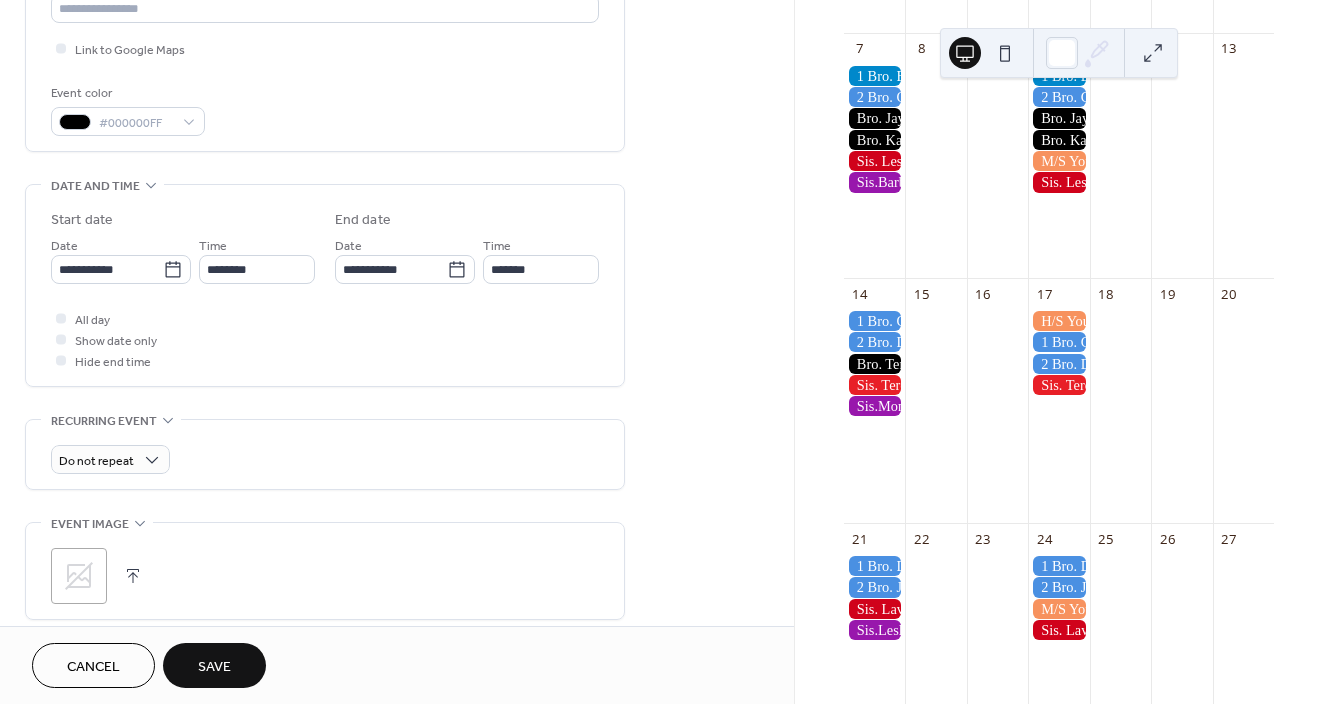 scroll, scrollTop: 471, scrollLeft: 0, axis: vertical 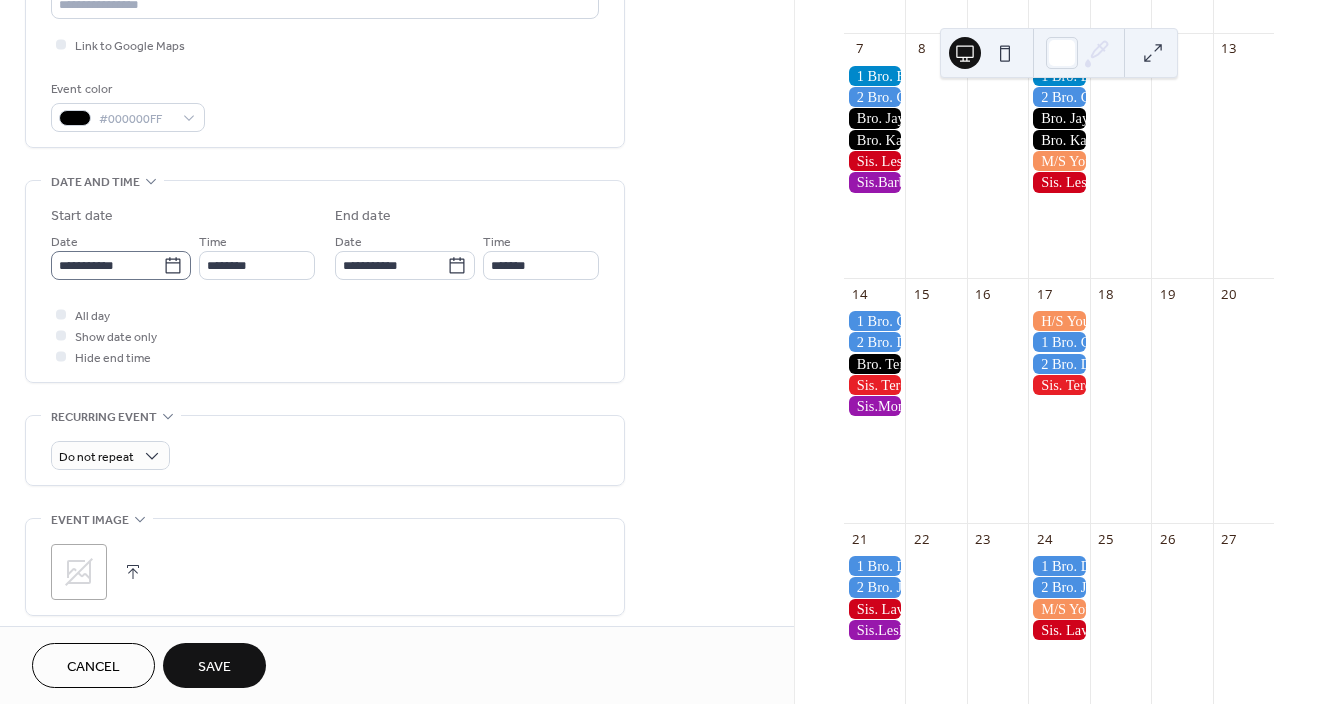 click 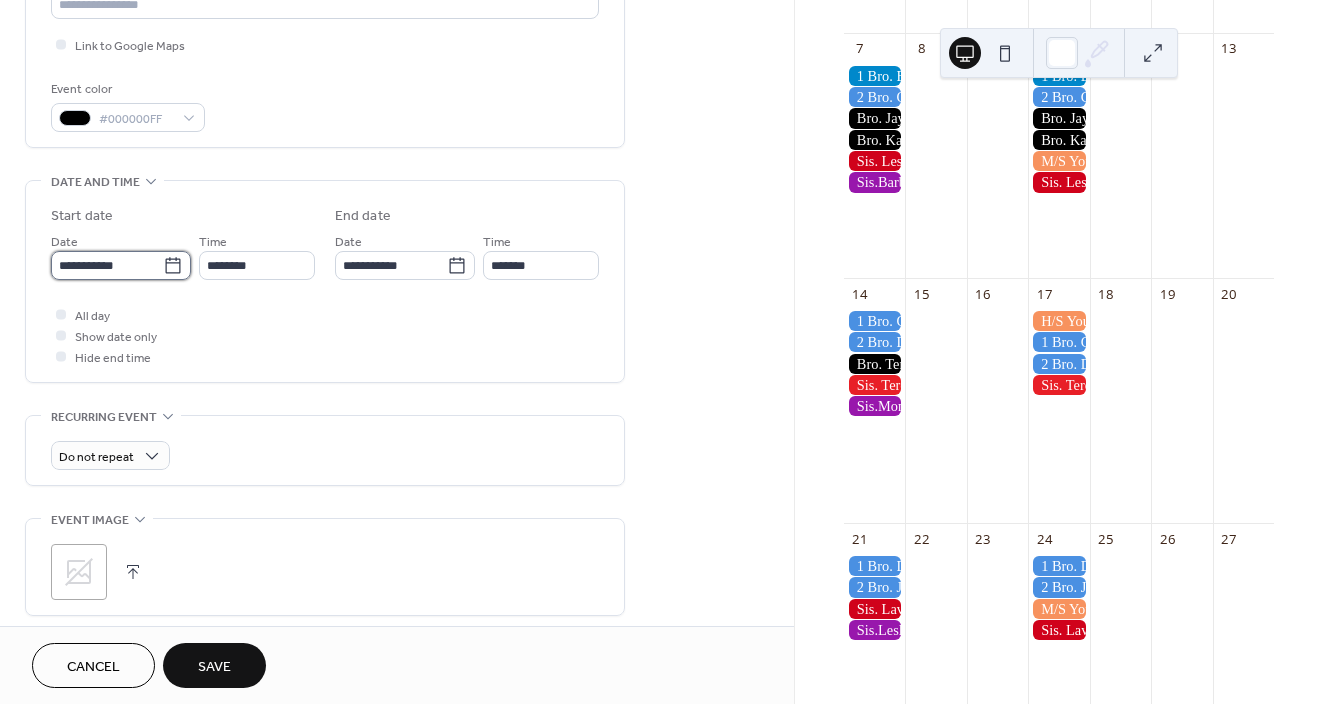 click on "**********" at bounding box center (107, 265) 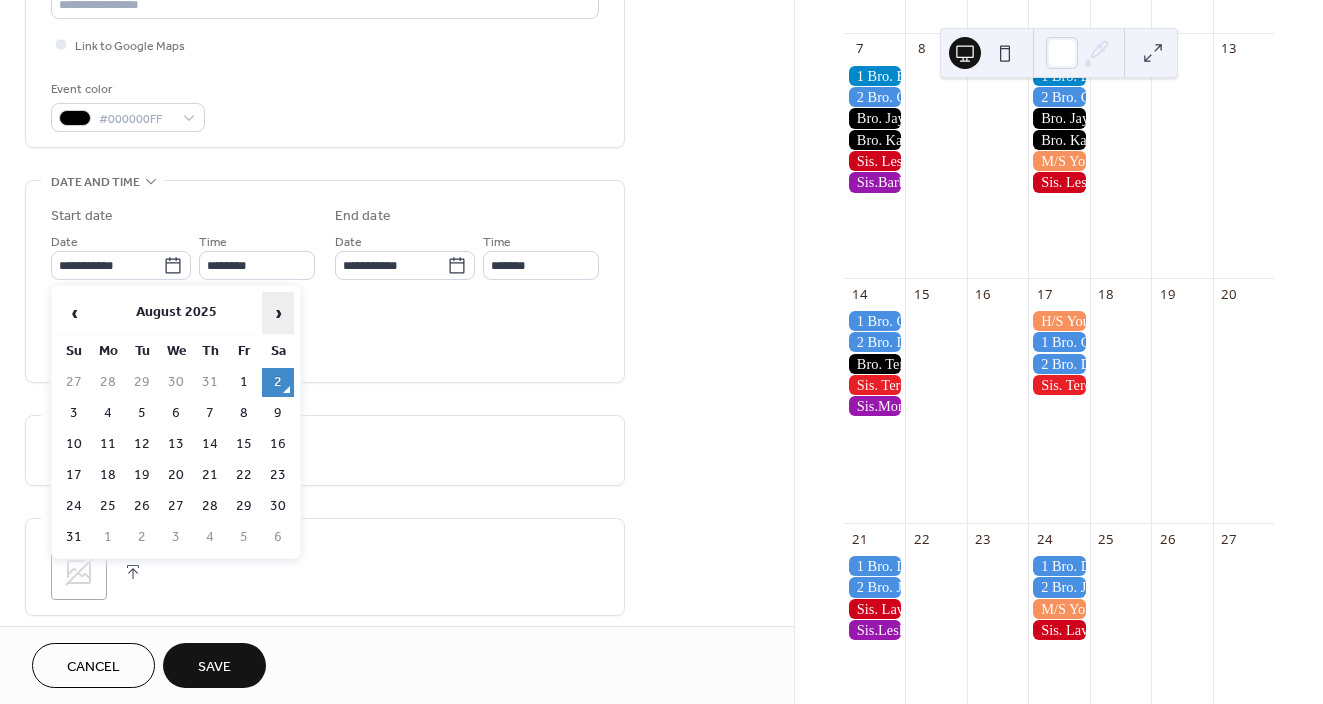 click on "›" at bounding box center (278, 313) 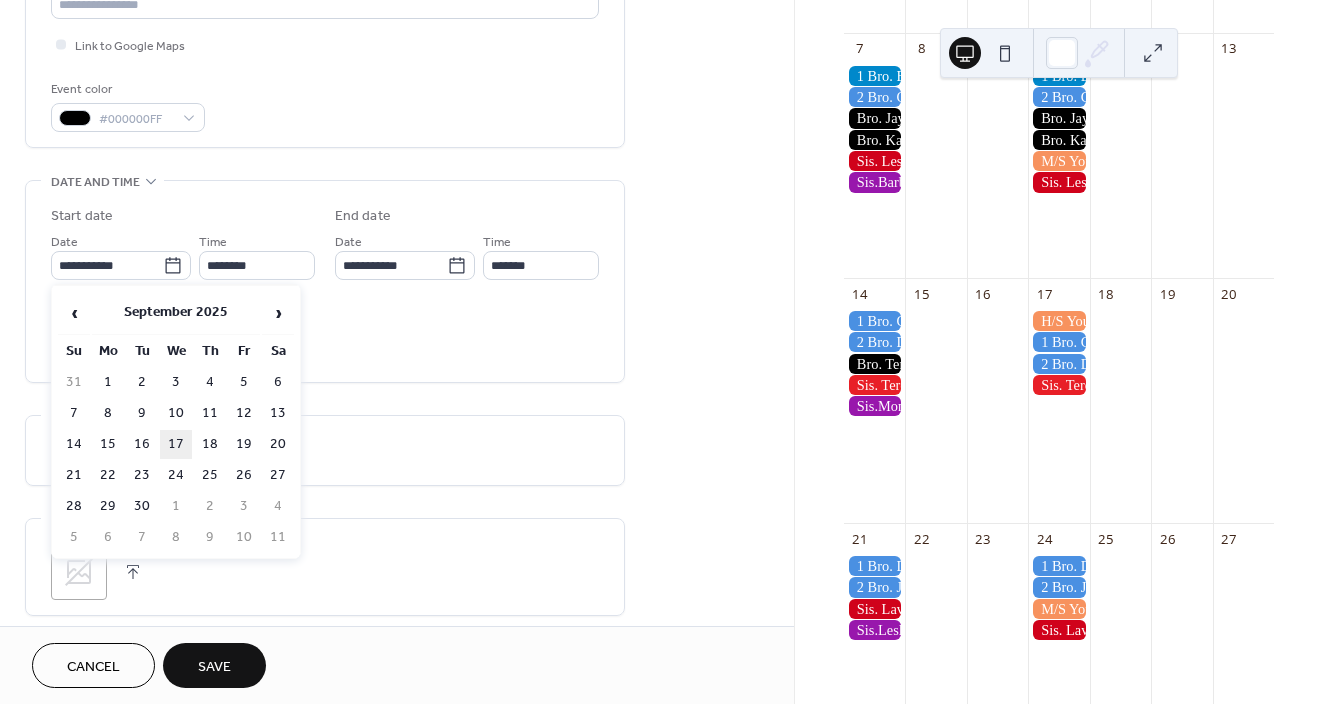 click on "17" at bounding box center (176, 444) 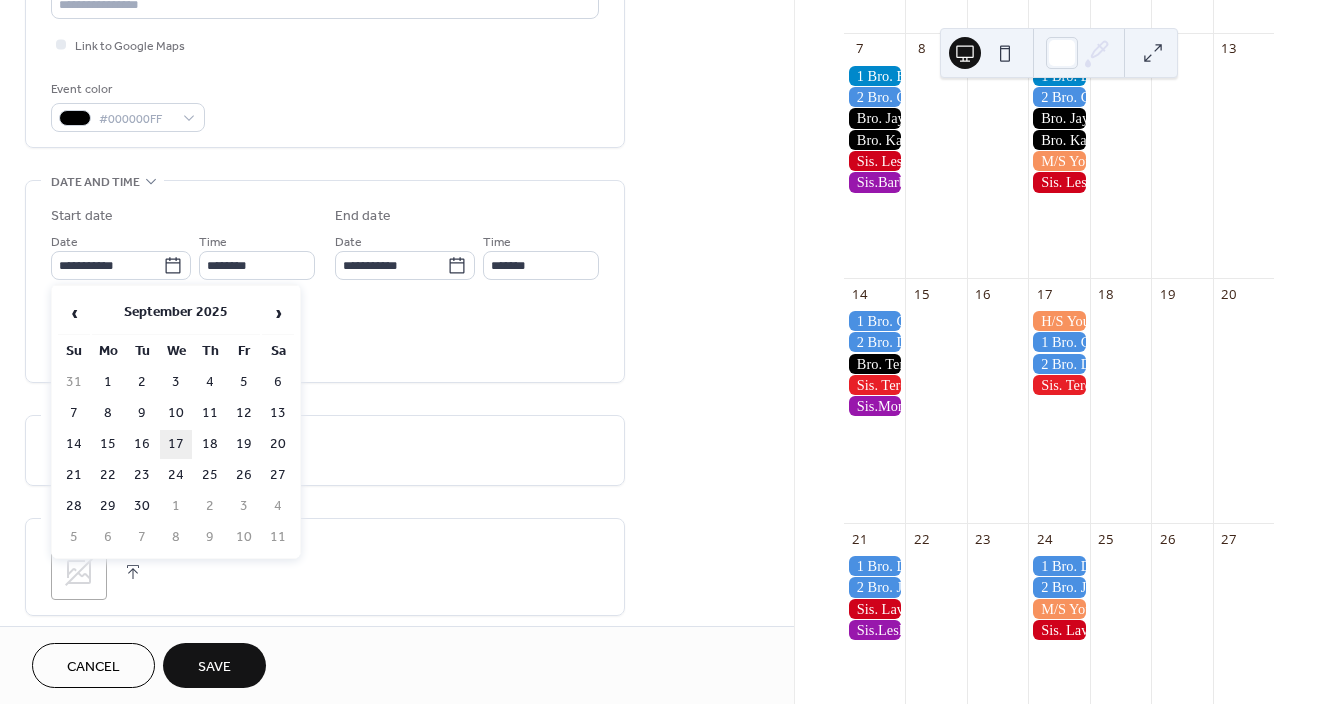 type on "**********" 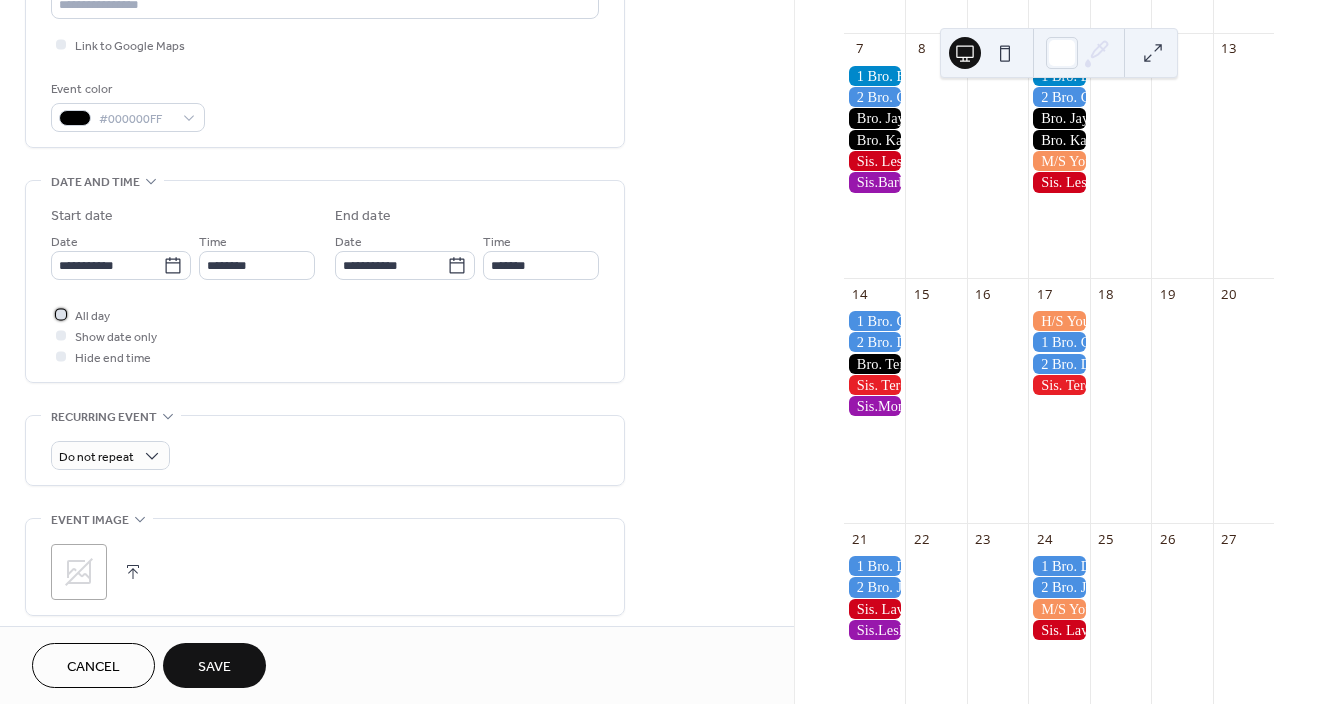 click at bounding box center [61, 314] 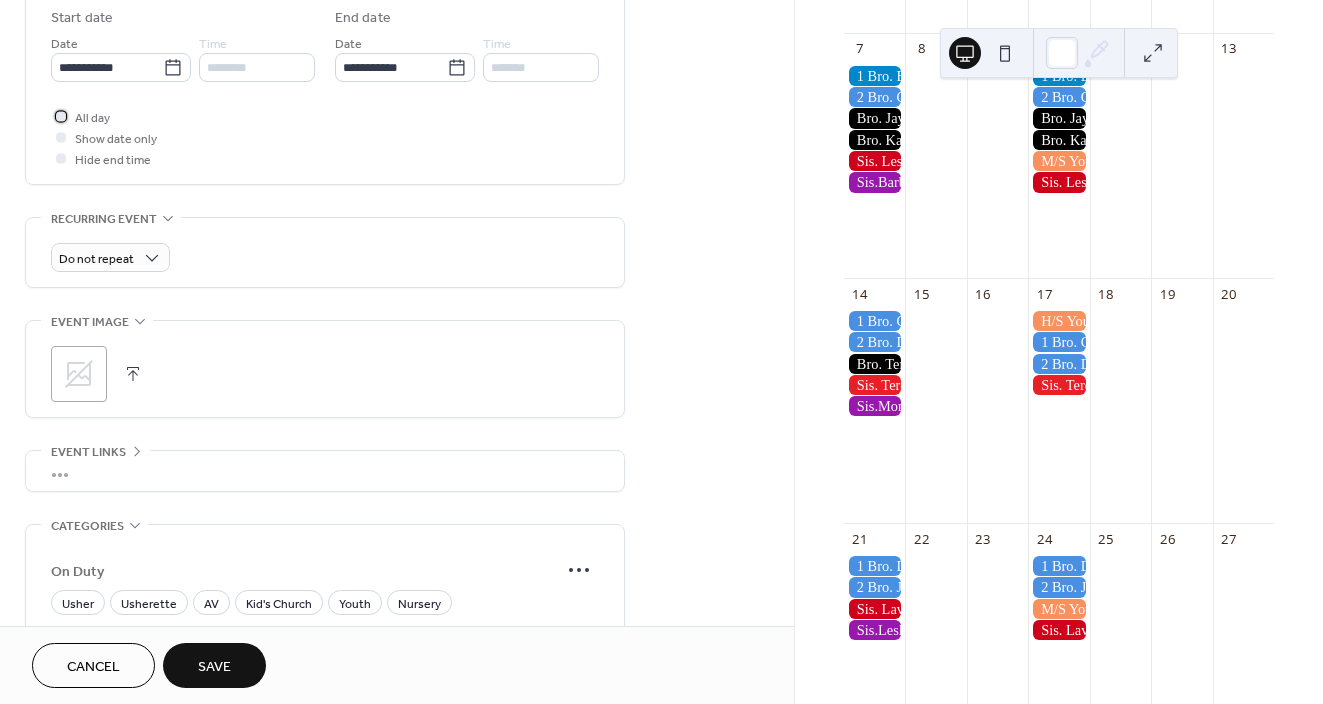 scroll, scrollTop: 831, scrollLeft: 0, axis: vertical 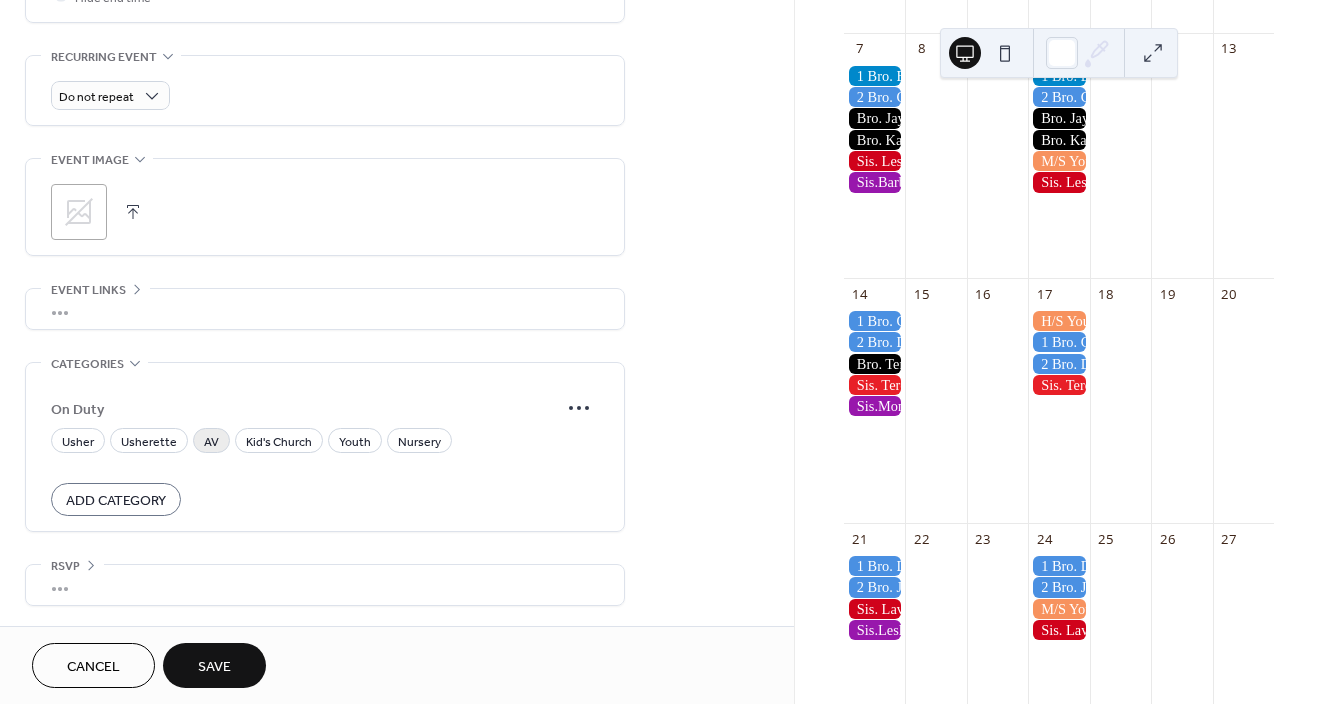 click on "AV" at bounding box center (211, 440) 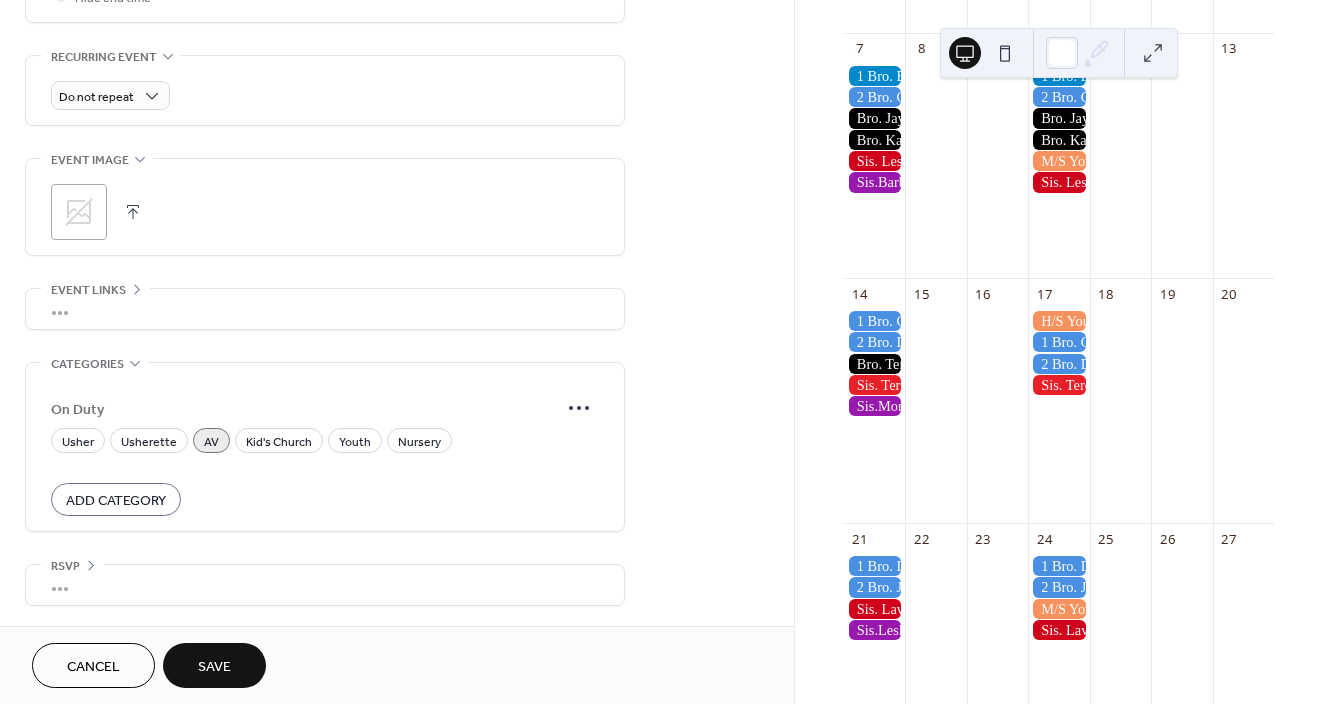 click on "Save" at bounding box center [214, 667] 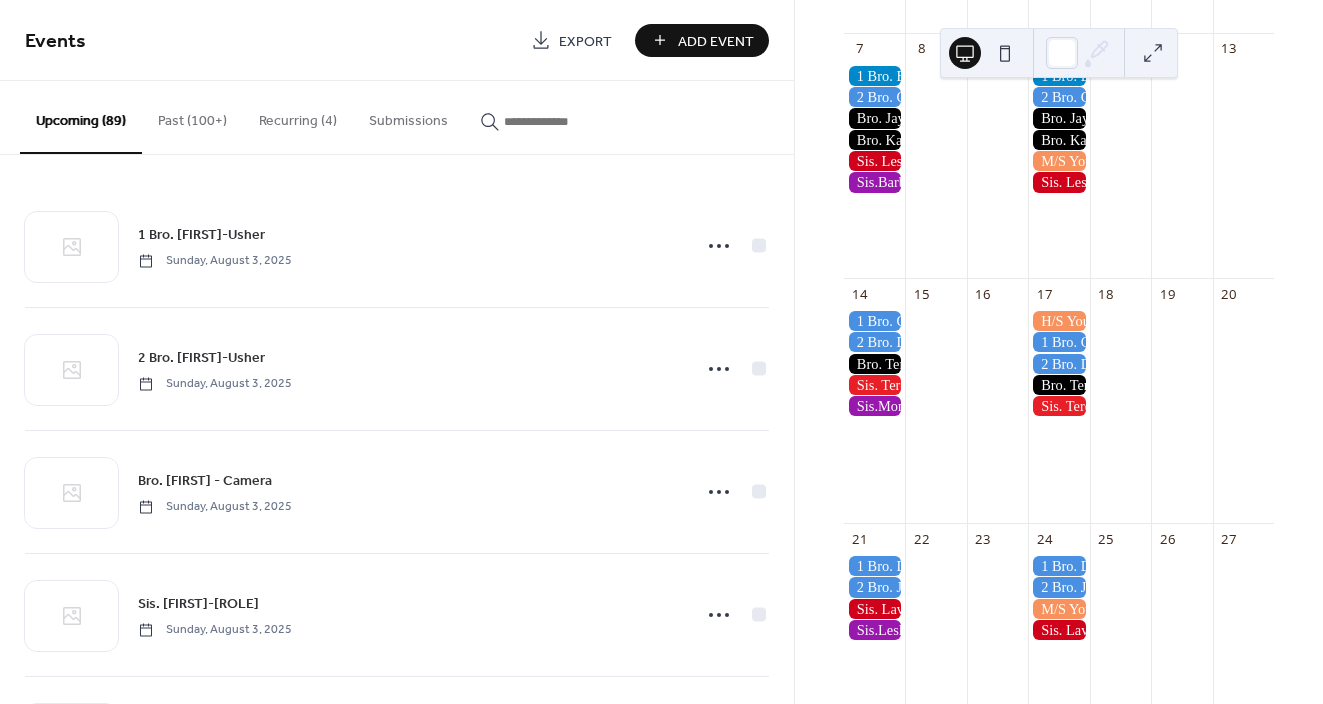click on "Add Event" at bounding box center (716, 41) 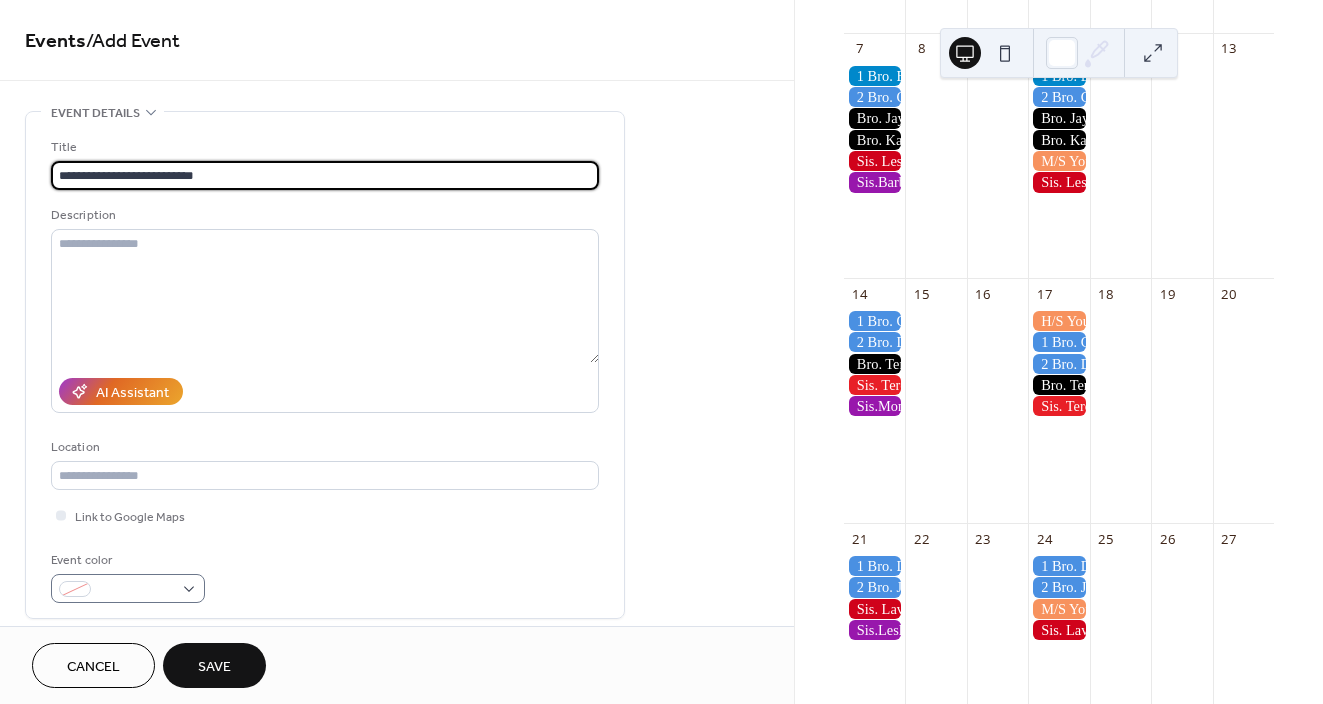 type on "**********" 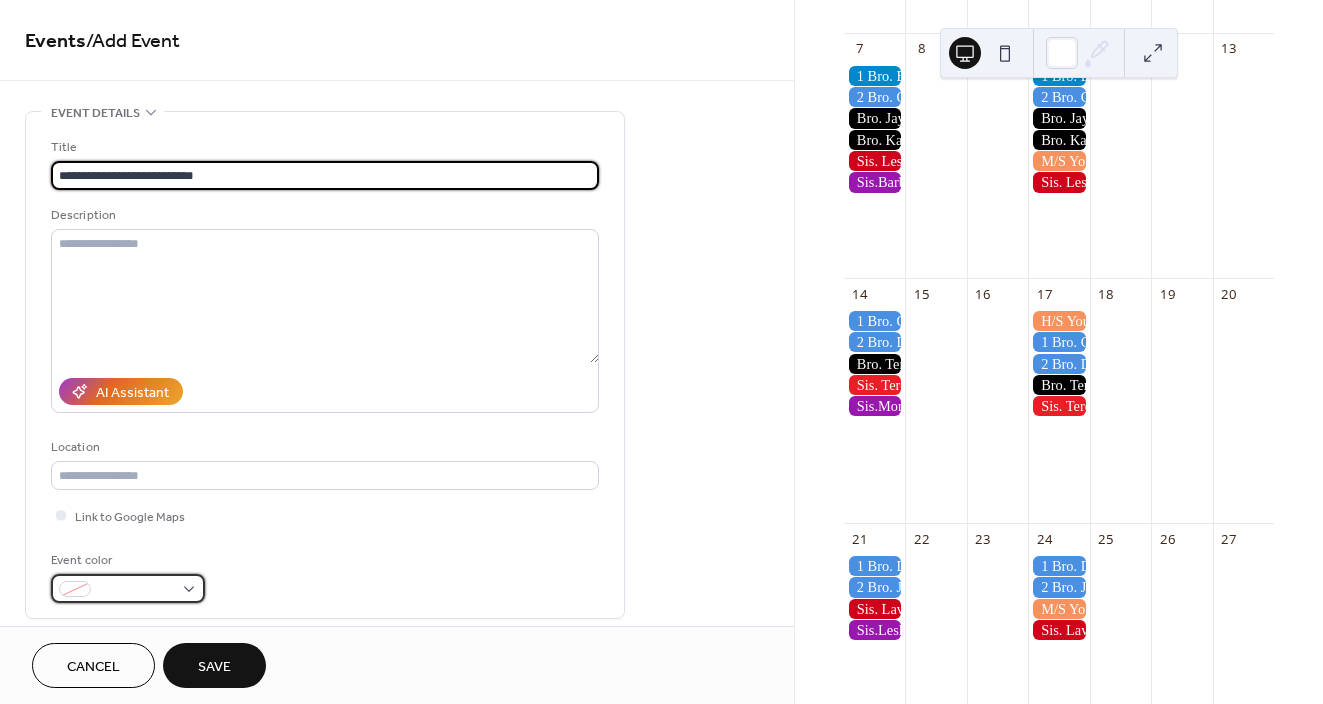 click at bounding box center (128, 588) 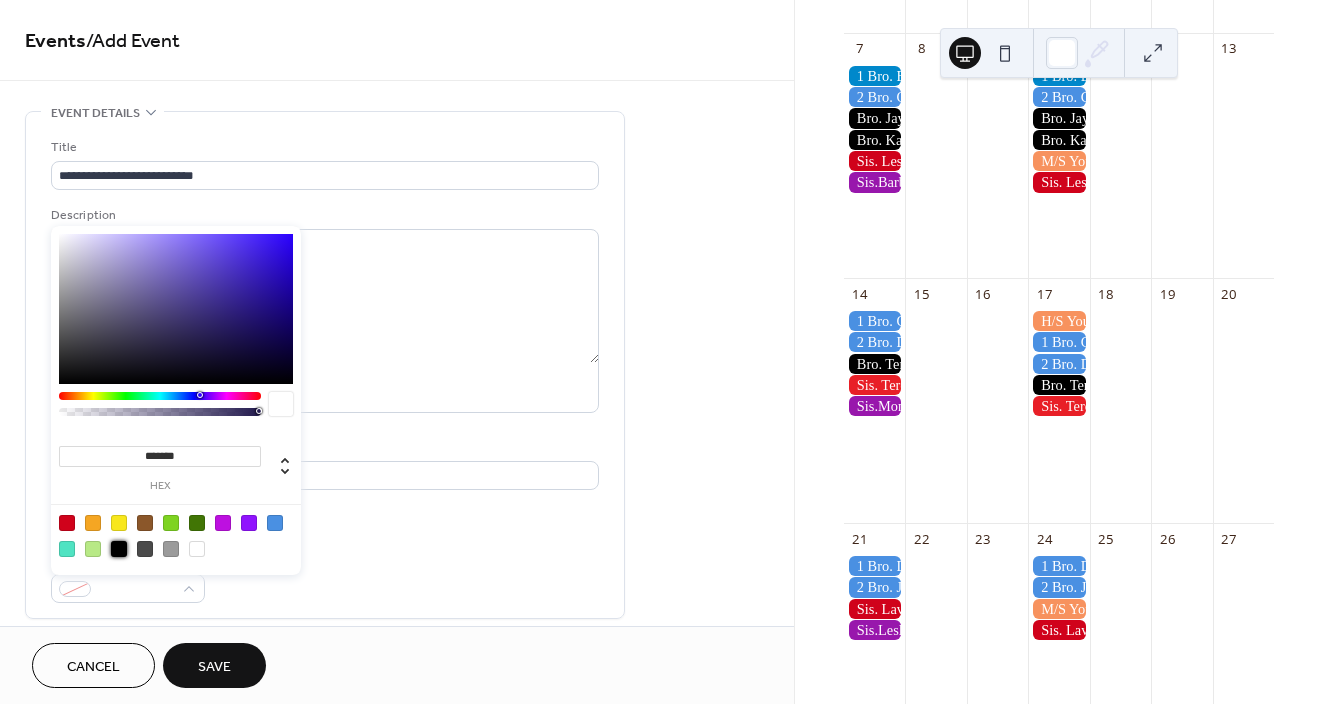 click at bounding box center [119, 549] 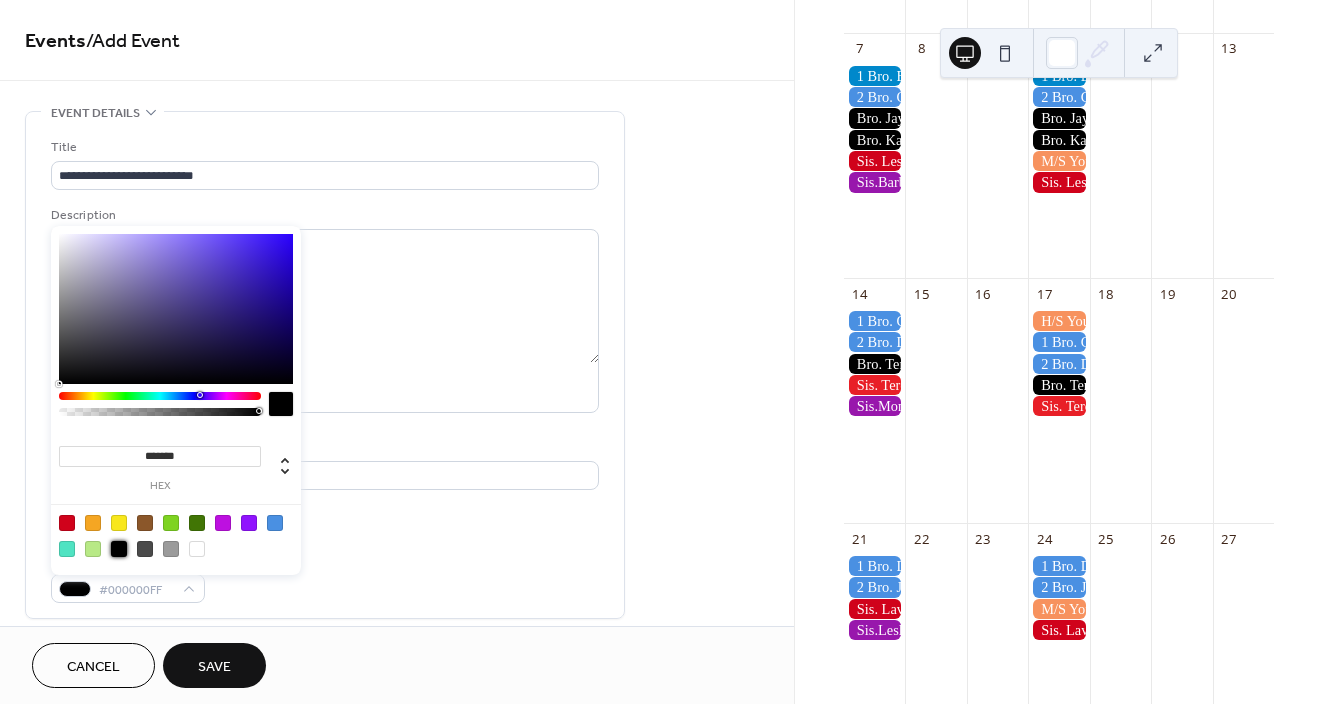 click on "**********" at bounding box center [325, 370] 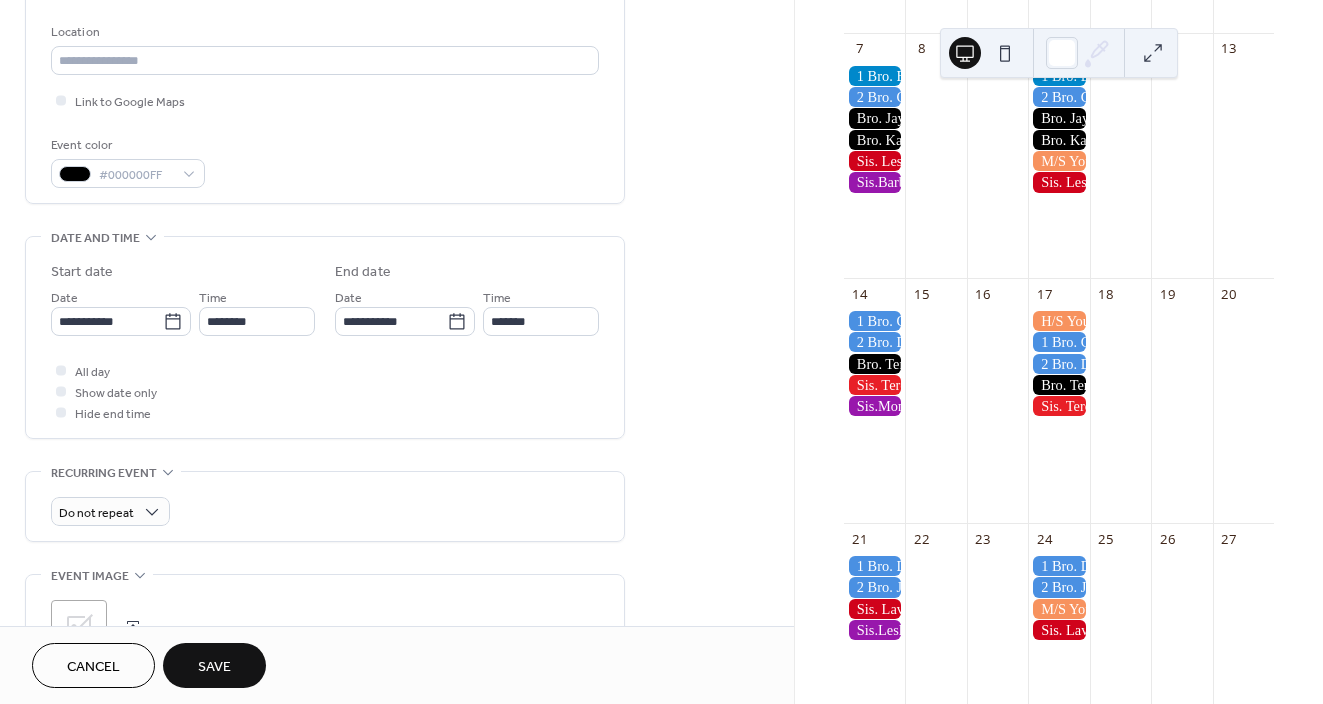 scroll, scrollTop: 419, scrollLeft: 0, axis: vertical 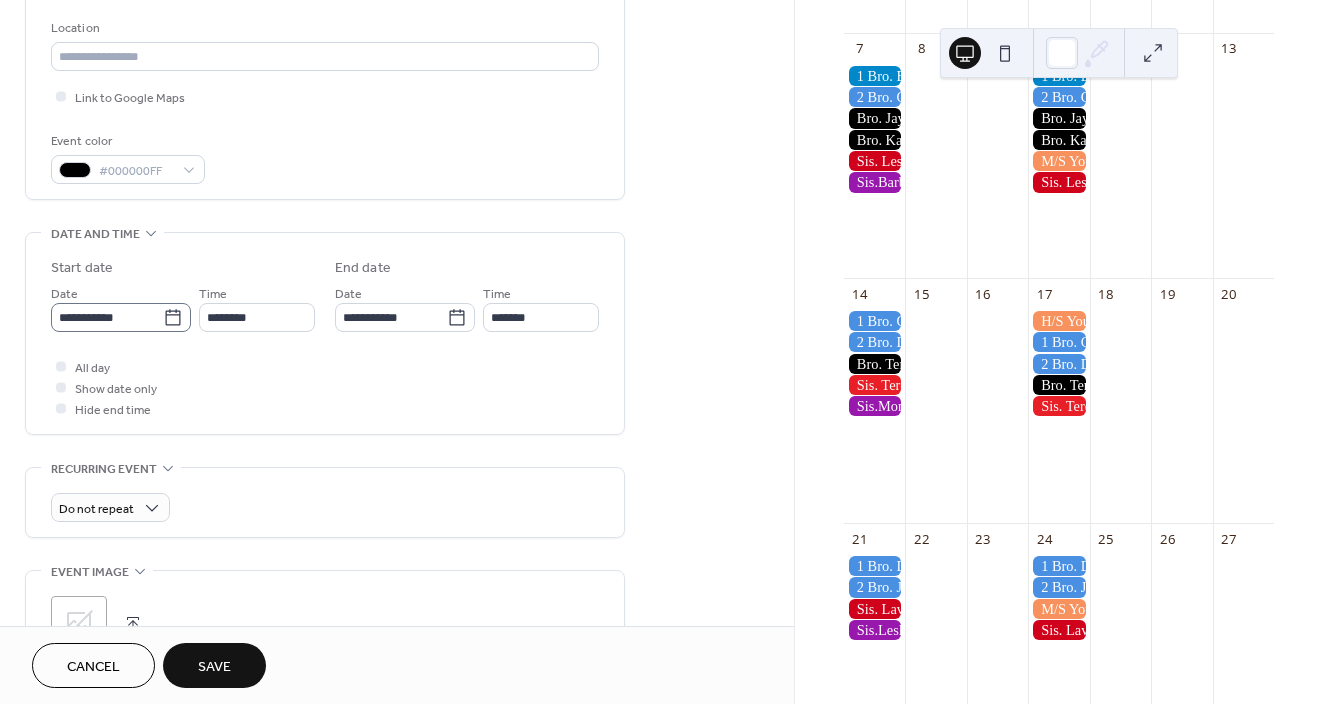 click 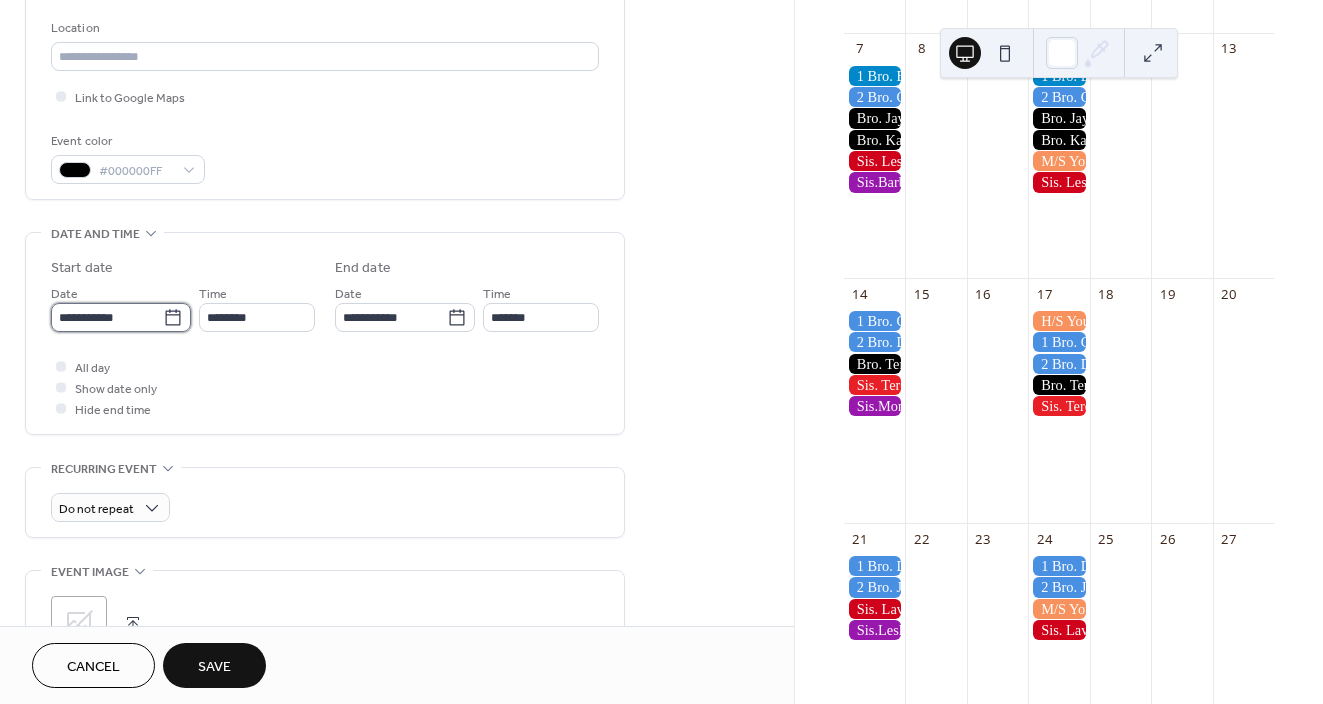 click on "**********" at bounding box center (107, 317) 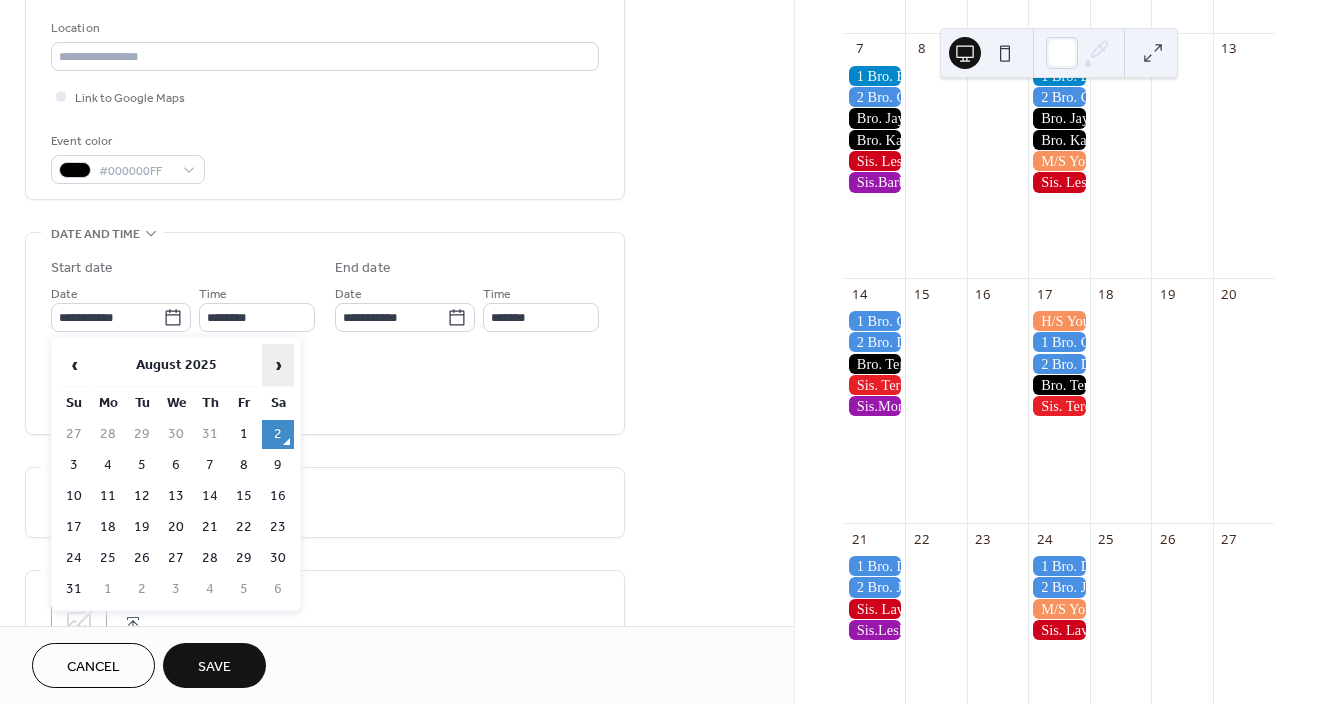 click on "›" at bounding box center (278, 365) 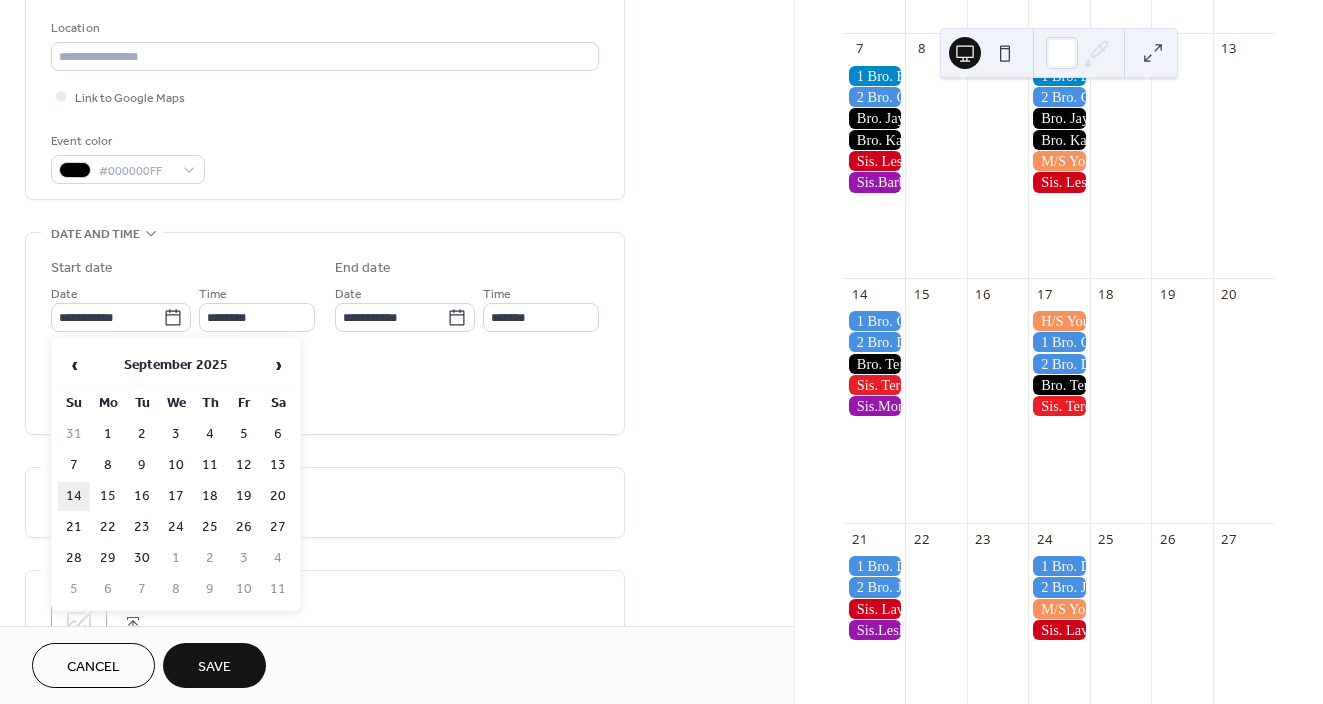 click on "14" at bounding box center (74, 496) 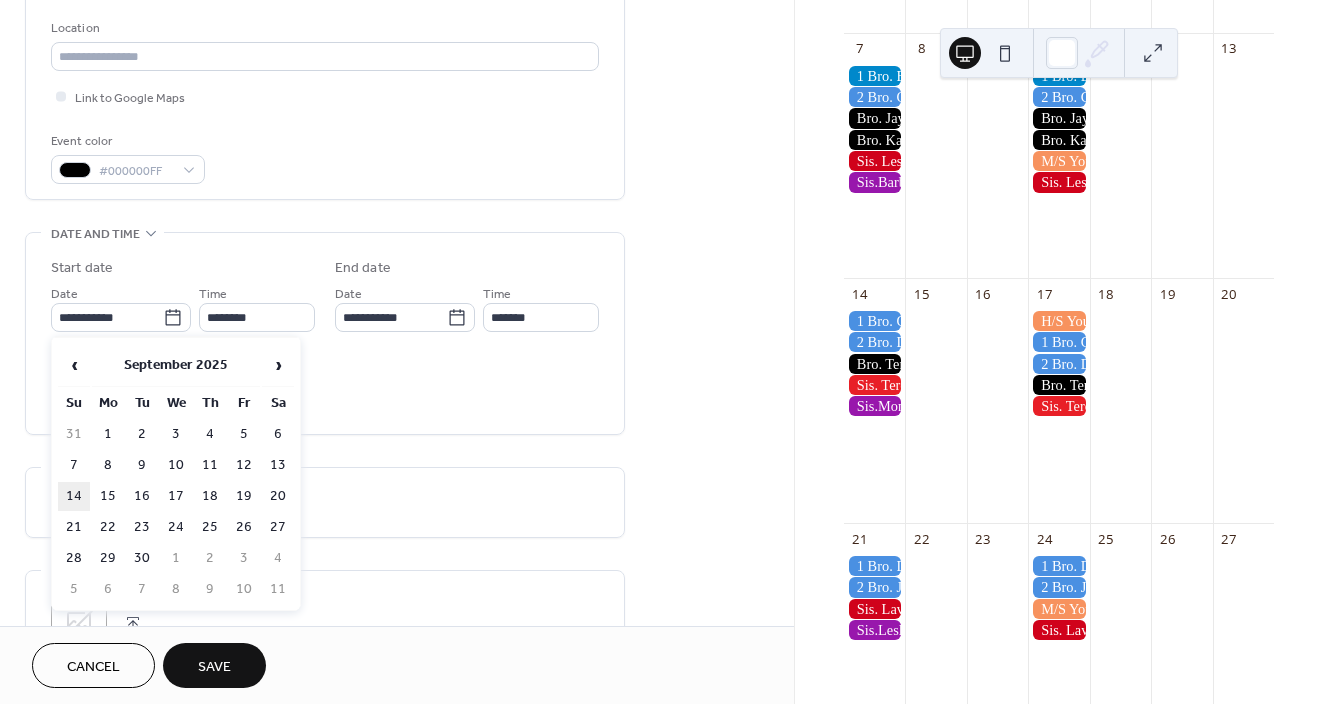type on "**********" 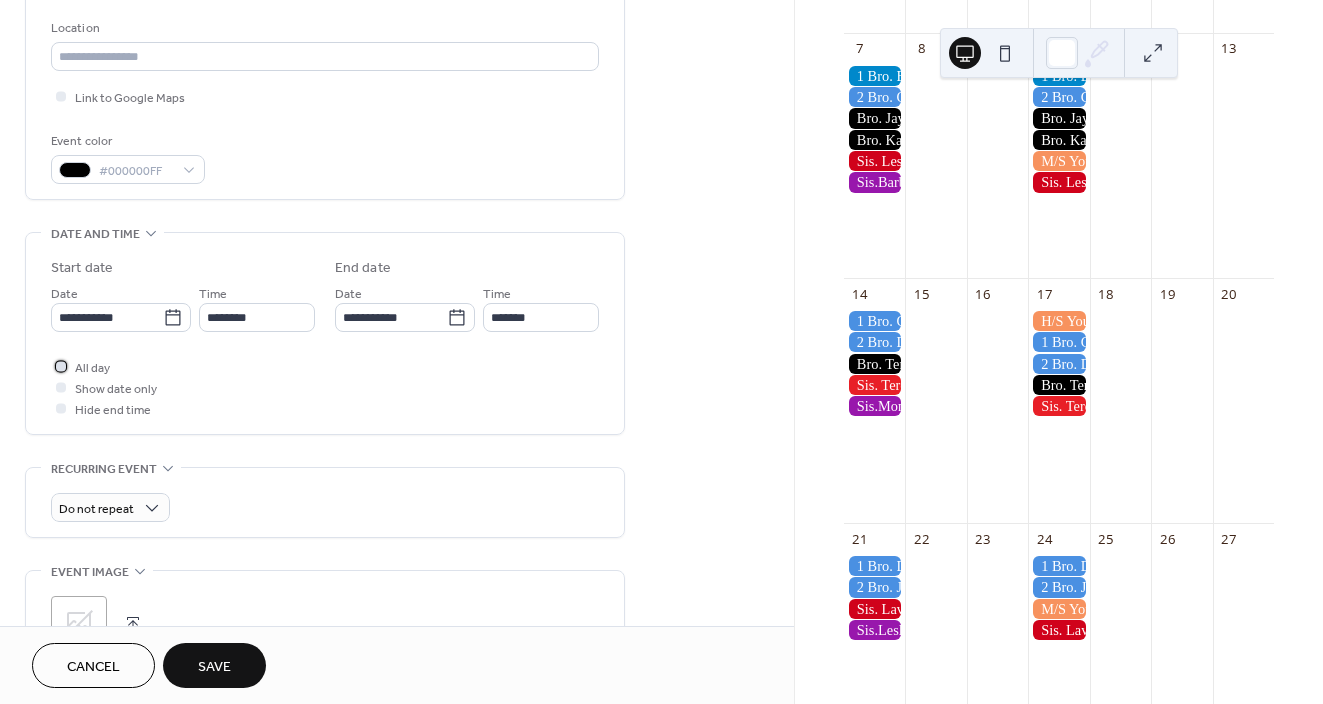 click at bounding box center [61, 366] 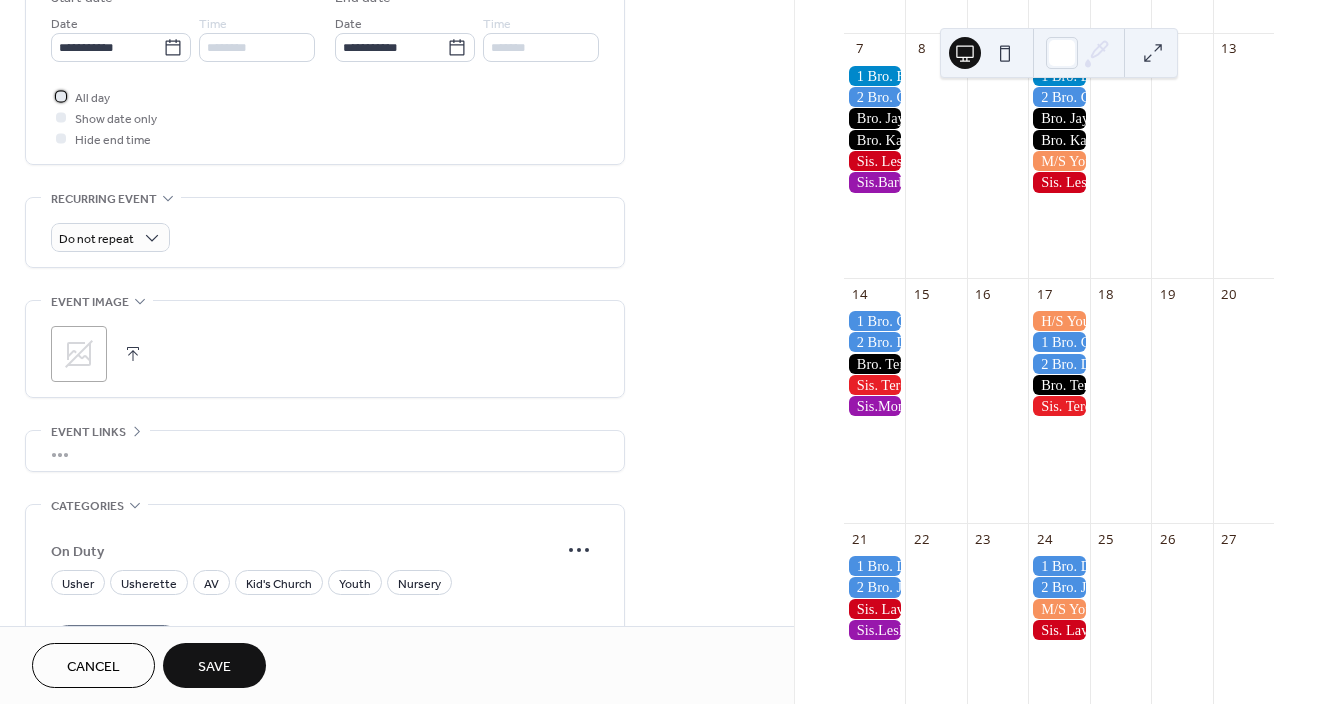 scroll, scrollTop: 690, scrollLeft: 0, axis: vertical 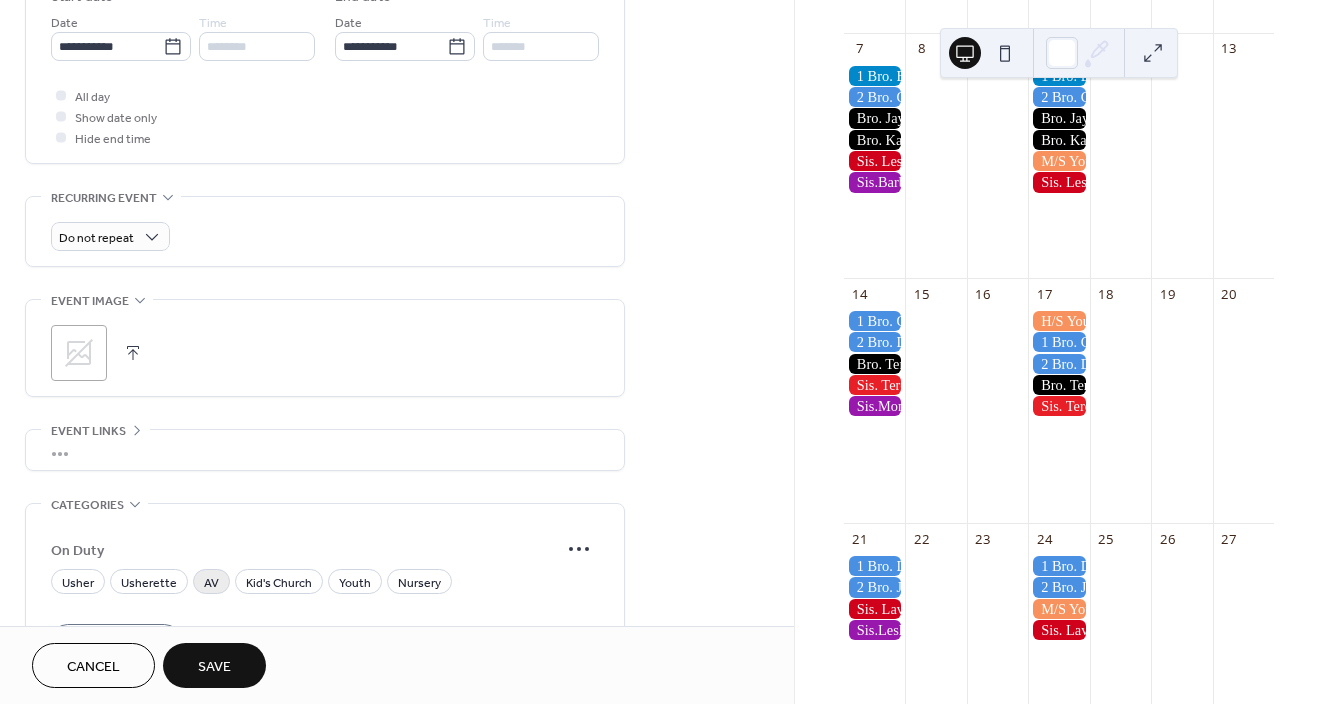 click on "AV" at bounding box center (211, 583) 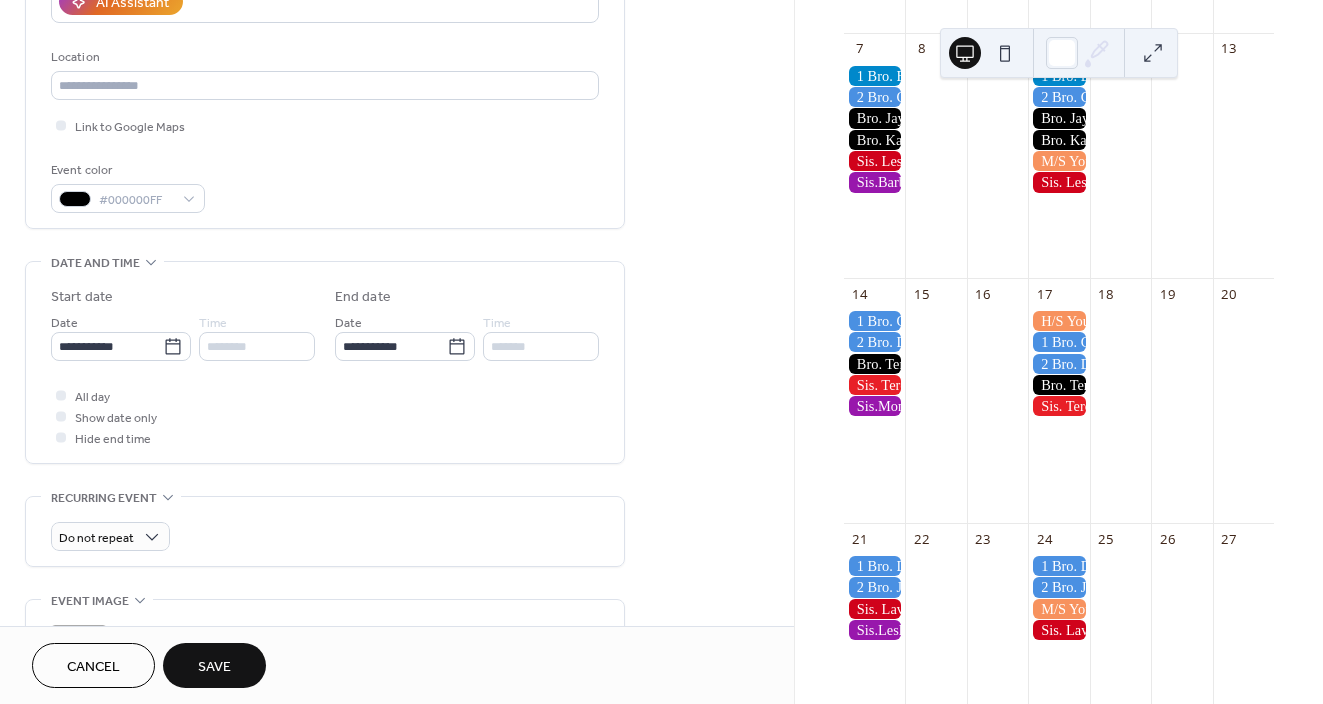 scroll, scrollTop: 378, scrollLeft: 0, axis: vertical 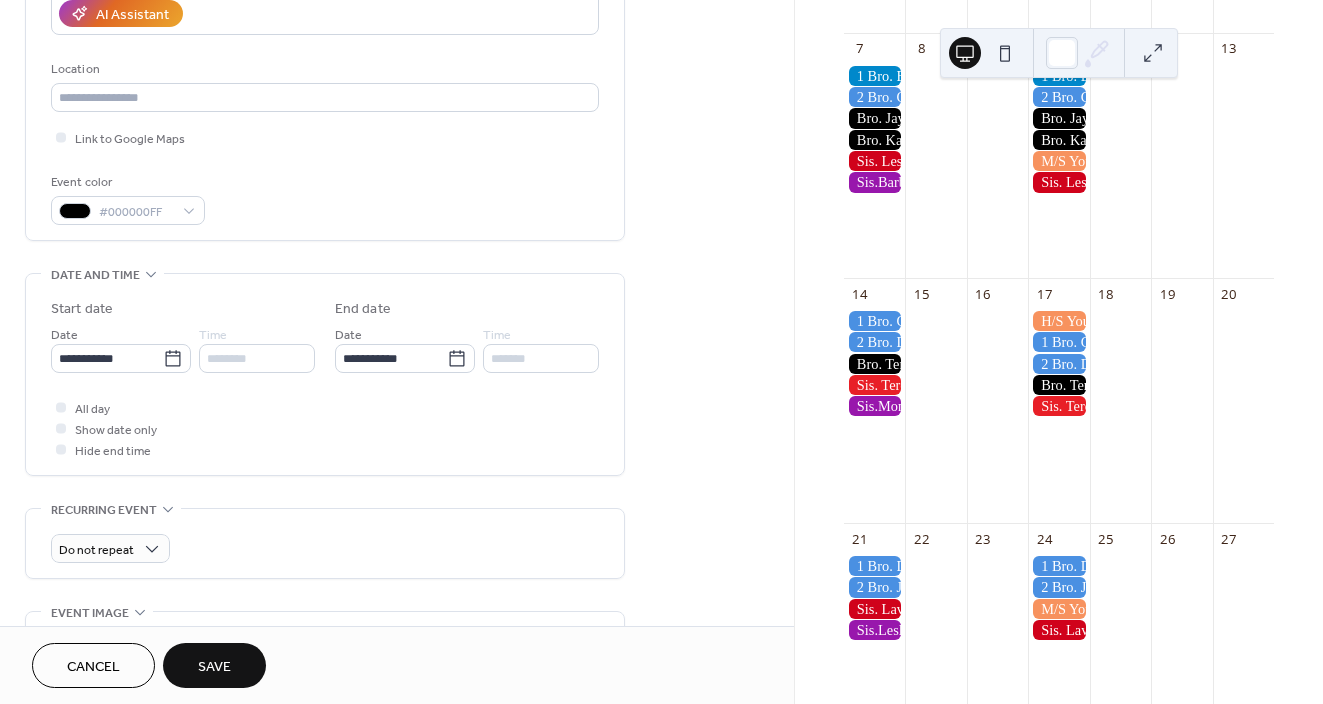 click on "Save" at bounding box center [214, 665] 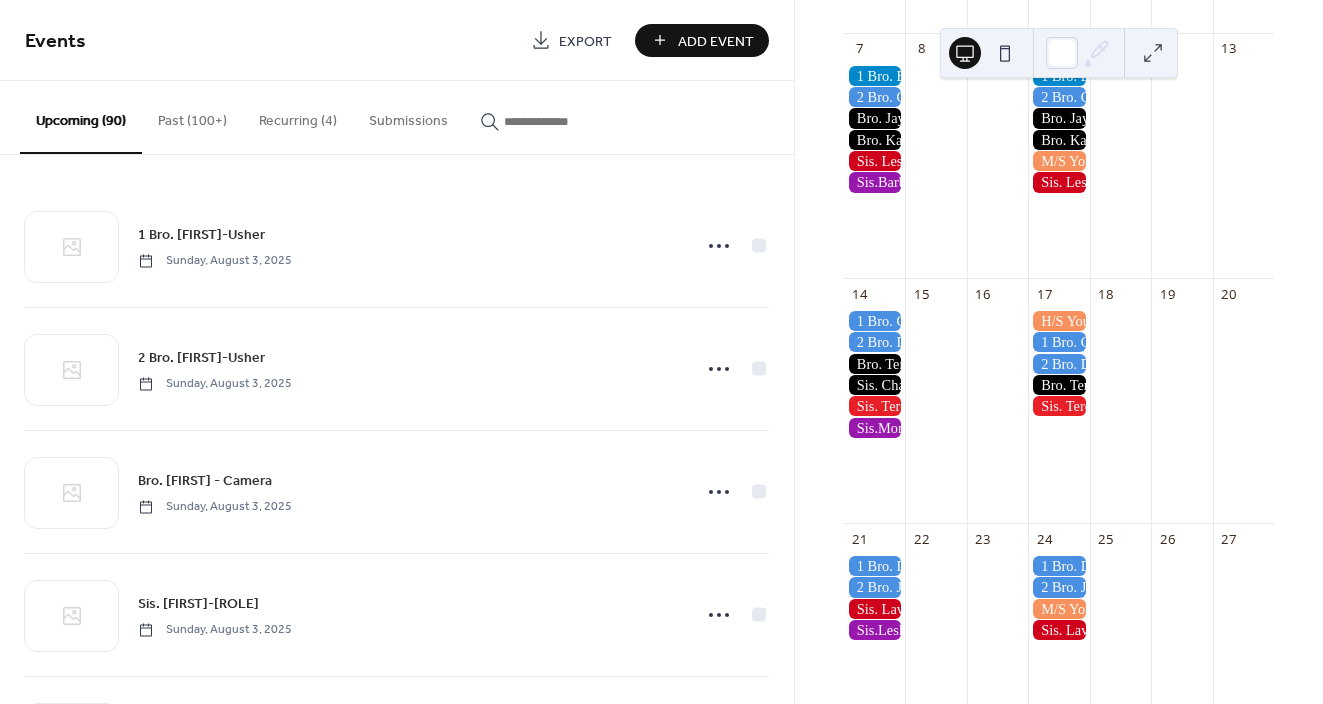 click on "Add Event" at bounding box center (716, 41) 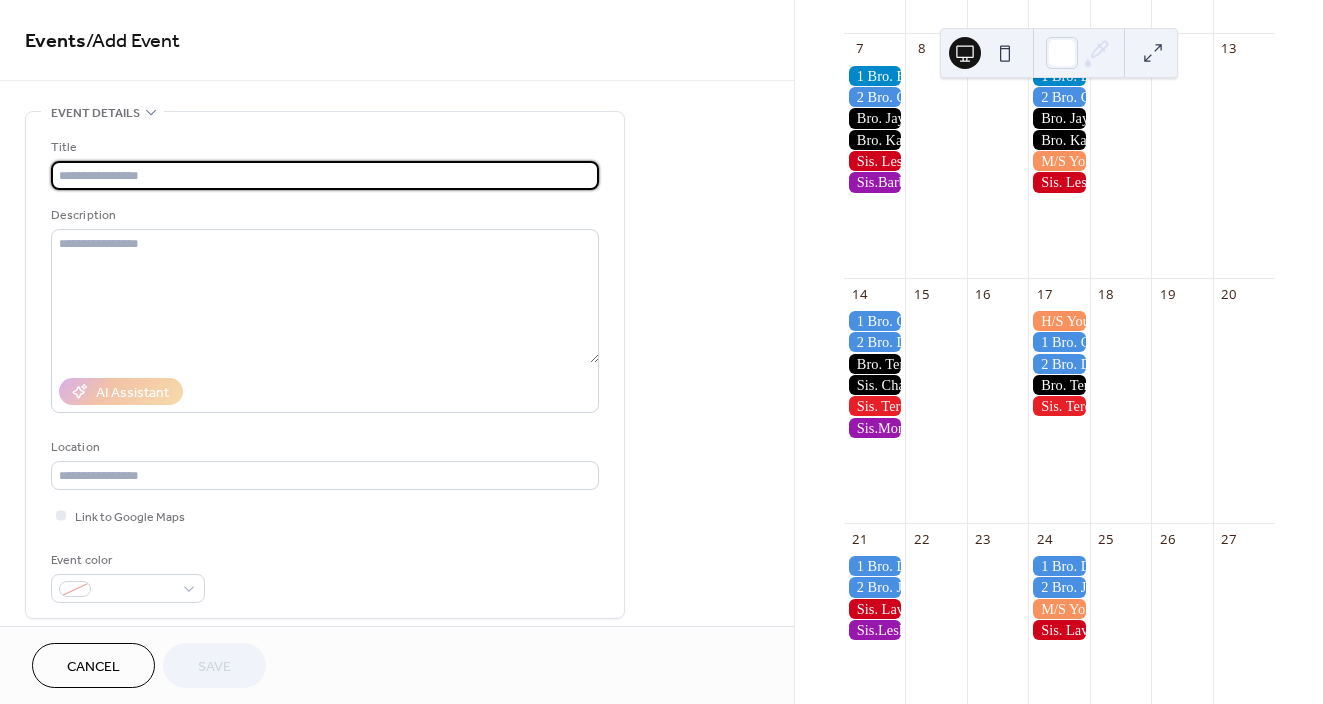 click at bounding box center (325, 175) 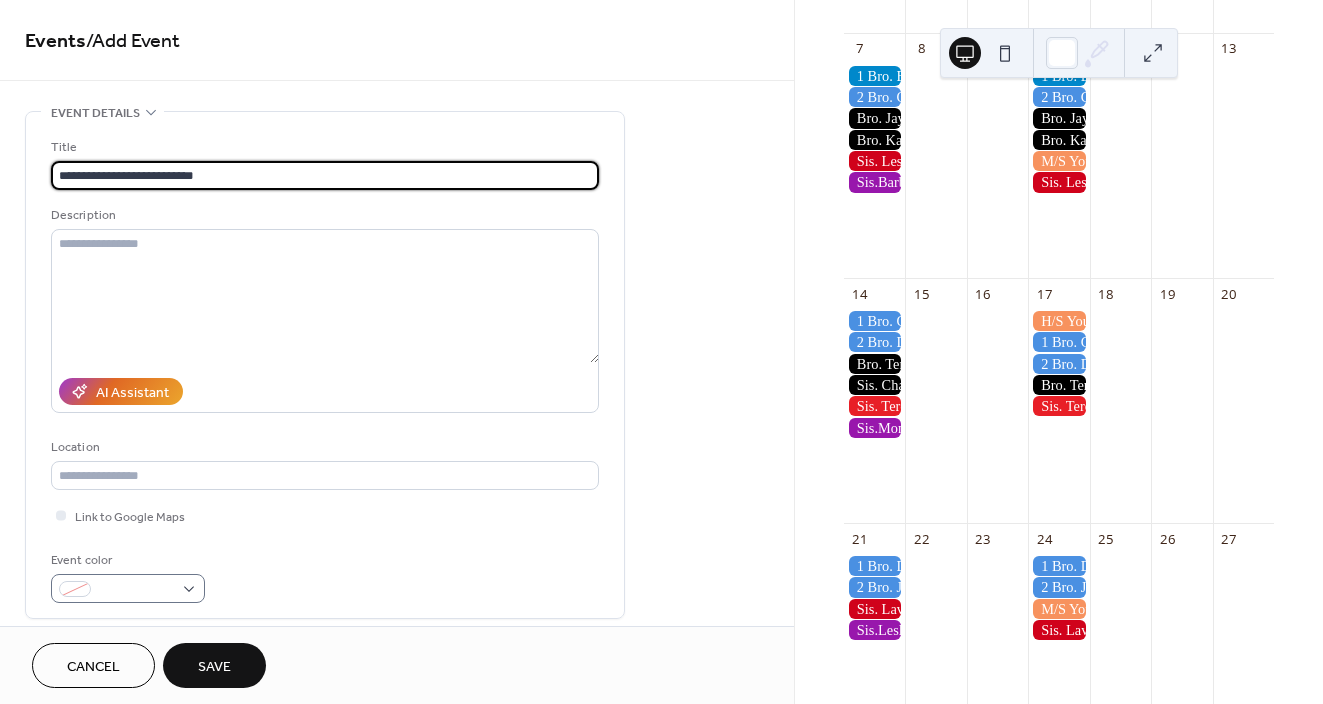 type on "**********" 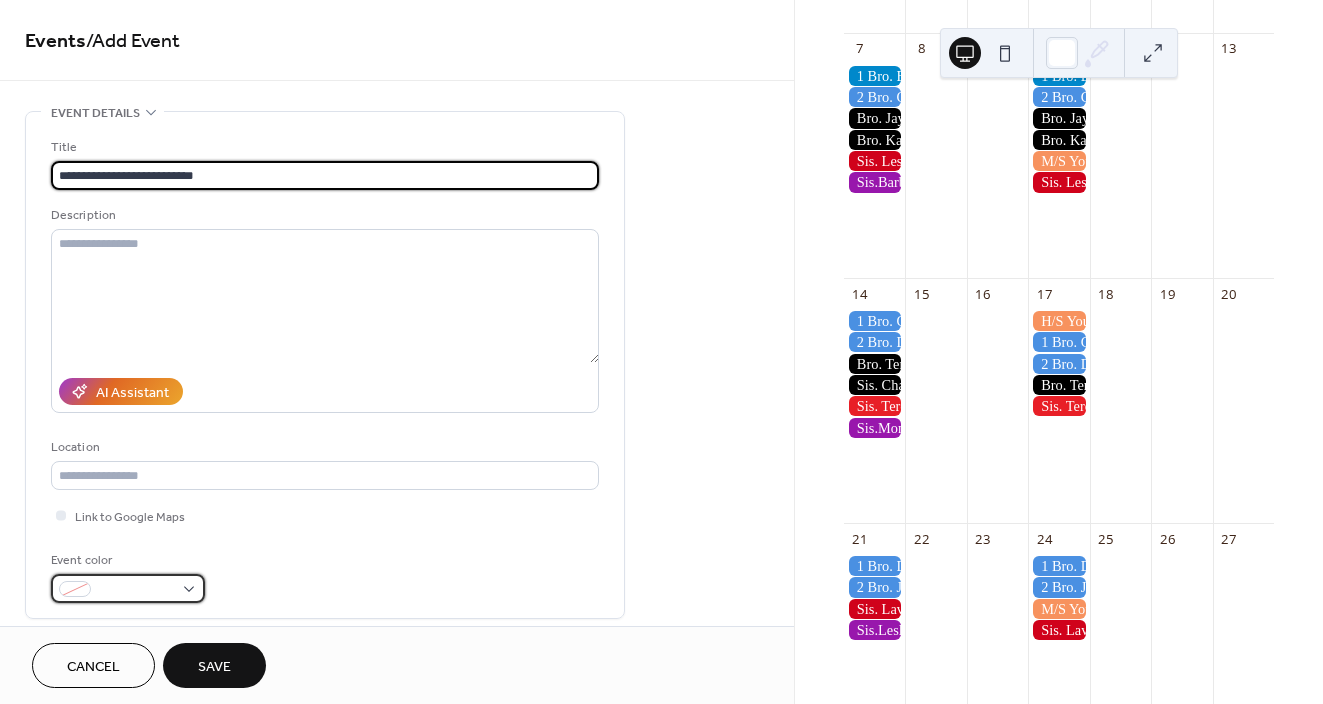 click at bounding box center (128, 588) 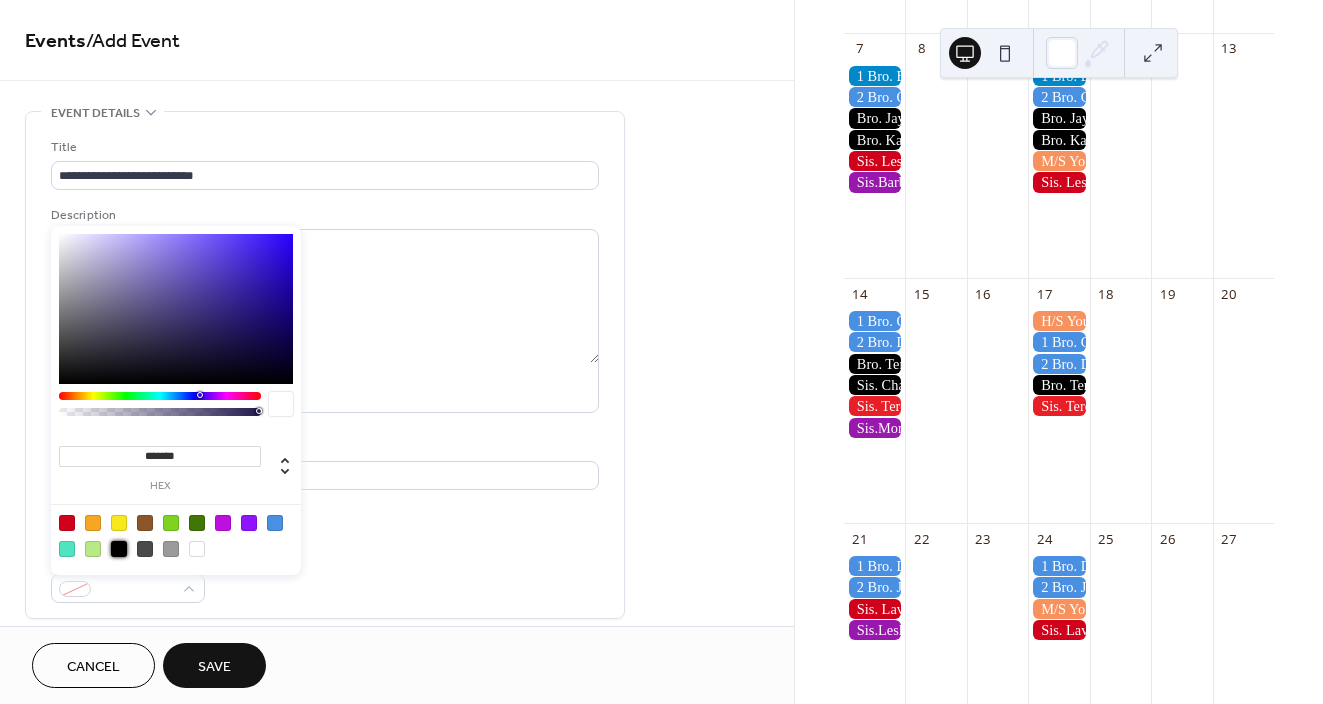 click at bounding box center [119, 549] 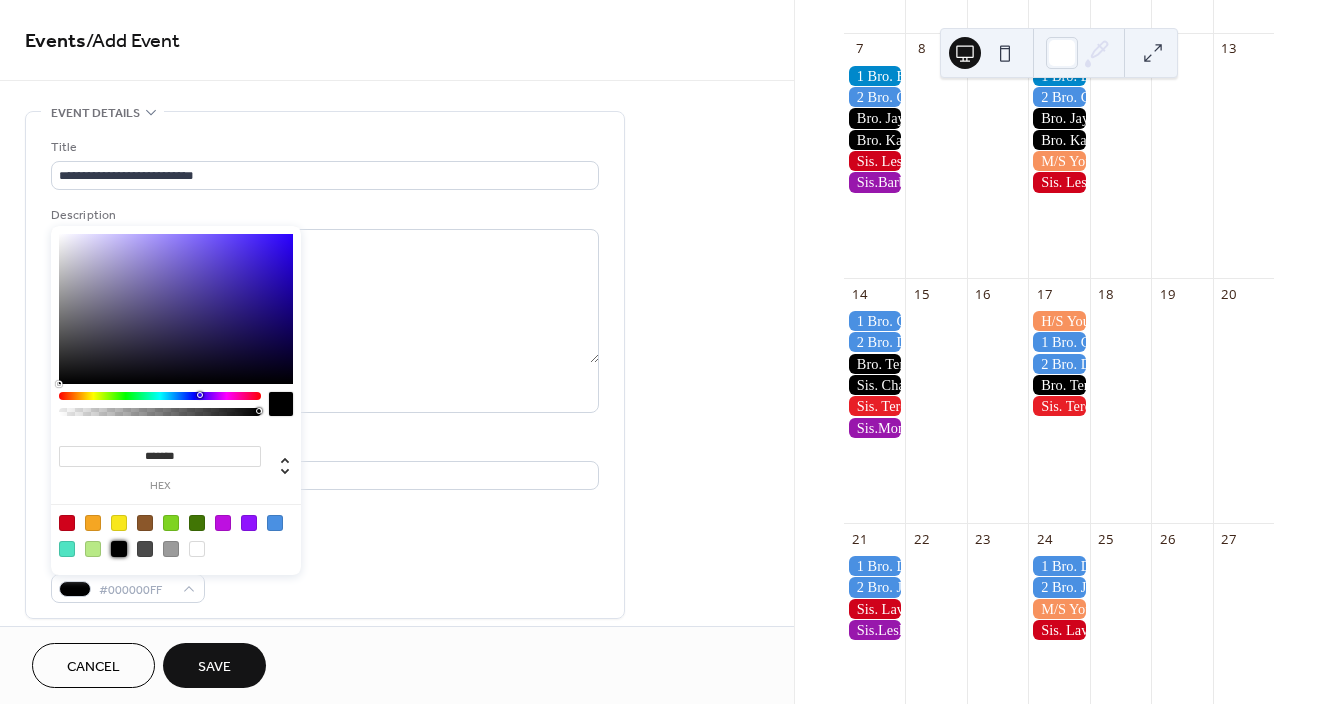 click on "Event color #000000FF" at bounding box center [325, 576] 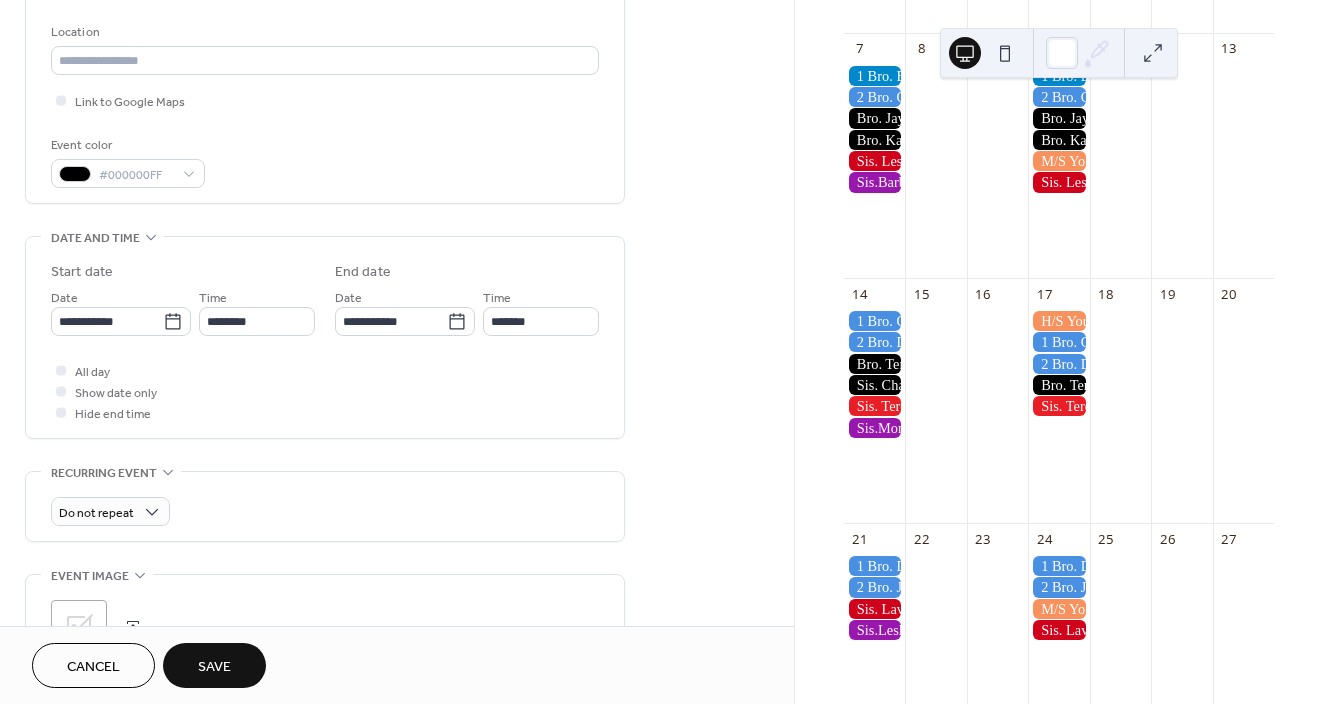 scroll, scrollTop: 427, scrollLeft: 0, axis: vertical 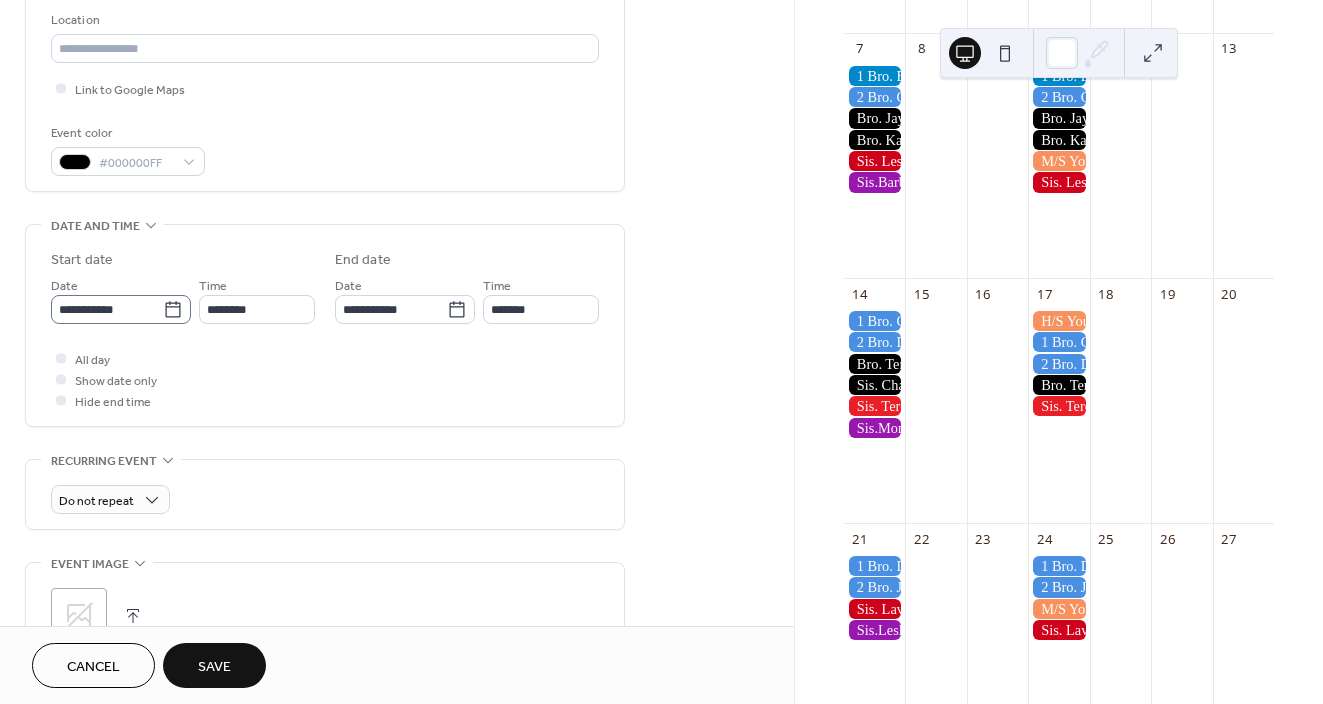 click 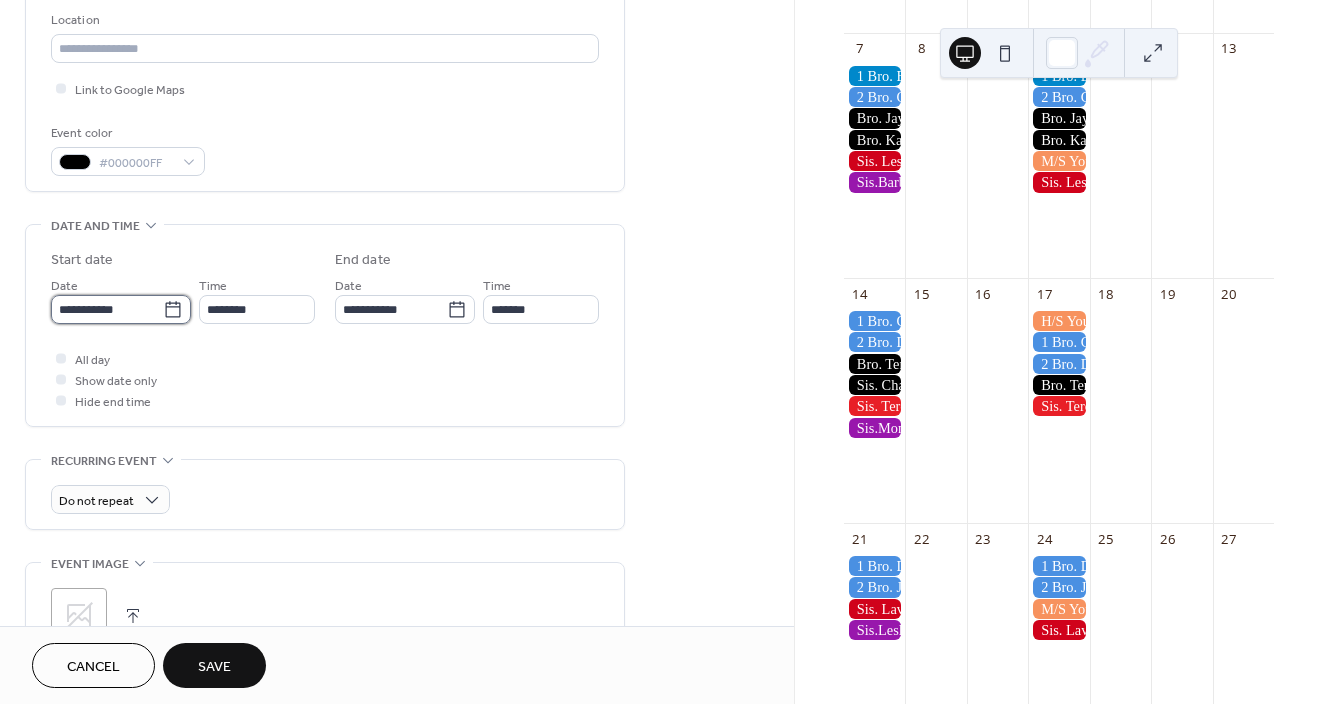 click on "**********" at bounding box center (107, 309) 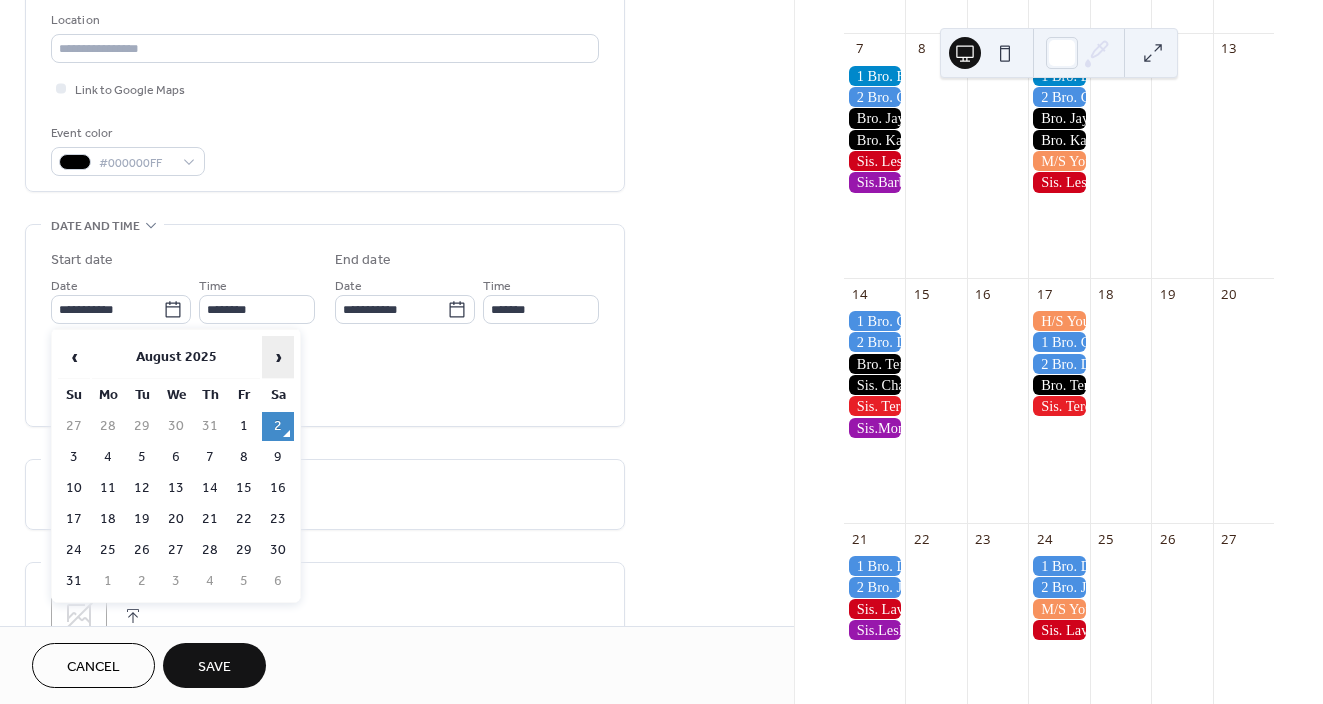 click on "›" at bounding box center [278, 357] 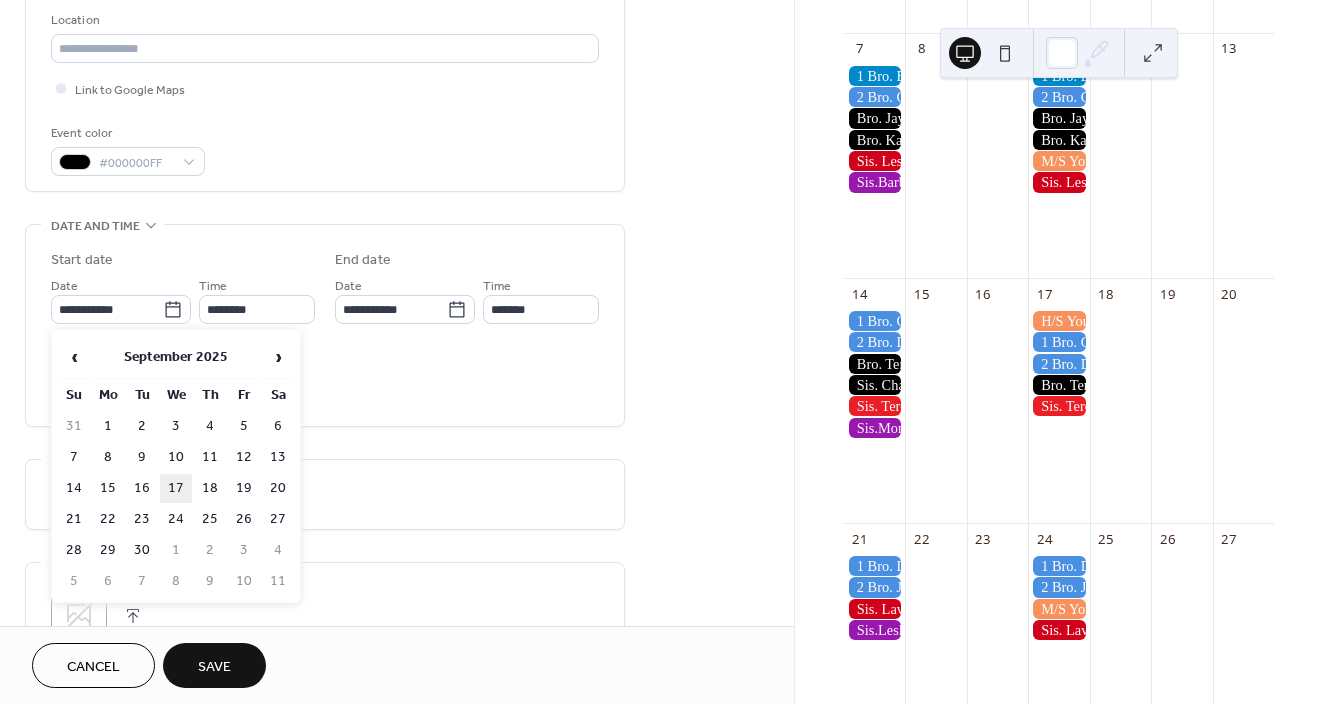 click on "17" at bounding box center (176, 488) 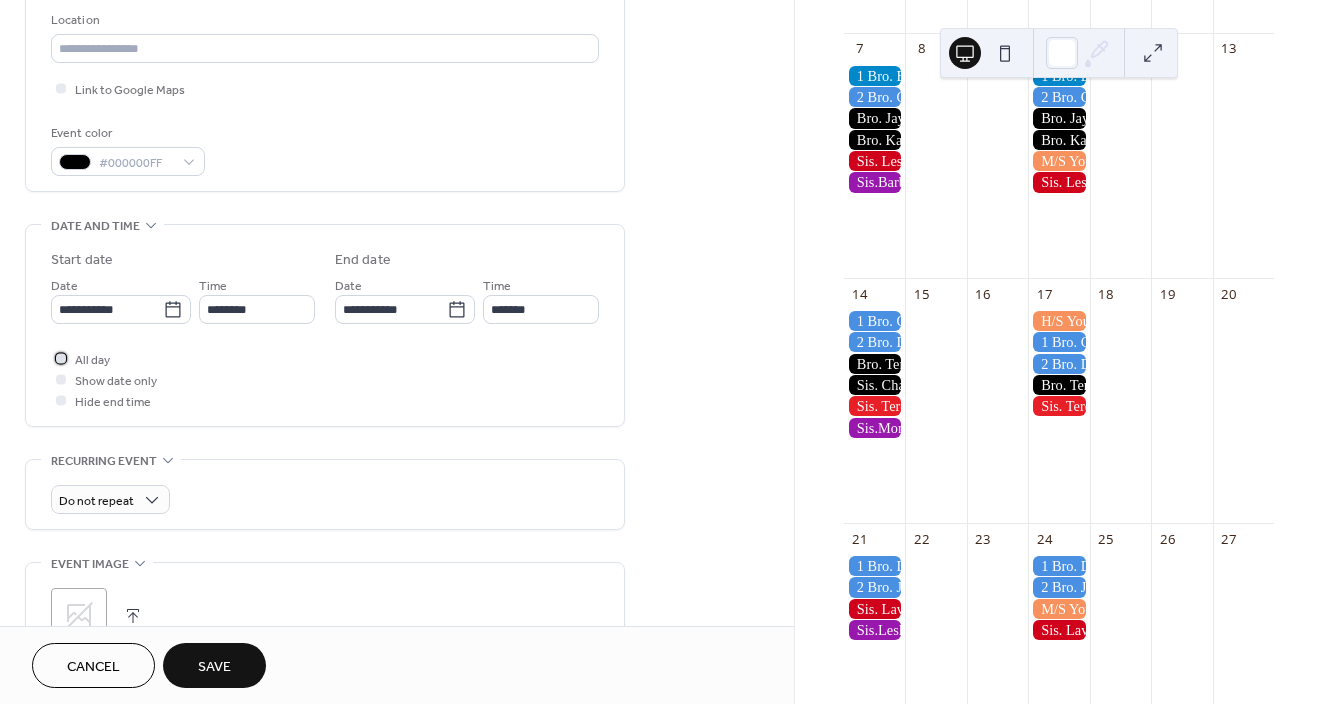 click at bounding box center [61, 358] 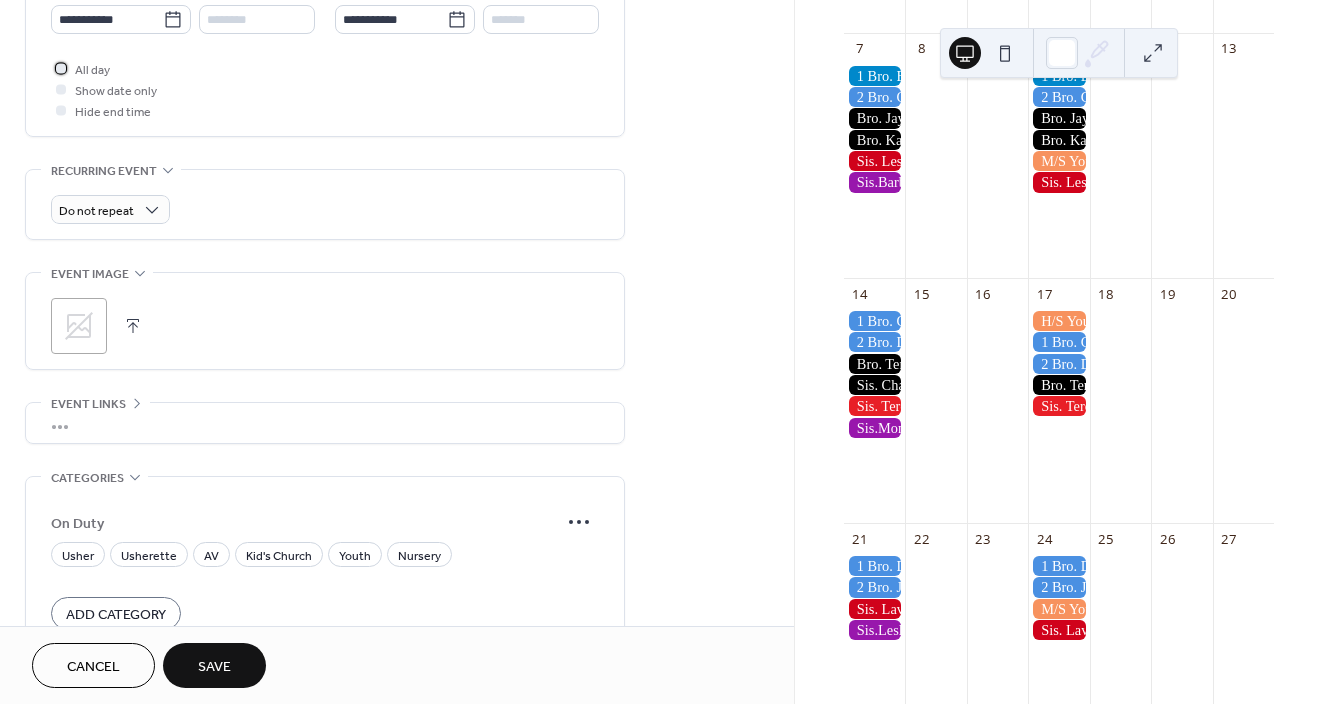 scroll, scrollTop: 718, scrollLeft: 0, axis: vertical 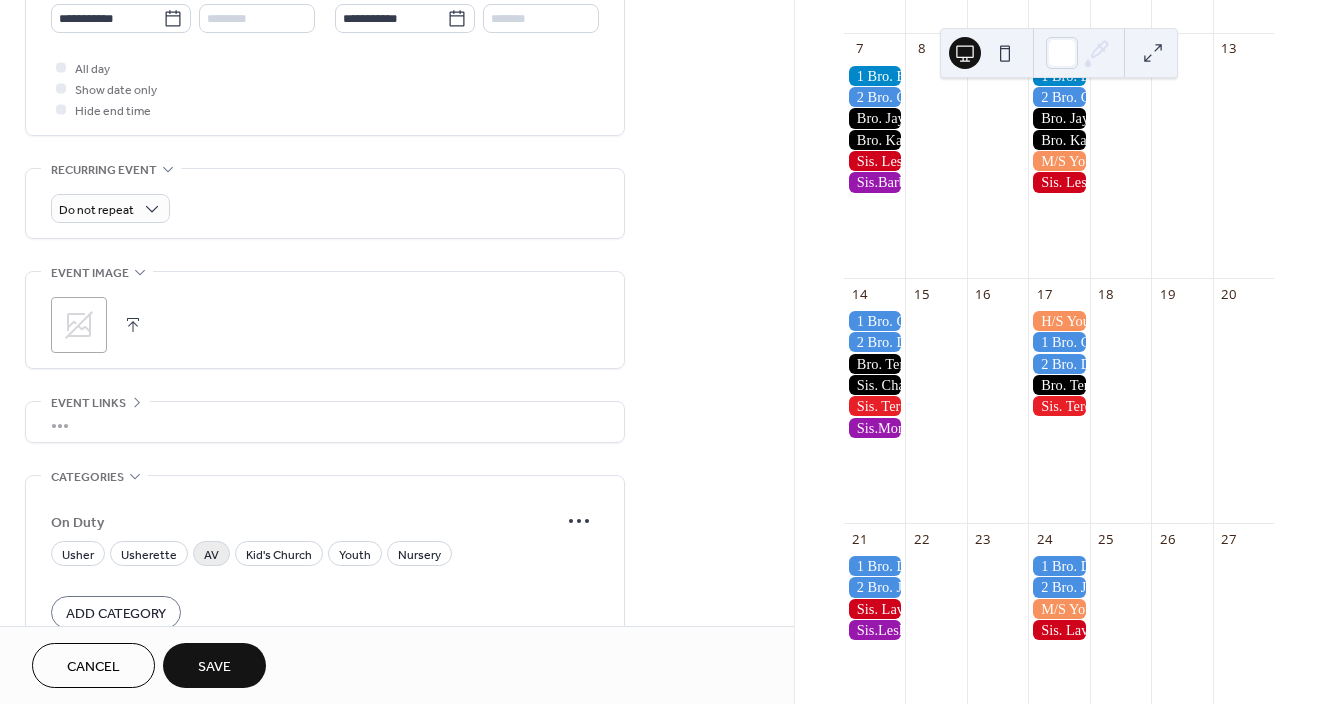 click on "AV" at bounding box center (211, 553) 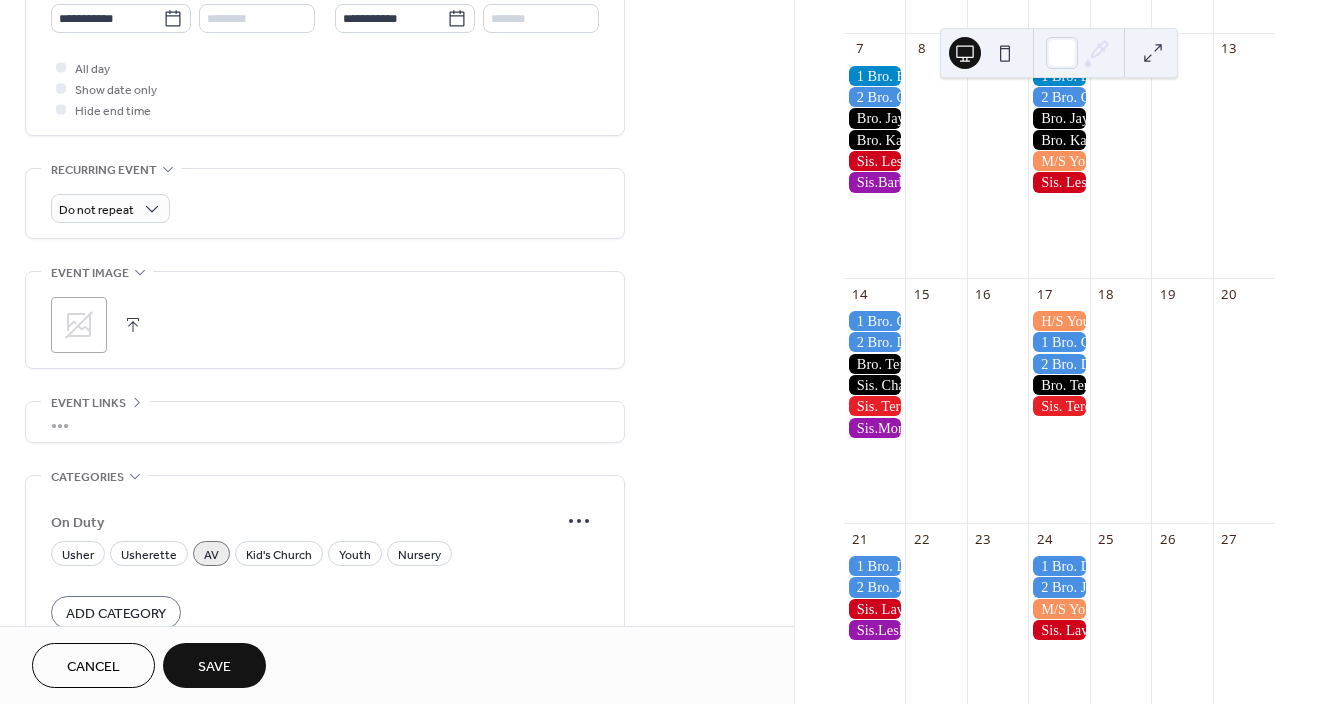 click on "Save" at bounding box center (214, 667) 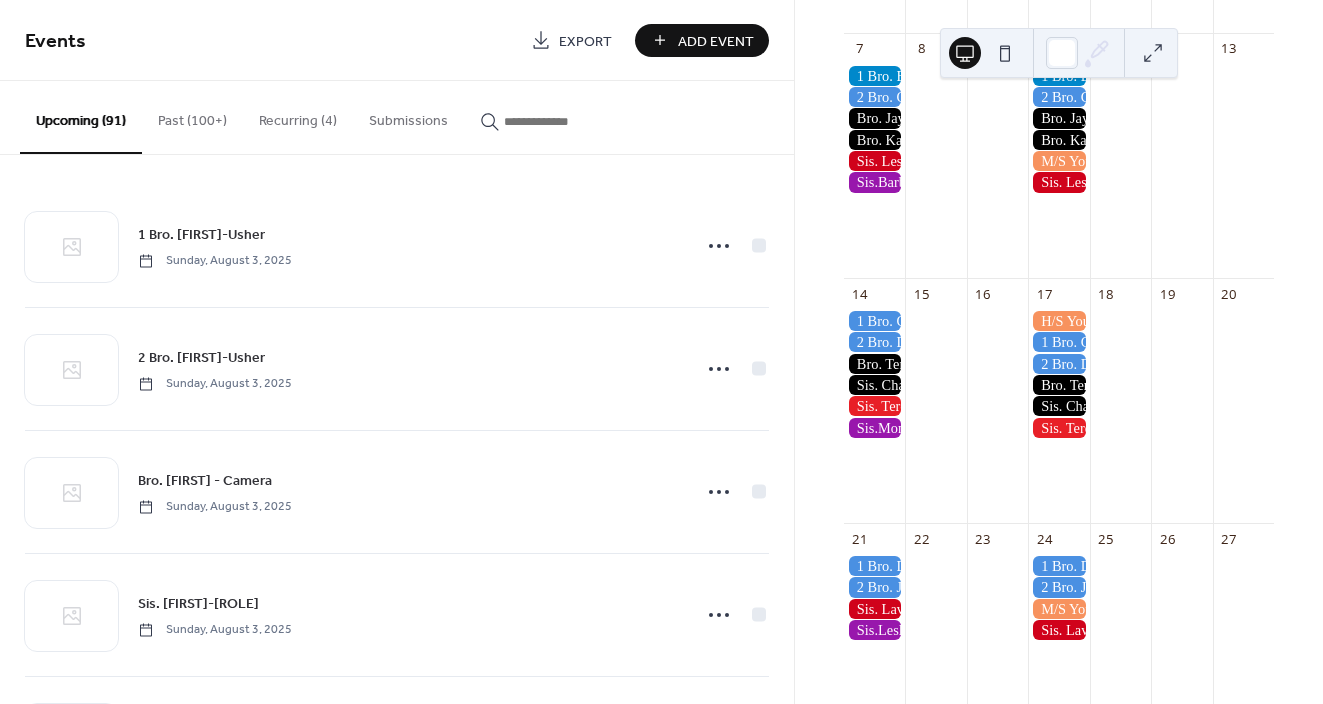 click on "Add Event" at bounding box center [716, 41] 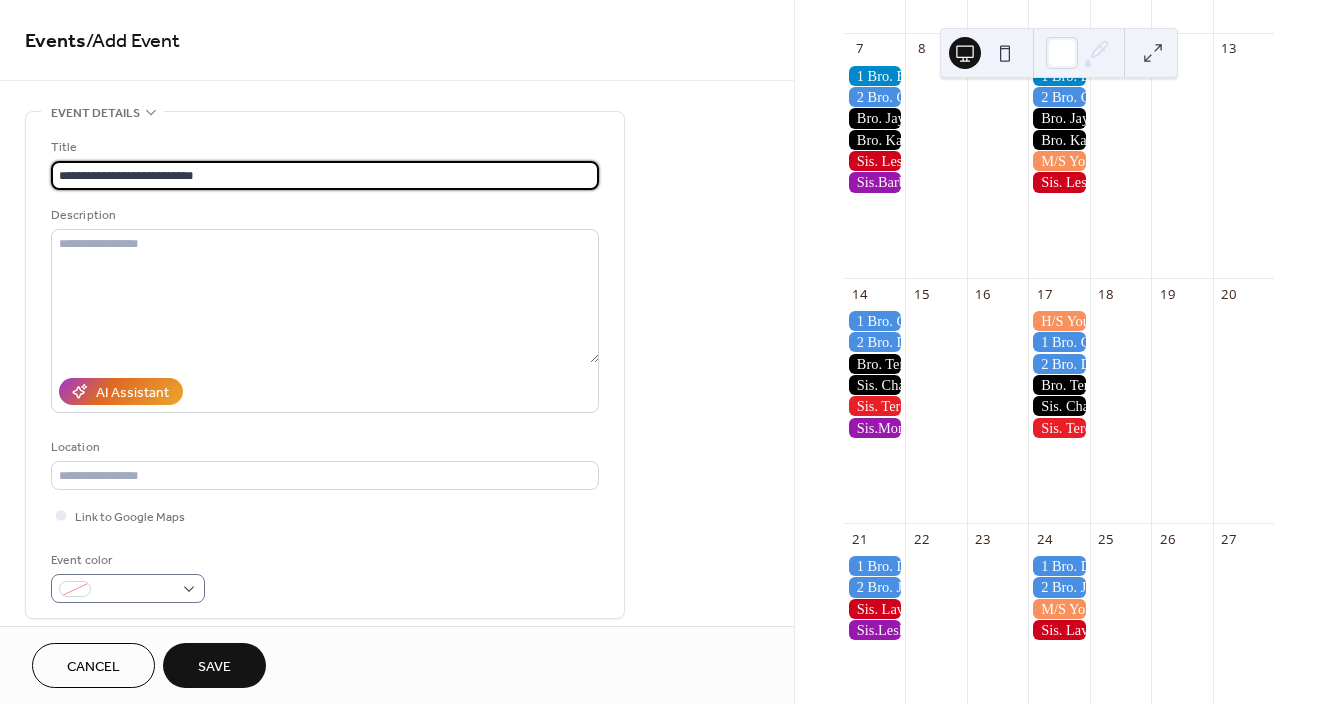 type on "**********" 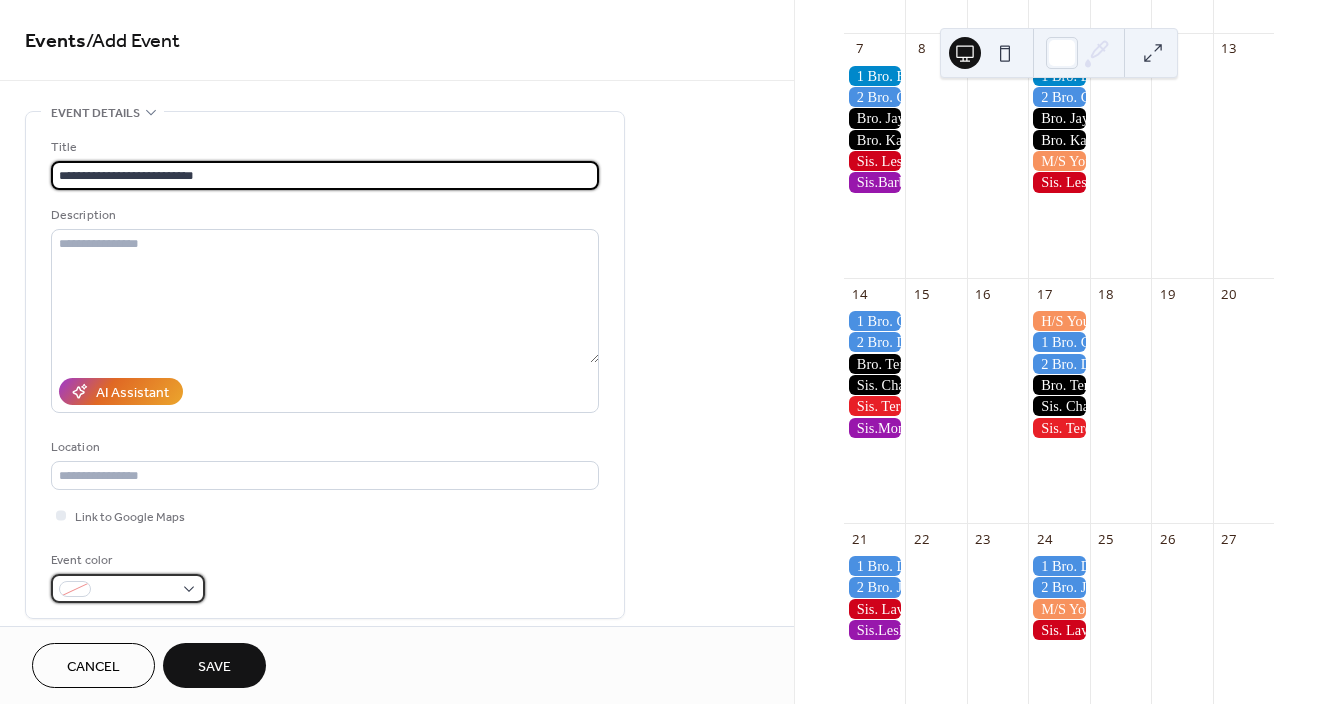 click at bounding box center [136, 590] 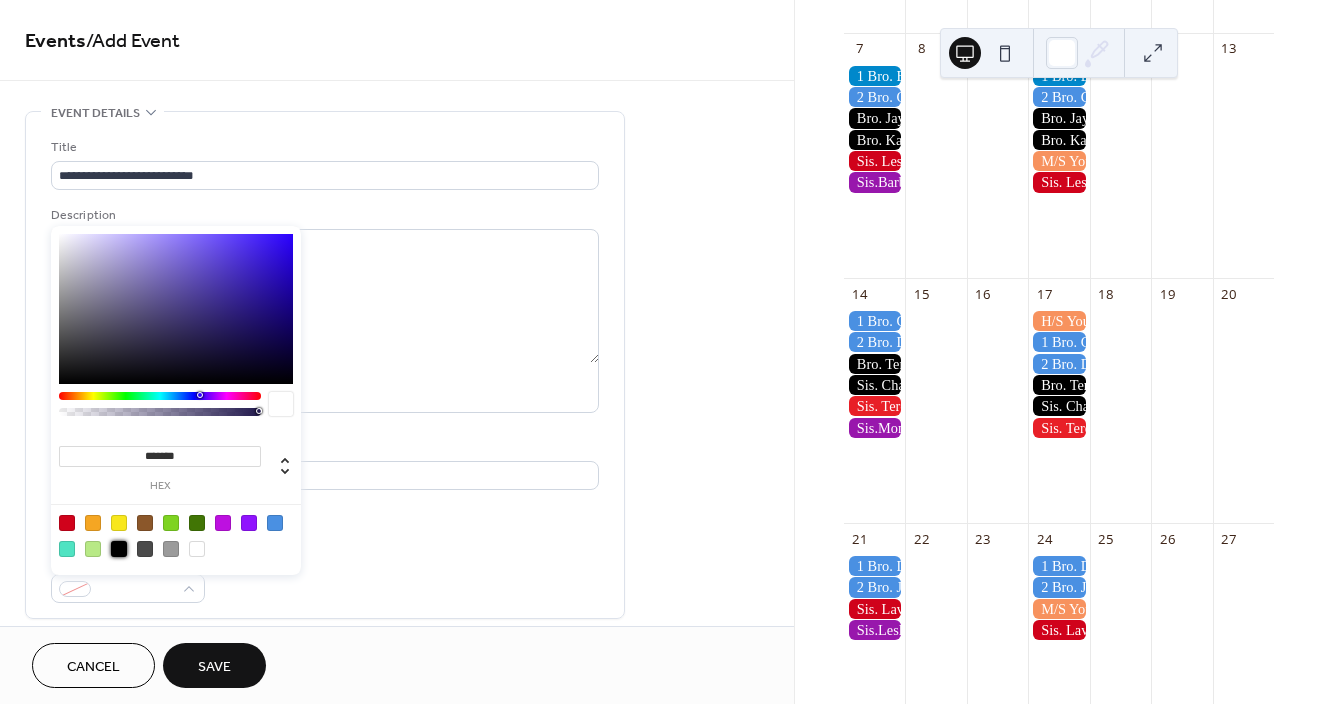 click at bounding box center [119, 549] 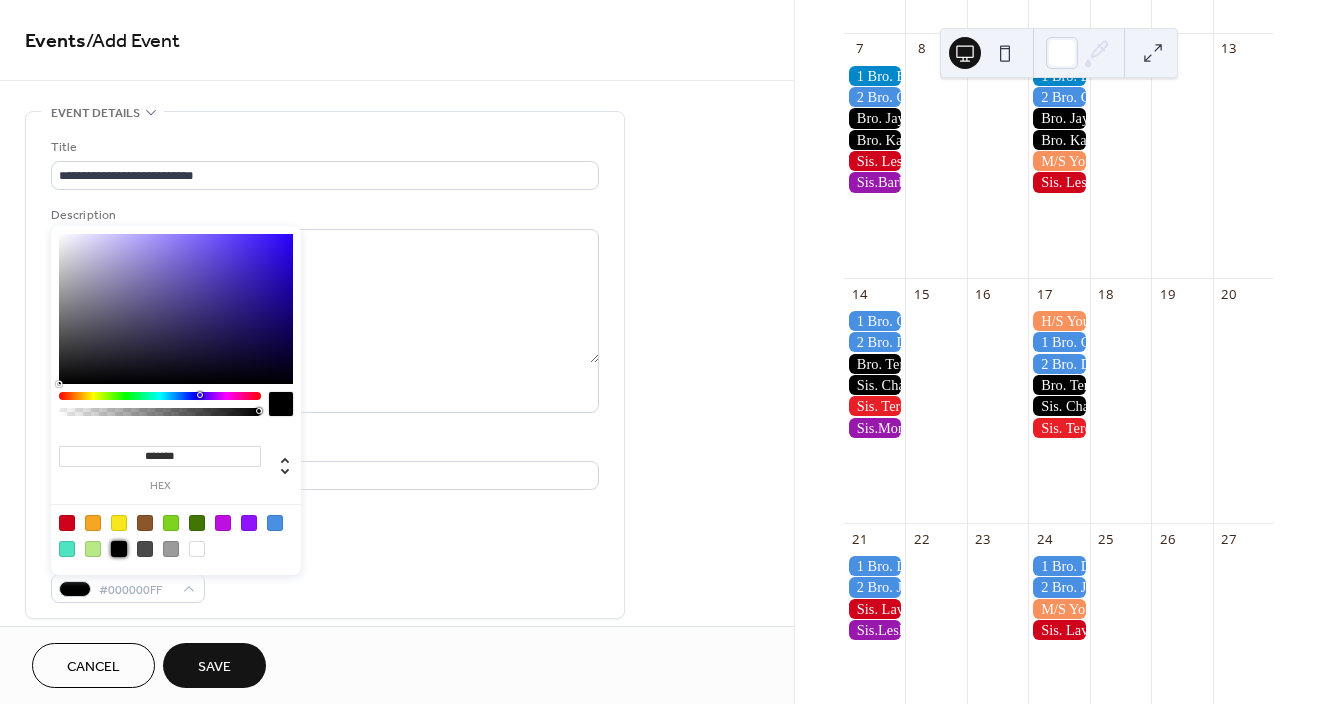 click on "**********" at bounding box center [325, 370] 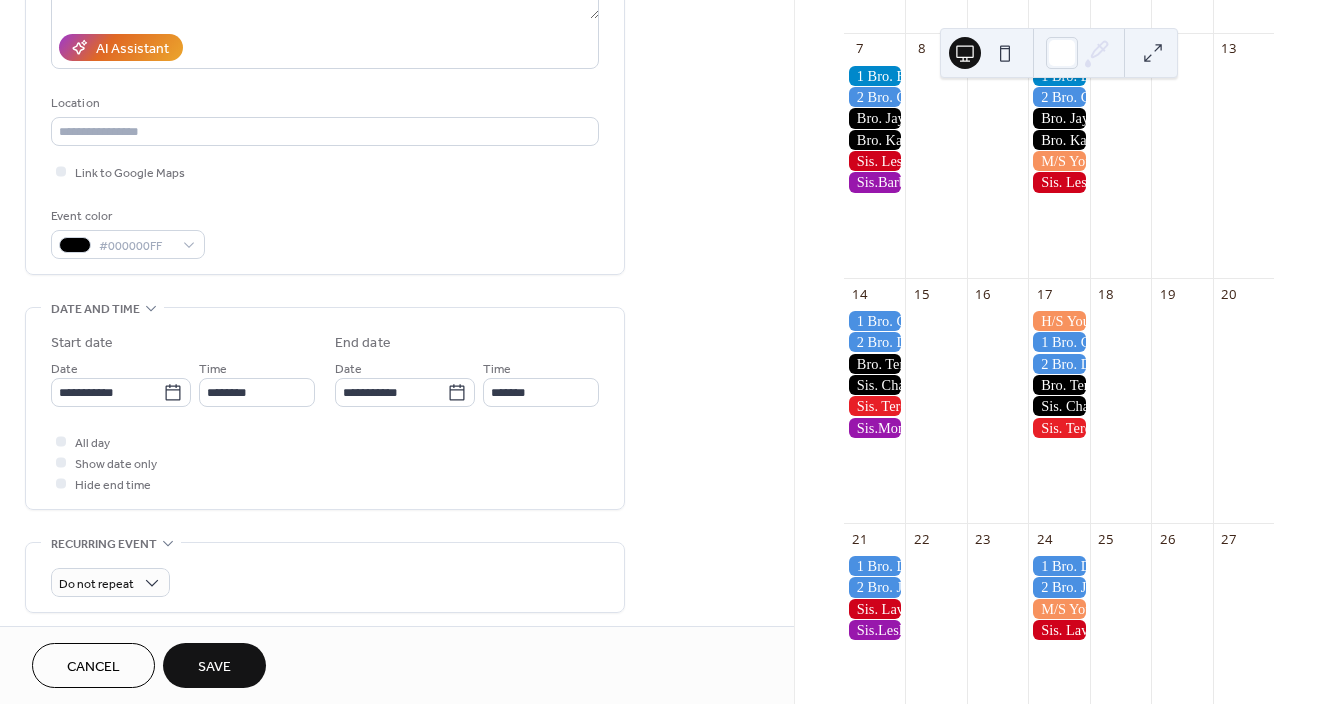 scroll, scrollTop: 357, scrollLeft: 0, axis: vertical 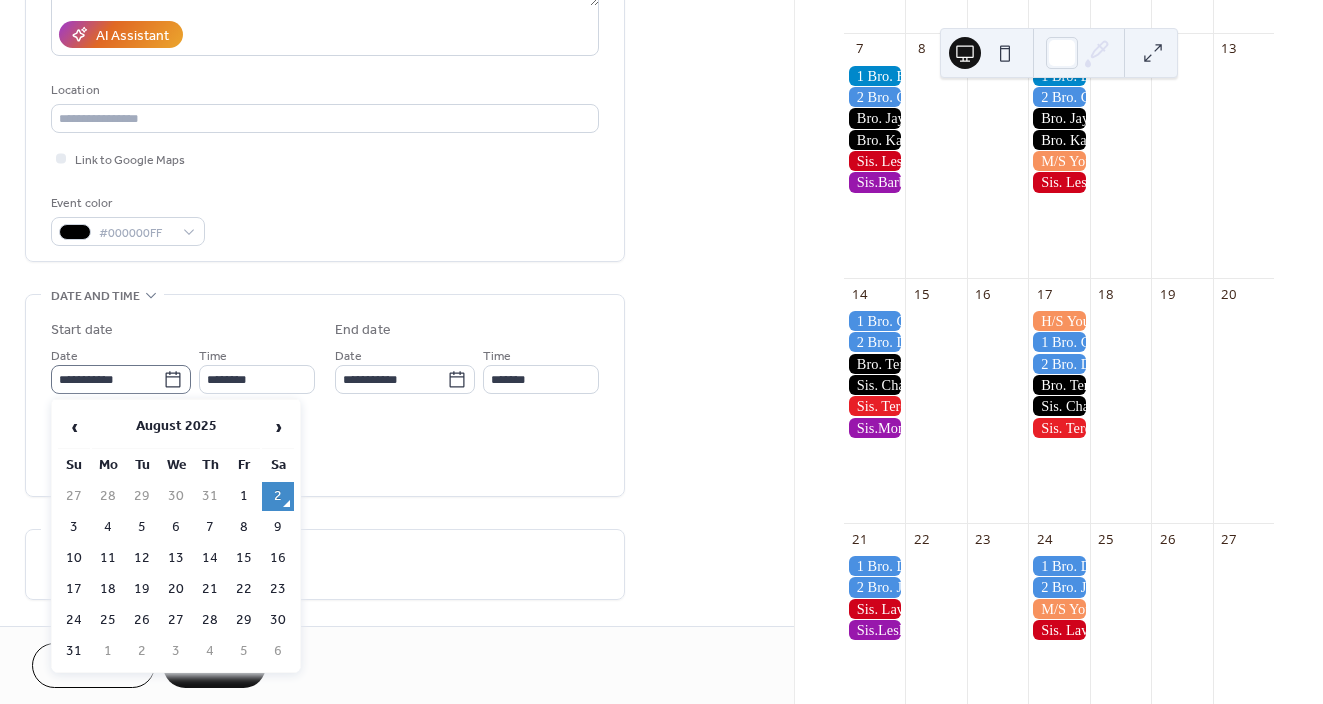 click 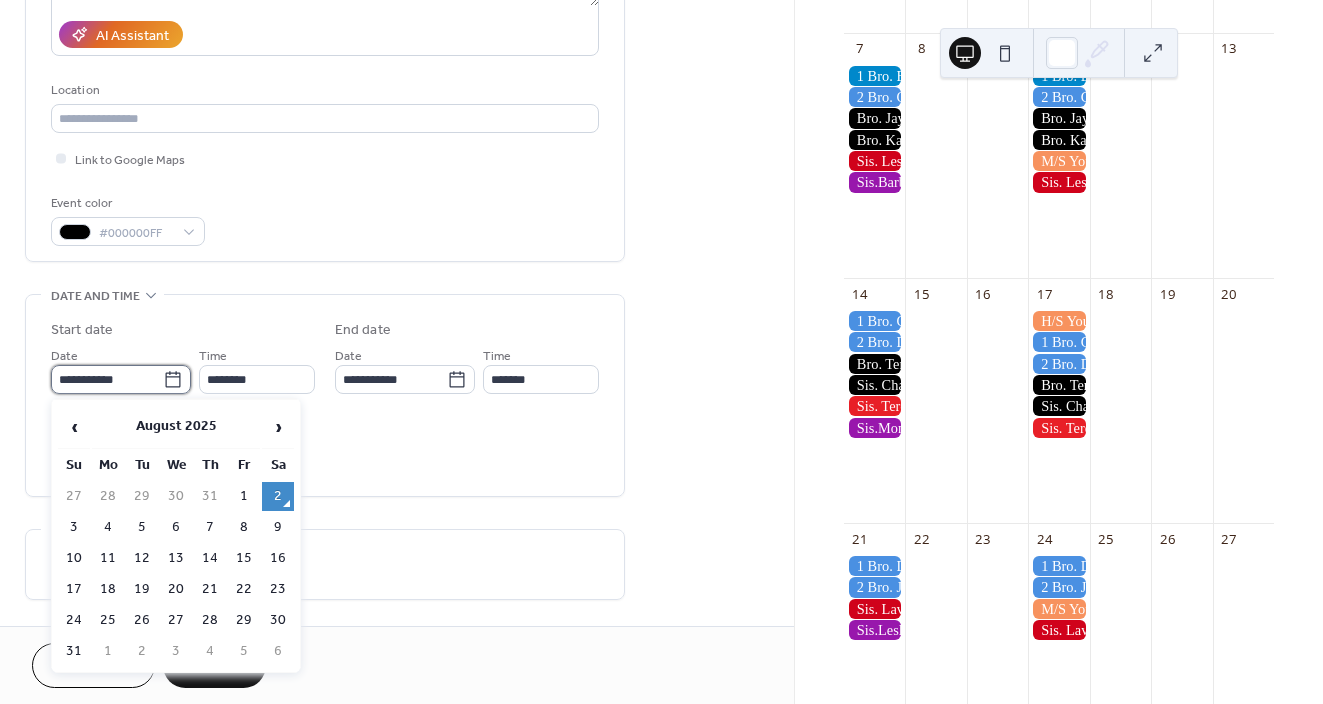 click on "**********" at bounding box center [107, 379] 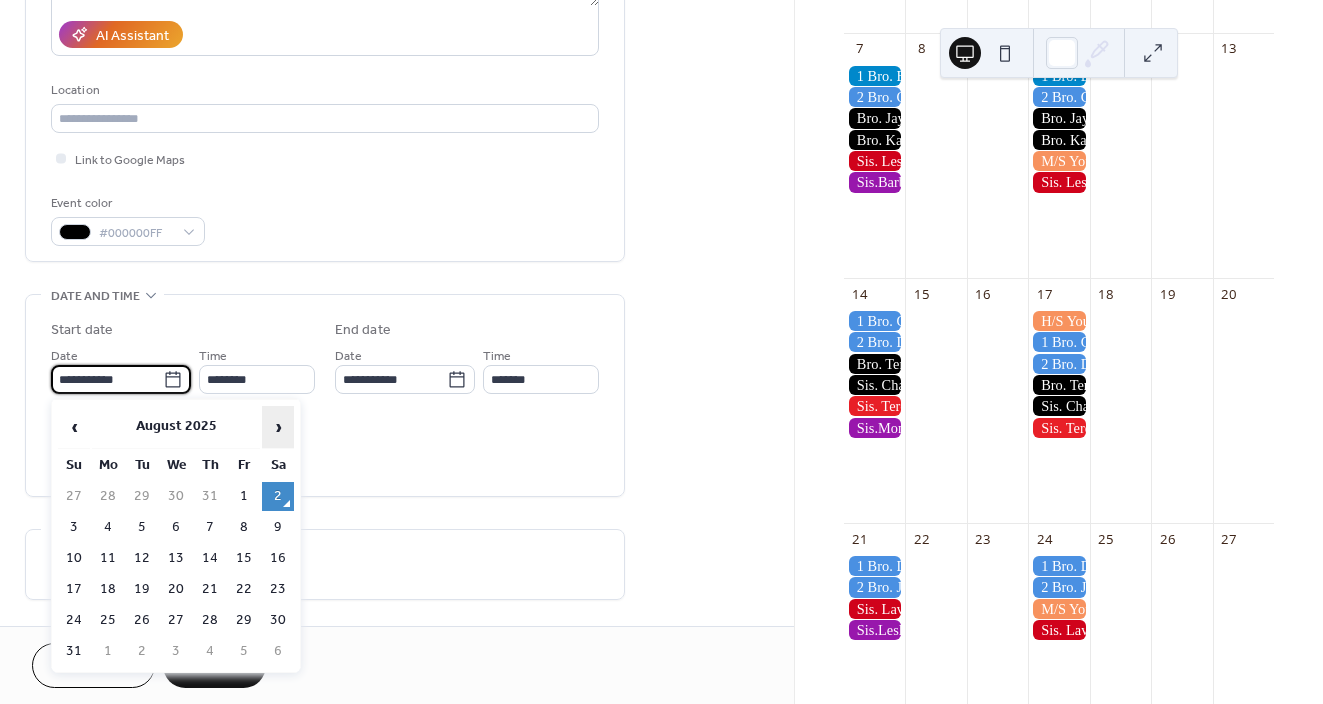 click on "›" at bounding box center (278, 427) 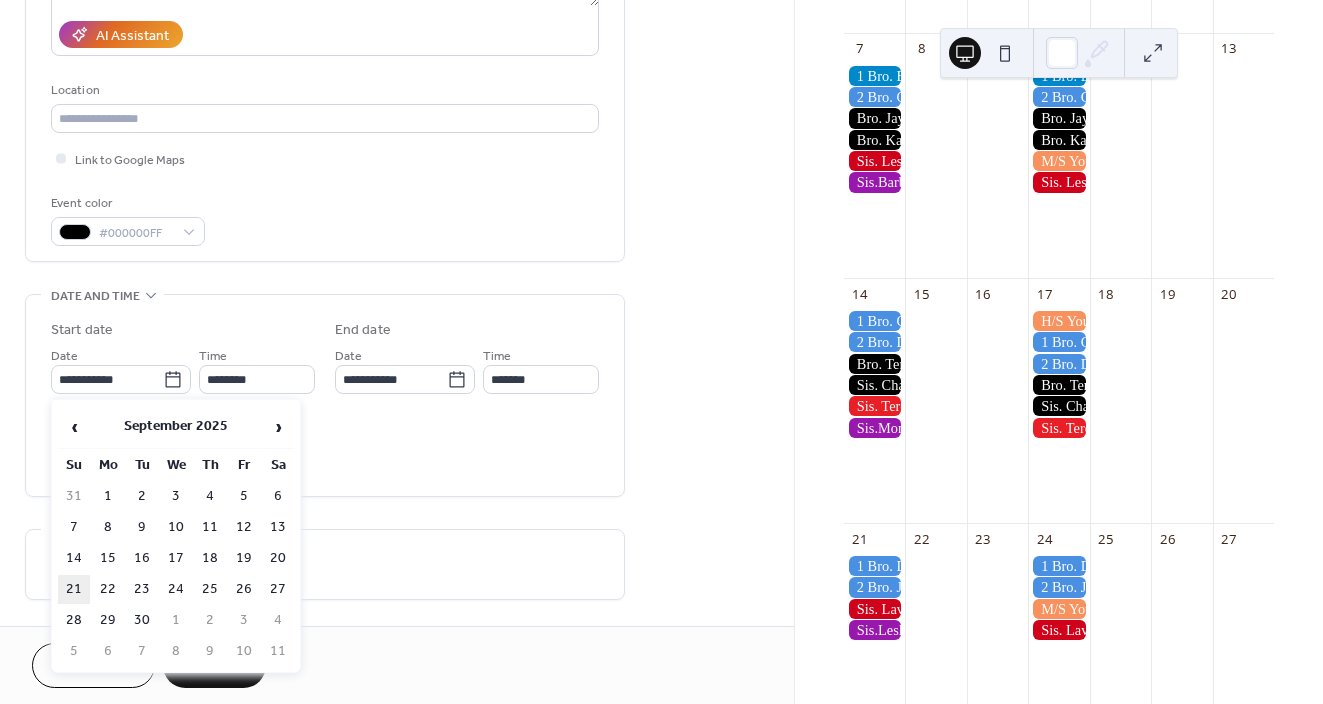 click on "21" at bounding box center (74, 589) 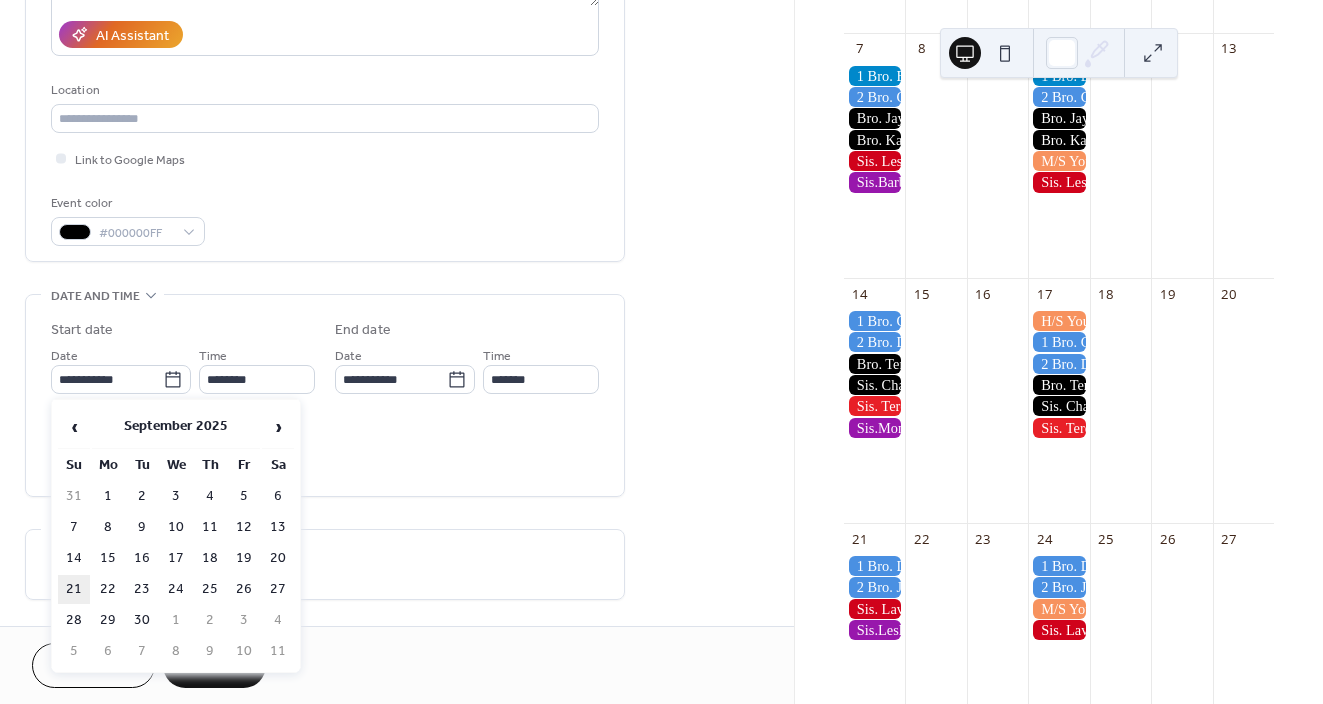 type on "**********" 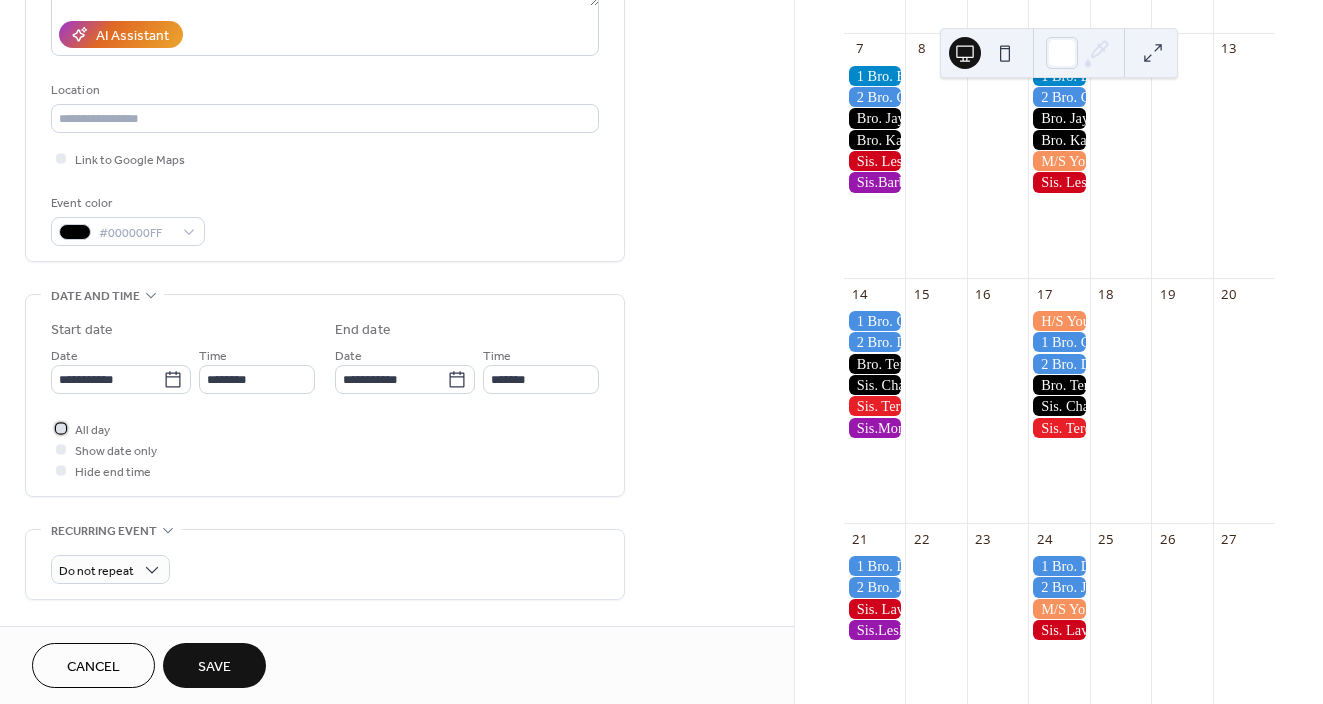 click at bounding box center [61, 428] 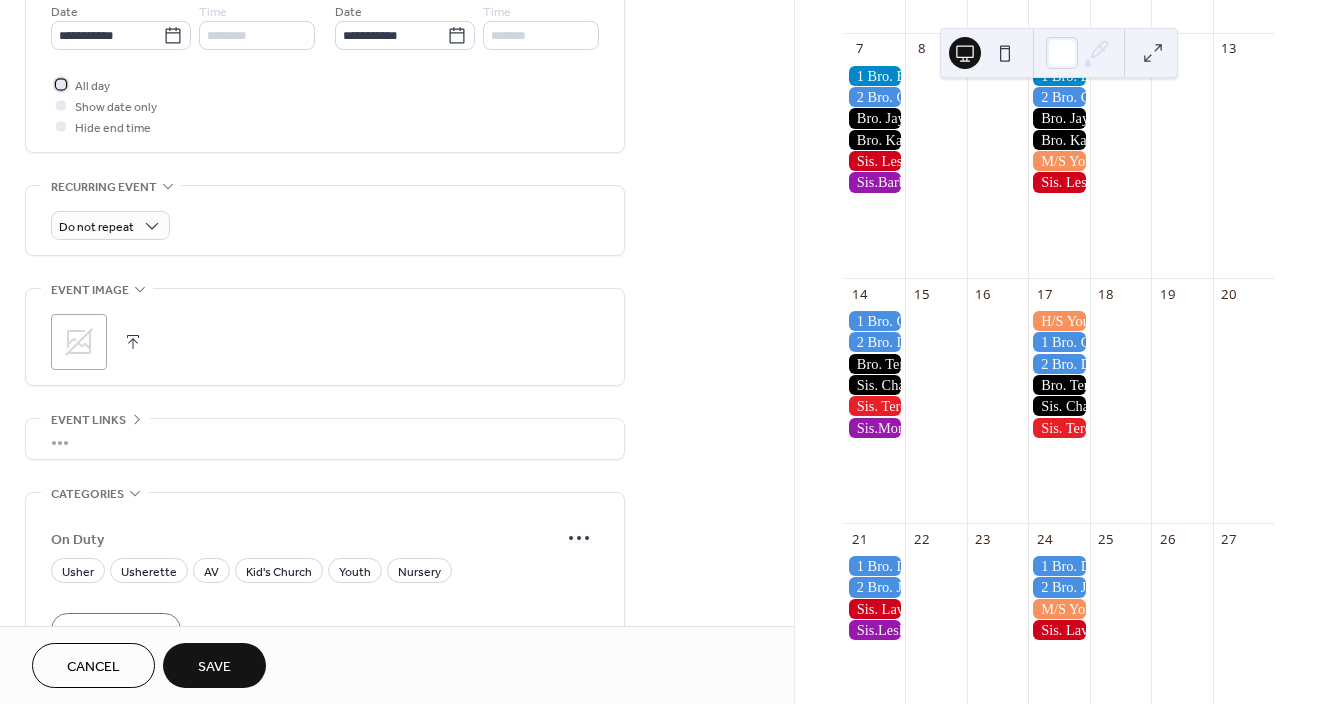 scroll, scrollTop: 703, scrollLeft: 0, axis: vertical 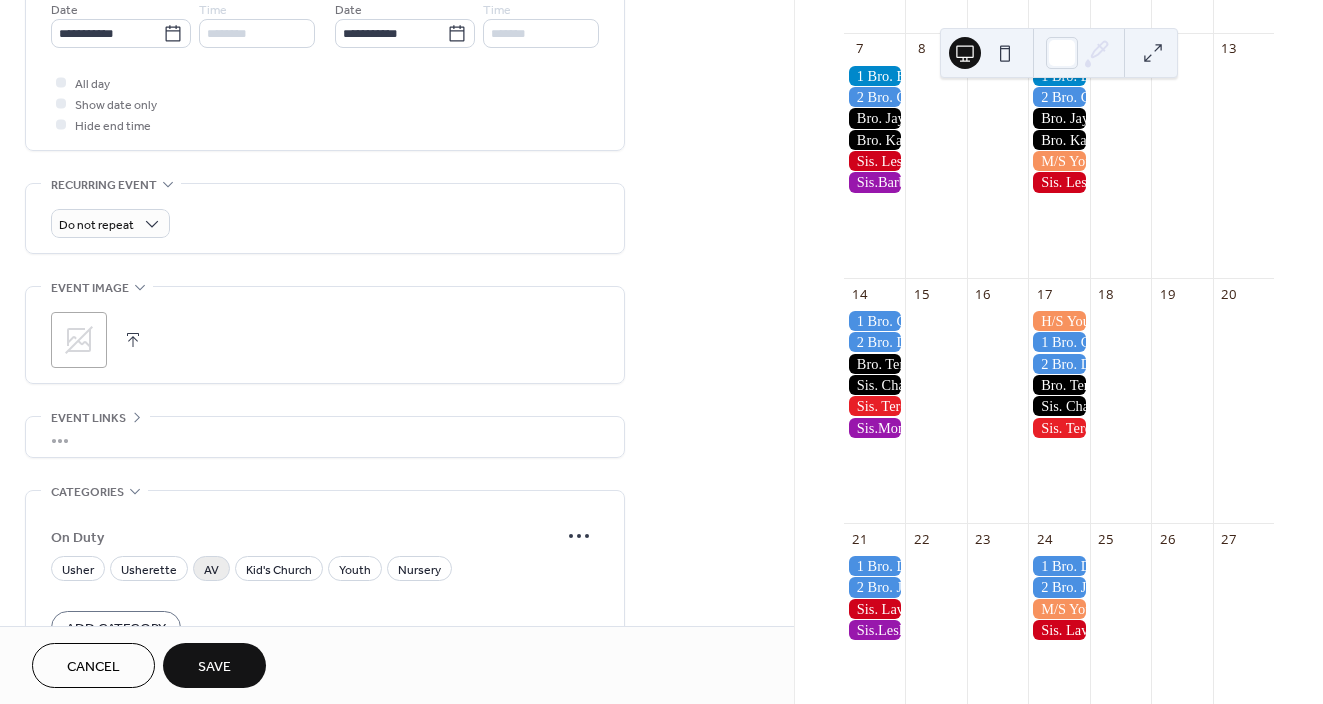 click on "AV" at bounding box center (211, 570) 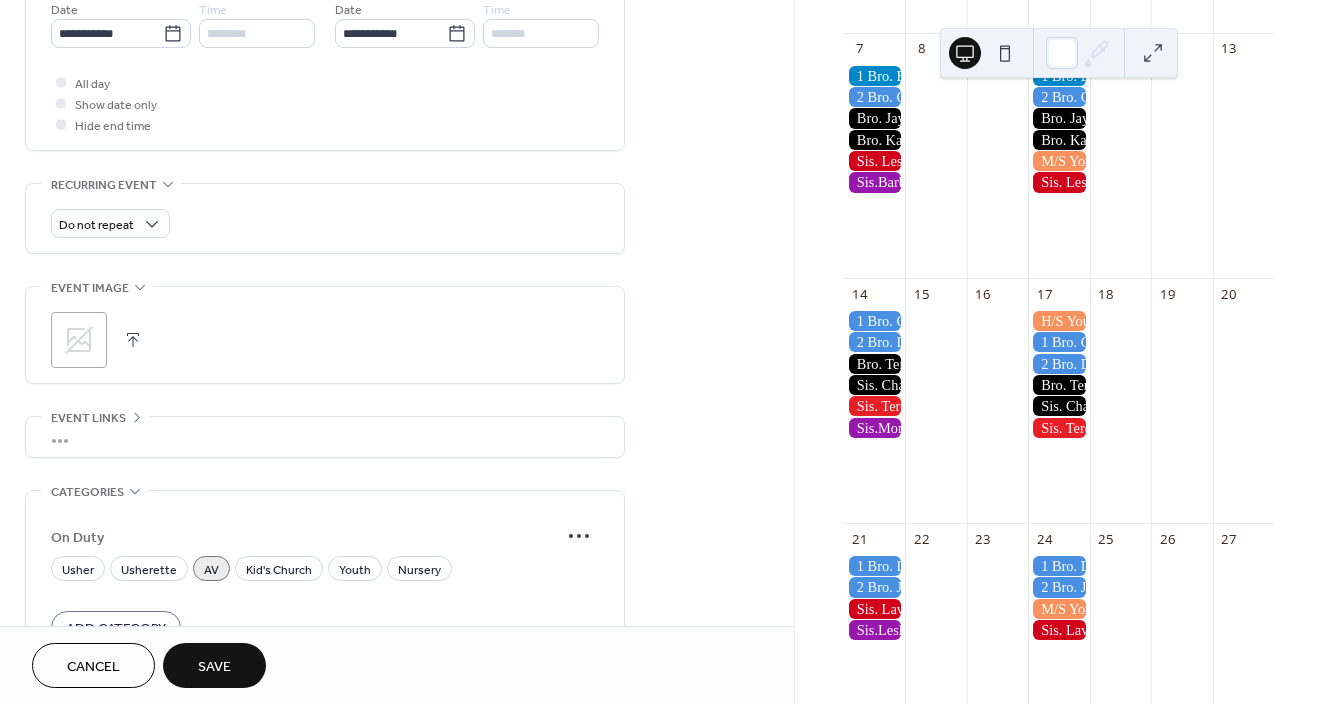 click on "Save" at bounding box center [214, 667] 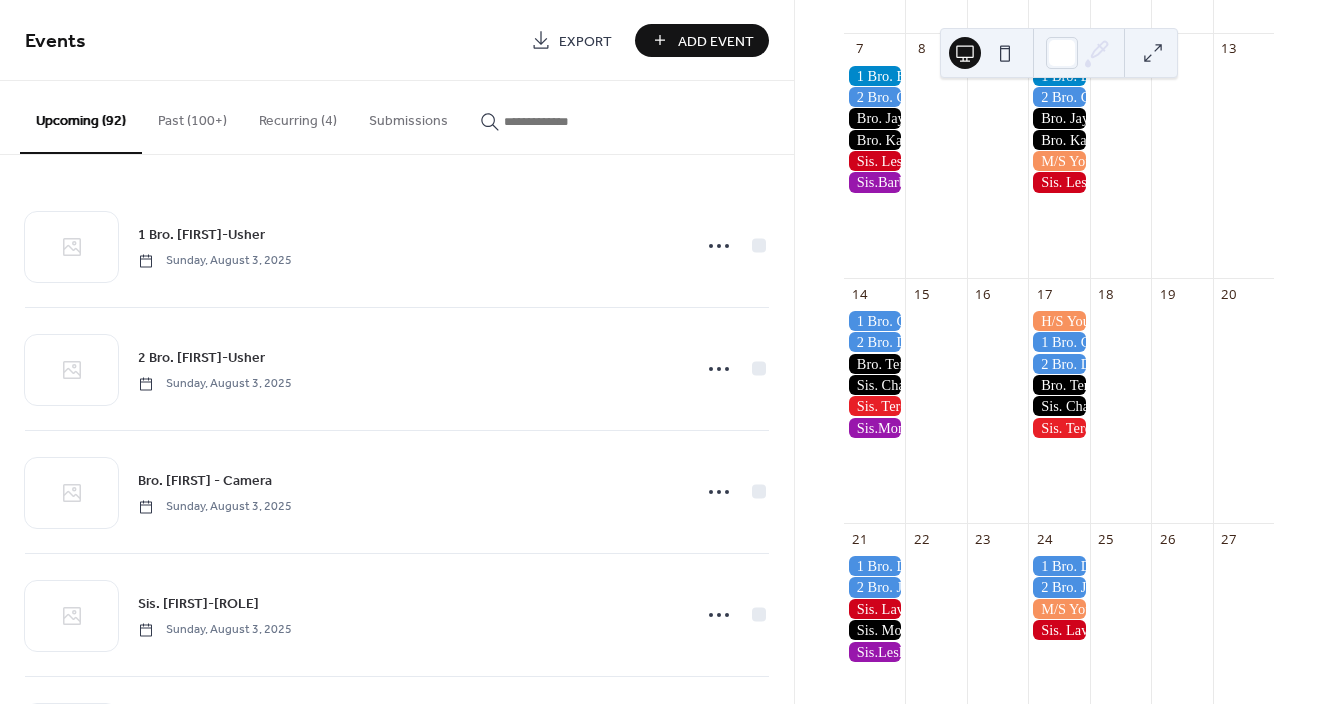 click on "Add Event" at bounding box center (716, 41) 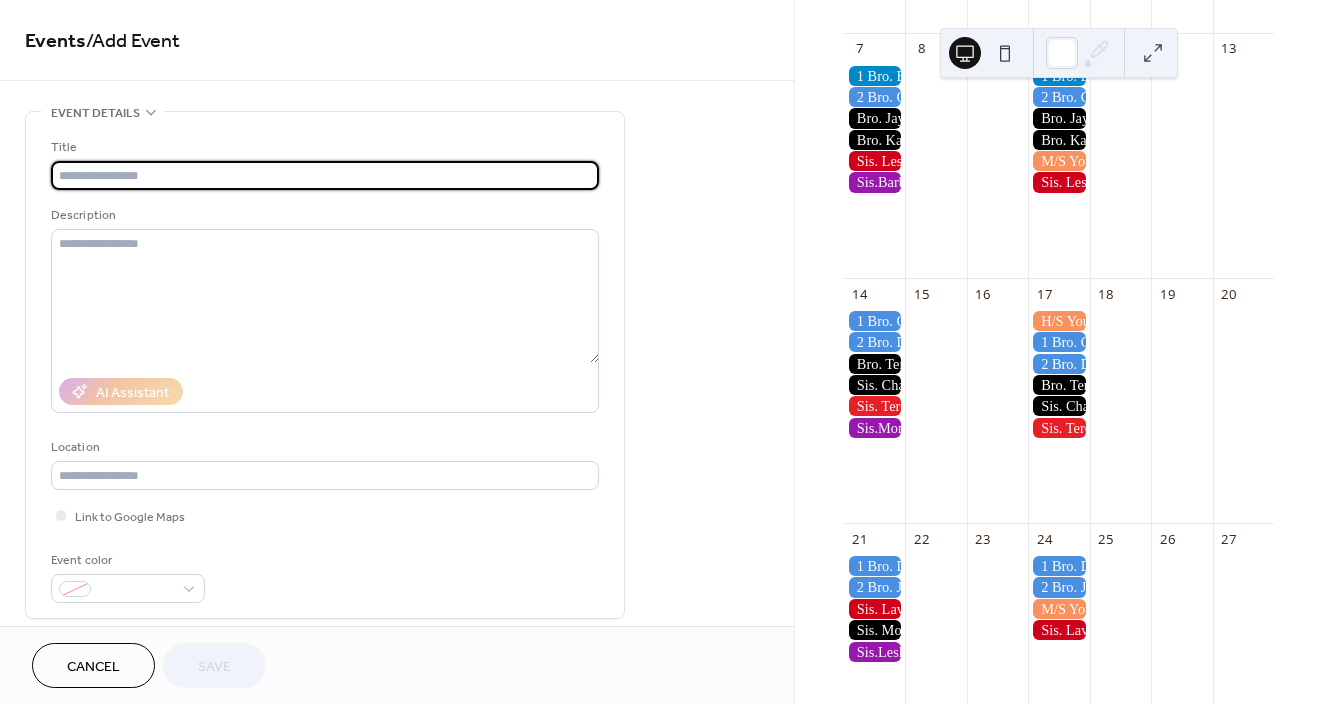 click at bounding box center (325, 175) 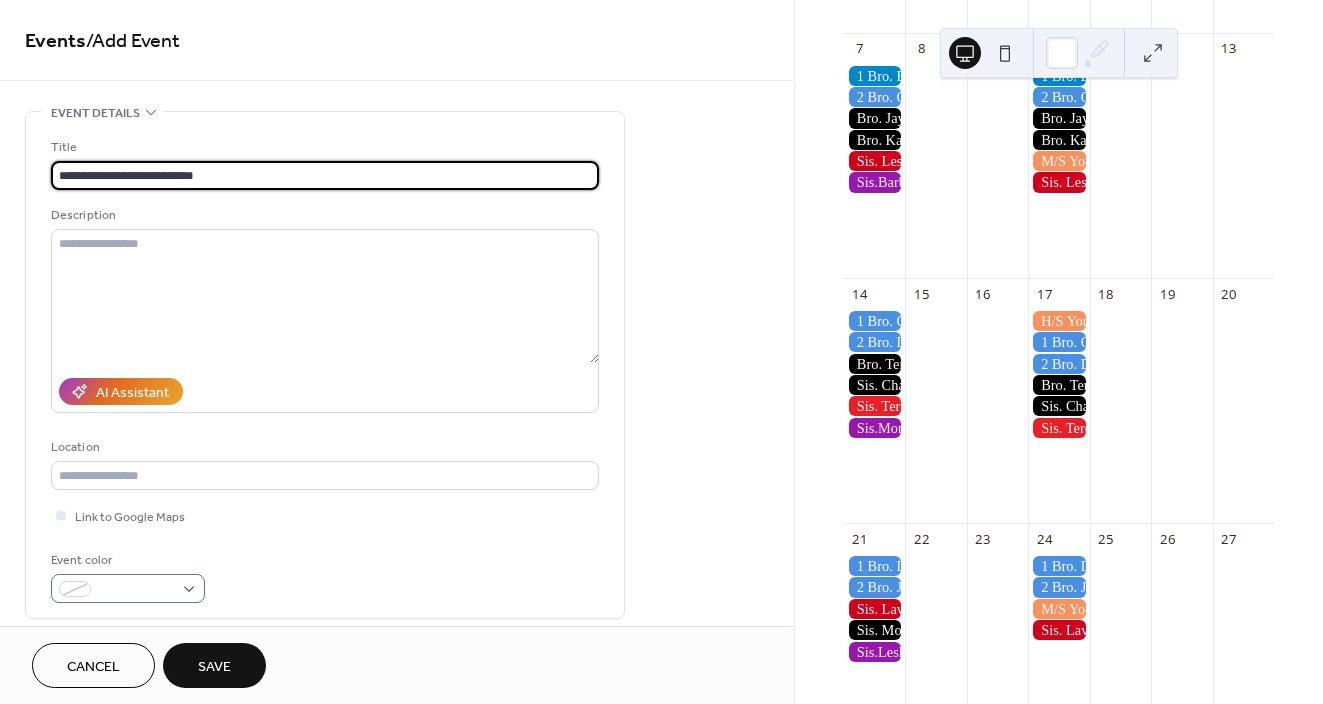 type on "**********" 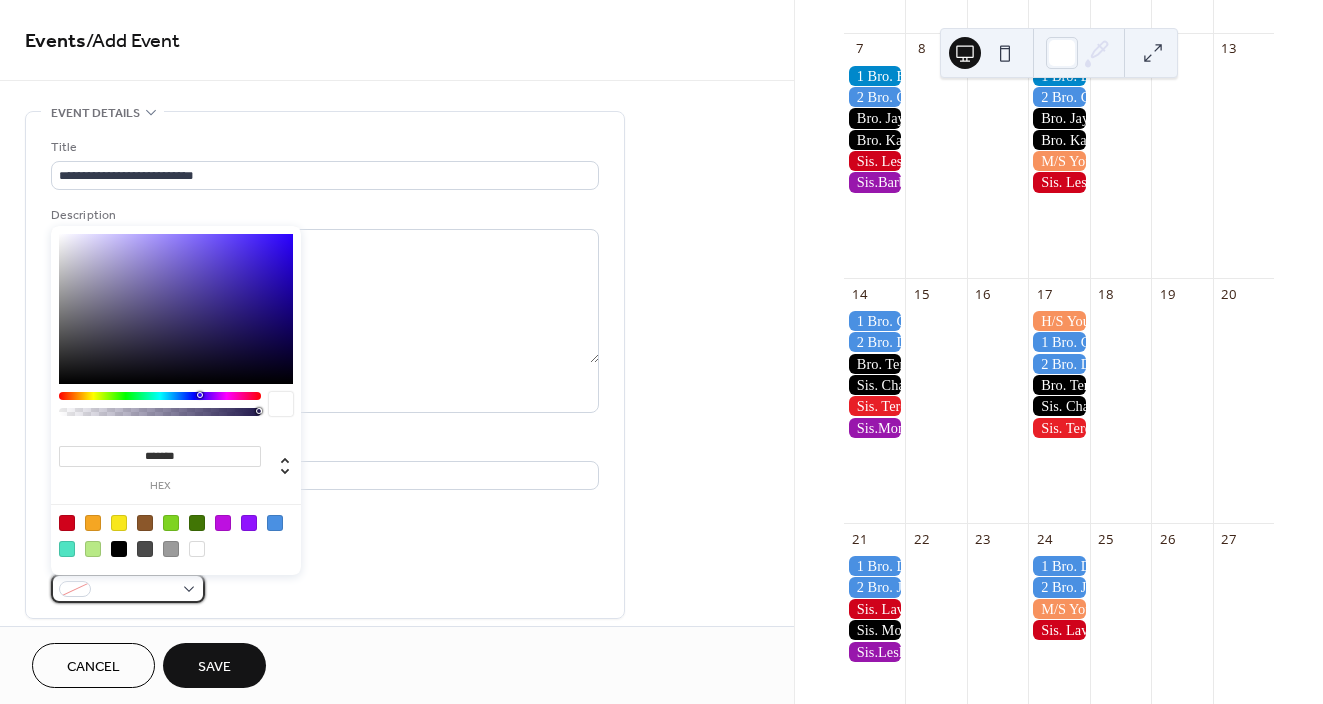 click at bounding box center [136, 590] 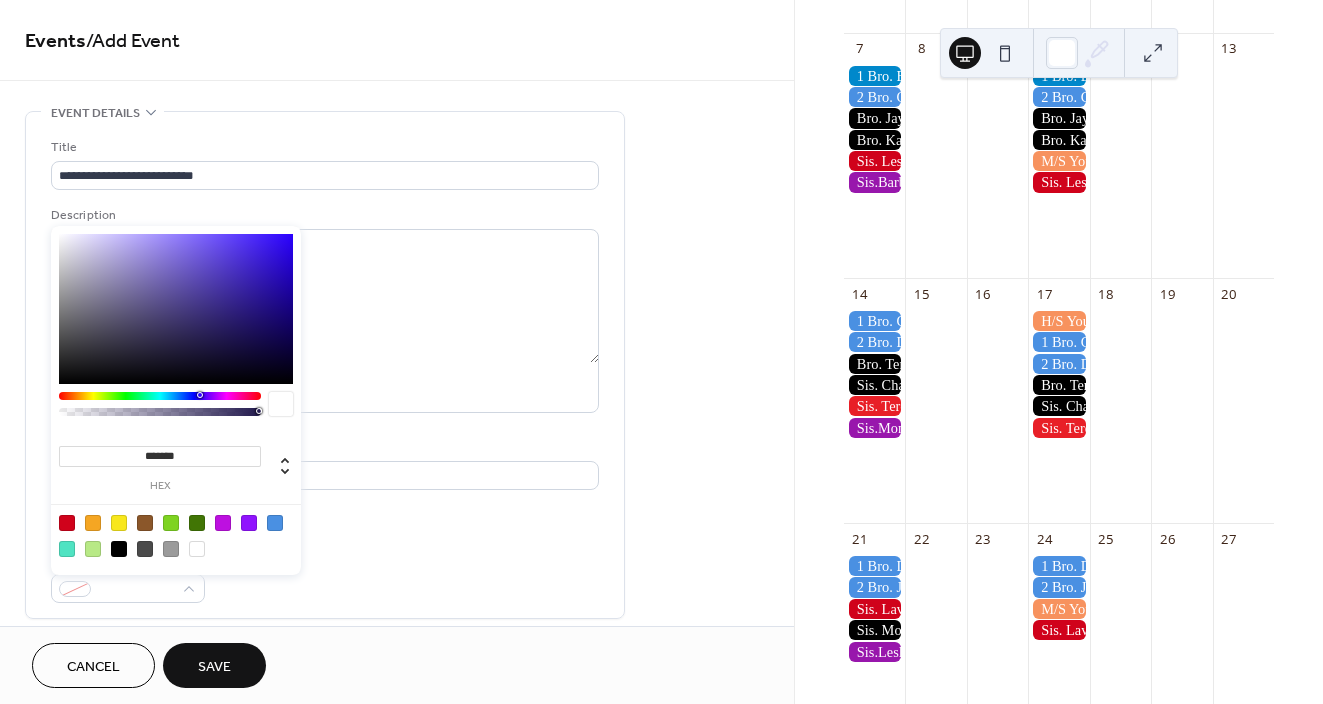 click at bounding box center (119, 549) 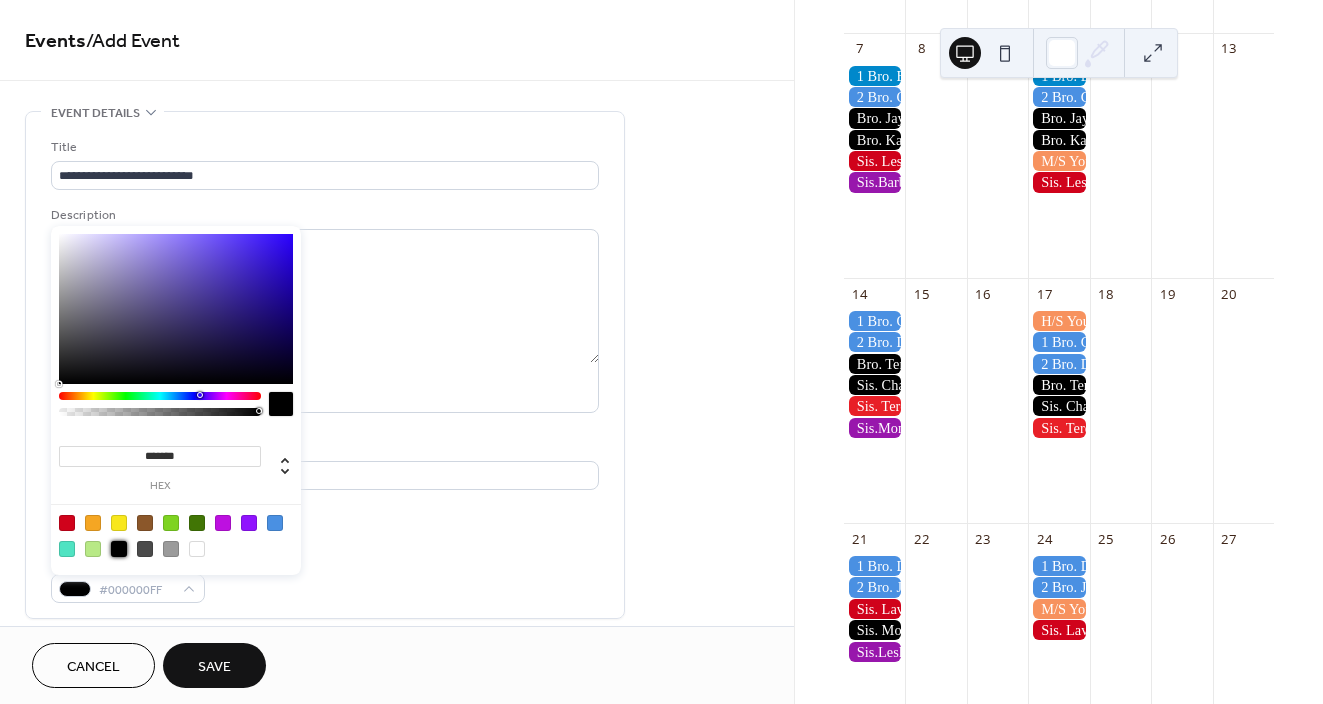 click on "Event color #000000FF" at bounding box center [325, 576] 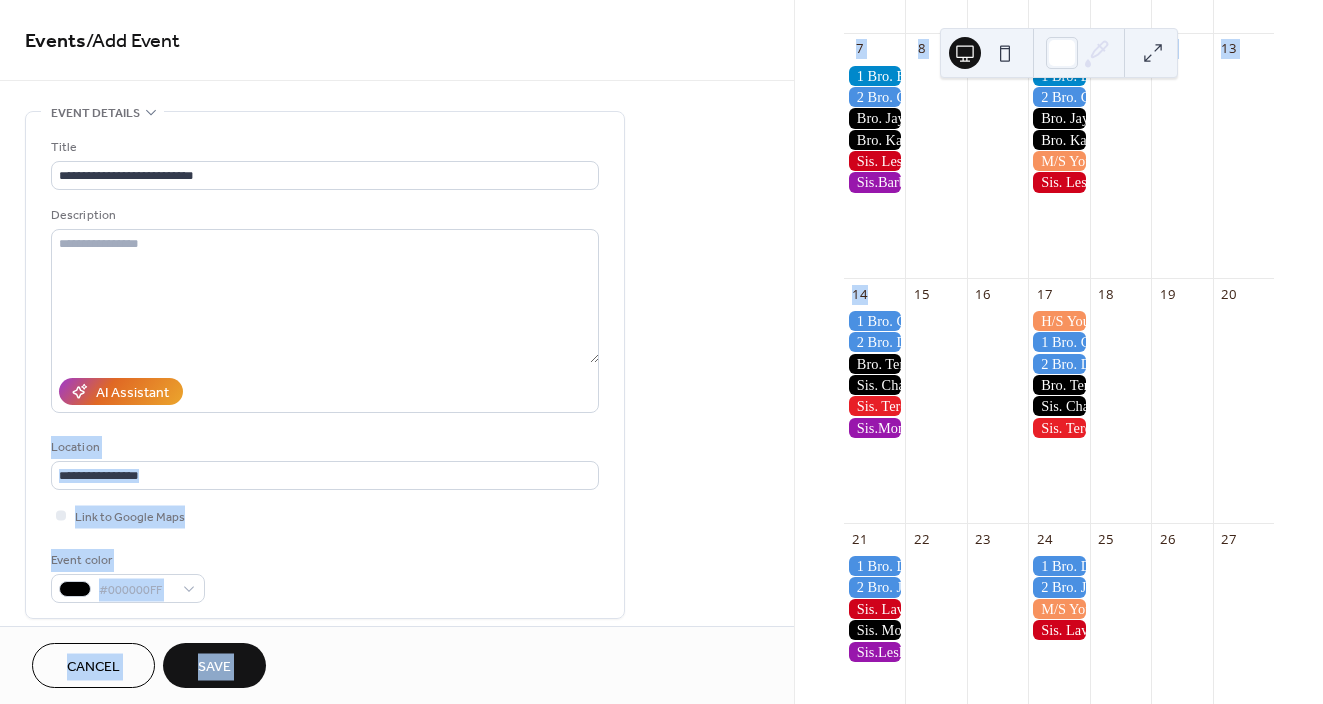 drag, startPoint x: 787, startPoint y: 250, endPoint x: 795, endPoint y: 379, distance: 129.24782 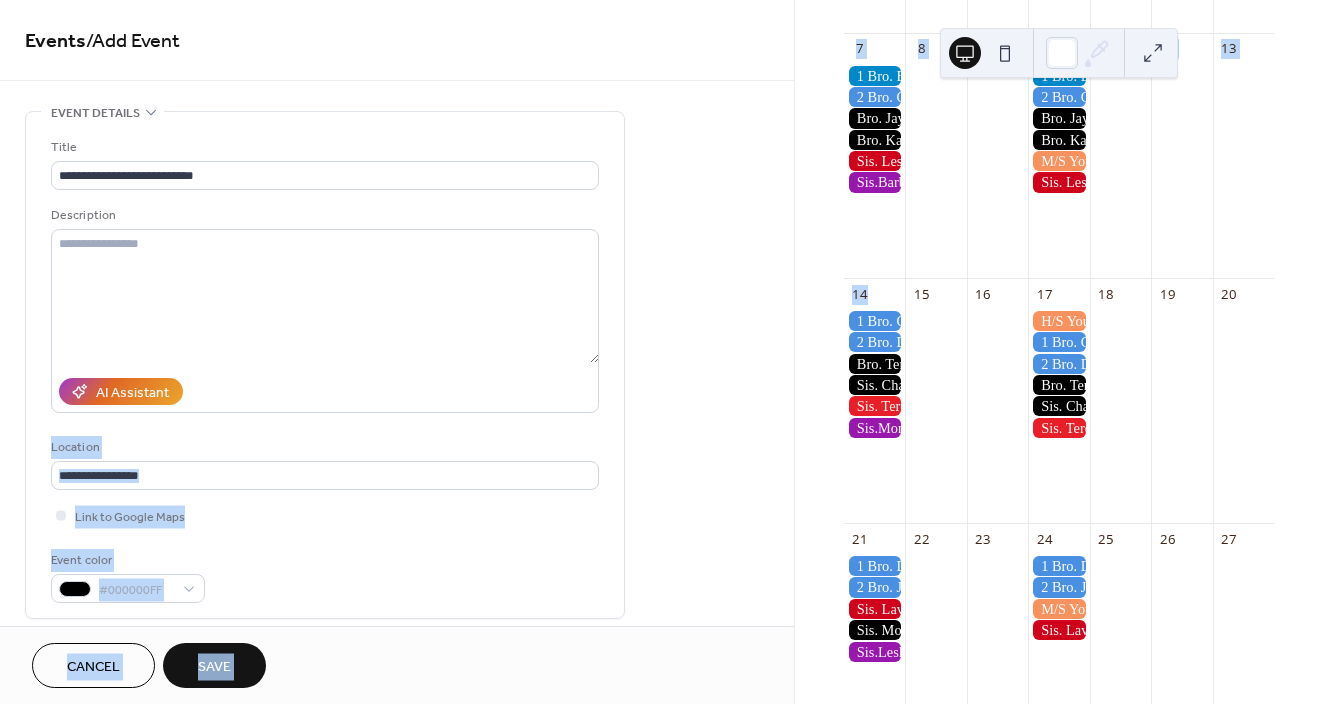 click on "**********" at bounding box center (397, 784) 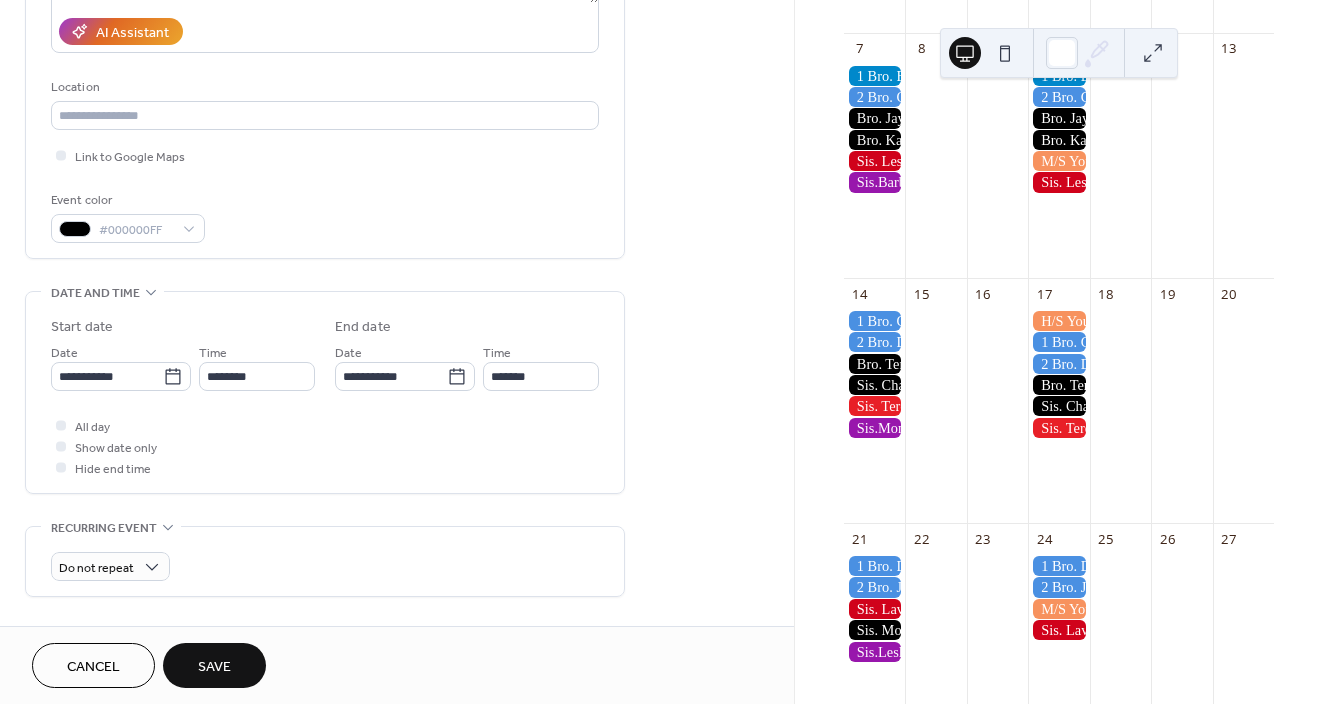 scroll, scrollTop: 392, scrollLeft: 0, axis: vertical 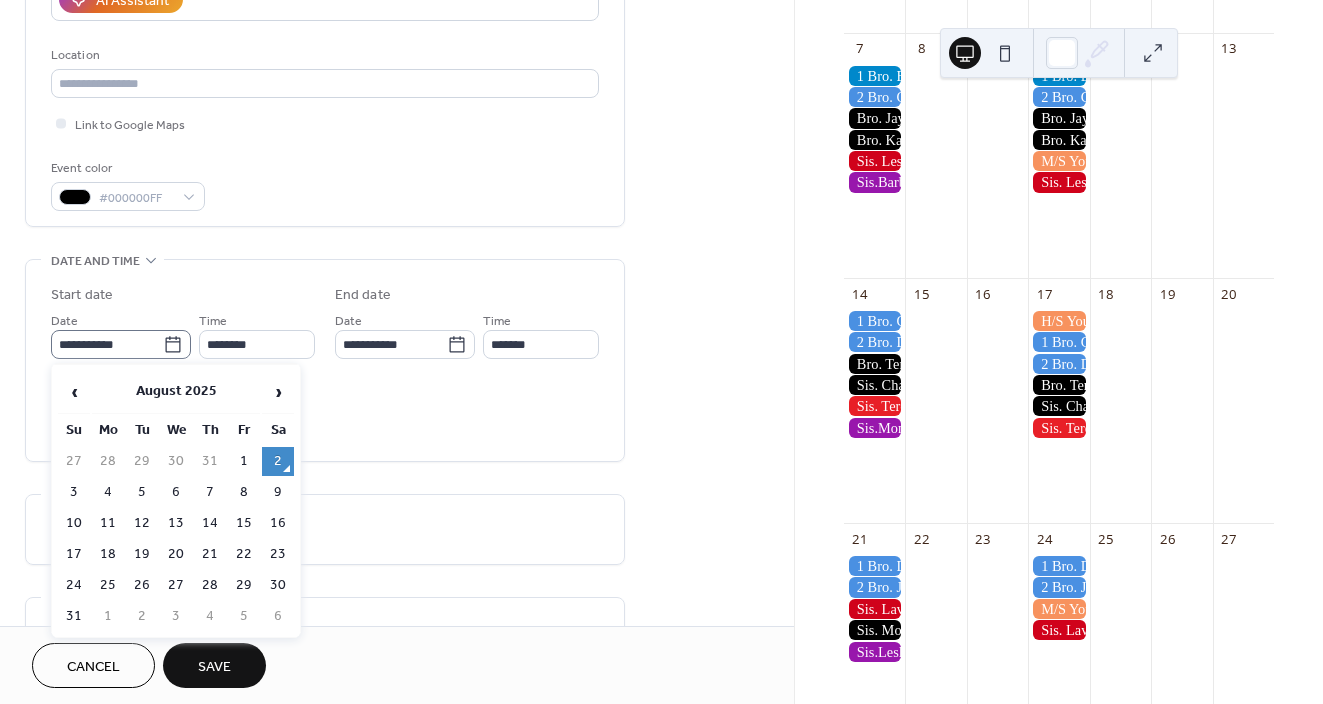 click 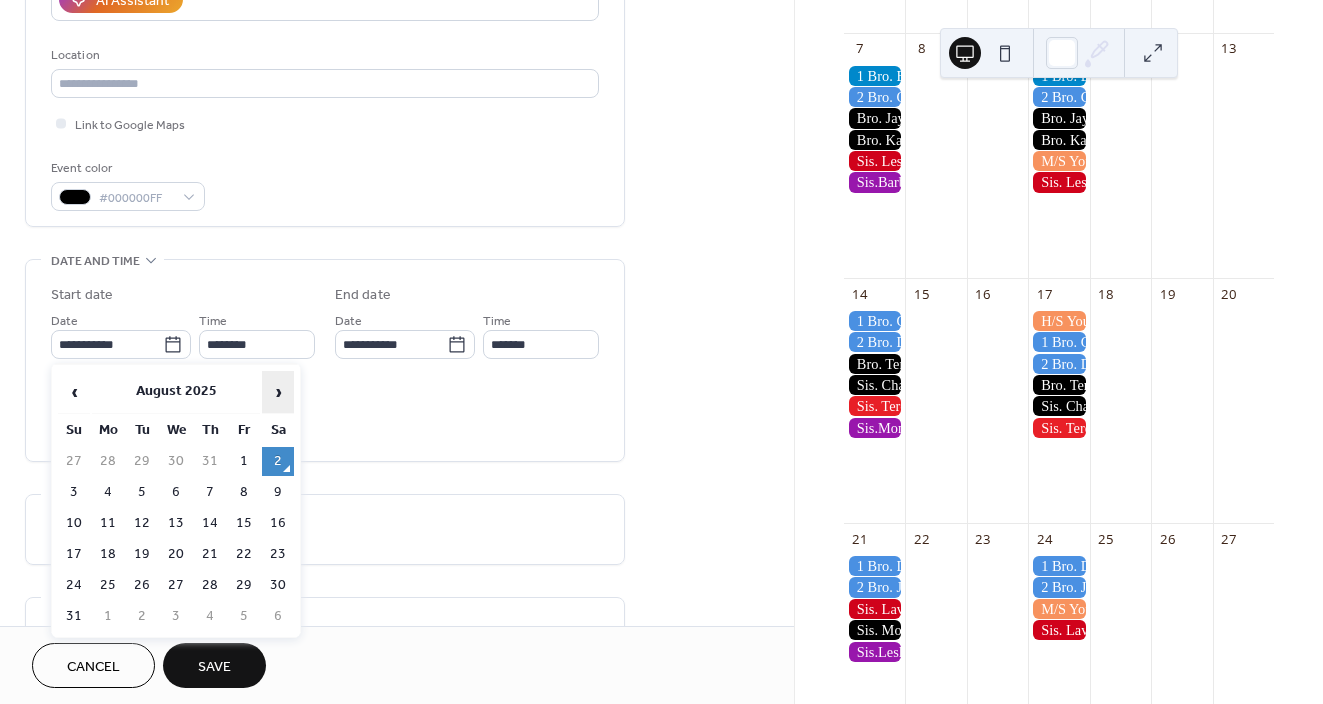 click on "›" at bounding box center (278, 392) 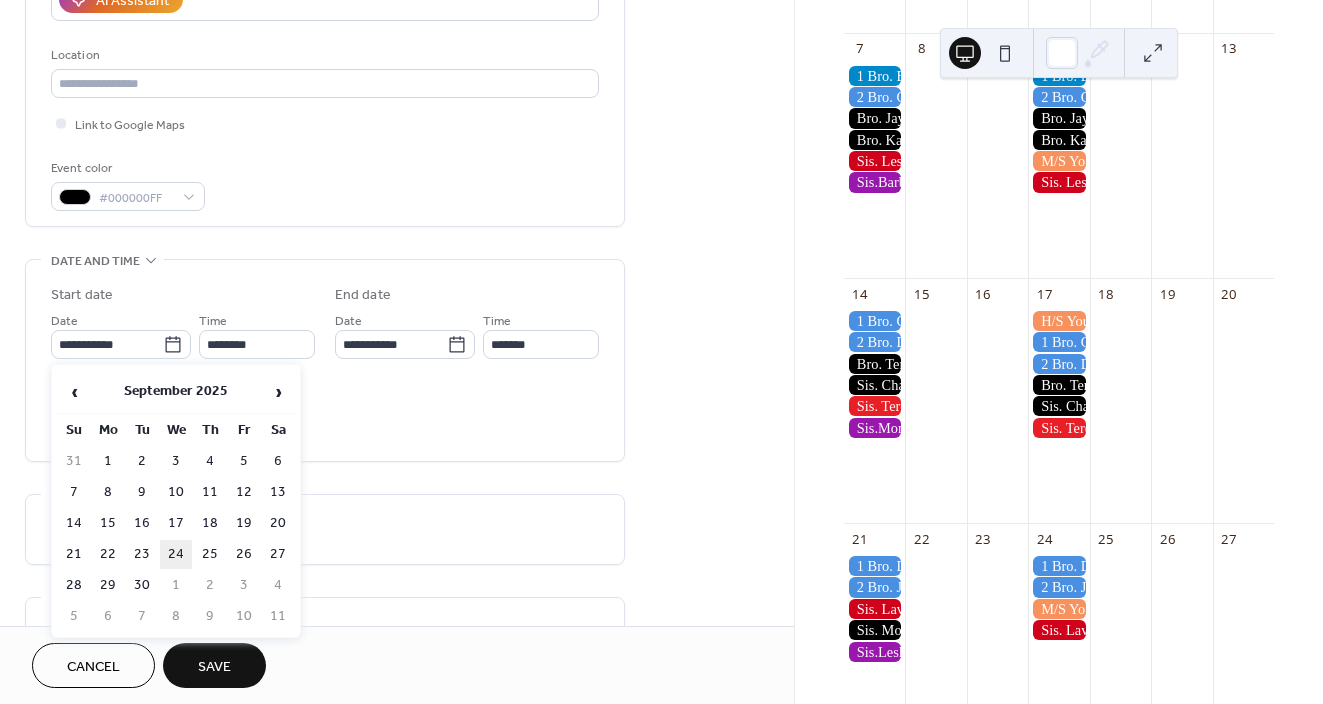 click on "24" at bounding box center (176, 554) 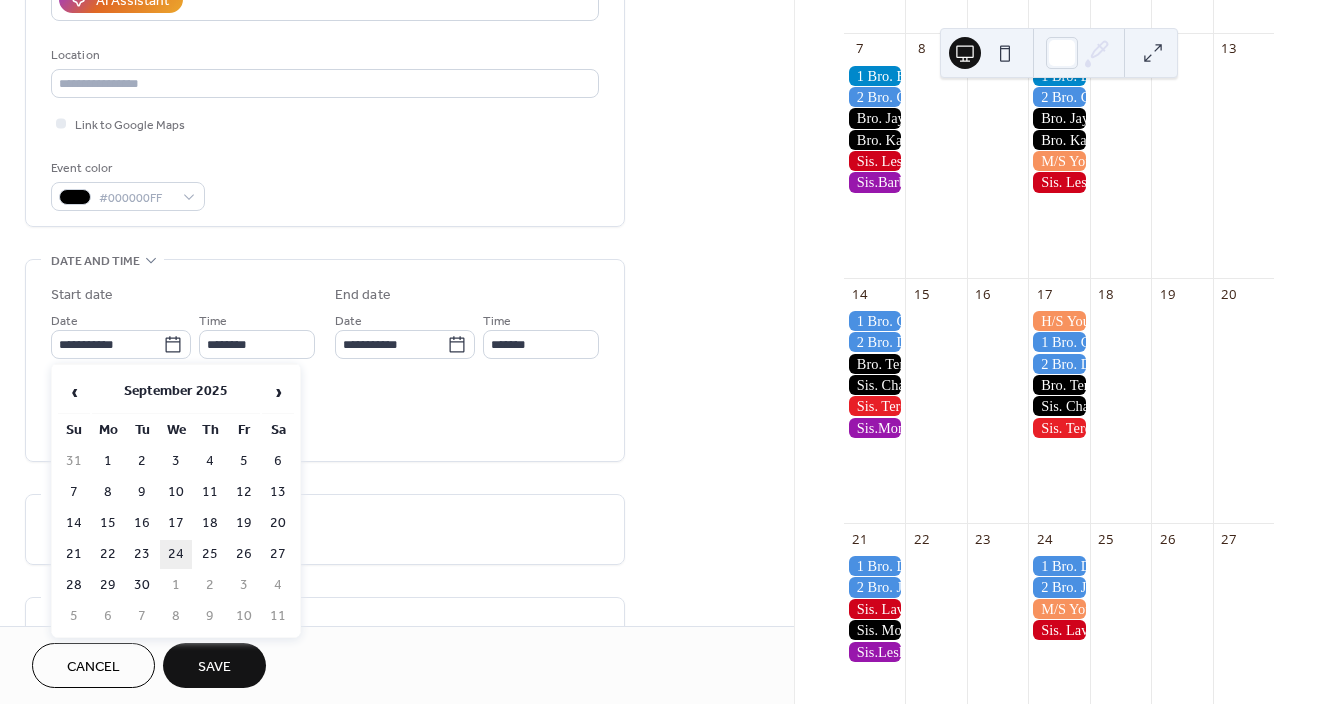 type on "**********" 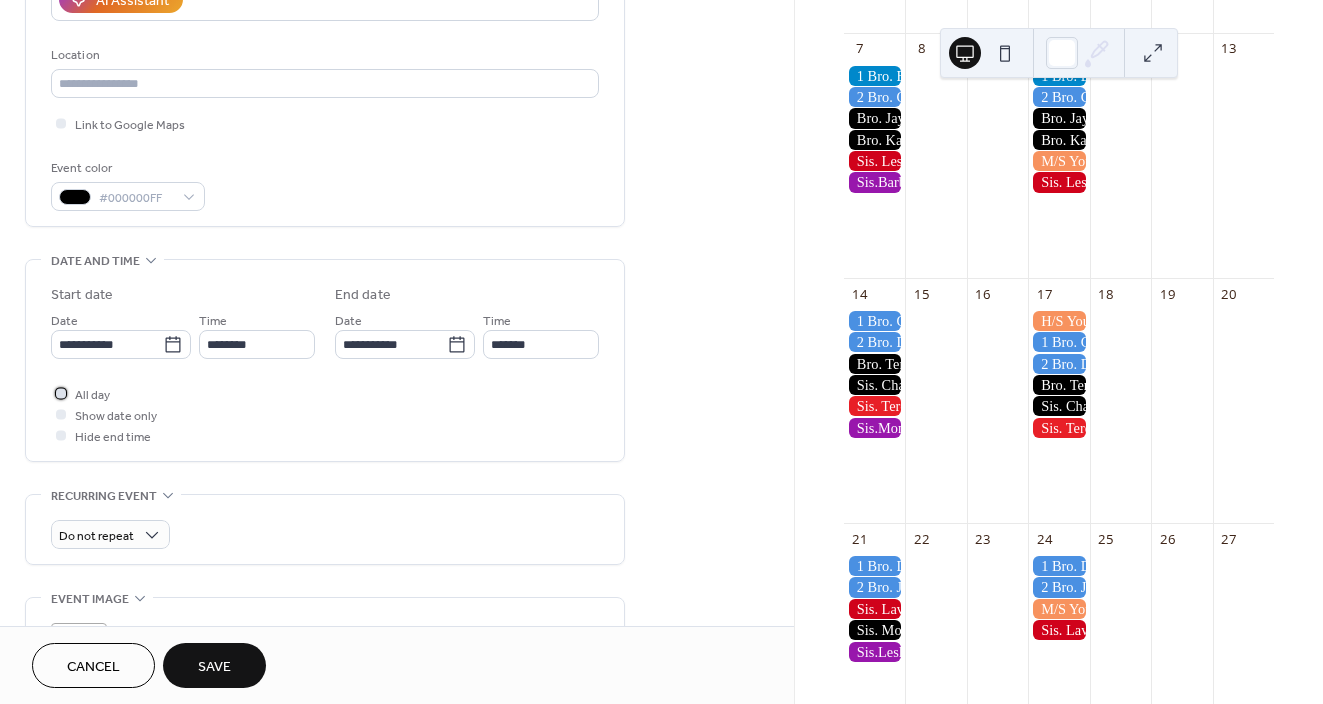 click at bounding box center (61, 393) 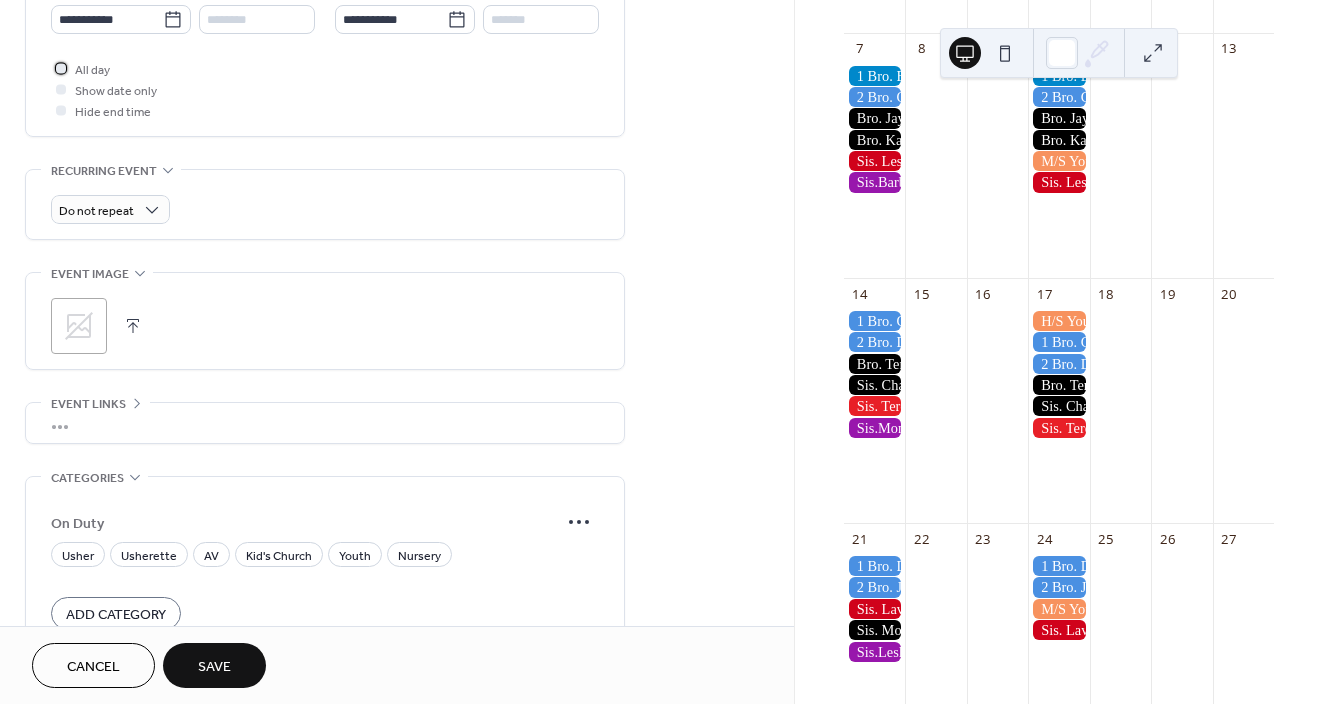 scroll, scrollTop: 718, scrollLeft: 0, axis: vertical 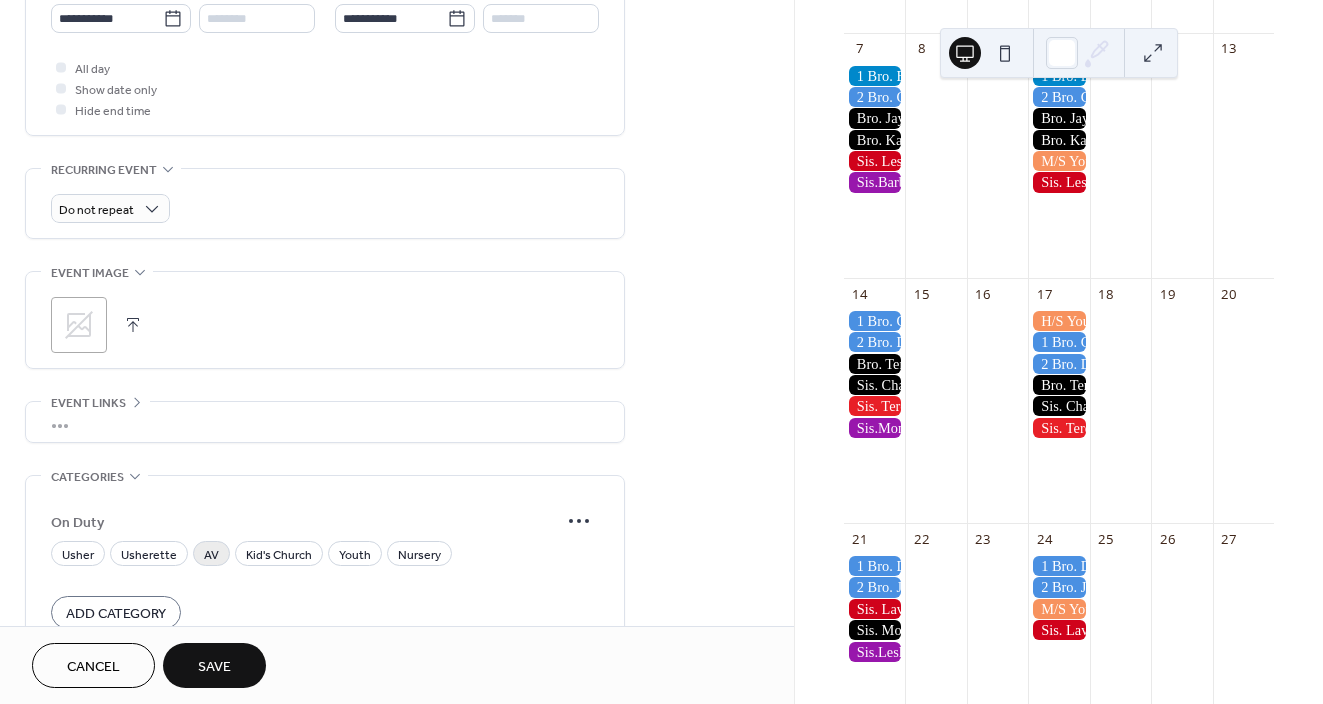 click on "AV" at bounding box center [211, 555] 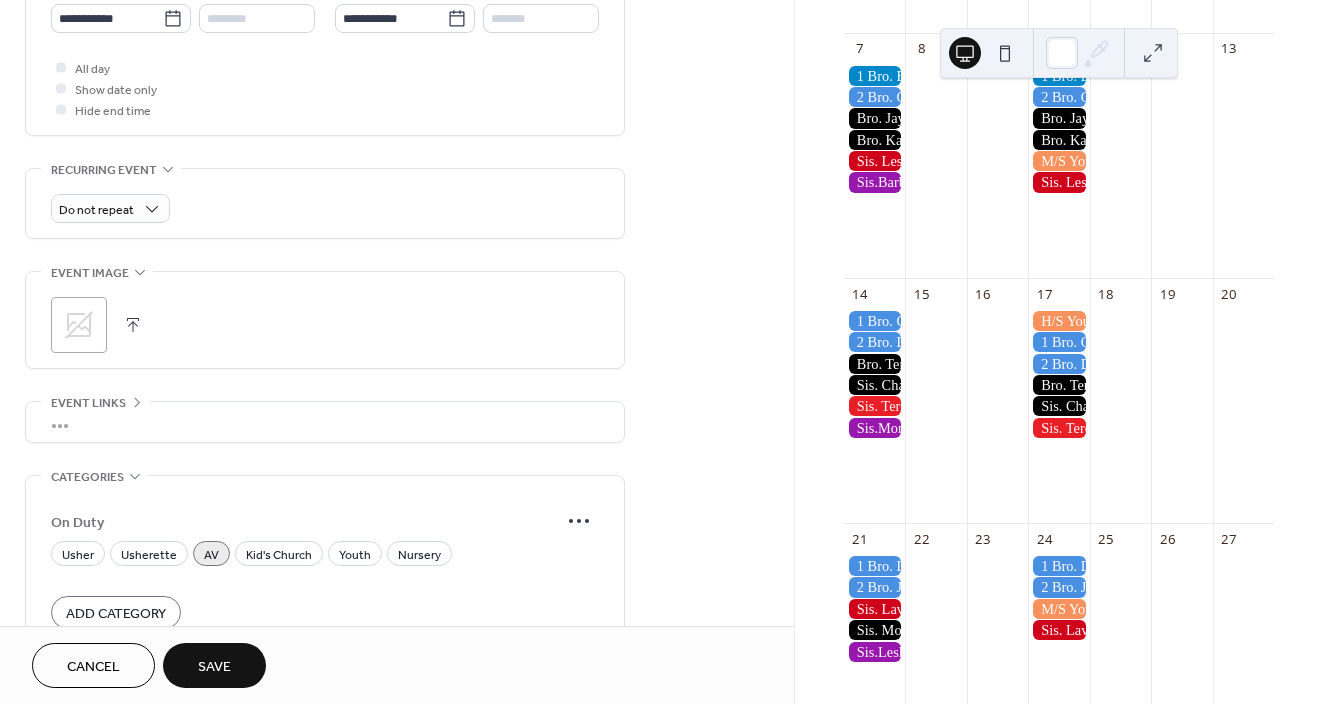 click on "Save" at bounding box center (214, 665) 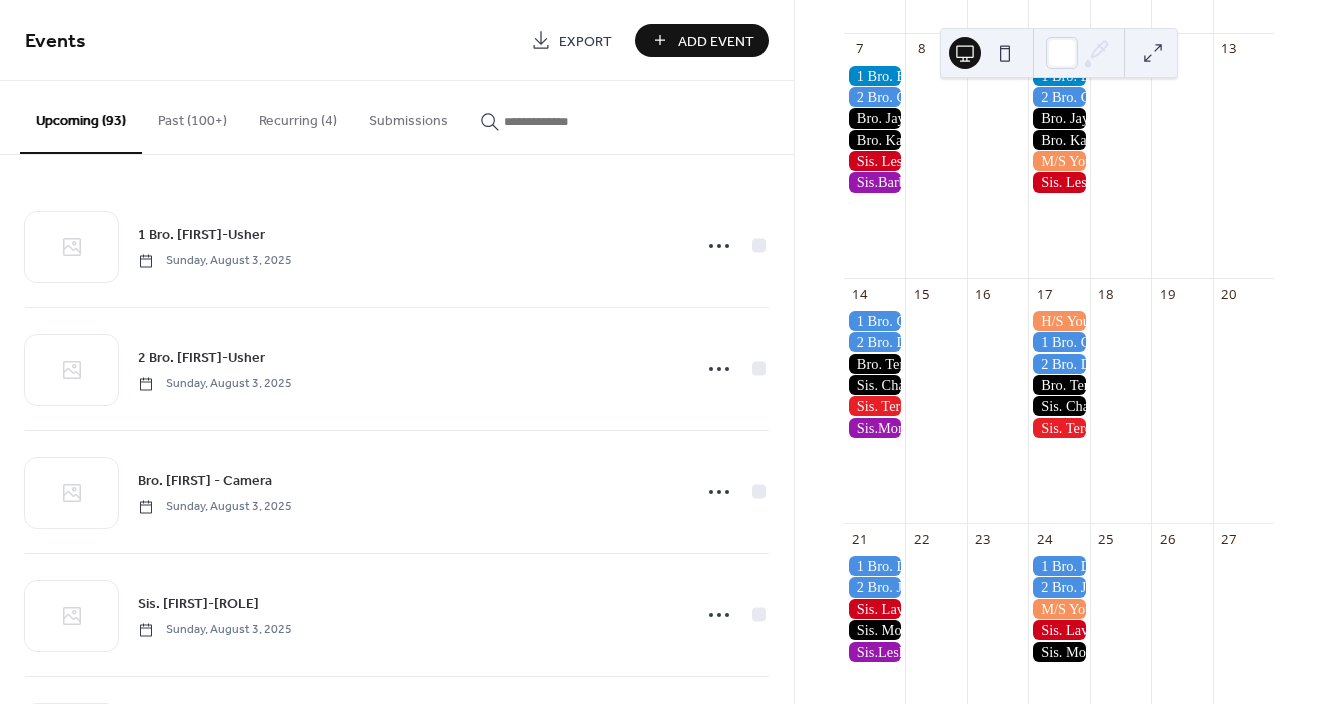 click on "Add Event" at bounding box center [716, 41] 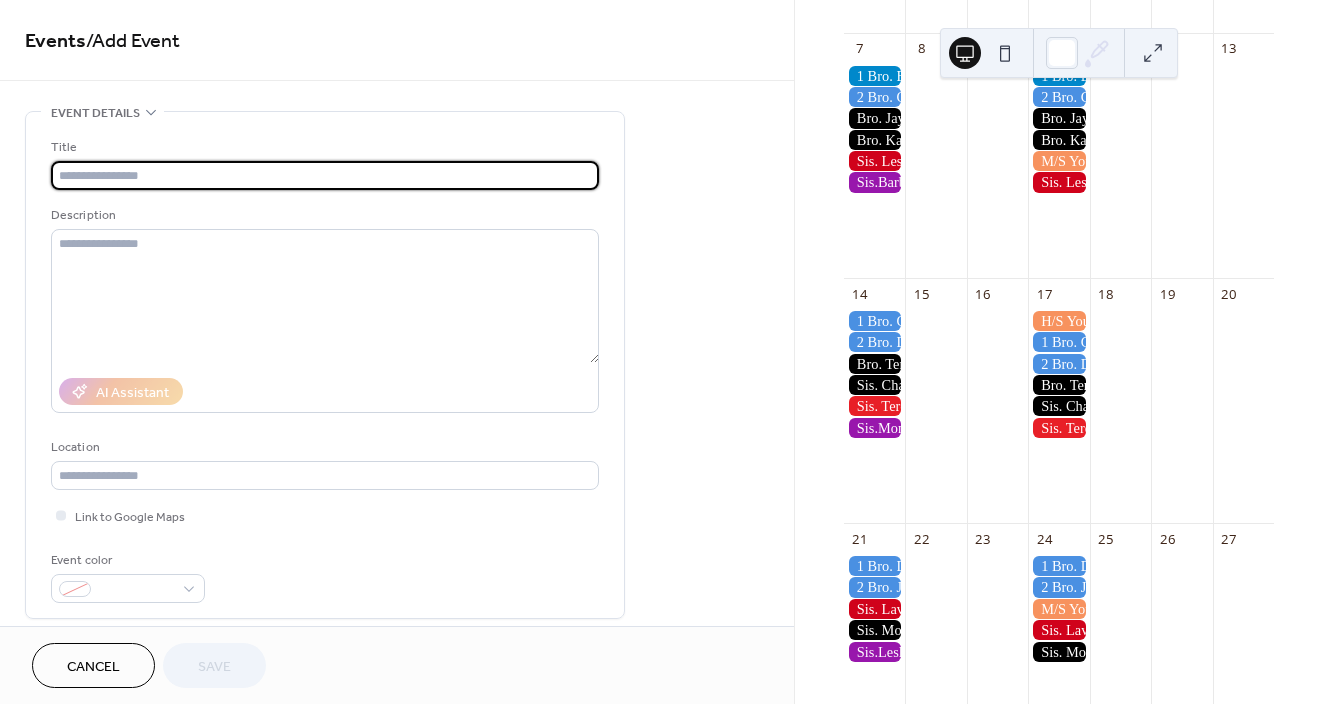 click at bounding box center [325, 175] 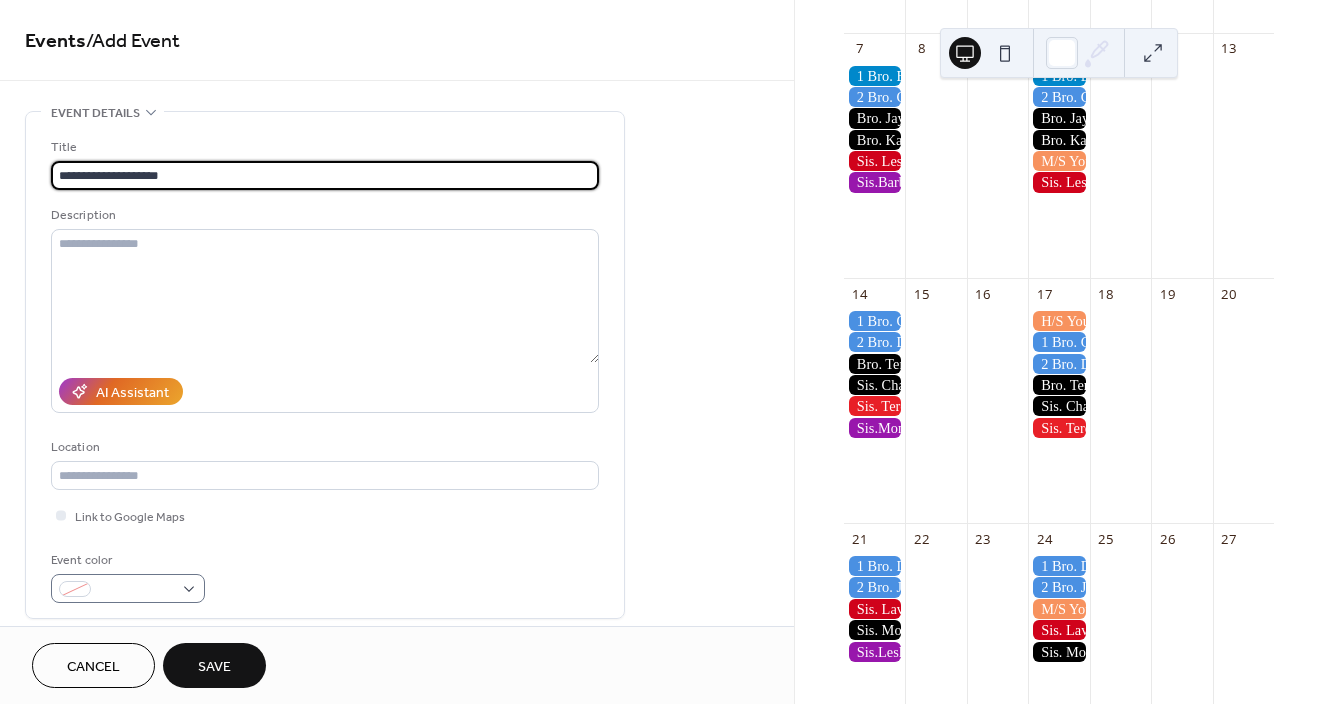 type on "**********" 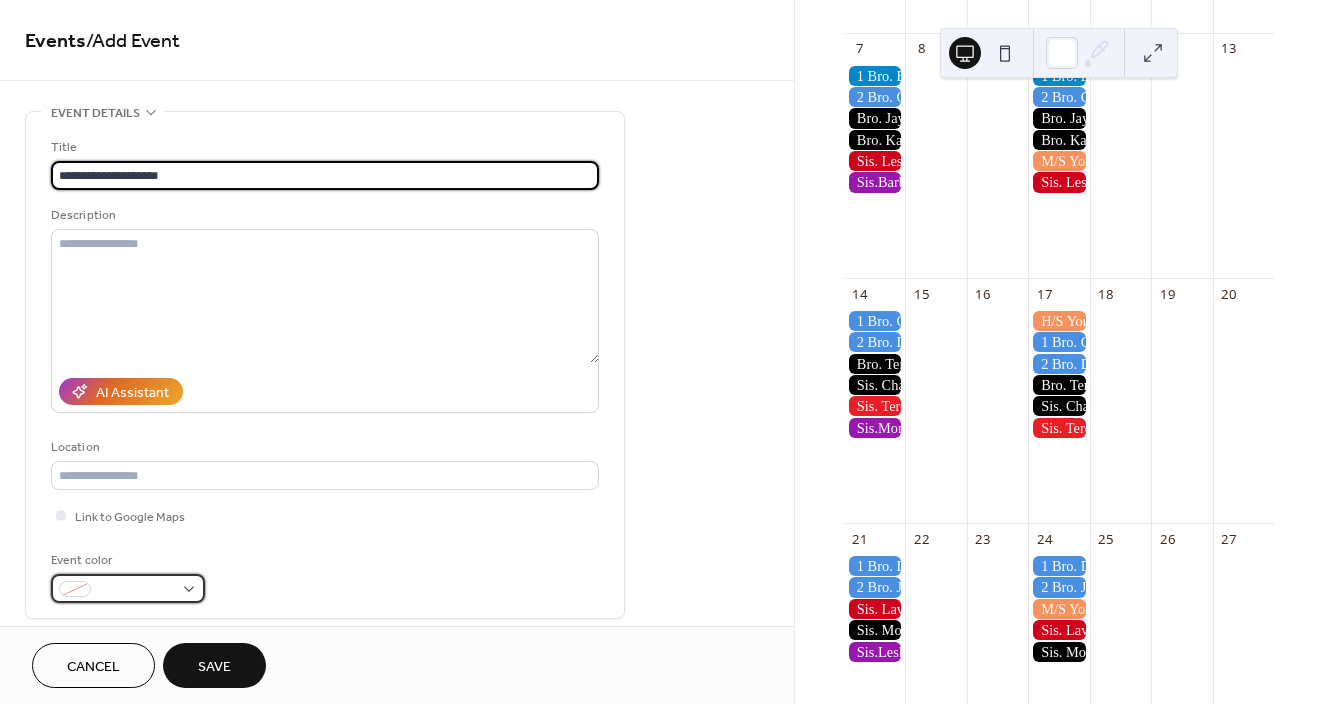 click at bounding box center (136, 590) 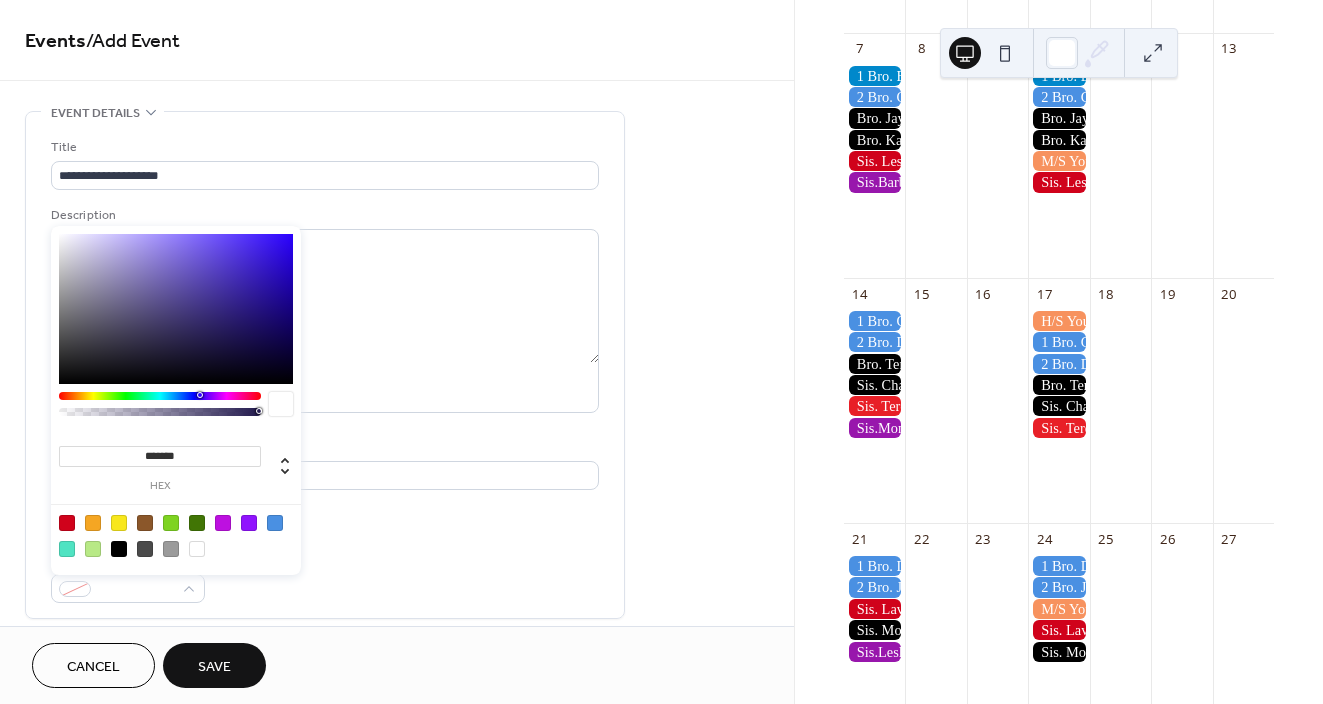click at bounding box center [119, 549] 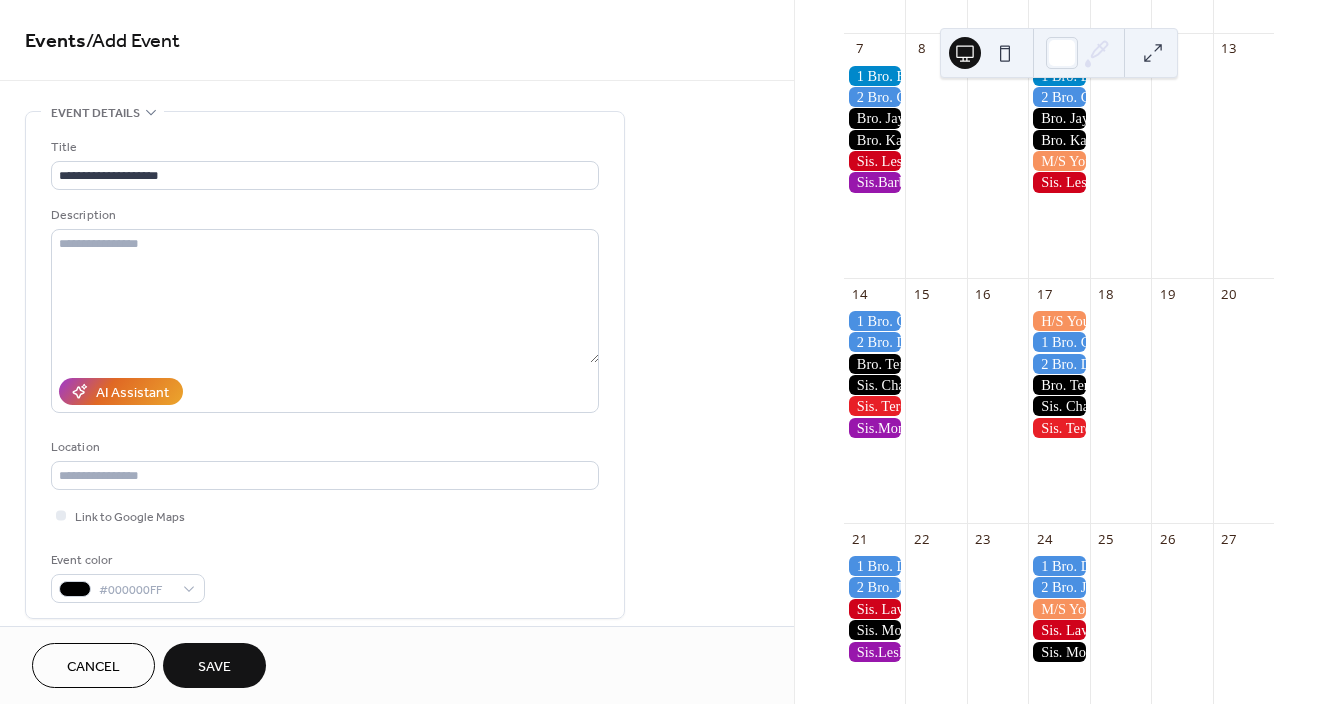 click on "**********" at bounding box center [325, 370] 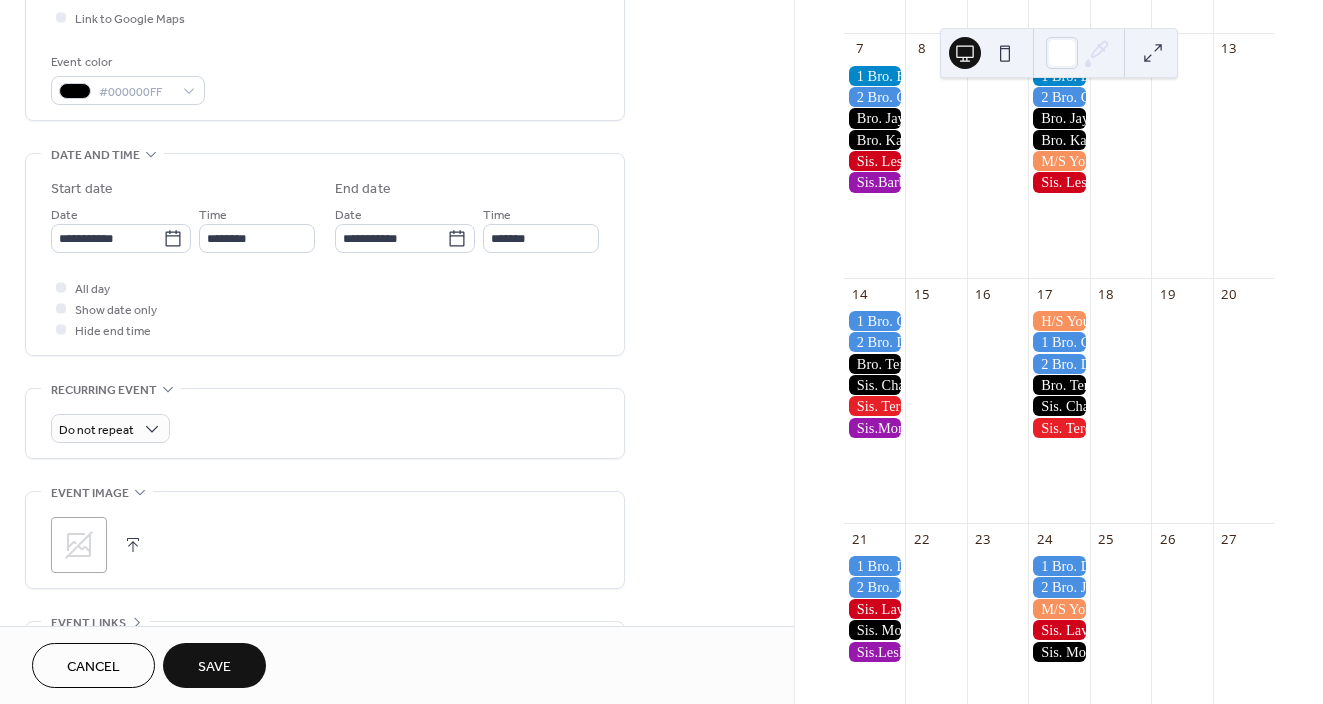 scroll, scrollTop: 520, scrollLeft: 0, axis: vertical 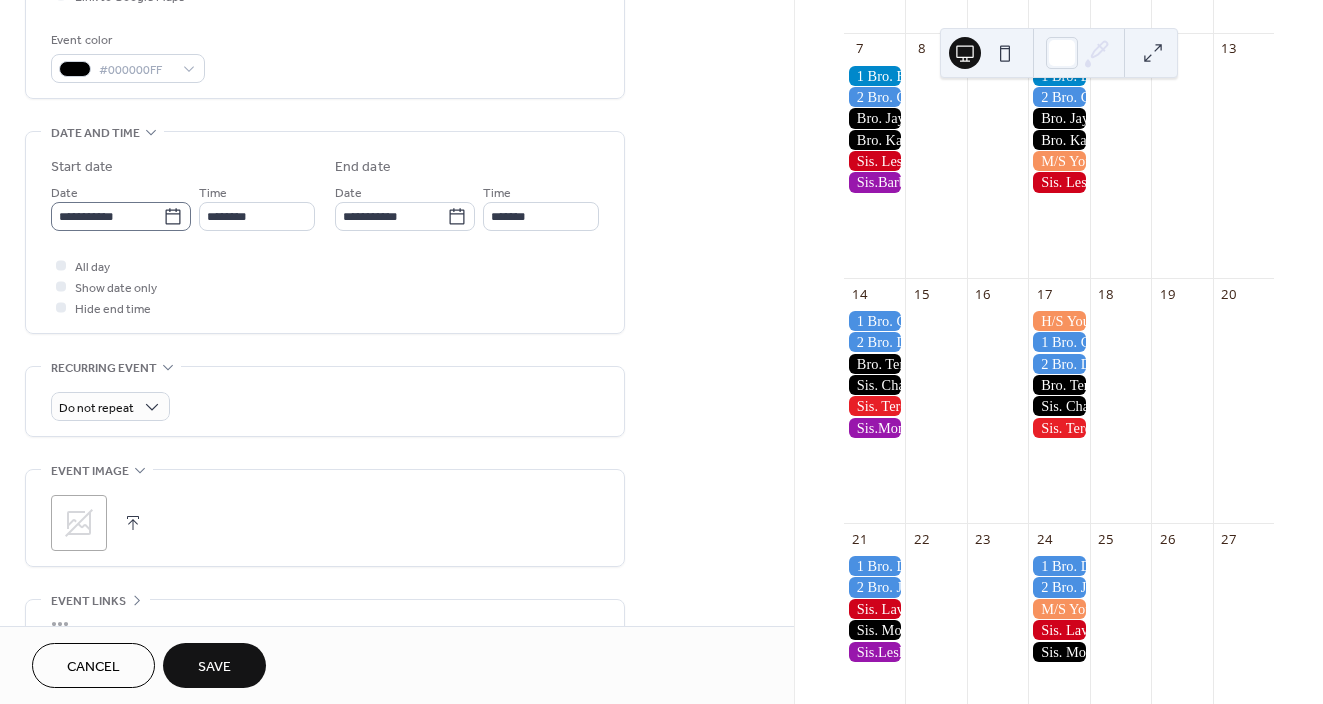 click 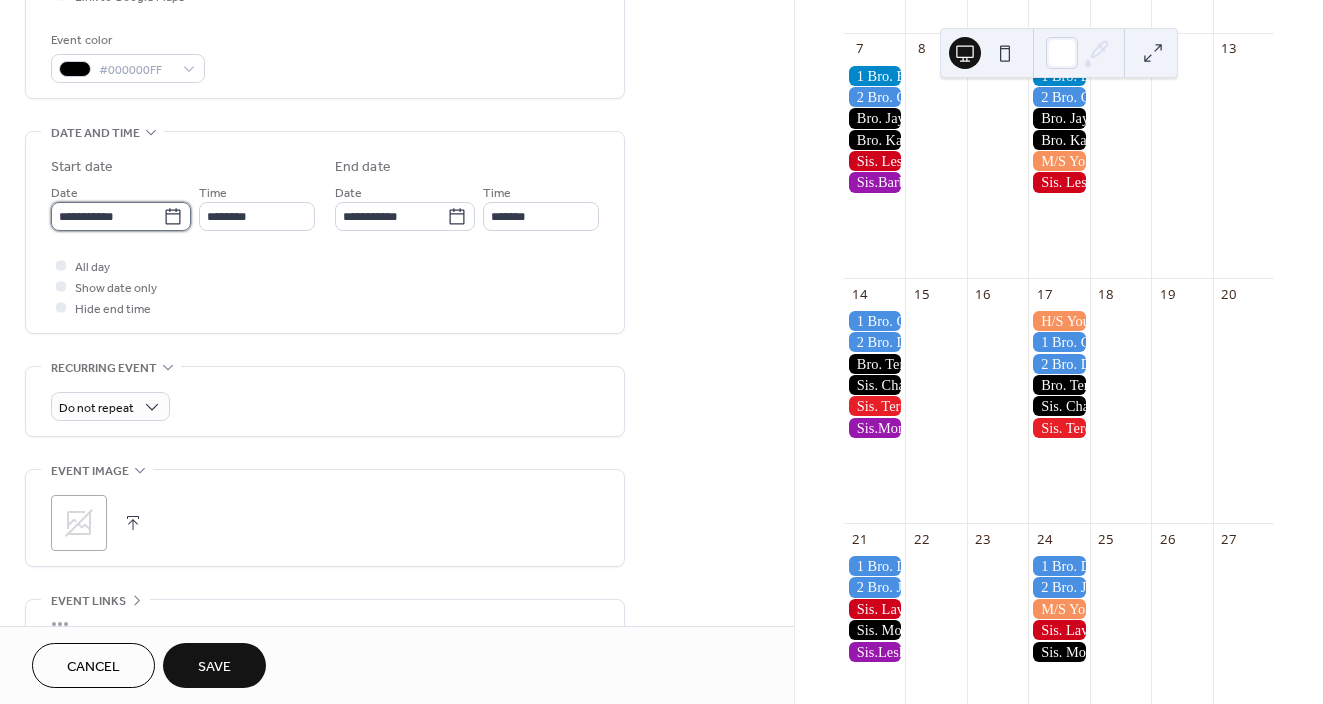 click on "**********" at bounding box center [107, 216] 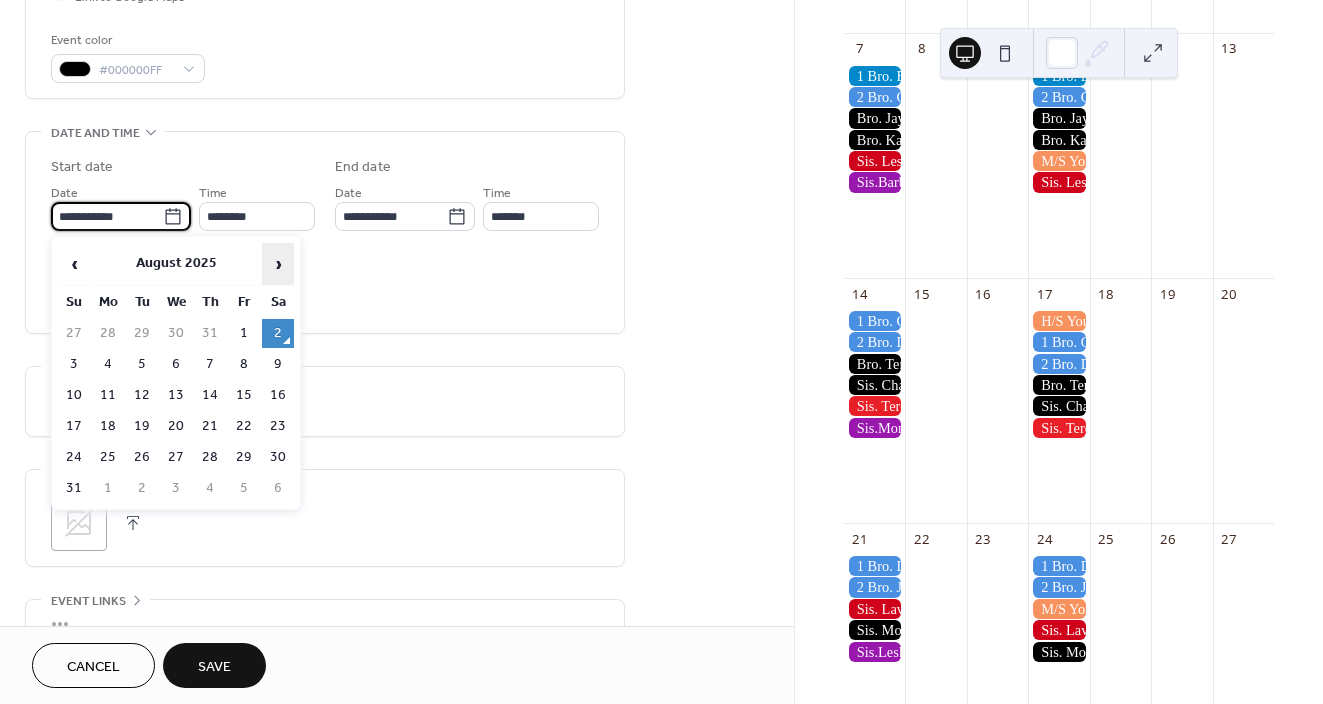 click on "›" at bounding box center [278, 264] 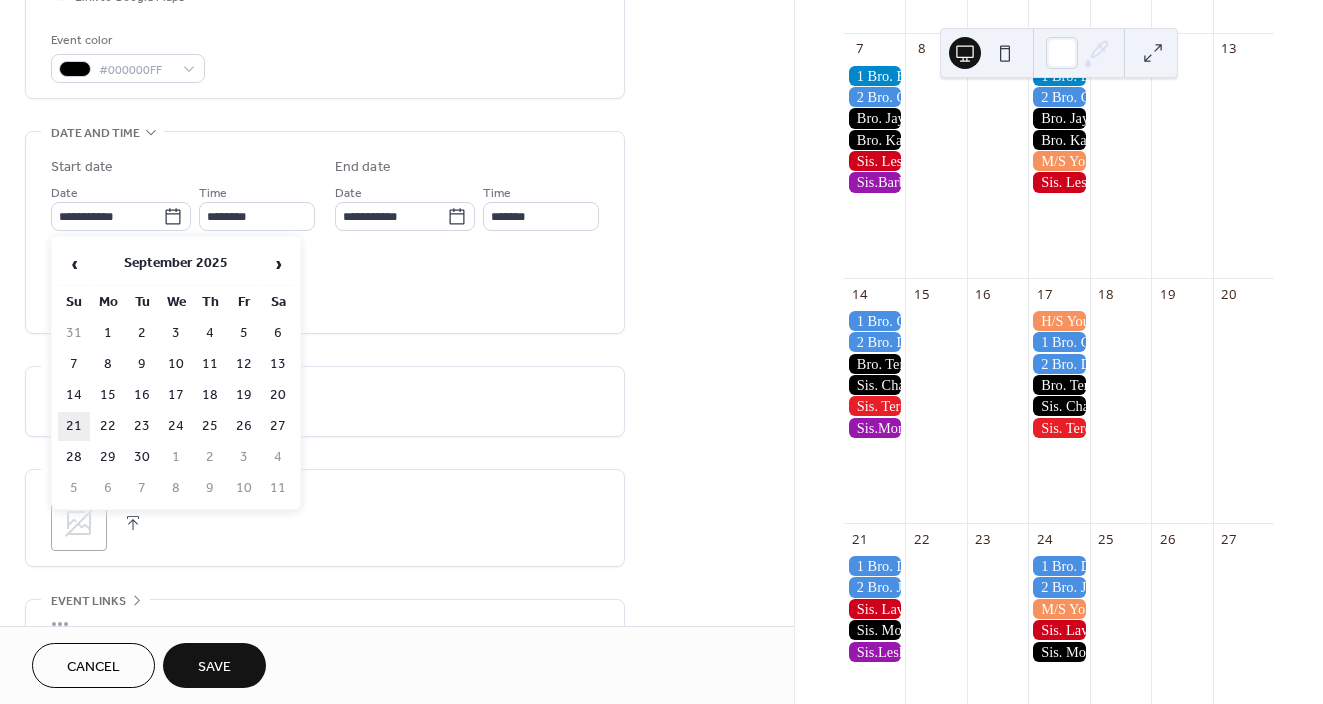 click on "21" at bounding box center [74, 426] 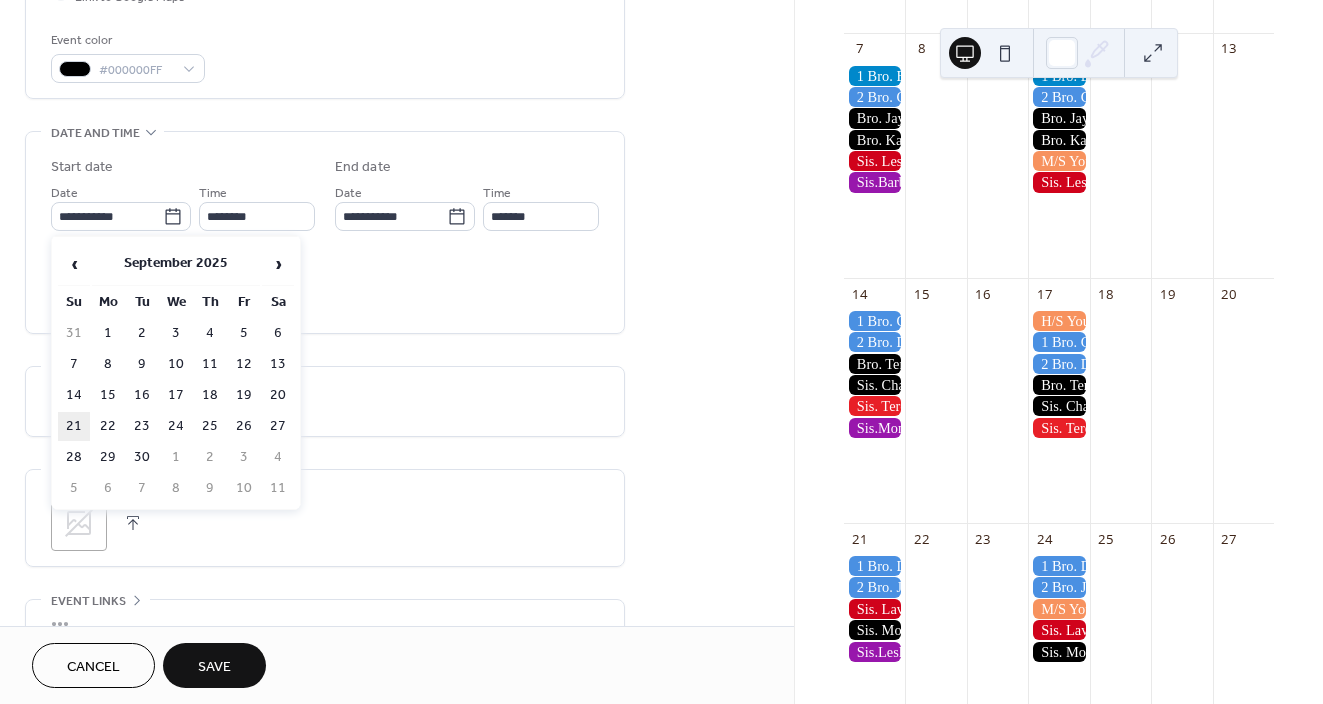 type on "**********" 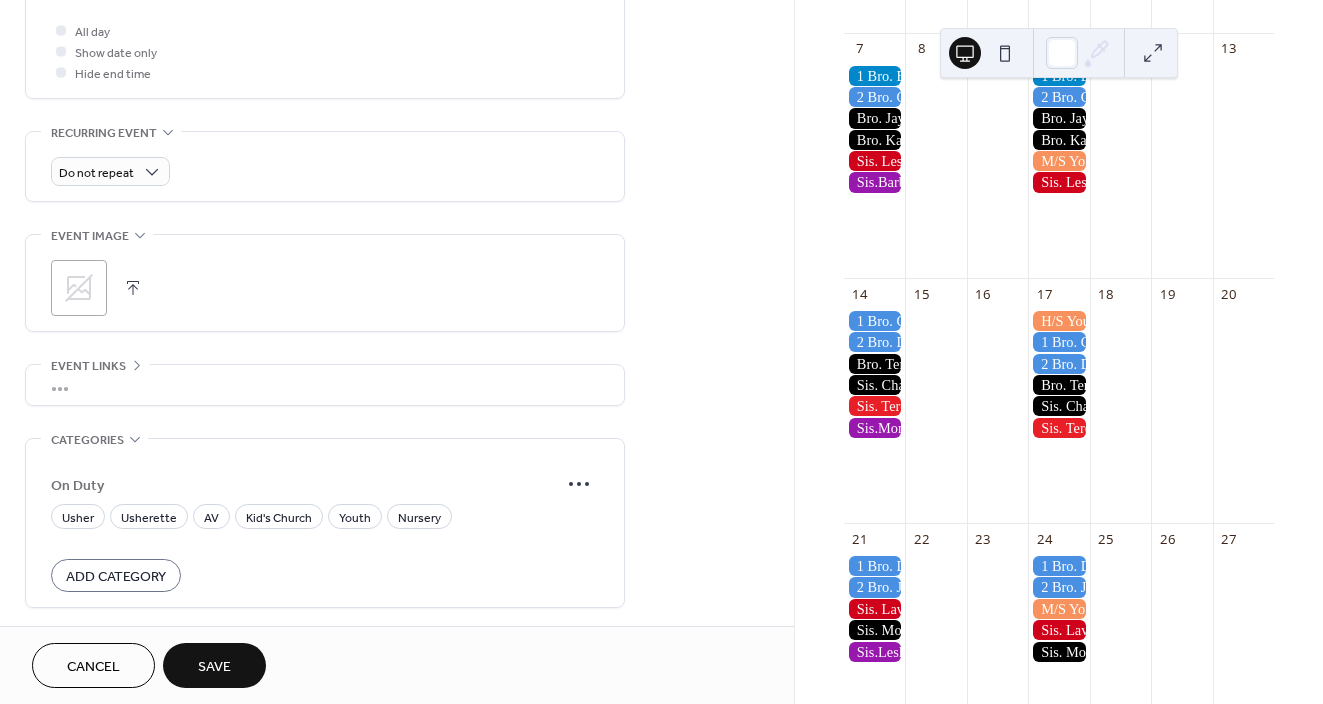 scroll, scrollTop: 756, scrollLeft: 0, axis: vertical 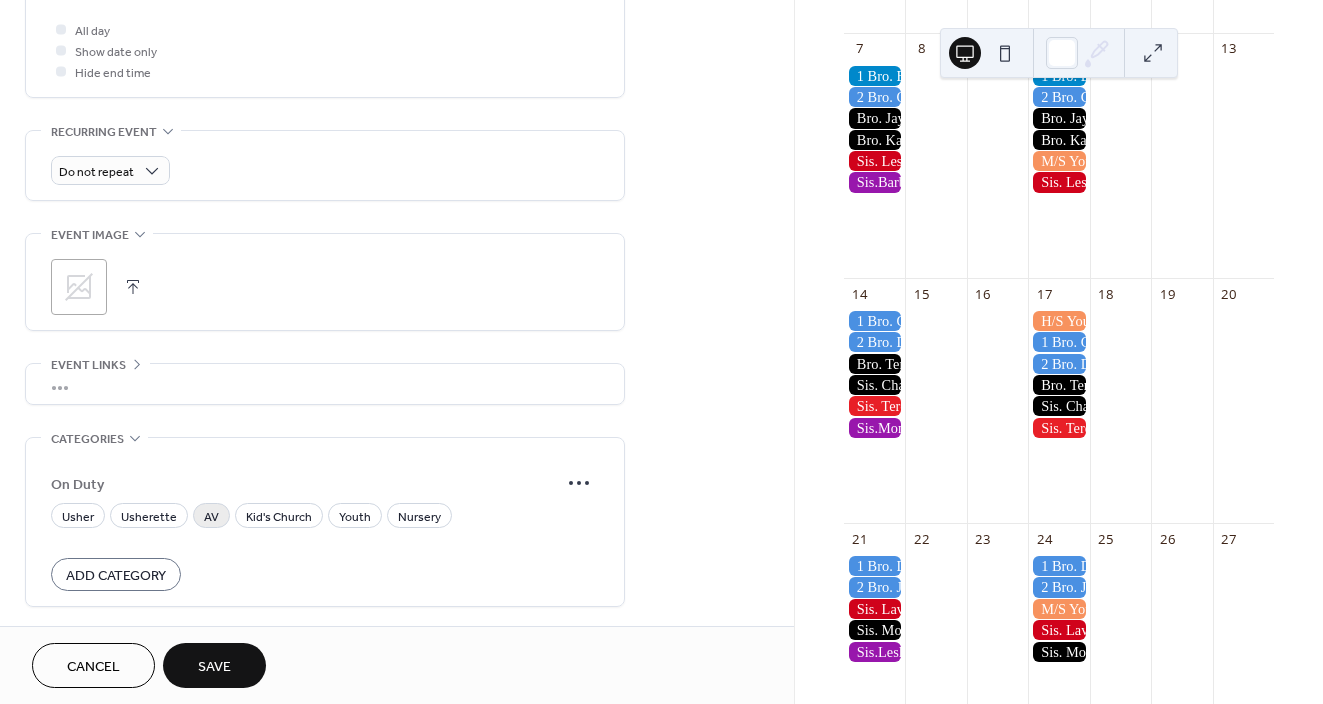 click on "AV" at bounding box center (211, 517) 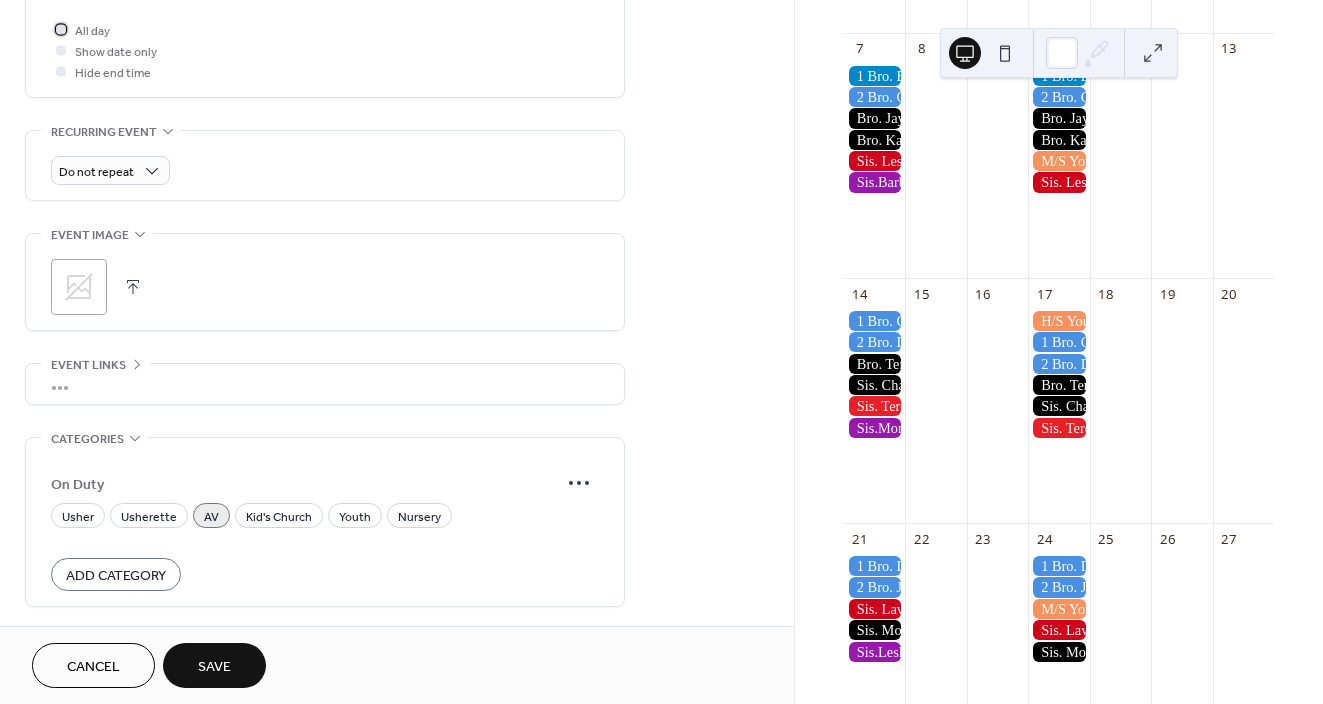 click at bounding box center [61, 29] 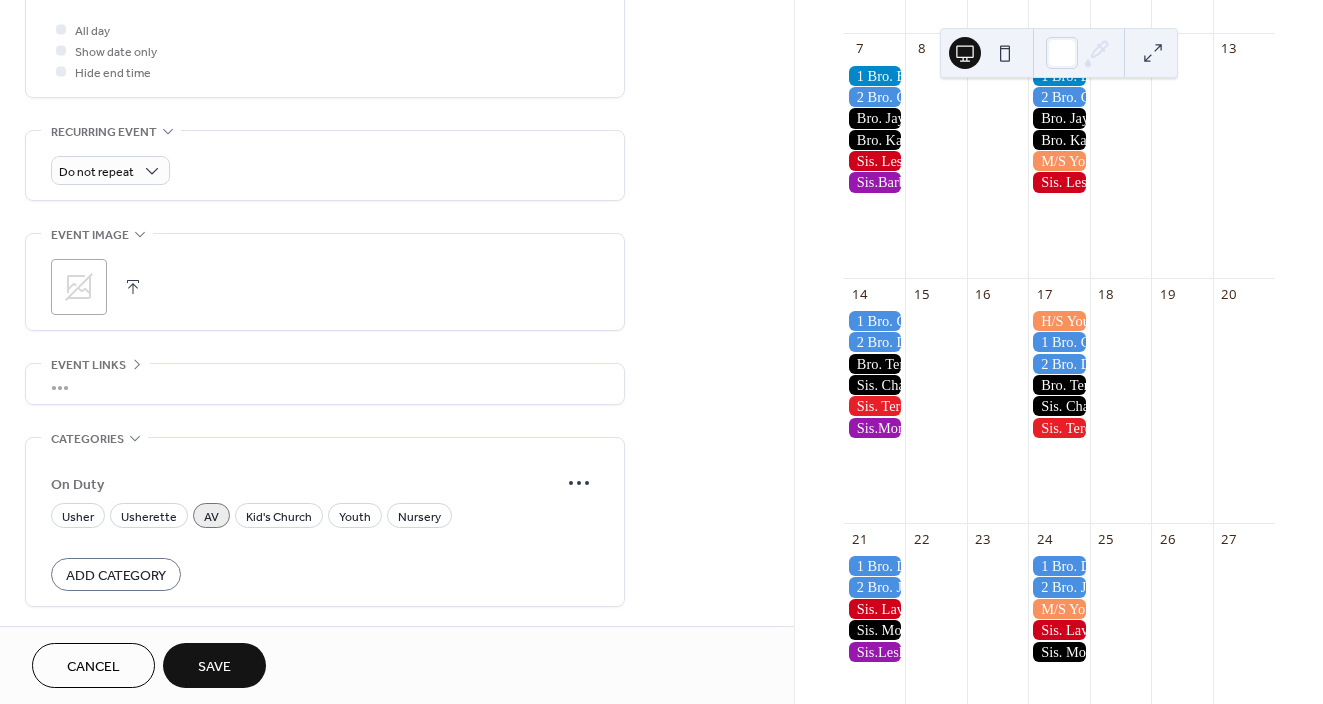 click on "Save" at bounding box center (214, 665) 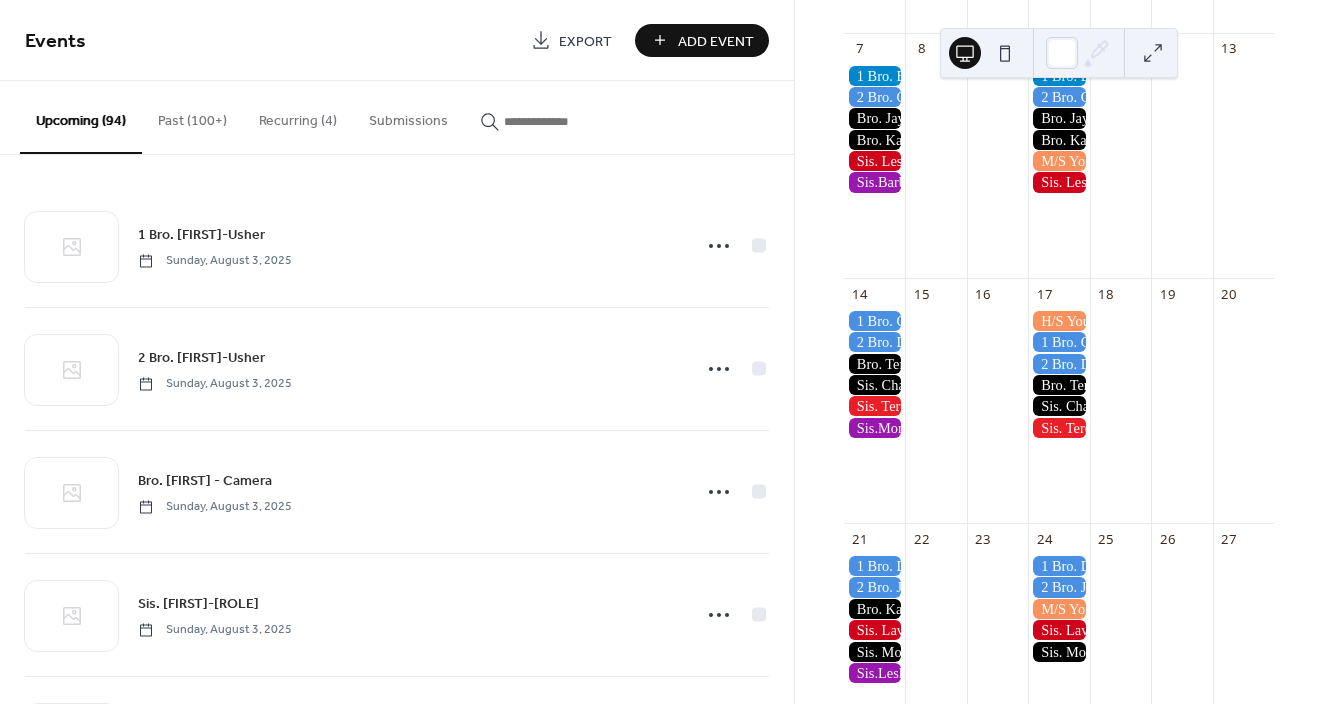 click on "Add Event" at bounding box center (716, 41) 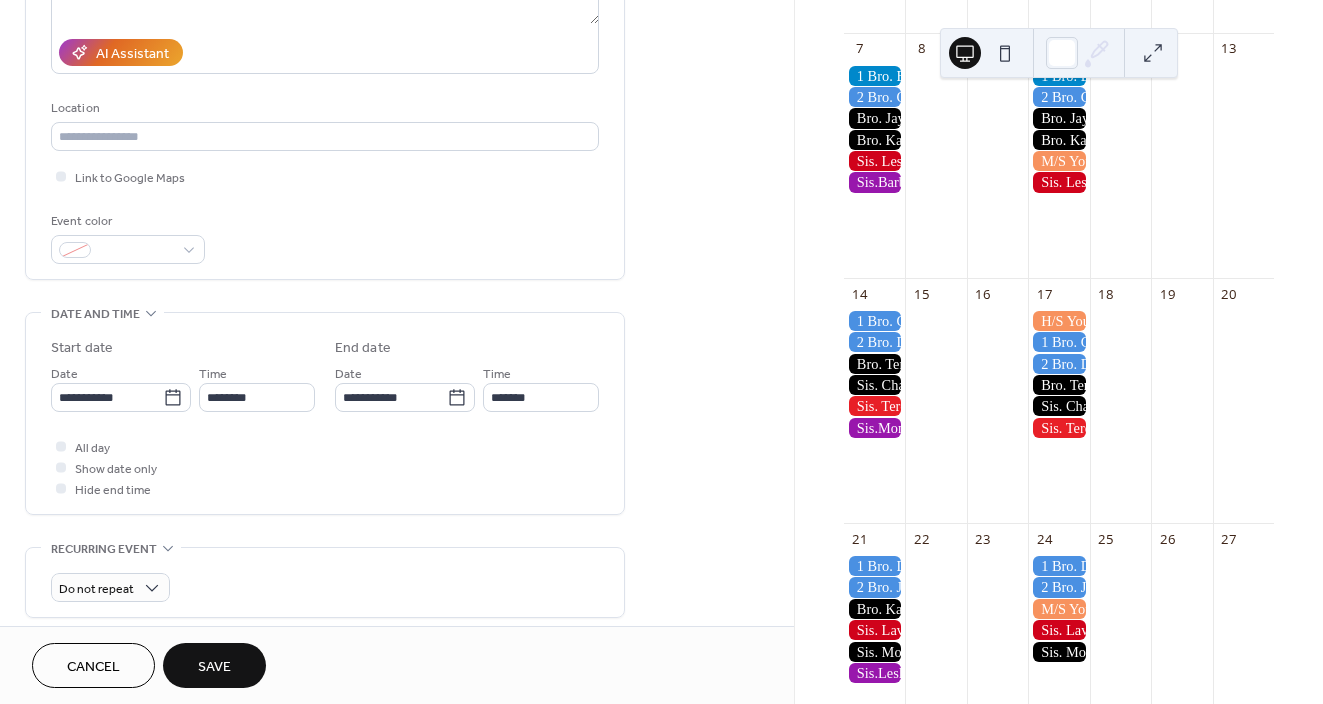 scroll, scrollTop: 348, scrollLeft: 0, axis: vertical 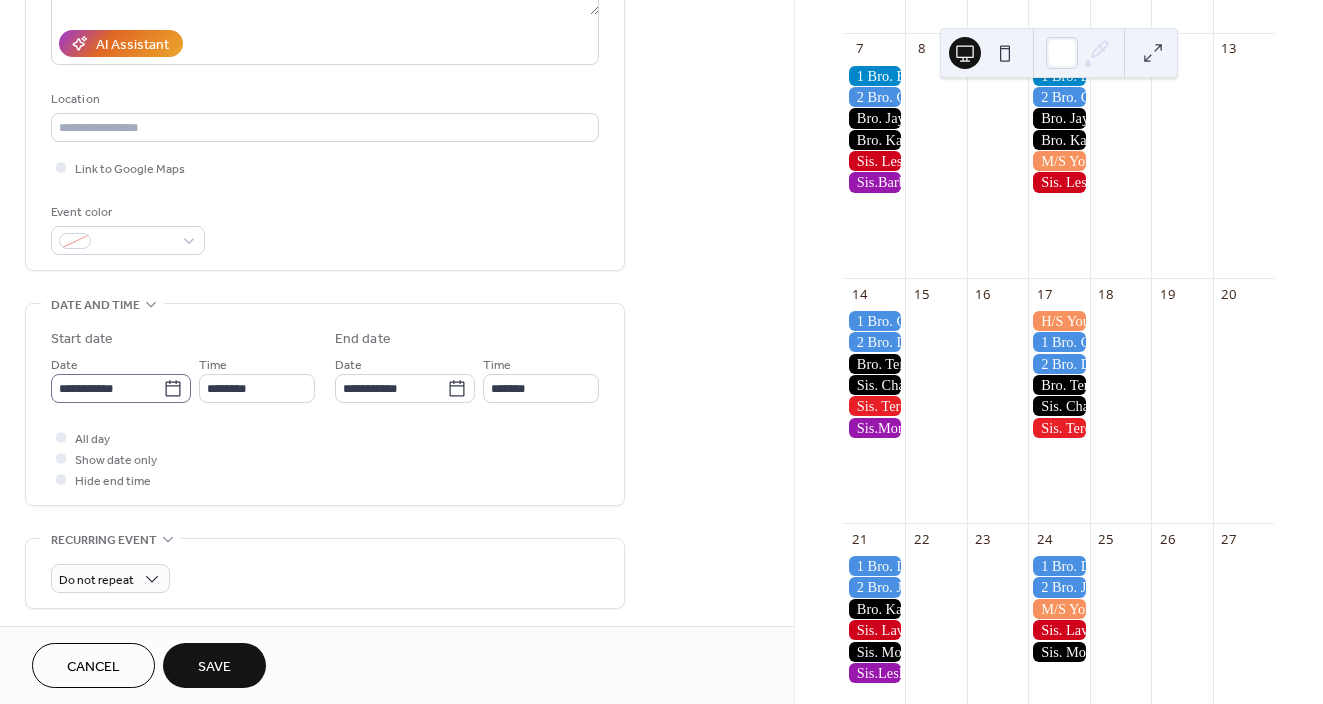 type on "**********" 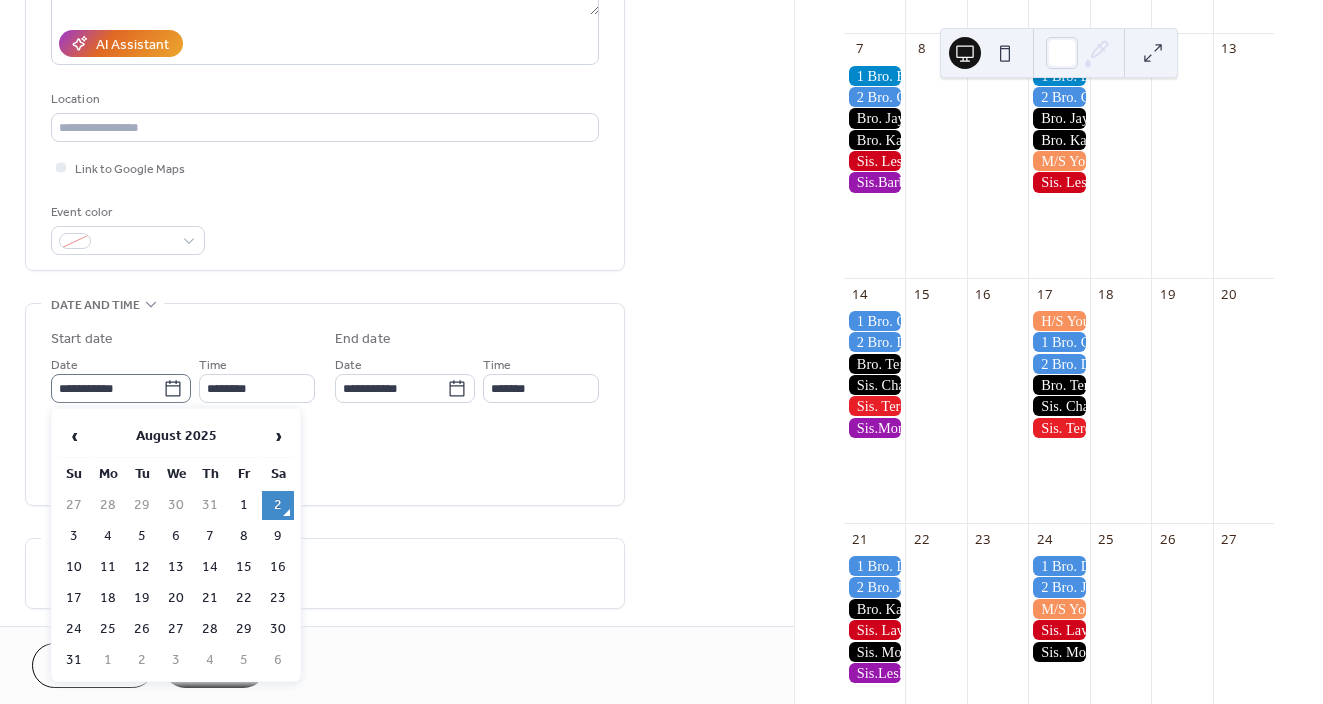 click 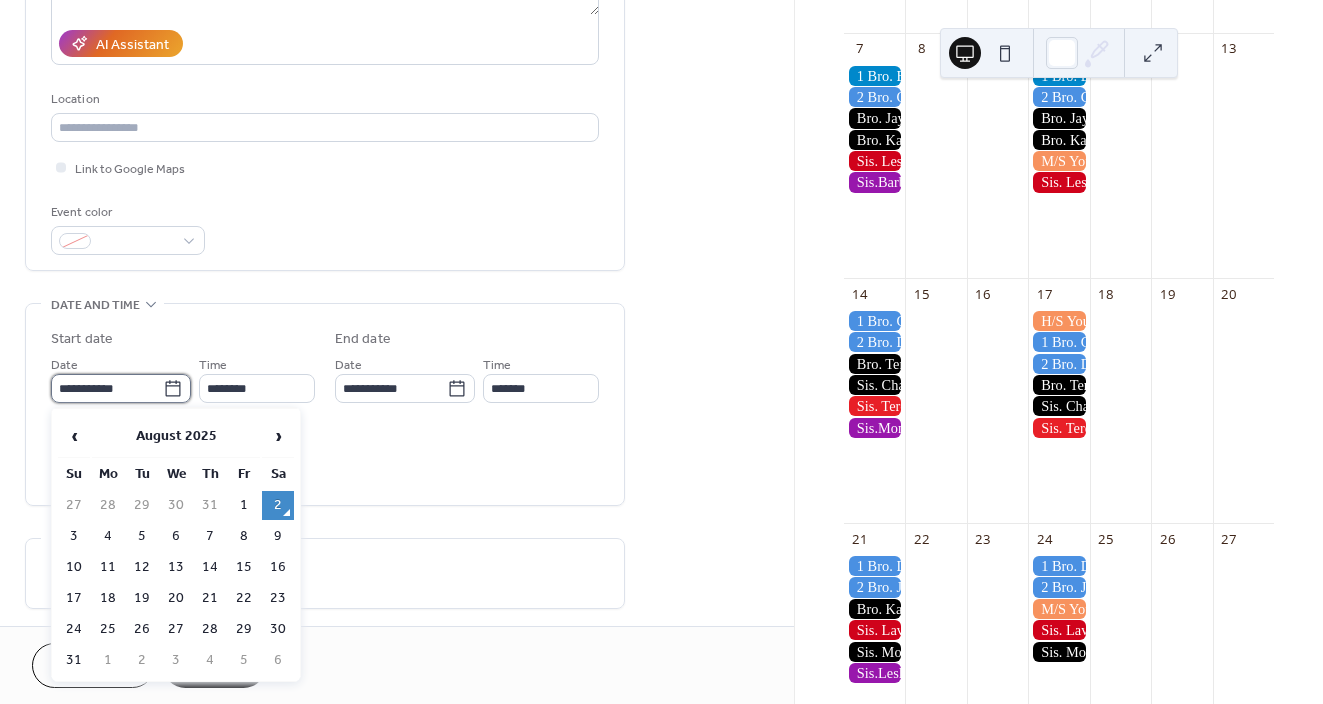 click on "**********" at bounding box center [107, 388] 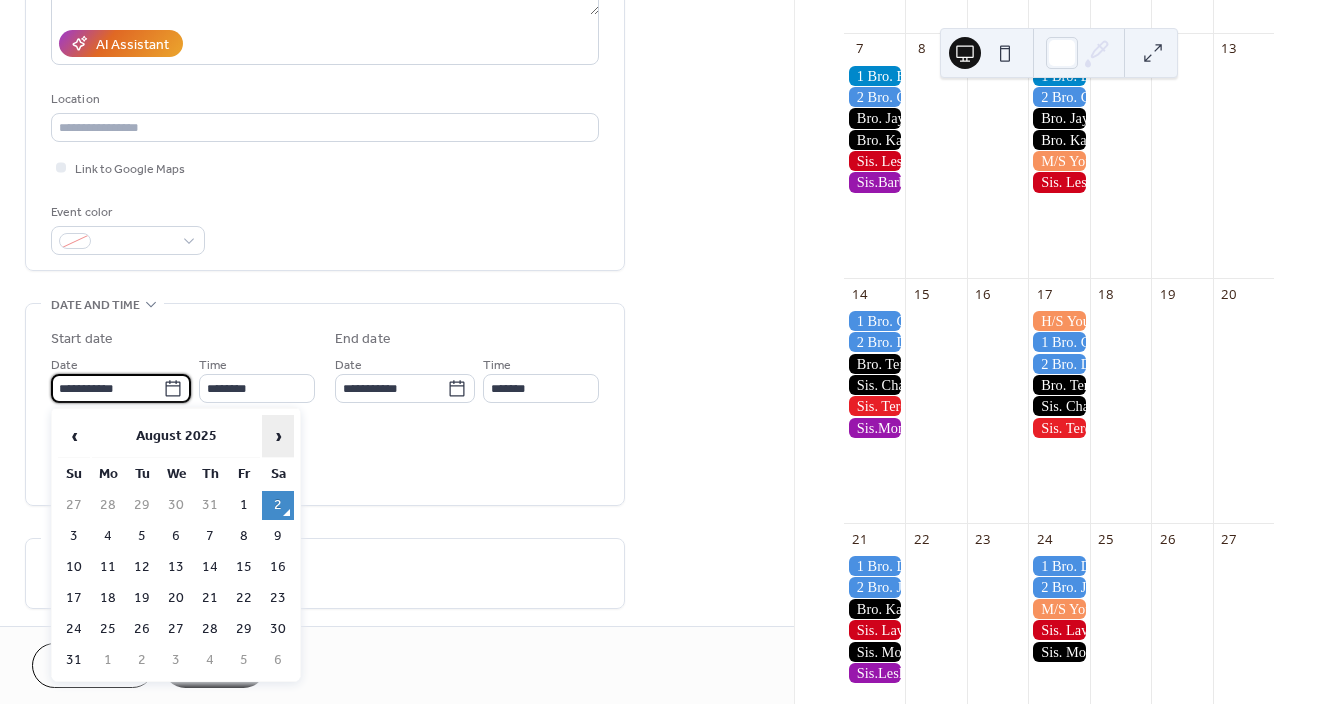 click on "›" at bounding box center (278, 436) 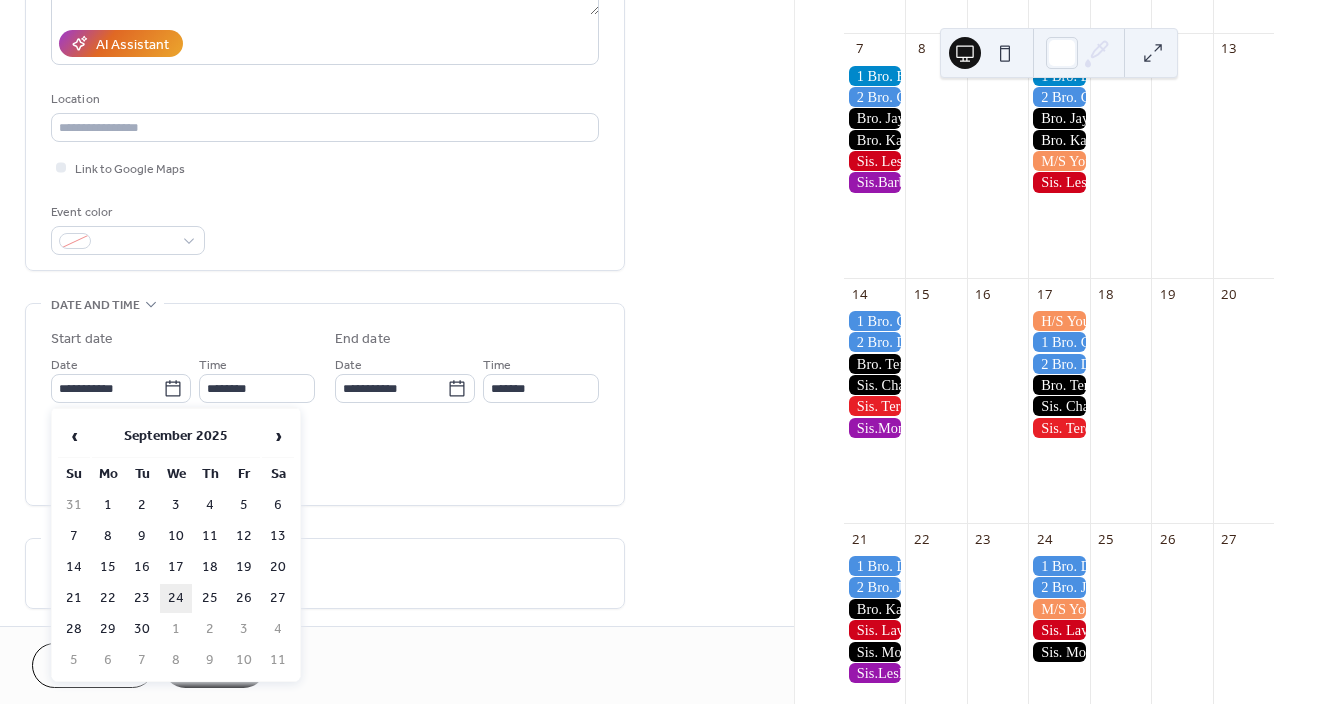 click on "24" at bounding box center [176, 598] 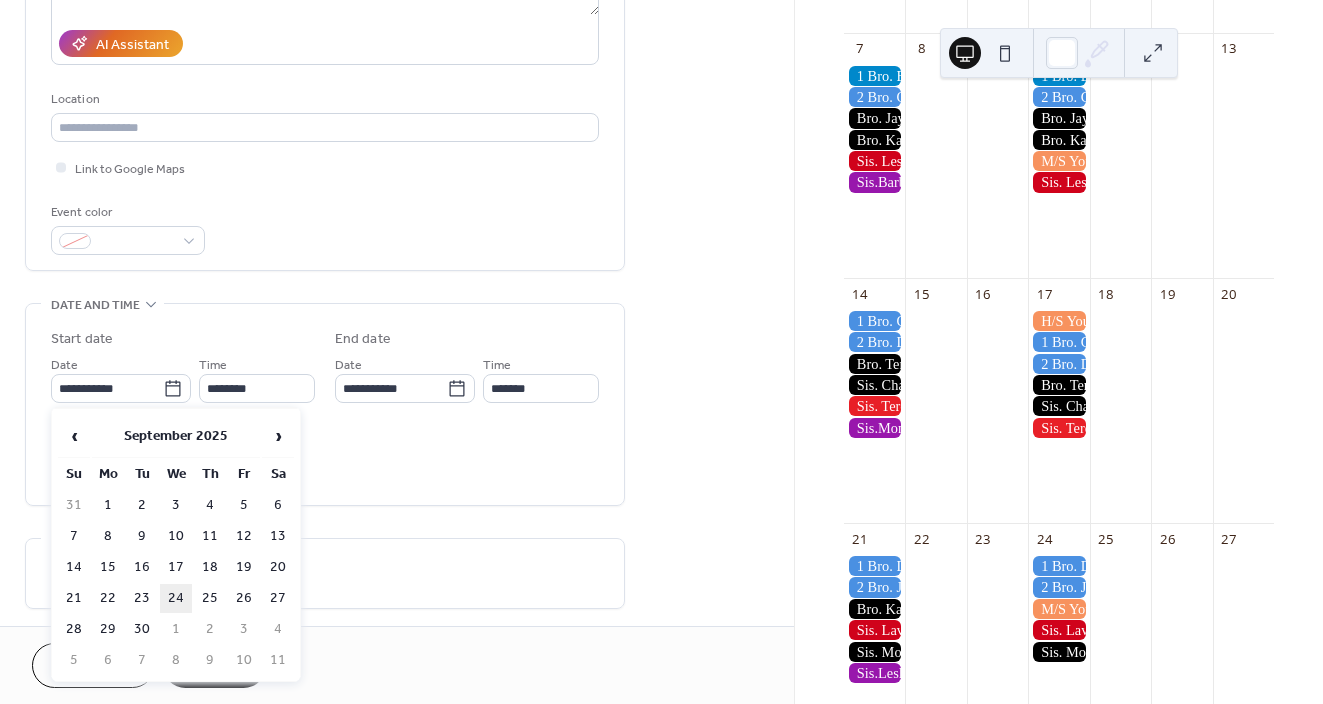 type on "**********" 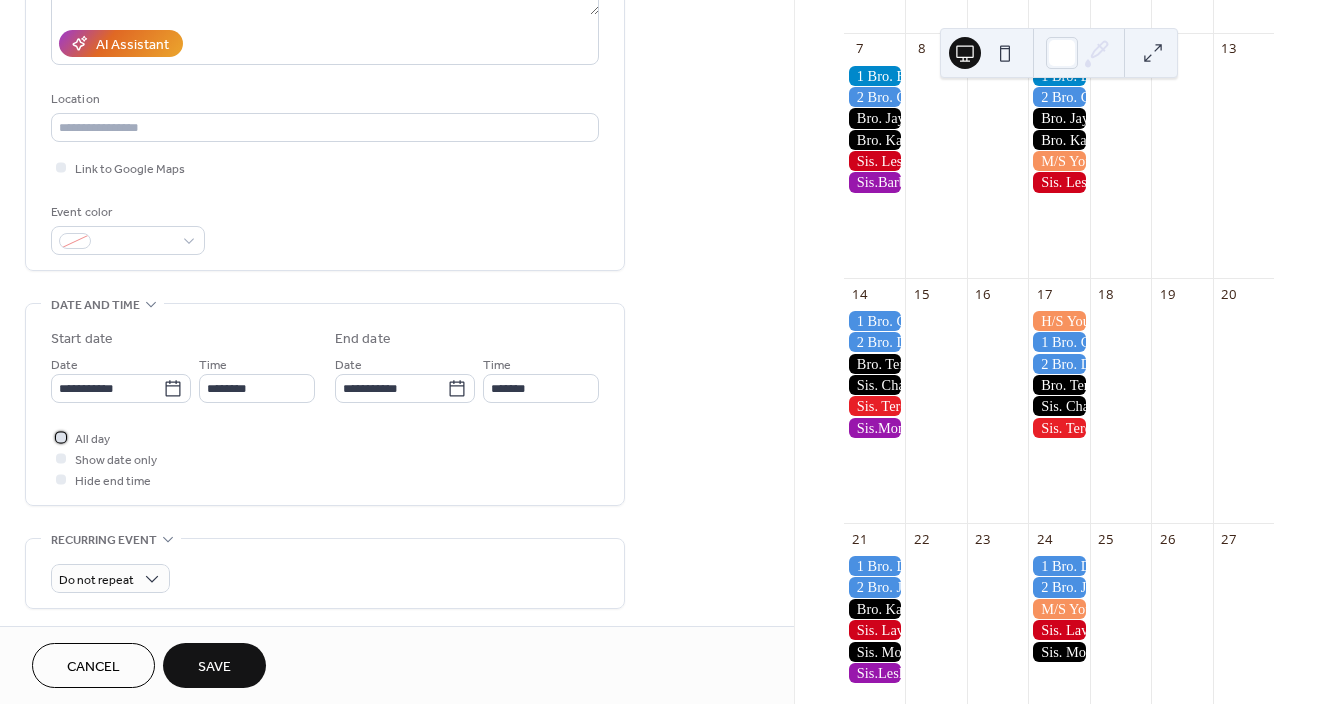 click at bounding box center (61, 437) 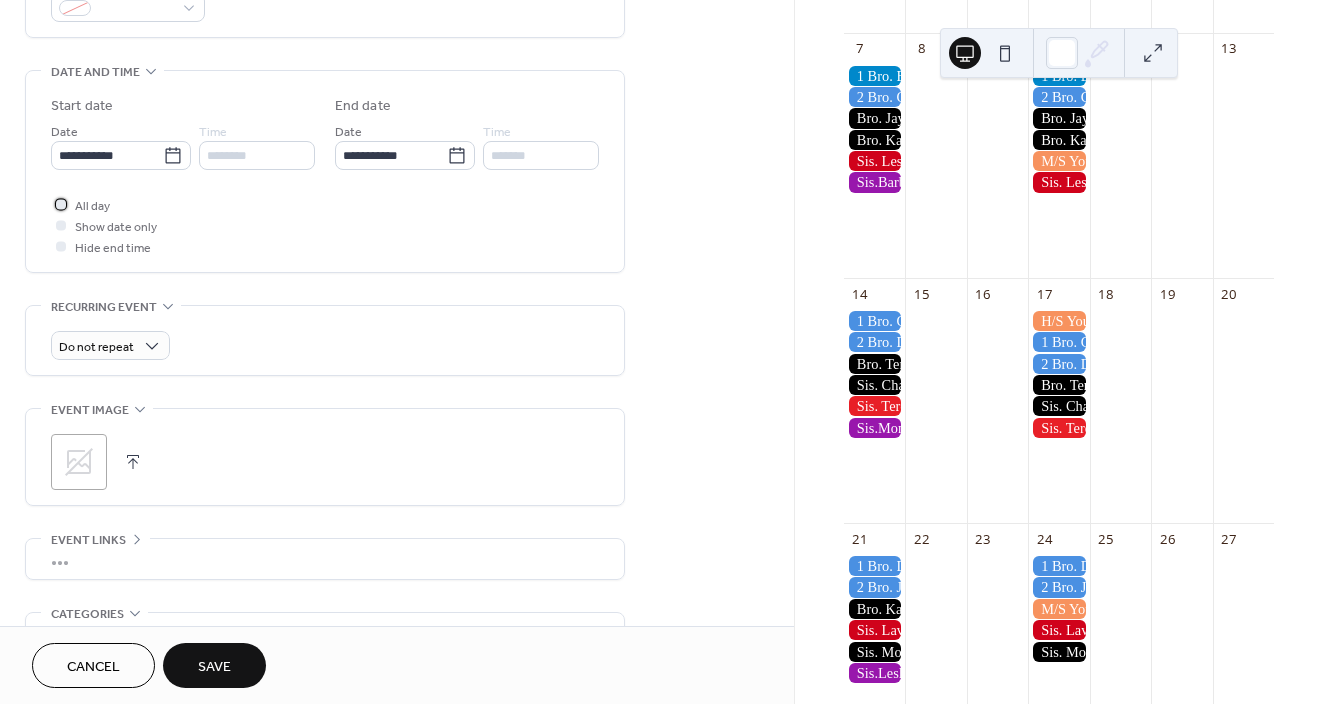 scroll, scrollTop: 746, scrollLeft: 0, axis: vertical 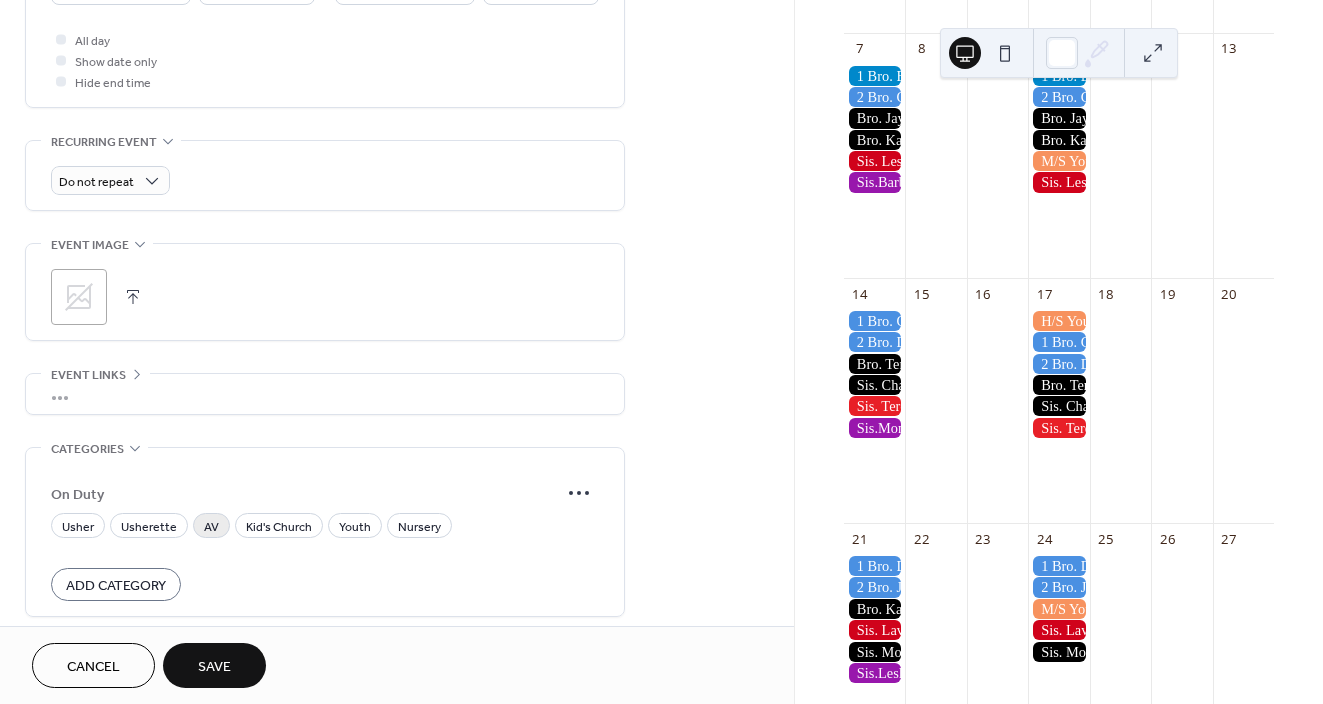 click on "AV" at bounding box center (211, 527) 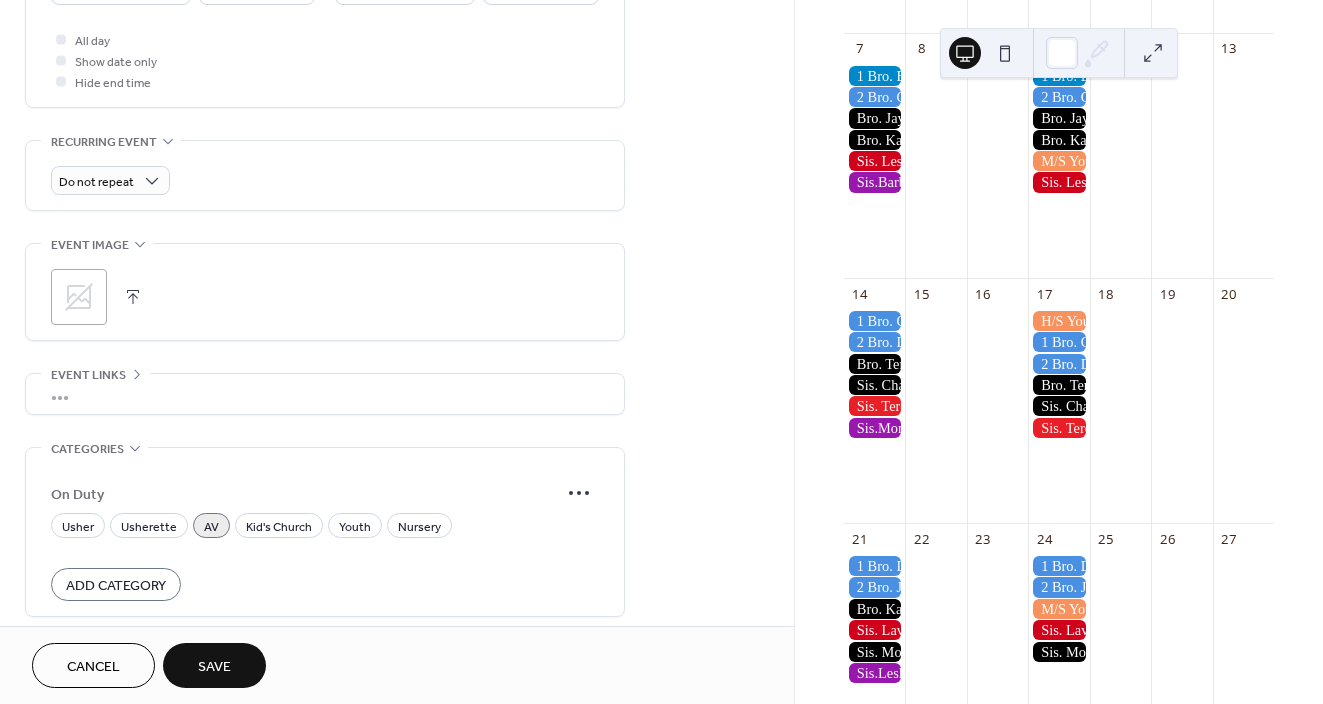 click on "Save" at bounding box center [214, 667] 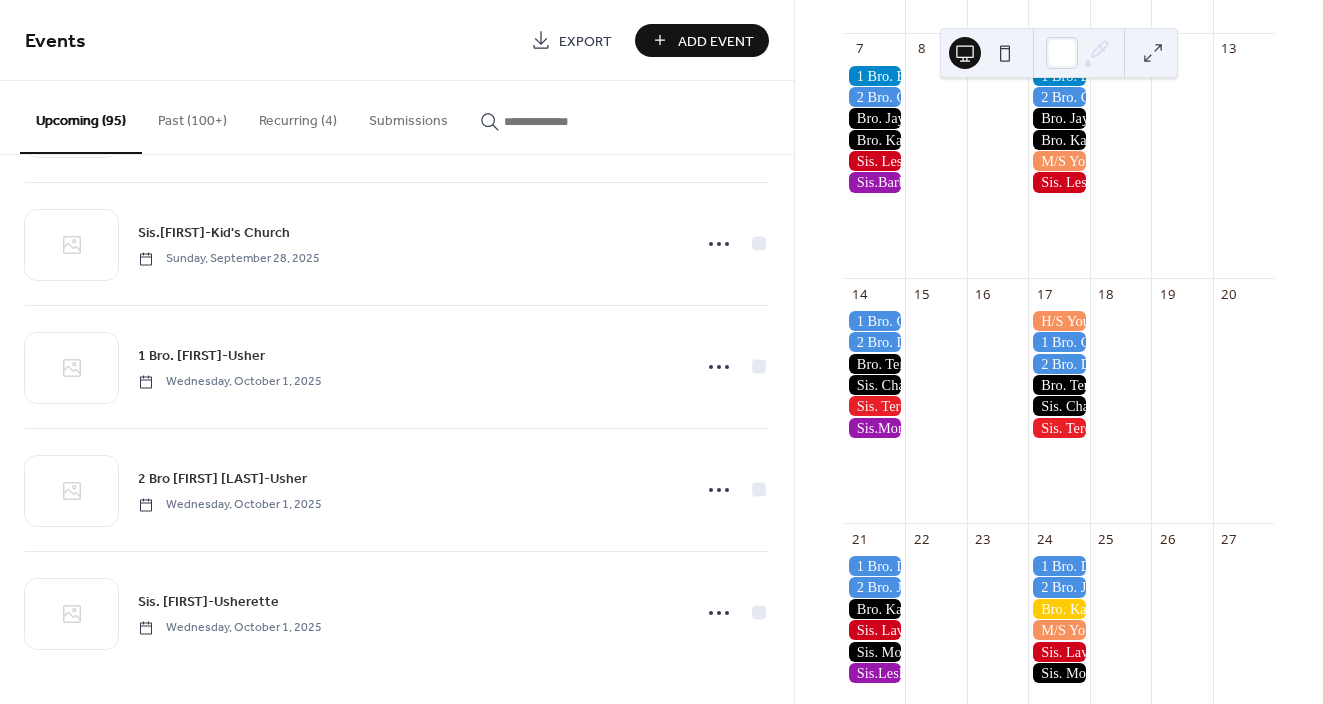 scroll, scrollTop: 9687, scrollLeft: 0, axis: vertical 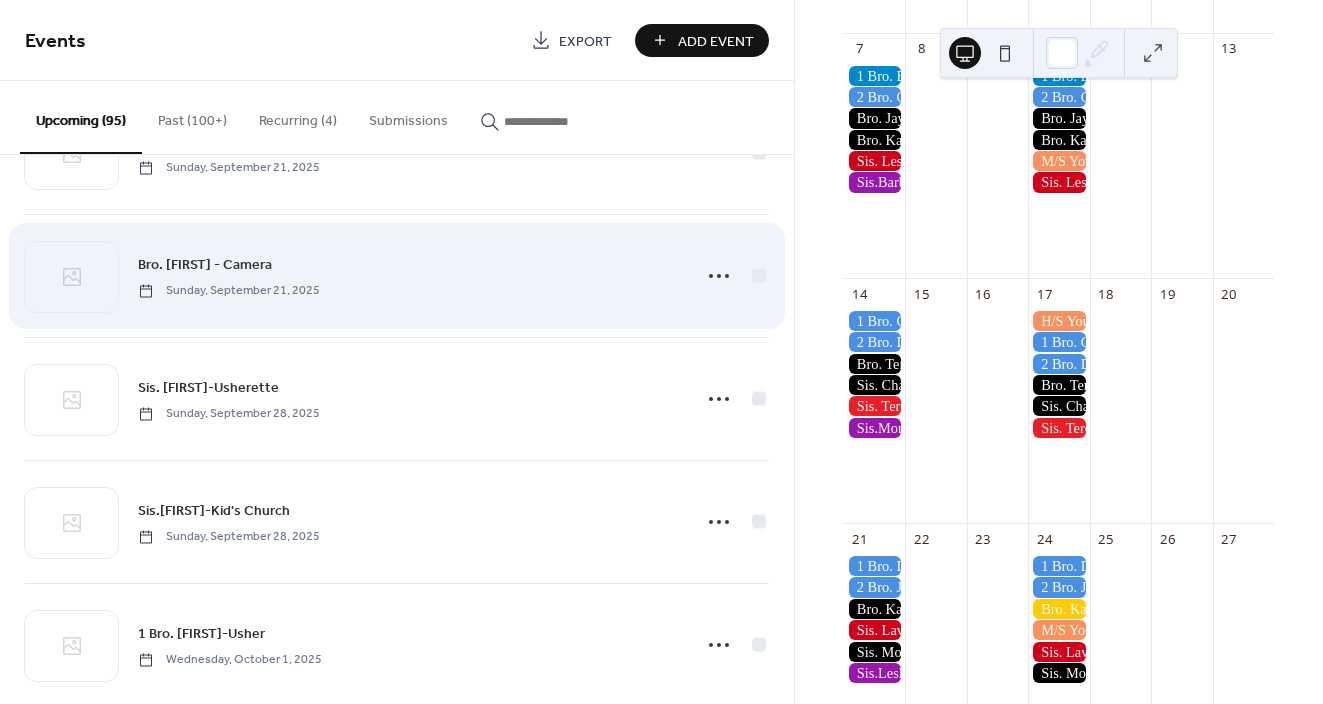 click on "Bro. [FIRST] - Camera" at bounding box center (205, 265) 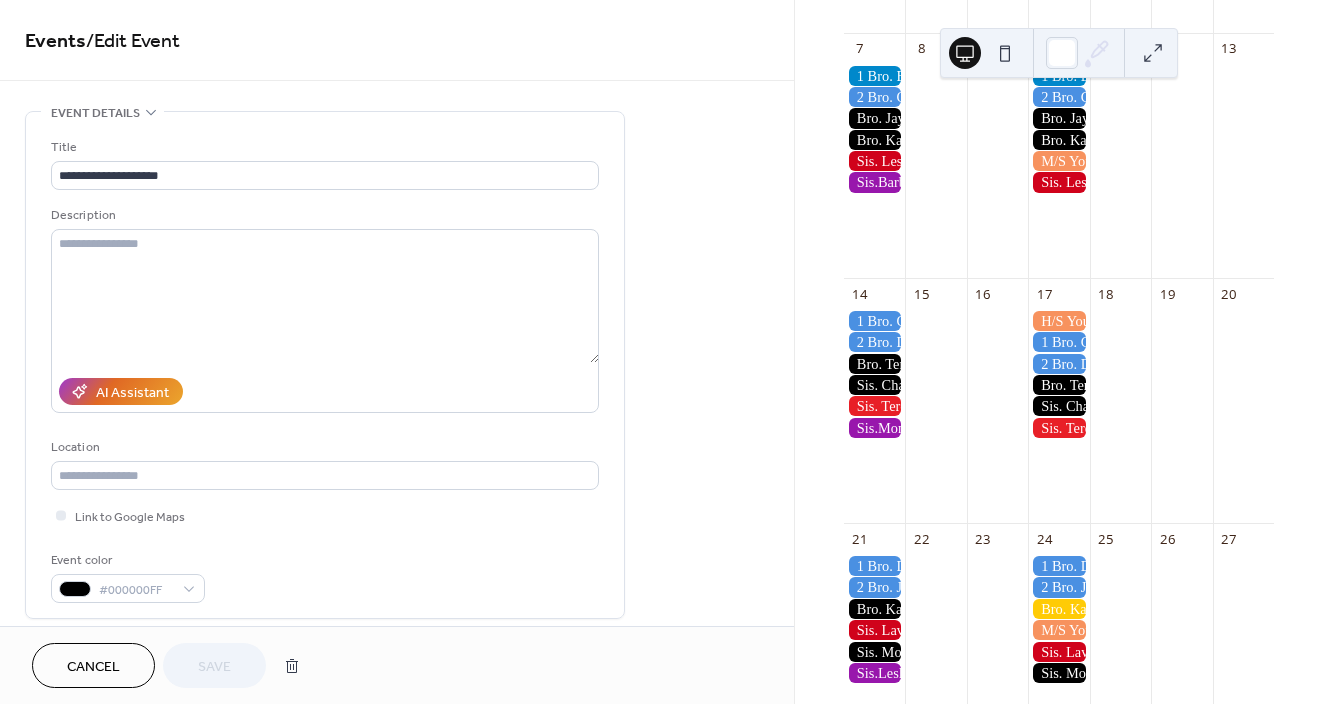 click on "**********" at bounding box center [397, 784] 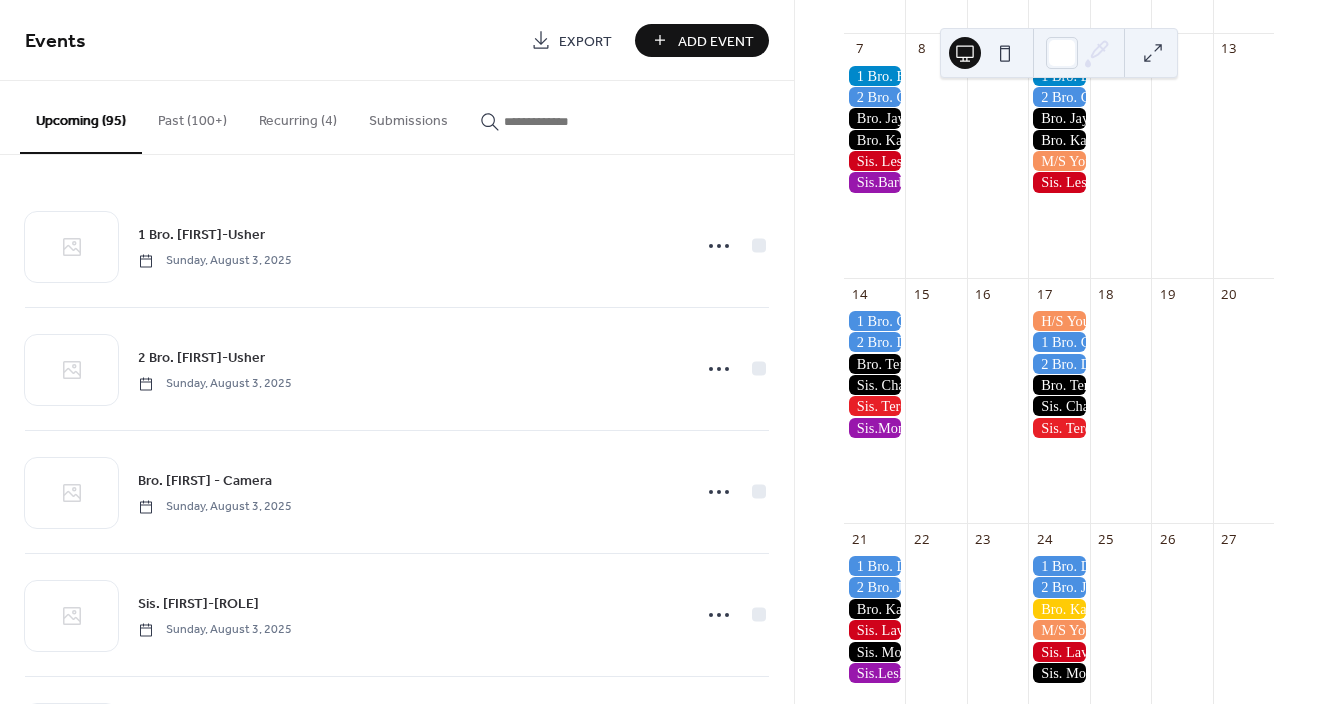 click at bounding box center (1058, 609) 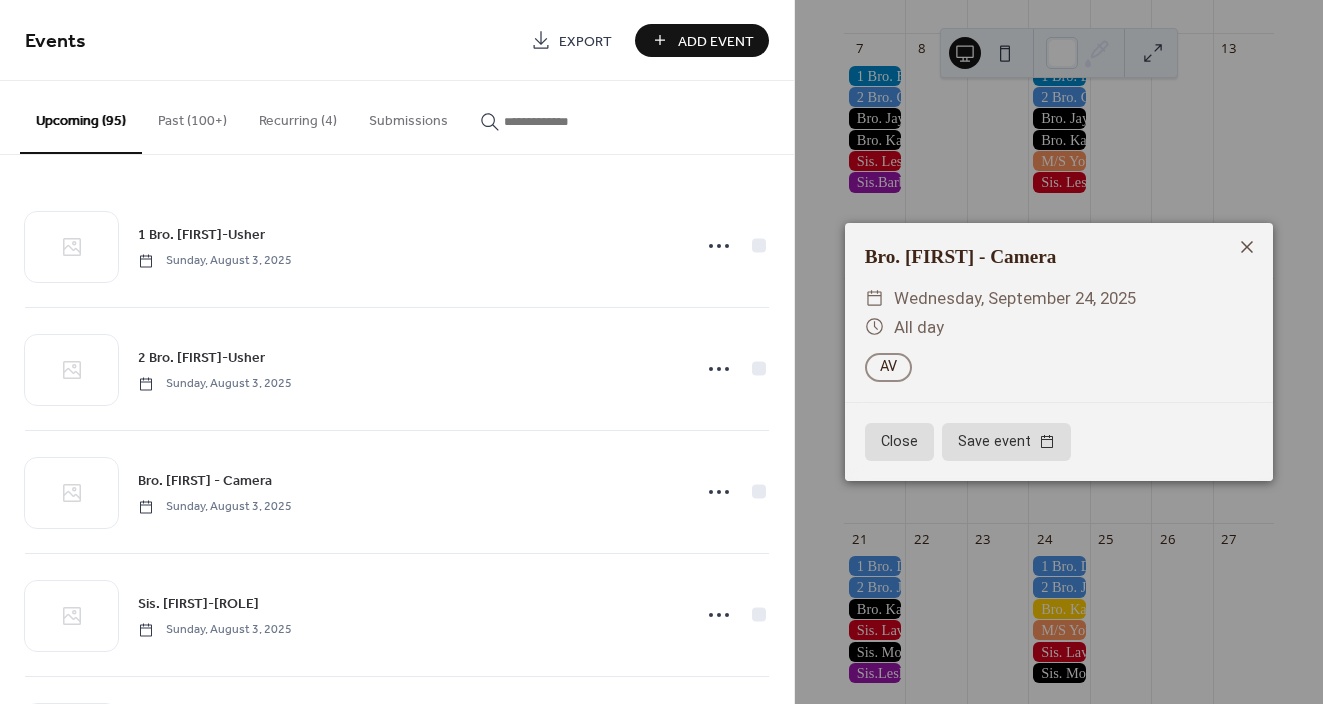 click on "On Duty AV" at bounding box center (888, 367) 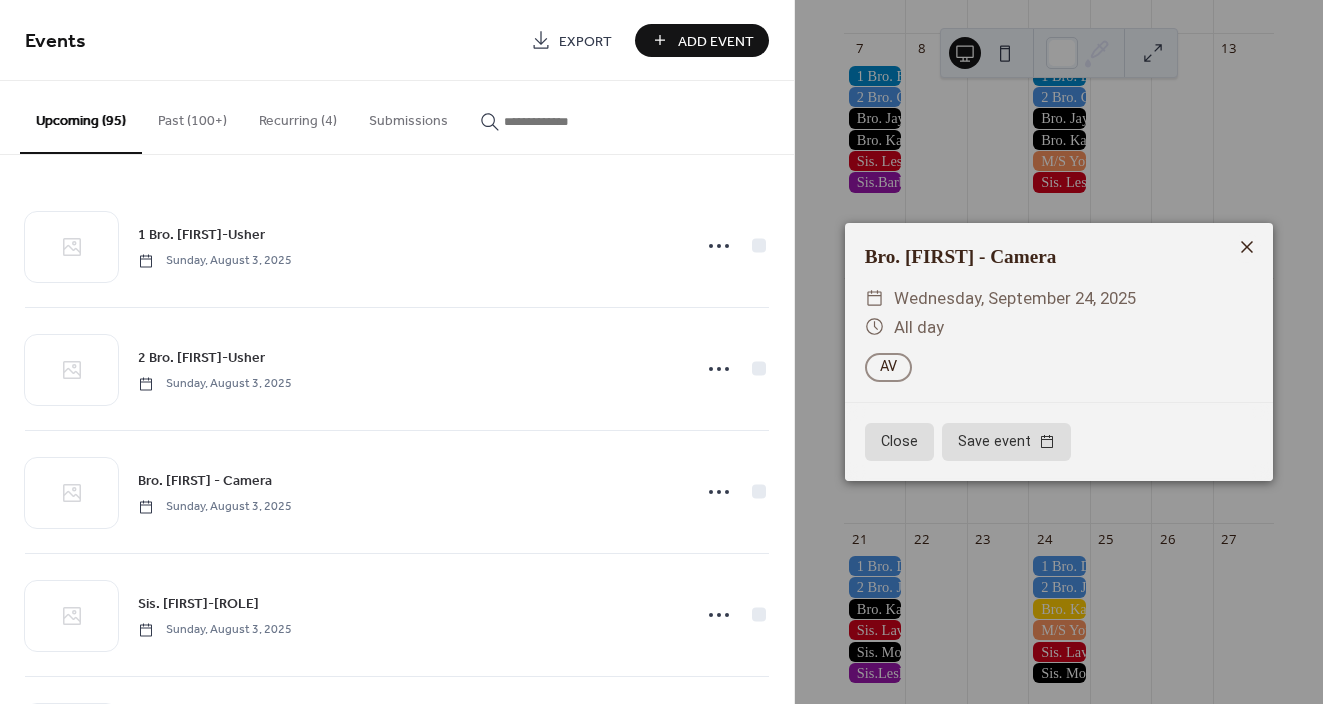 click 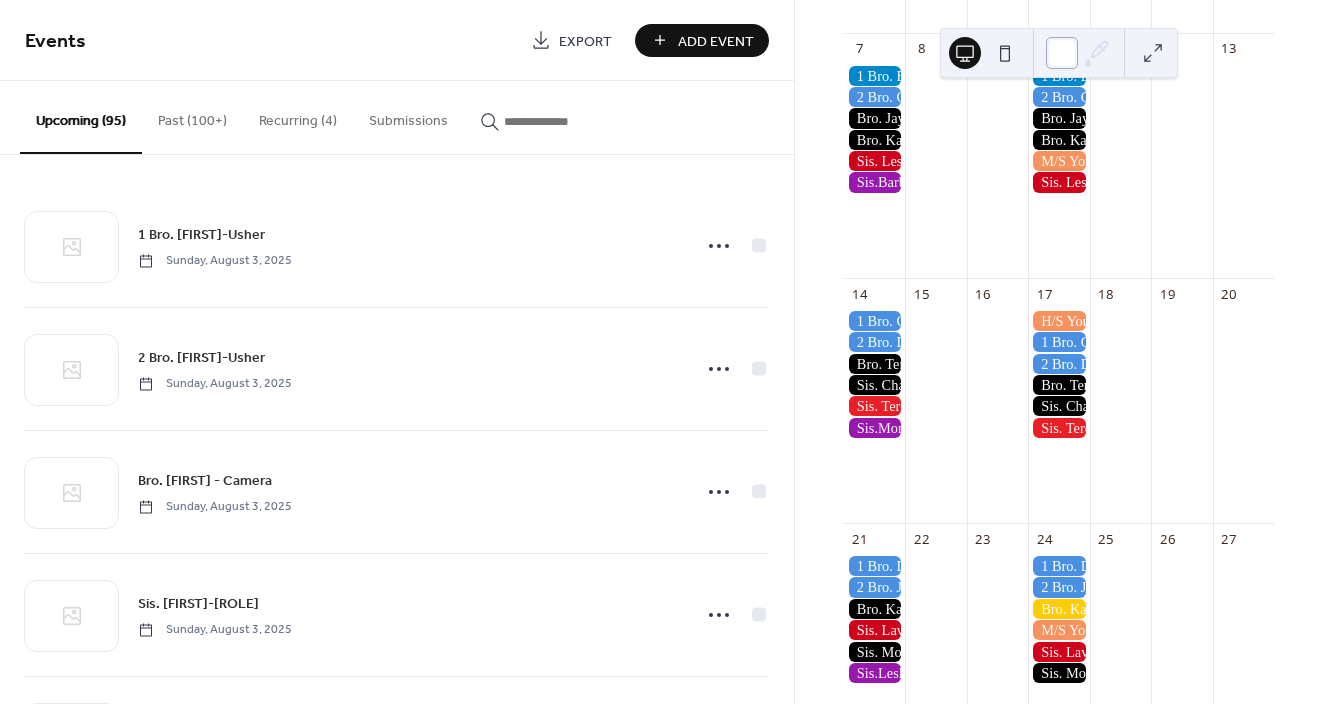 click at bounding box center (1062, 53) 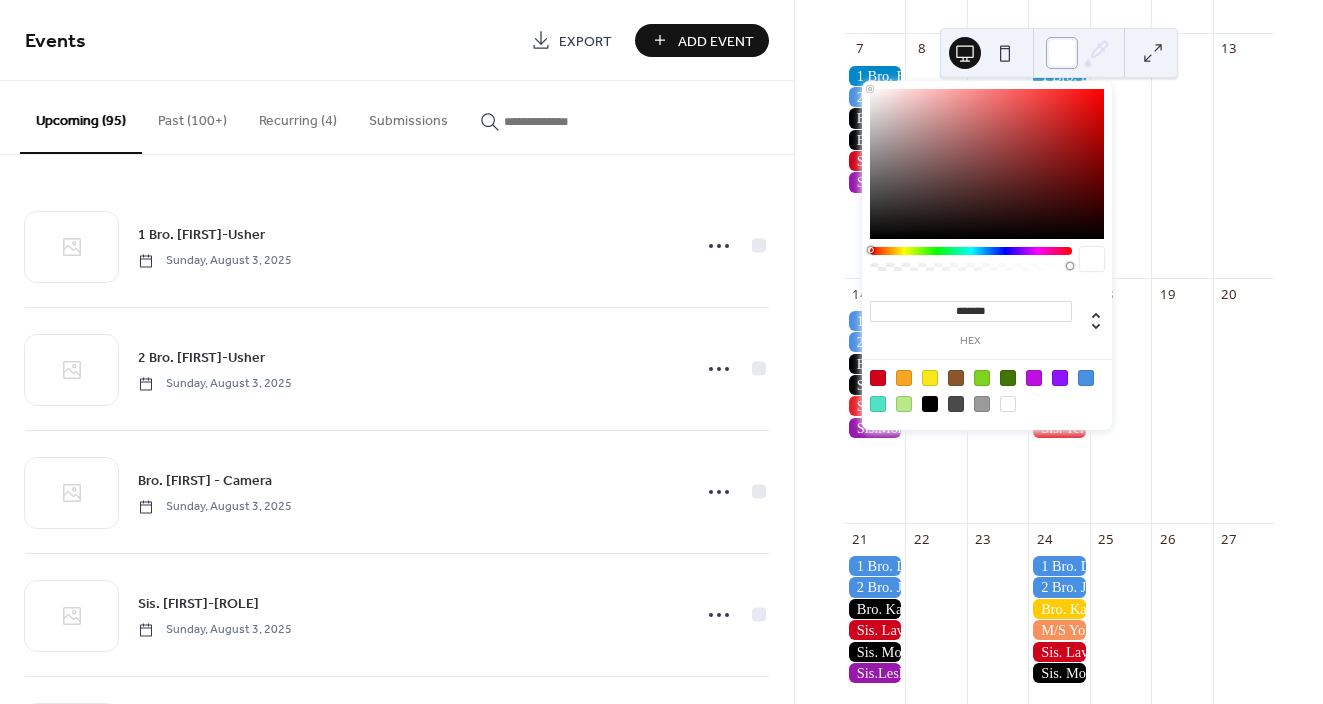 click at bounding box center (1062, 53) 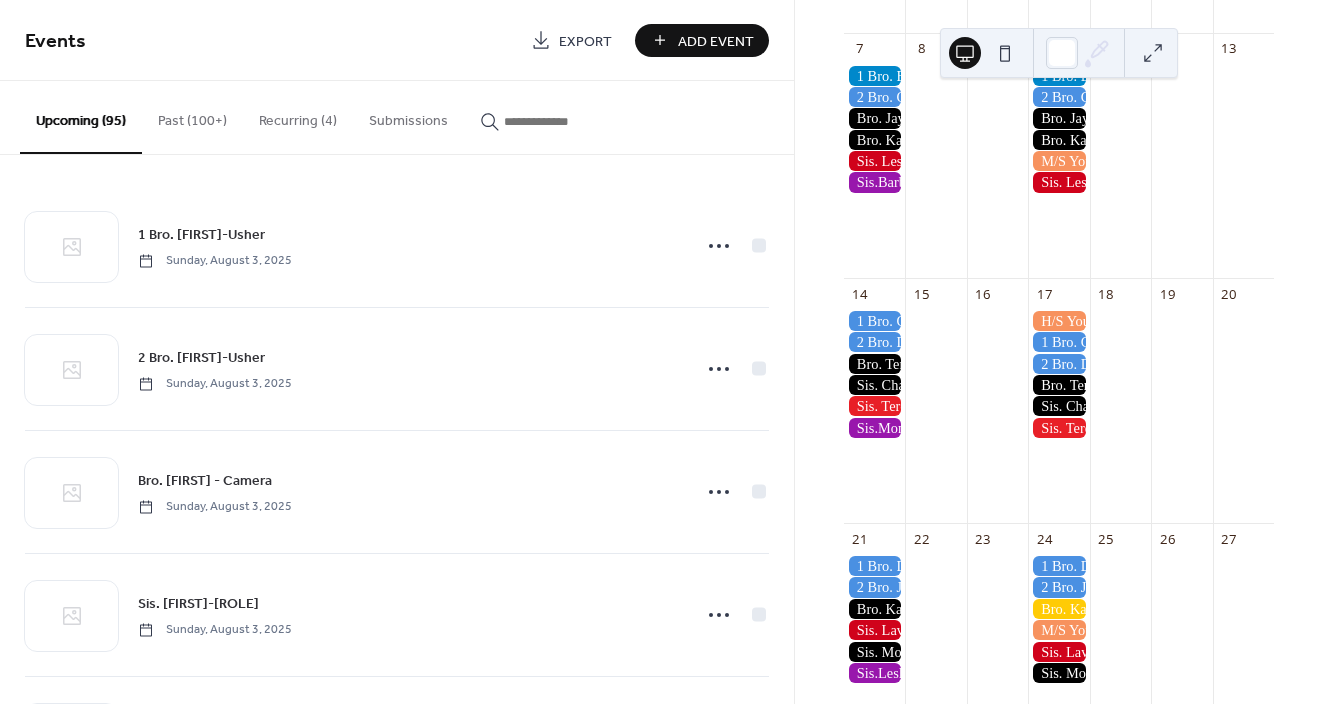 click at bounding box center [564, 121] 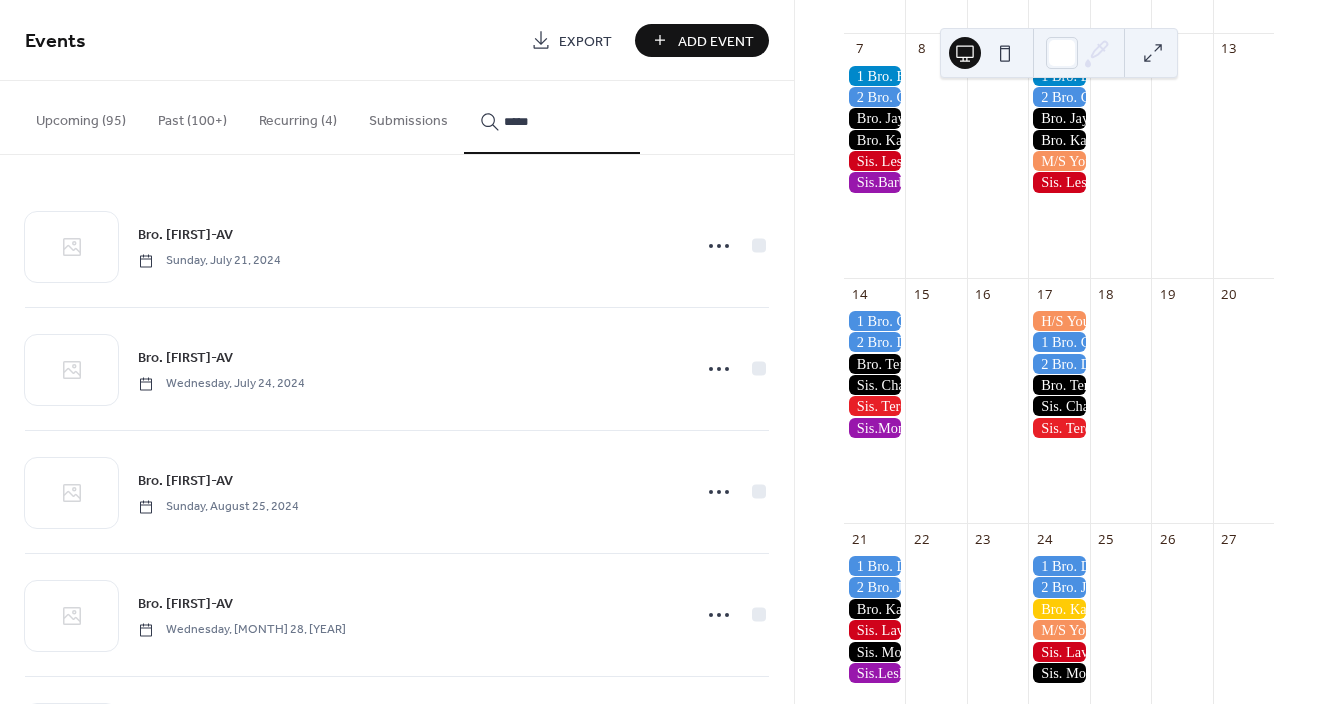 type on "*****" 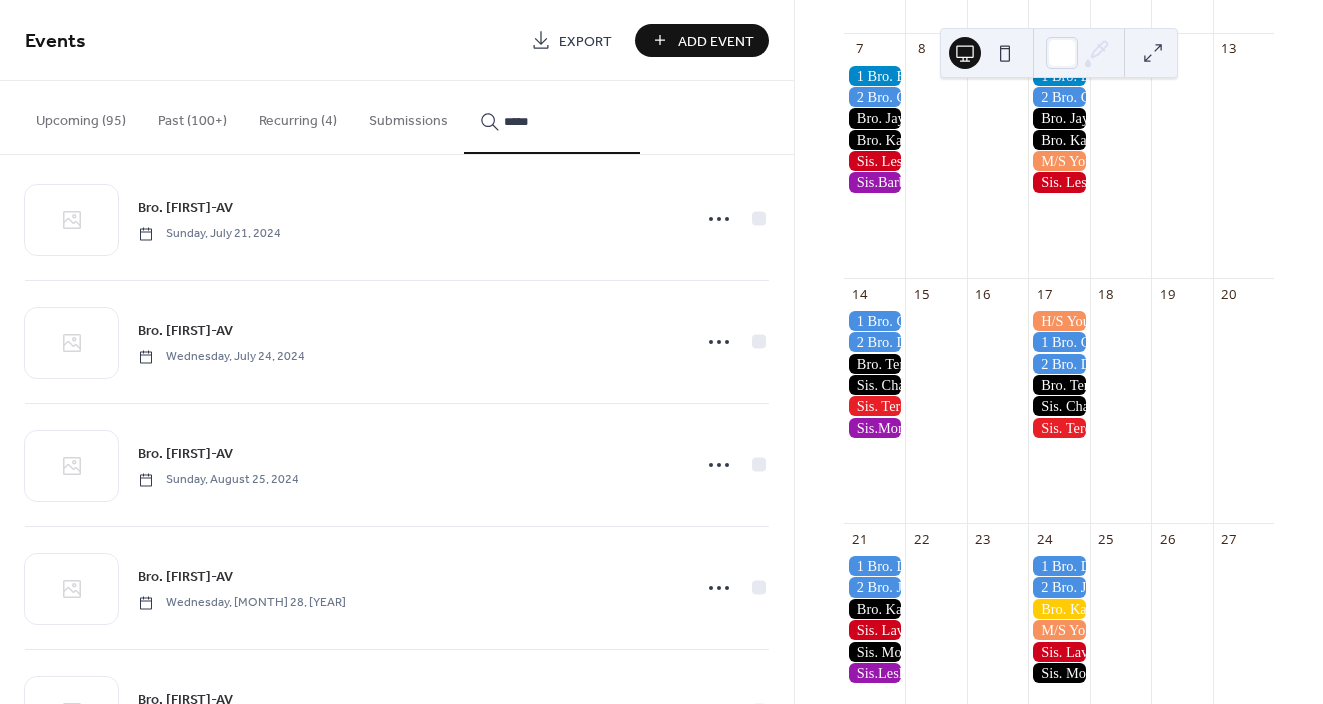 scroll, scrollTop: 0, scrollLeft: 0, axis: both 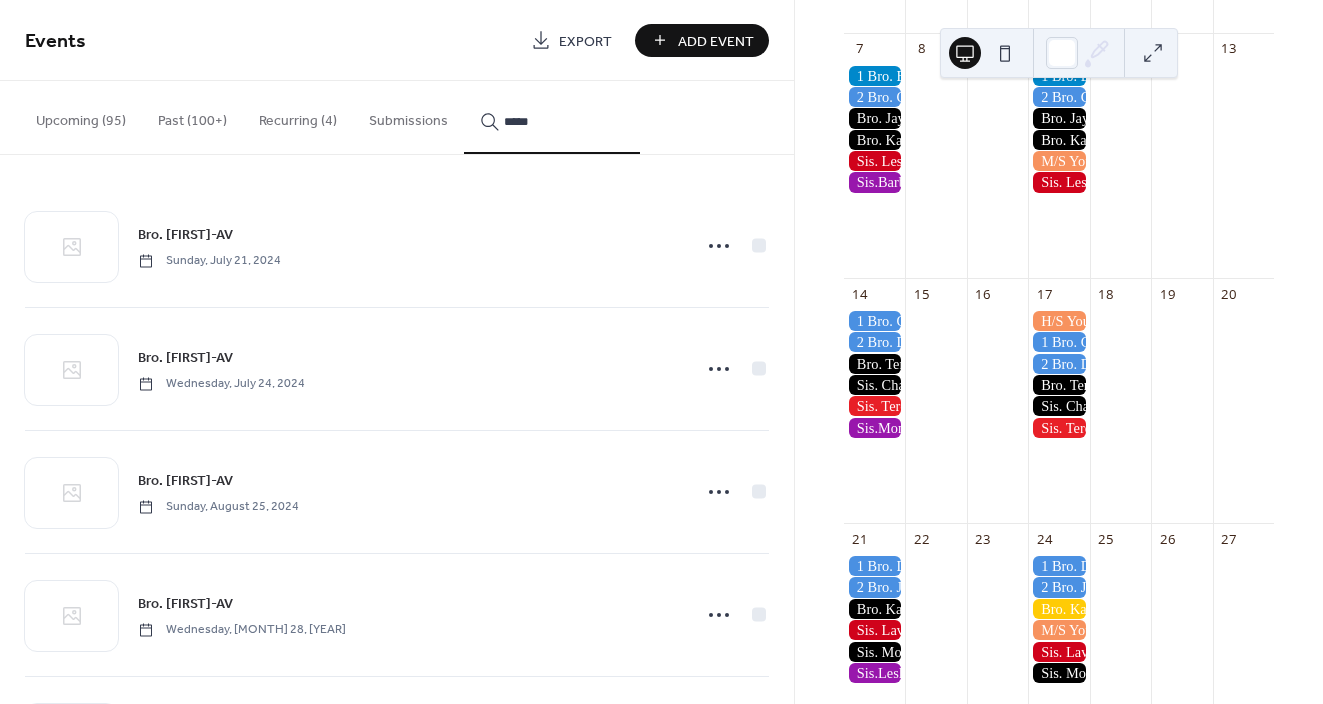 click on "Upcoming (95)" at bounding box center [81, 116] 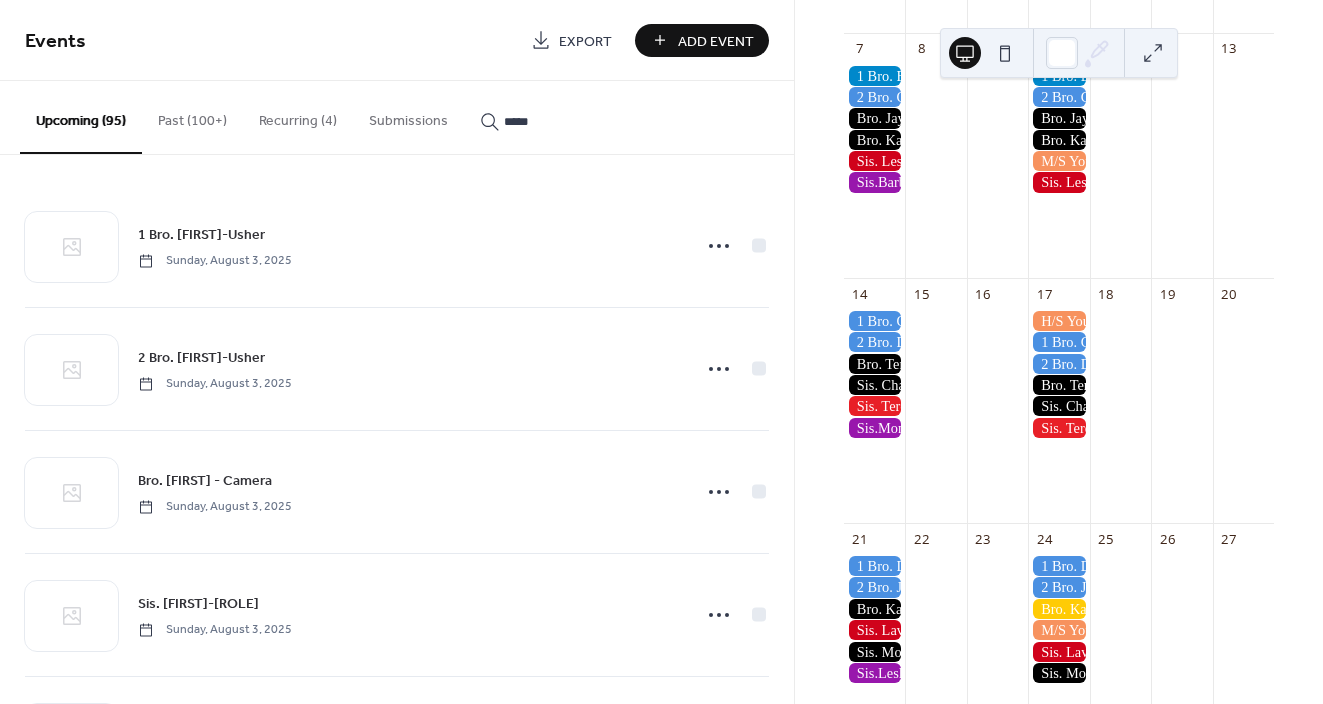 click on "*****" at bounding box center [564, 121] 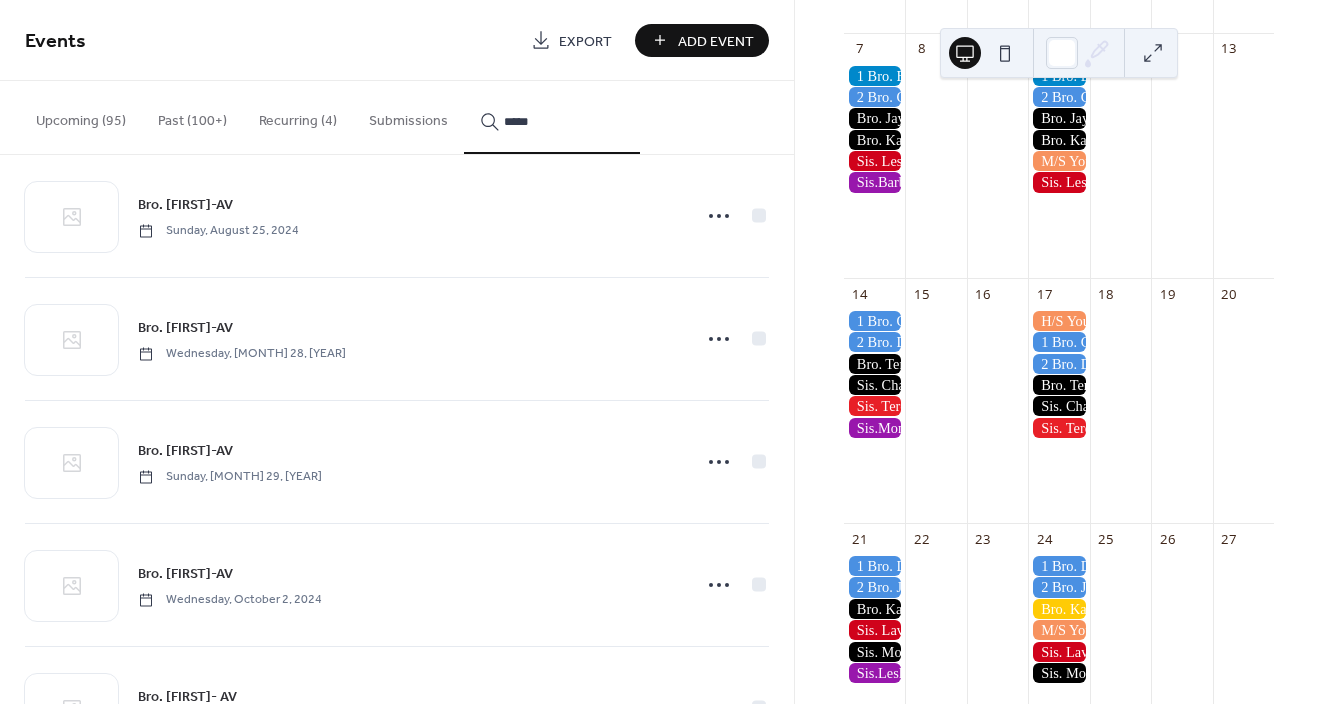 scroll, scrollTop: 287, scrollLeft: 0, axis: vertical 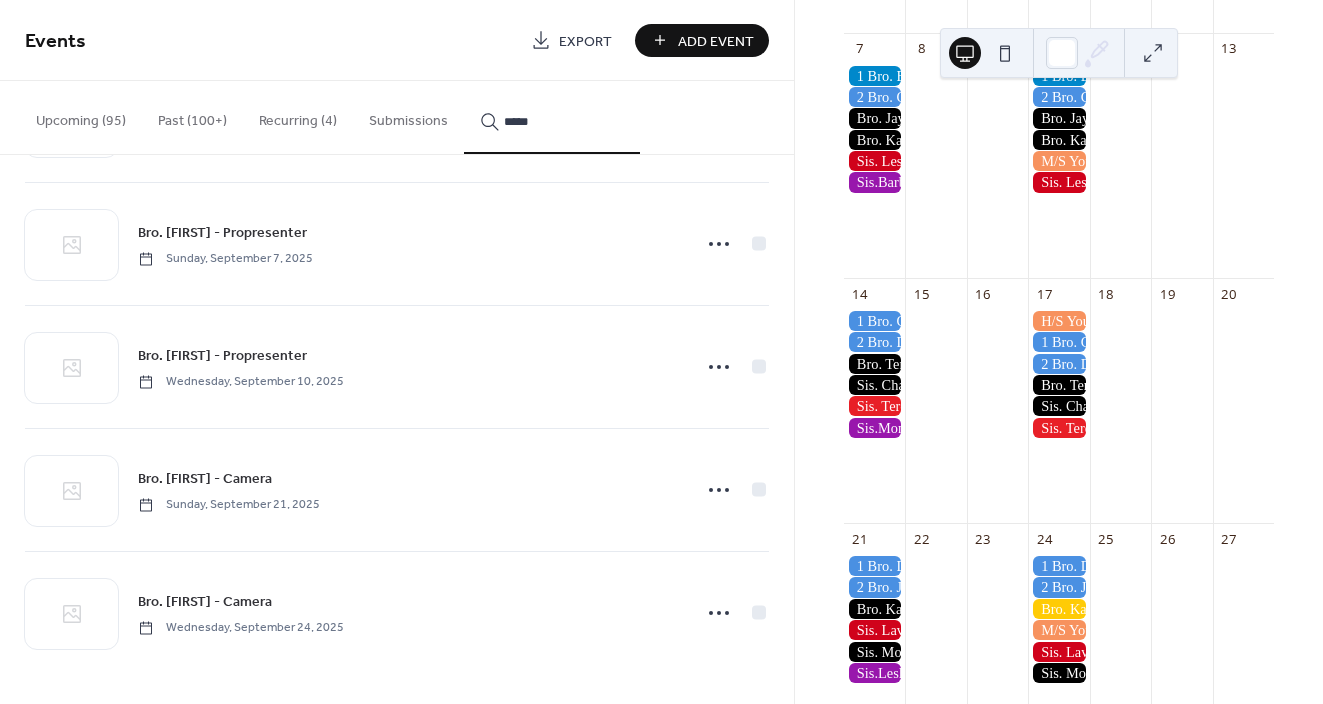 click on "Bro. [FIRST] - Camera" at bounding box center (205, 602) 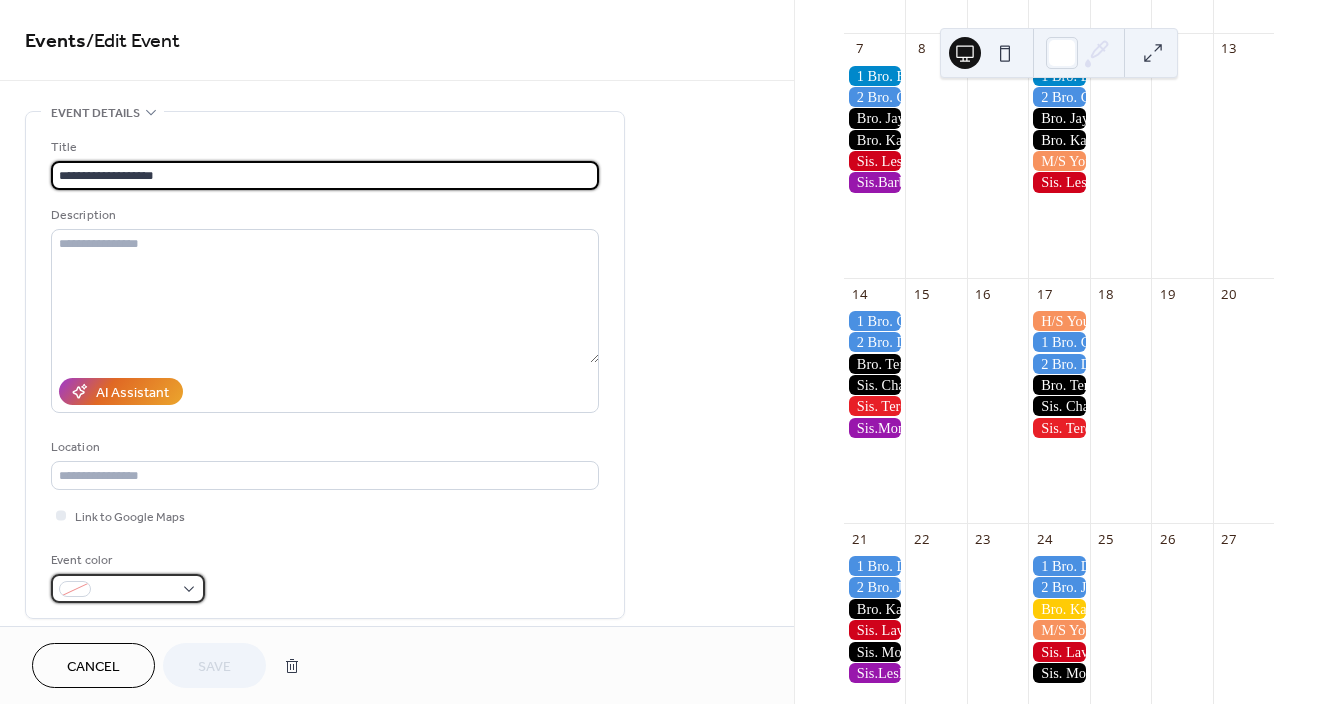 click at bounding box center [128, 588] 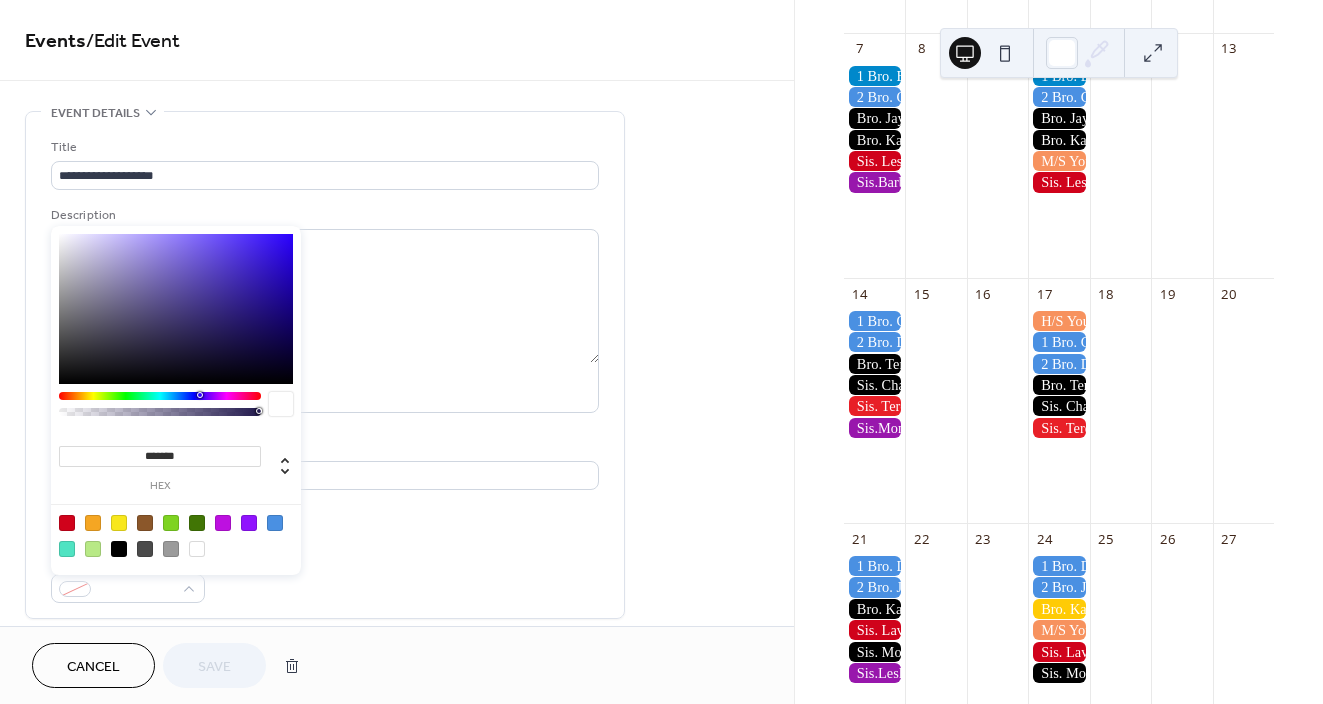 click at bounding box center [119, 549] 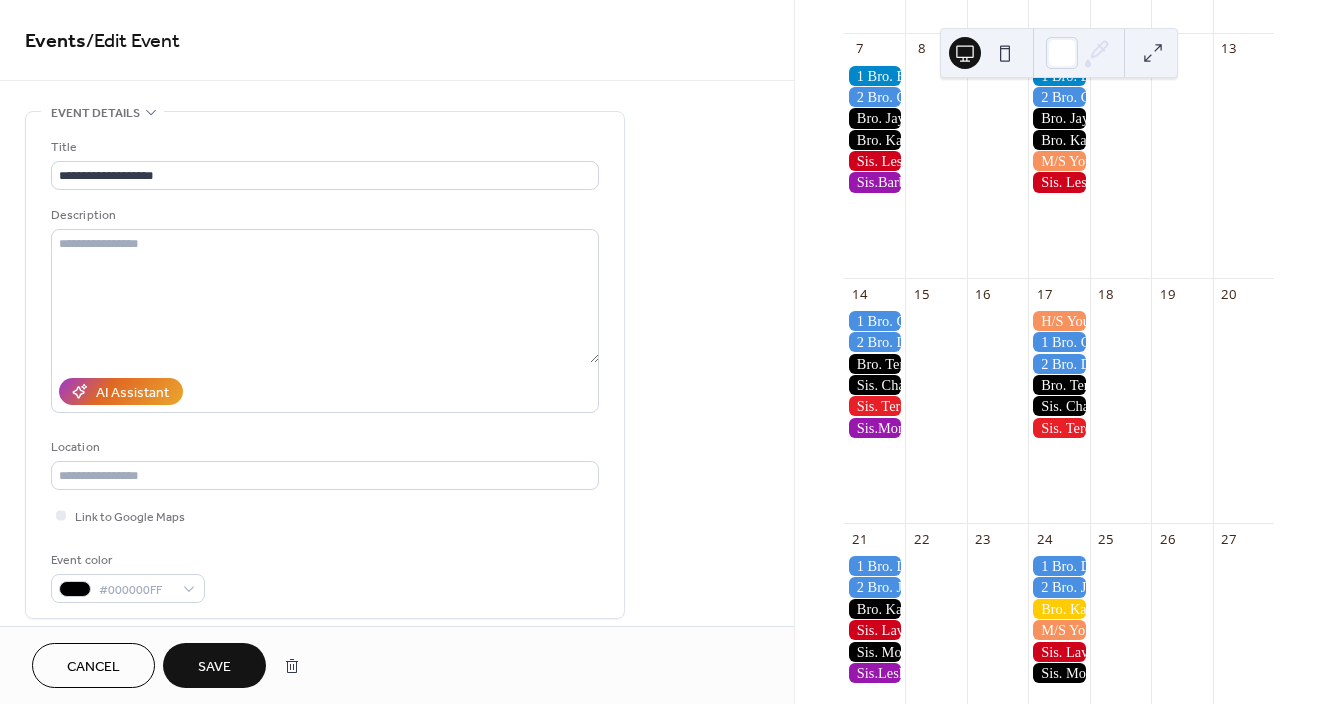 click on "Save" at bounding box center [214, 667] 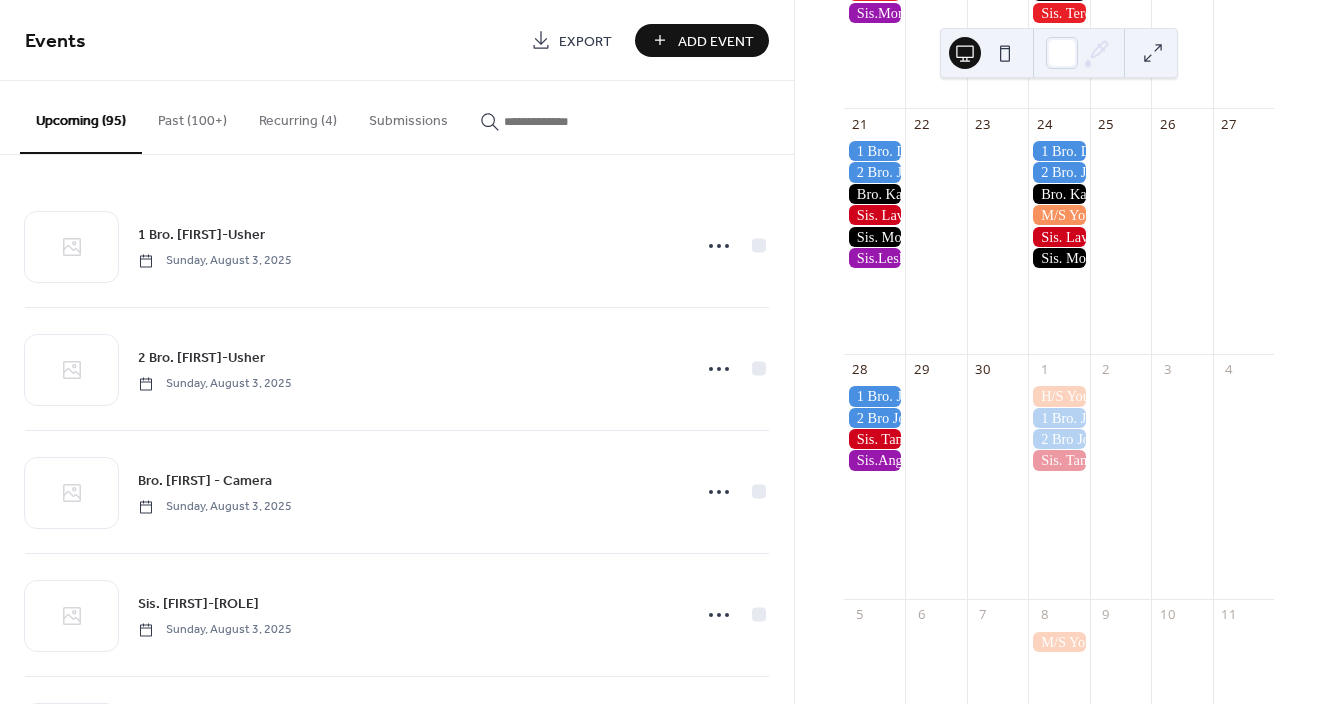 scroll, scrollTop: 912, scrollLeft: 0, axis: vertical 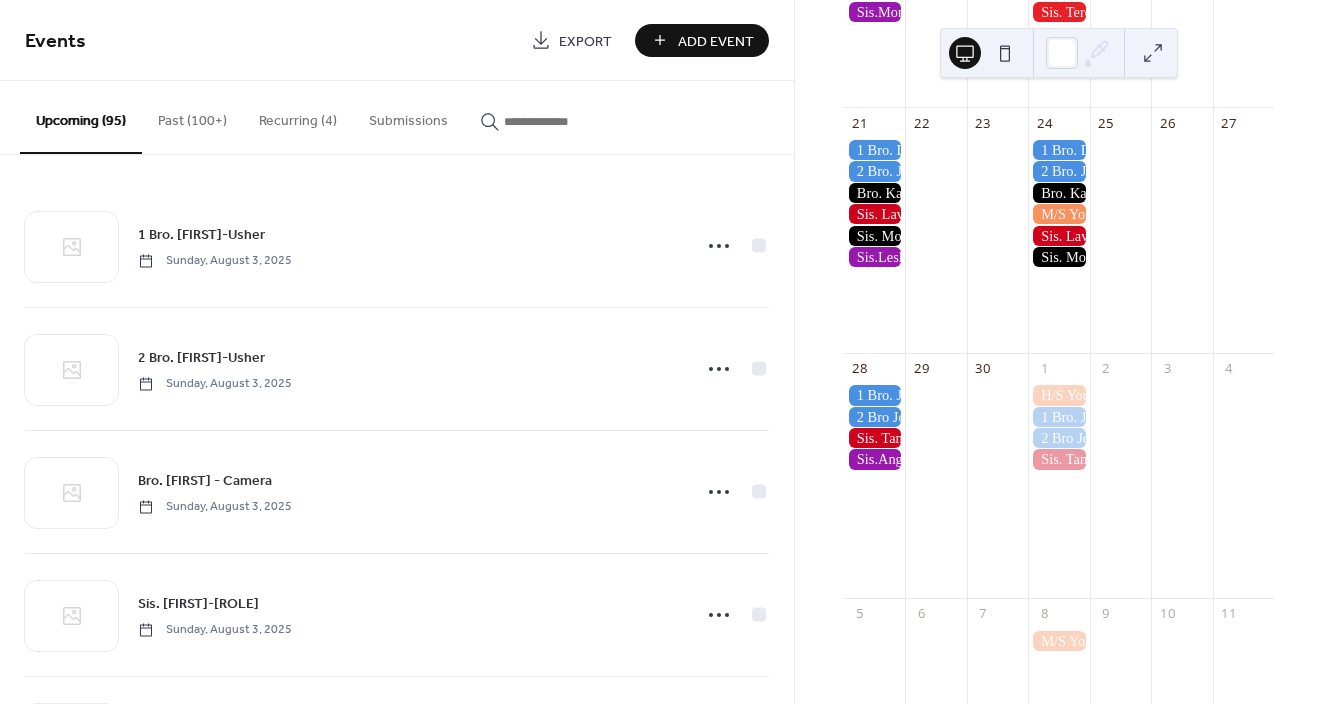 click at bounding box center (874, 395) 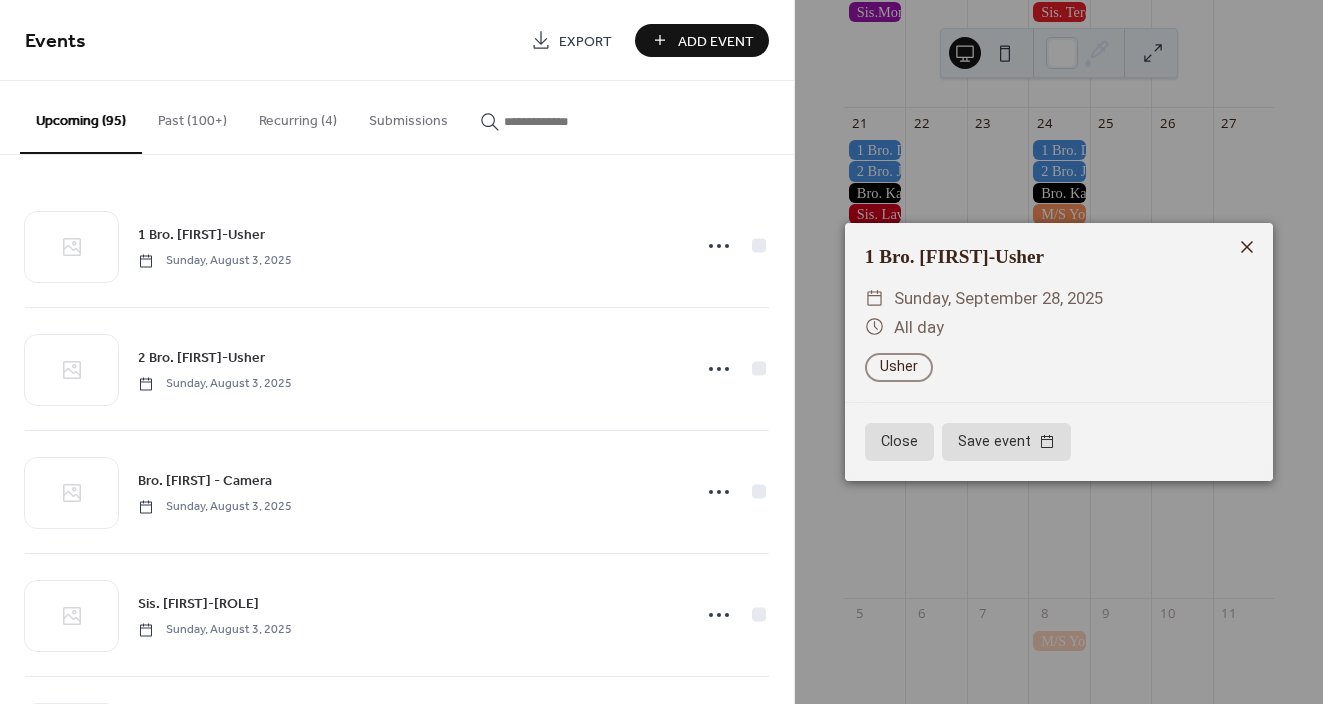 click 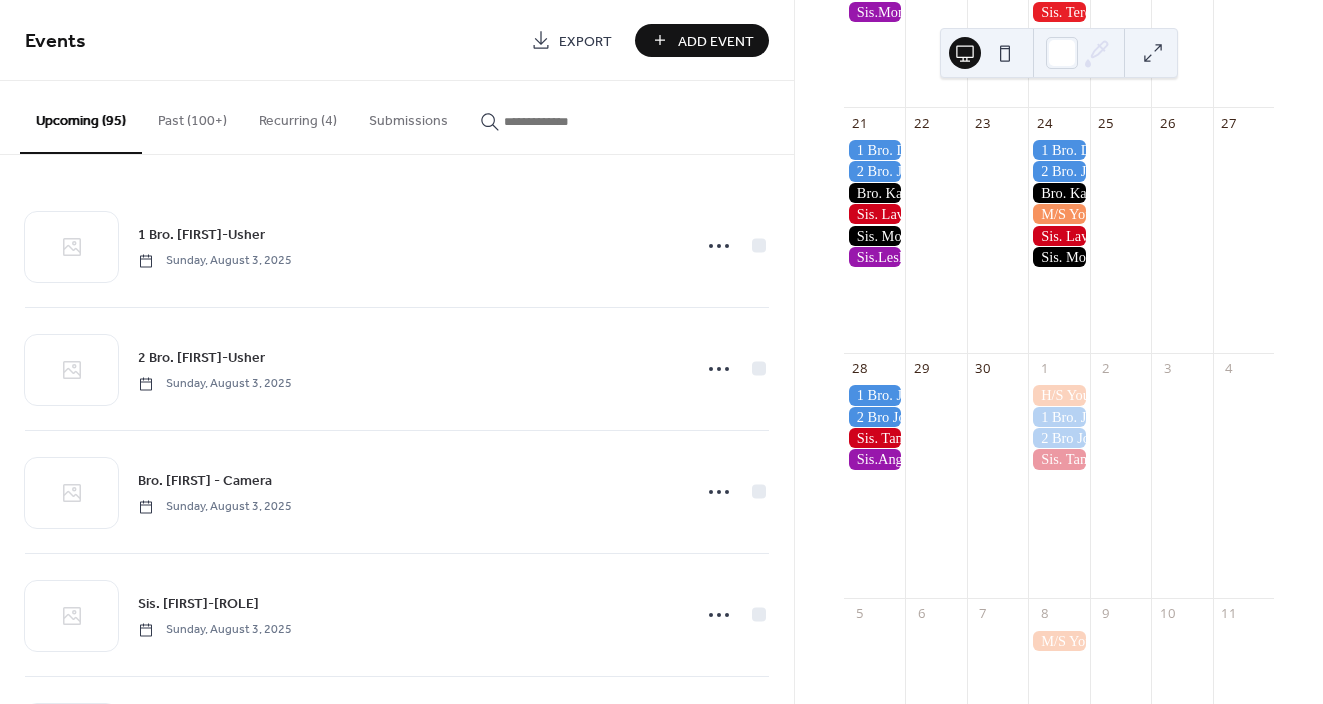 click at bounding box center [1058, 193] 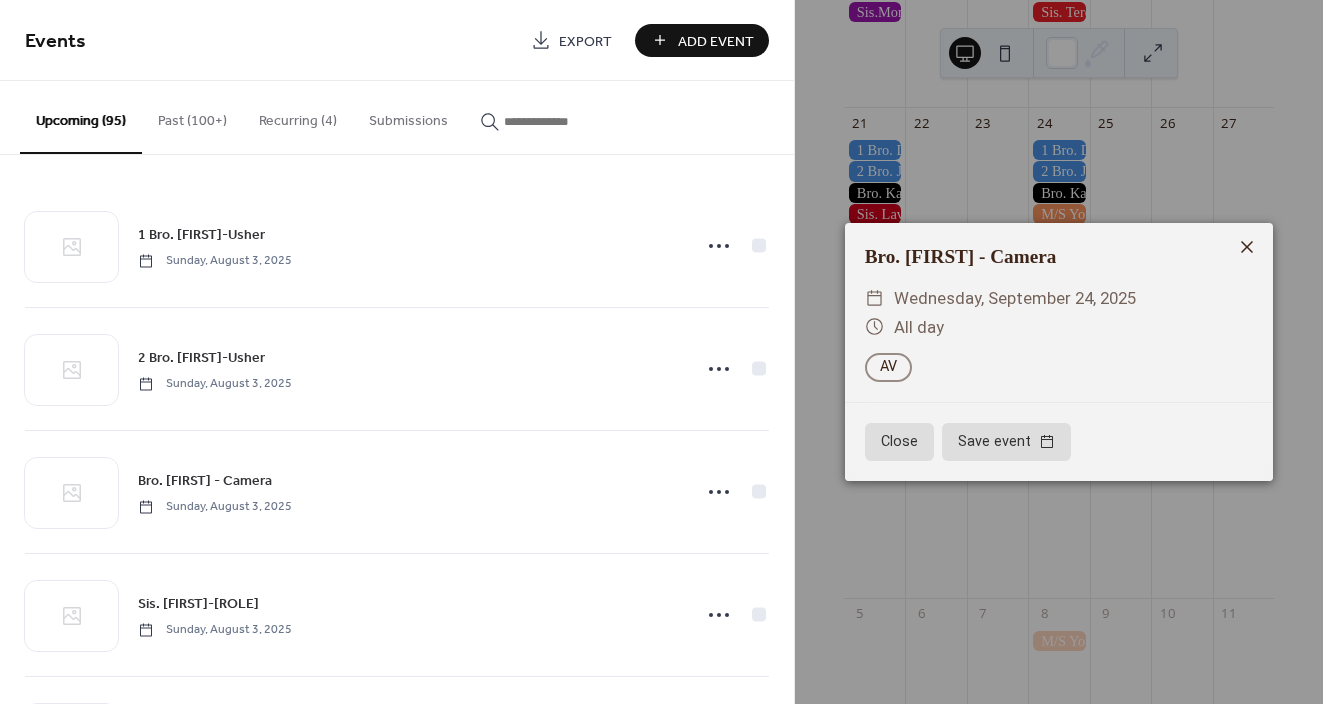 click 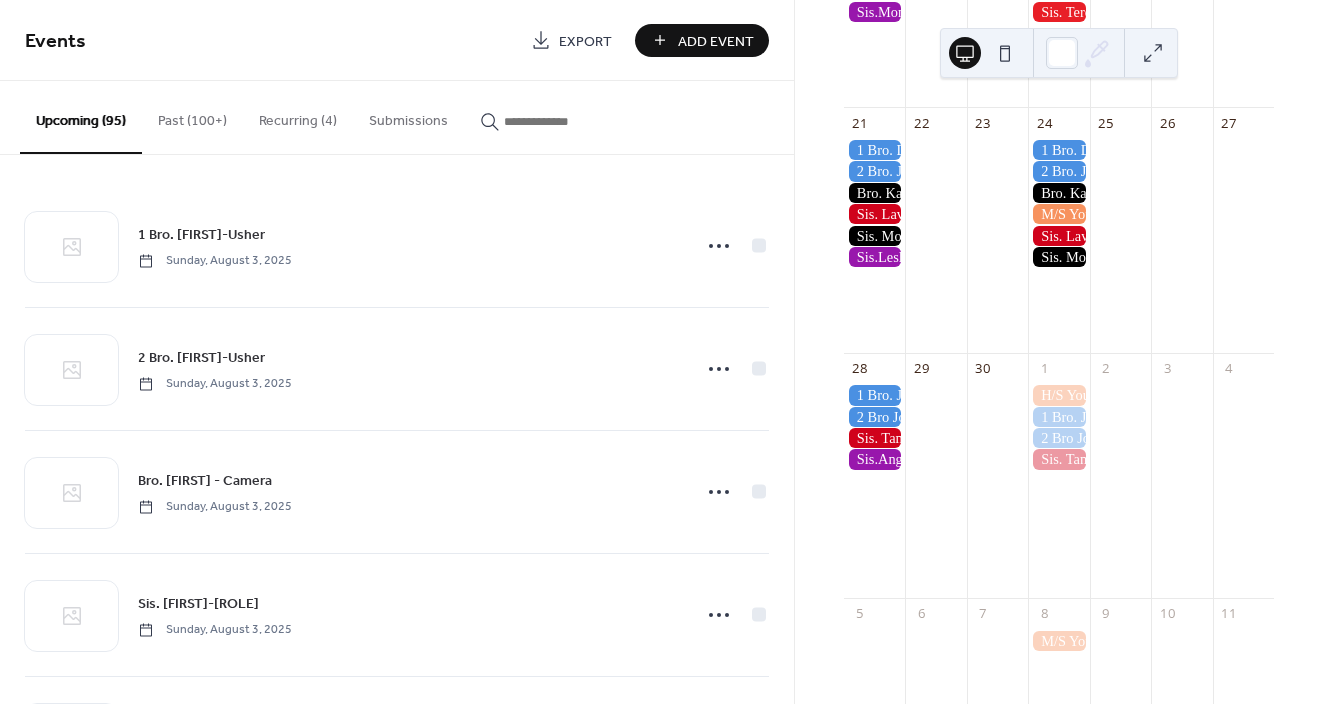 click on "Add Event" at bounding box center [716, 41] 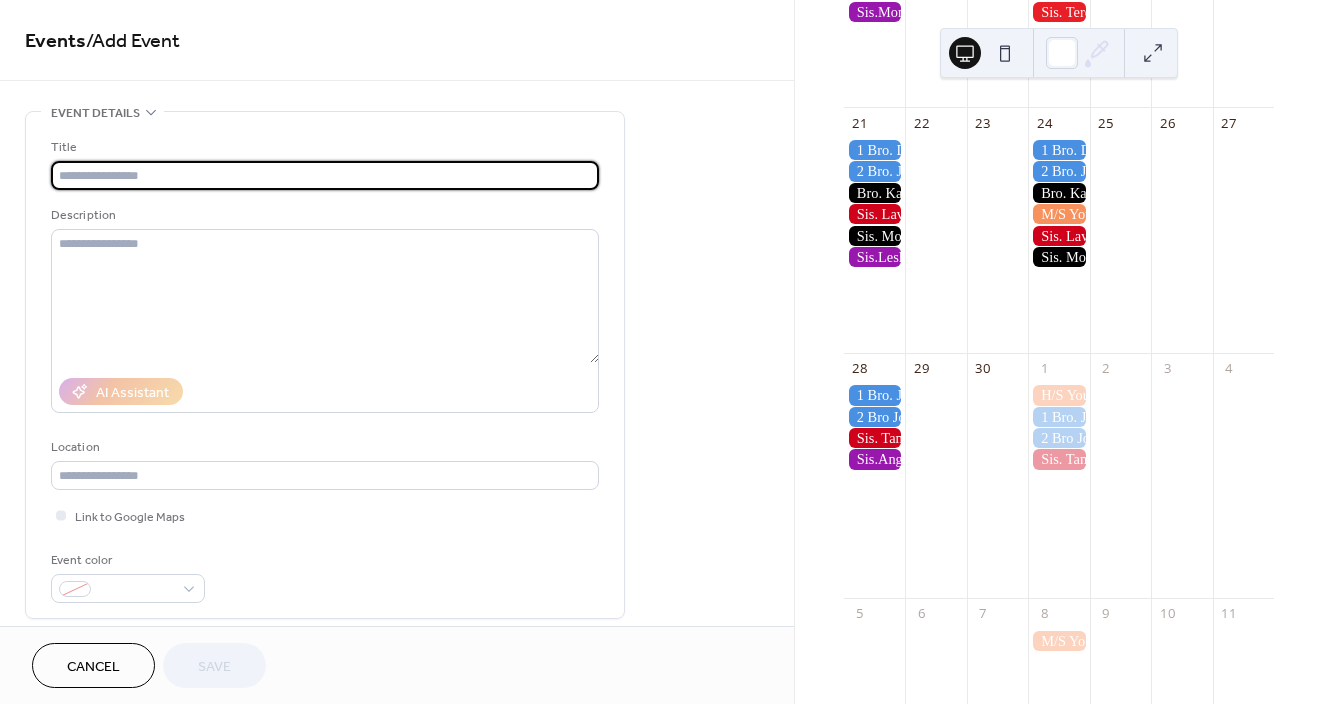 click on "Cancel" at bounding box center (93, 667) 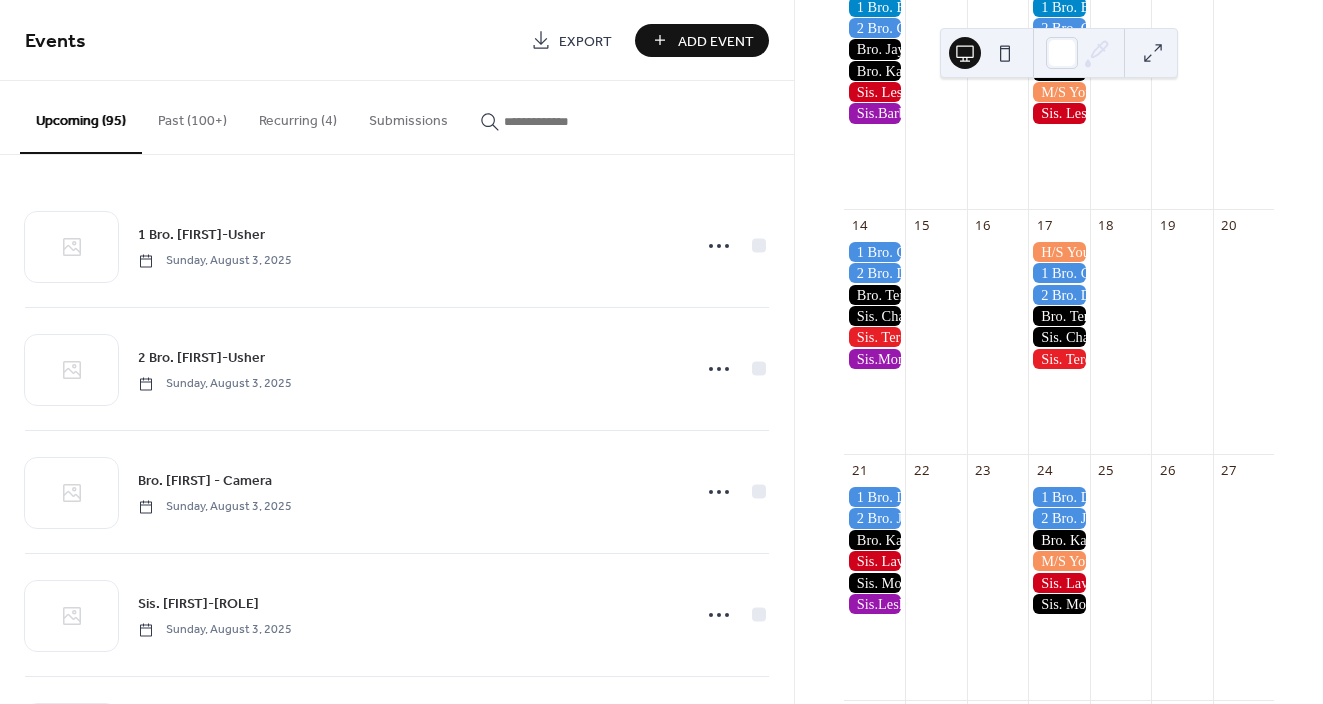 scroll, scrollTop: 566, scrollLeft: 0, axis: vertical 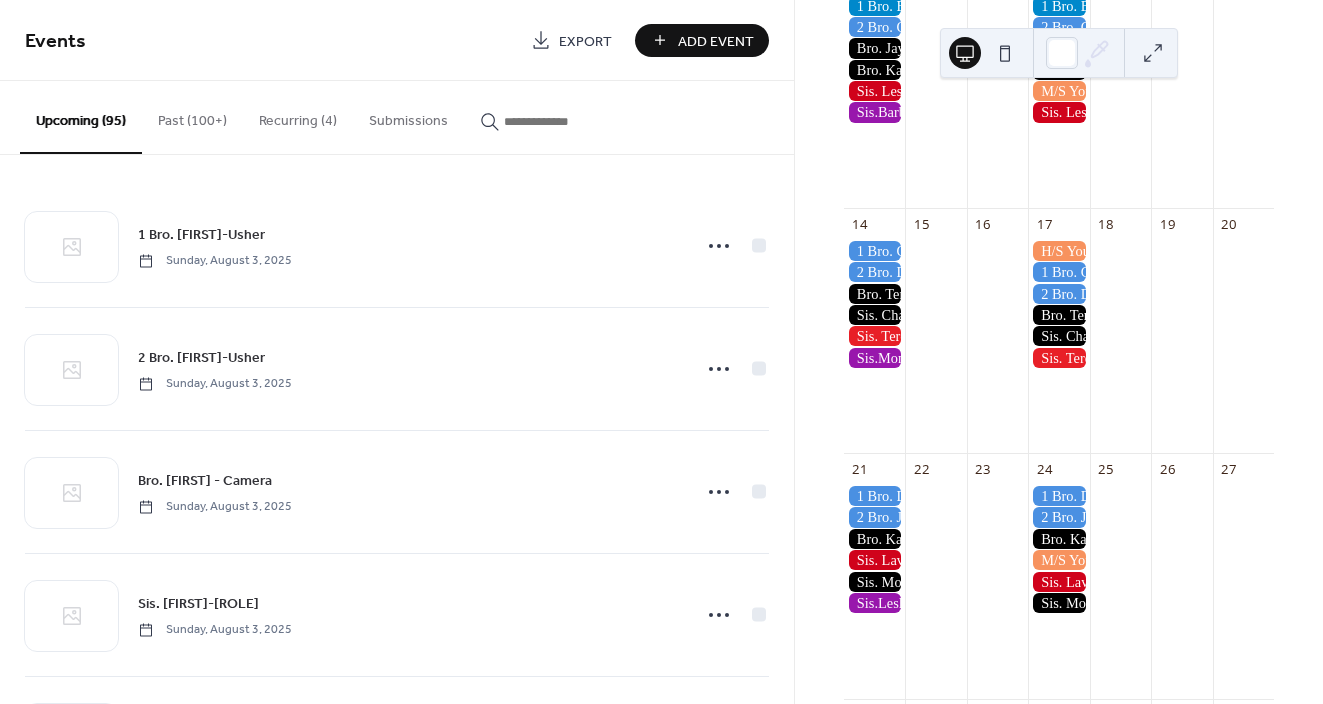 click at bounding box center [874, 539] 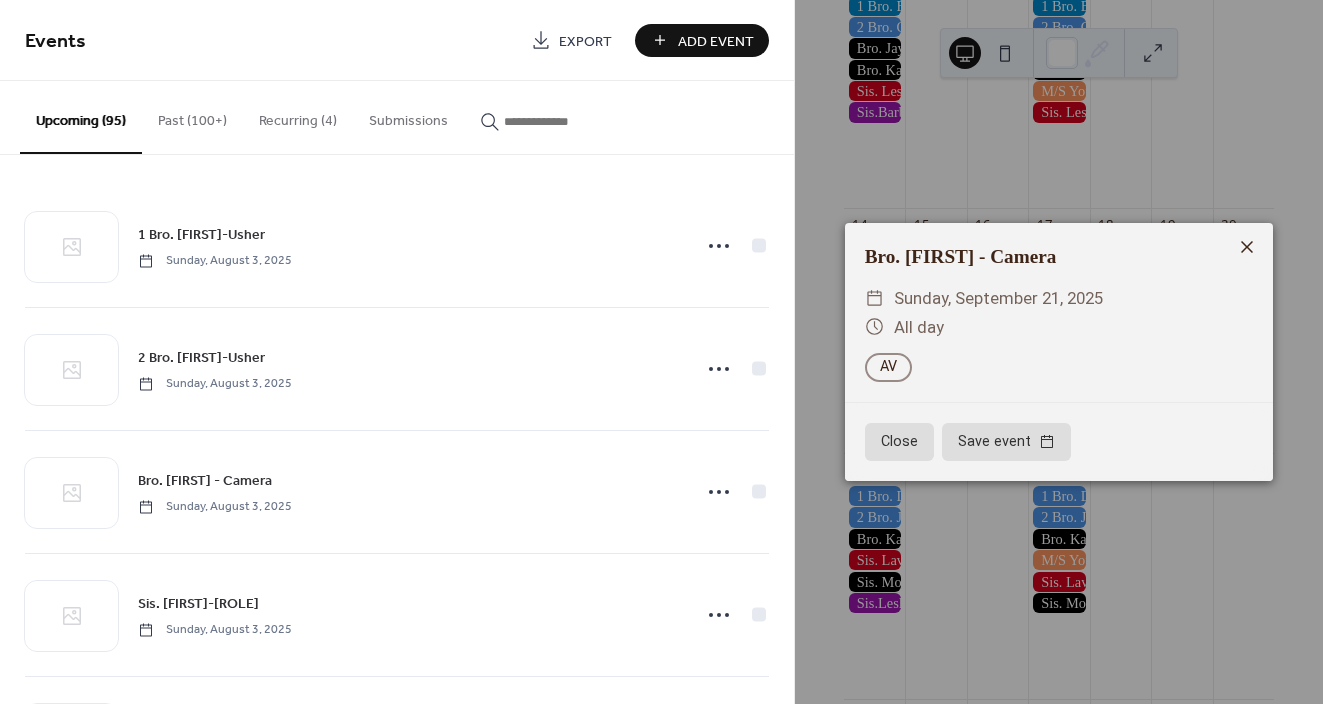 click 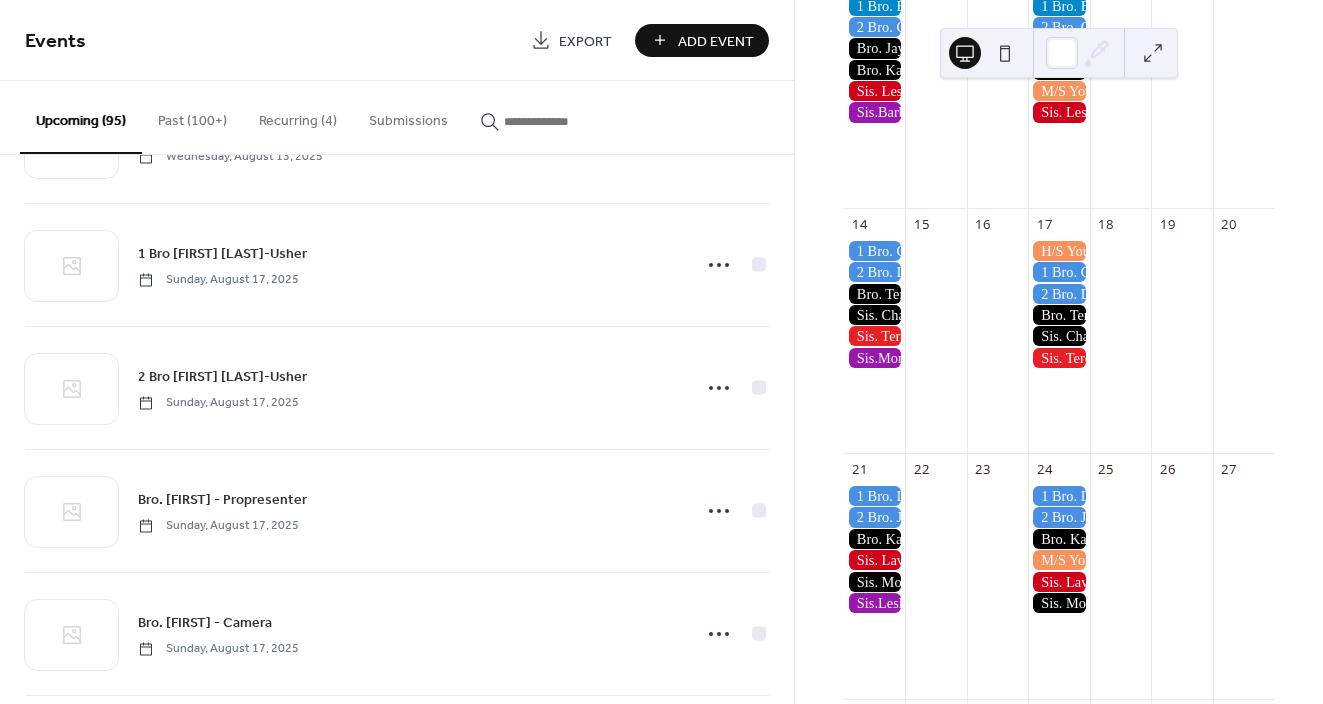 scroll, scrollTop: 3709, scrollLeft: 0, axis: vertical 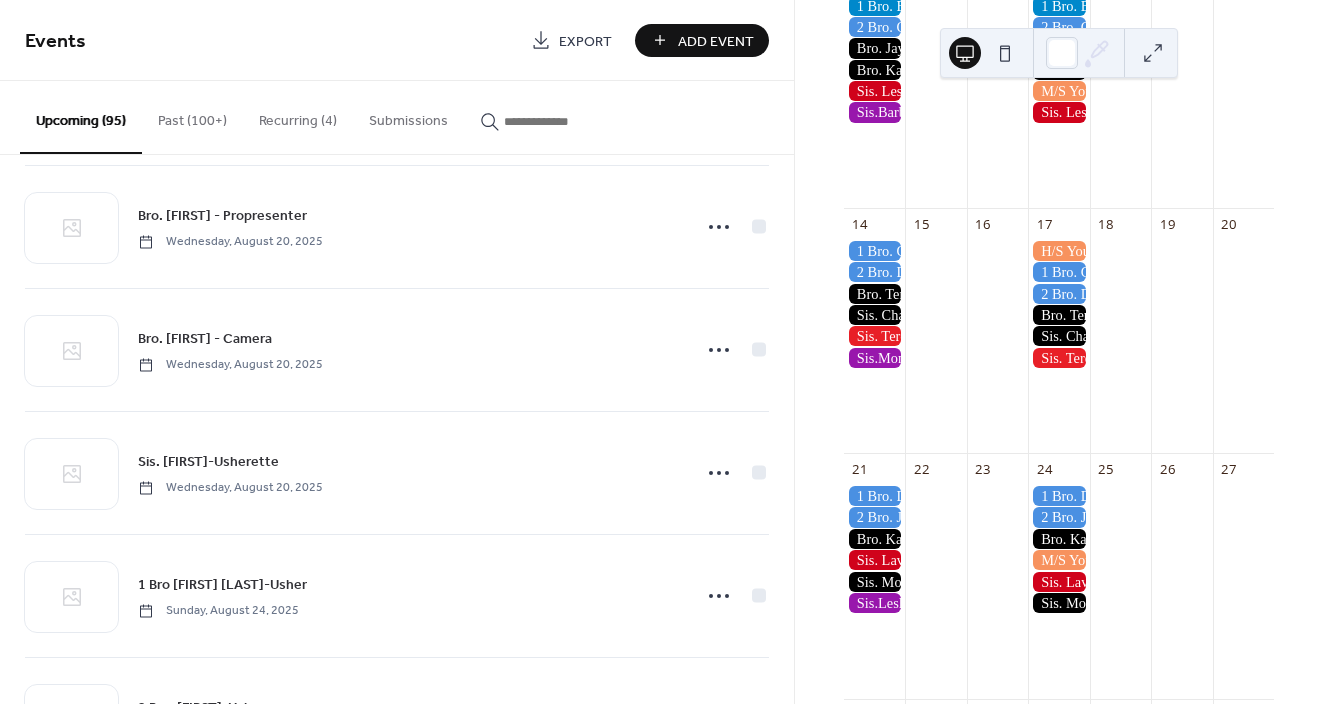 click on "Upcoming (95)" at bounding box center (81, 117) 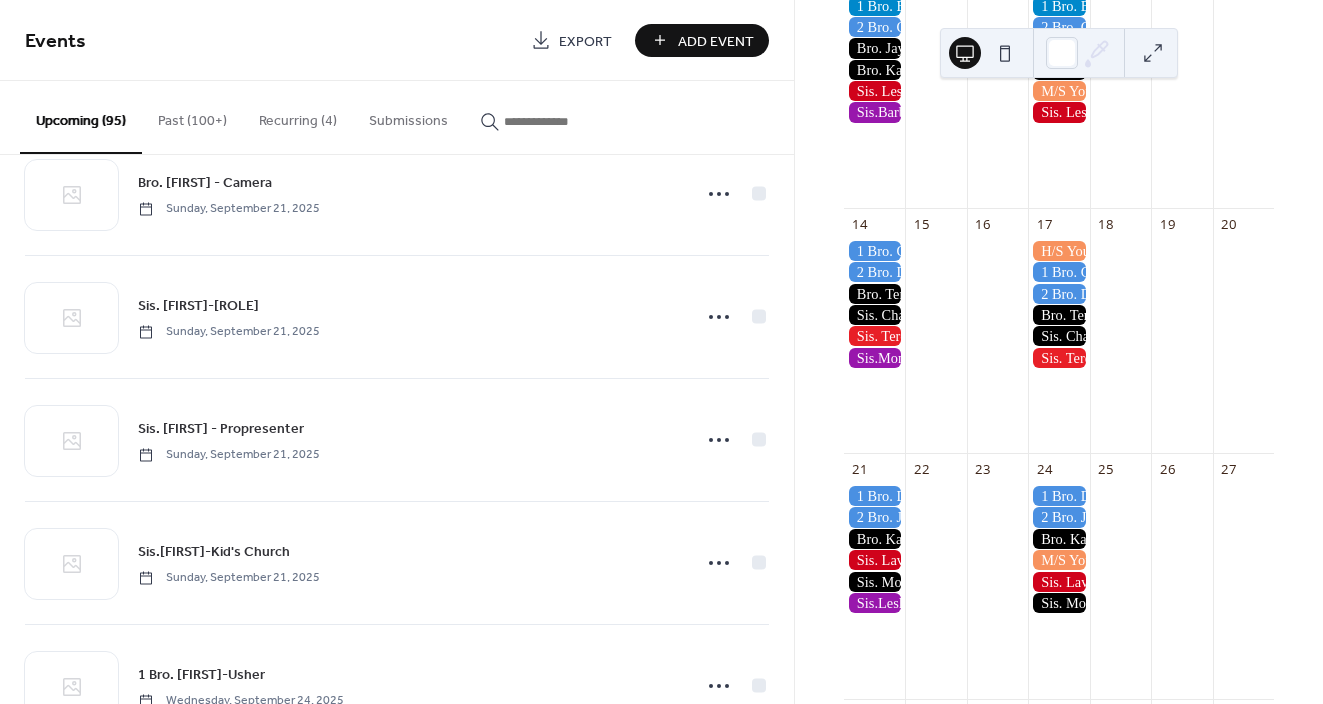scroll, scrollTop: 9718, scrollLeft: 0, axis: vertical 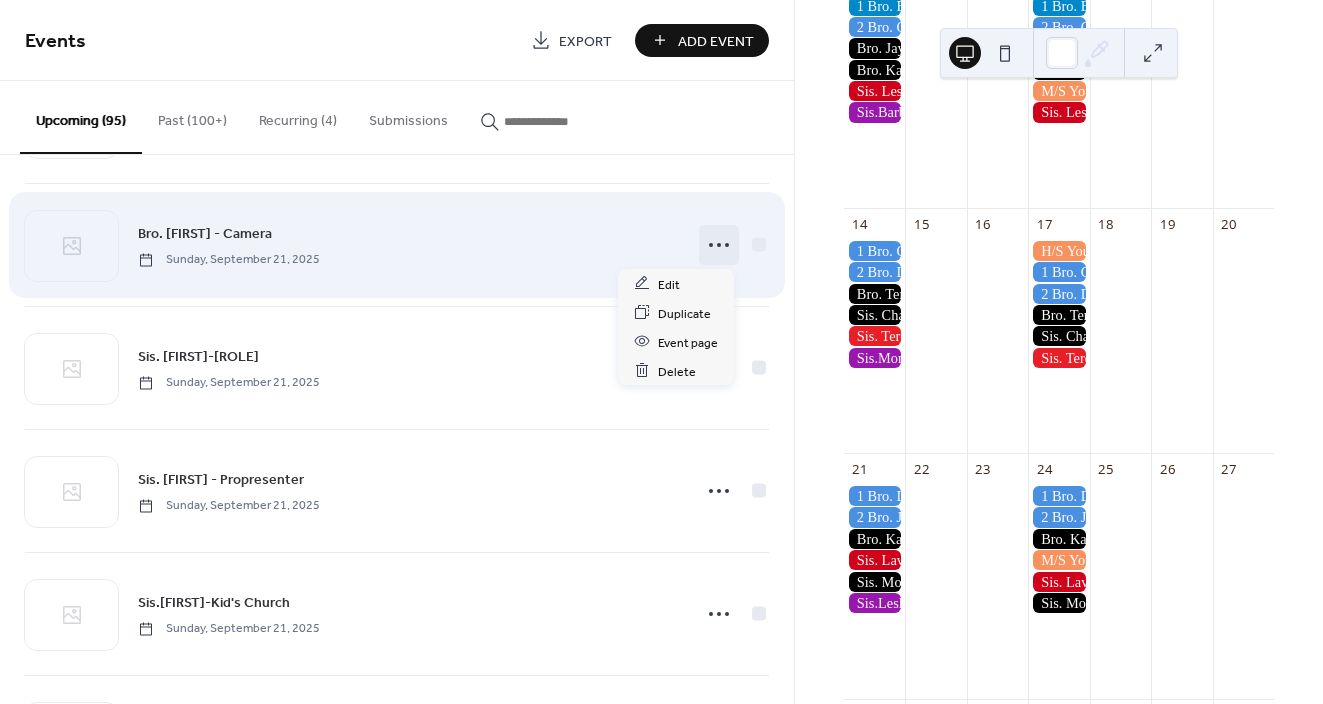 click 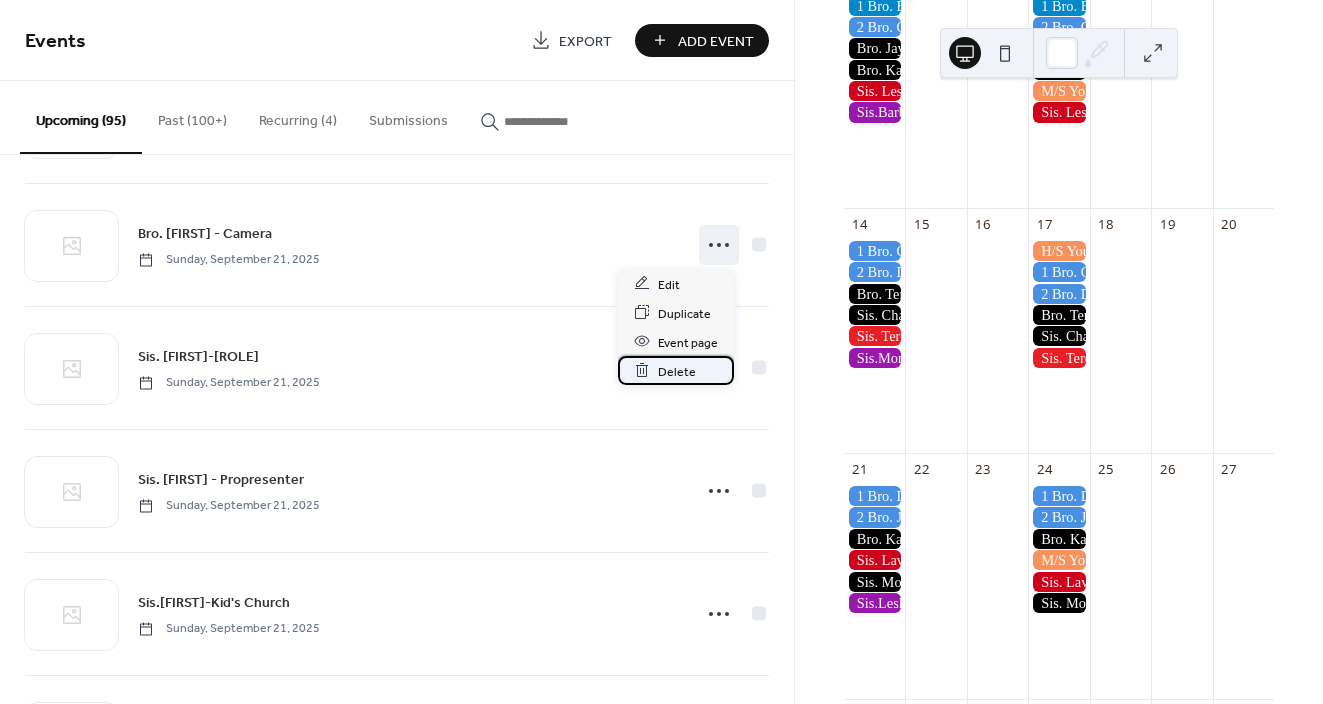 click on "Delete" at bounding box center (677, 371) 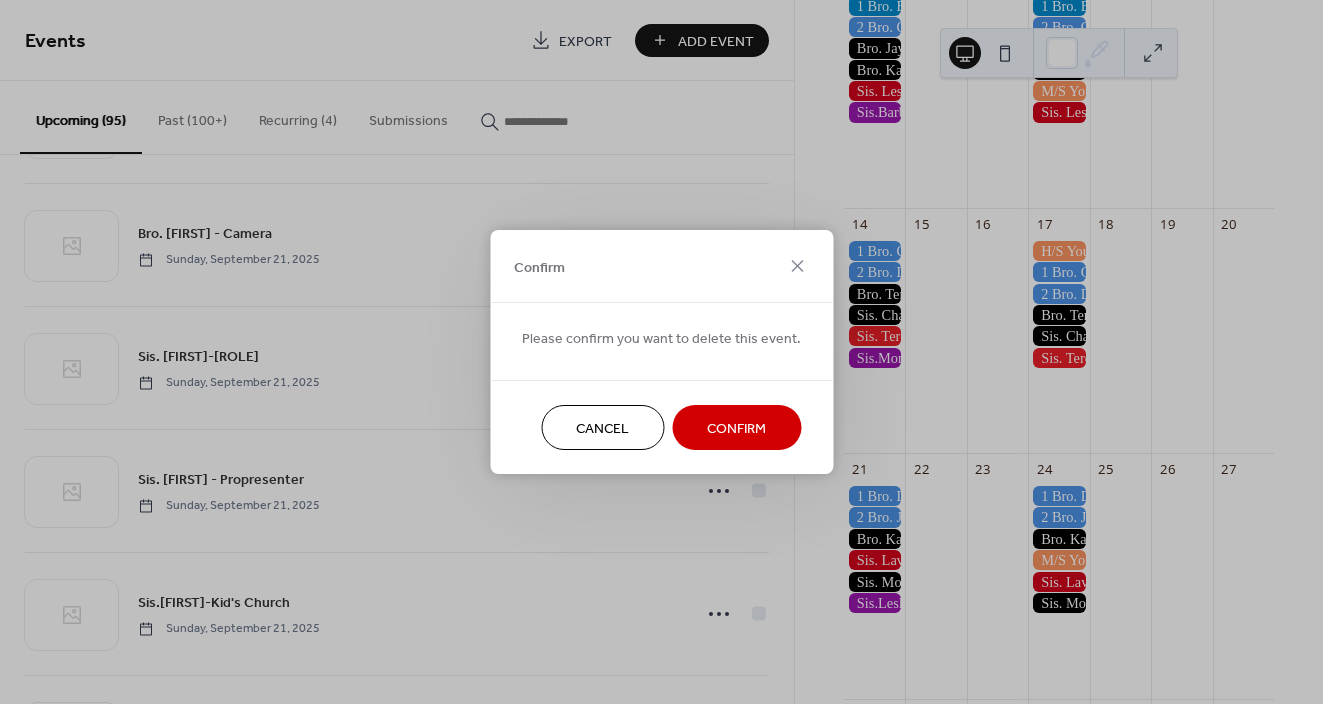 click on "Confirm" at bounding box center (736, 429) 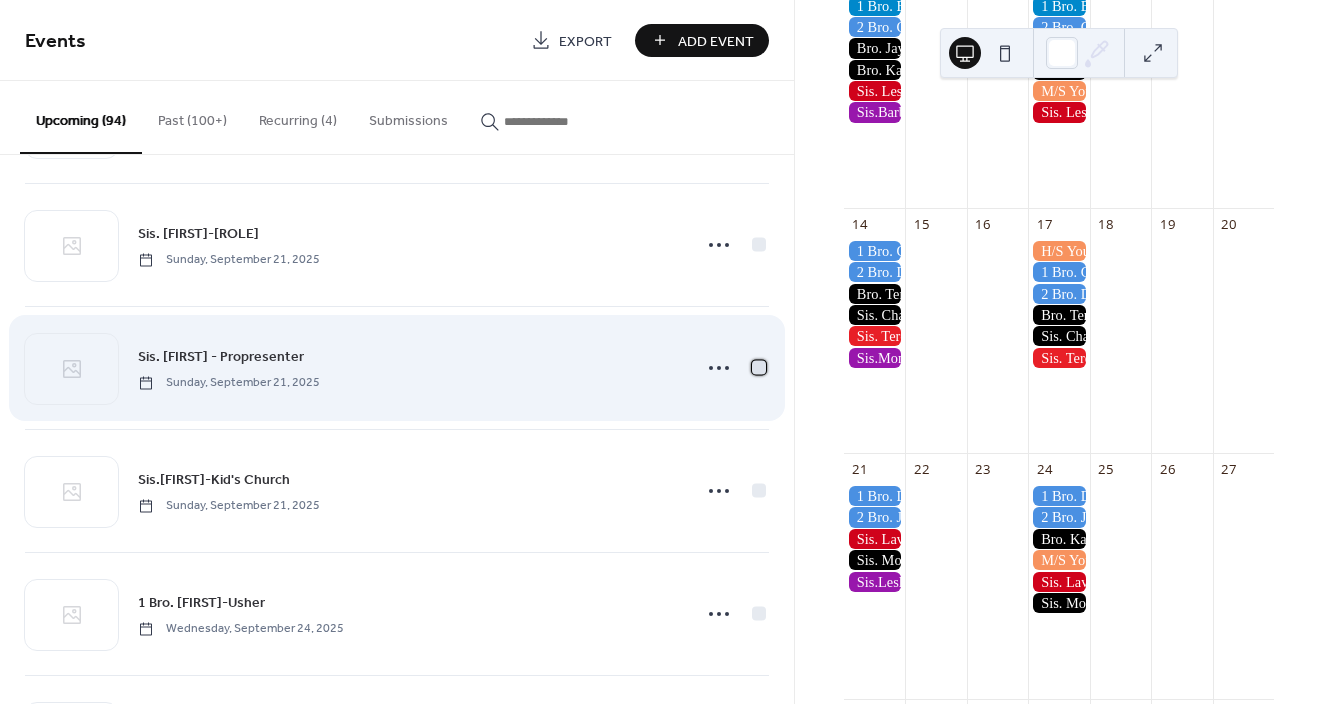click at bounding box center (759, 367) 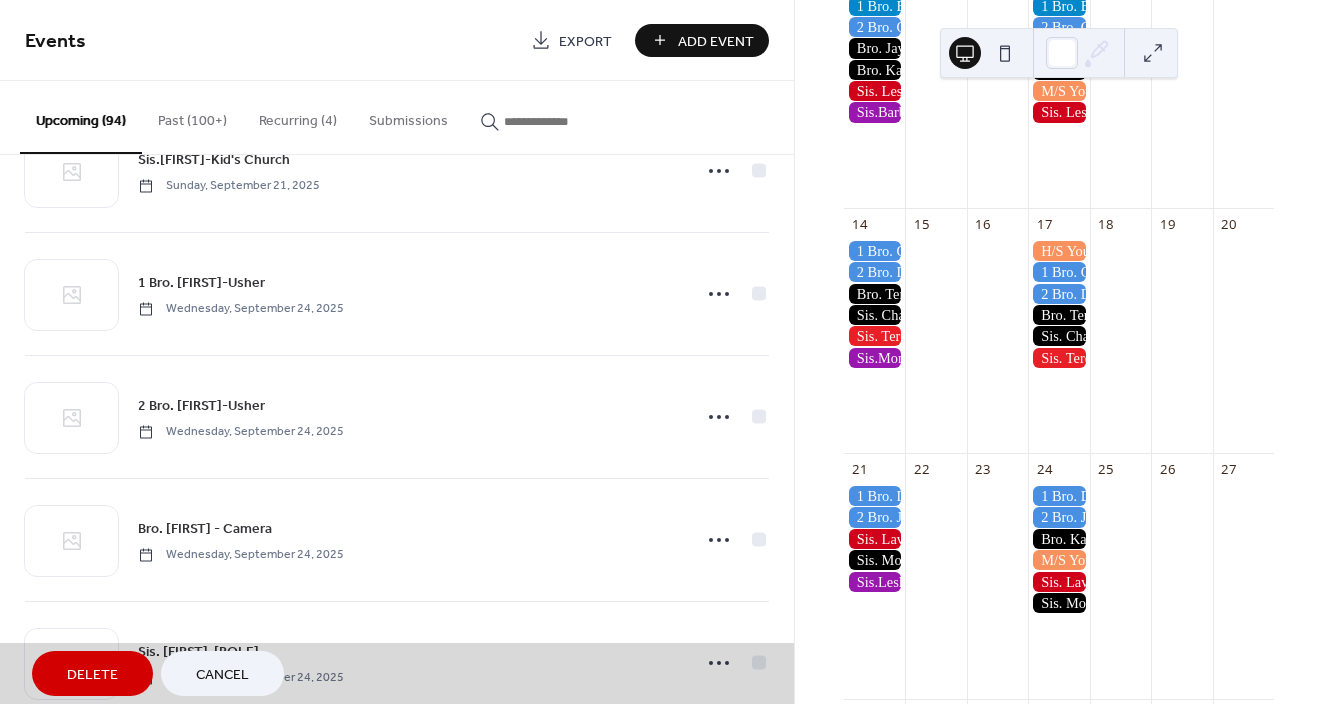 scroll, scrollTop: 10078, scrollLeft: 0, axis: vertical 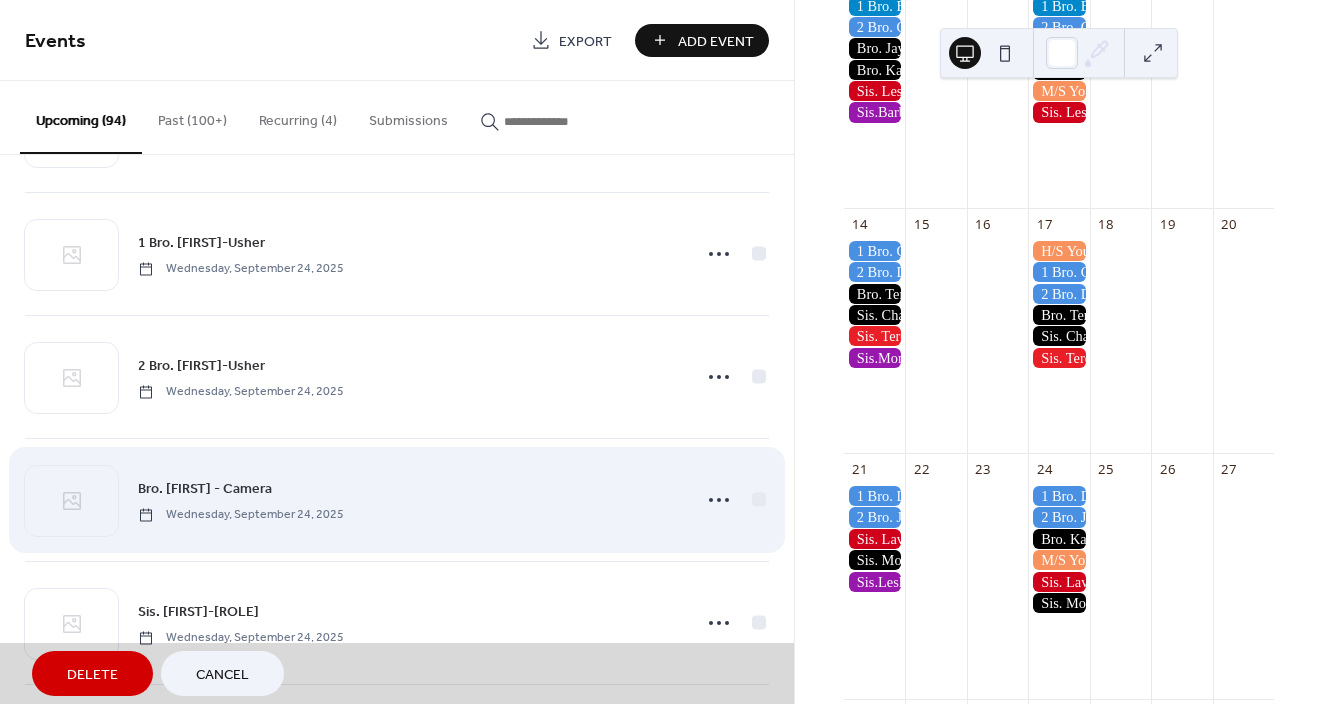 click on "Bro. [FIRST] - Camera Wednesday, [MONTH] [DAY], [YEAR]" at bounding box center (397, 499) 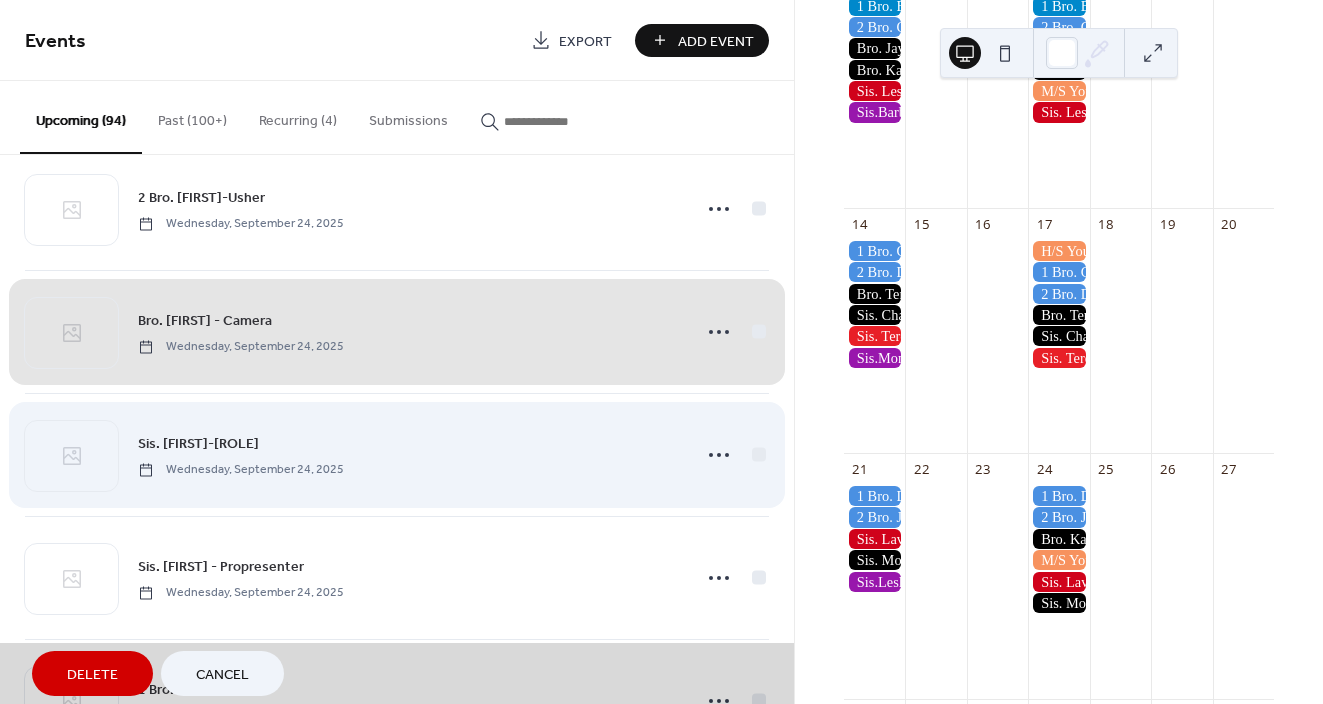 scroll, scrollTop: 10278, scrollLeft: 0, axis: vertical 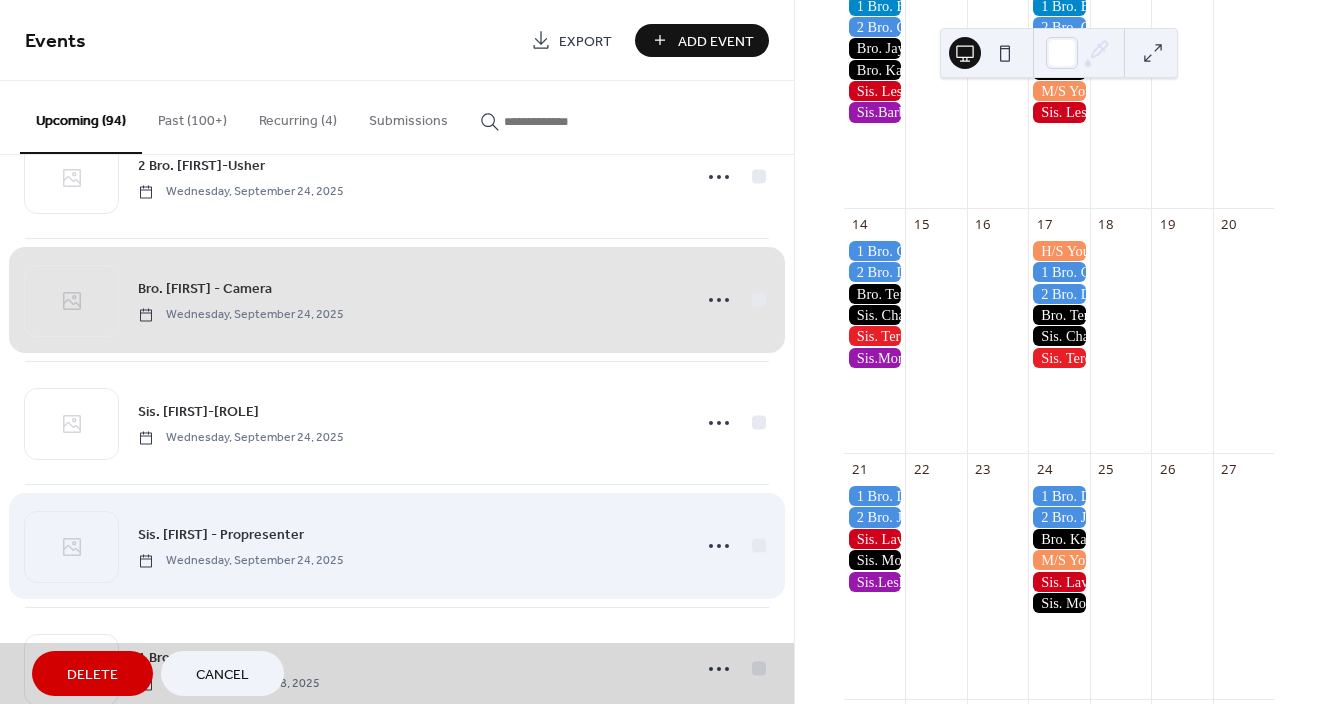 click on "Sis. [FIRST] - Propresenter Wednesday, [MONTH] 24, [YEAR]" at bounding box center [397, 545] 